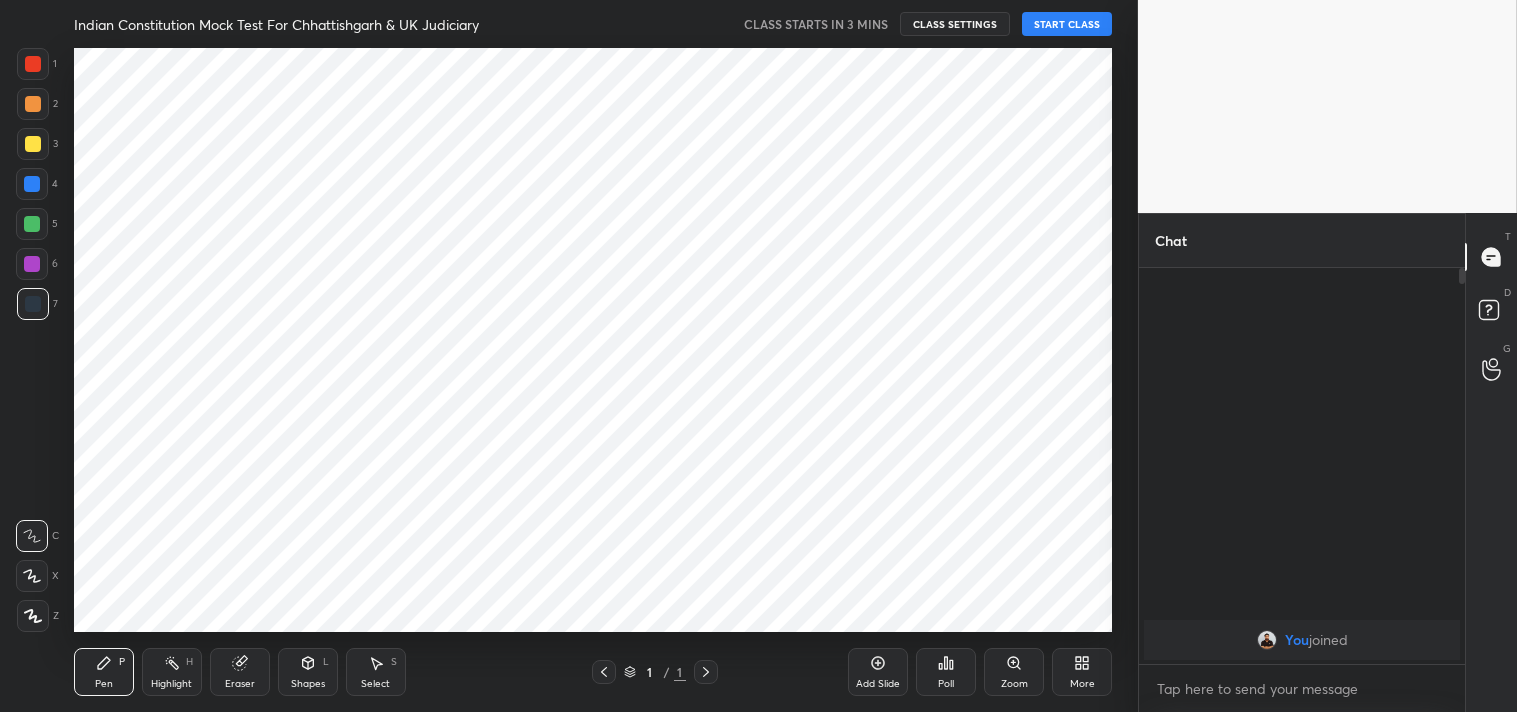 scroll, scrollTop: 0, scrollLeft: 0, axis: both 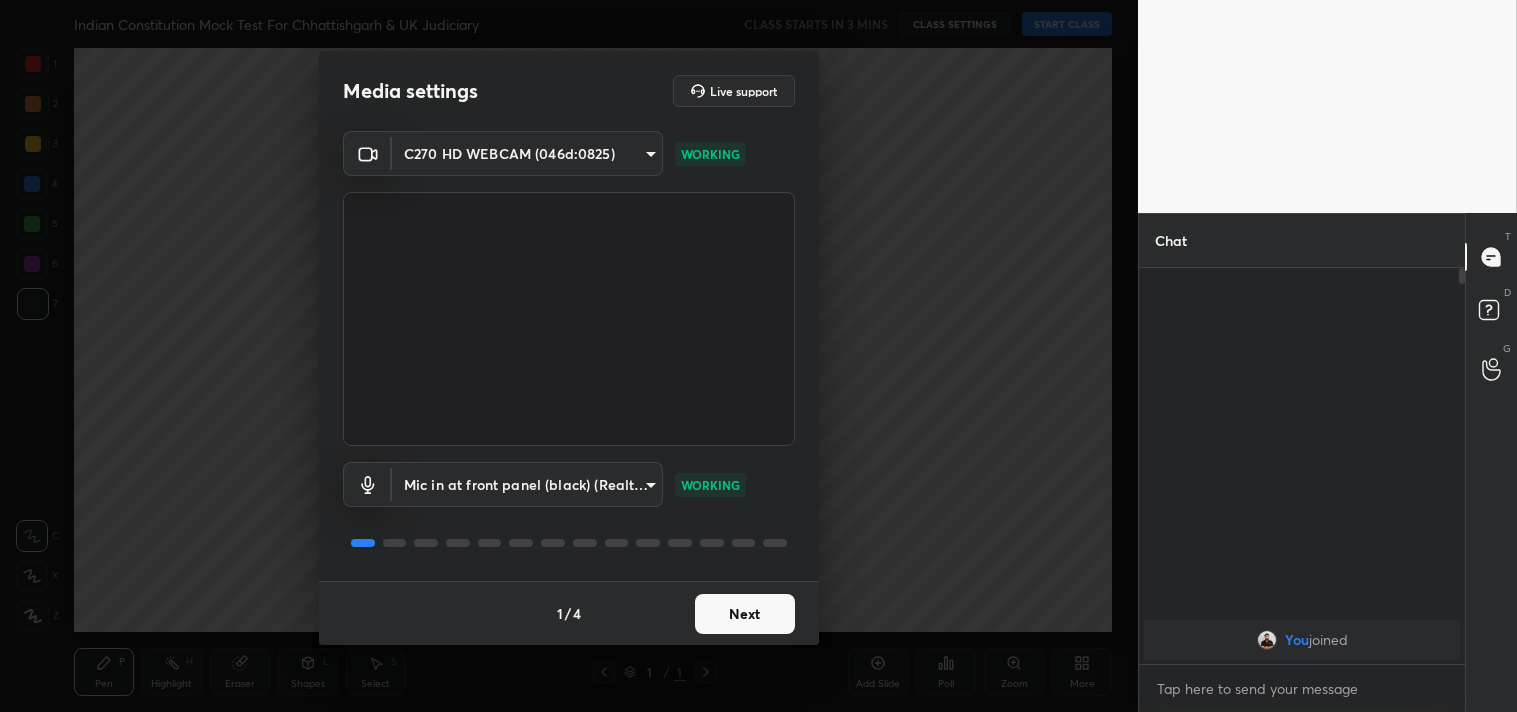 click on "Next" at bounding box center [745, 614] 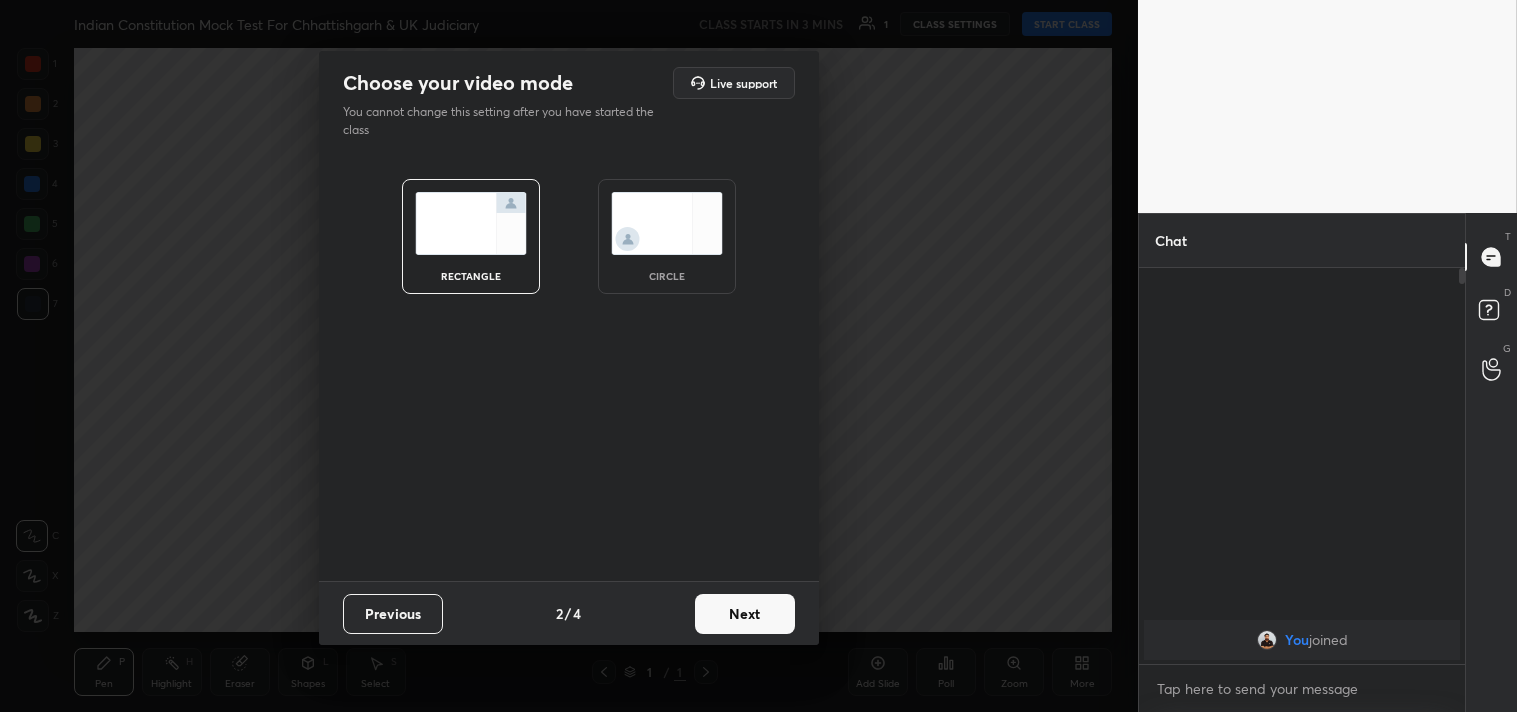 click on "Next" at bounding box center [745, 614] 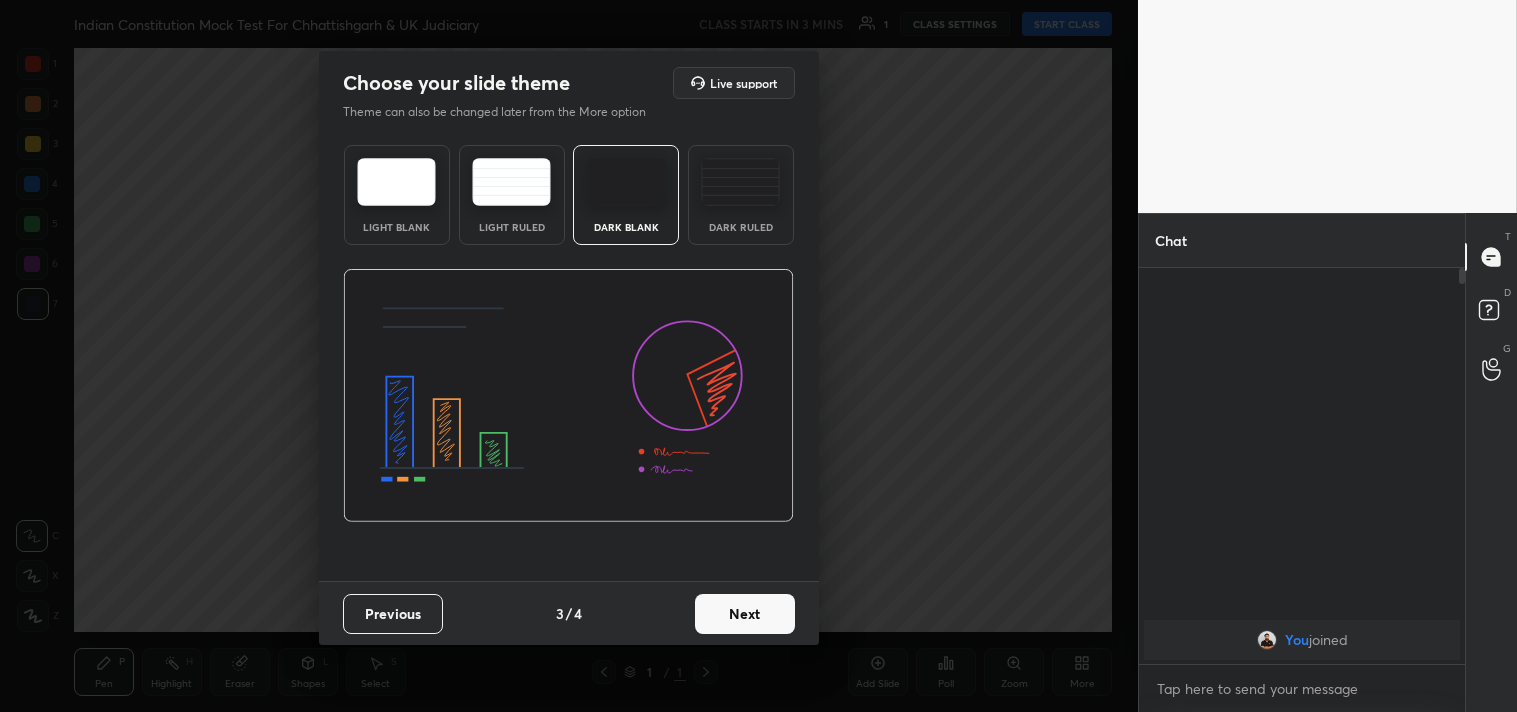 click on "Next" at bounding box center [745, 614] 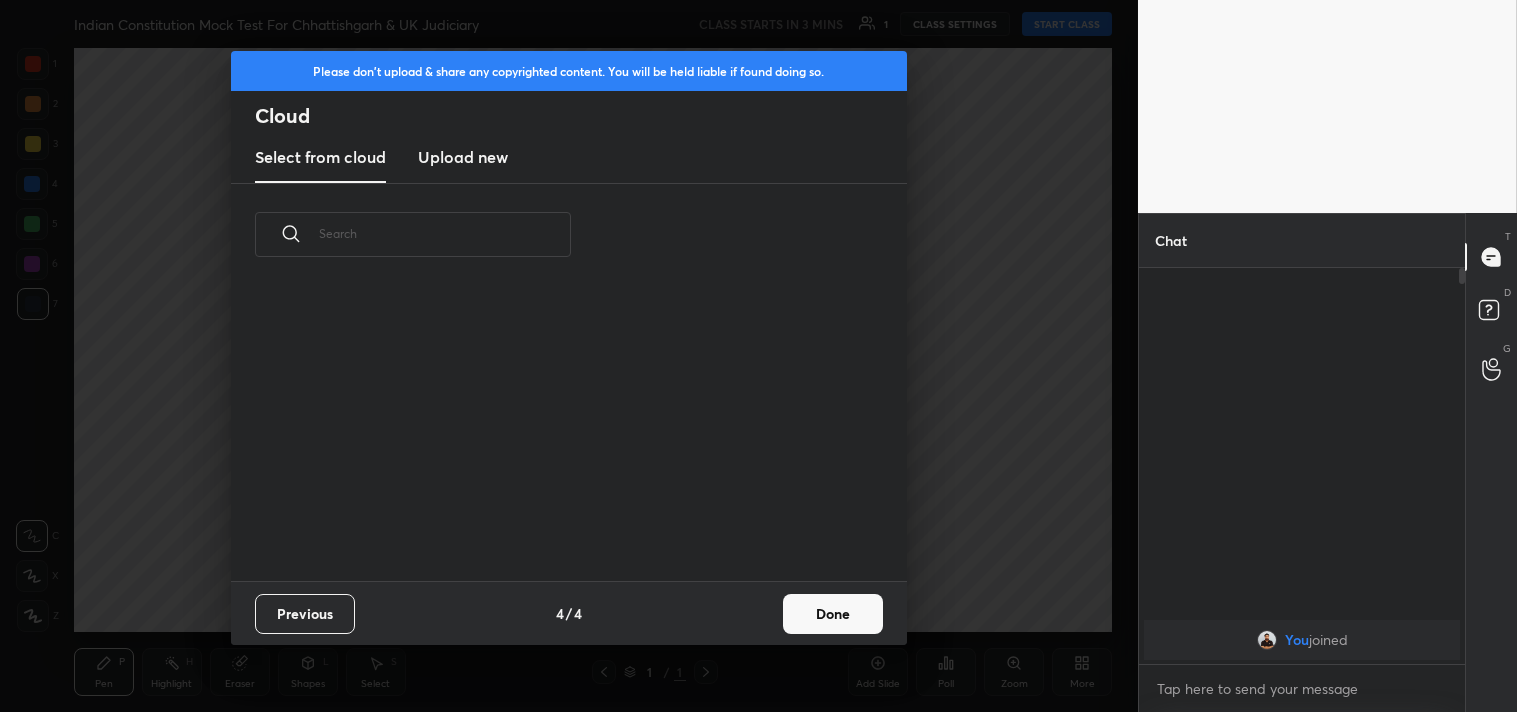 scroll, scrollTop: 6, scrollLeft: 11, axis: both 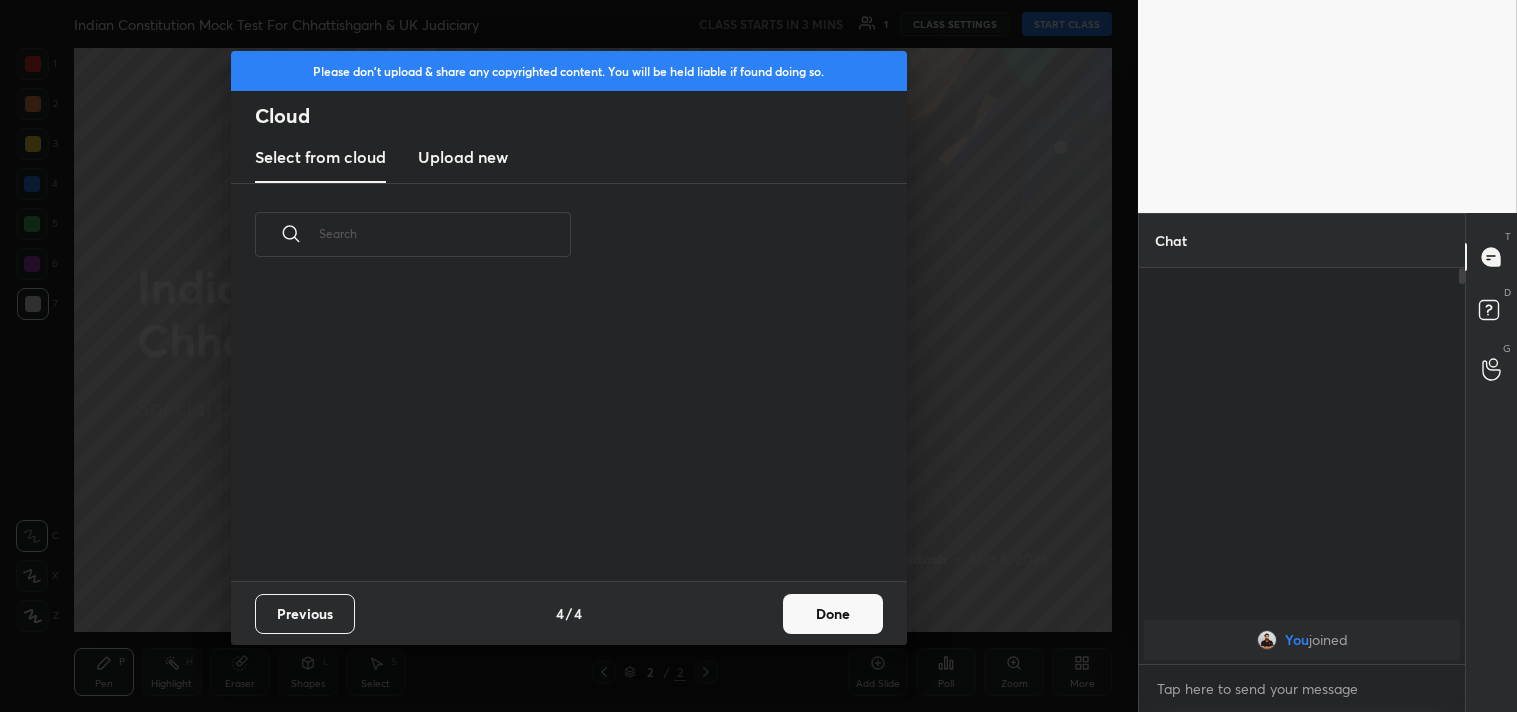 click on "Upload new" at bounding box center (463, 157) 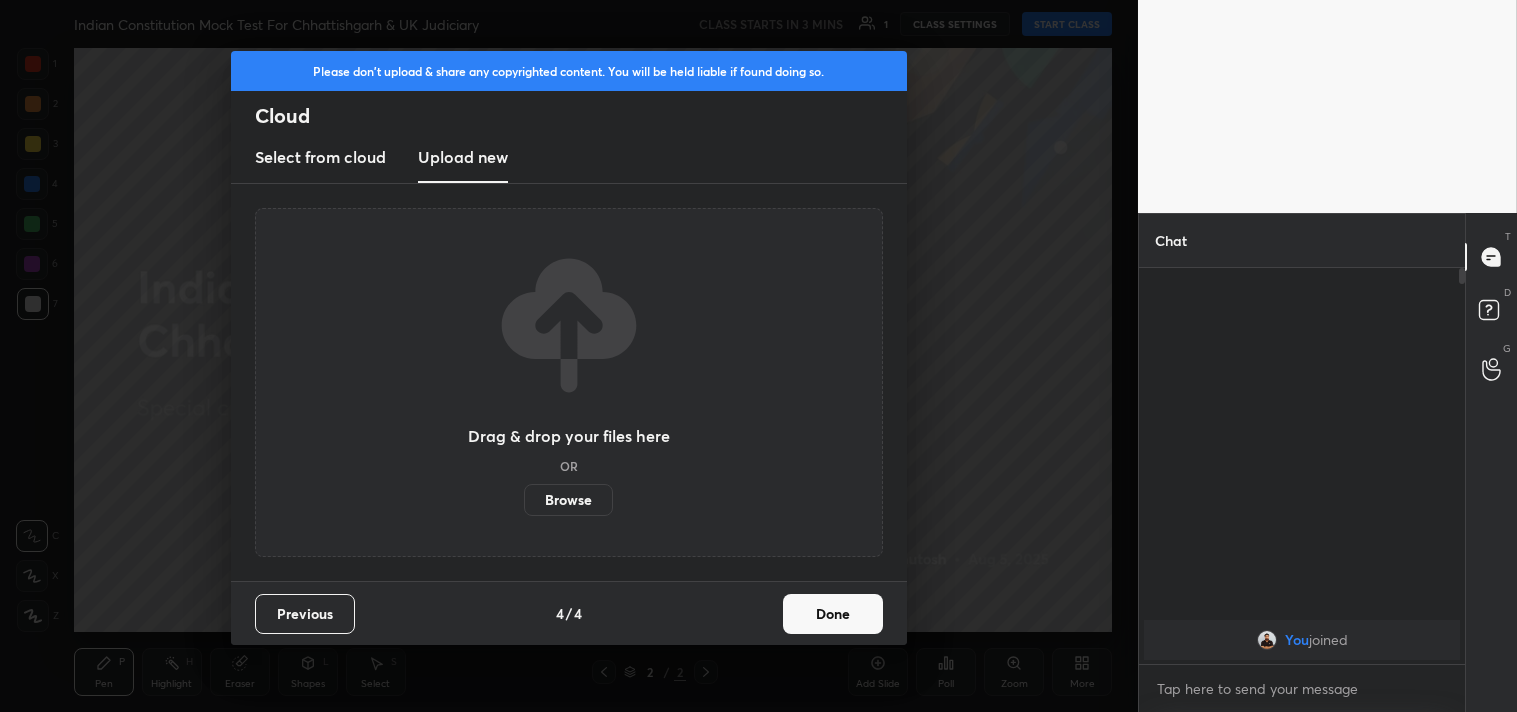 click on "Browse" at bounding box center [568, 500] 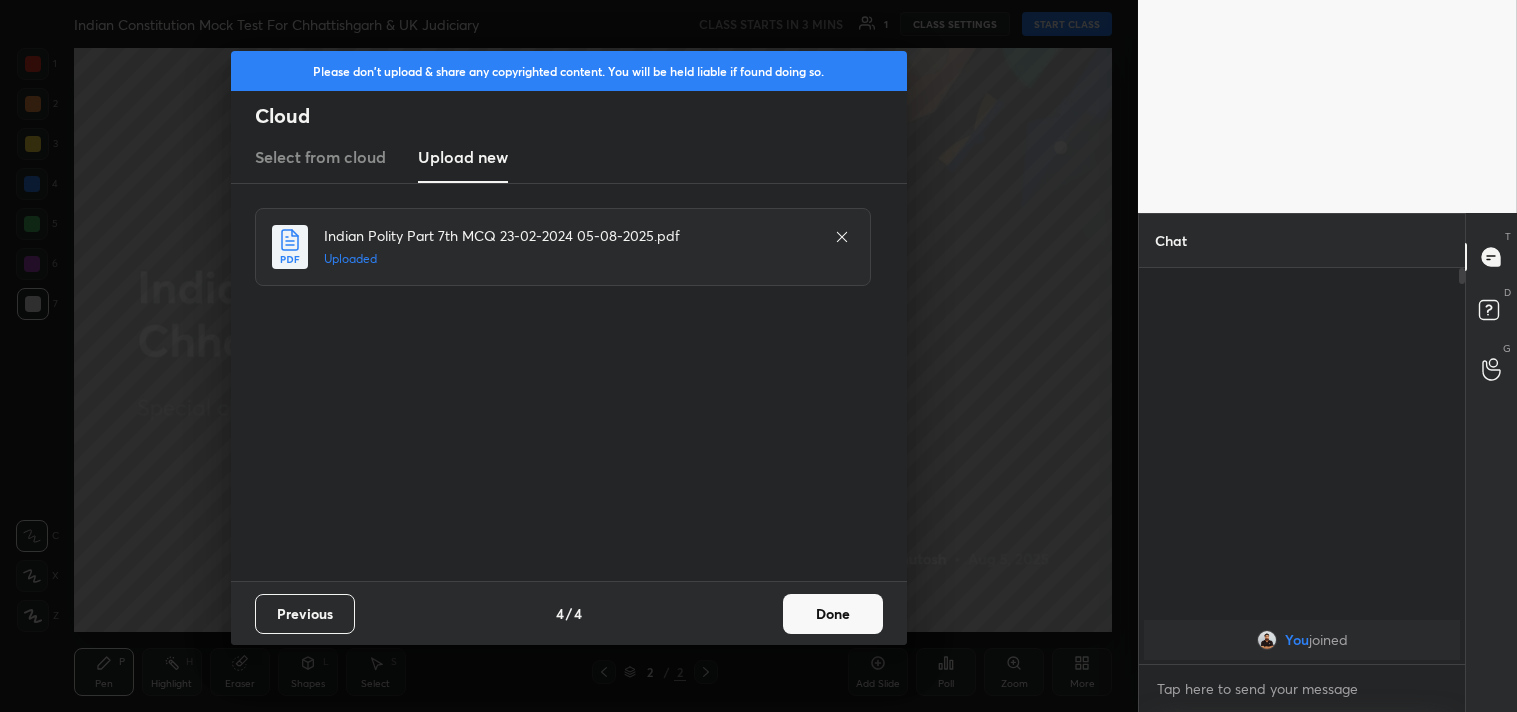 click on "Done" at bounding box center [833, 614] 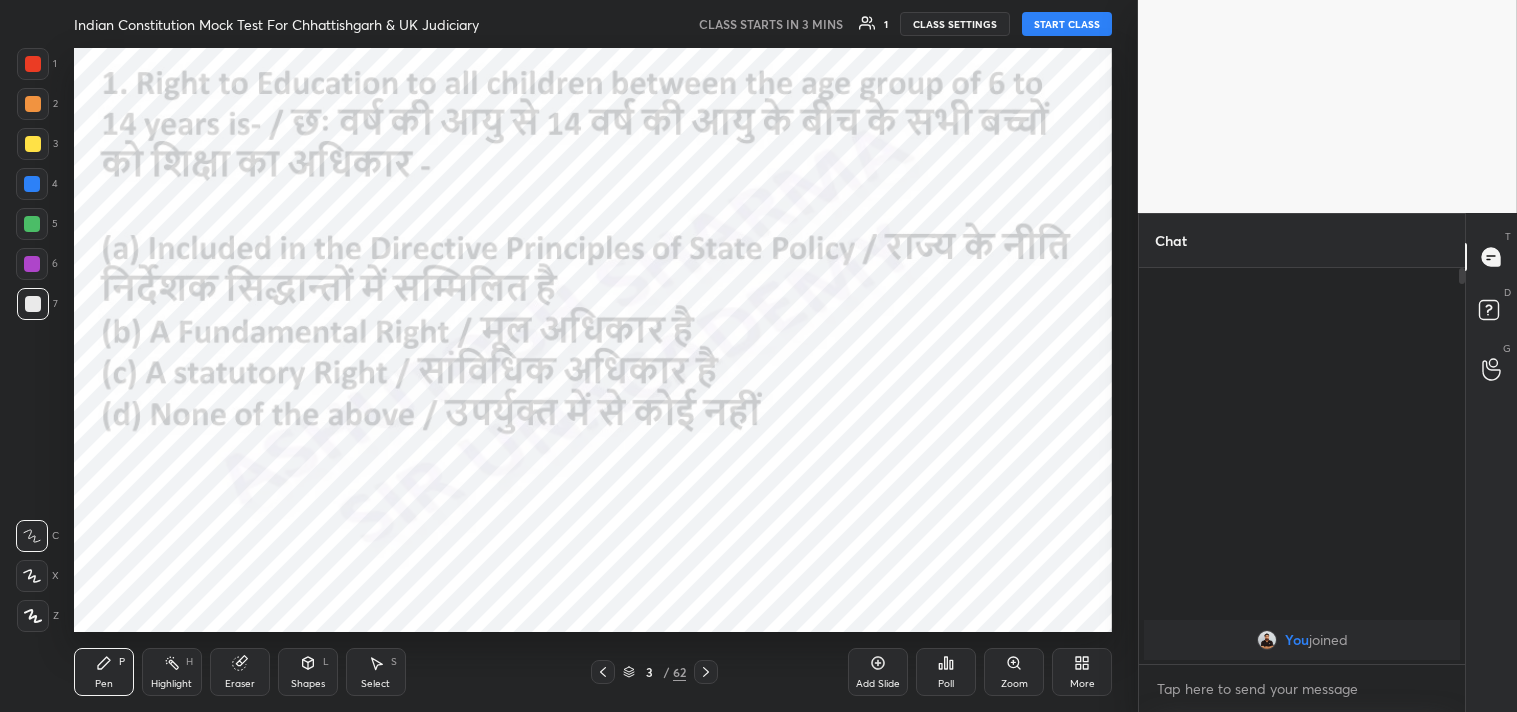 click on "1 2 3 4 5 6 7 C X Z C X Z E E Erase all   H H Indian Constitution Mock Test For Chhattishgarh & UK Judiciary CLASS STARTS IN 3 MINS 1 CLASS SETTINGS START CLASS Setting up your live class Back Indian Constitution Mock Test For Chhattishgarh & UK Judiciary Ashutosh Pen P Highlight H Eraser Shapes L Select S 3 / 62 Add Slide Poll Zoom More Chat You  joined 1 NEW MESSAGE Enable hand raising Enable raise hand to speak to learners. Once enabled, chat will be turned off temporarily. Enable x   introducing Raise a hand with a doubt Now learners can raise their hand along with a doubt  How it works? Doubts asked by learners will show up here Raise hand disabled You have disabled Raise hand currently. Enable it to invite learners to speak Enable Can't raise hand Looks like educator just invited you to speak. Please wait before you can raise your hand again. Got it T Messages (T) D Doubts (D) G Raise Hand (G) Report an issue Reason for reporting Buffering Chat not working Audio - Video sync issue ​ Attach an image" at bounding box center (758, 356) 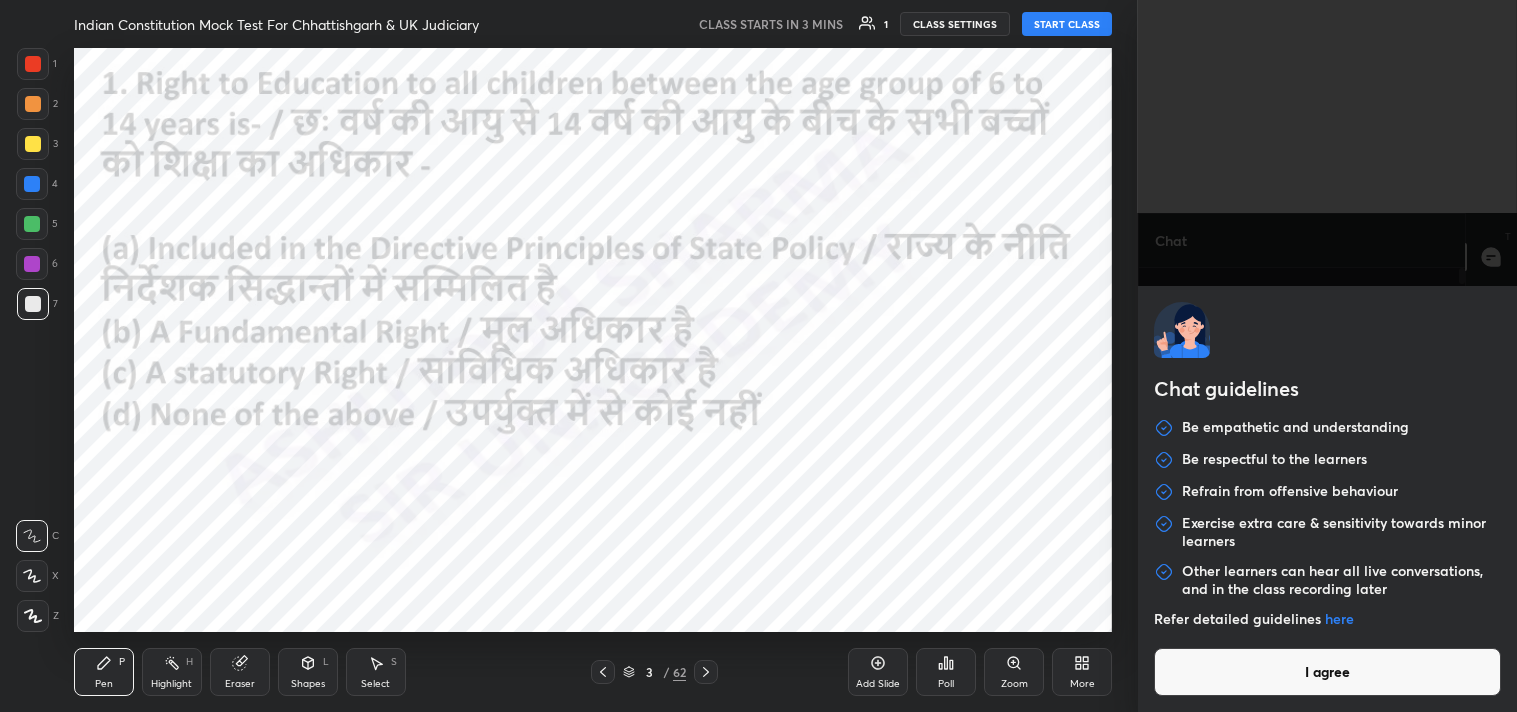 click on "I agree" at bounding box center (1327, 672) 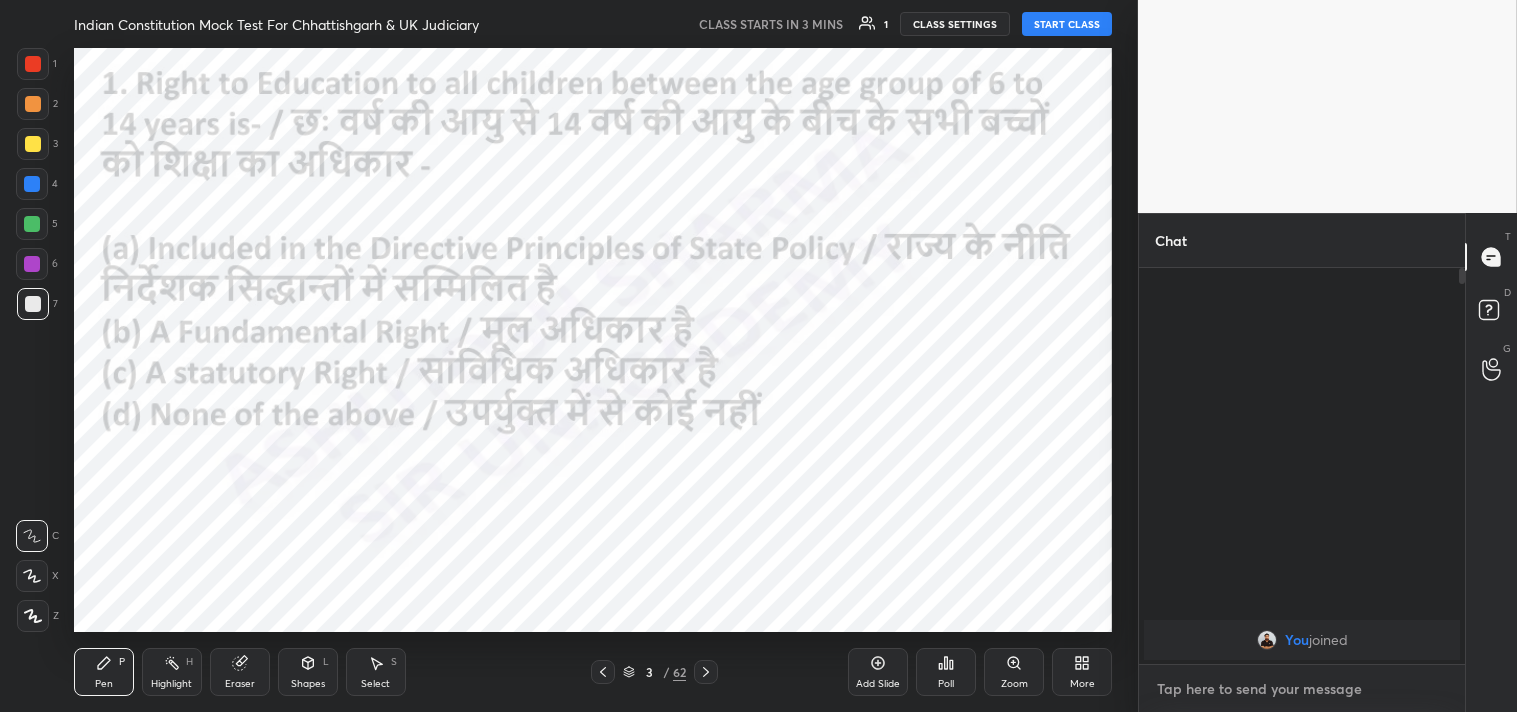 click at bounding box center [1302, 689] 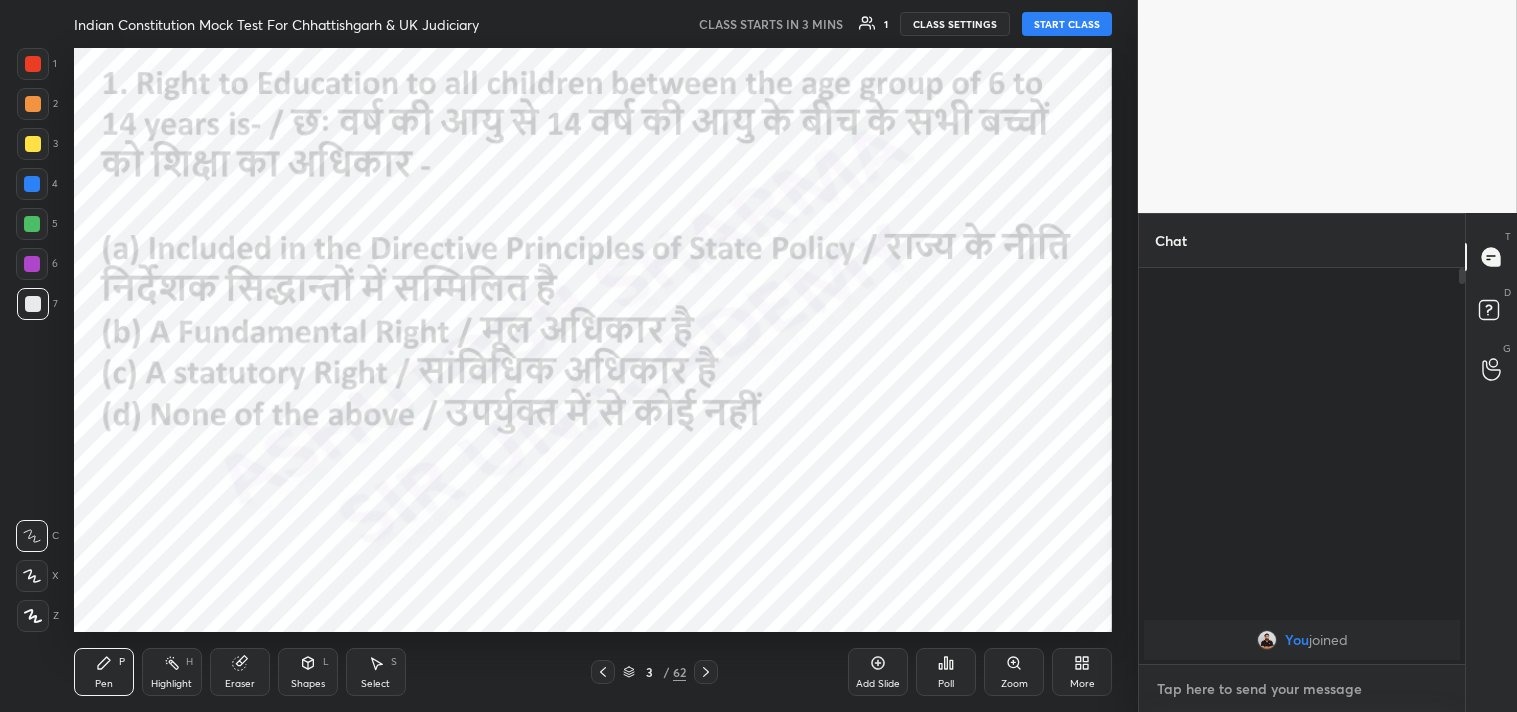 paste on "https://t.me/+xhcrPAg4YrE3ZTBl" 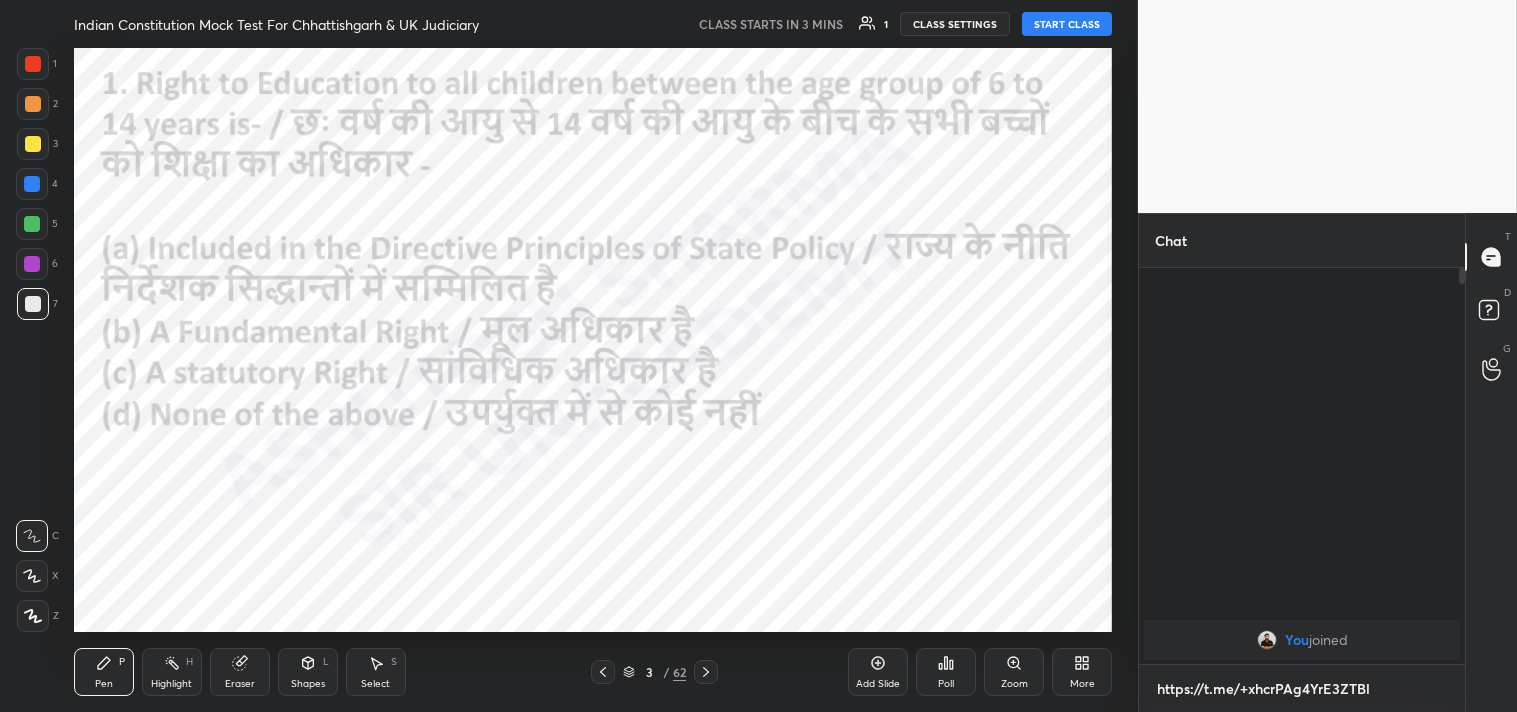 scroll, scrollTop: 384, scrollLeft: 320, axis: both 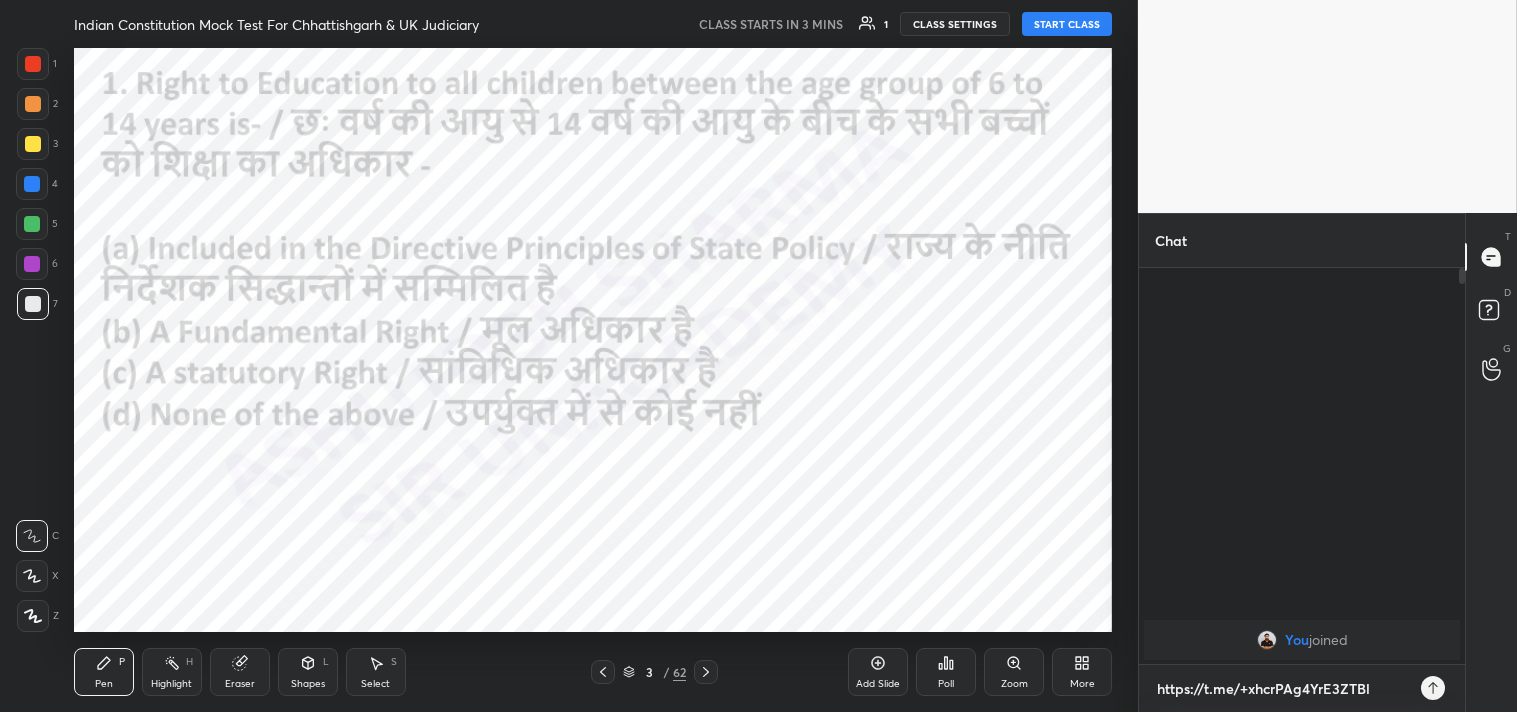 type on "https://t.me/+xhcrPAg4YrE3ZTBl" 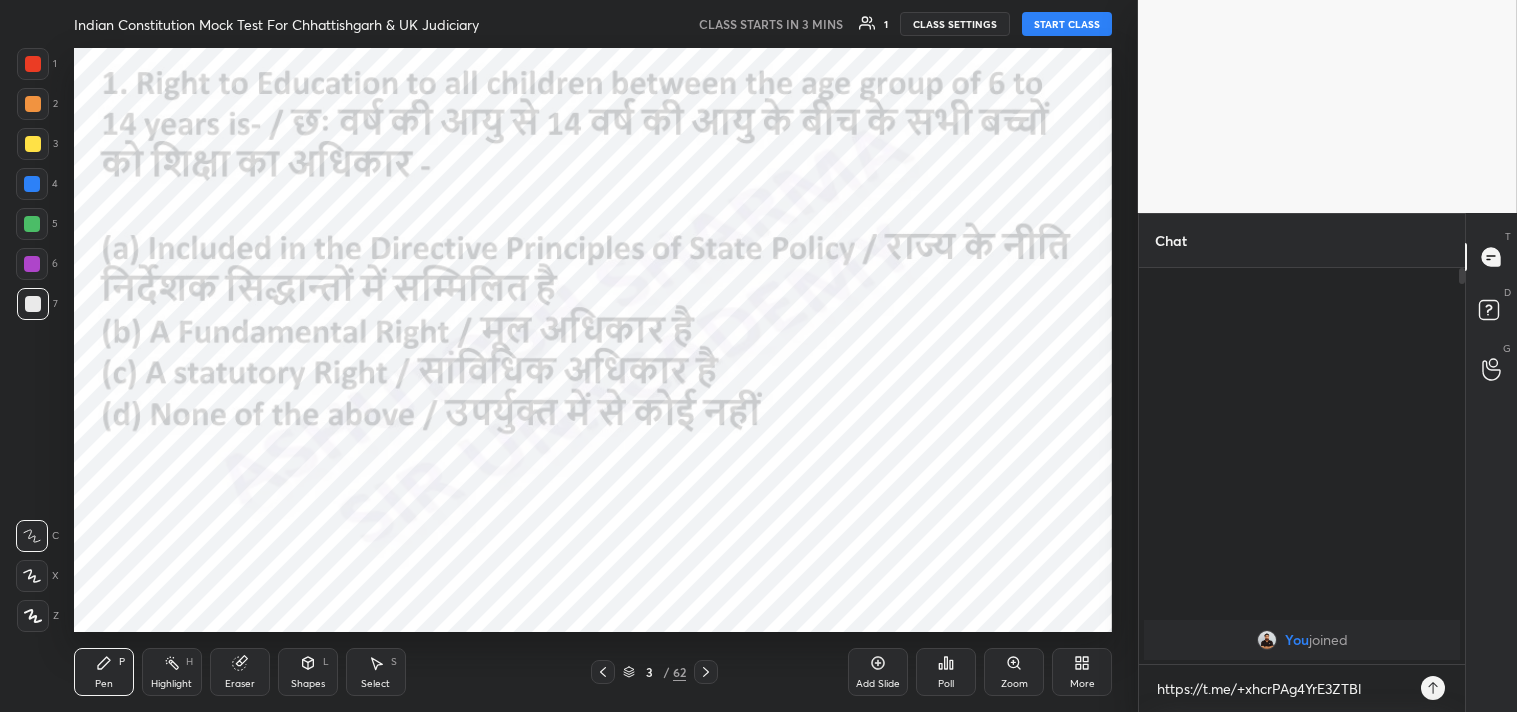 click 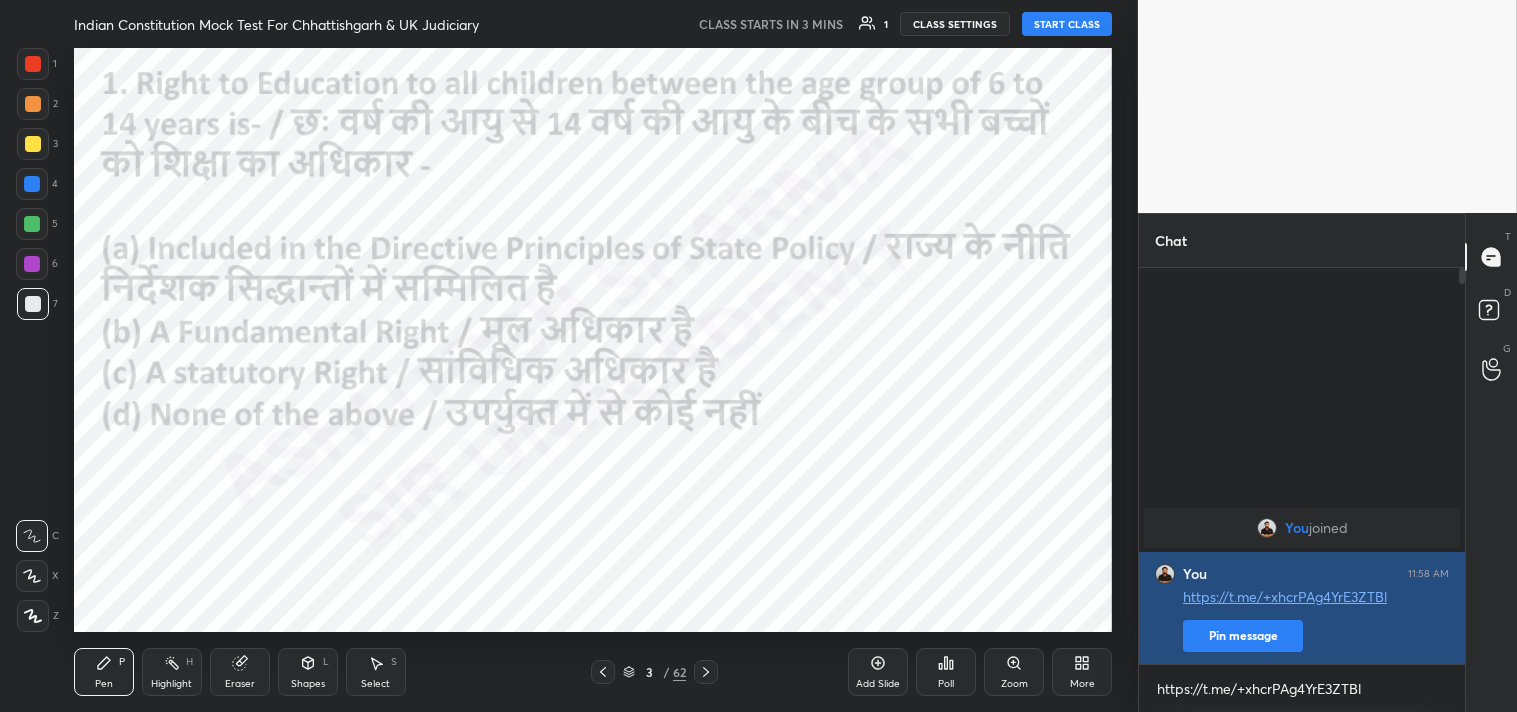 click on "Pin message" at bounding box center (1243, 636) 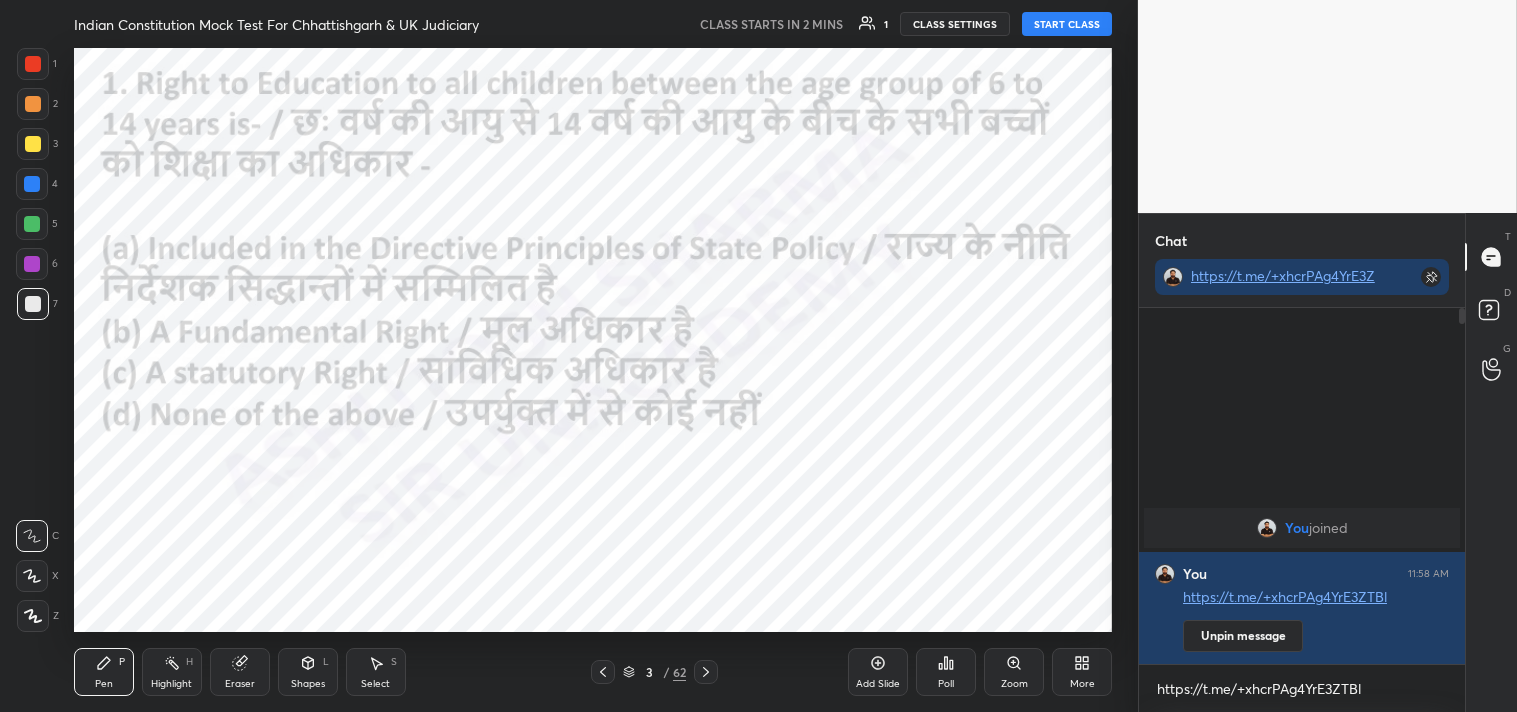 click at bounding box center [33, 64] 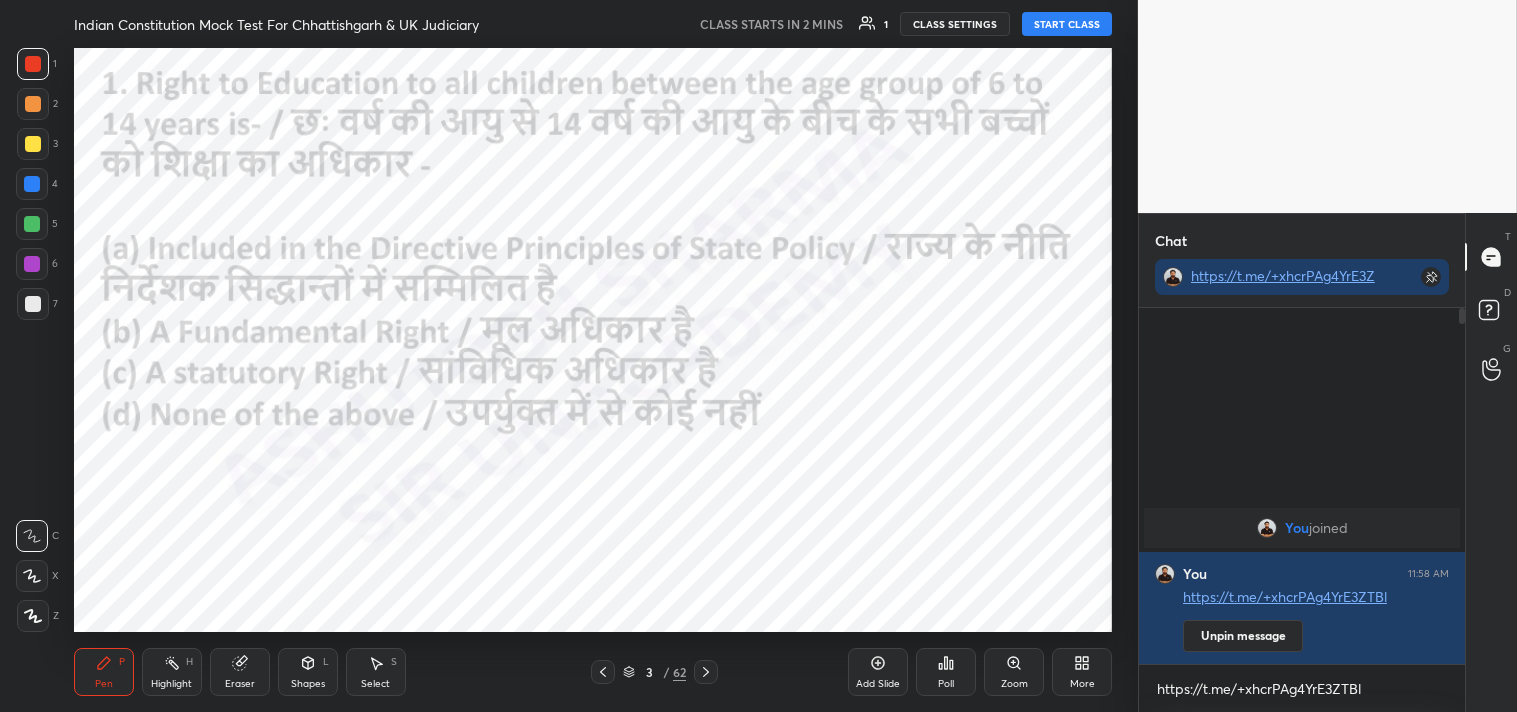 click at bounding box center (32, 576) 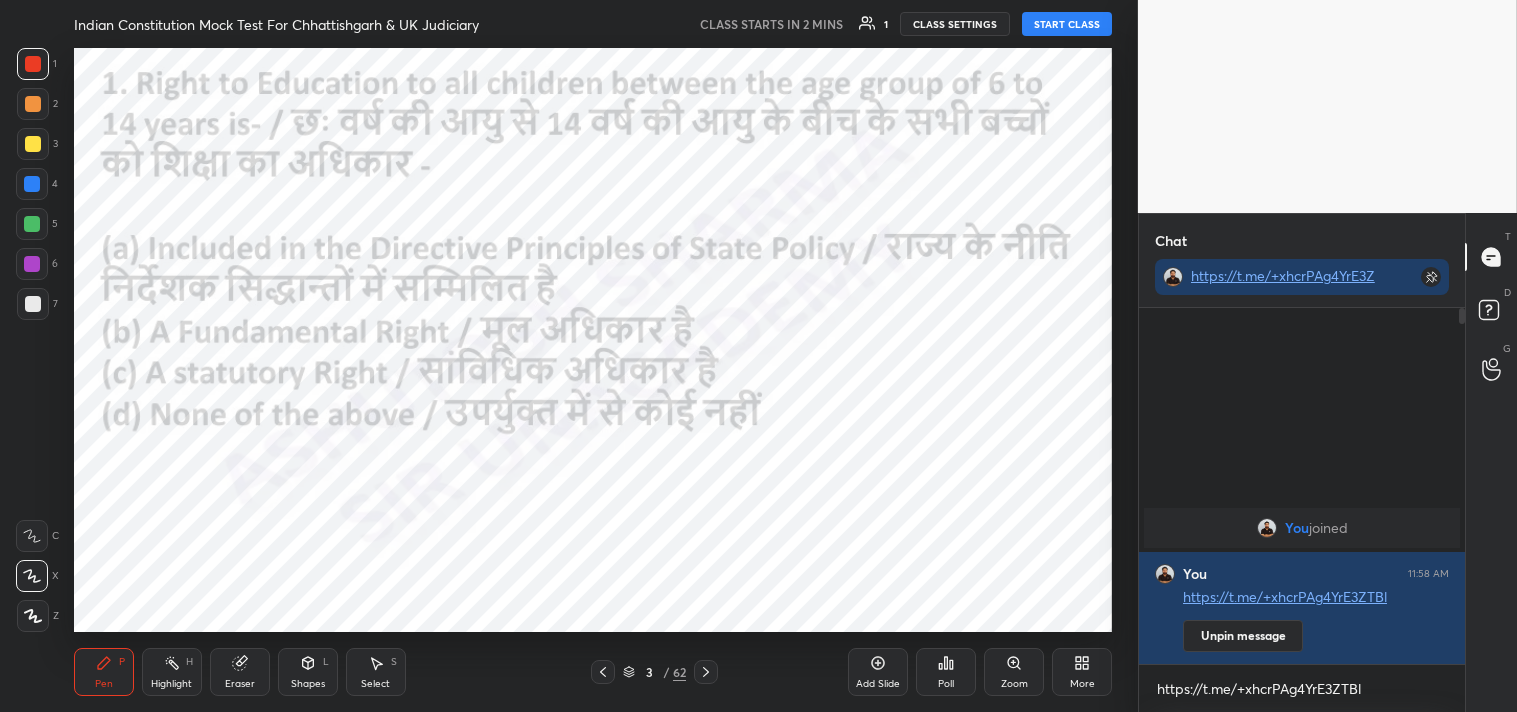 click 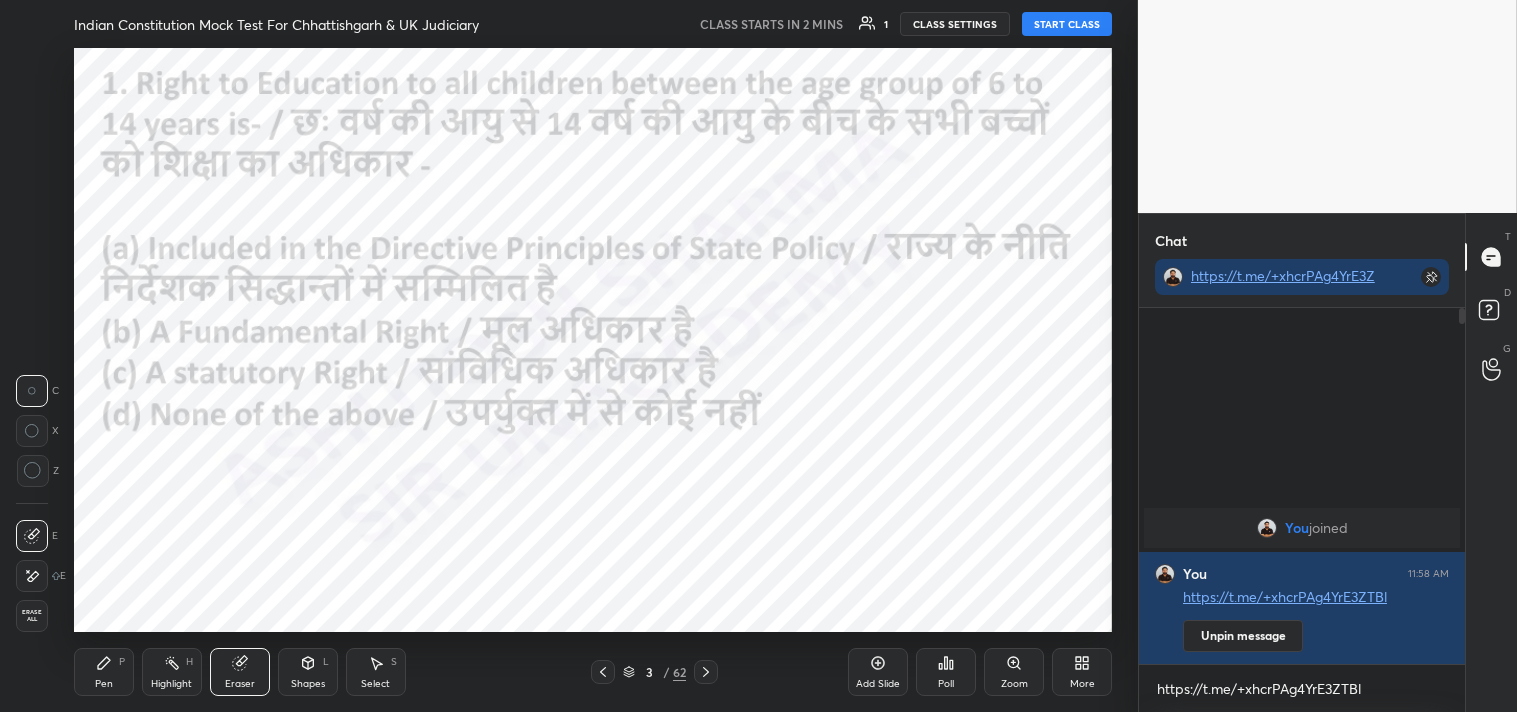 click on "Erase all" at bounding box center [32, 616] 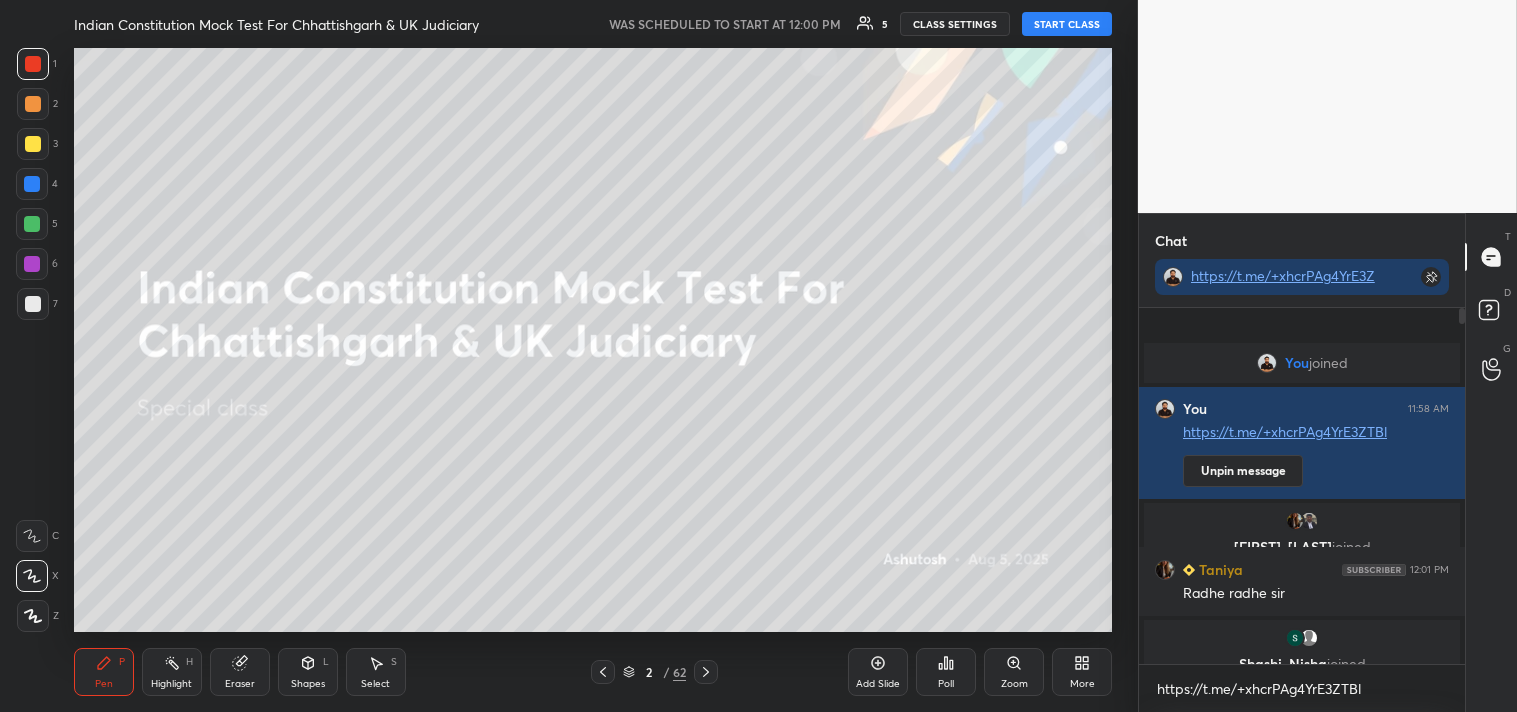 click on "START CLASS" at bounding box center [1067, 24] 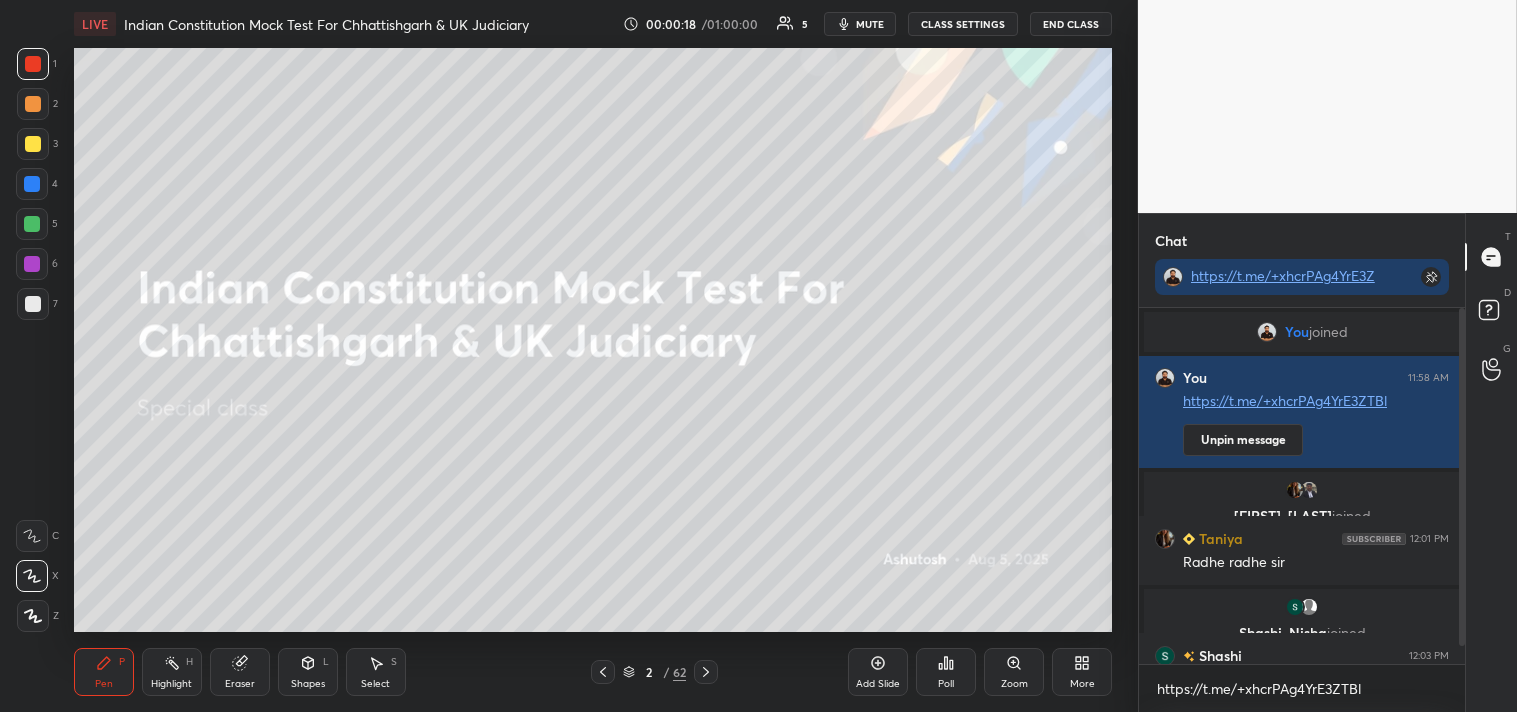 scroll, scrollTop: 38, scrollLeft: 0, axis: vertical 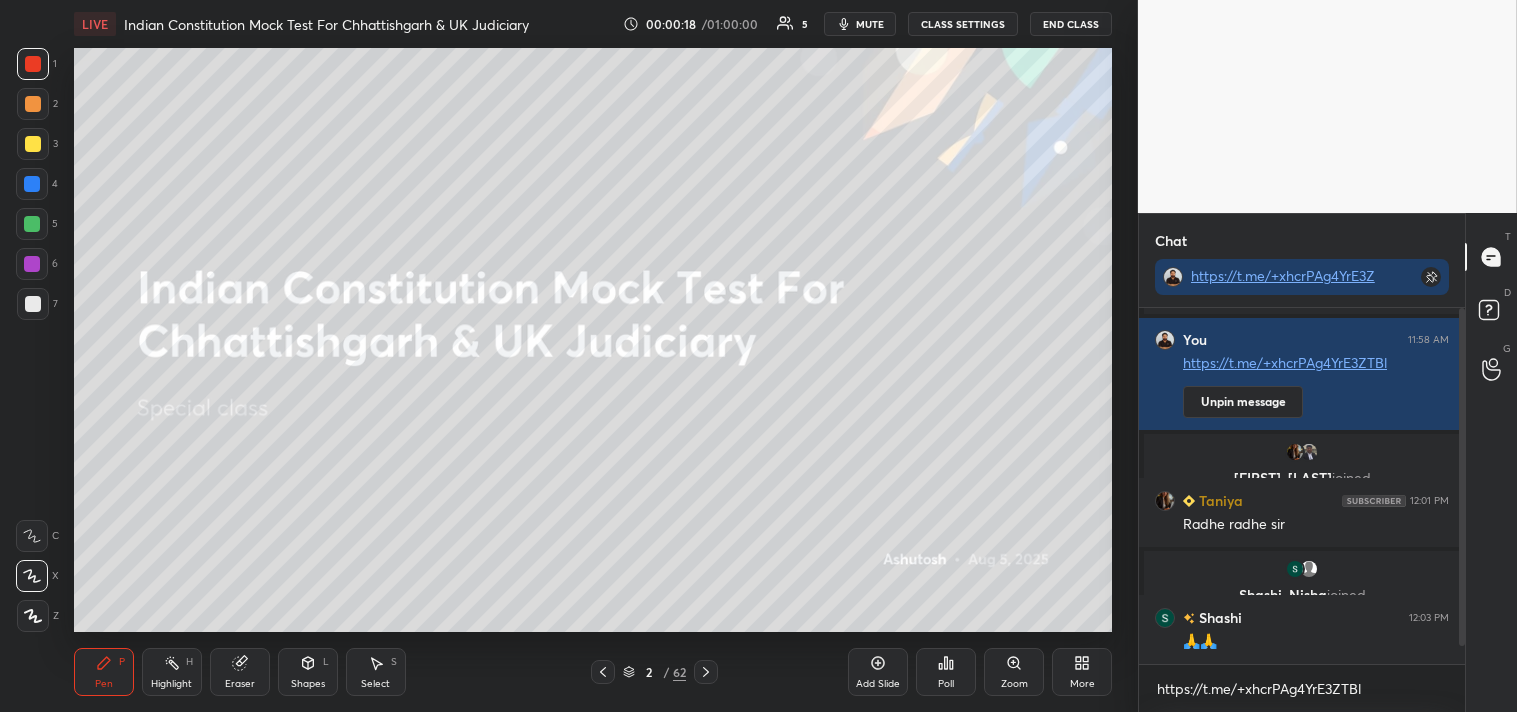 drag, startPoint x: 1461, startPoint y: 617, endPoint x: 1457, endPoint y: 663, distance: 46.173584 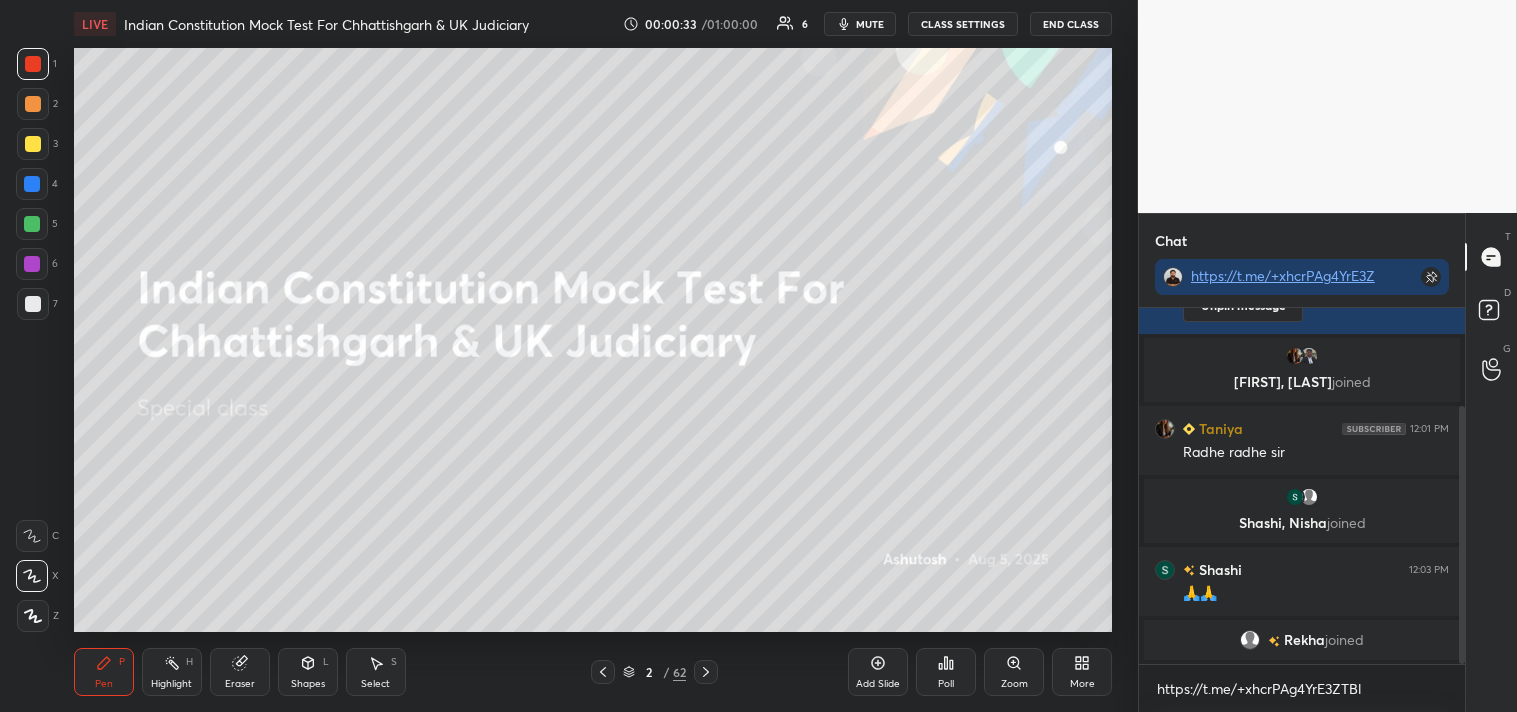 scroll, scrollTop: 157, scrollLeft: 0, axis: vertical 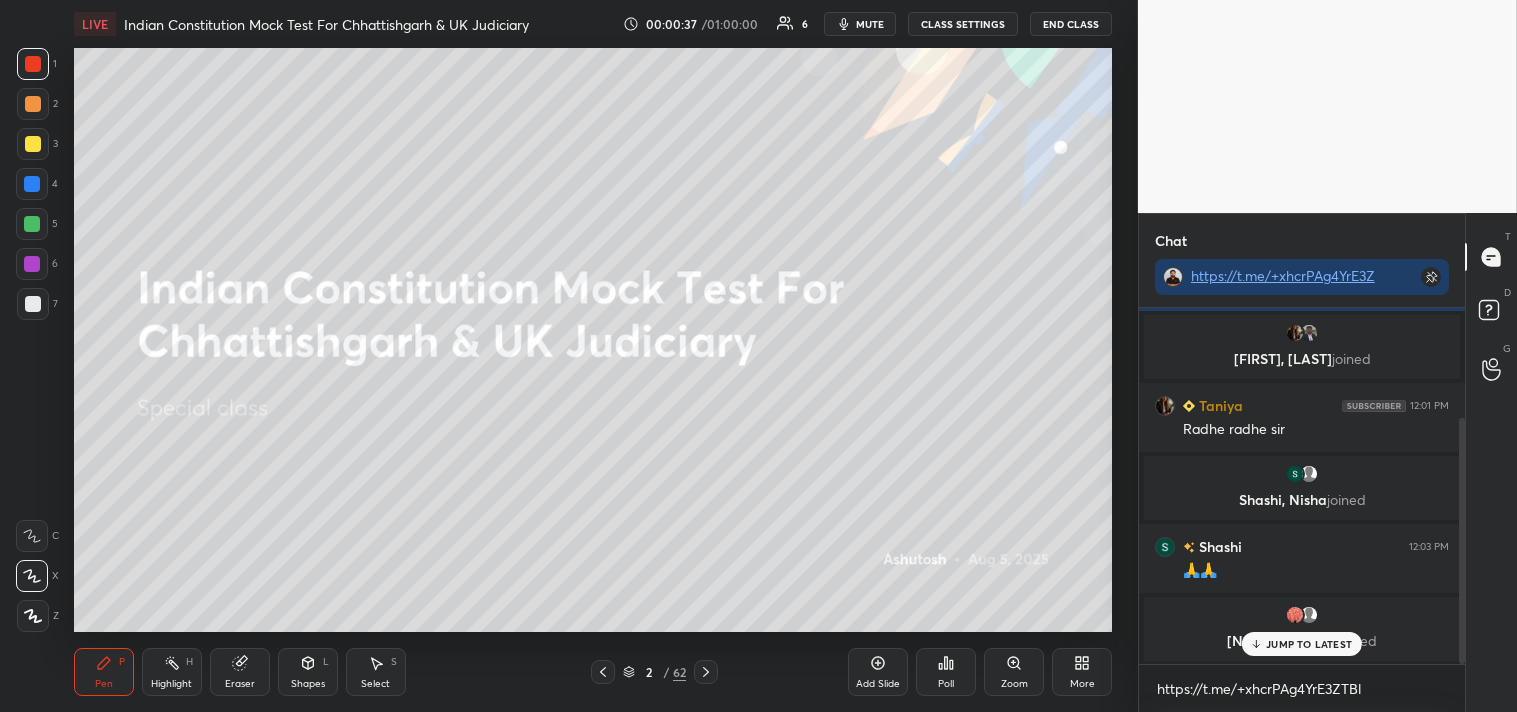 click on "JUMP TO LATEST" at bounding box center [1309, 644] 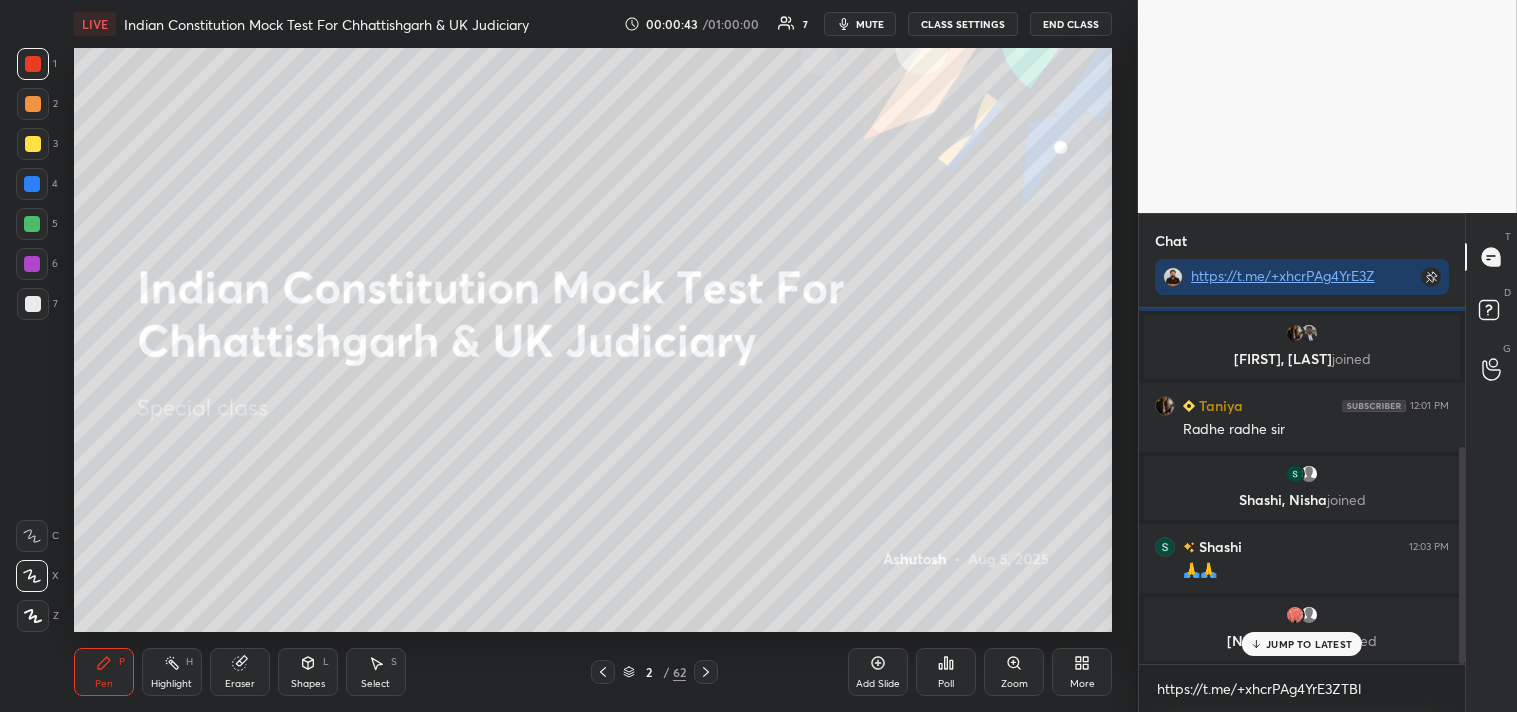 scroll, scrollTop: 226, scrollLeft: 0, axis: vertical 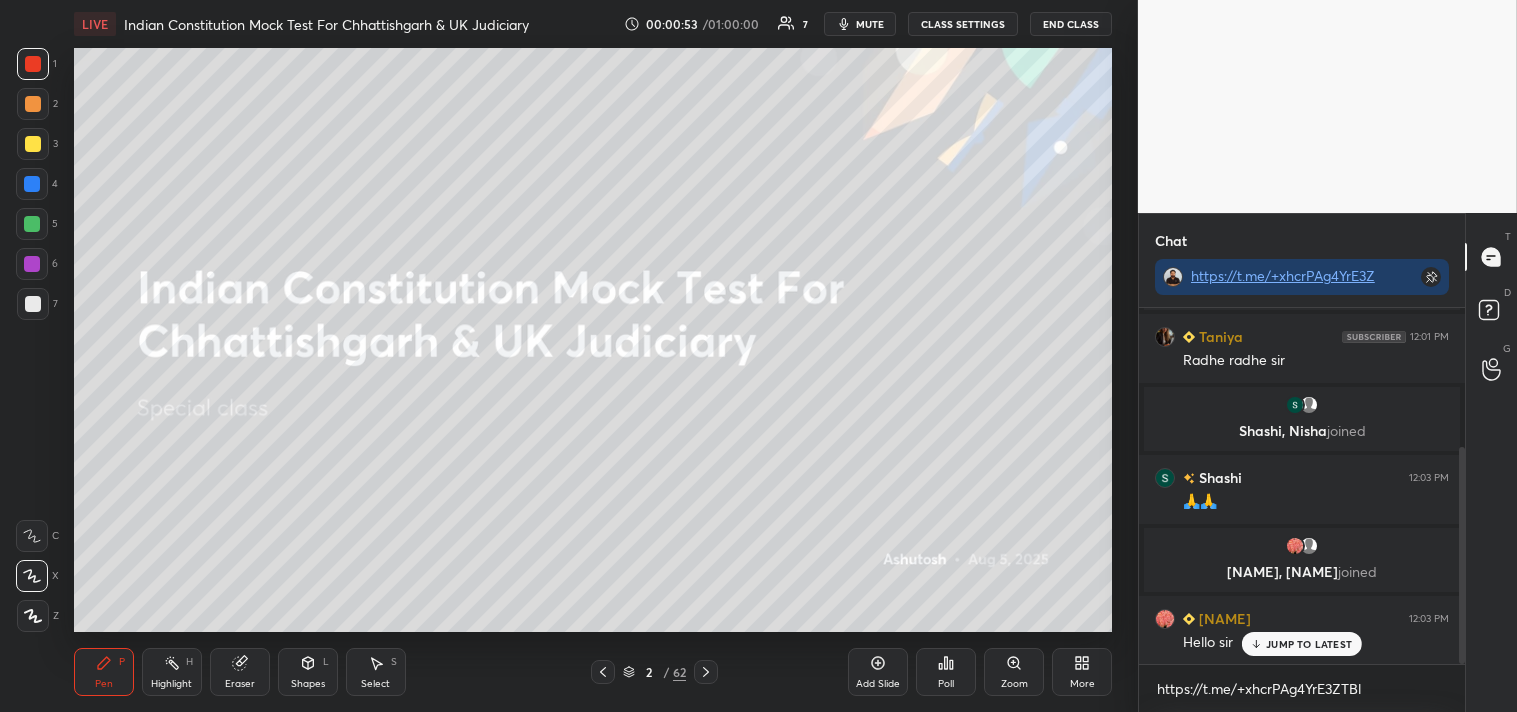 click 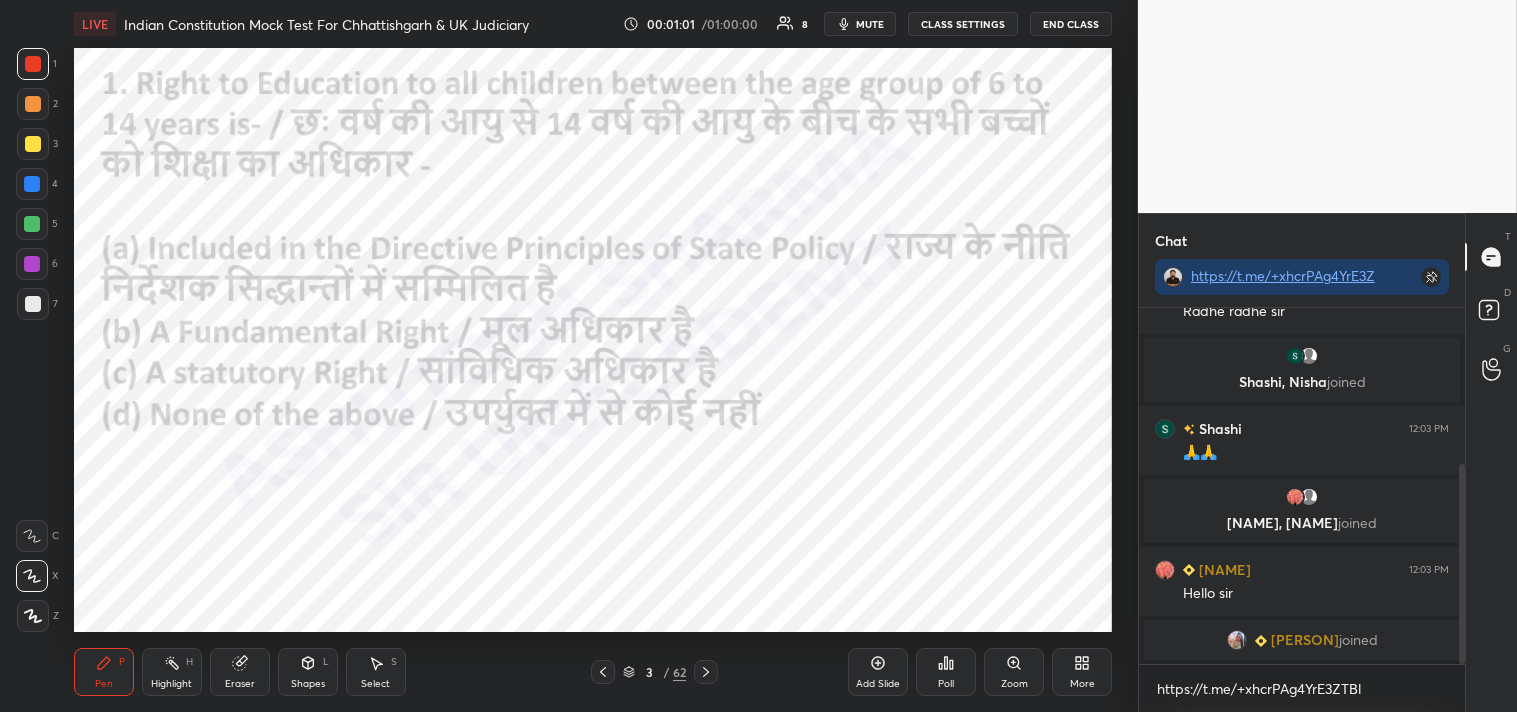 scroll, scrollTop: 298, scrollLeft: 0, axis: vertical 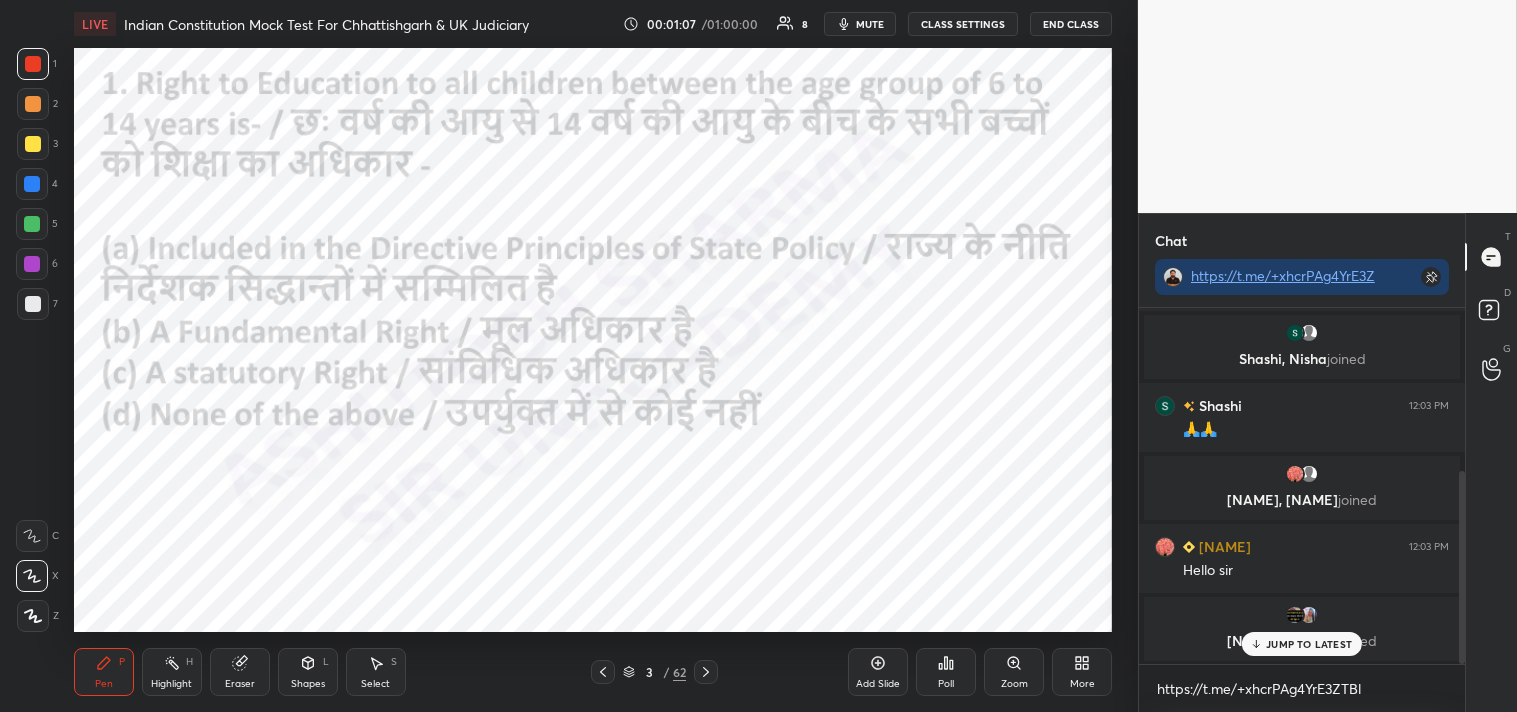 click on "JUMP TO LATEST" at bounding box center [1309, 644] 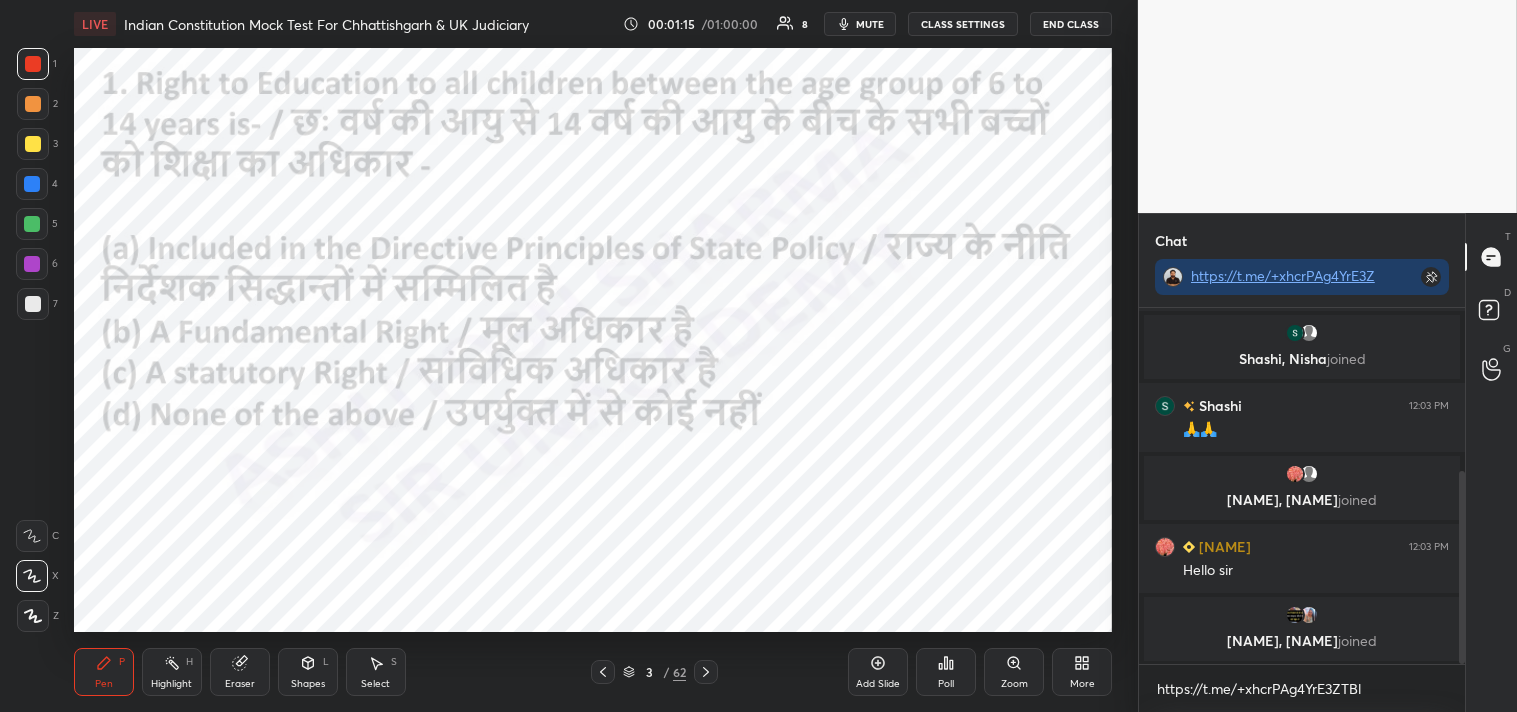 click 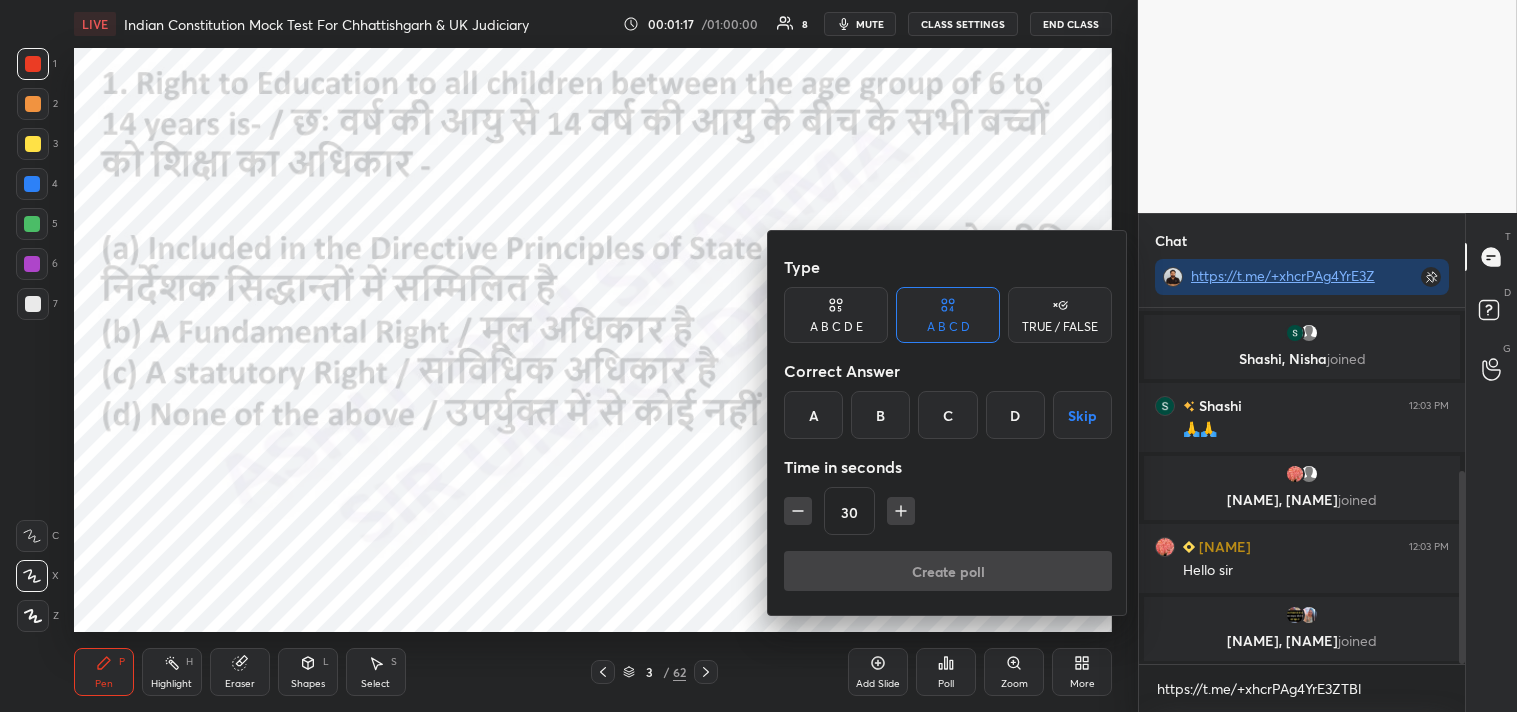 click on "B" at bounding box center (880, 415) 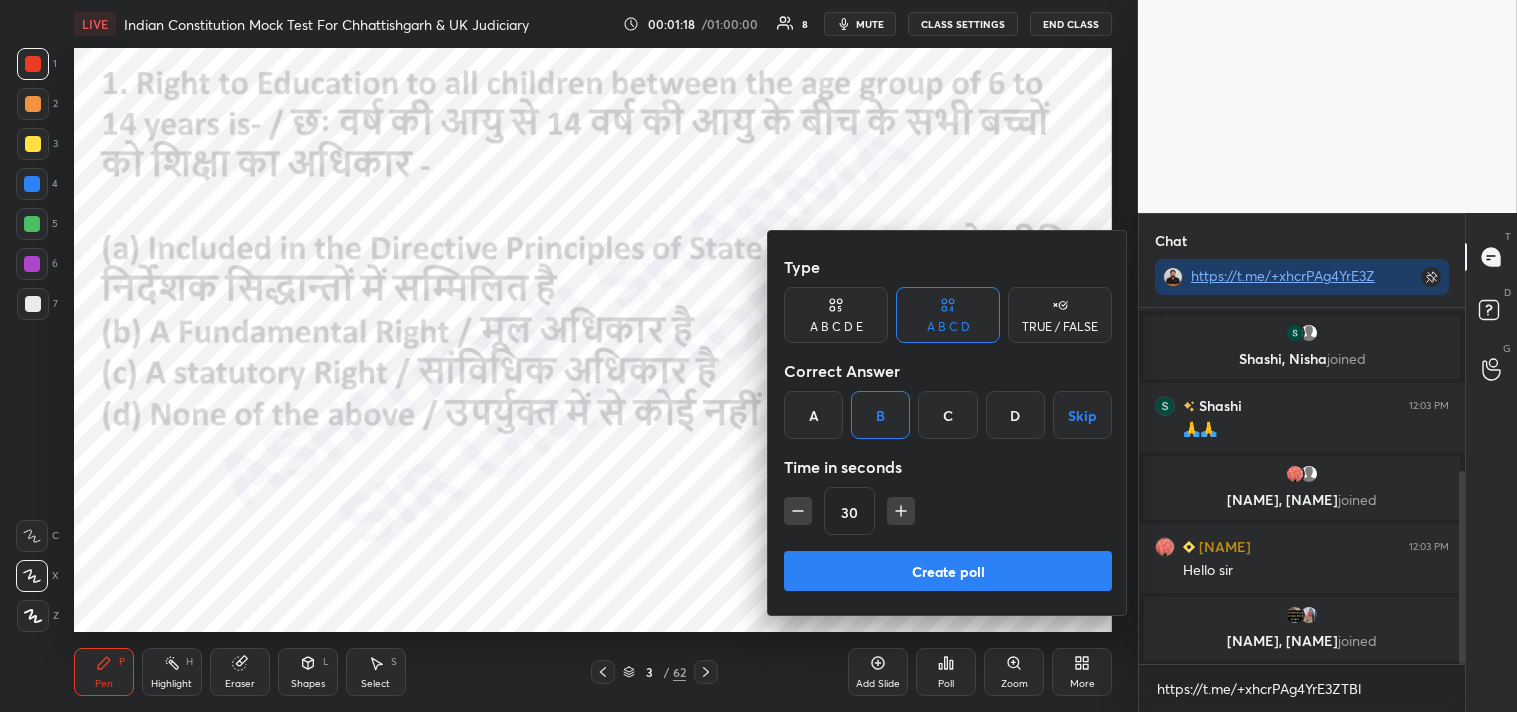 click on "Create poll" at bounding box center [948, 571] 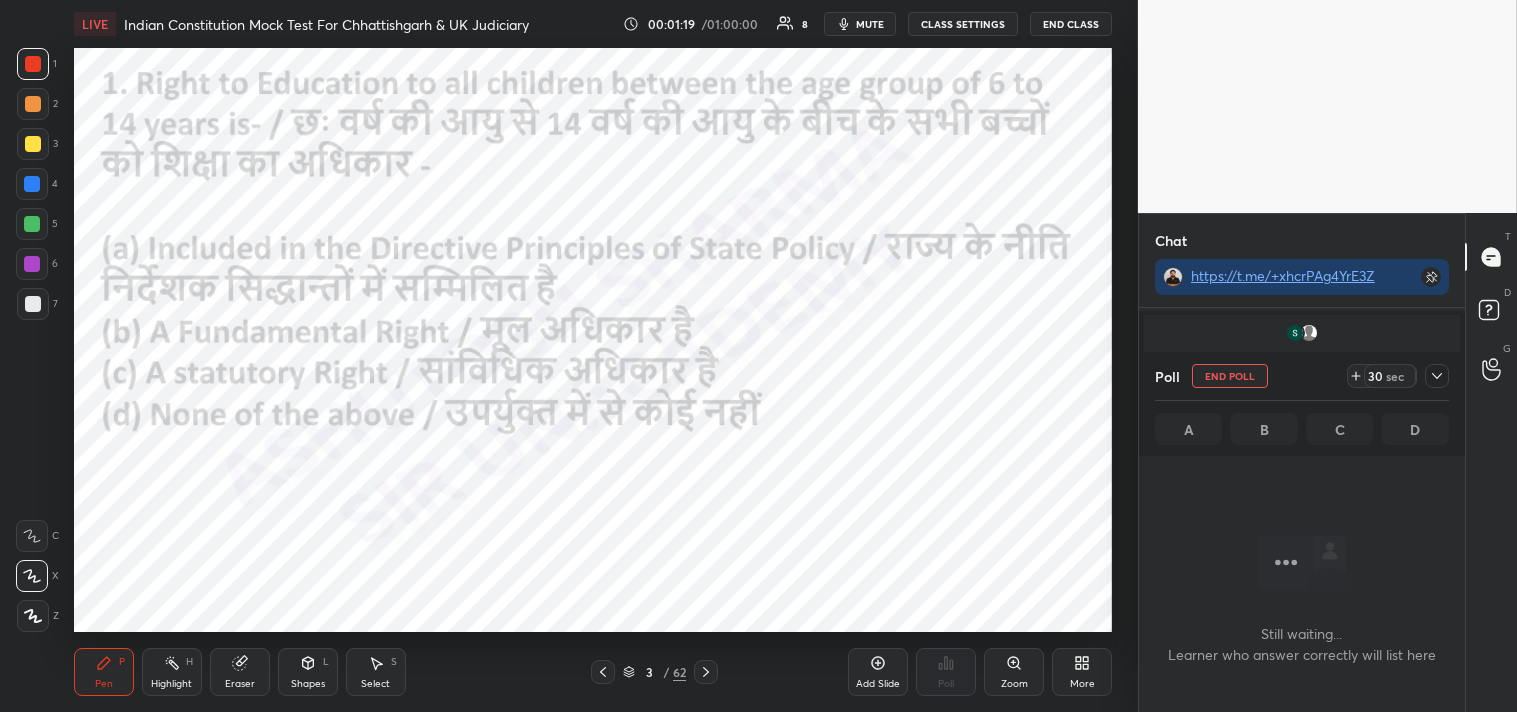 scroll, scrollTop: 246, scrollLeft: 320, axis: both 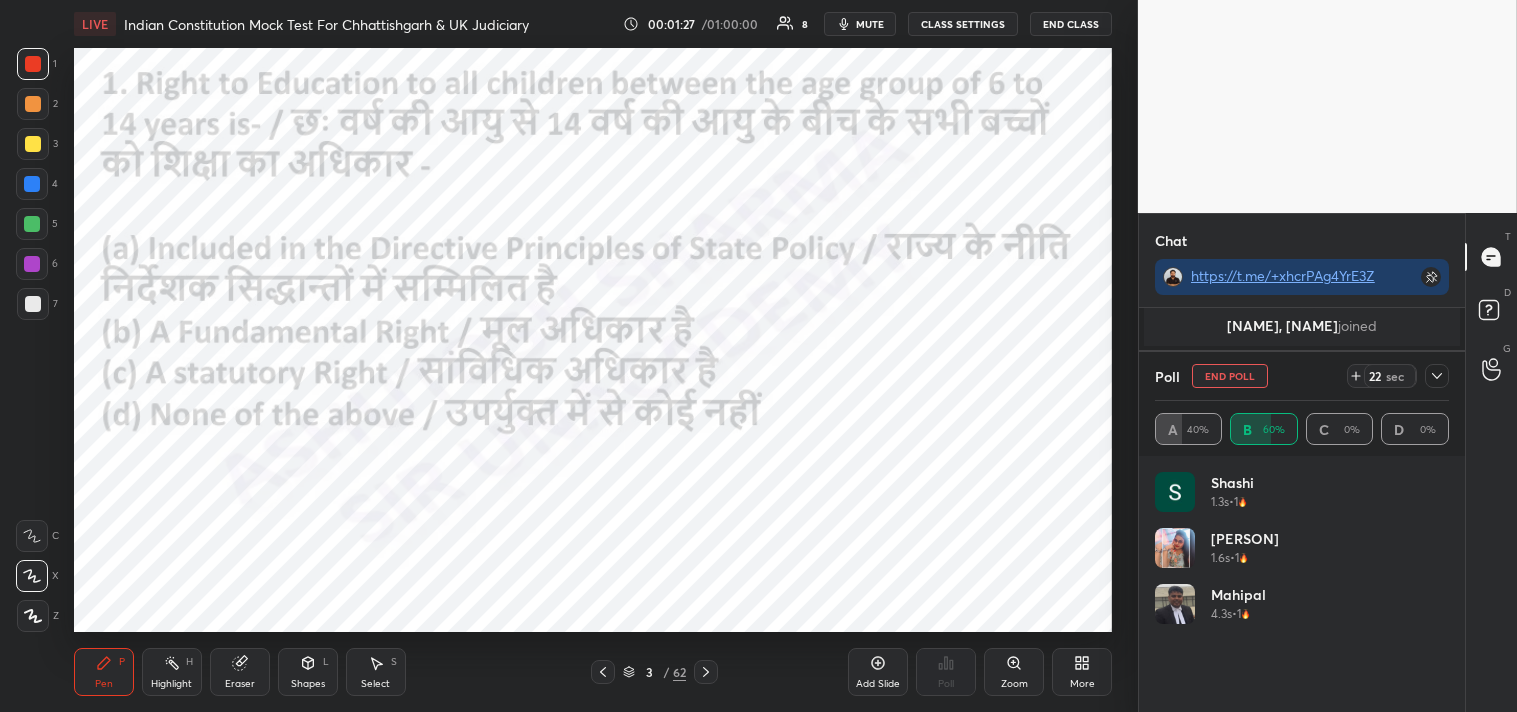 click 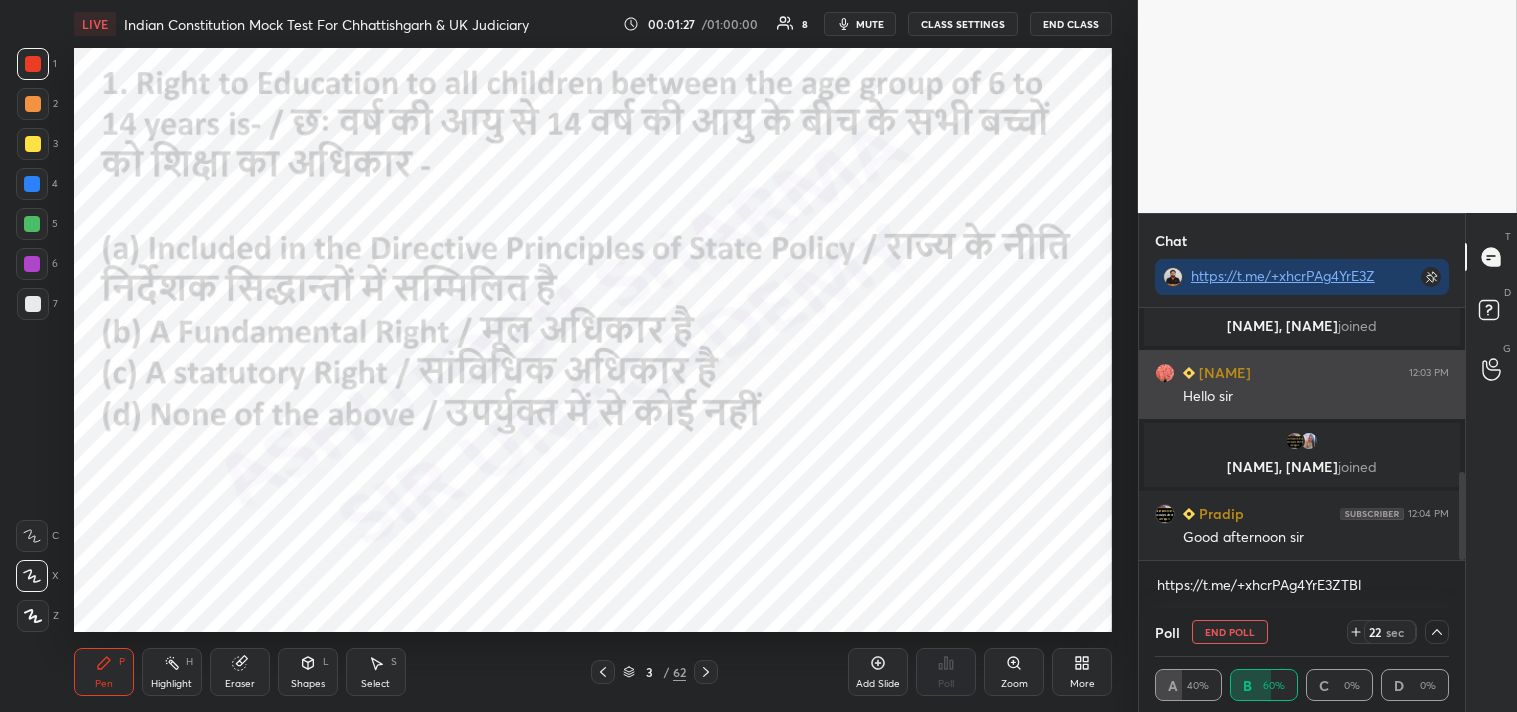 scroll, scrollTop: 153, scrollLeft: 288, axis: both 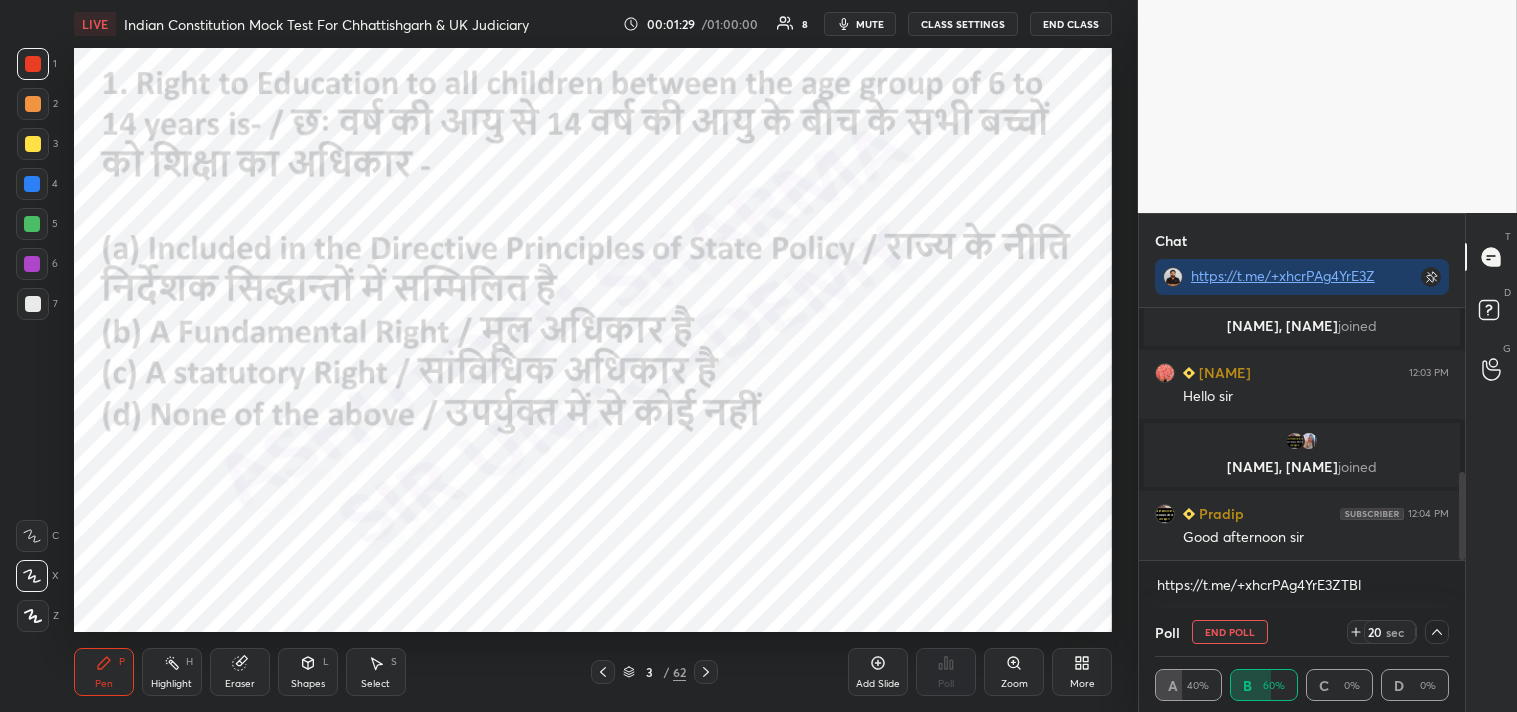 drag, startPoint x: 1461, startPoint y: 530, endPoint x: 1451, endPoint y: 565, distance: 36.40055 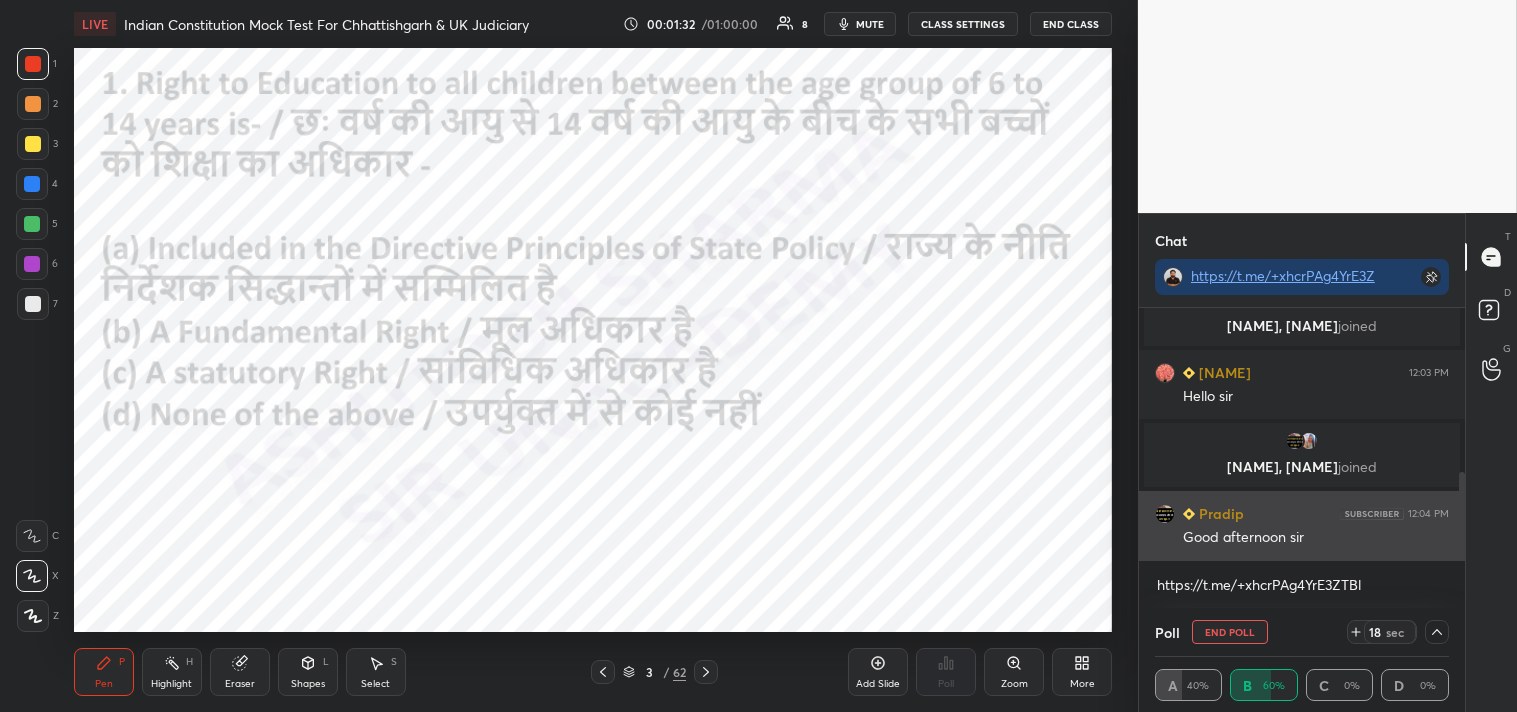 click on "Good afternoon sir" at bounding box center [1316, 538] 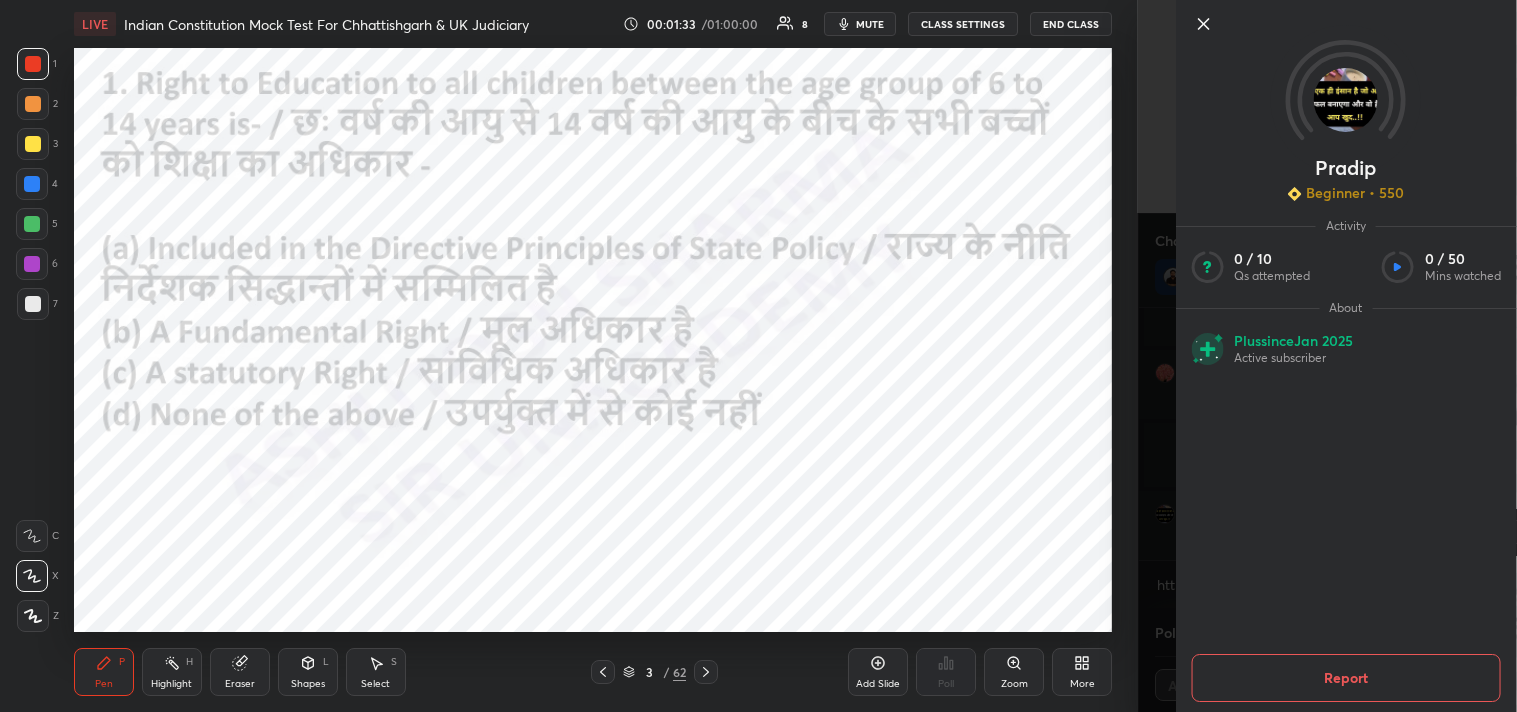 click 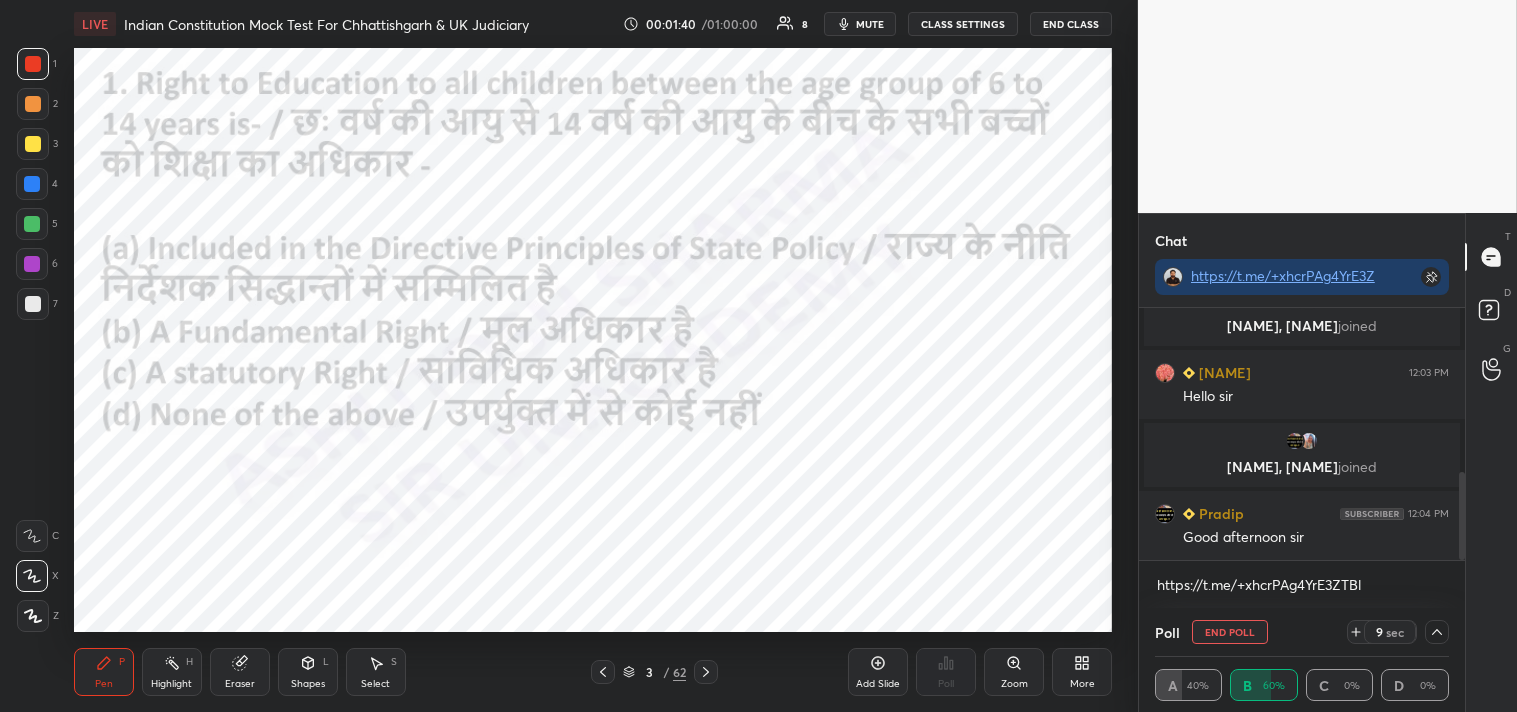 click 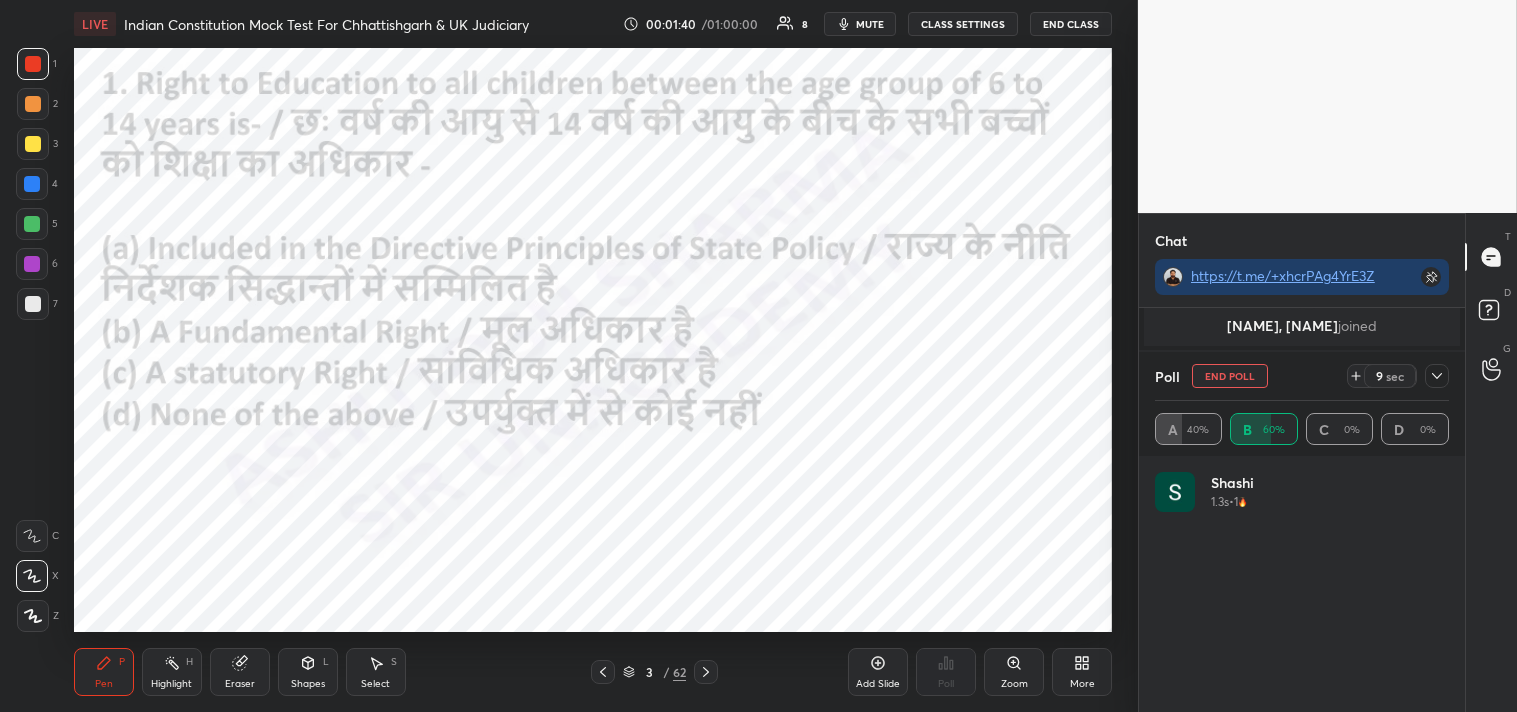 scroll, scrollTop: 5, scrollLeft: 6, axis: both 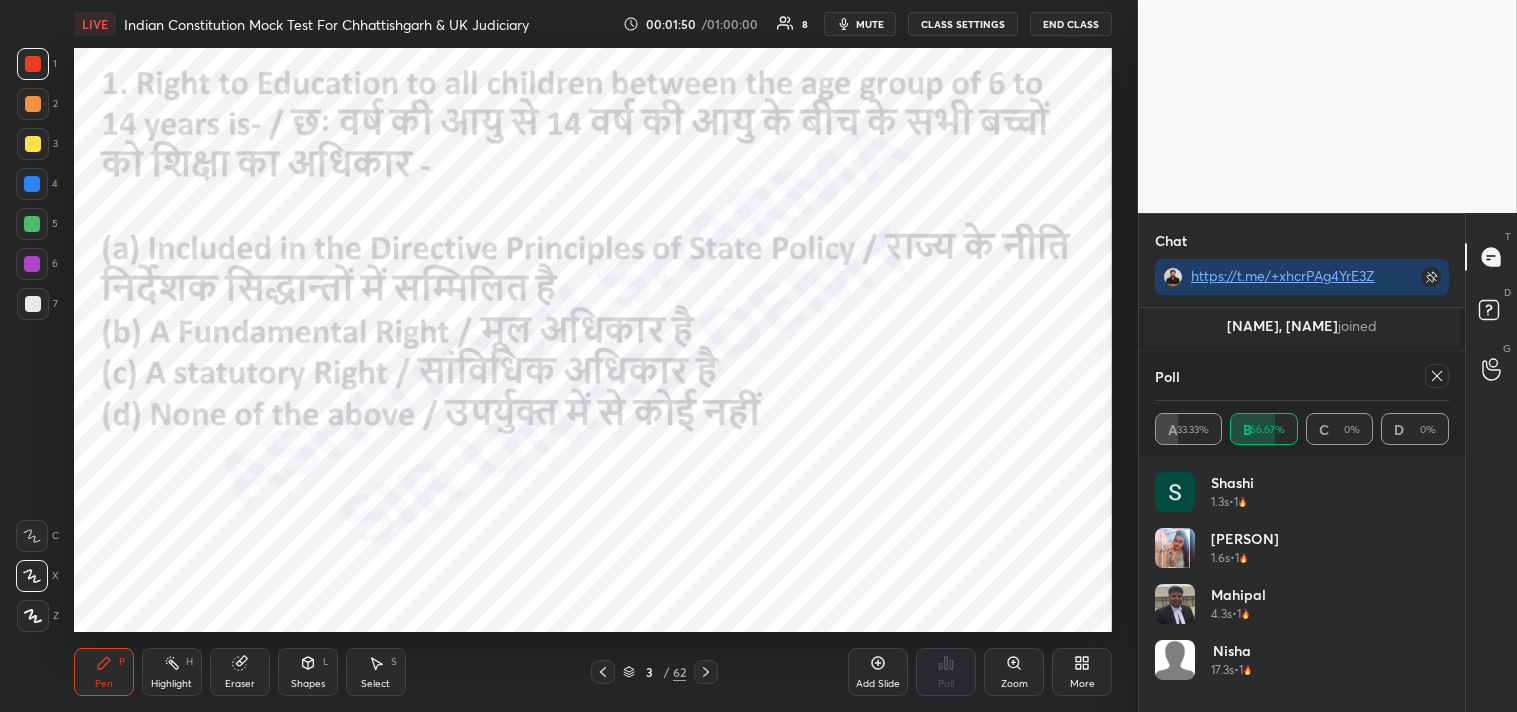 click 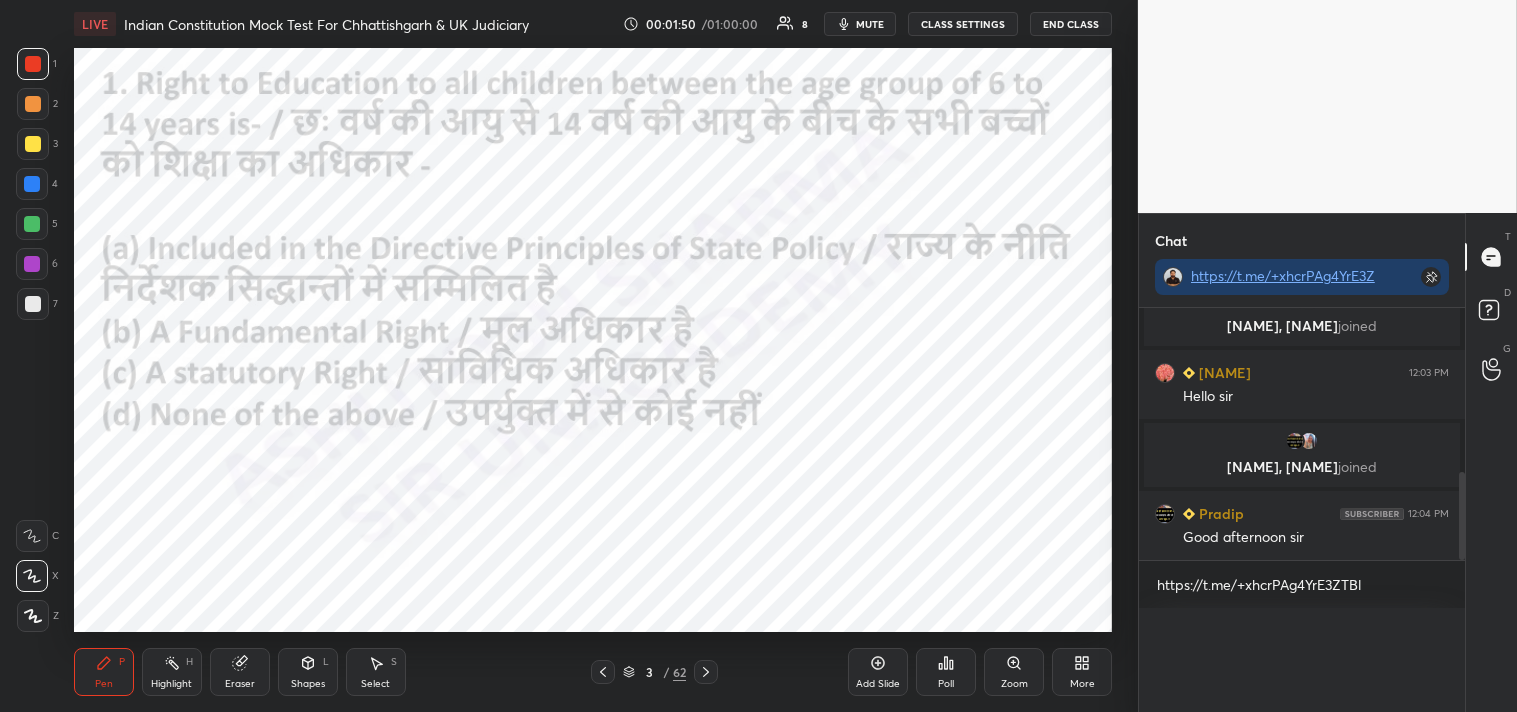 scroll, scrollTop: 0, scrollLeft: 0, axis: both 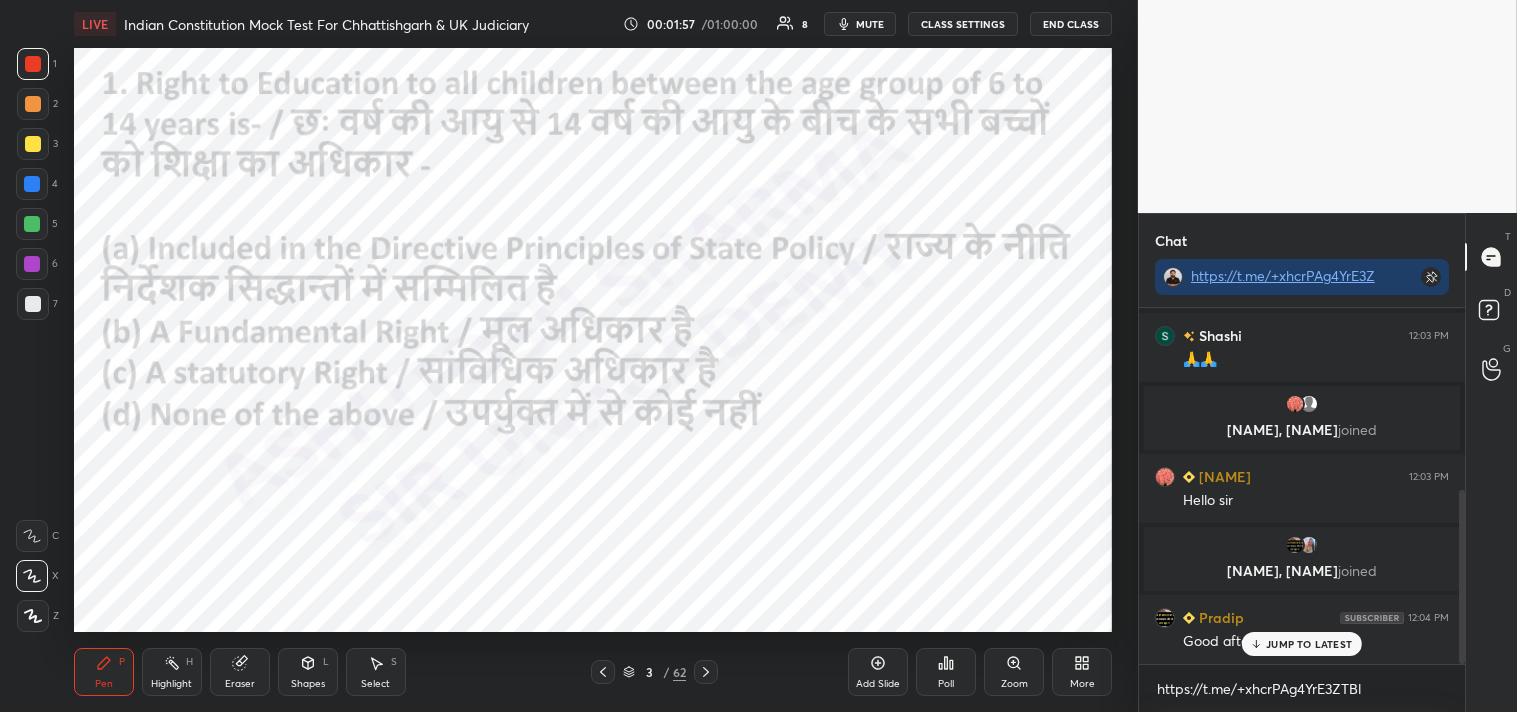 click on "JUMP TO LATEST" at bounding box center [1309, 644] 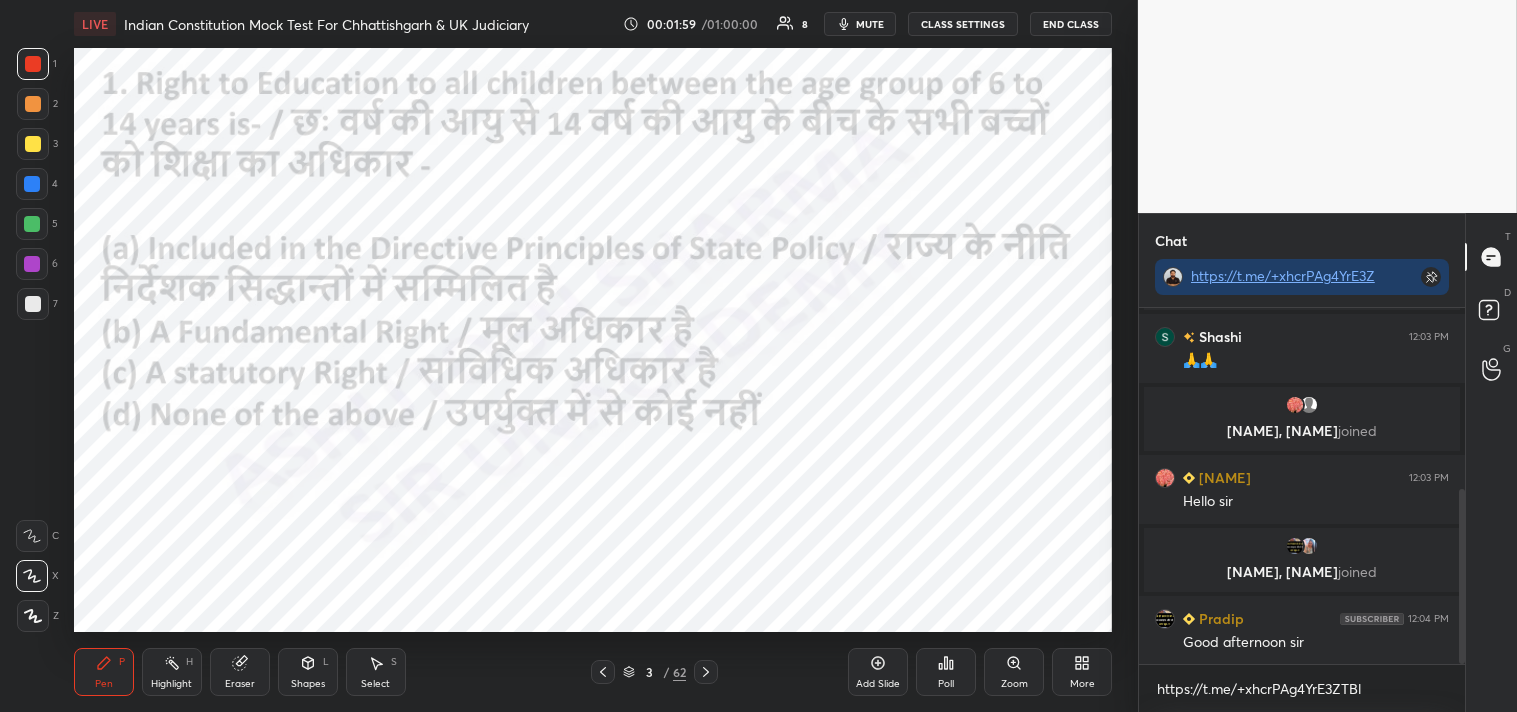 click 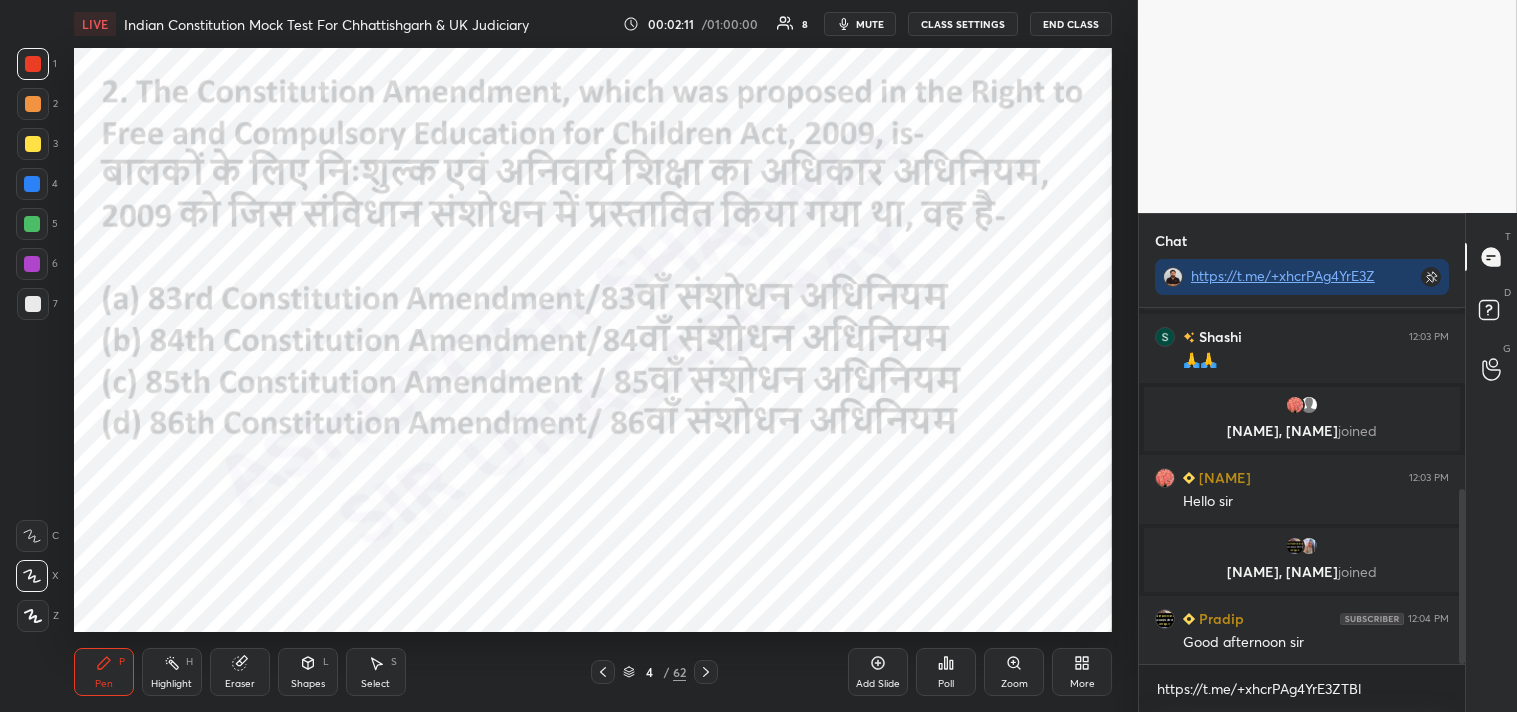 click on "Poll" at bounding box center [946, 684] 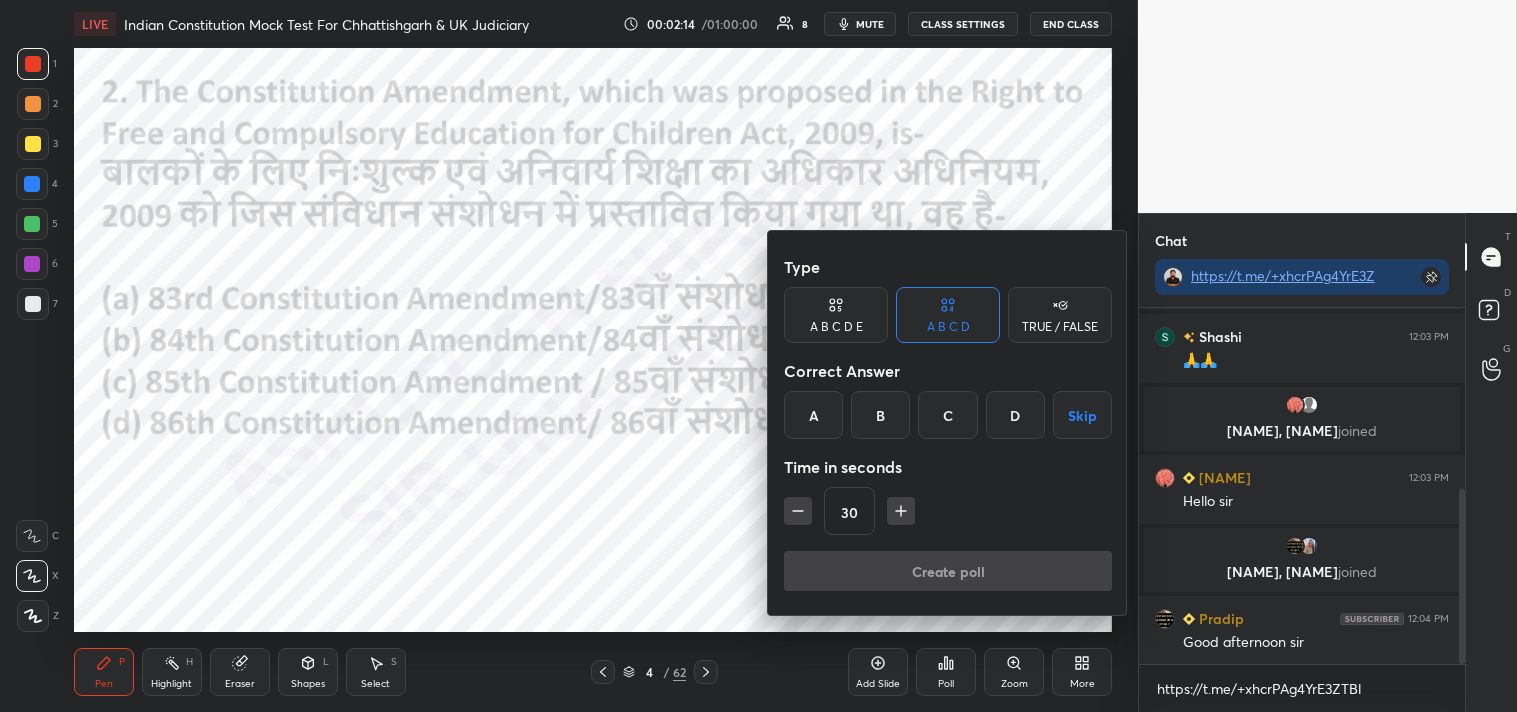 click on "D" at bounding box center [1015, 415] 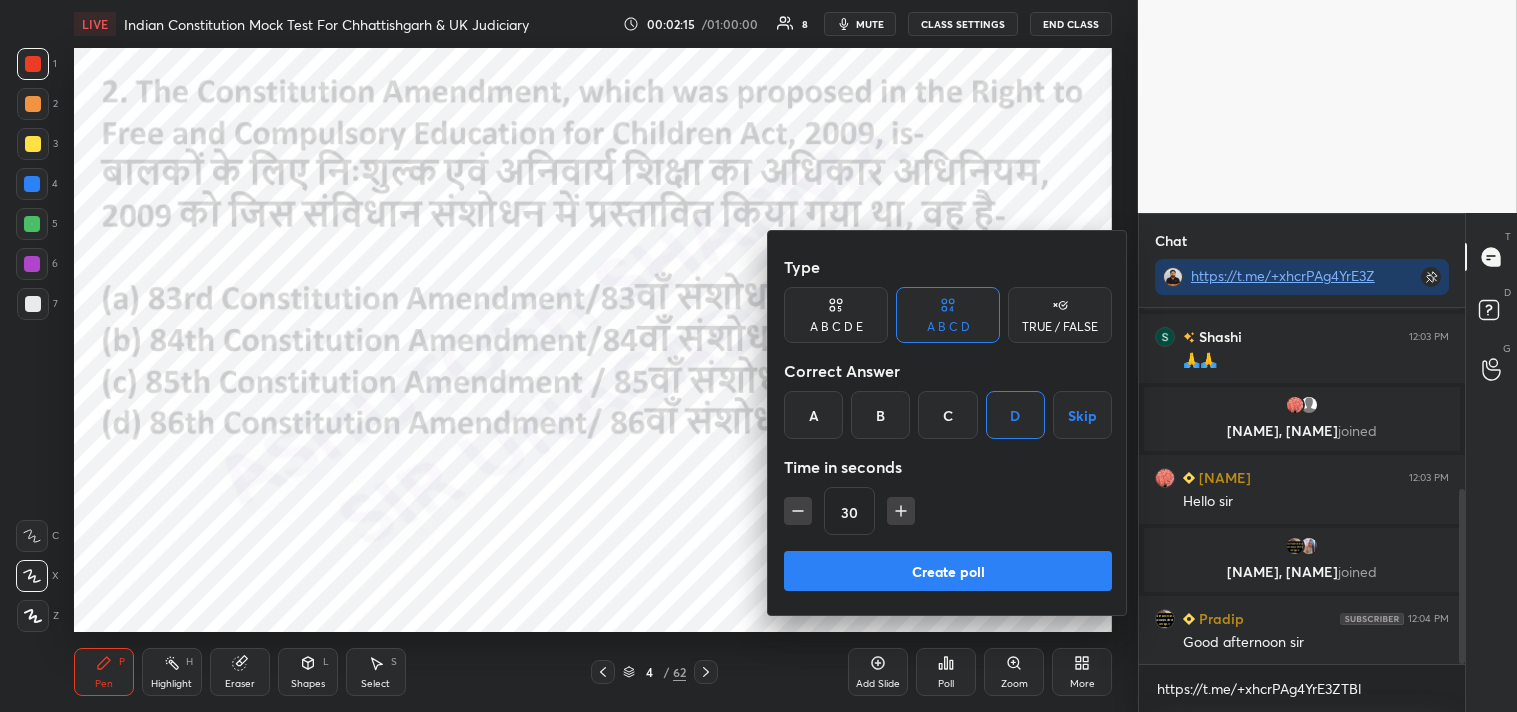 click on "Create poll" at bounding box center (948, 571) 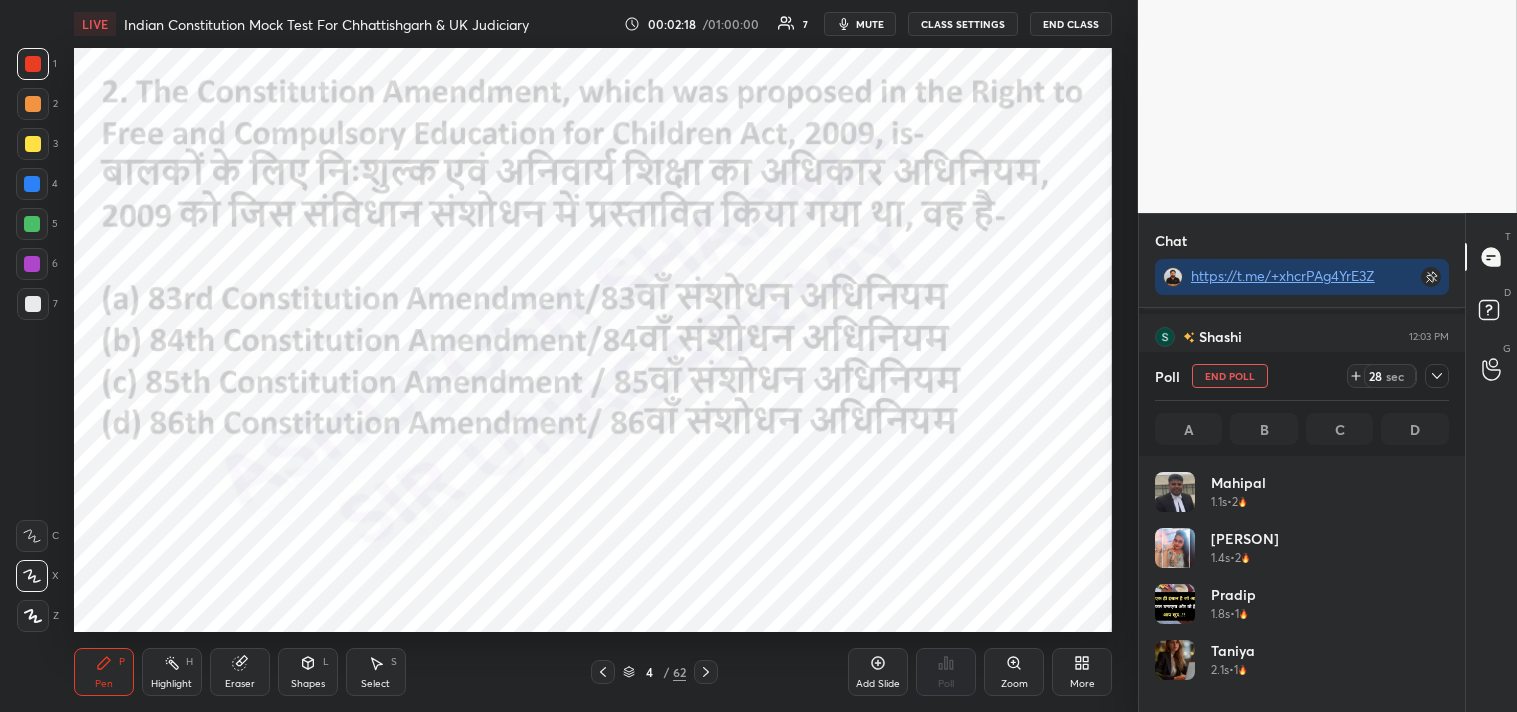 click 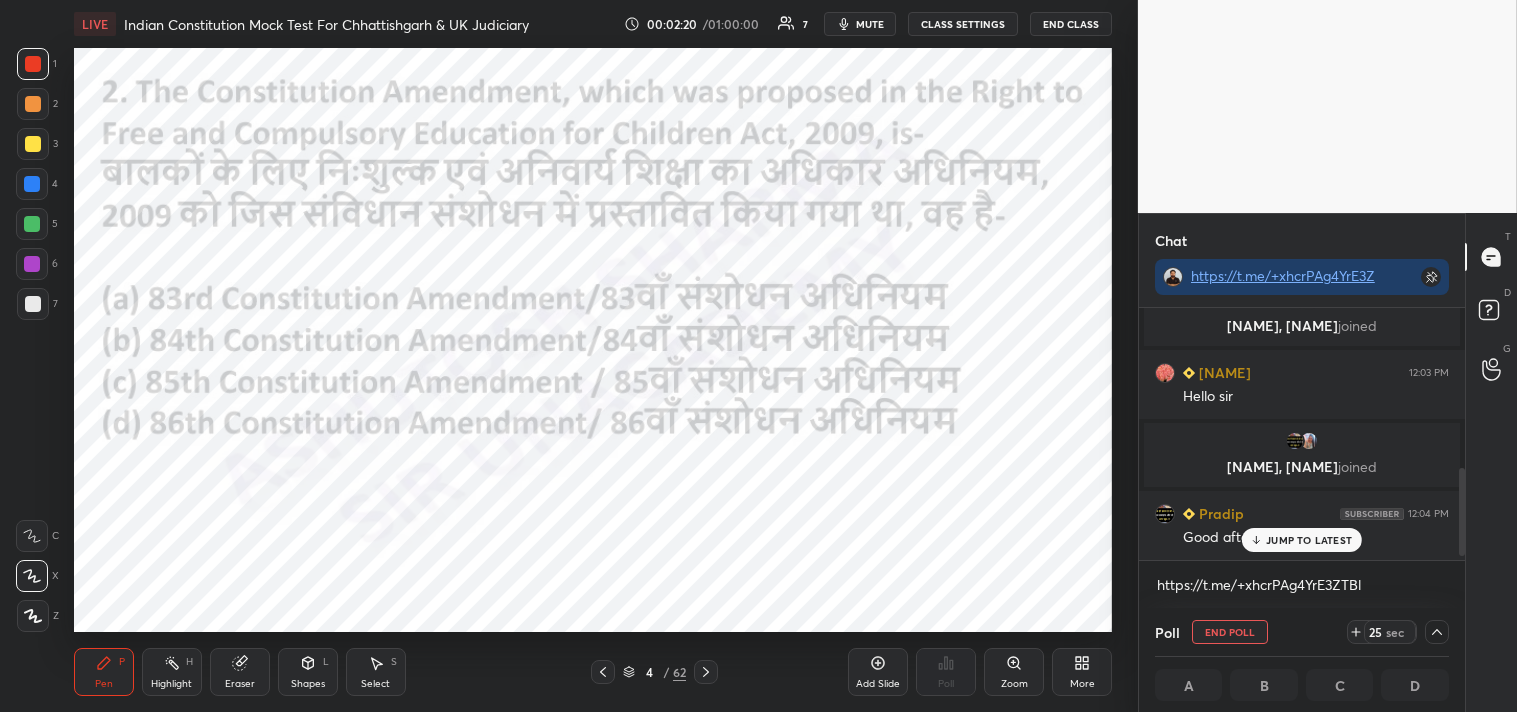 drag, startPoint x: 1461, startPoint y: 525, endPoint x: 1450, endPoint y: 573, distance: 49.24429 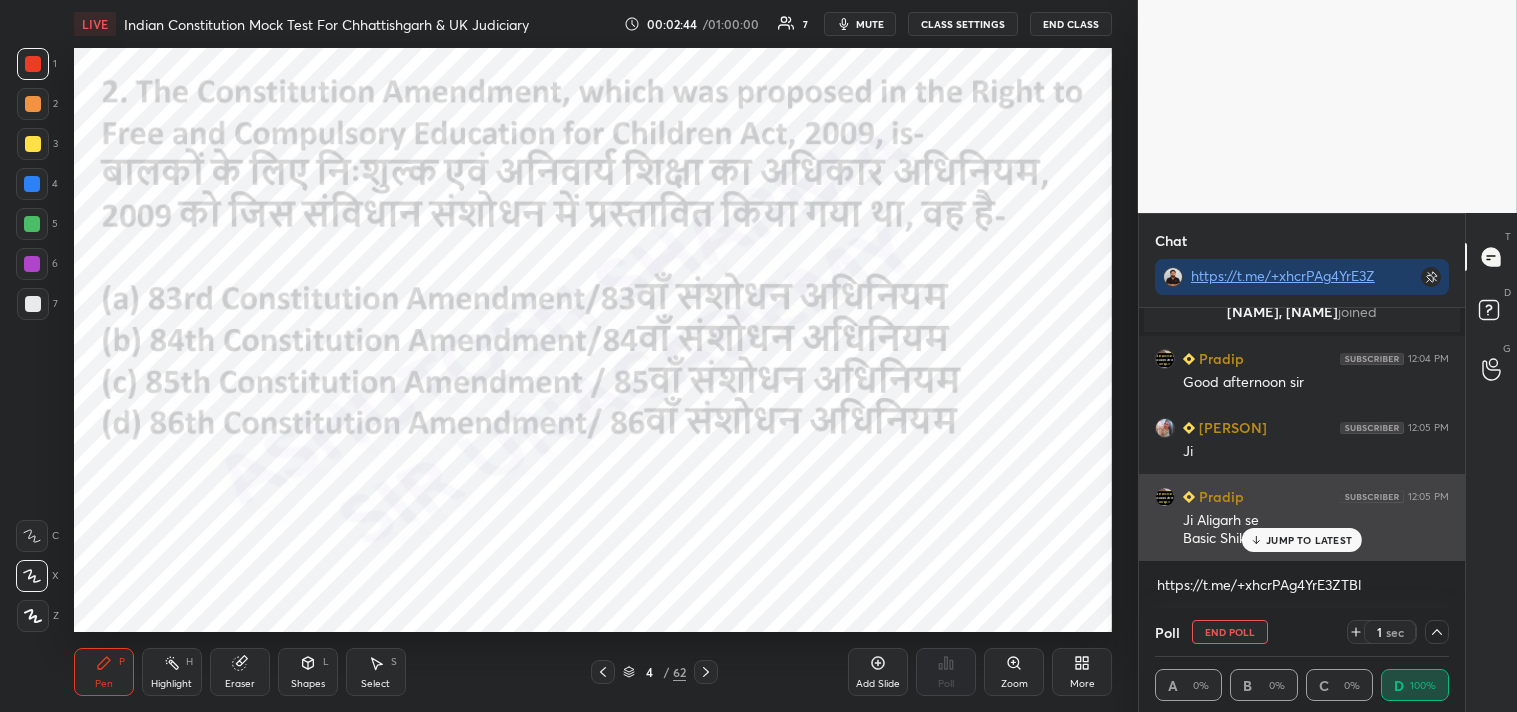 click on "JUMP TO LATEST" at bounding box center (1309, 540) 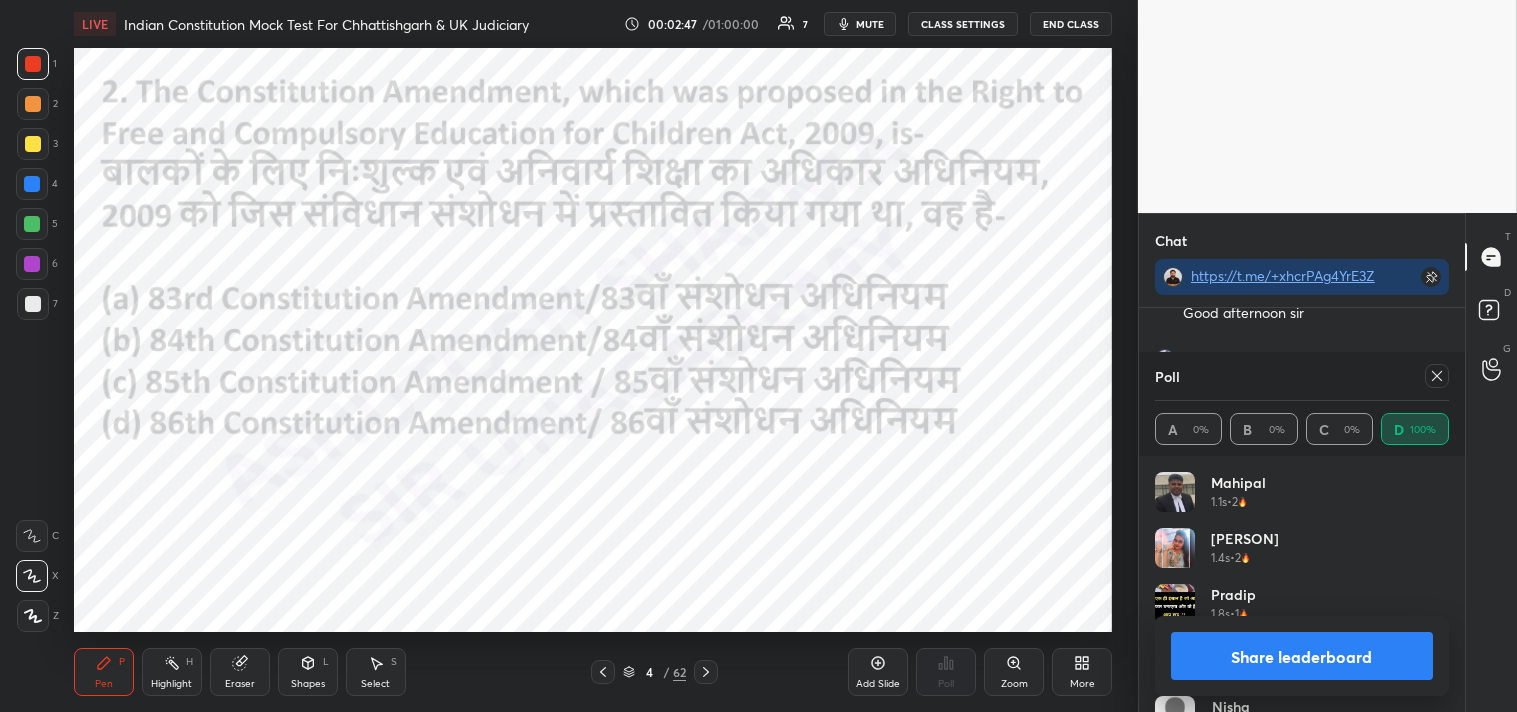 click 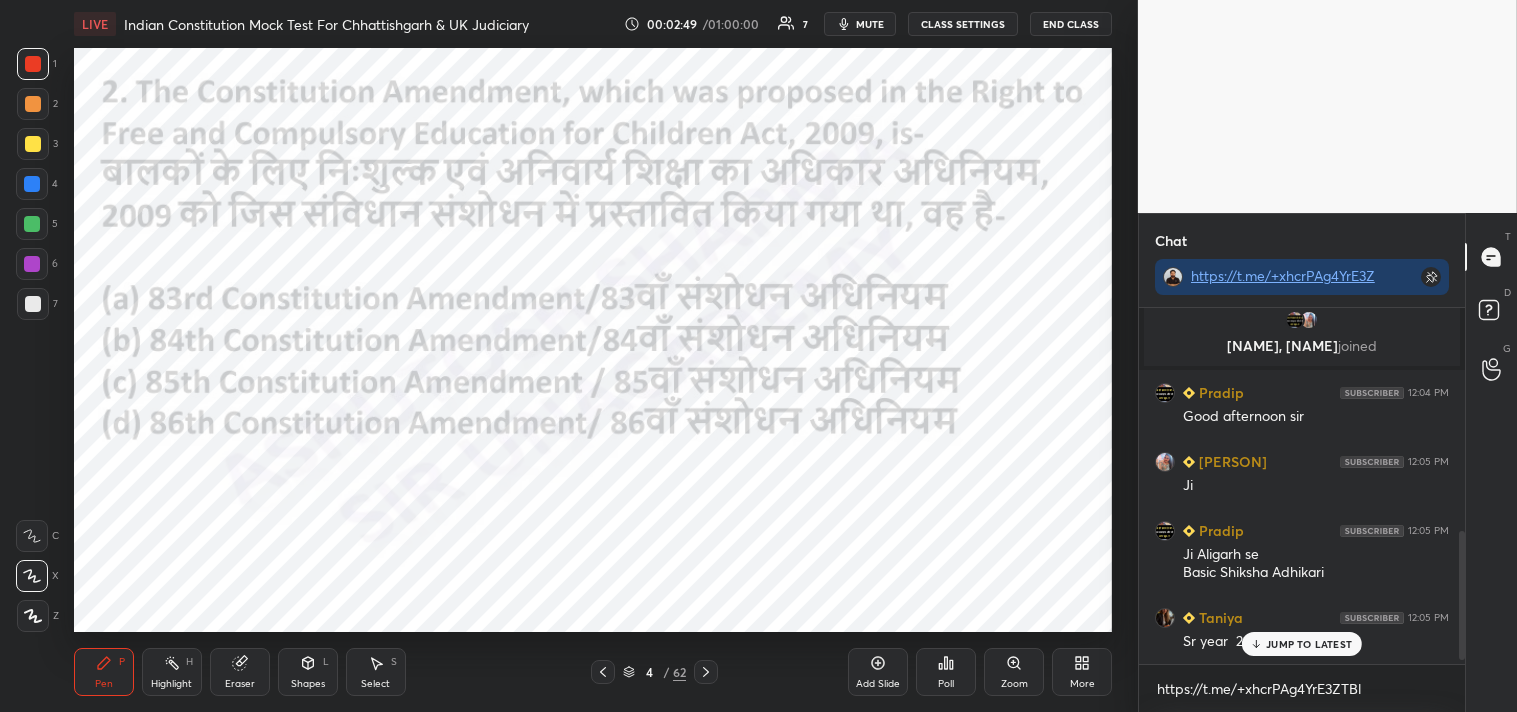 click on "JUMP TO LATEST" at bounding box center [1309, 644] 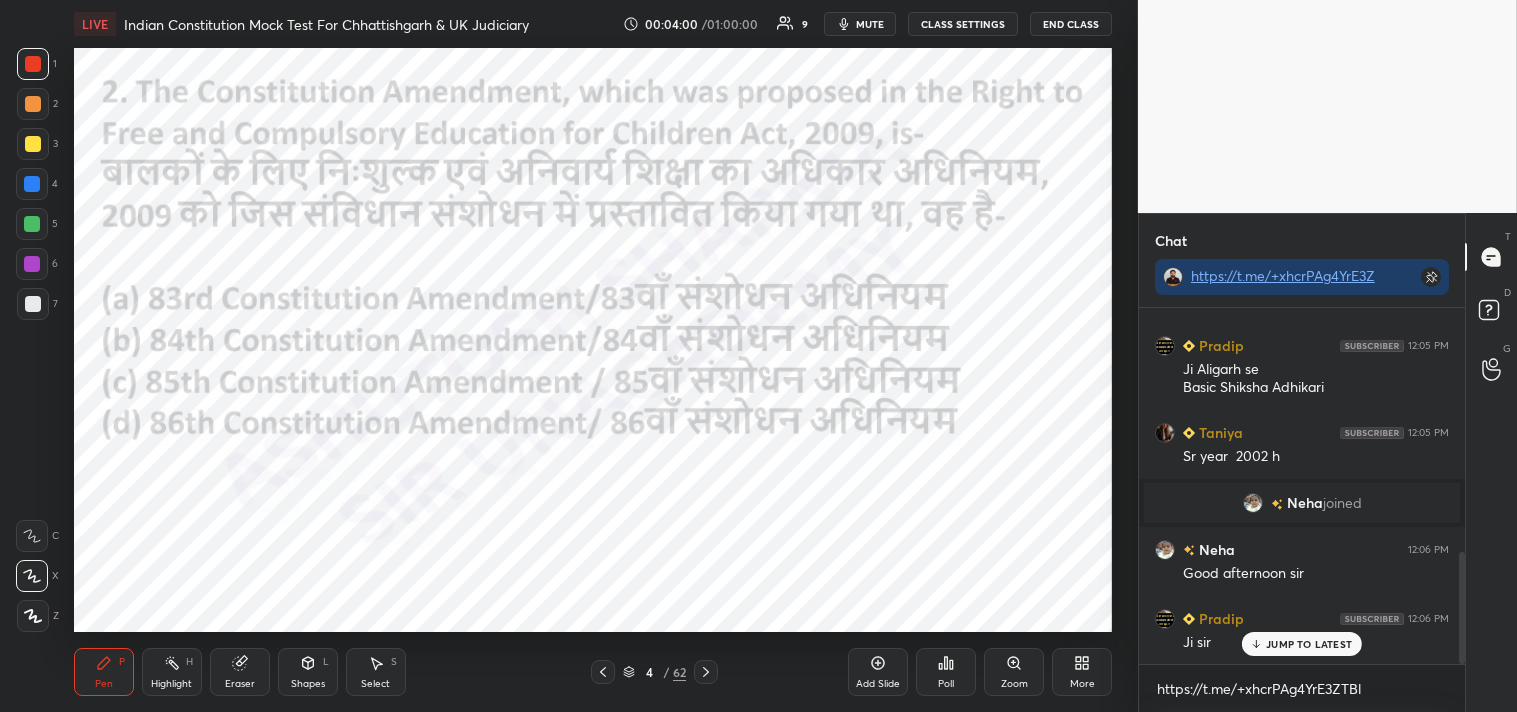 scroll, scrollTop: 847, scrollLeft: 0, axis: vertical 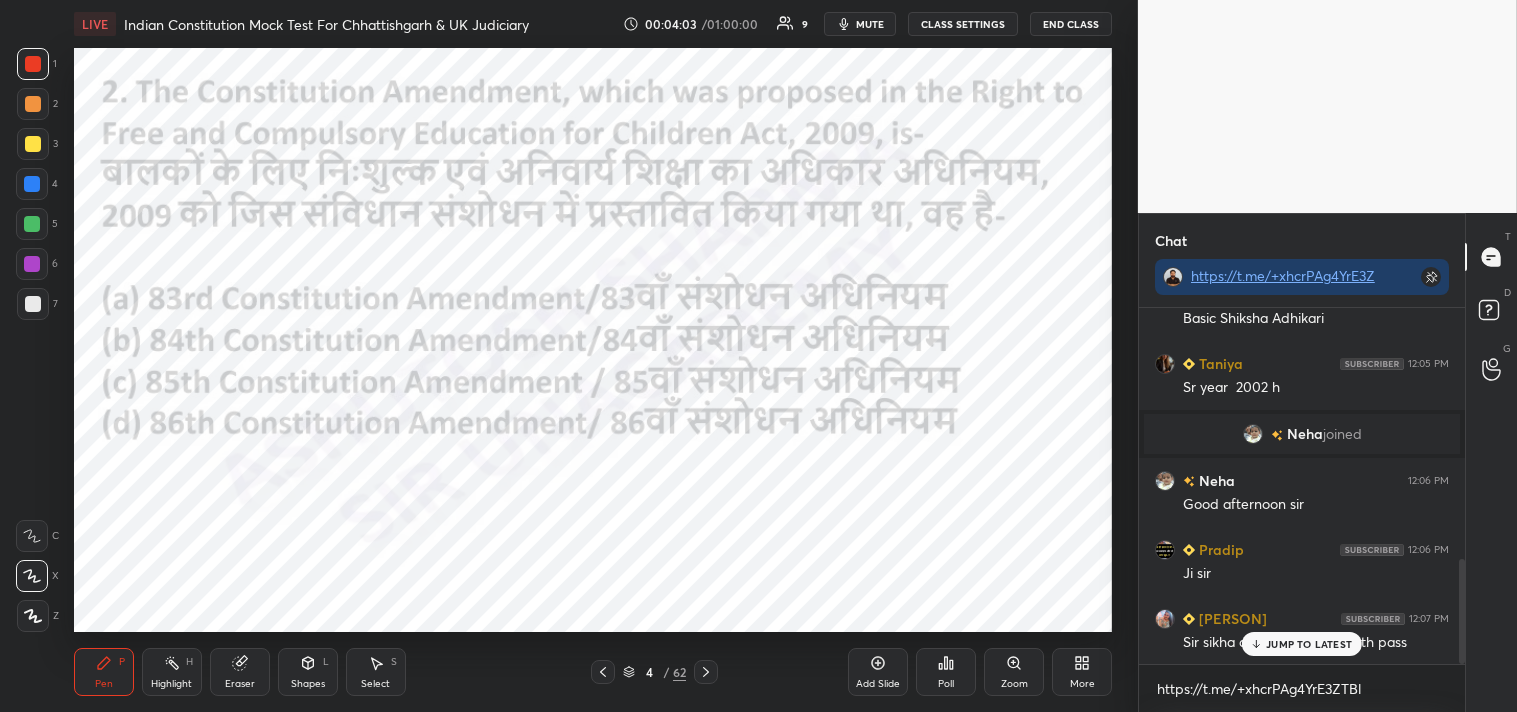 click on "JUMP TO LATEST" at bounding box center (1309, 644) 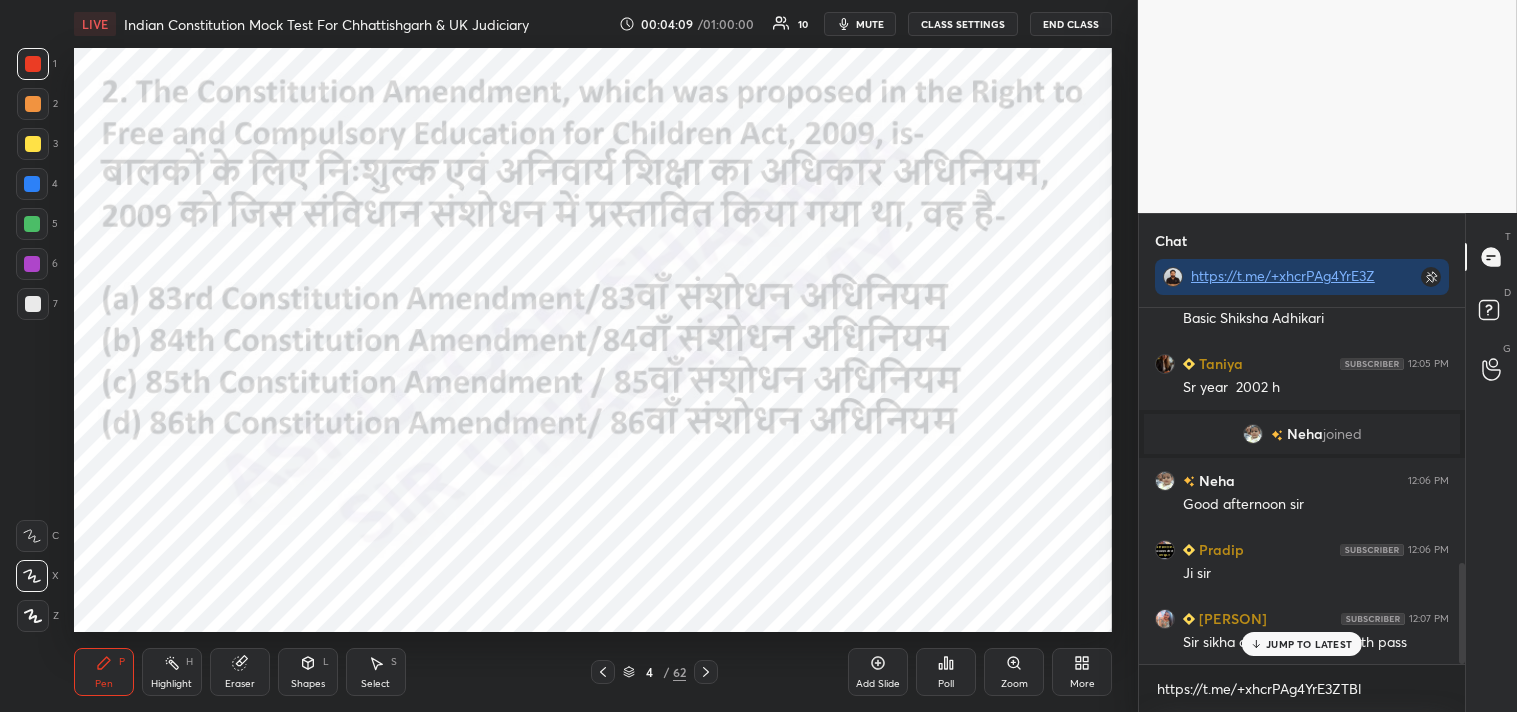 scroll, scrollTop: 895, scrollLeft: 0, axis: vertical 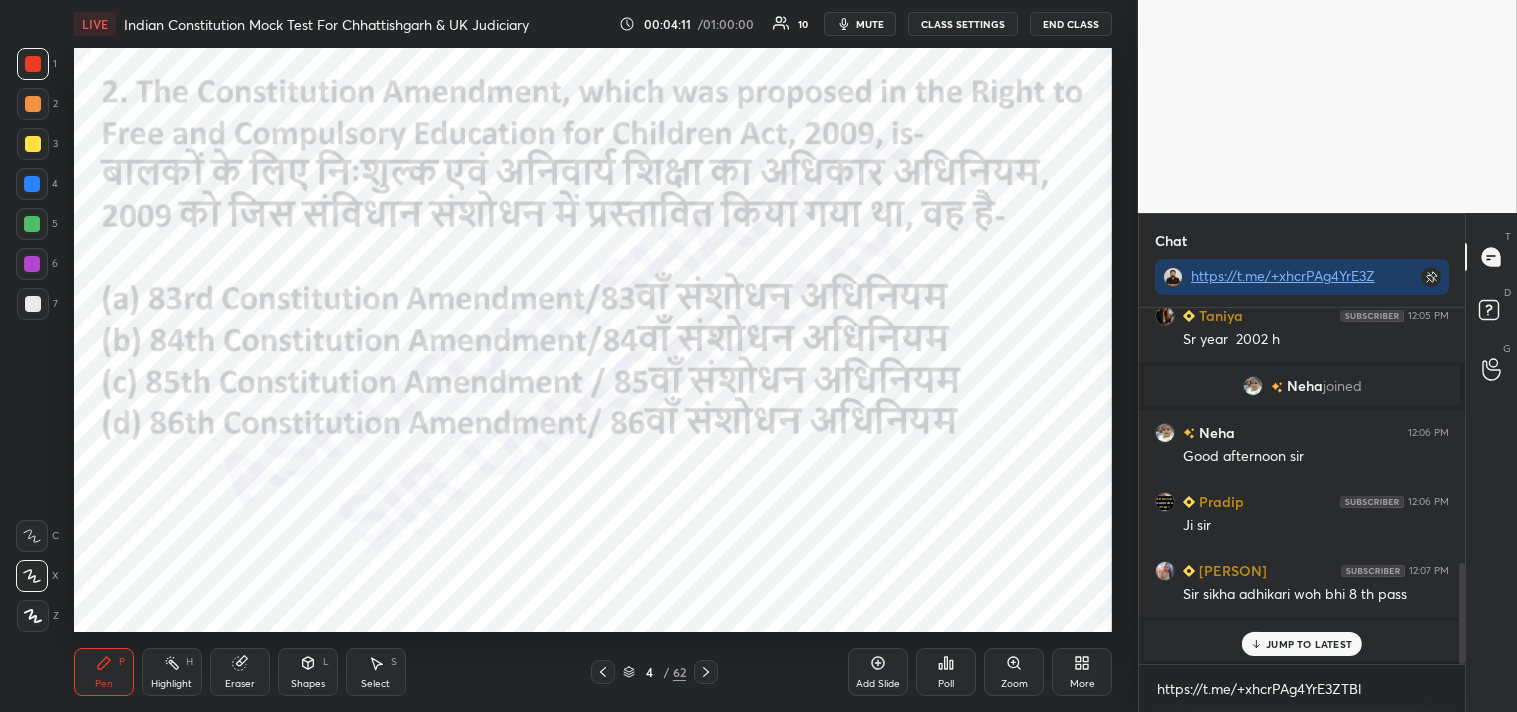 click on "JUMP TO LATEST" at bounding box center (1309, 644) 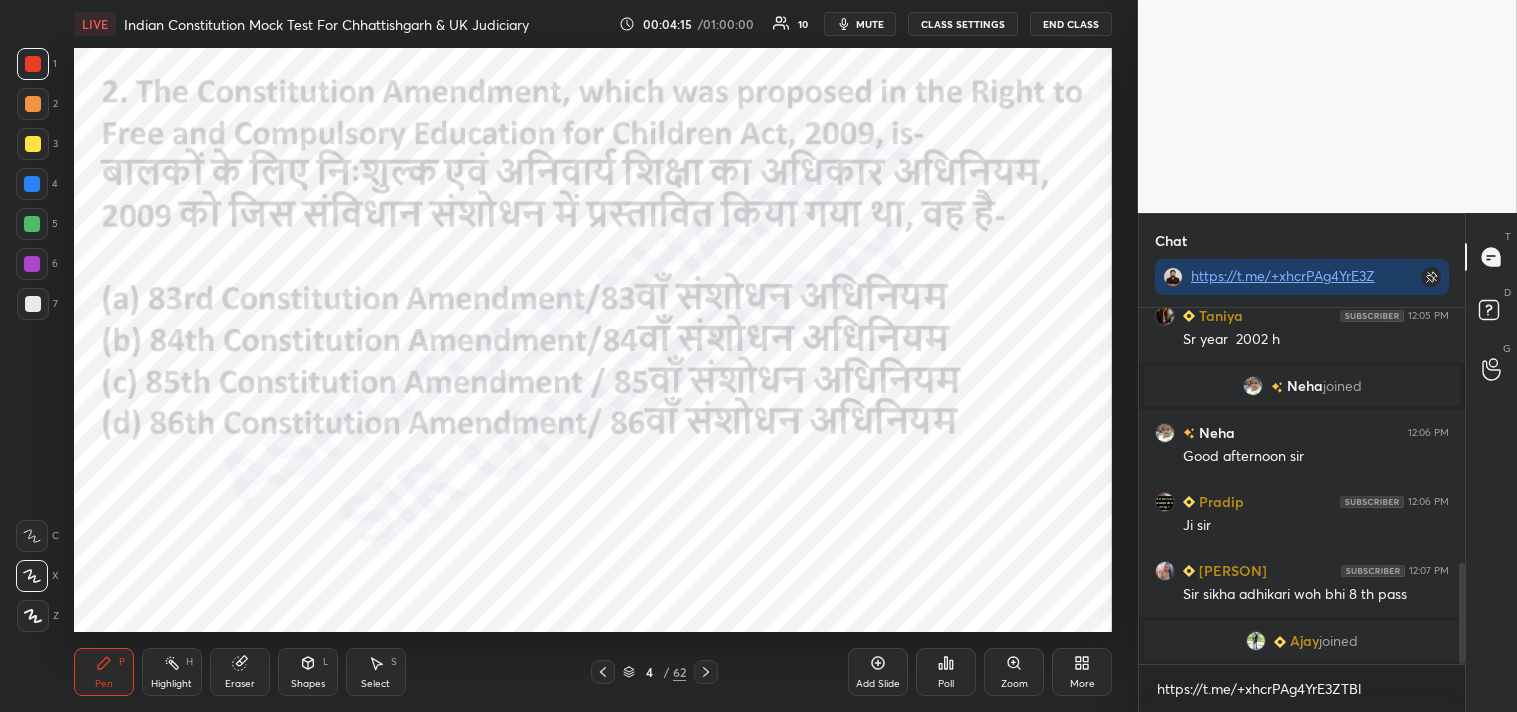 click 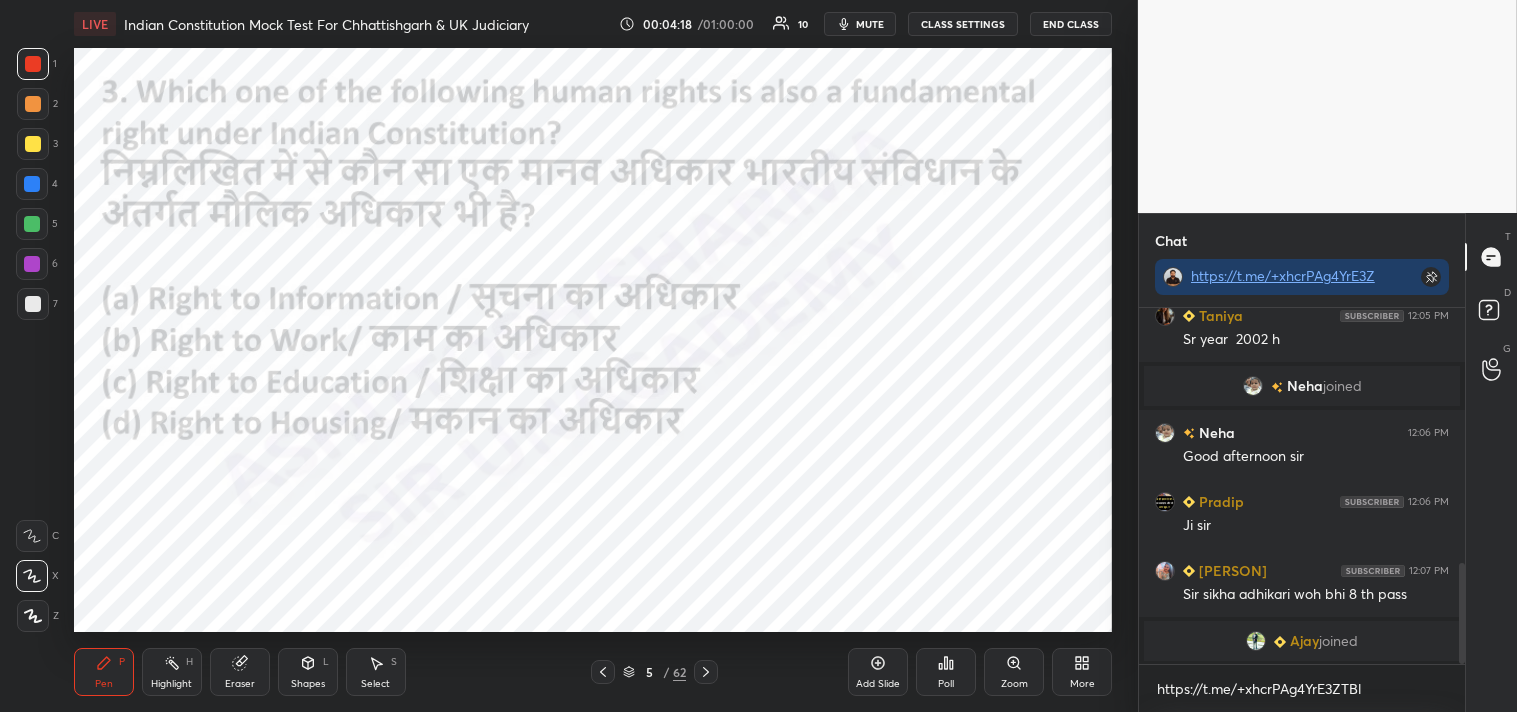 scroll, scrollTop: 905, scrollLeft: 0, axis: vertical 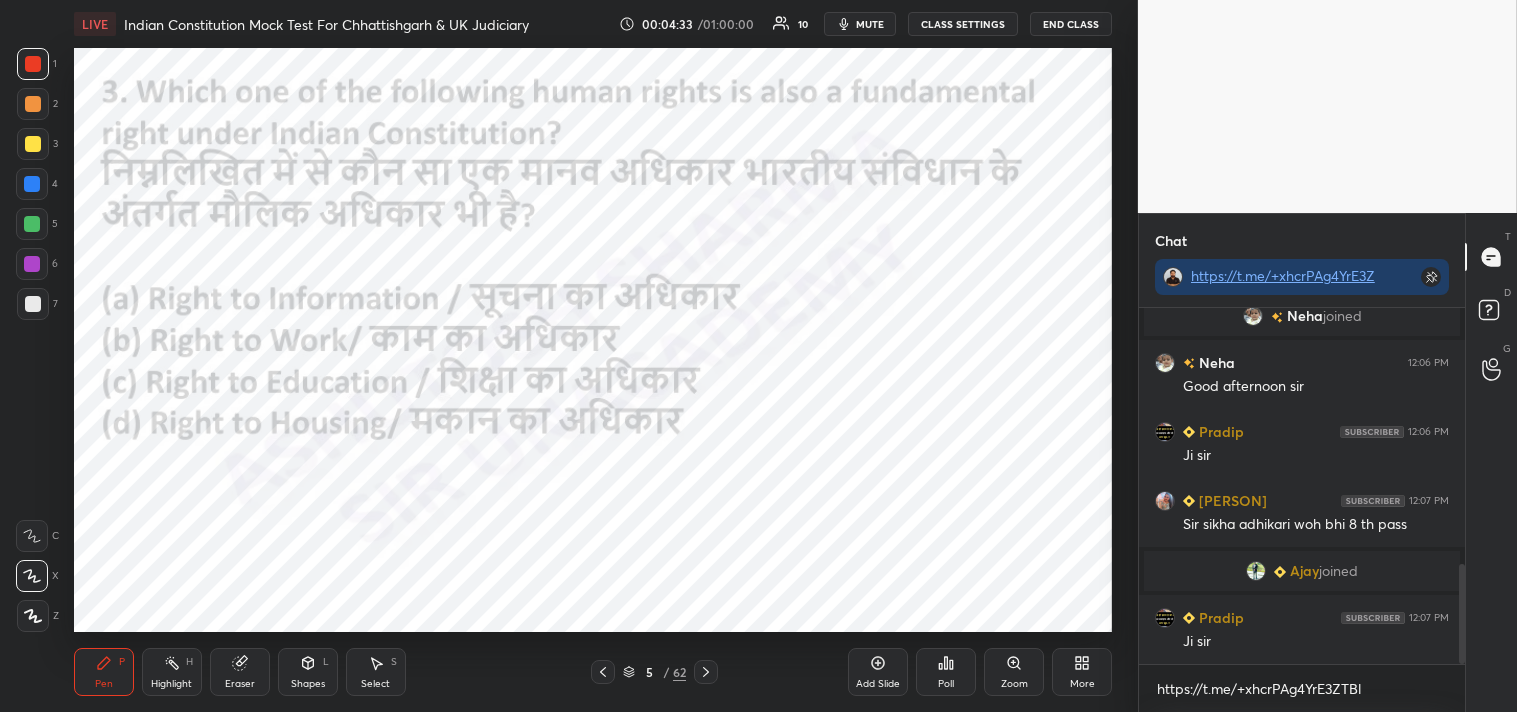 click on "Poll" at bounding box center [946, 672] 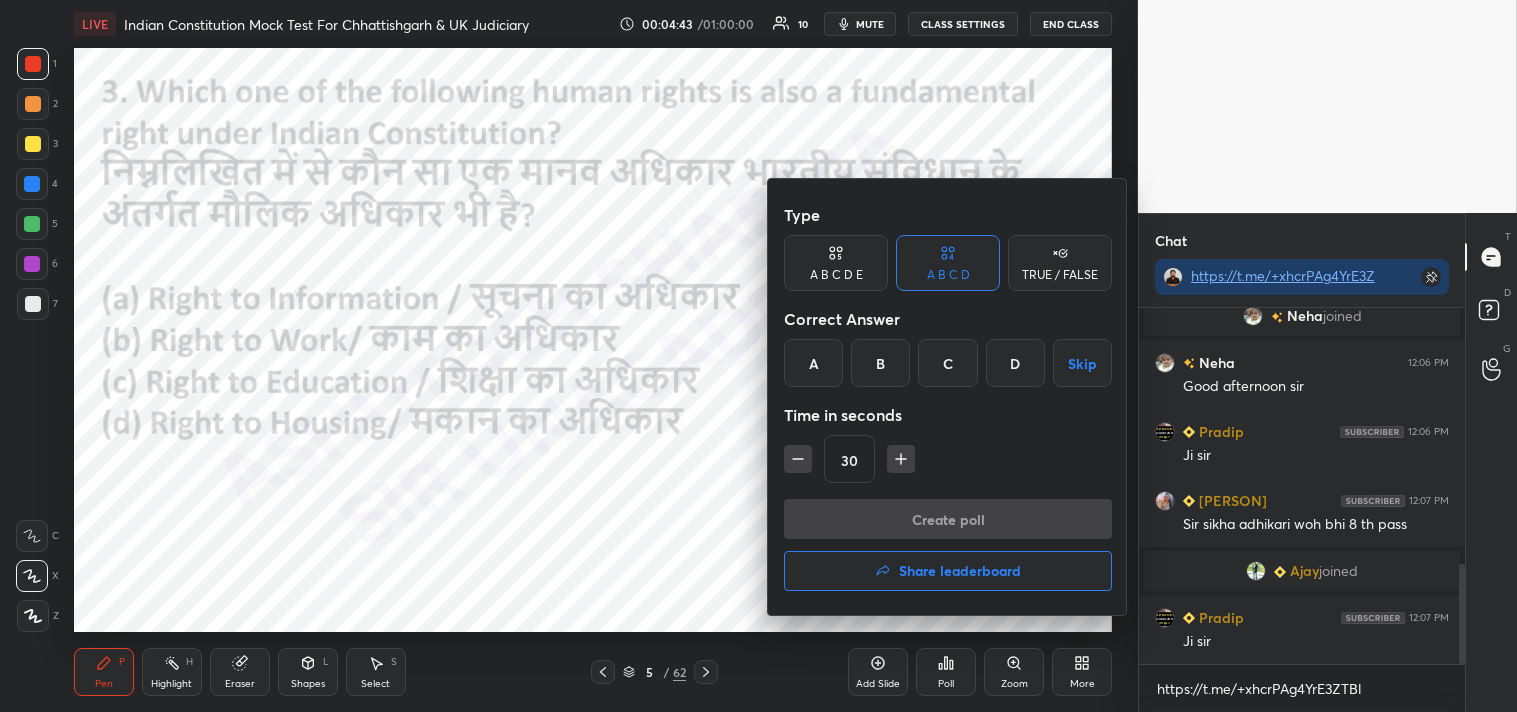 click at bounding box center (758, 356) 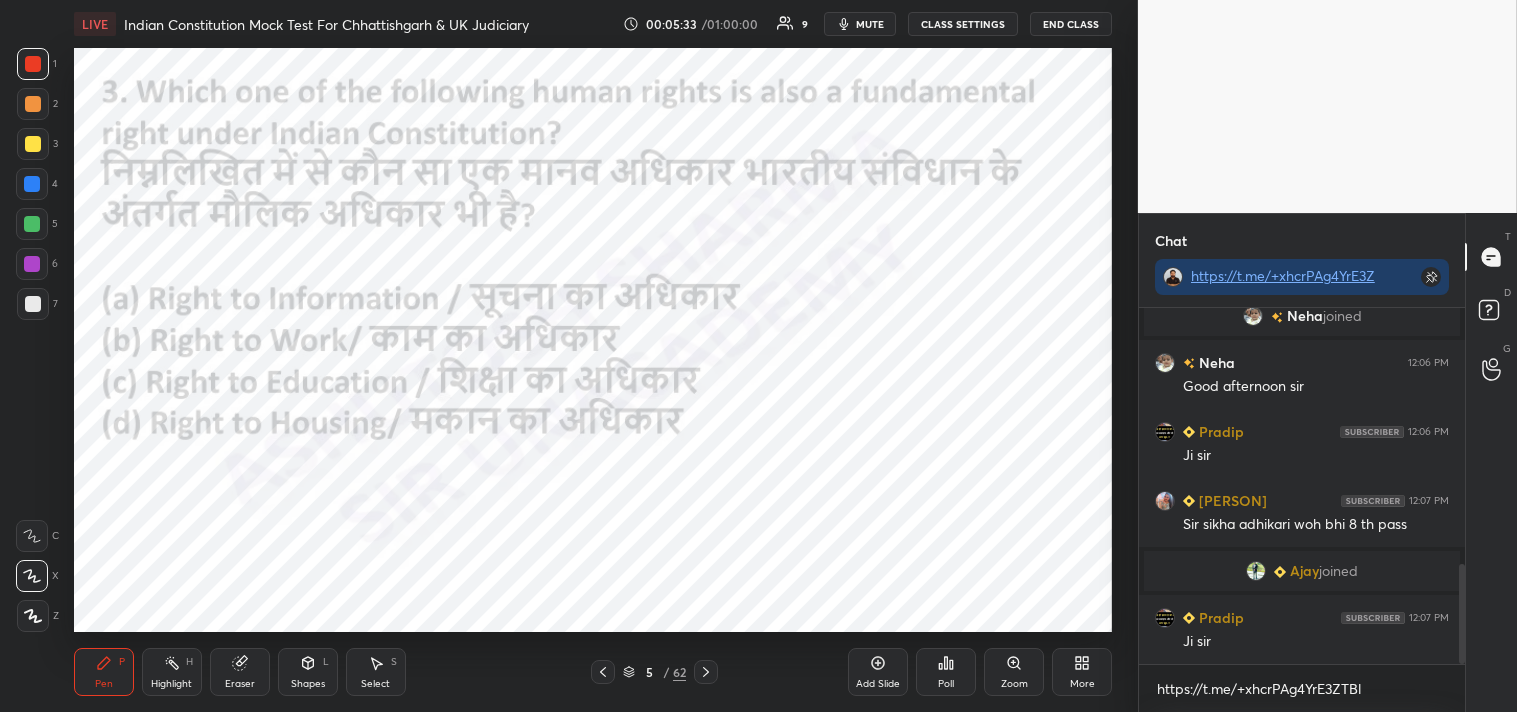 click on "Poll" at bounding box center [946, 684] 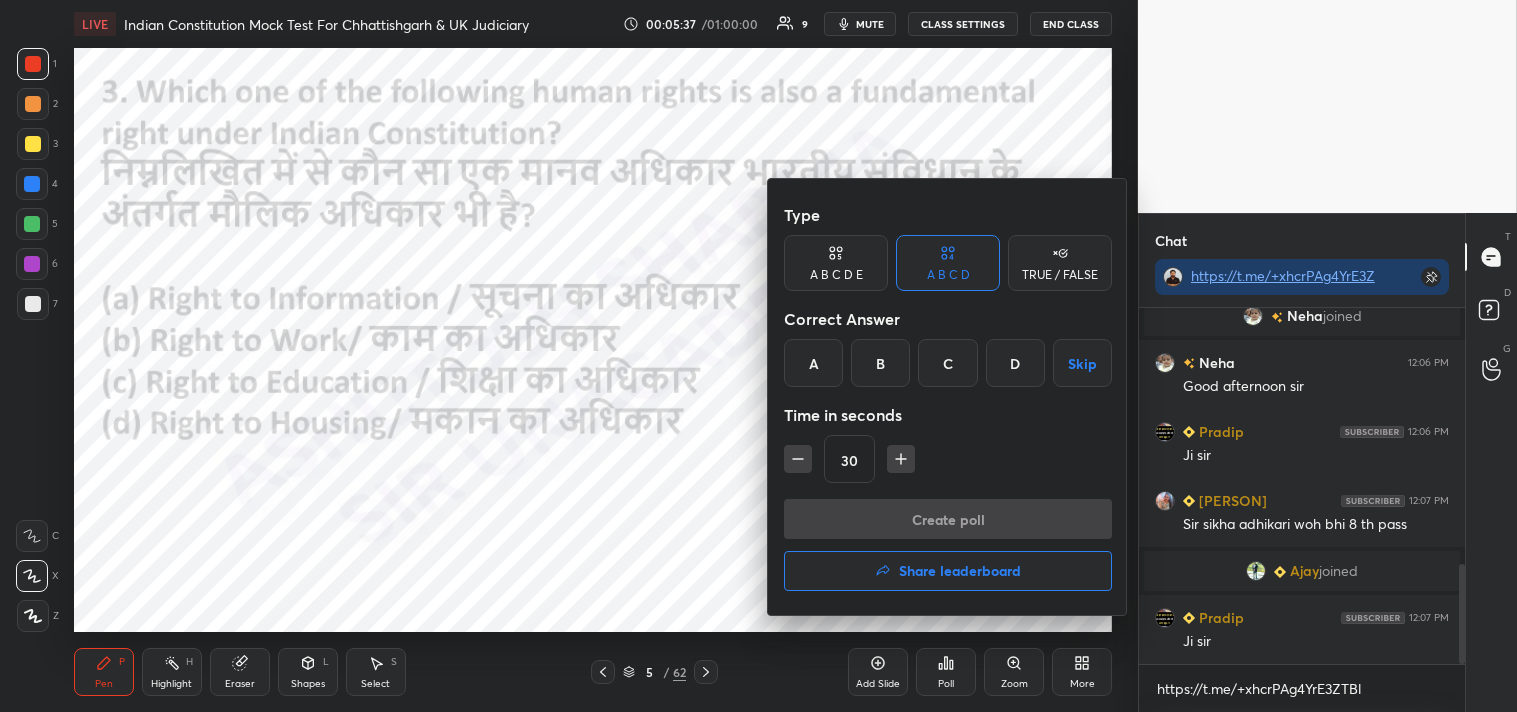 click at bounding box center [758, 356] 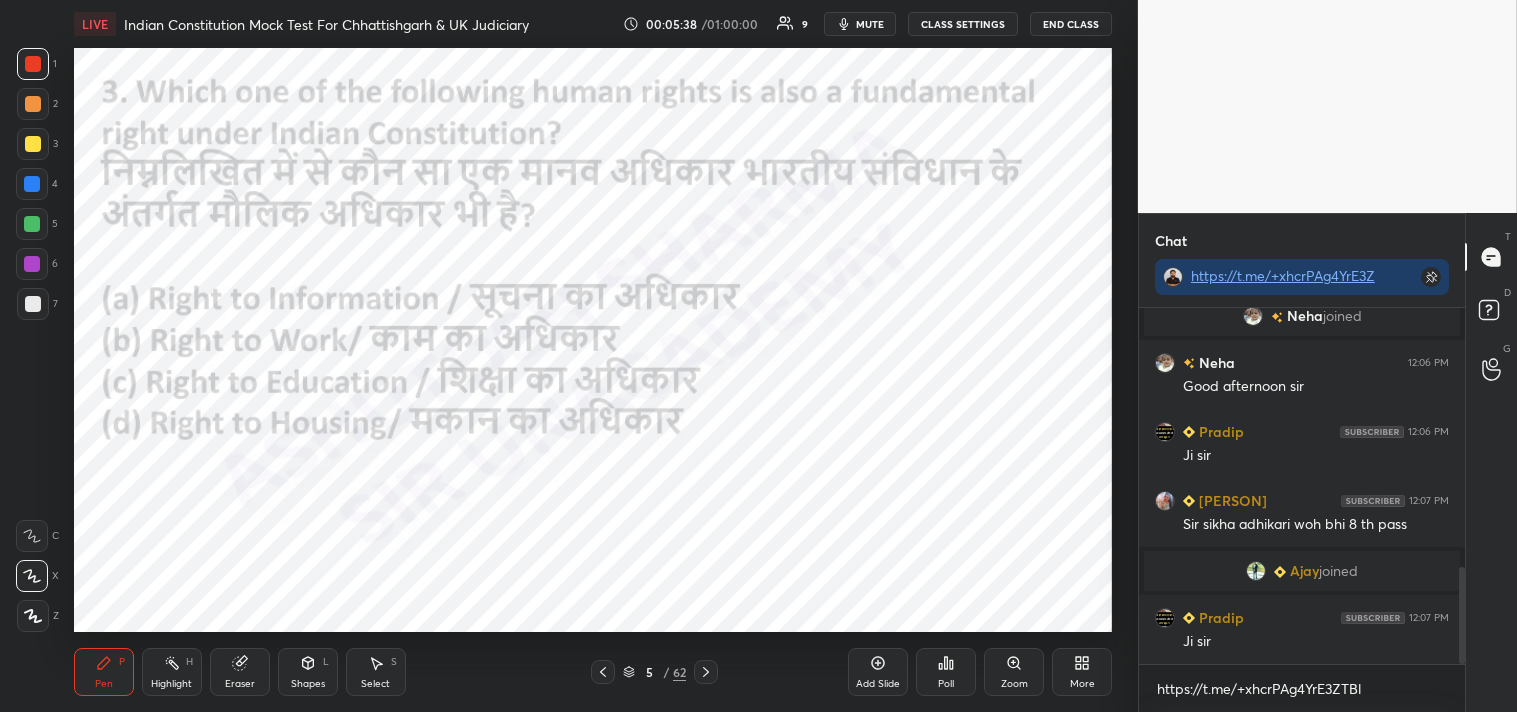 scroll, scrollTop: 953, scrollLeft: 0, axis: vertical 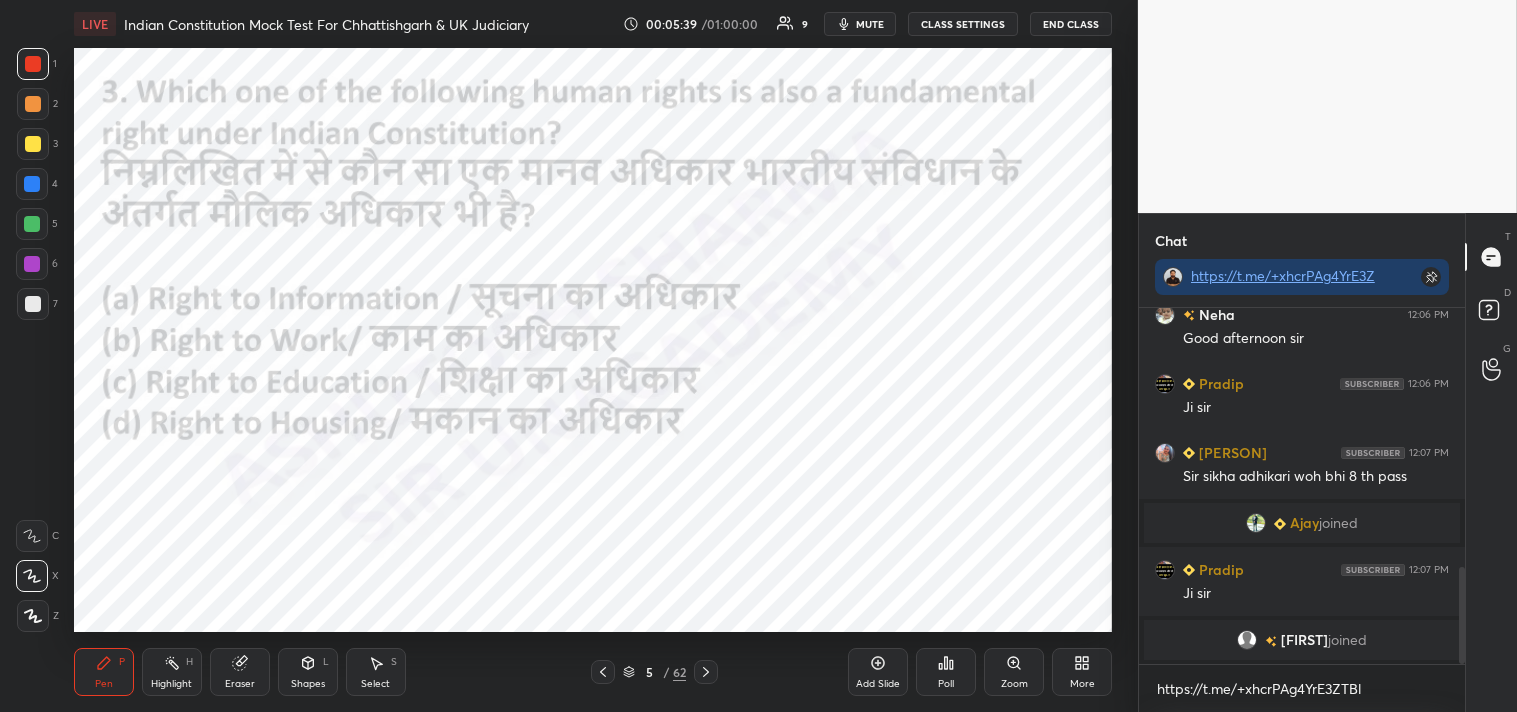 click on "Eraser" at bounding box center [240, 684] 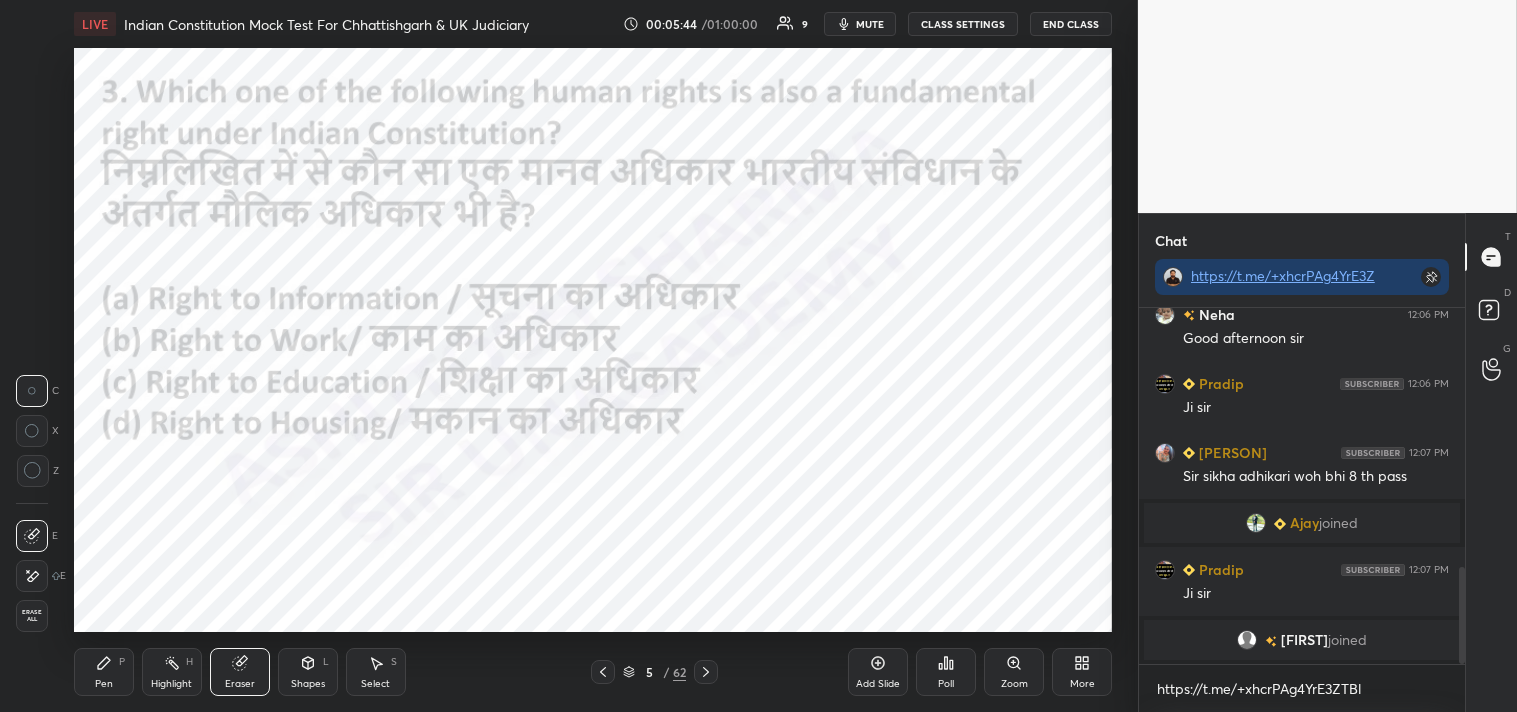 click on "Poll" at bounding box center [946, 672] 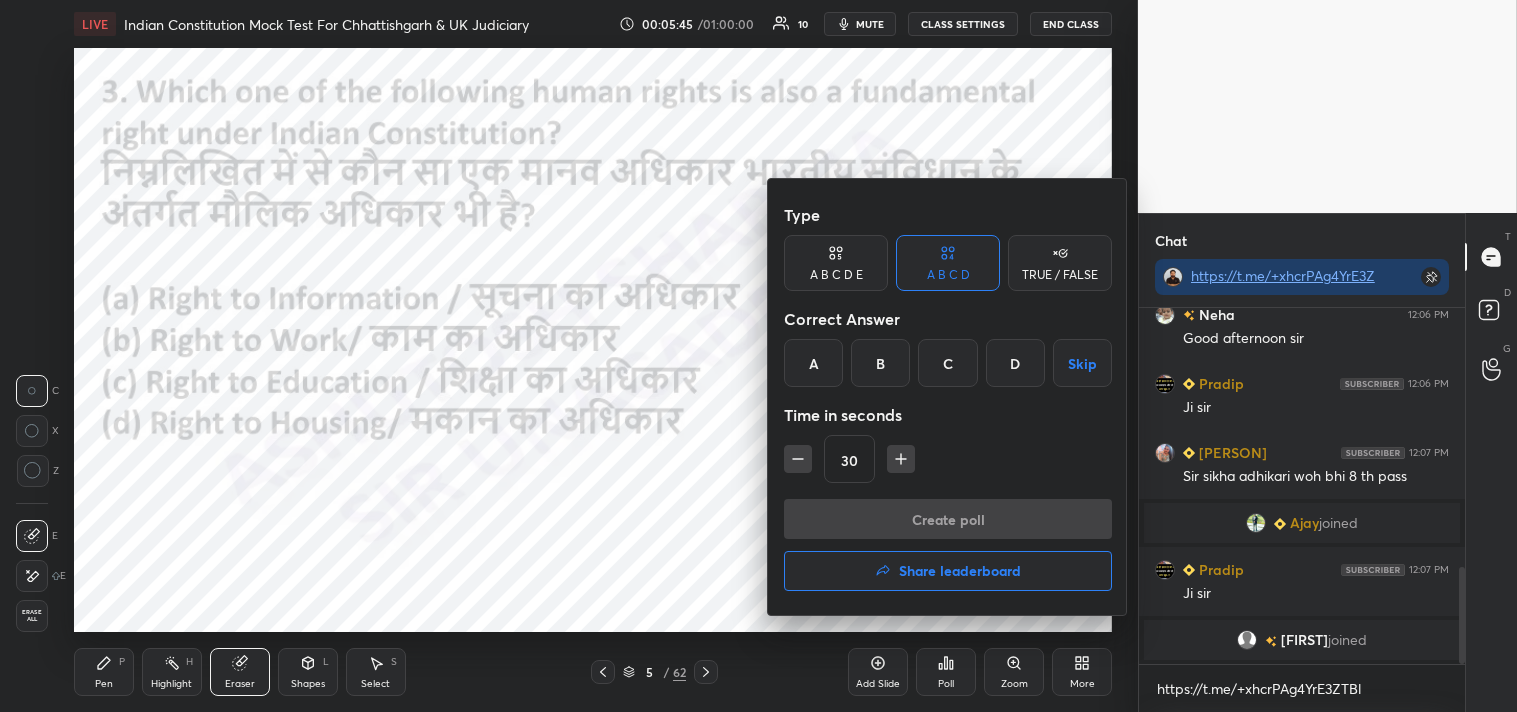 click on "B" at bounding box center [880, 363] 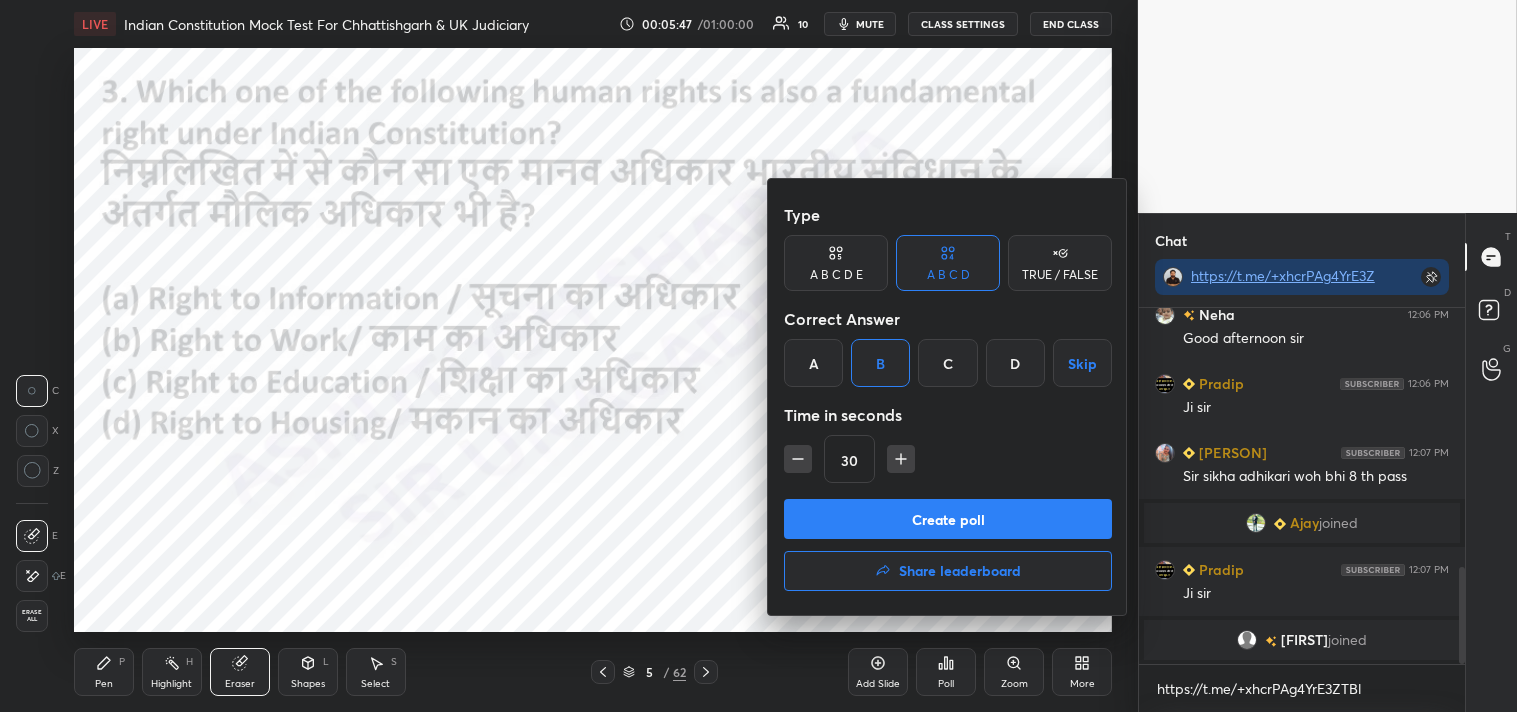 drag, startPoint x: 960, startPoint y: 358, endPoint x: 955, endPoint y: 458, distance: 100.12492 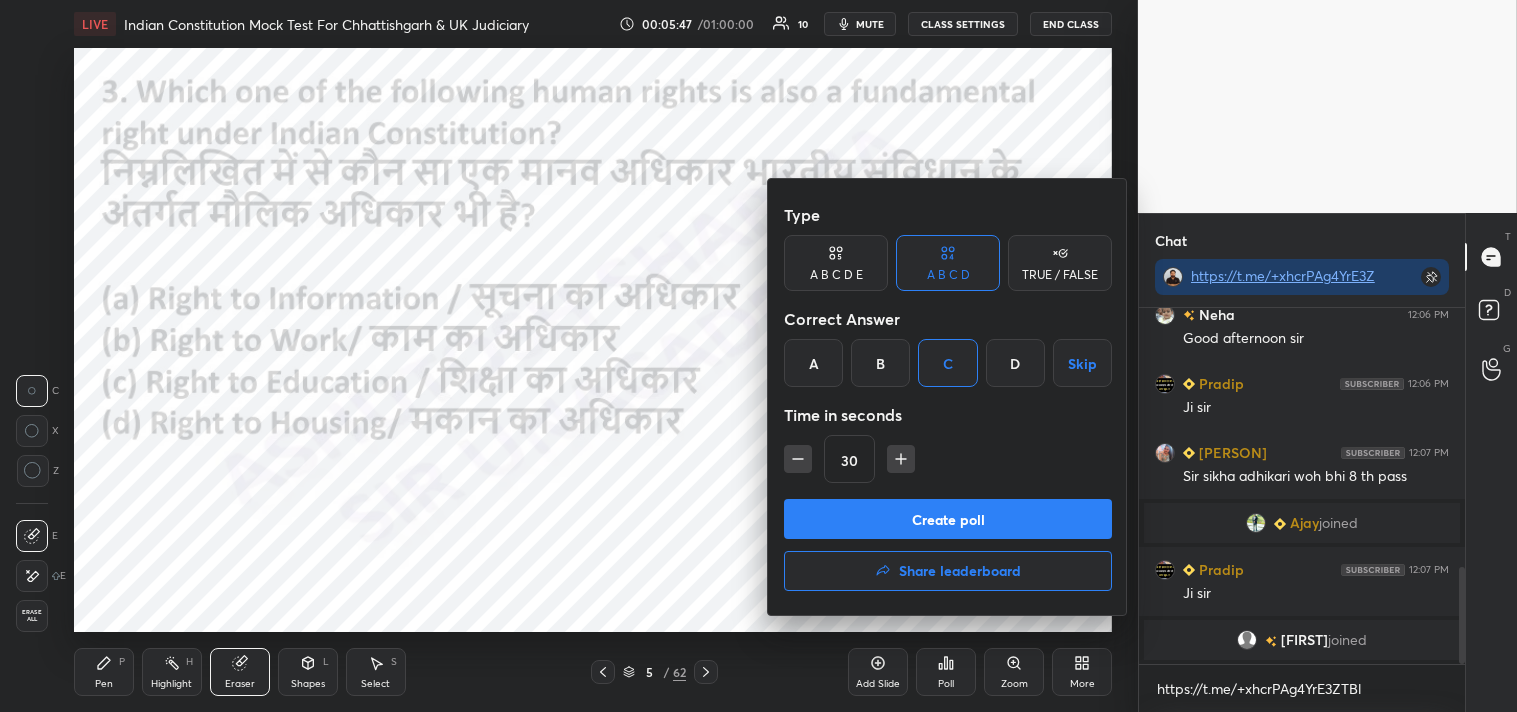click on "Create poll" at bounding box center (948, 519) 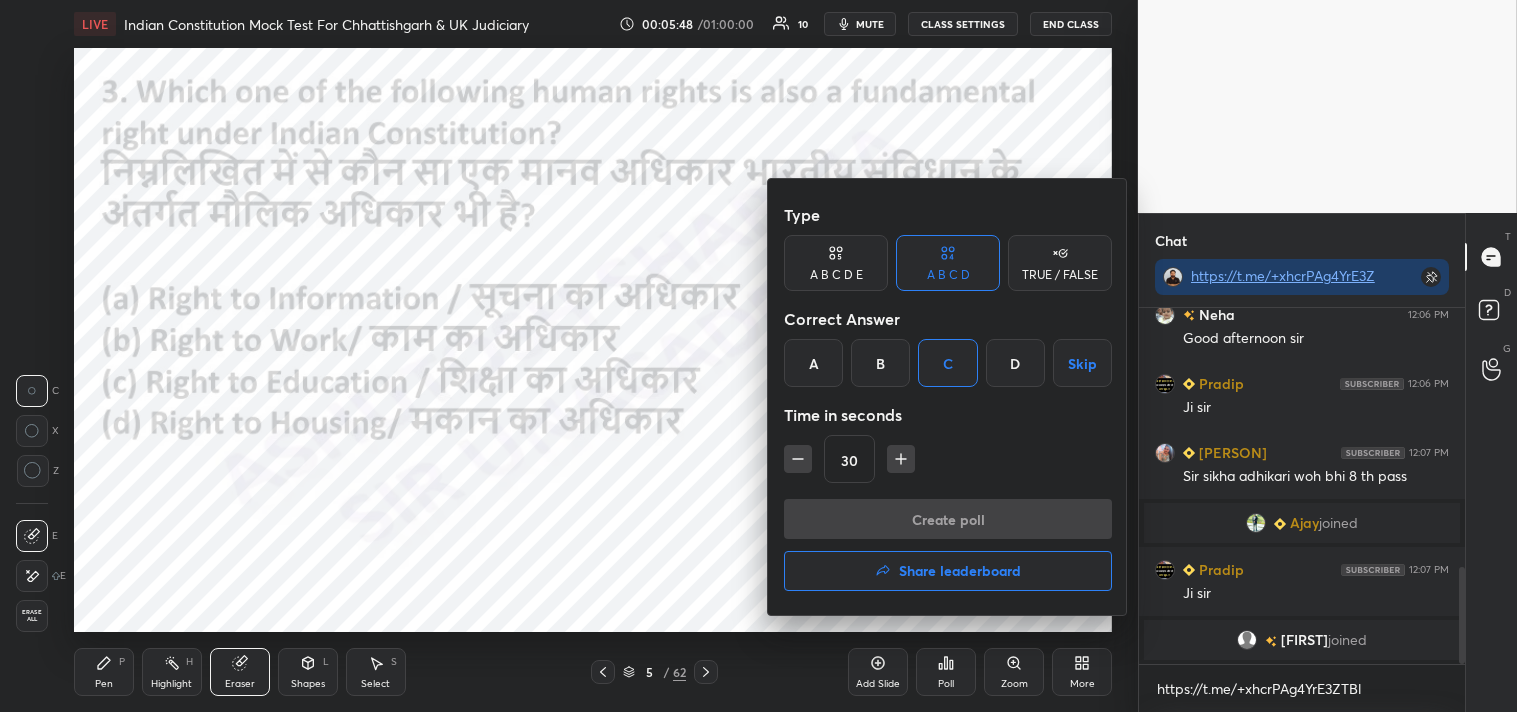scroll, scrollTop: 317, scrollLeft: 320, axis: both 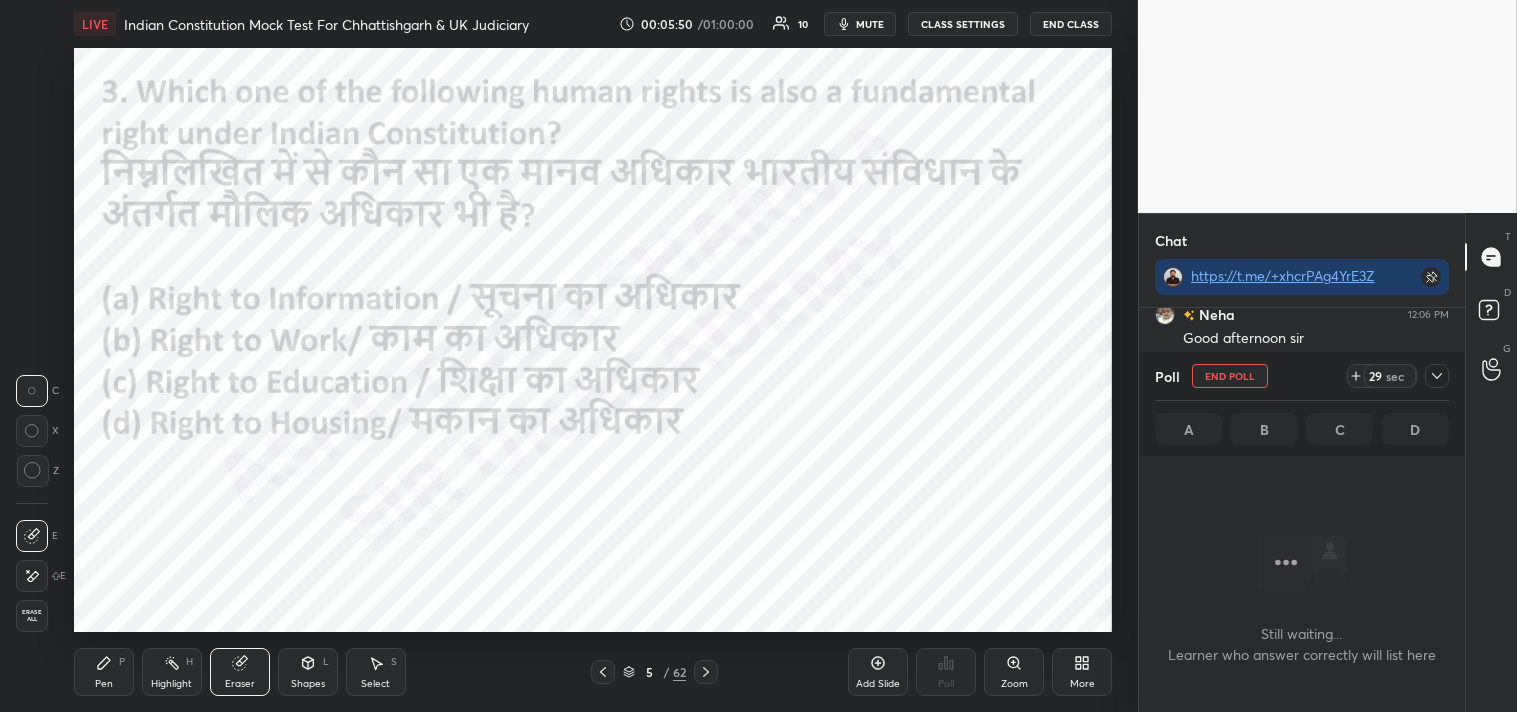click 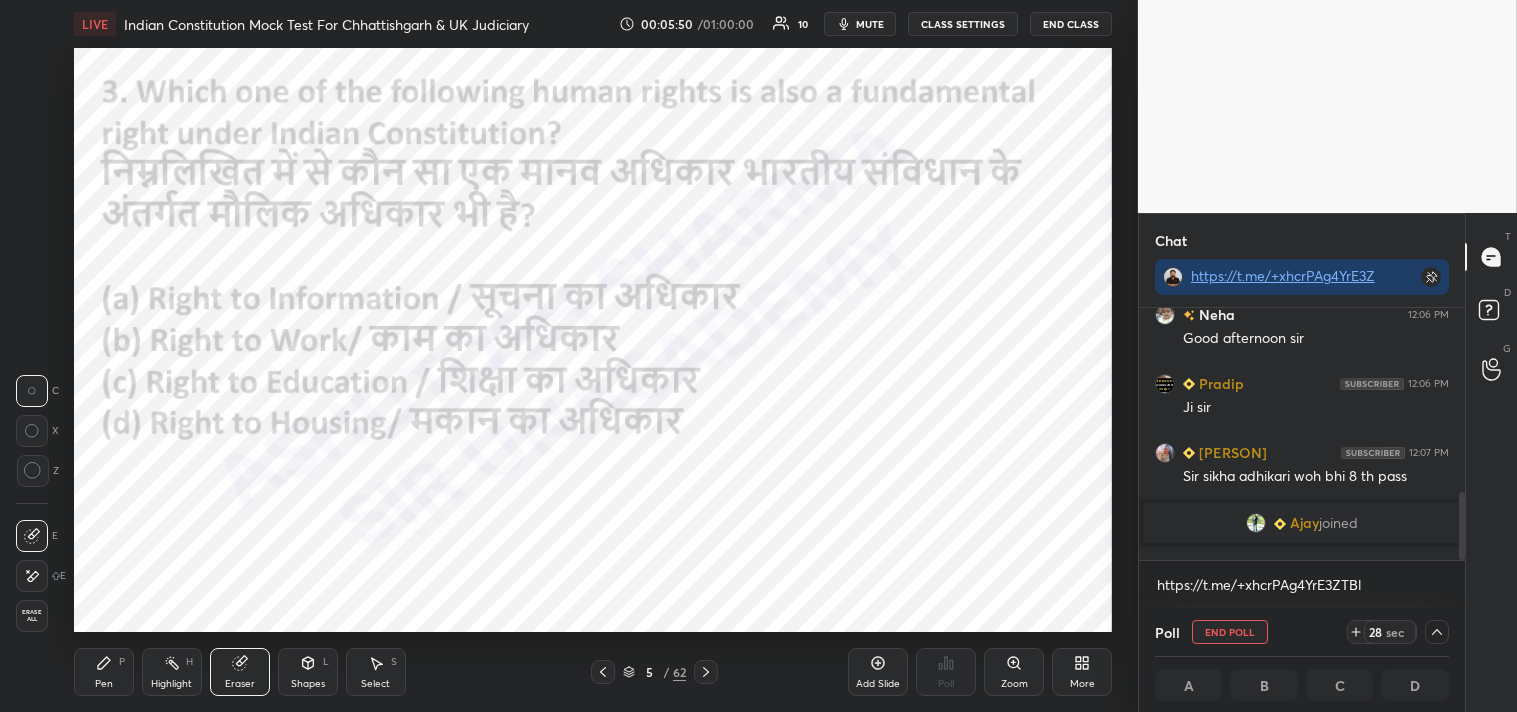 scroll, scrollTop: 4, scrollLeft: 288, axis: both 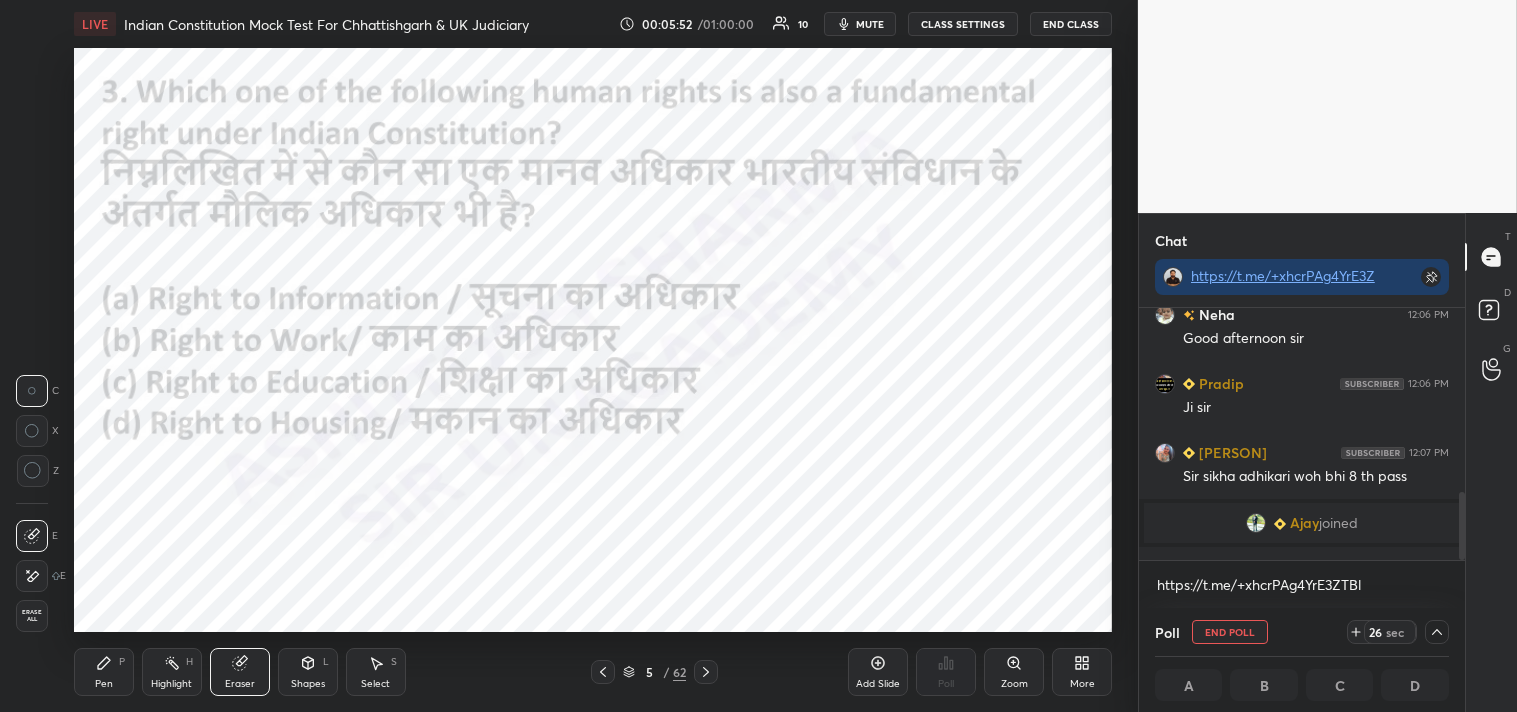 drag, startPoint x: 1465, startPoint y: 520, endPoint x: 1463, endPoint y: 560, distance: 40.04997 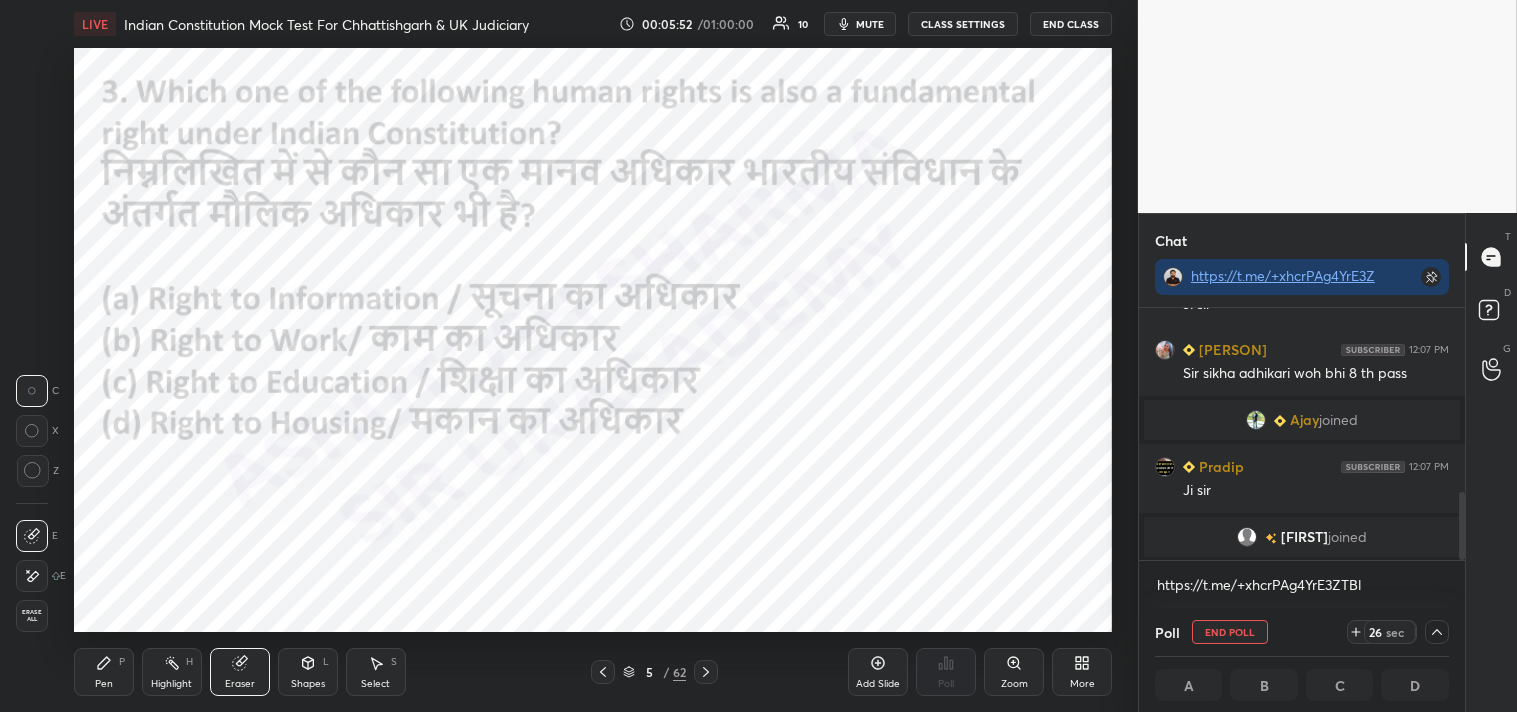 click at bounding box center (1462, 526) 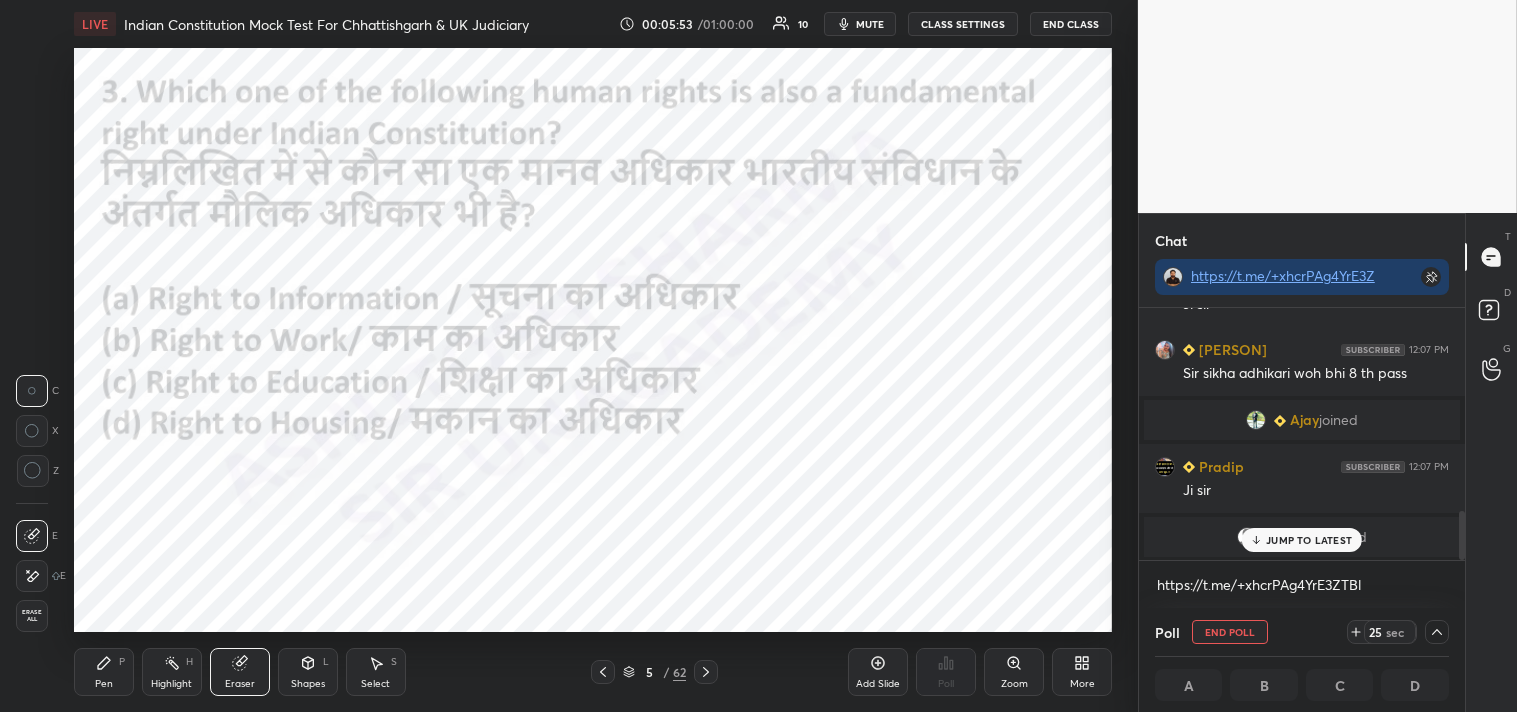 click on "JUMP TO LATEST" at bounding box center (1309, 540) 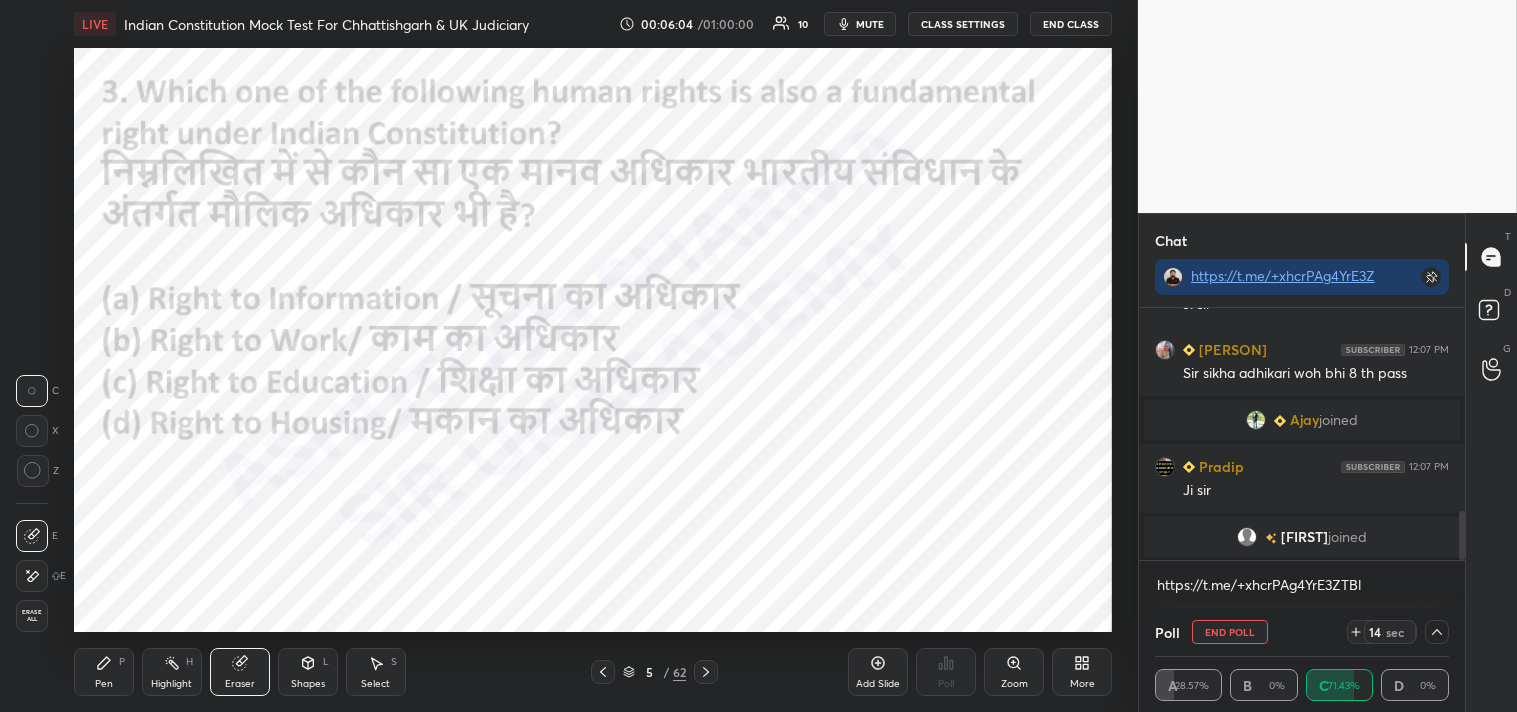 scroll, scrollTop: 1081, scrollLeft: 0, axis: vertical 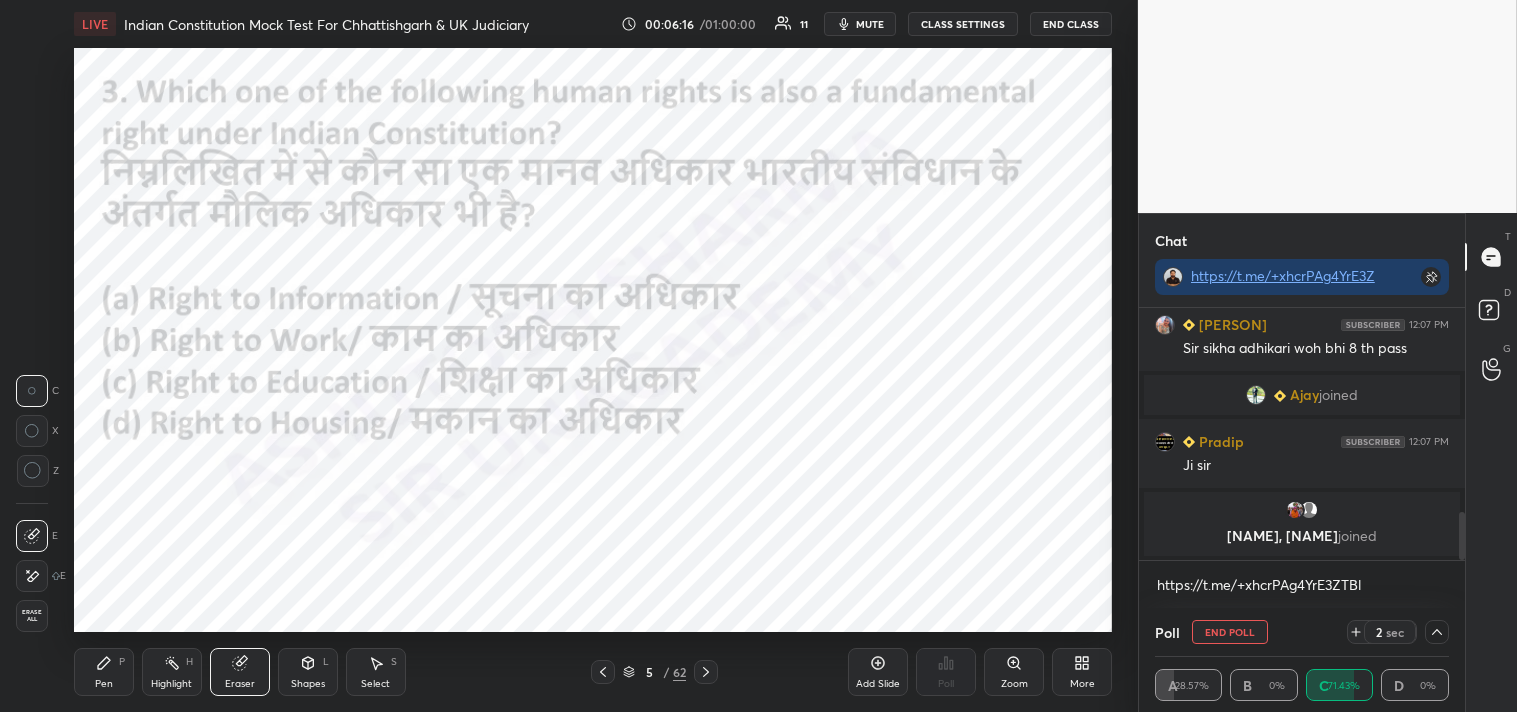 click on "End Poll" at bounding box center (1230, 632) 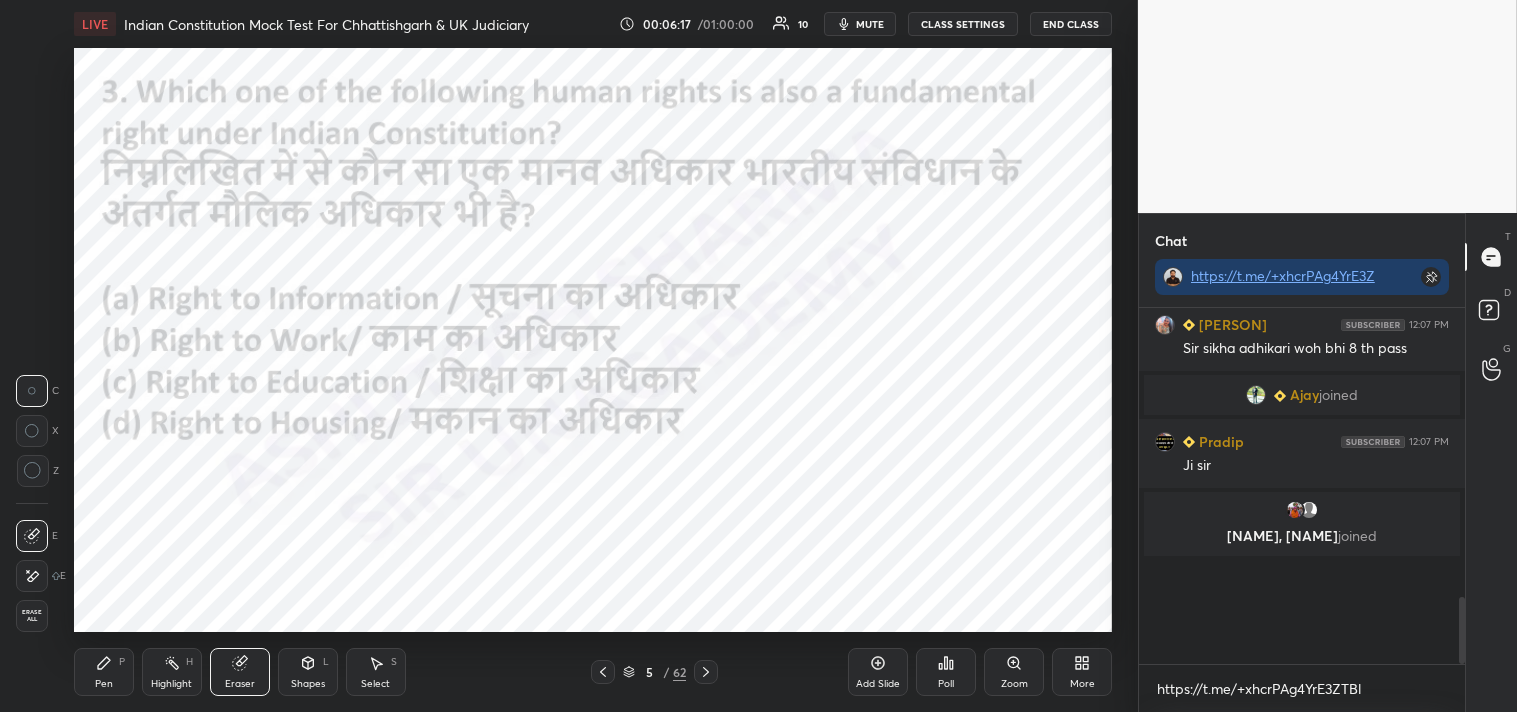 scroll, scrollTop: 344, scrollLeft: 320, axis: both 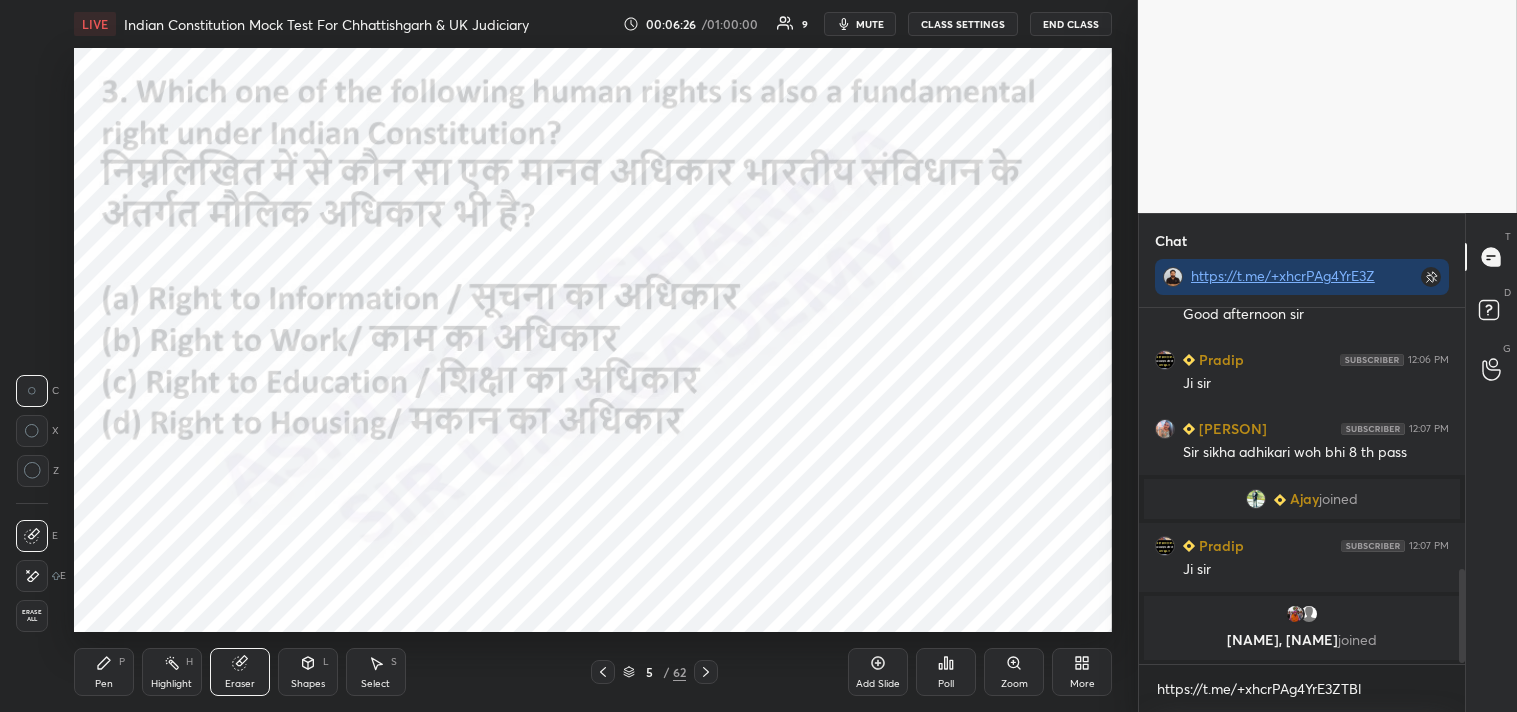 click on "Pen P" at bounding box center (104, 672) 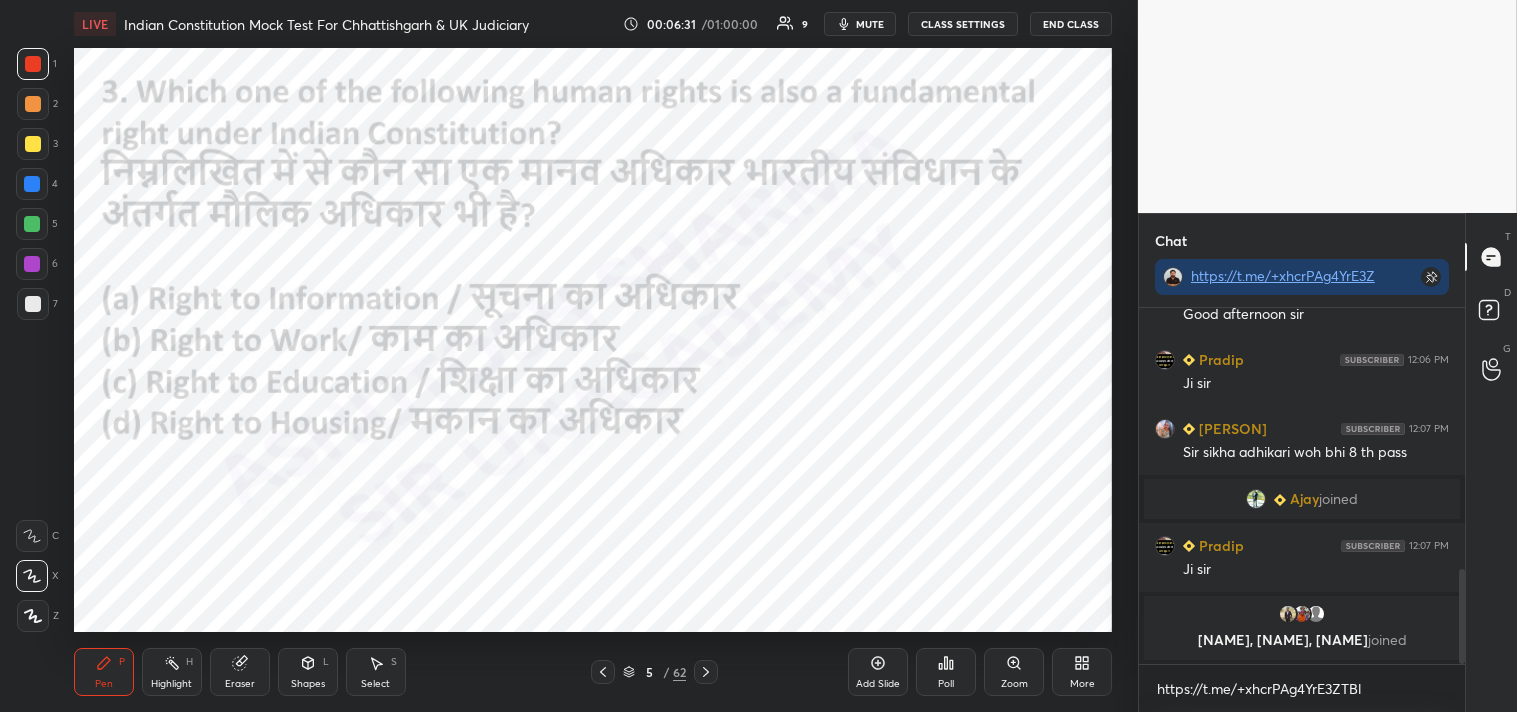 click 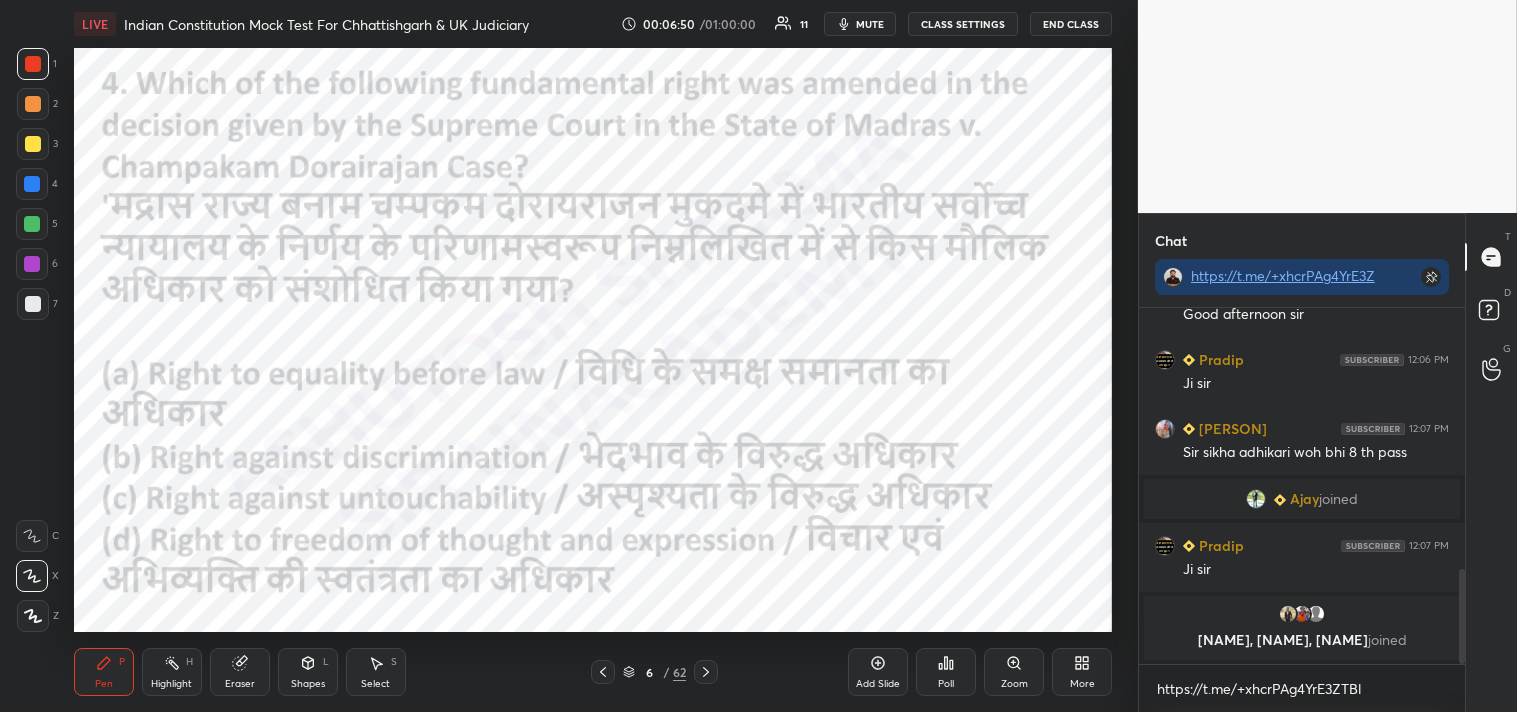 click on "Poll" at bounding box center [946, 672] 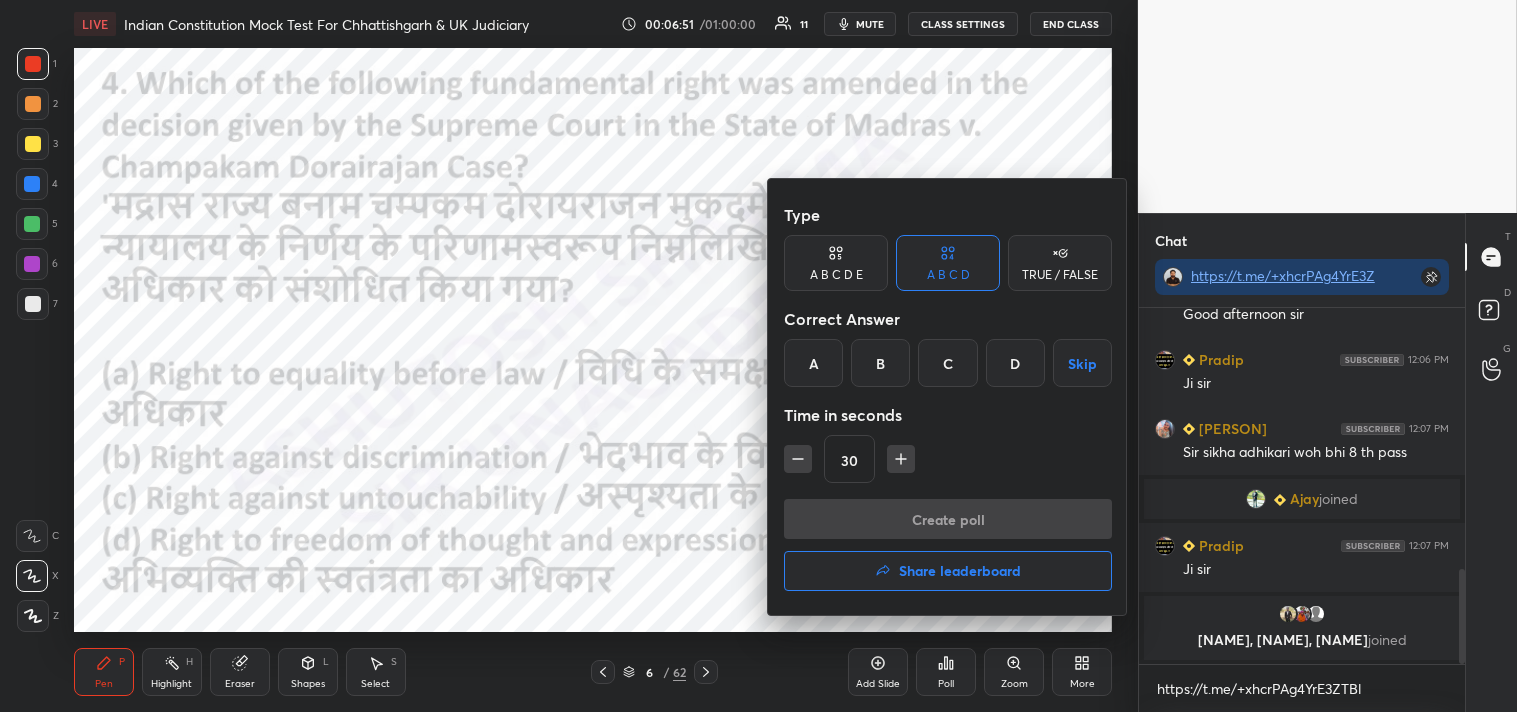 click on "B" at bounding box center [880, 363] 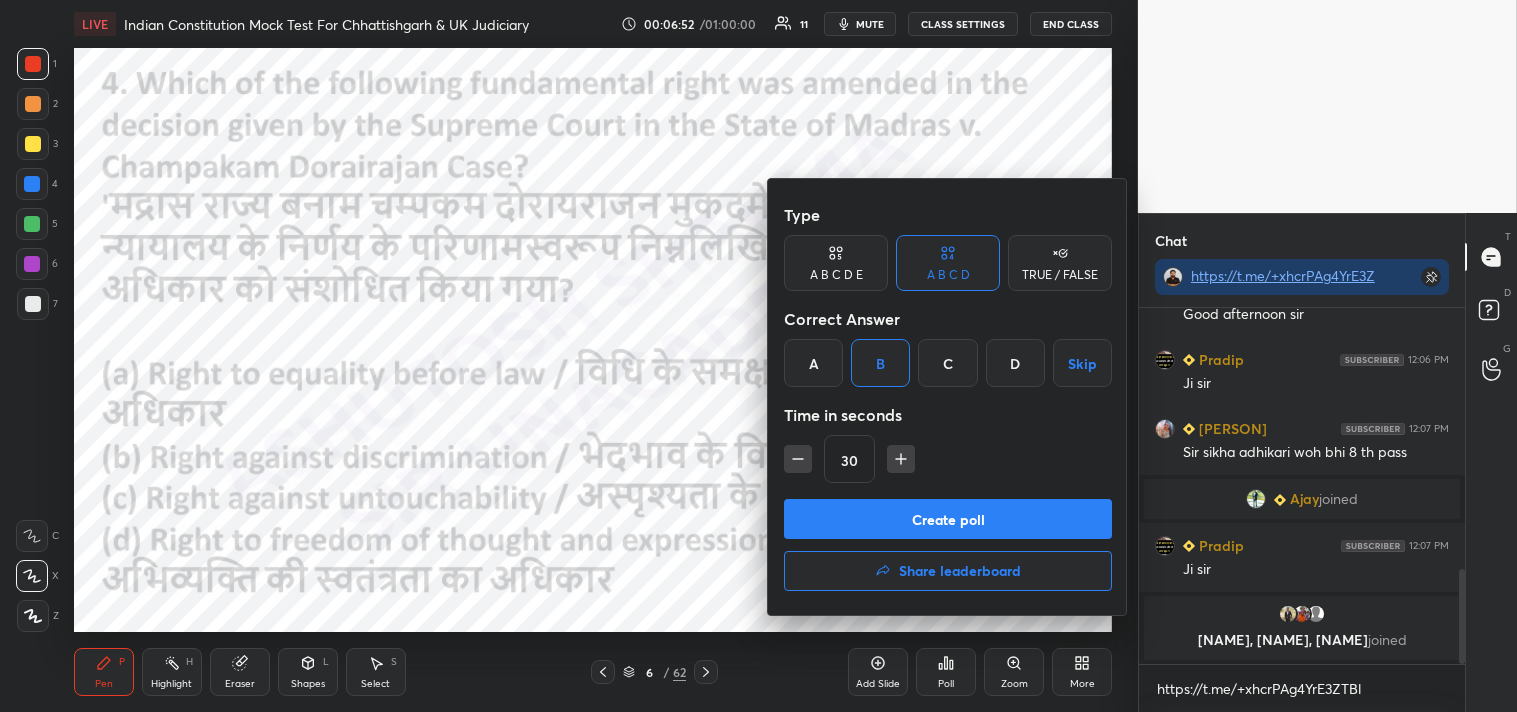 click on "Create poll" at bounding box center [948, 519] 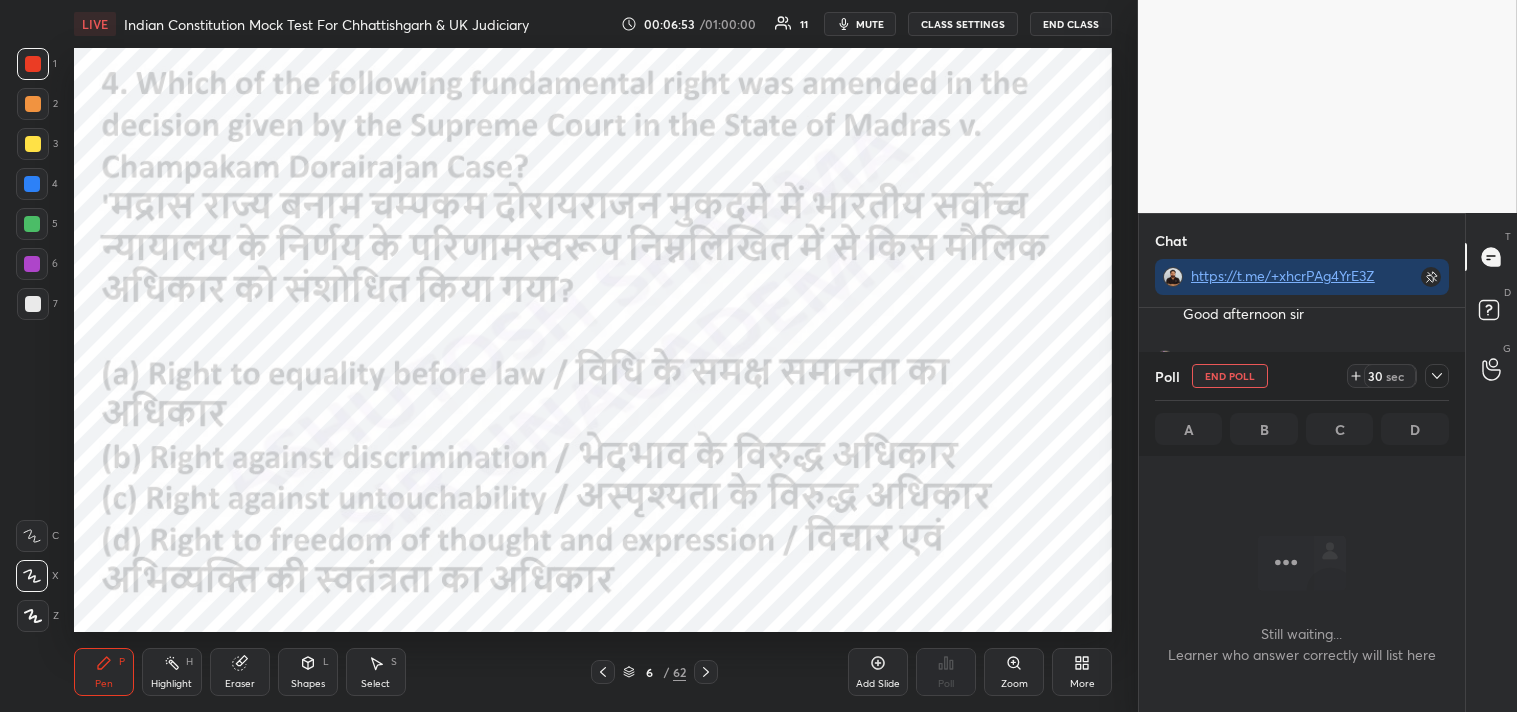scroll, scrollTop: 316, scrollLeft: 320, axis: both 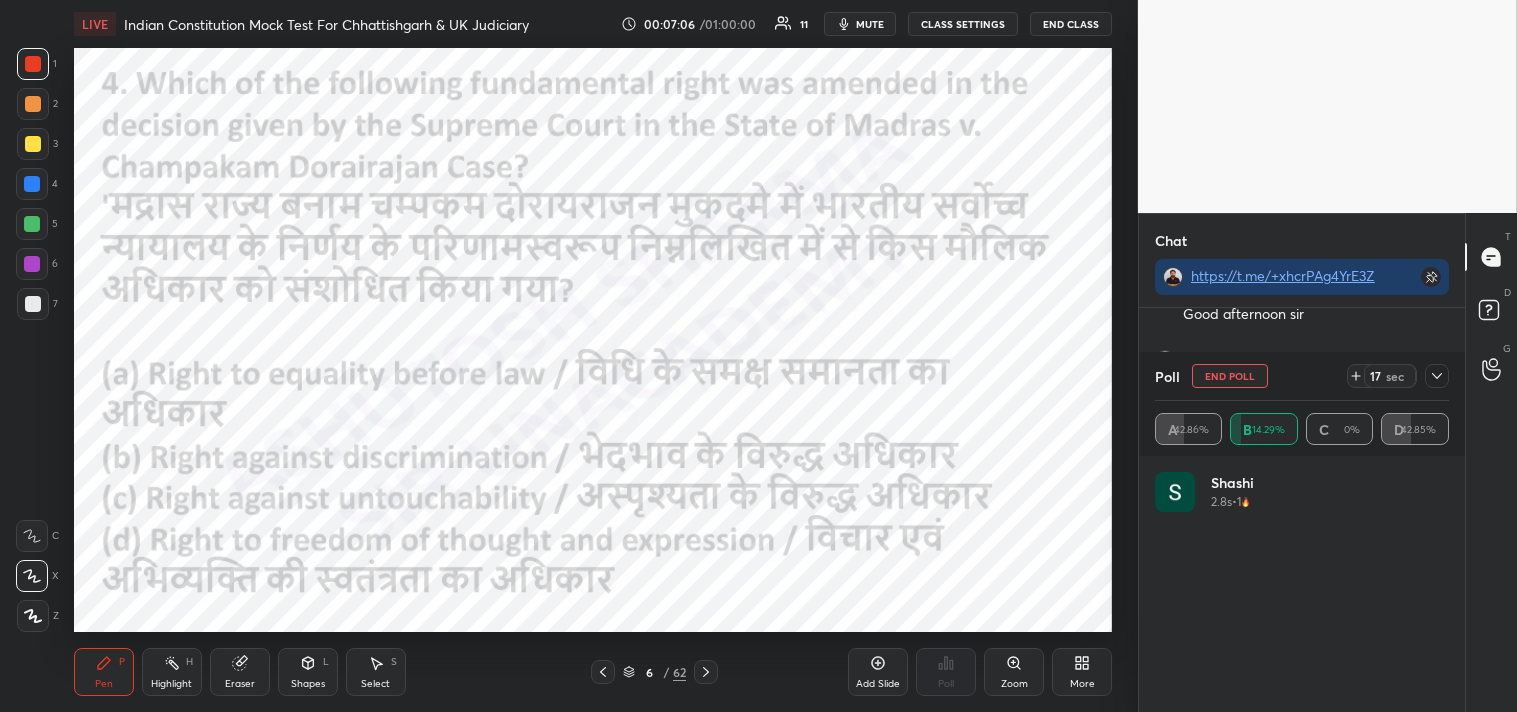 click 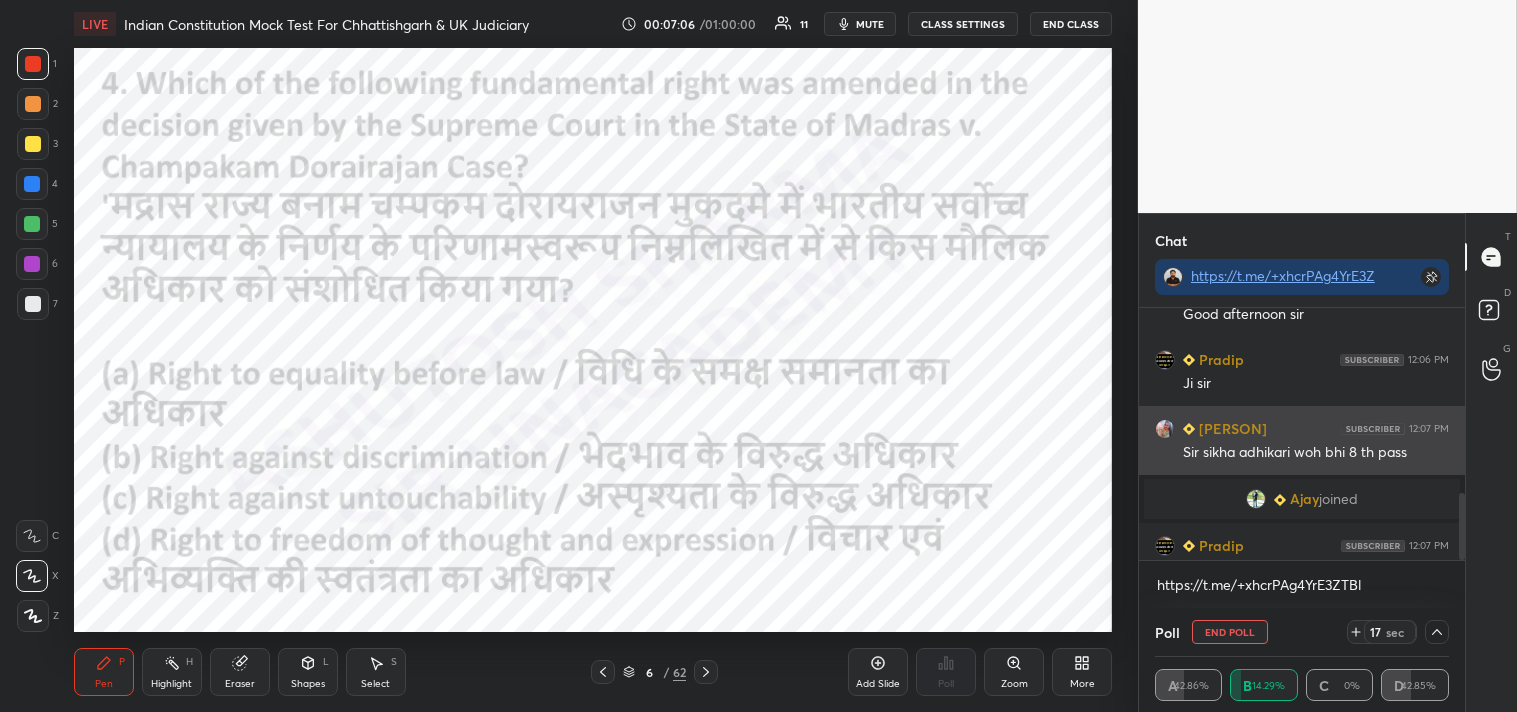 scroll, scrollTop: 0, scrollLeft: 0, axis: both 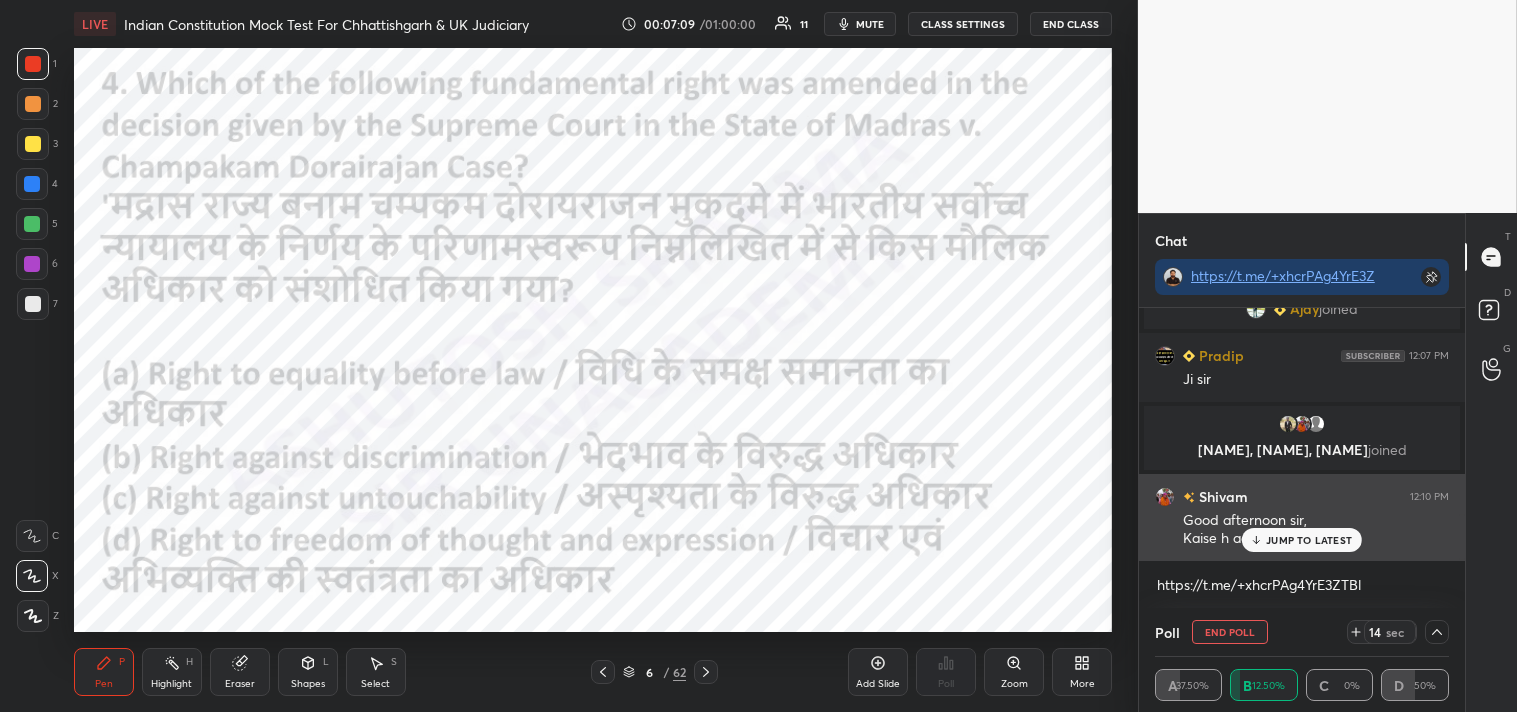 click on "JUMP TO LATEST" at bounding box center [1309, 540] 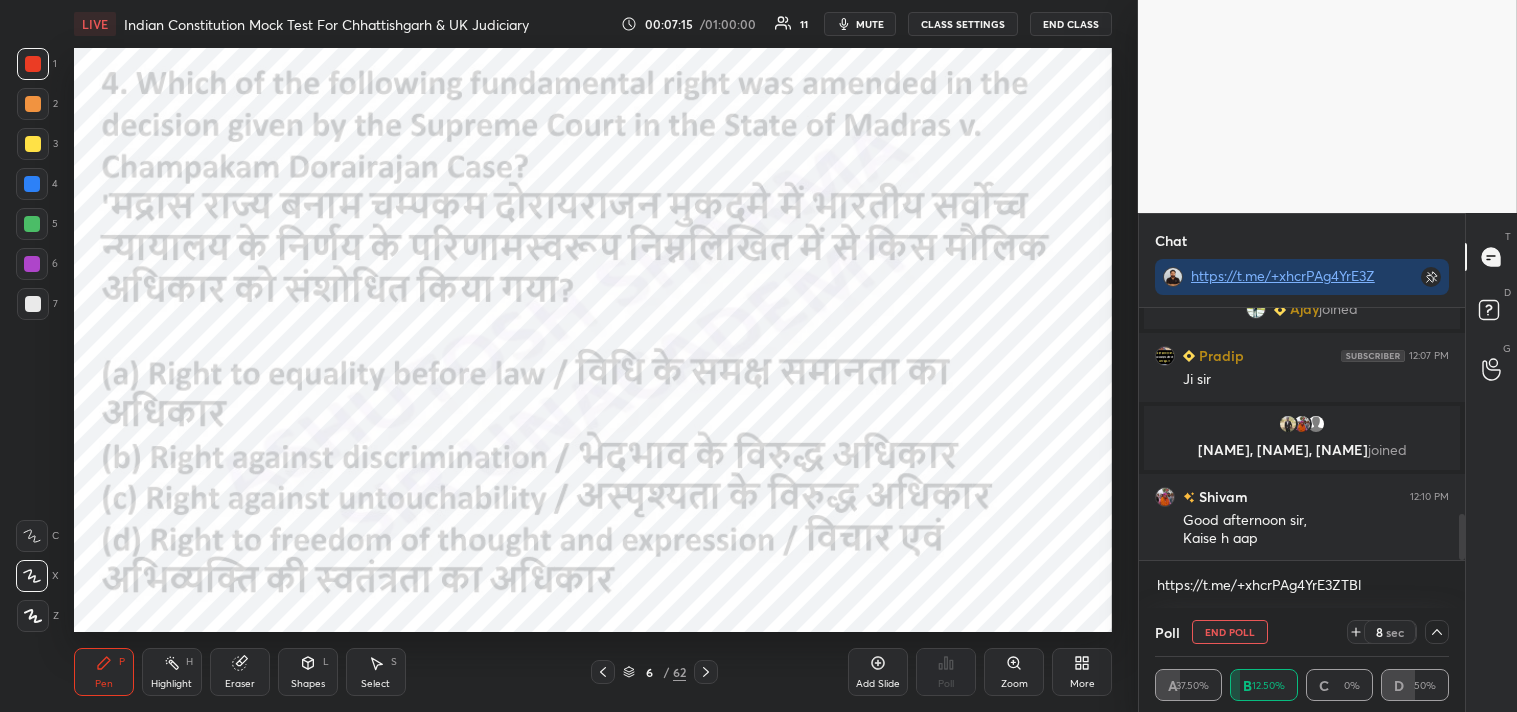 scroll, scrollTop: 1195, scrollLeft: 0, axis: vertical 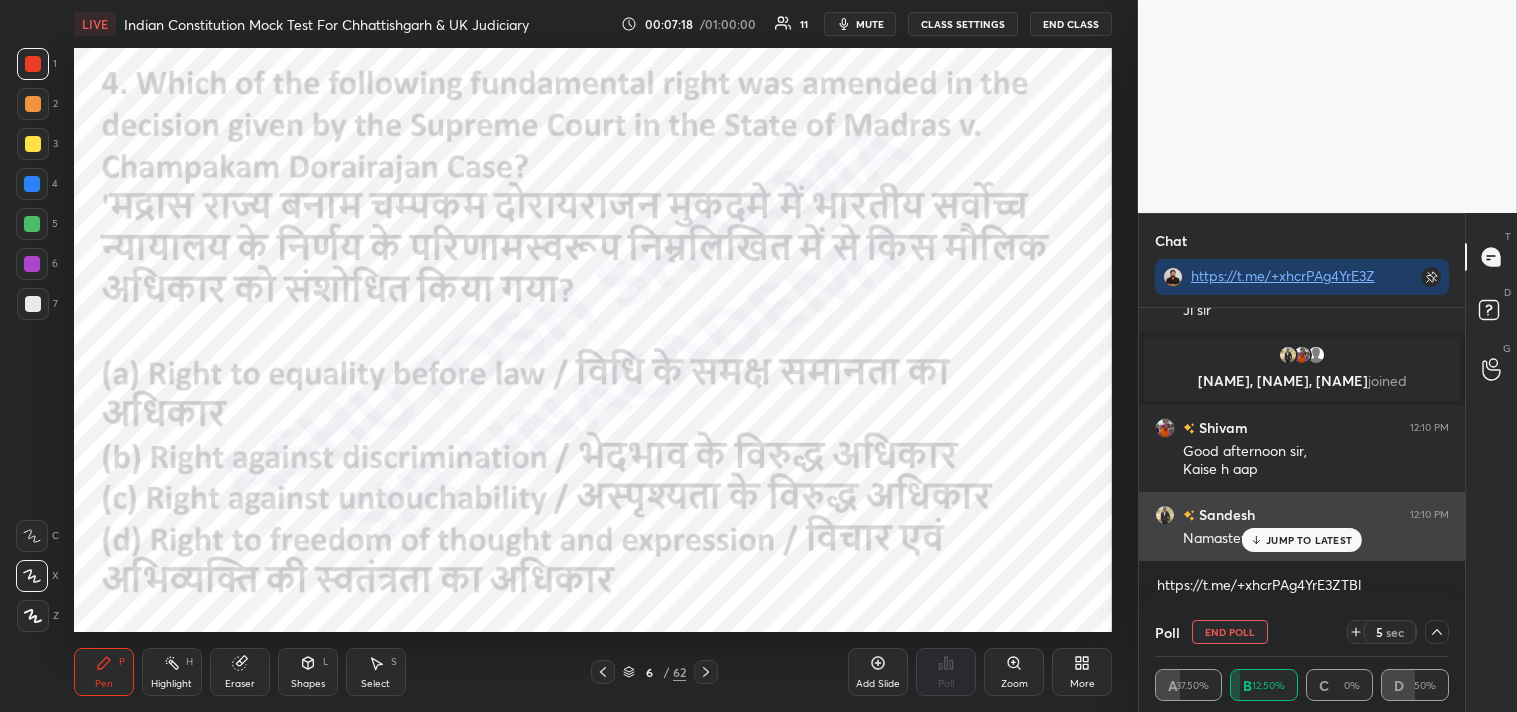 click on "JUMP TO LATEST" at bounding box center (1309, 540) 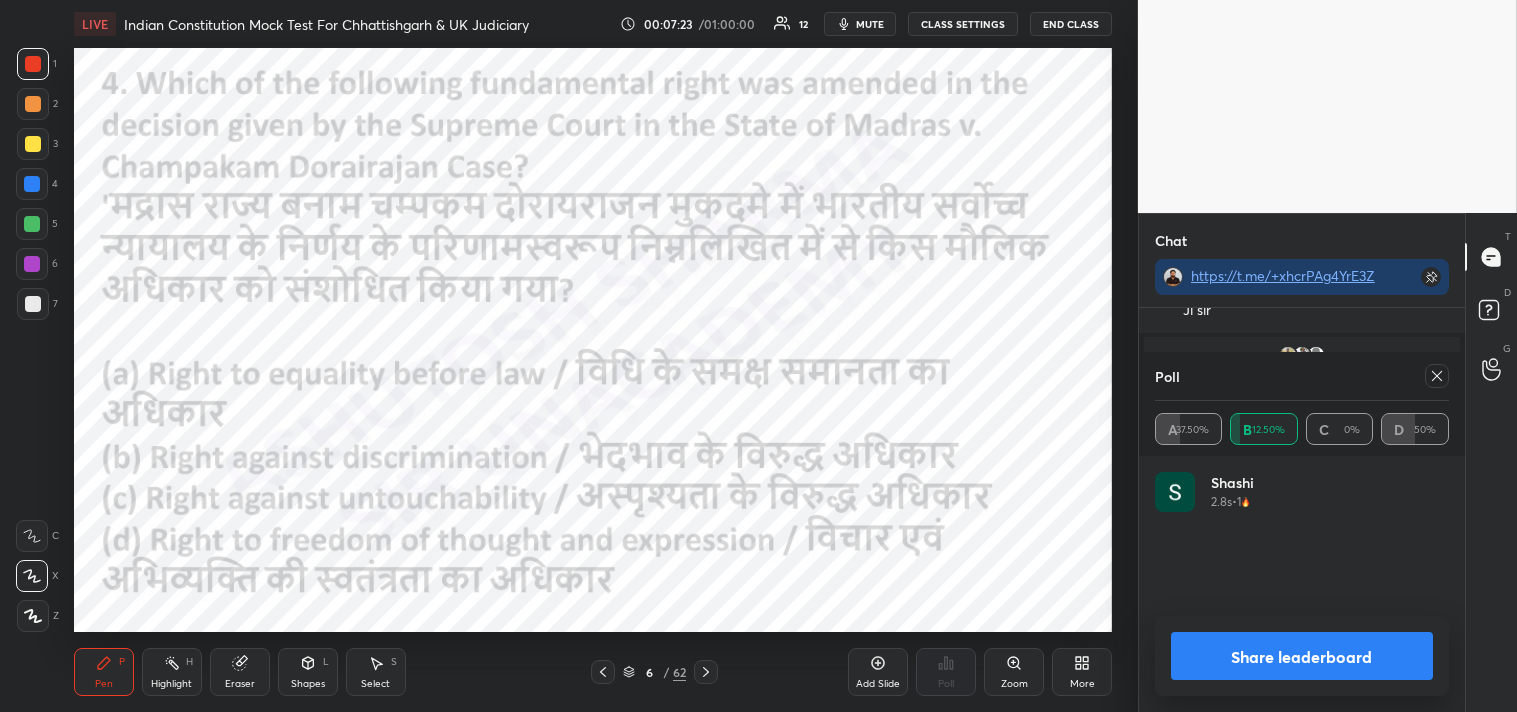 scroll, scrollTop: 7, scrollLeft: 6, axis: both 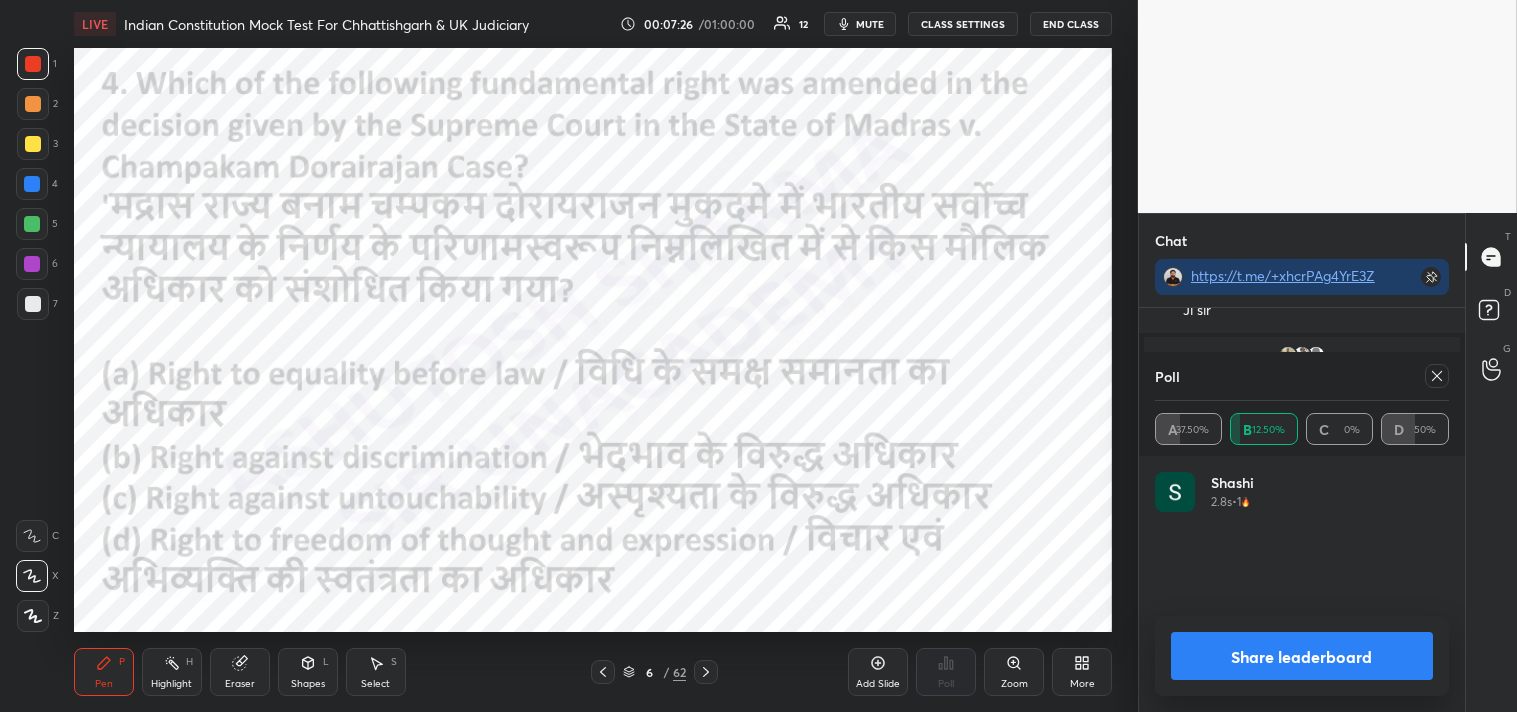 click 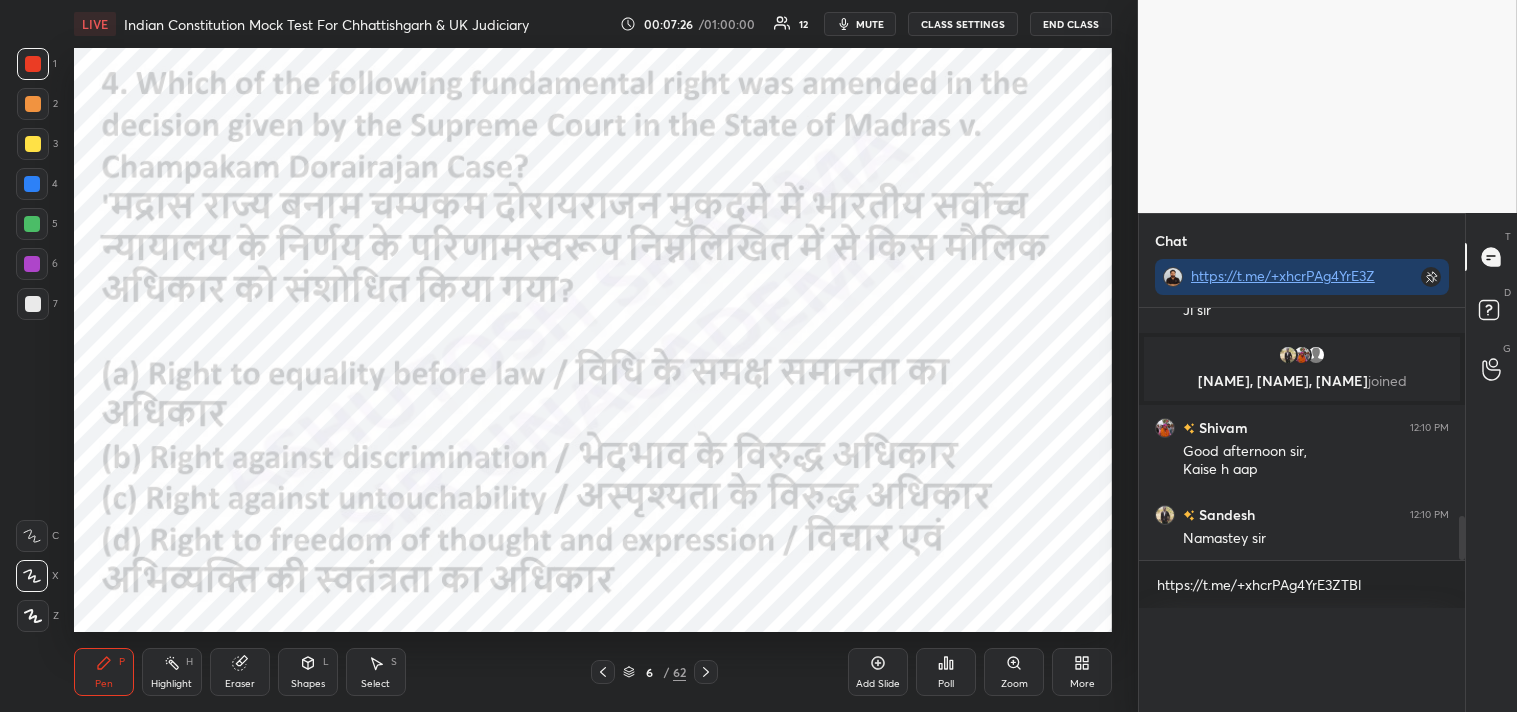 scroll, scrollTop: 1, scrollLeft: 6, axis: both 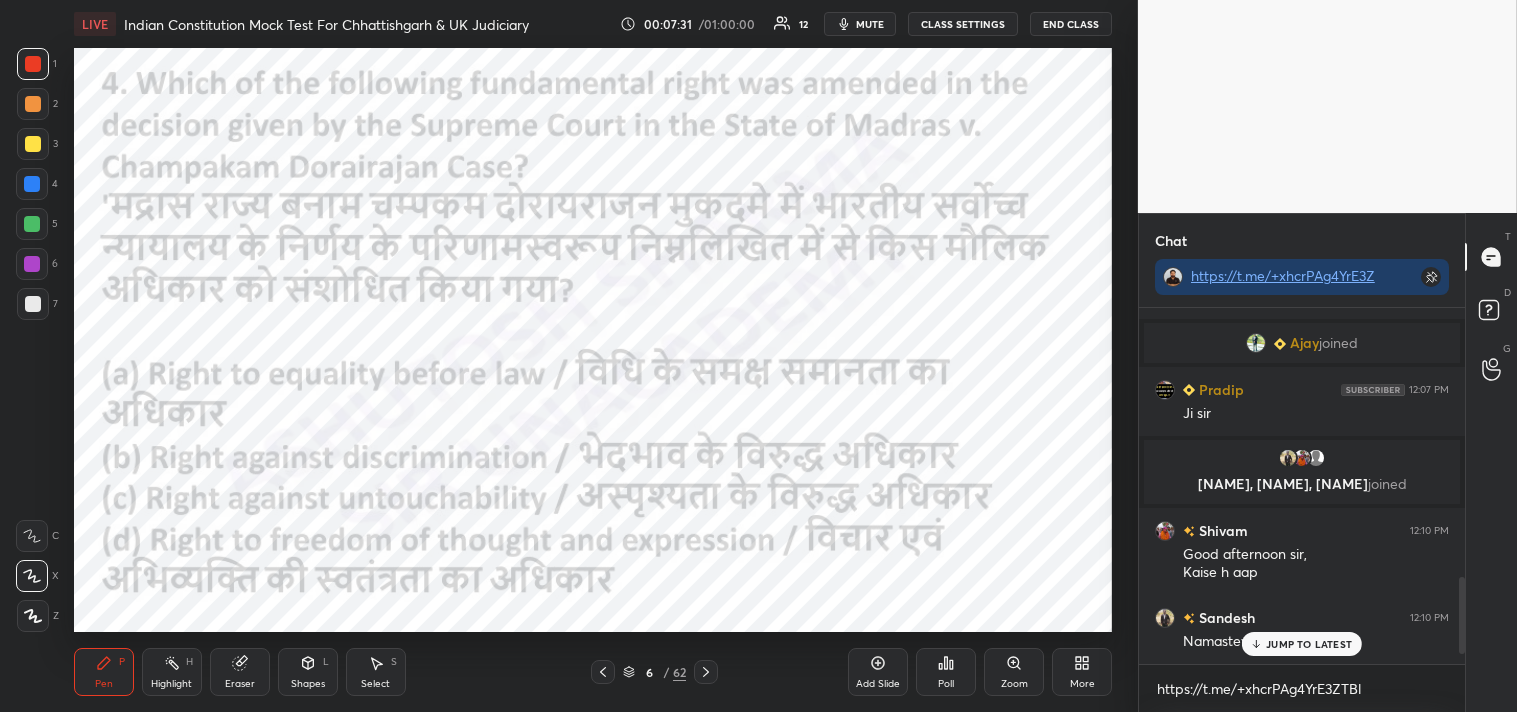 click 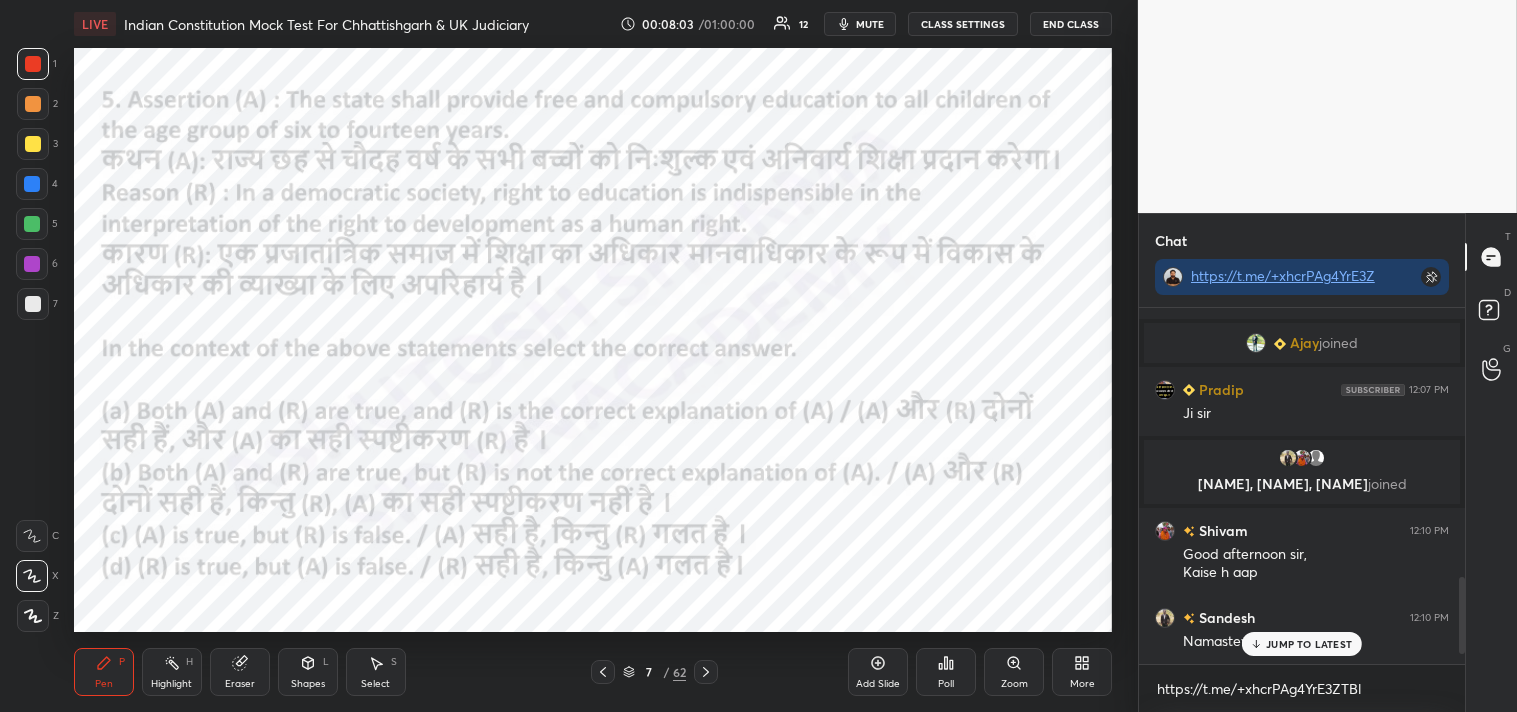 click on "Poll" at bounding box center [946, 672] 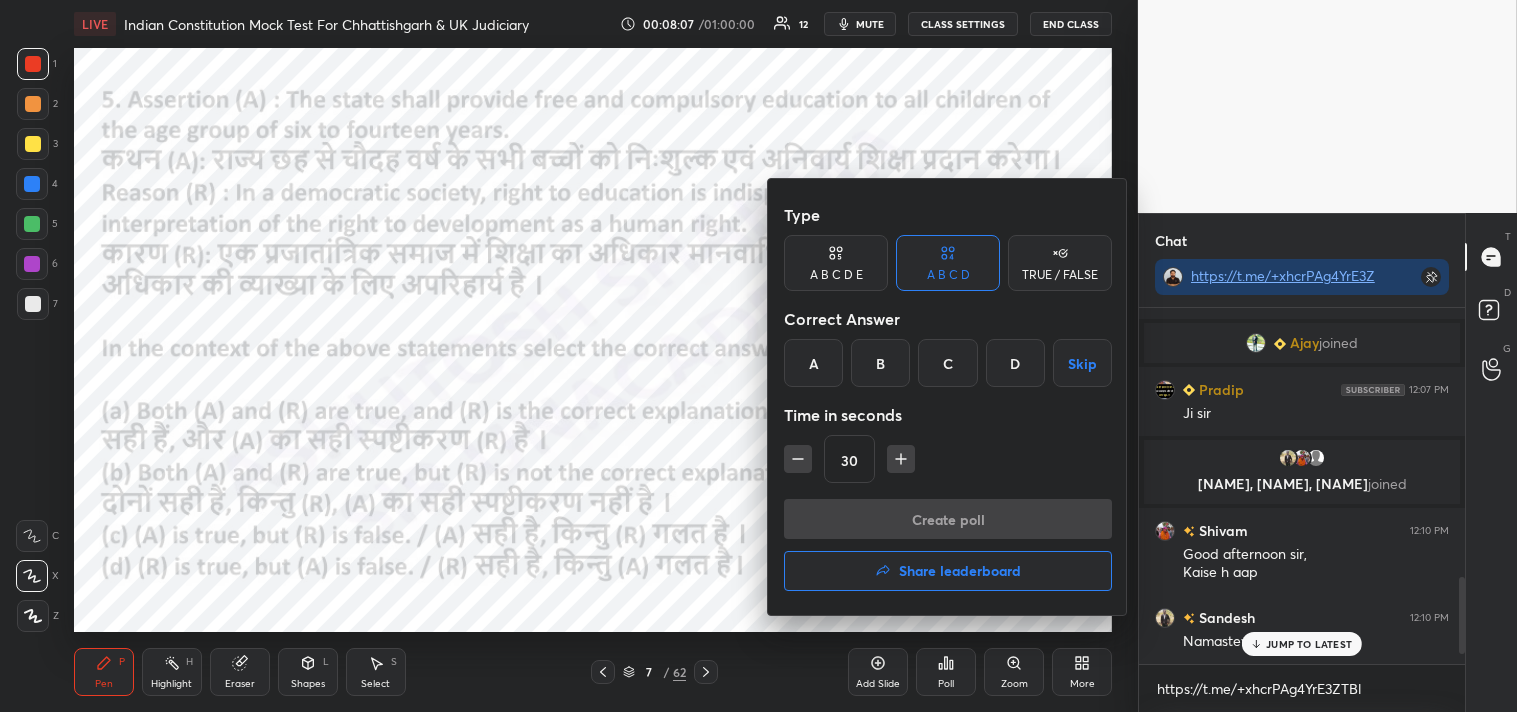 click on "A" at bounding box center (813, 363) 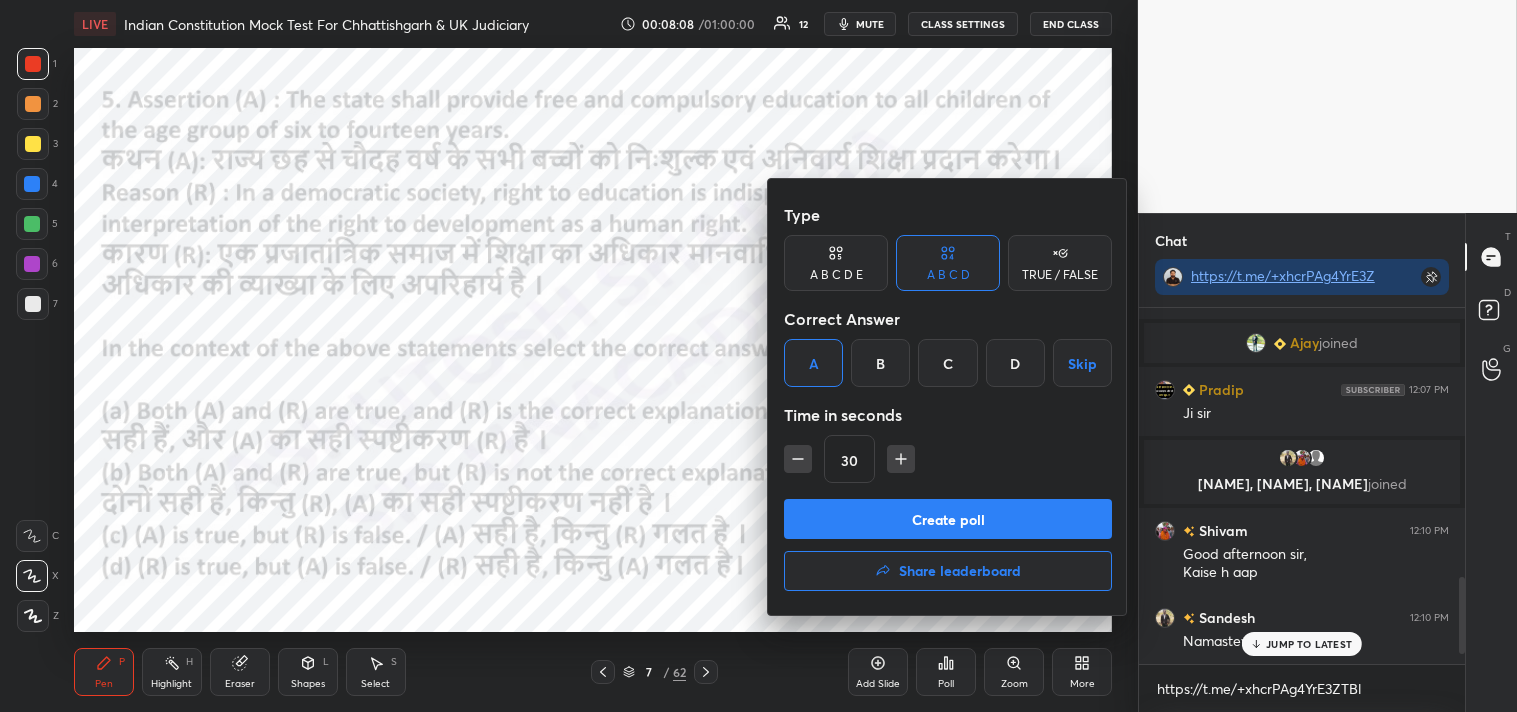 click on "Create poll" at bounding box center [948, 519] 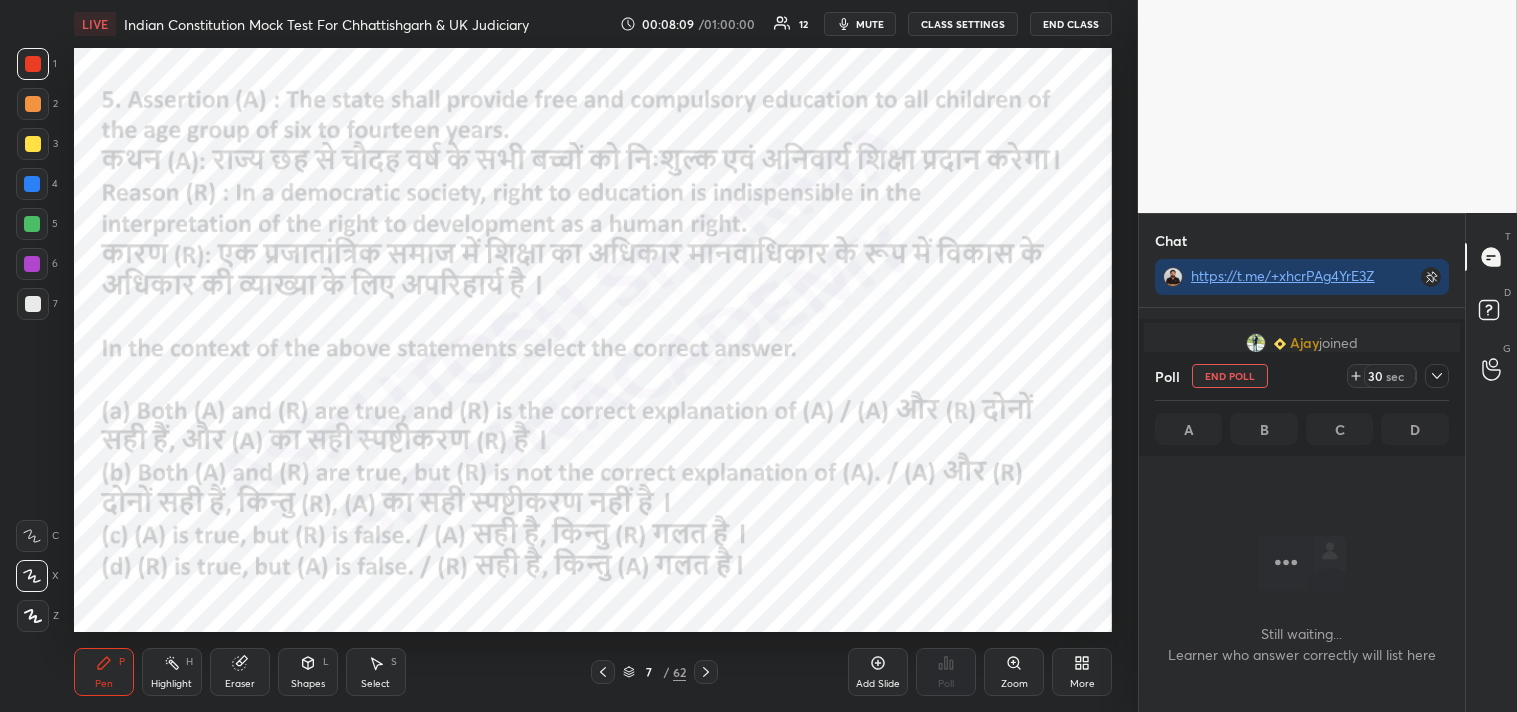 scroll, scrollTop: 278, scrollLeft: 320, axis: both 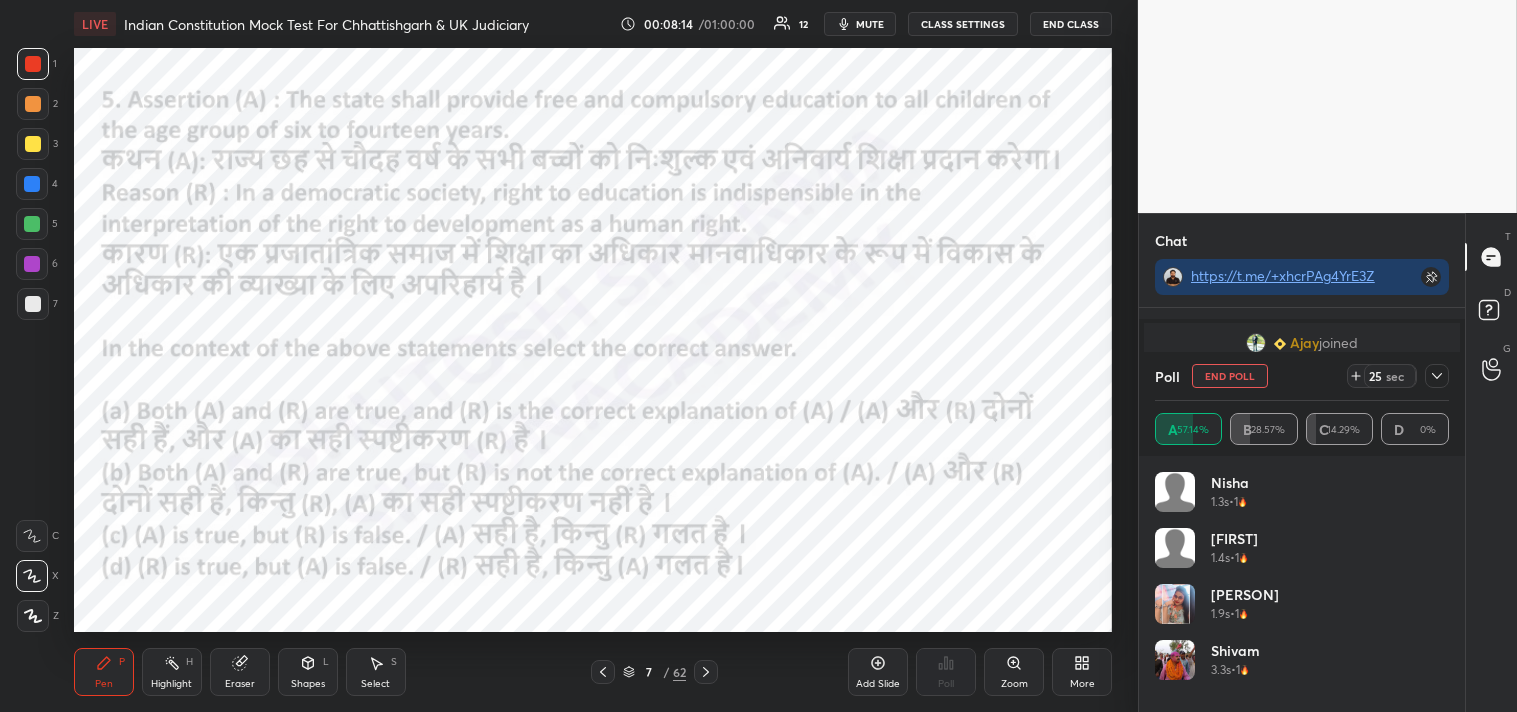 click 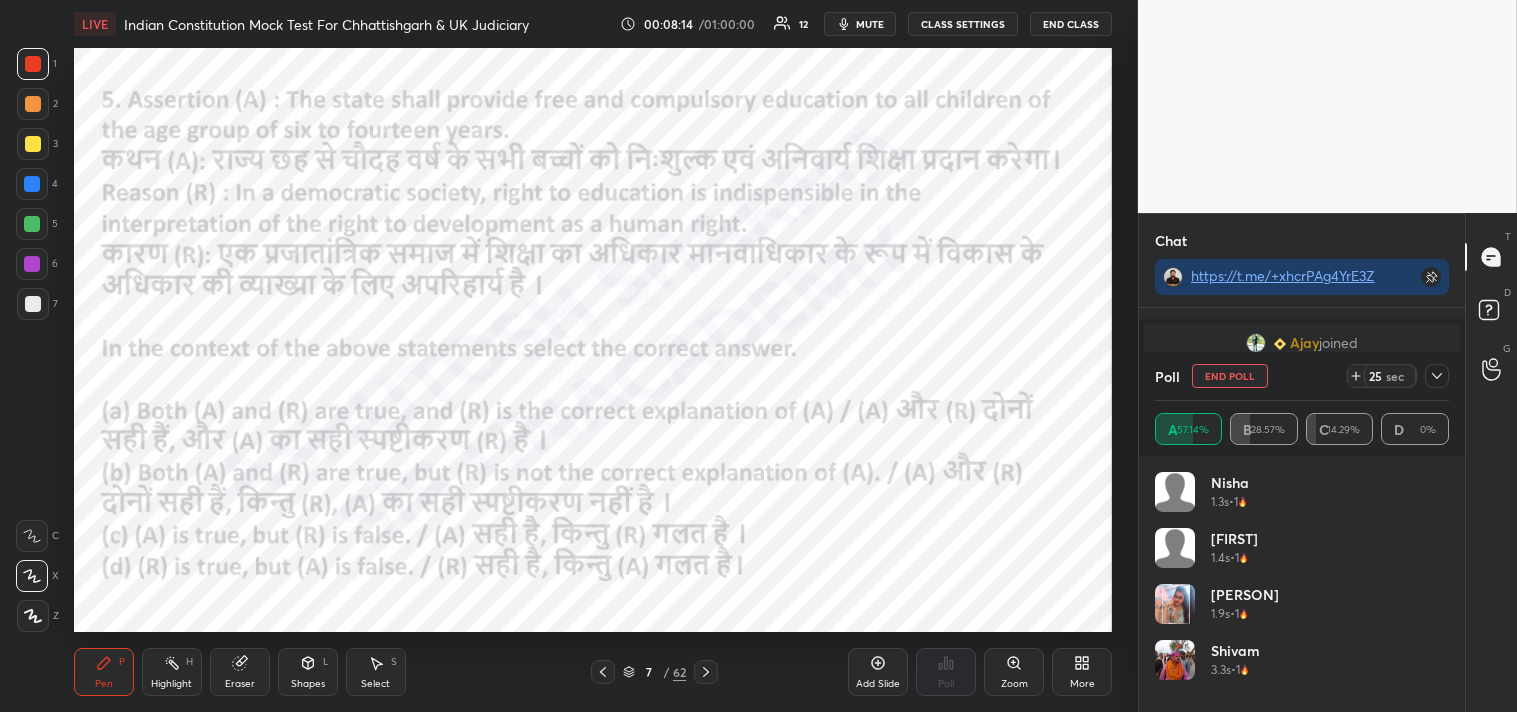 scroll, scrollTop: 106, scrollLeft: 288, axis: both 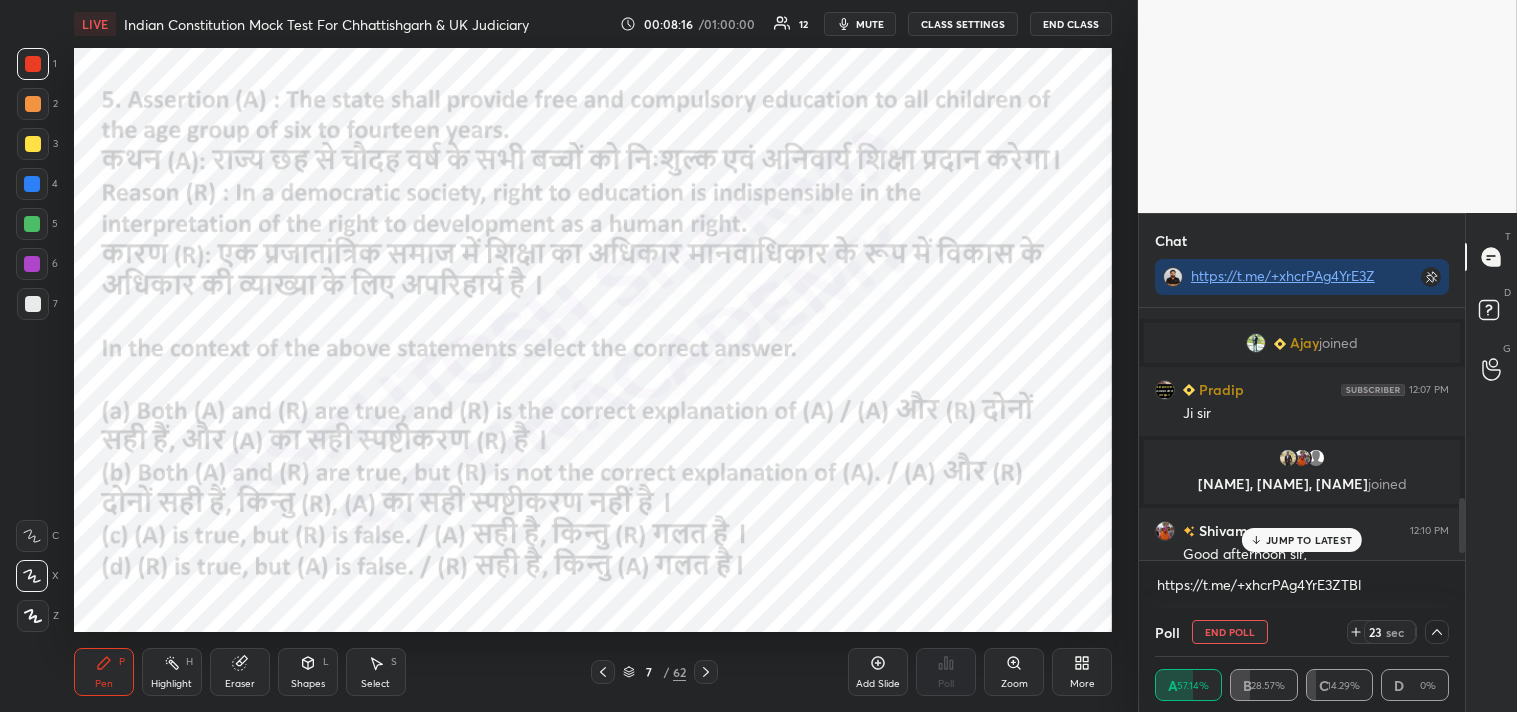 click on "JUMP TO LATEST" at bounding box center [1309, 540] 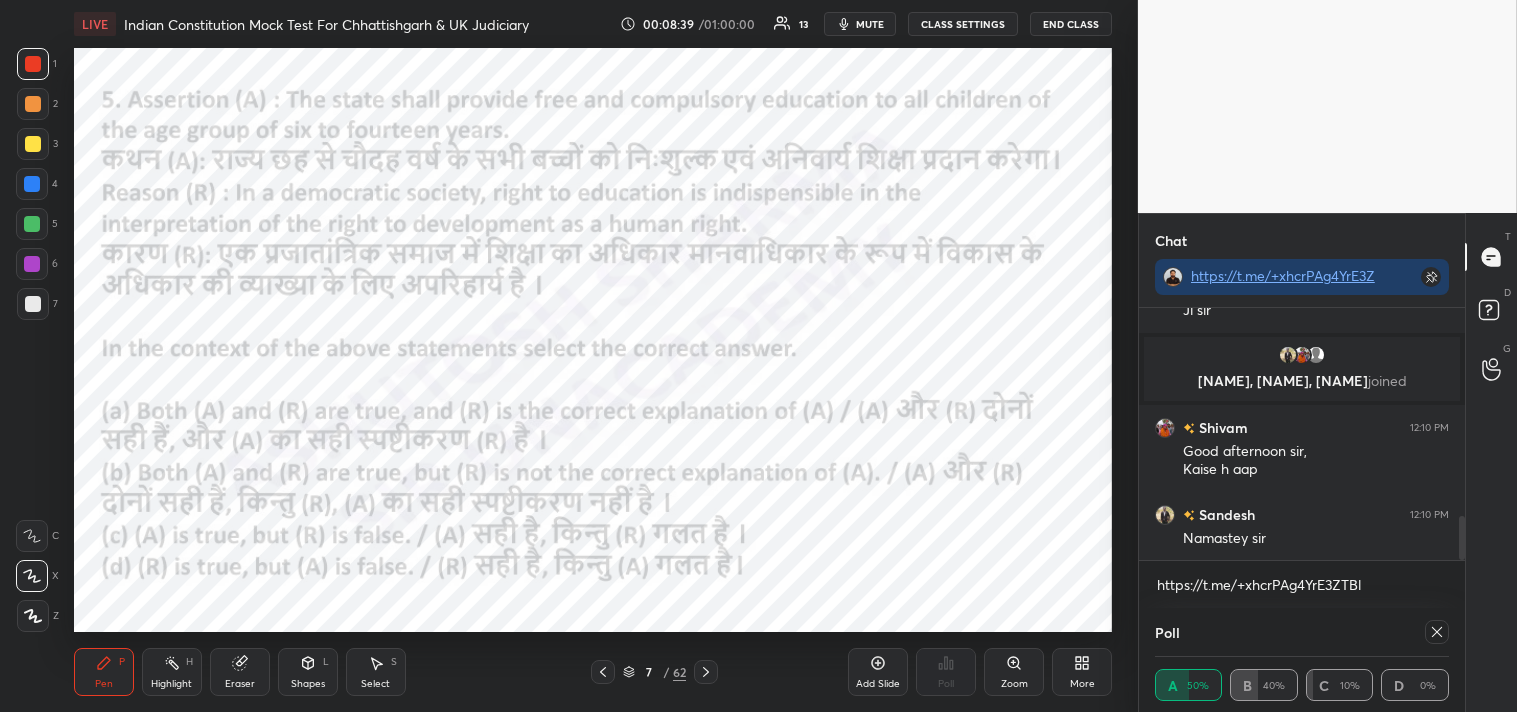 scroll, scrollTop: 0, scrollLeft: 1, axis: horizontal 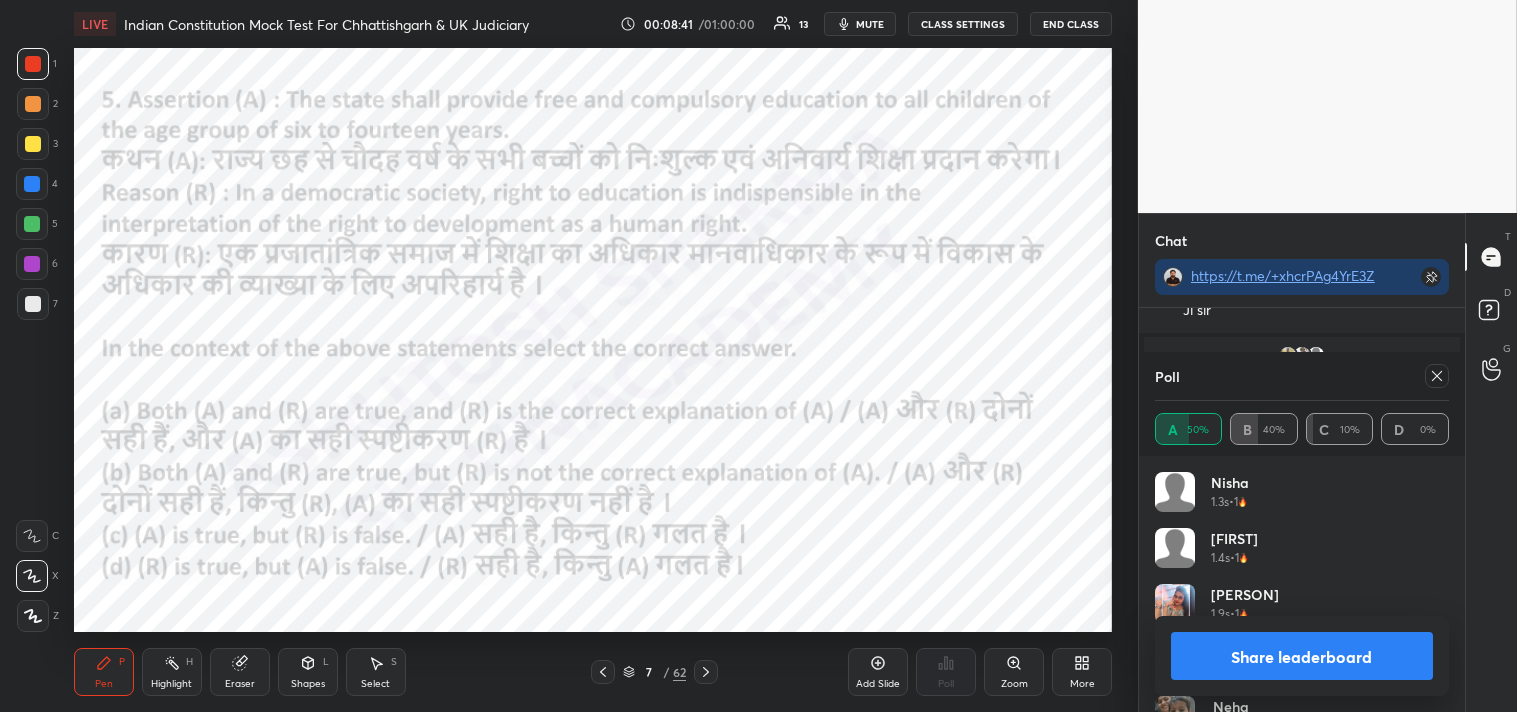 click on "[PERSON] 1.4s  •  1" at bounding box center [1302, 556] 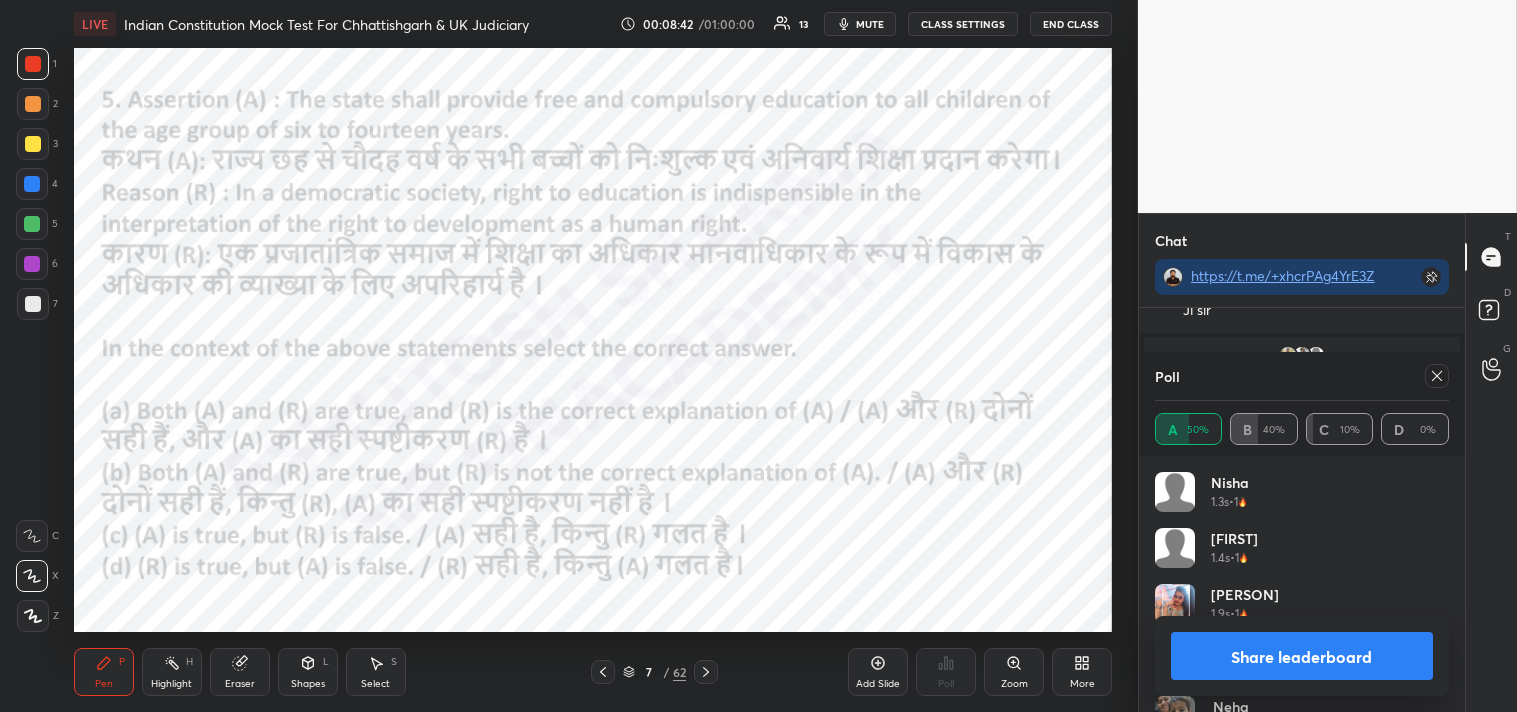 click 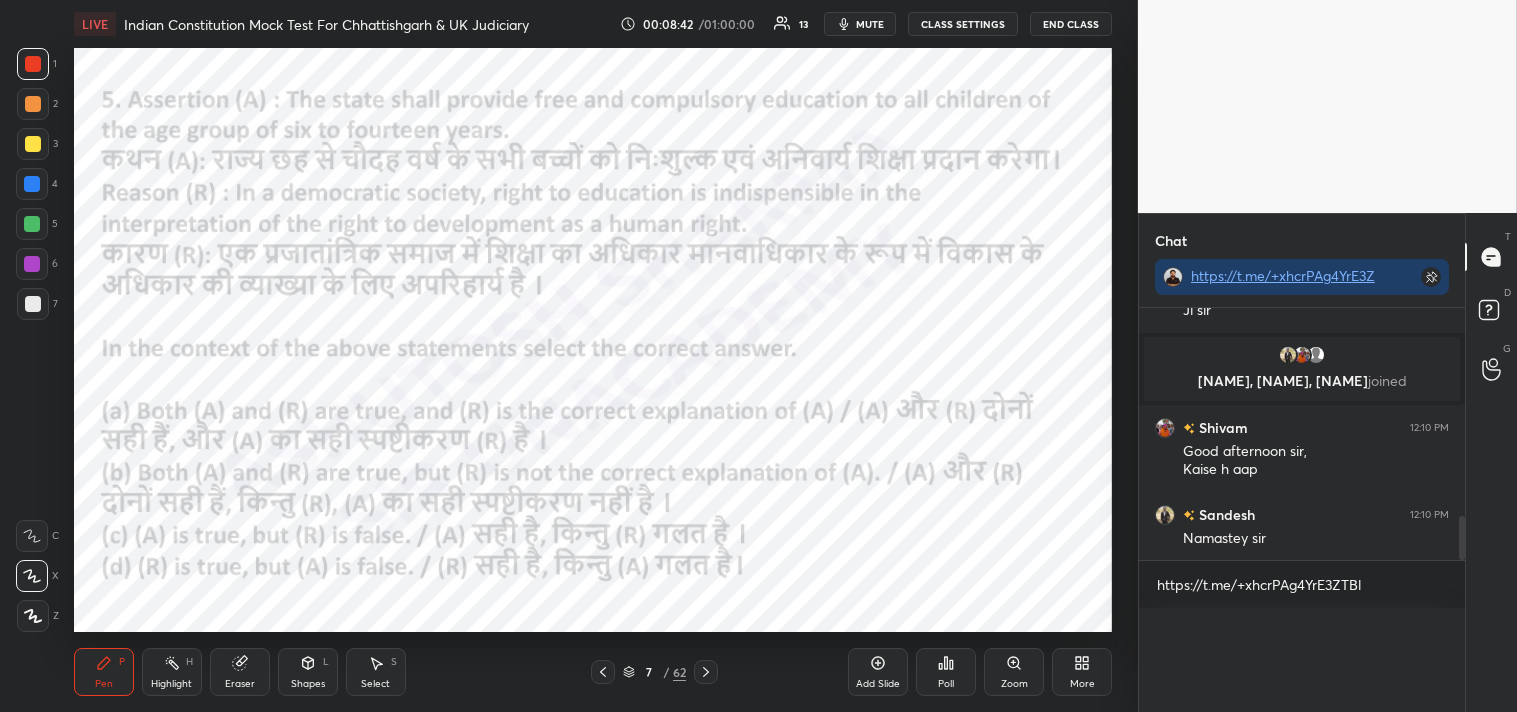 scroll, scrollTop: 88, scrollLeft: 288, axis: both 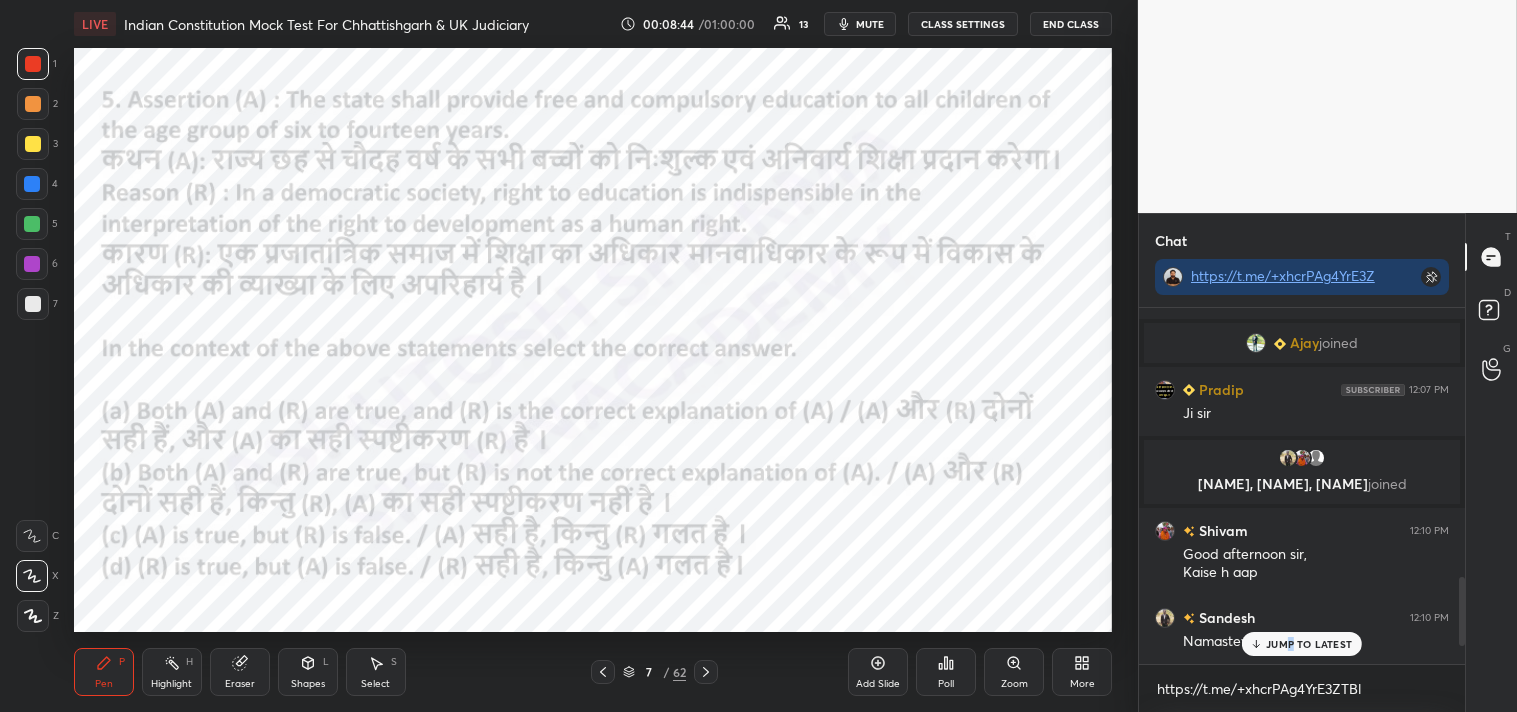 click on "JUMP TO LATEST" at bounding box center (1309, 644) 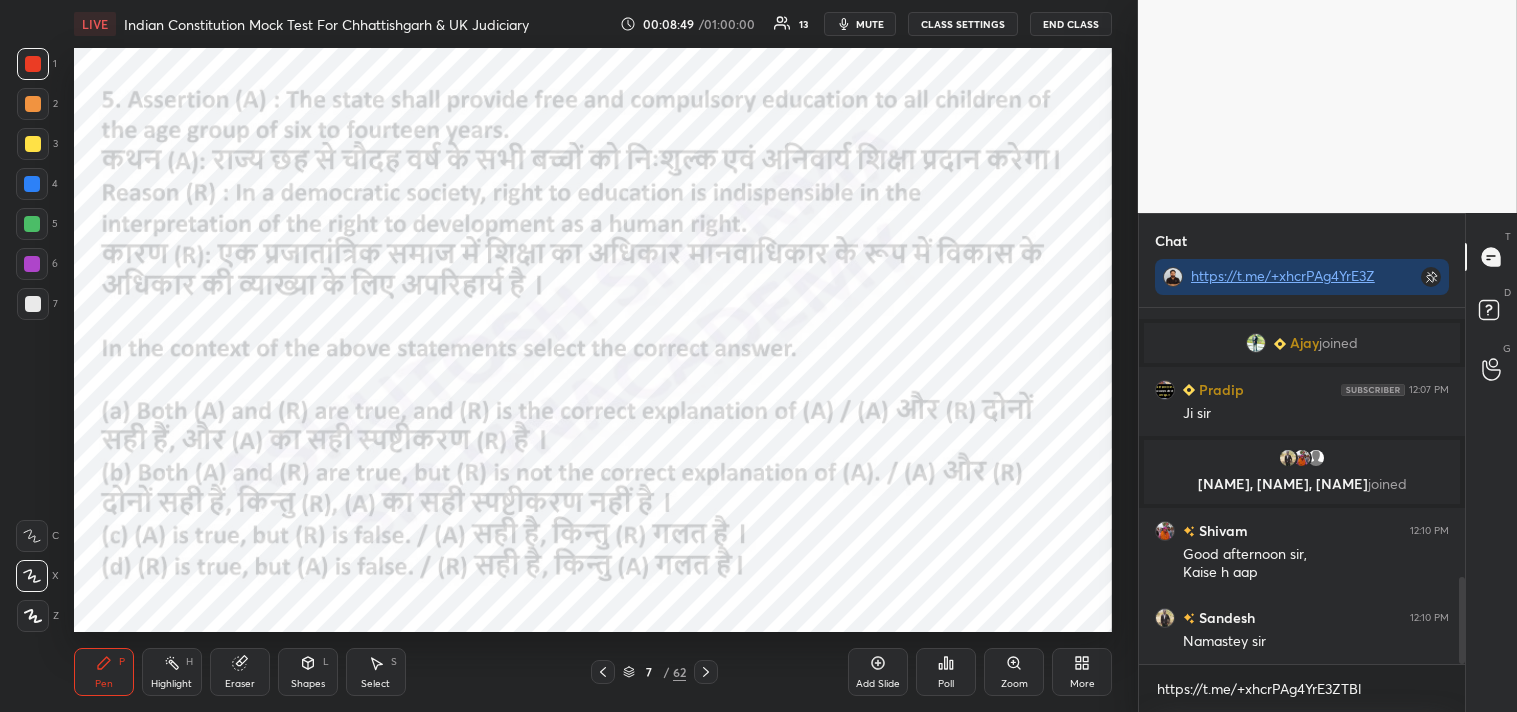 click 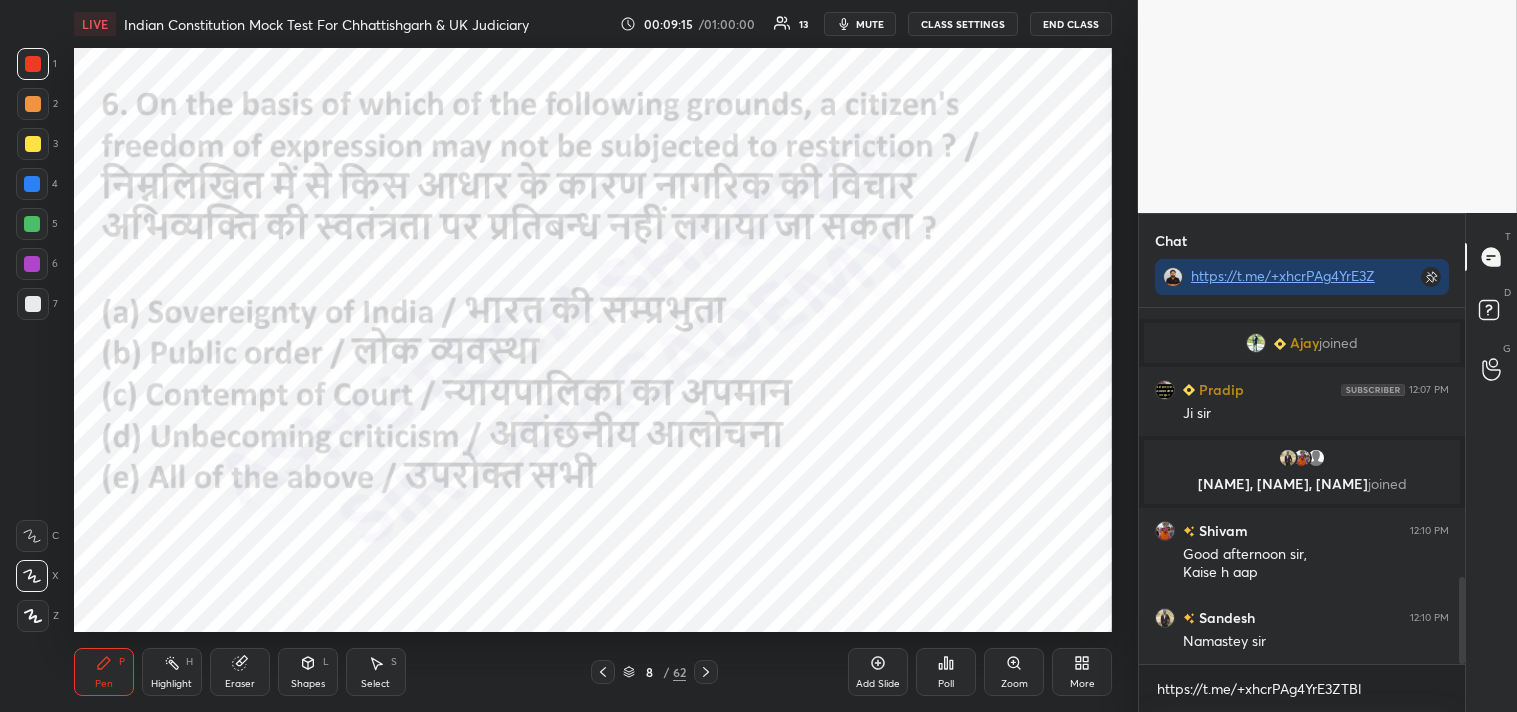 click on "Poll" at bounding box center [946, 684] 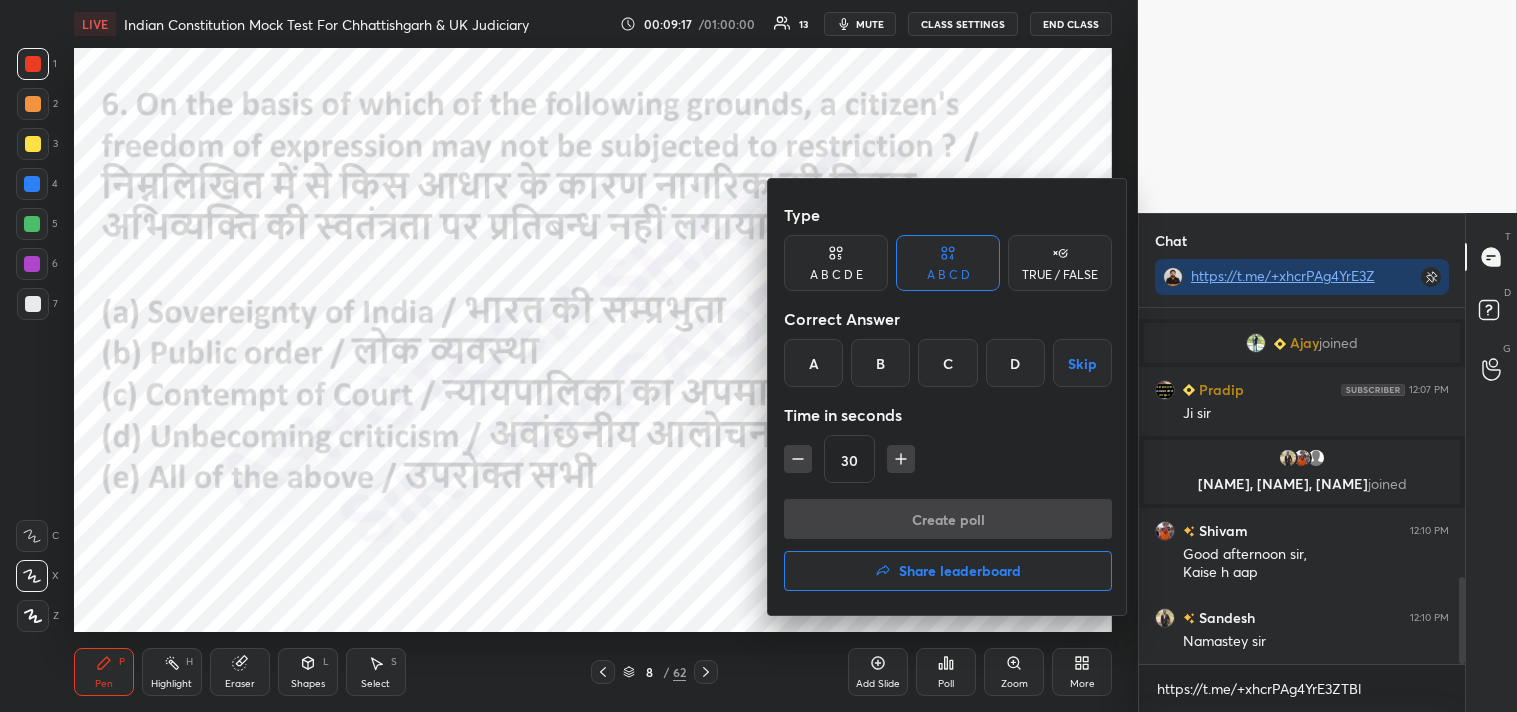 click on "A B C D E" at bounding box center [836, 275] 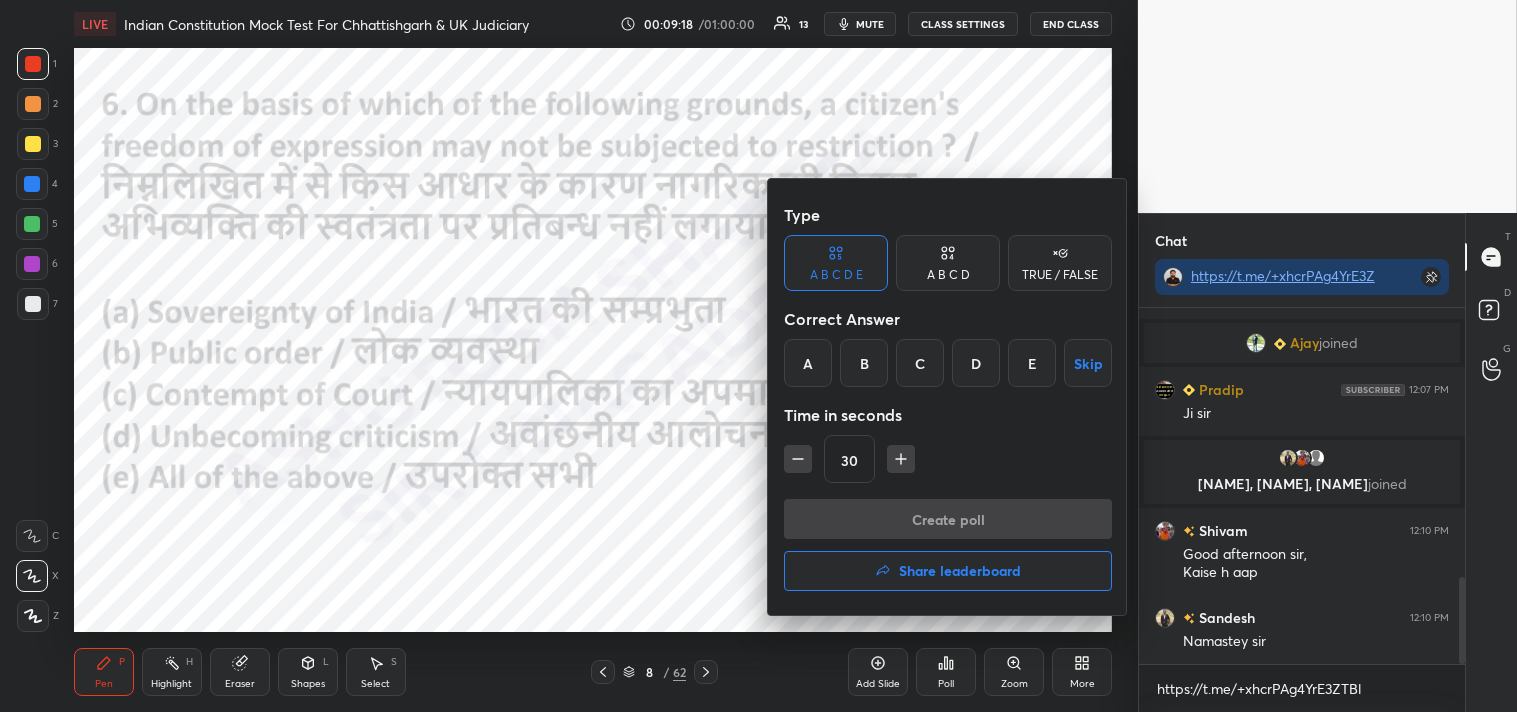 click on "D" at bounding box center (976, 363) 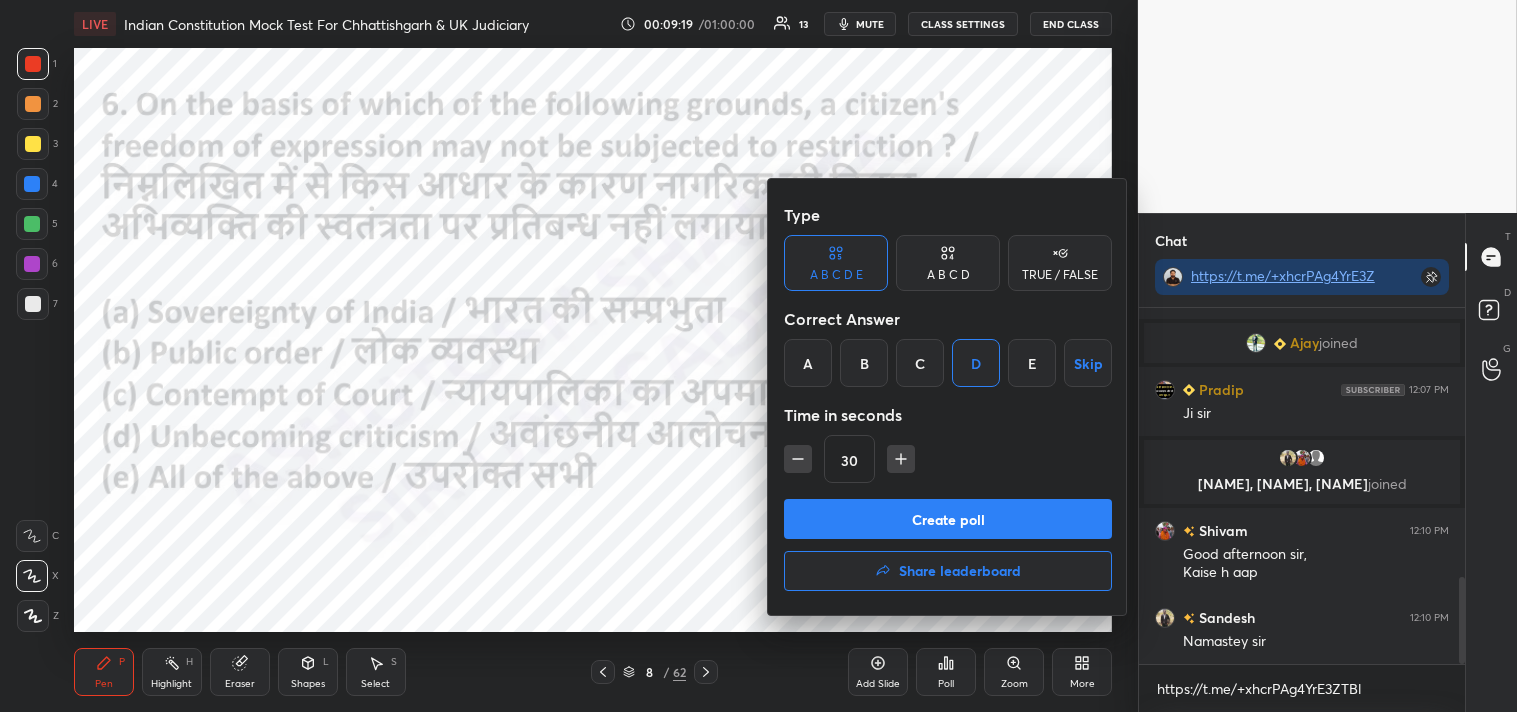 click on "Create poll" at bounding box center (948, 519) 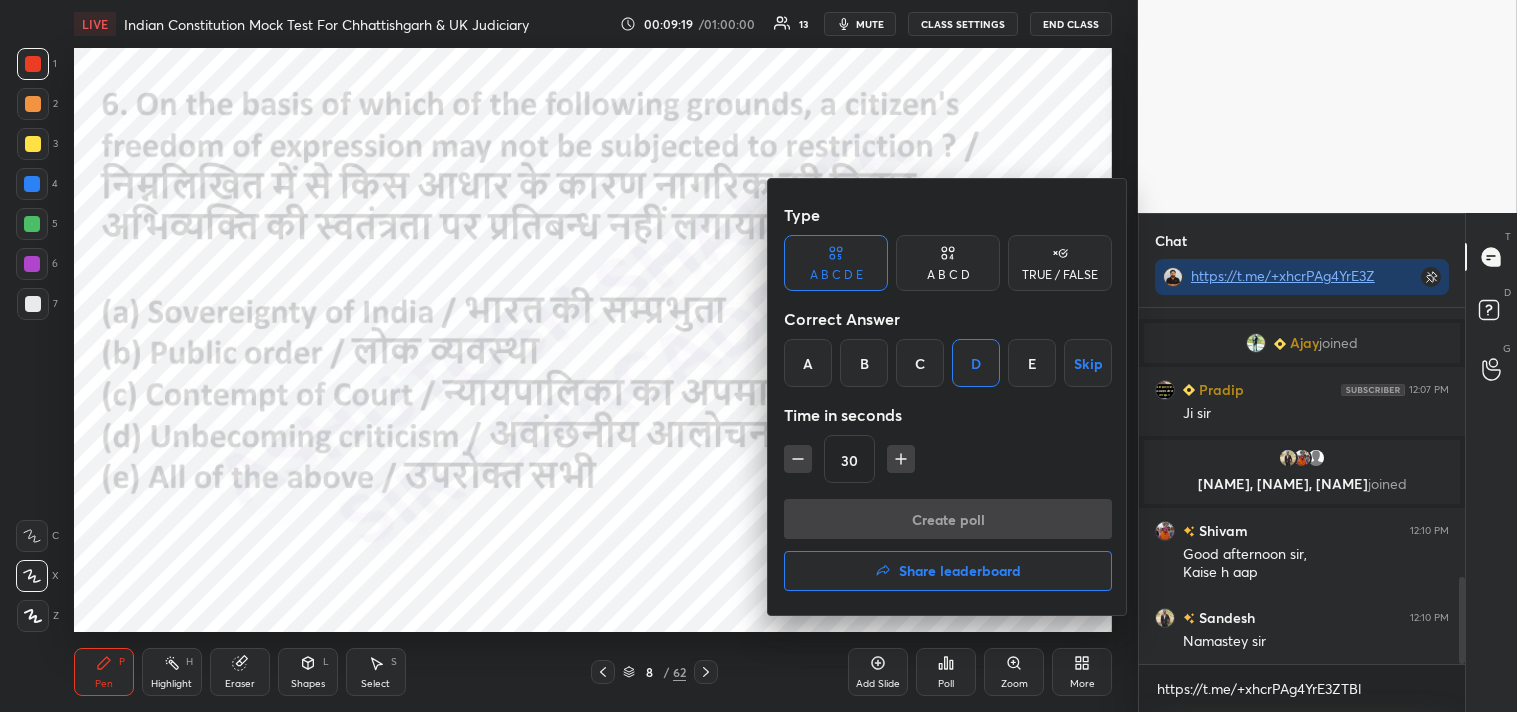 scroll, scrollTop: 316, scrollLeft: 320, axis: both 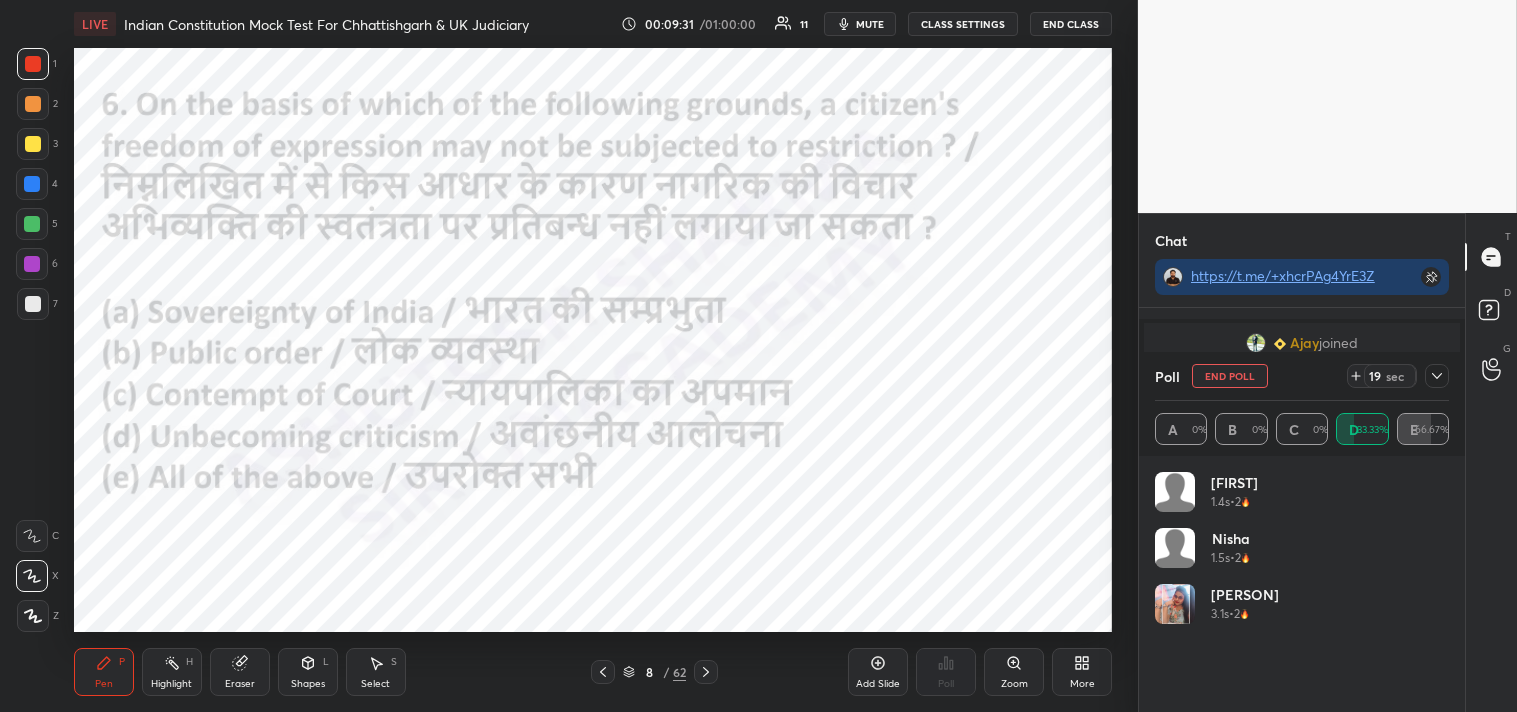 click 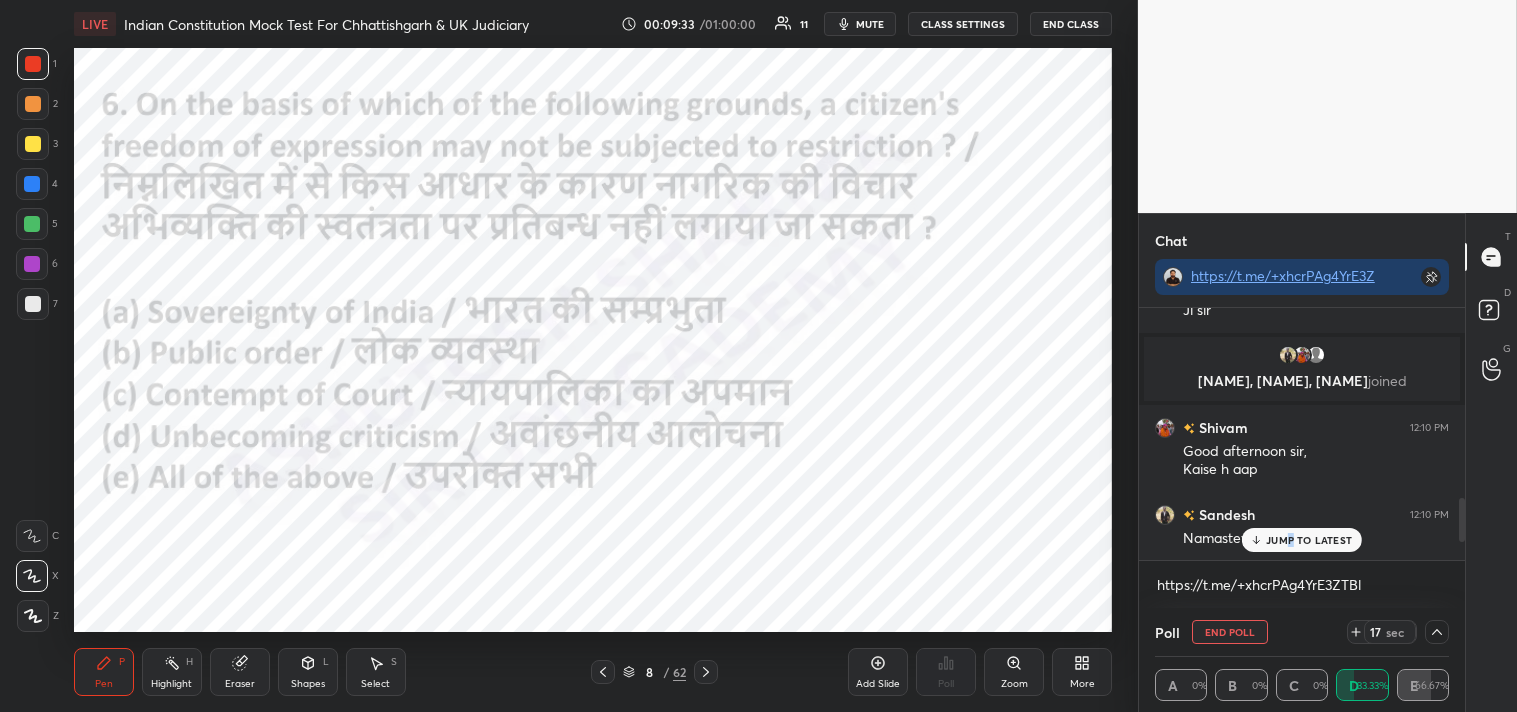 drag, startPoint x: 1463, startPoint y: 533, endPoint x: 1464, endPoint y: 565, distance: 32.01562 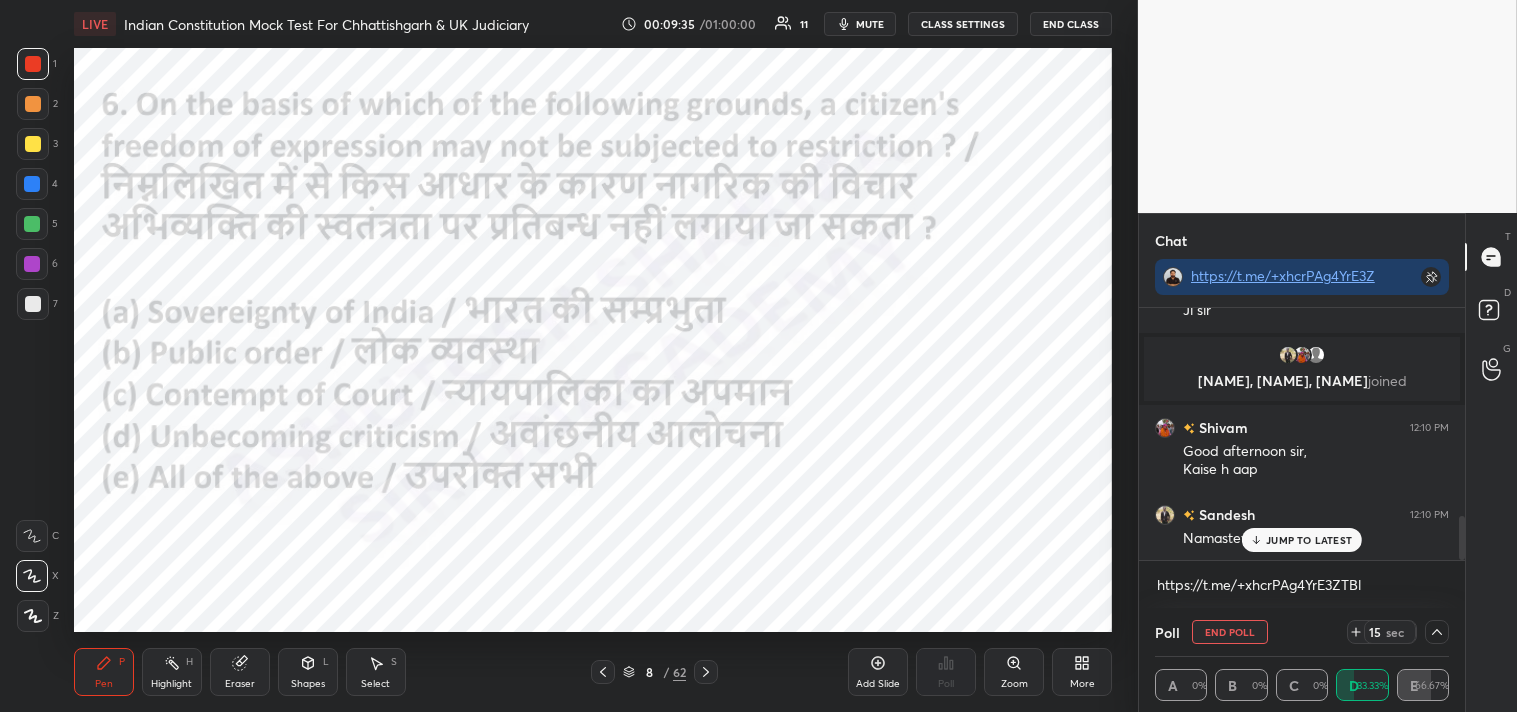 click on "JUMP TO LATEST" at bounding box center (1309, 540) 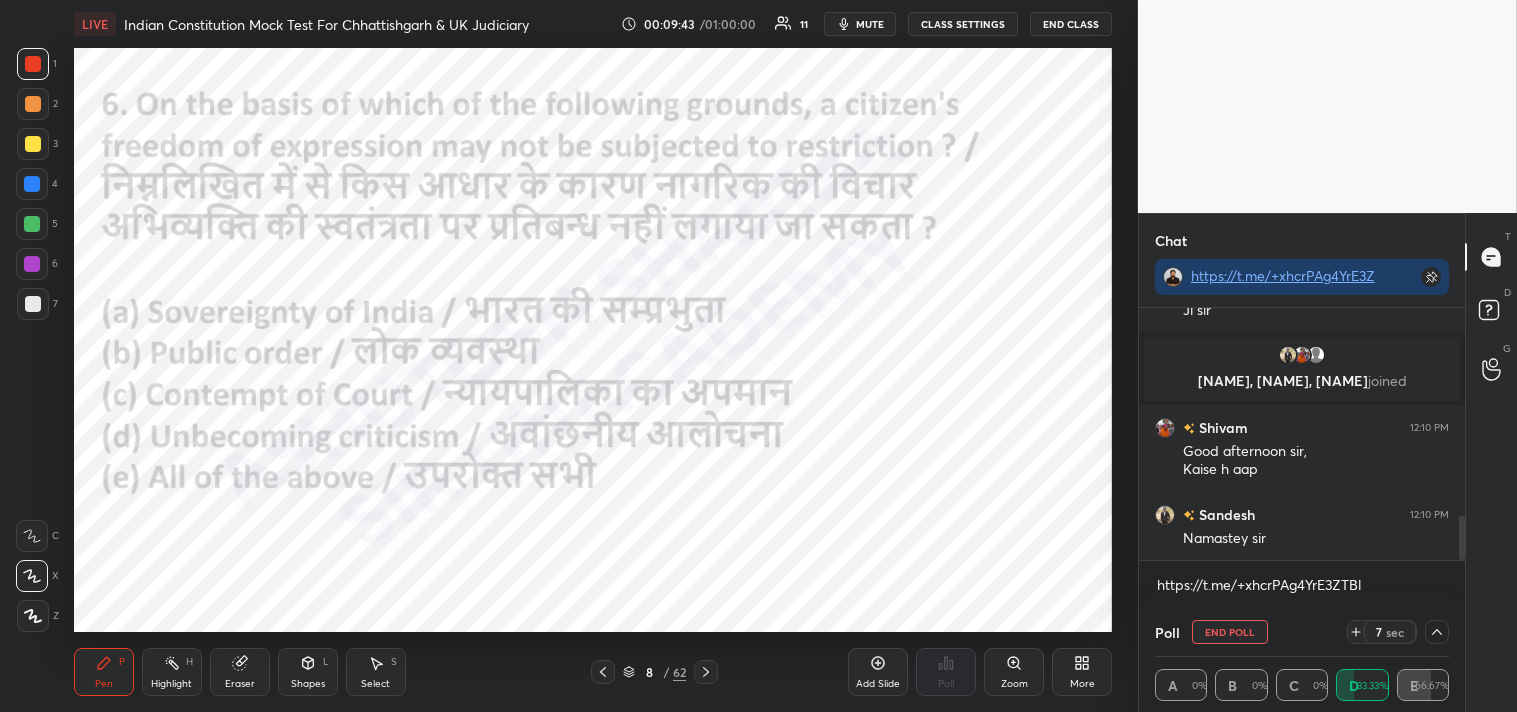 scroll, scrollTop: 1264, scrollLeft: 0, axis: vertical 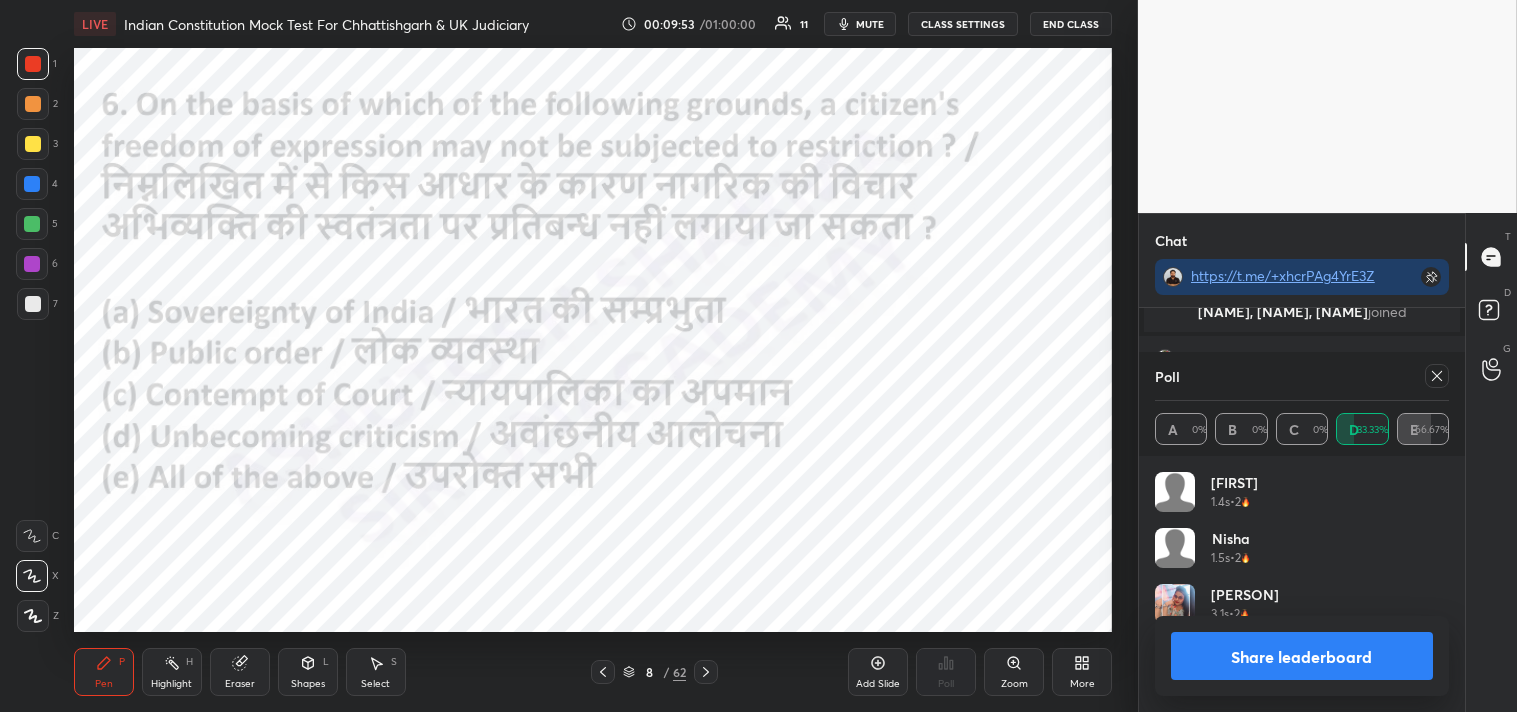 click 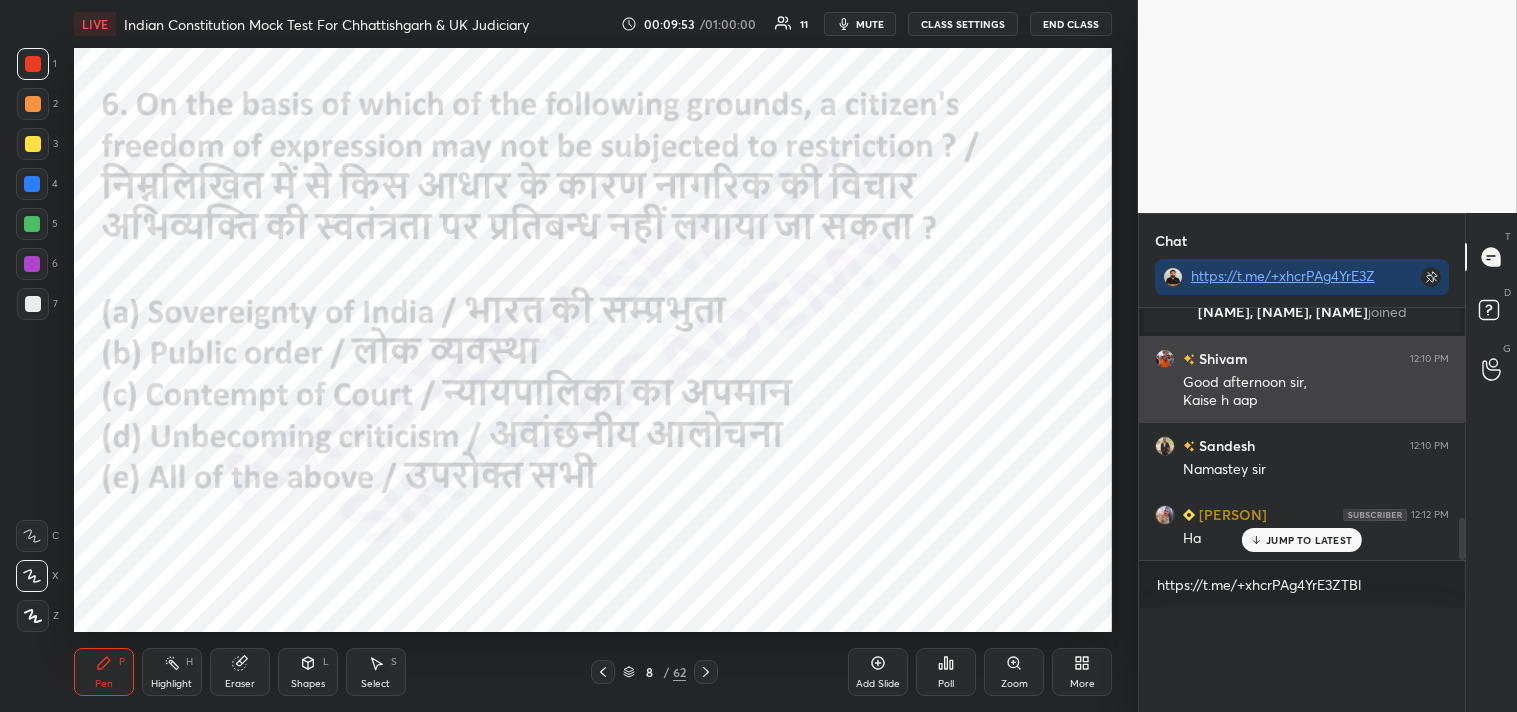 scroll, scrollTop: 0, scrollLeft: 0, axis: both 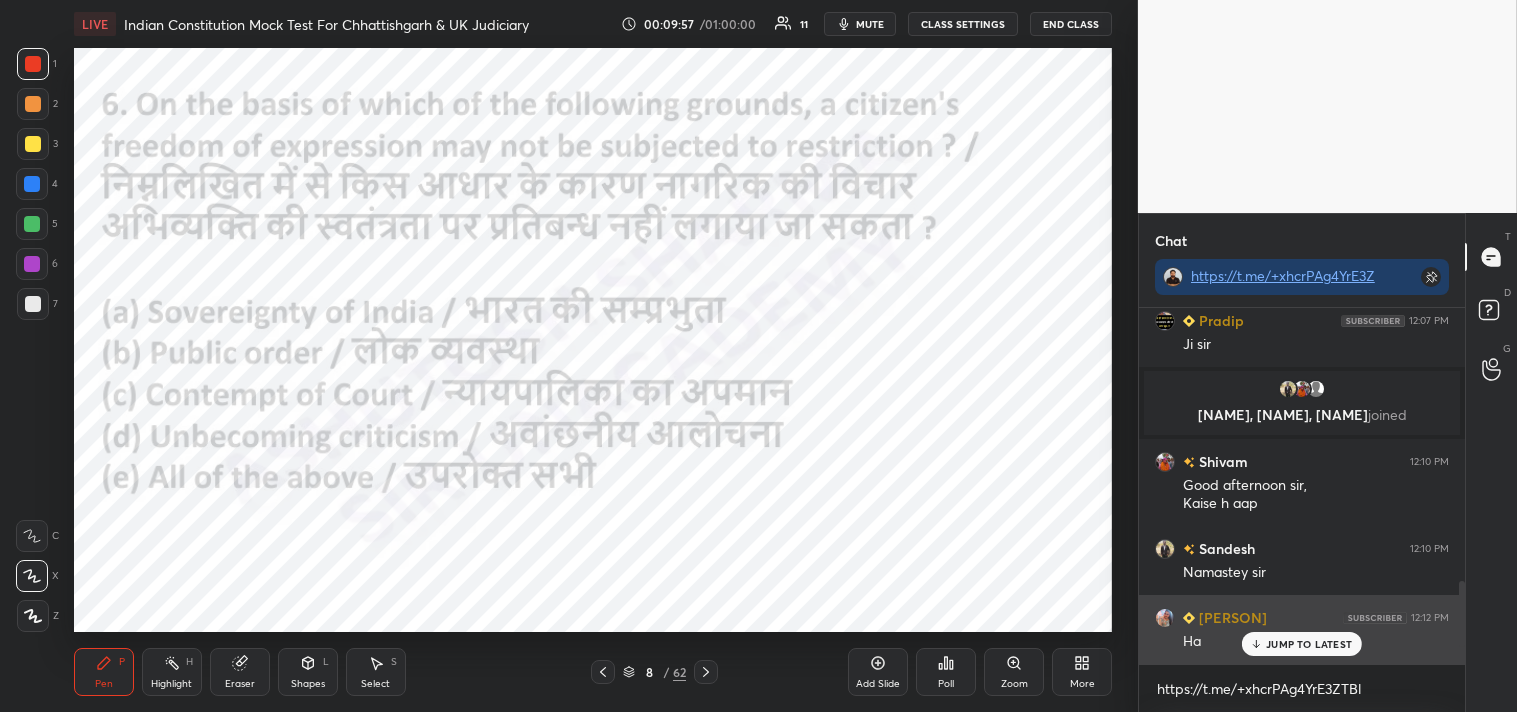 click on "JUMP TO LATEST" at bounding box center (1309, 644) 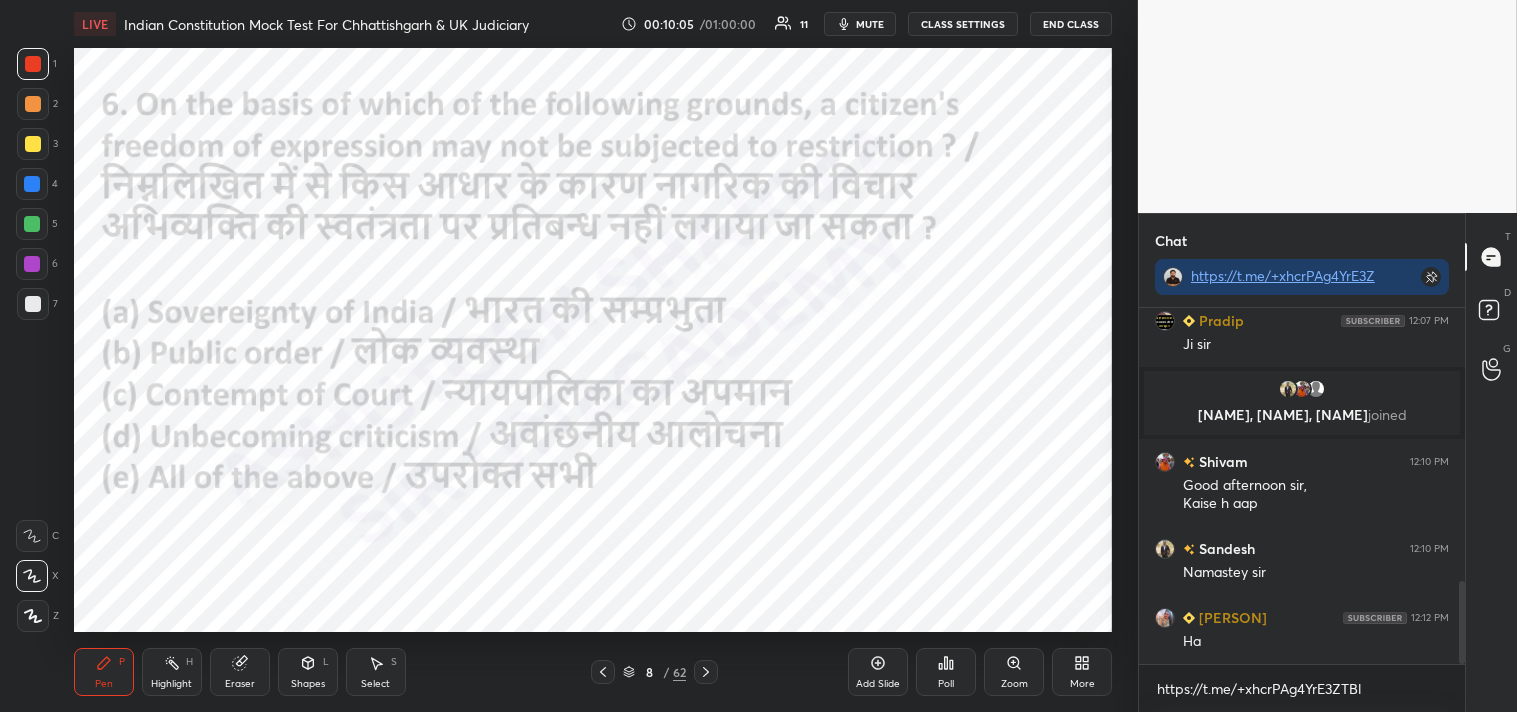 click on "Setting up your live class Poll for   secs No correct answer Start poll" at bounding box center [593, 340] 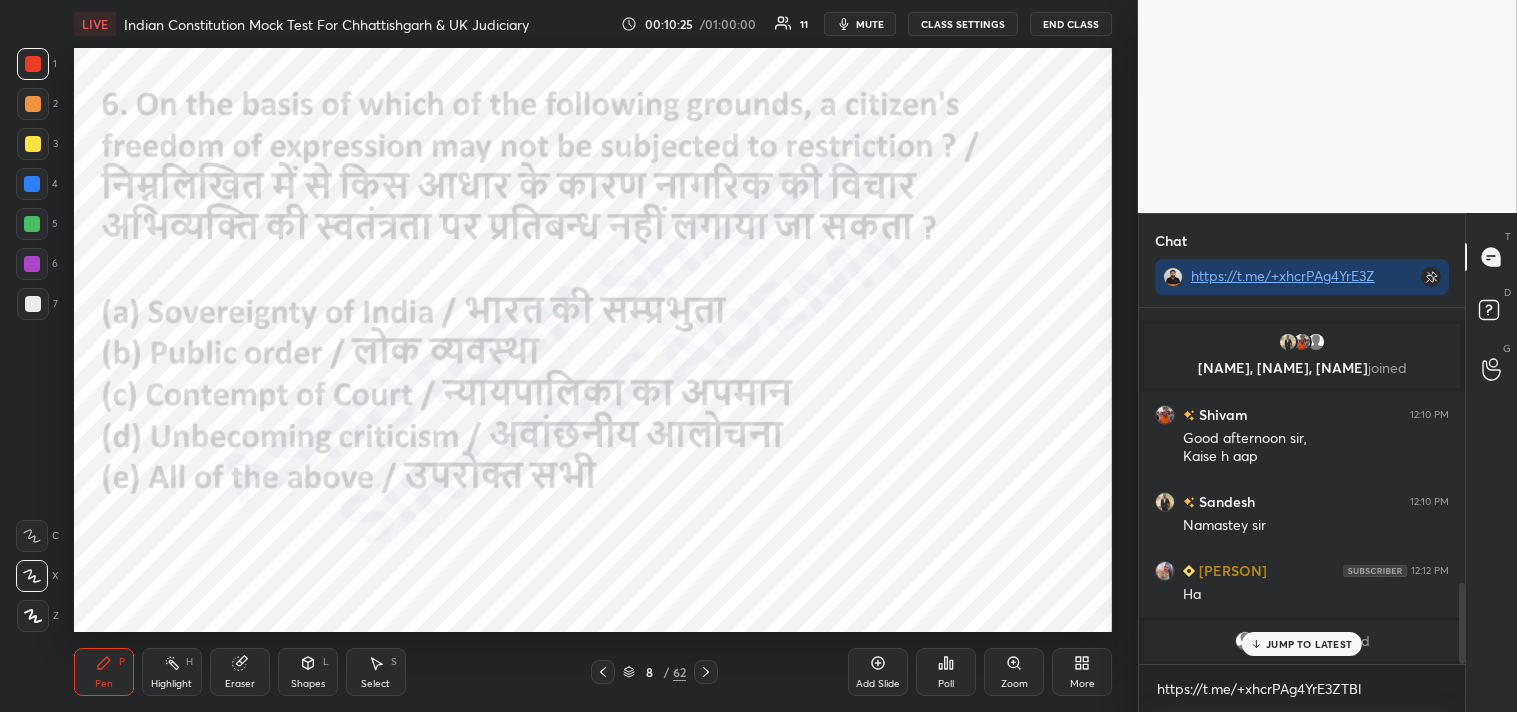 click on "JUMP TO LATEST" at bounding box center (1309, 644) 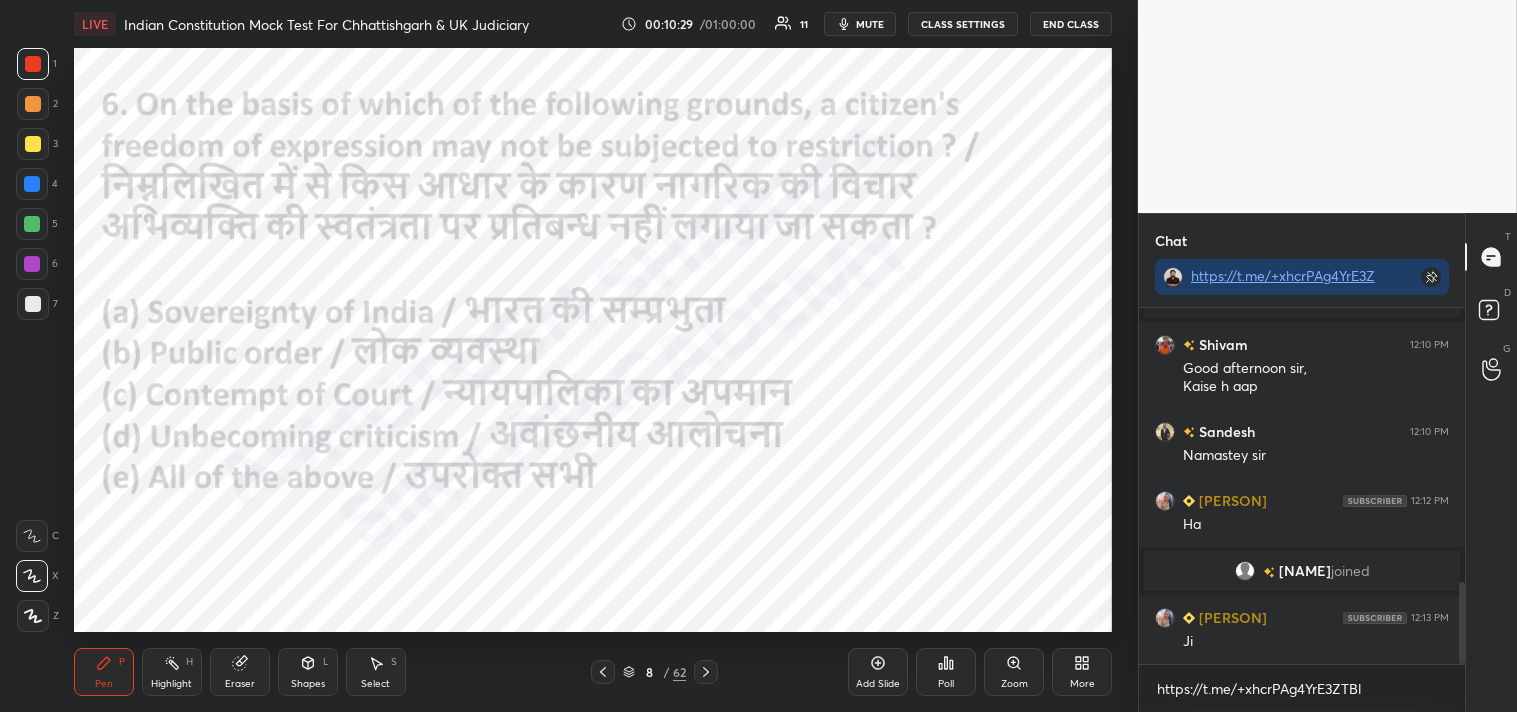 scroll, scrollTop: 1195, scrollLeft: 0, axis: vertical 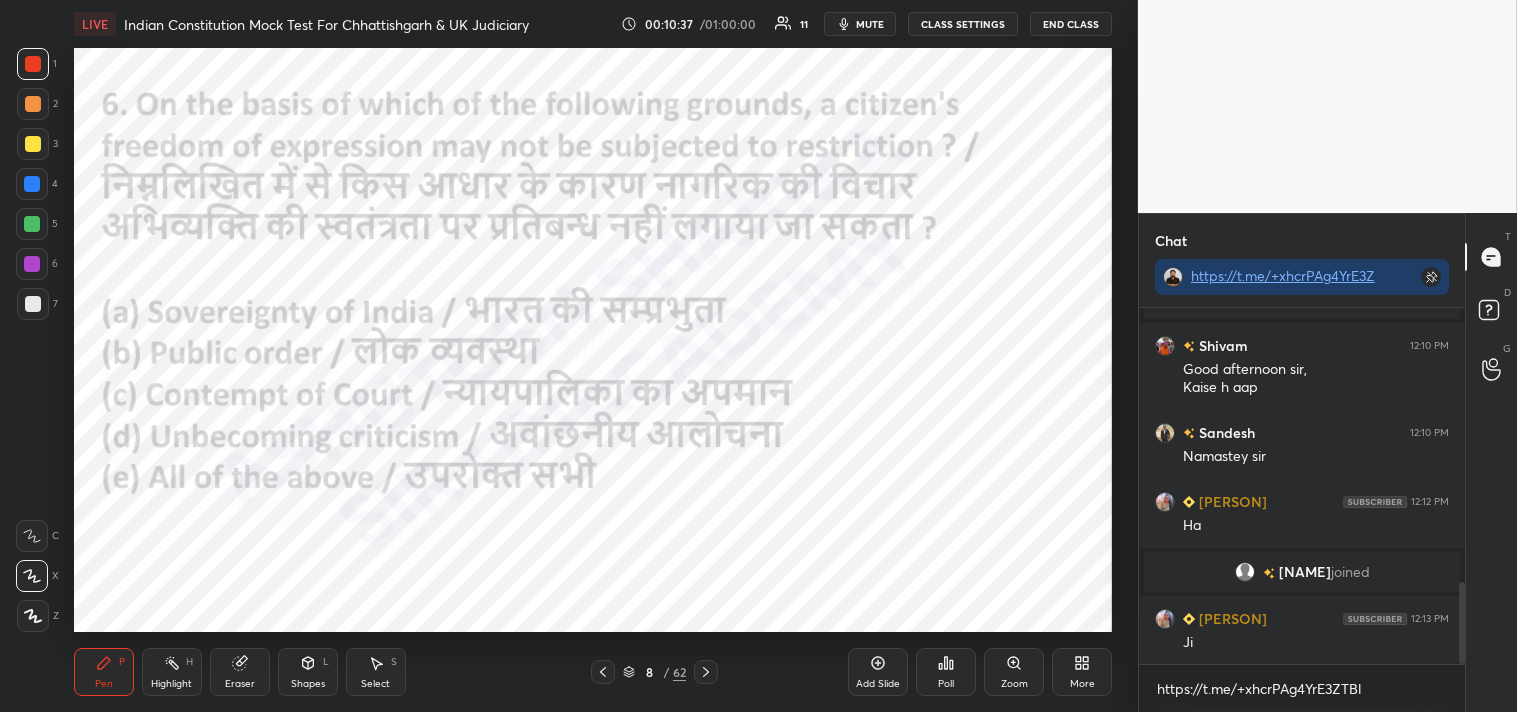 click 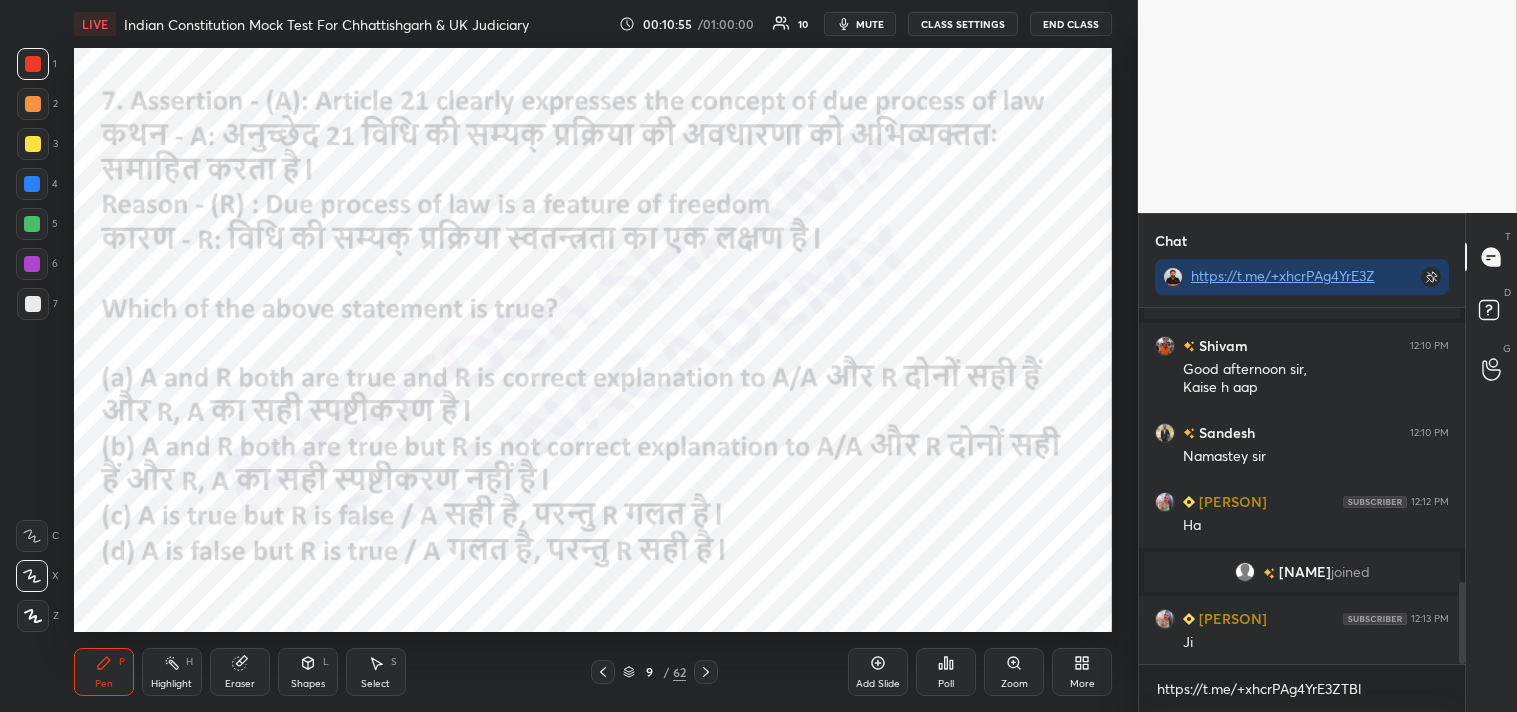 scroll, scrollTop: 1265, scrollLeft: 0, axis: vertical 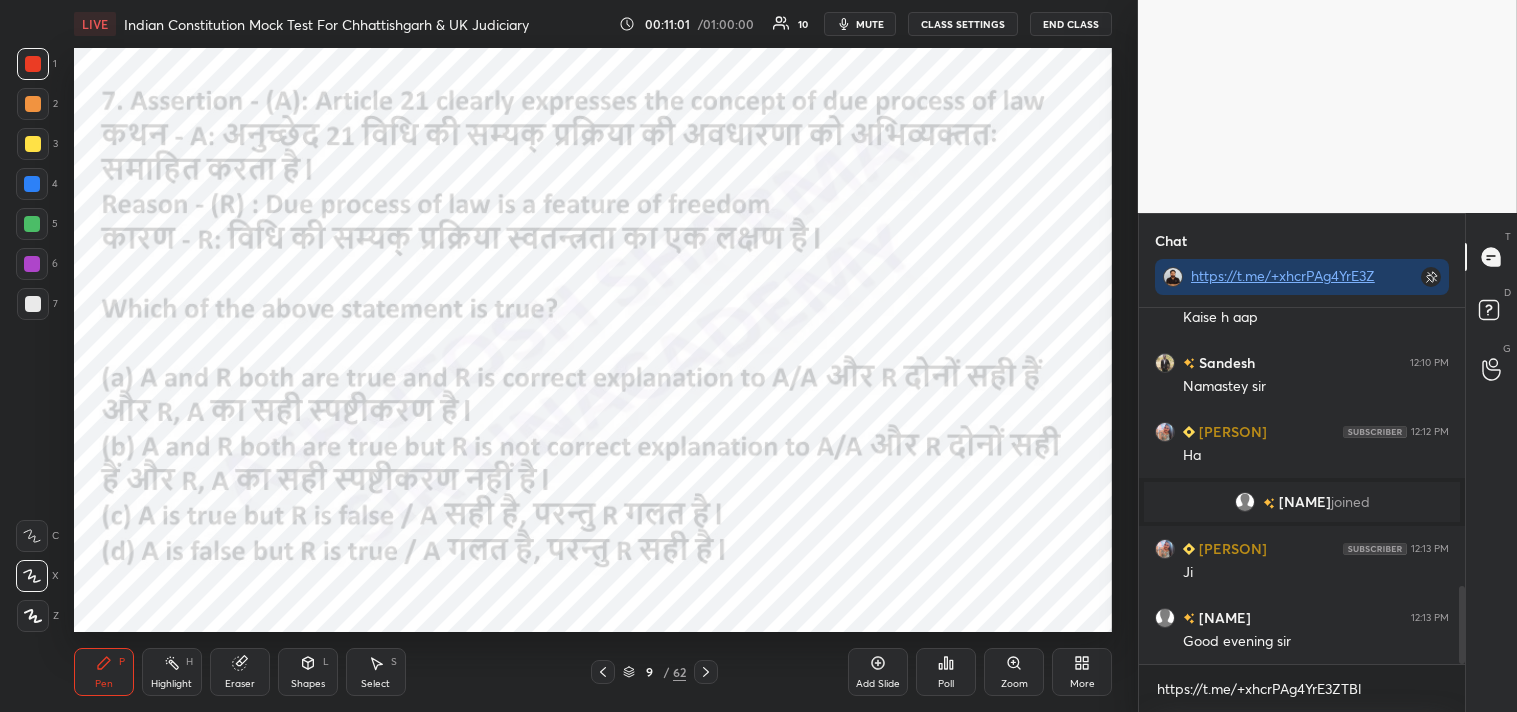 click on "Poll" at bounding box center [946, 672] 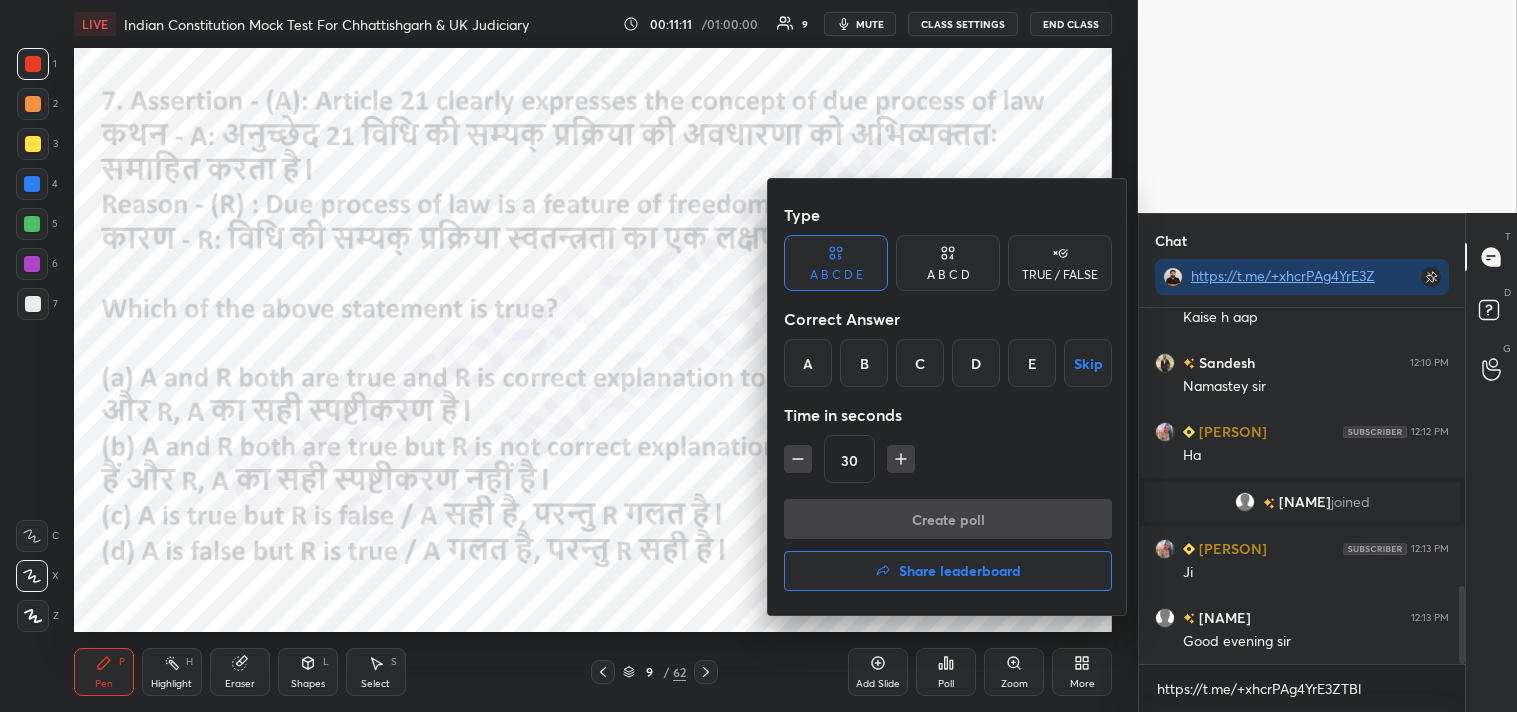 drag, startPoint x: 963, startPoint y: 258, endPoint x: 976, endPoint y: 277, distance: 23.021729 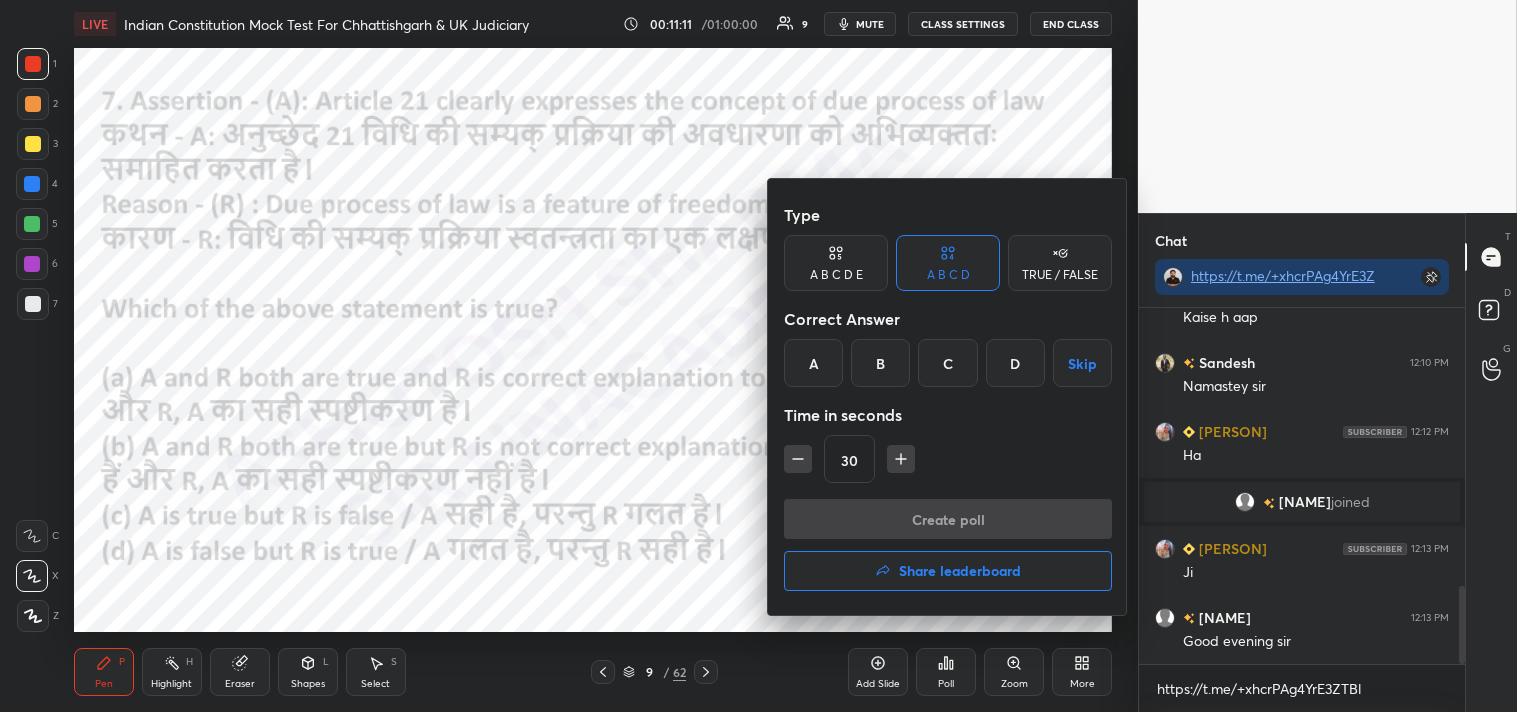 click on "D" at bounding box center [1015, 363] 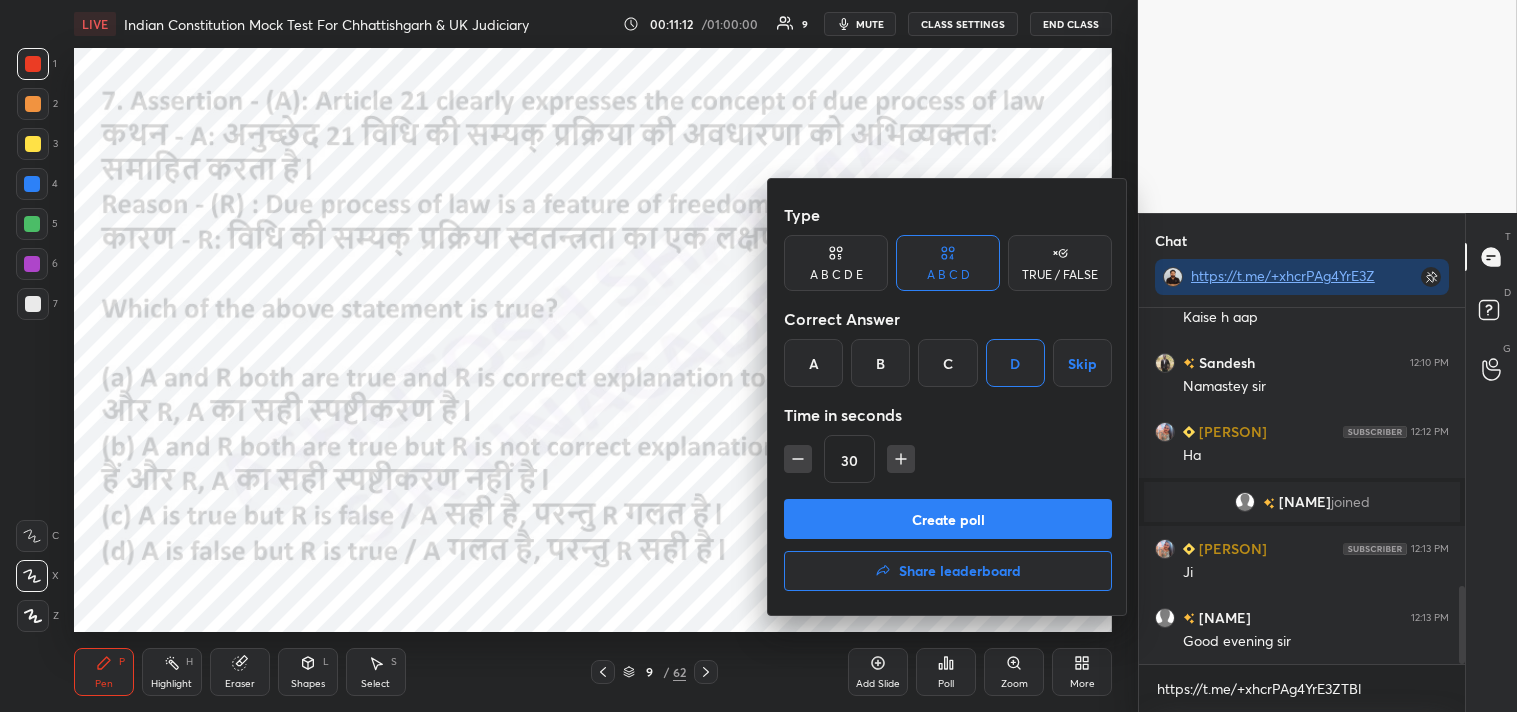 click on "Create poll" at bounding box center (948, 519) 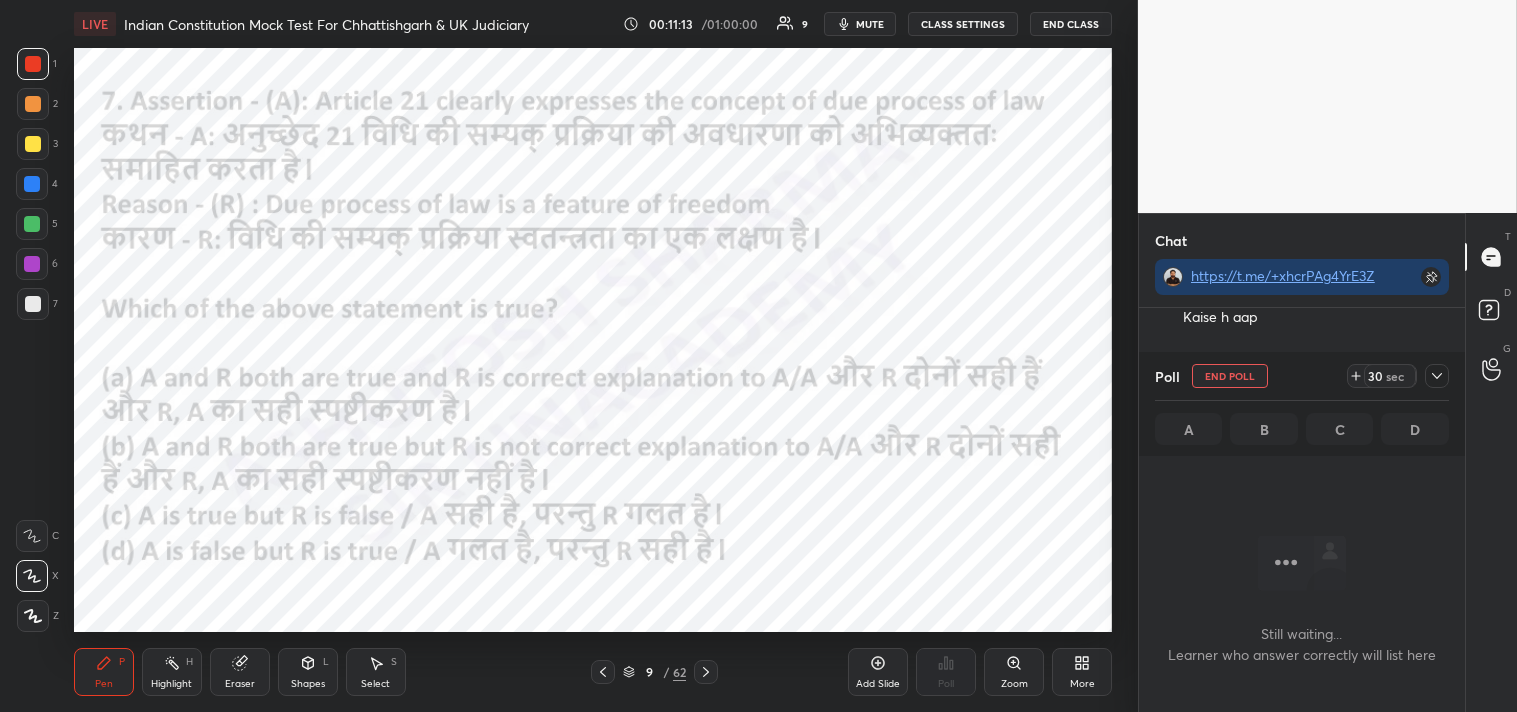 scroll, scrollTop: 308, scrollLeft: 320, axis: both 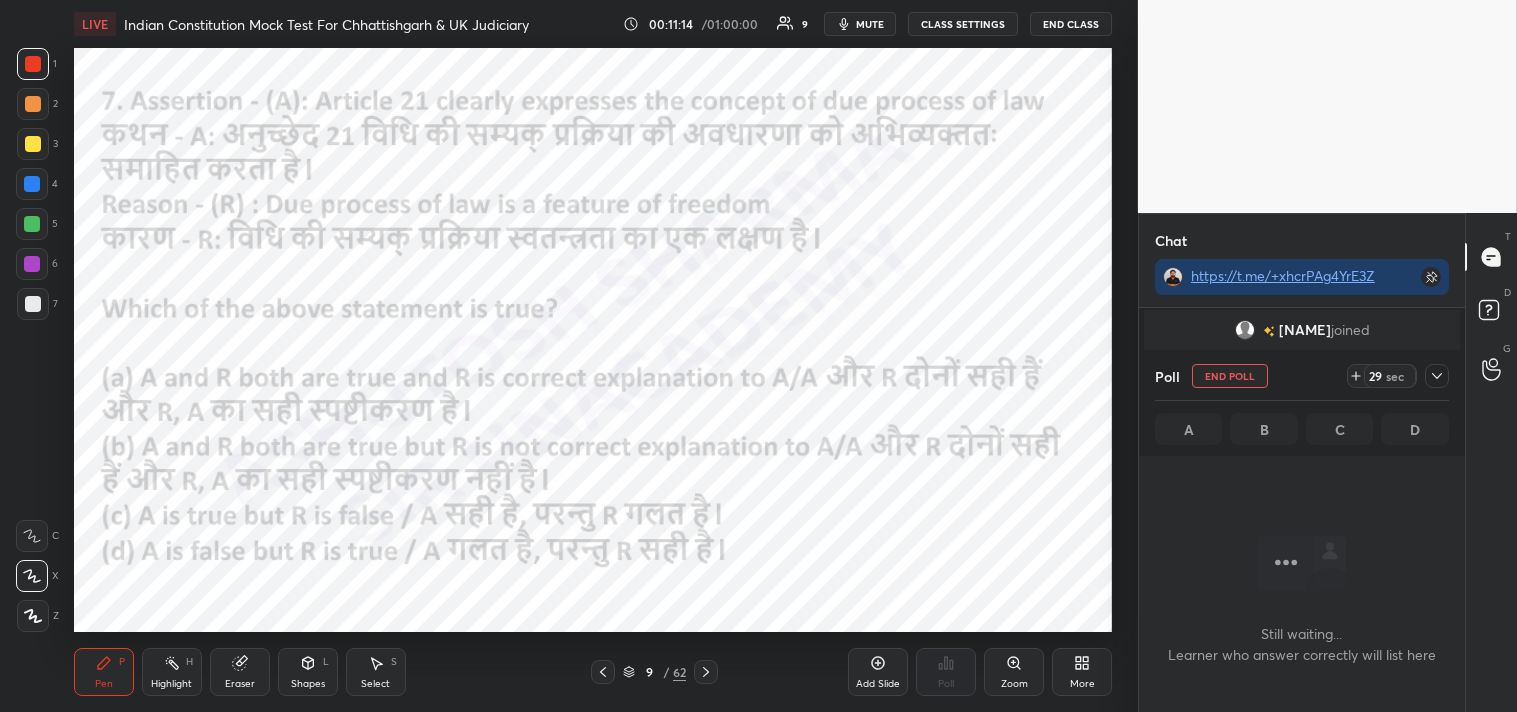 click 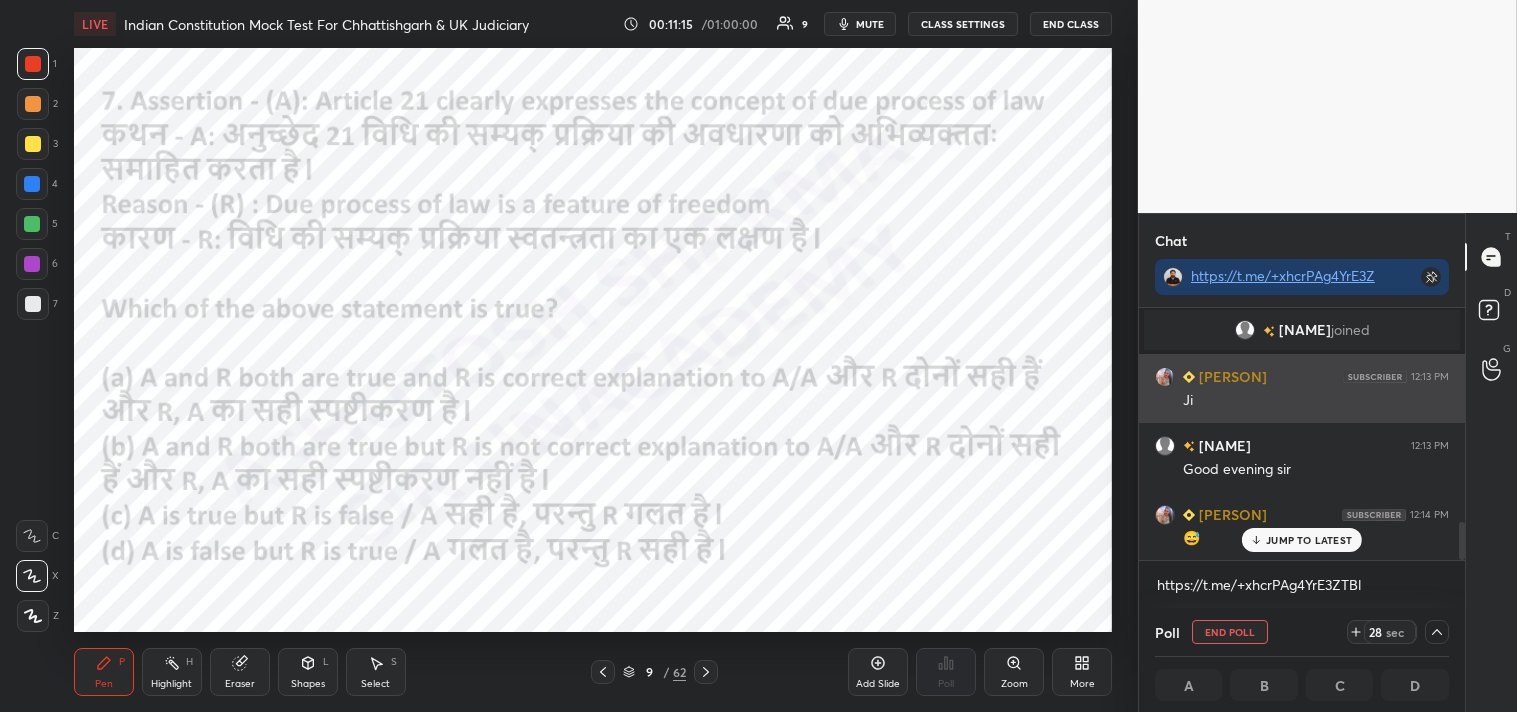 scroll, scrollTop: 6, scrollLeft: 6, axis: both 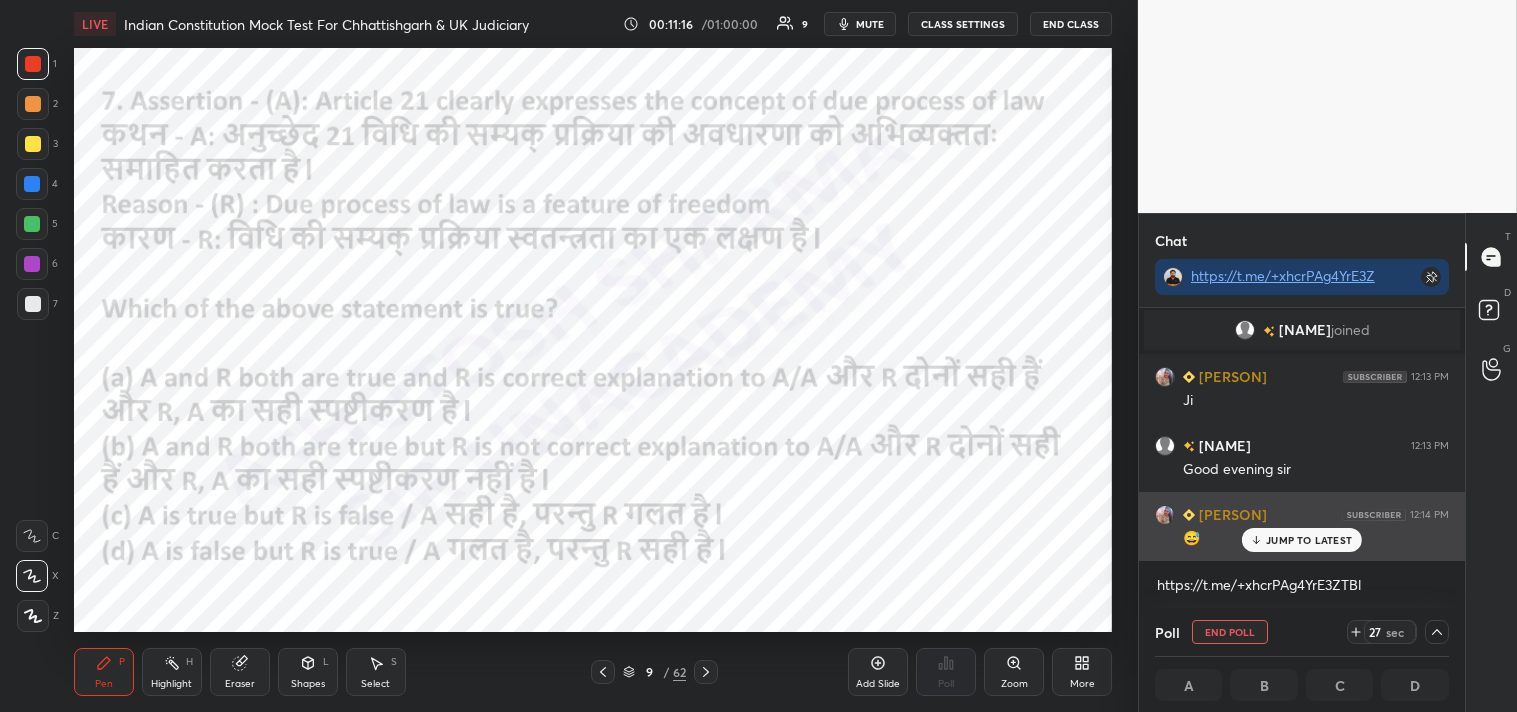 click on "JUMP TO LATEST" at bounding box center (1309, 540) 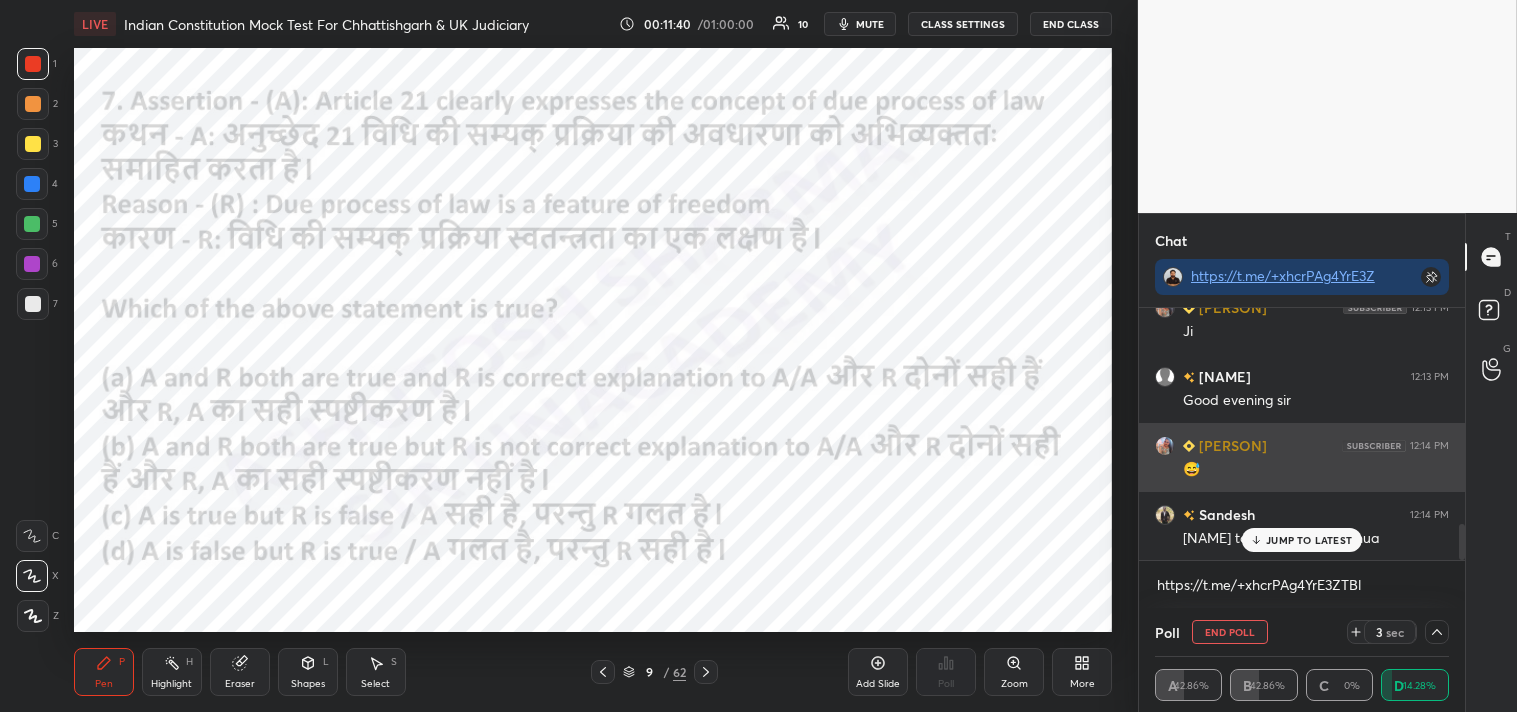 scroll, scrollTop: 1575, scrollLeft: 0, axis: vertical 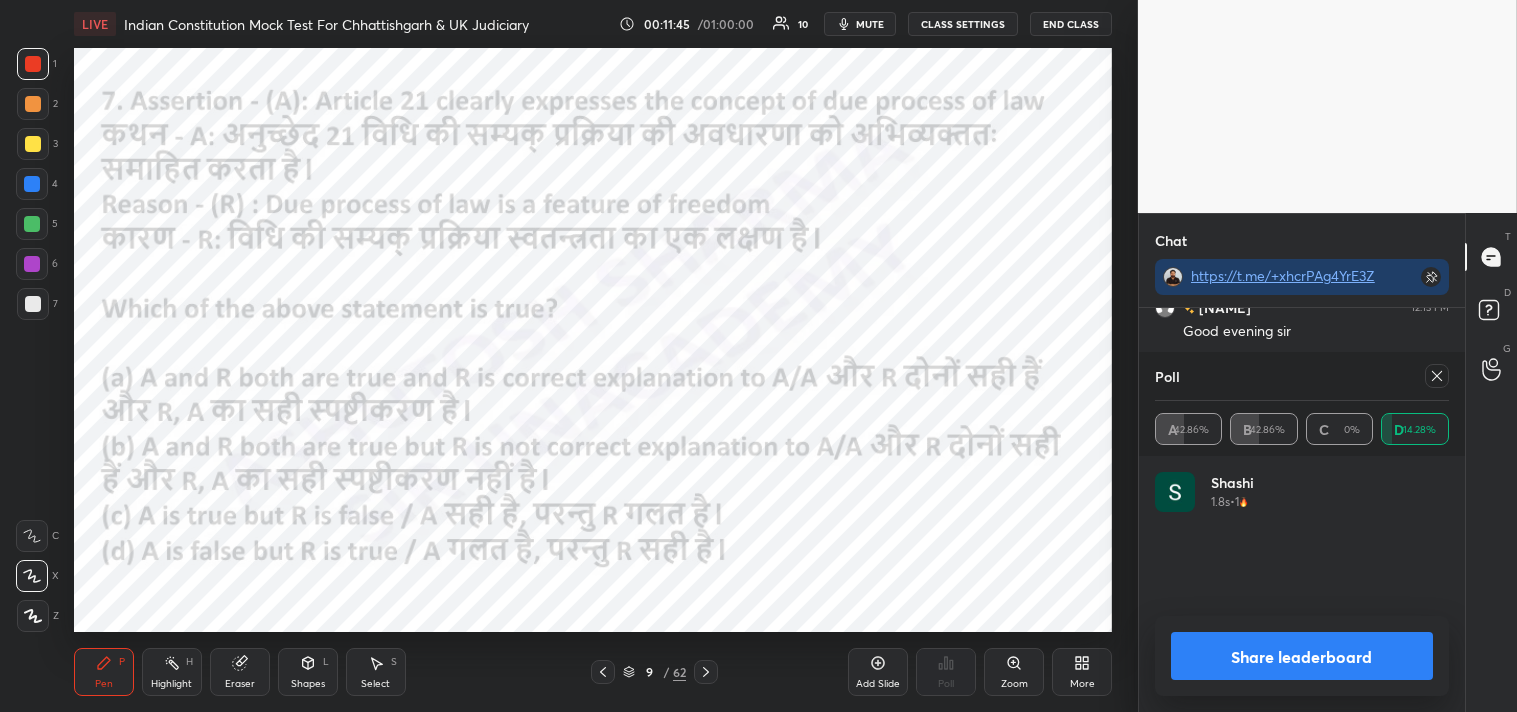 click 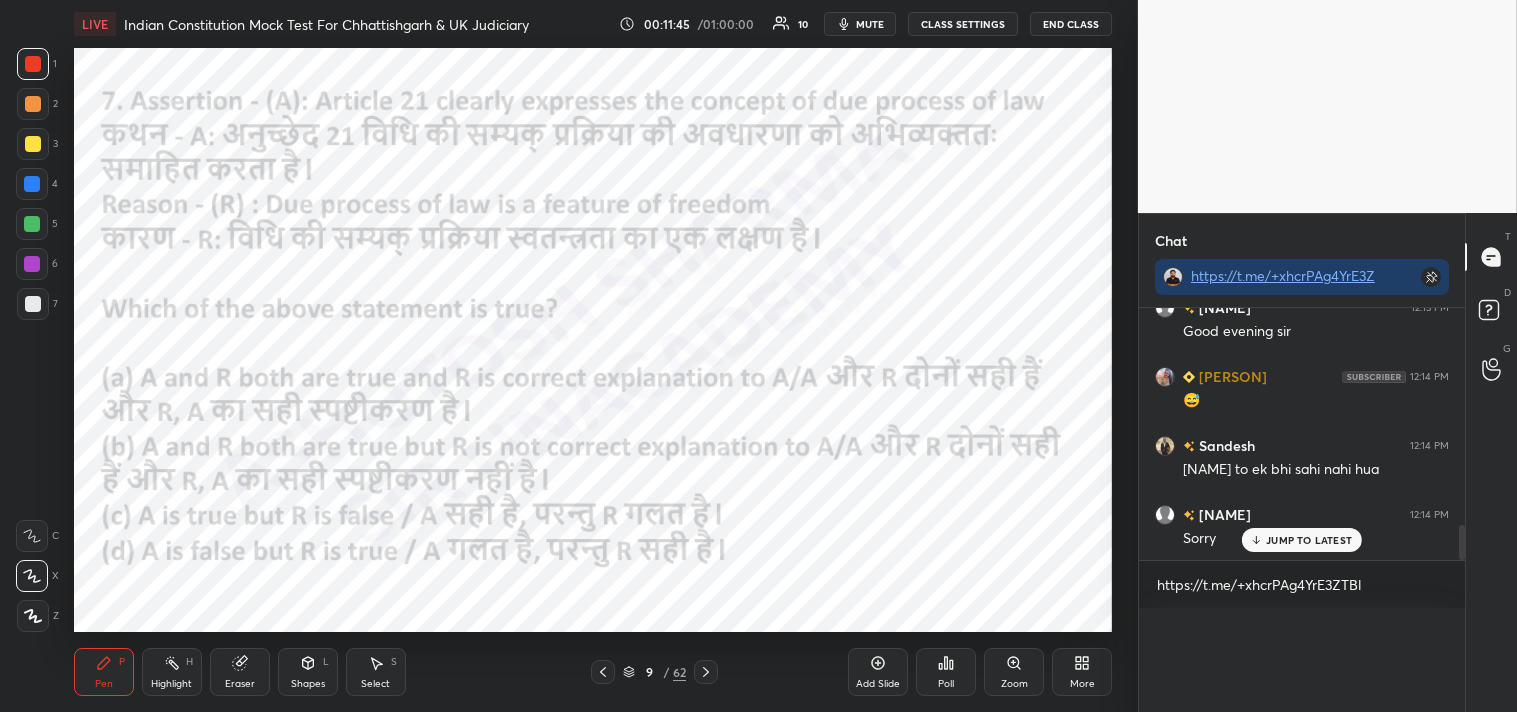 scroll, scrollTop: 0, scrollLeft: 0, axis: both 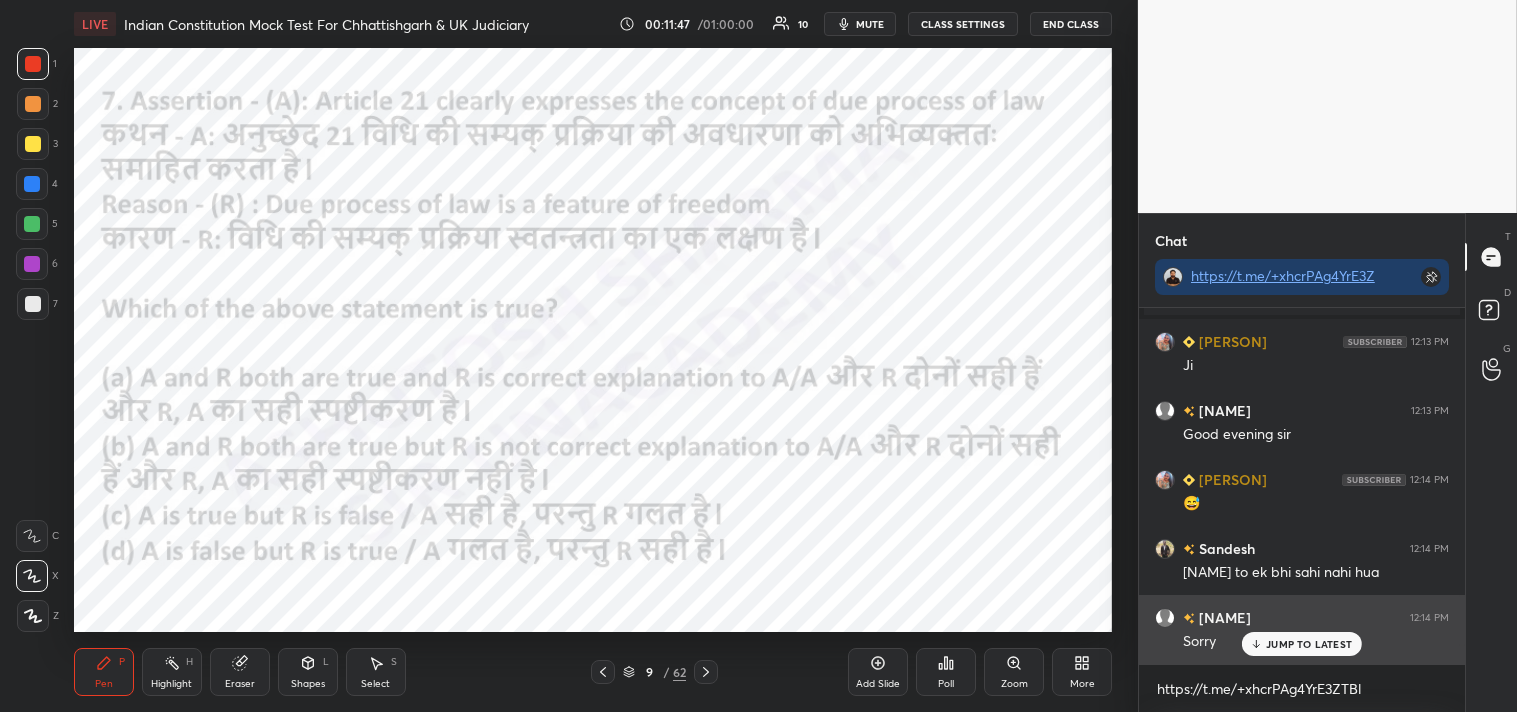 click on "JUMP TO LATEST" at bounding box center [1309, 644] 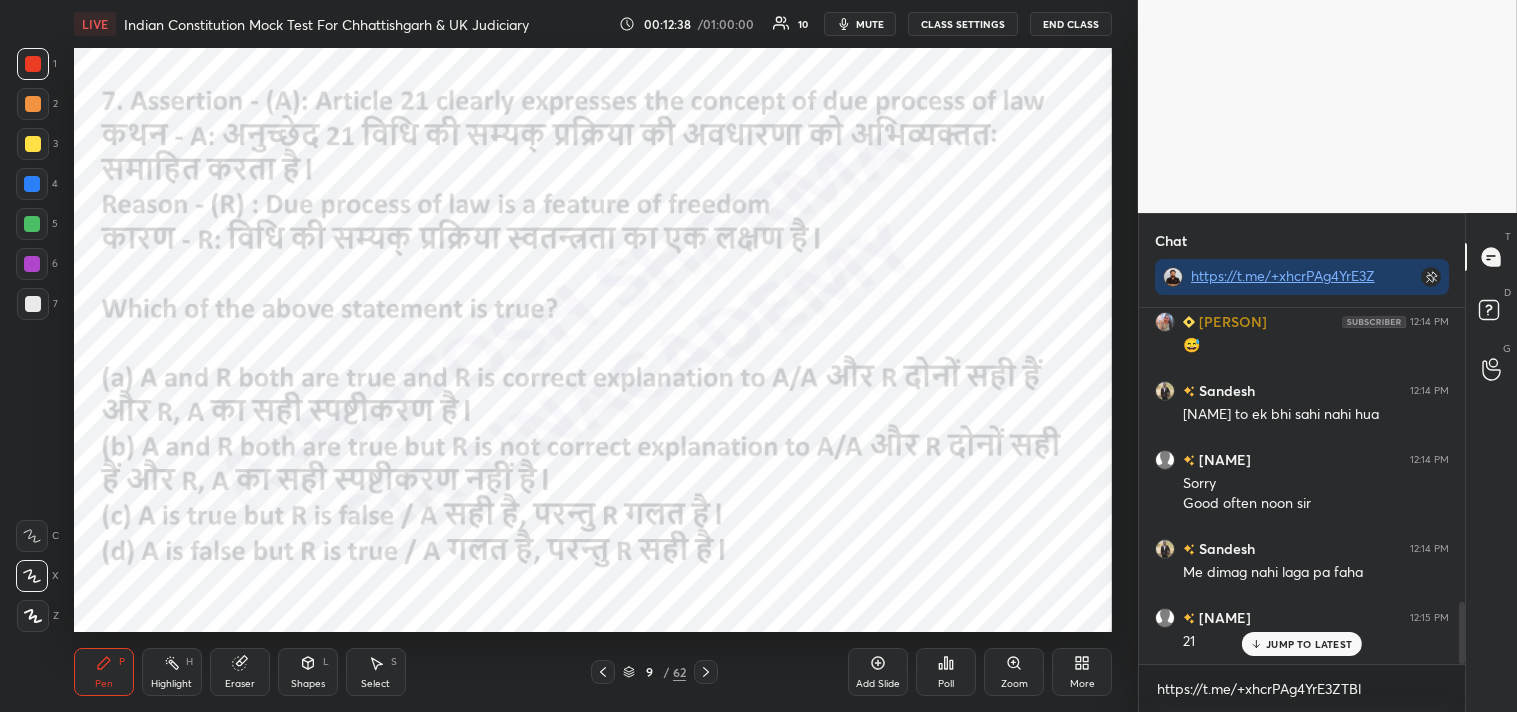 scroll, scrollTop: 1698, scrollLeft: 0, axis: vertical 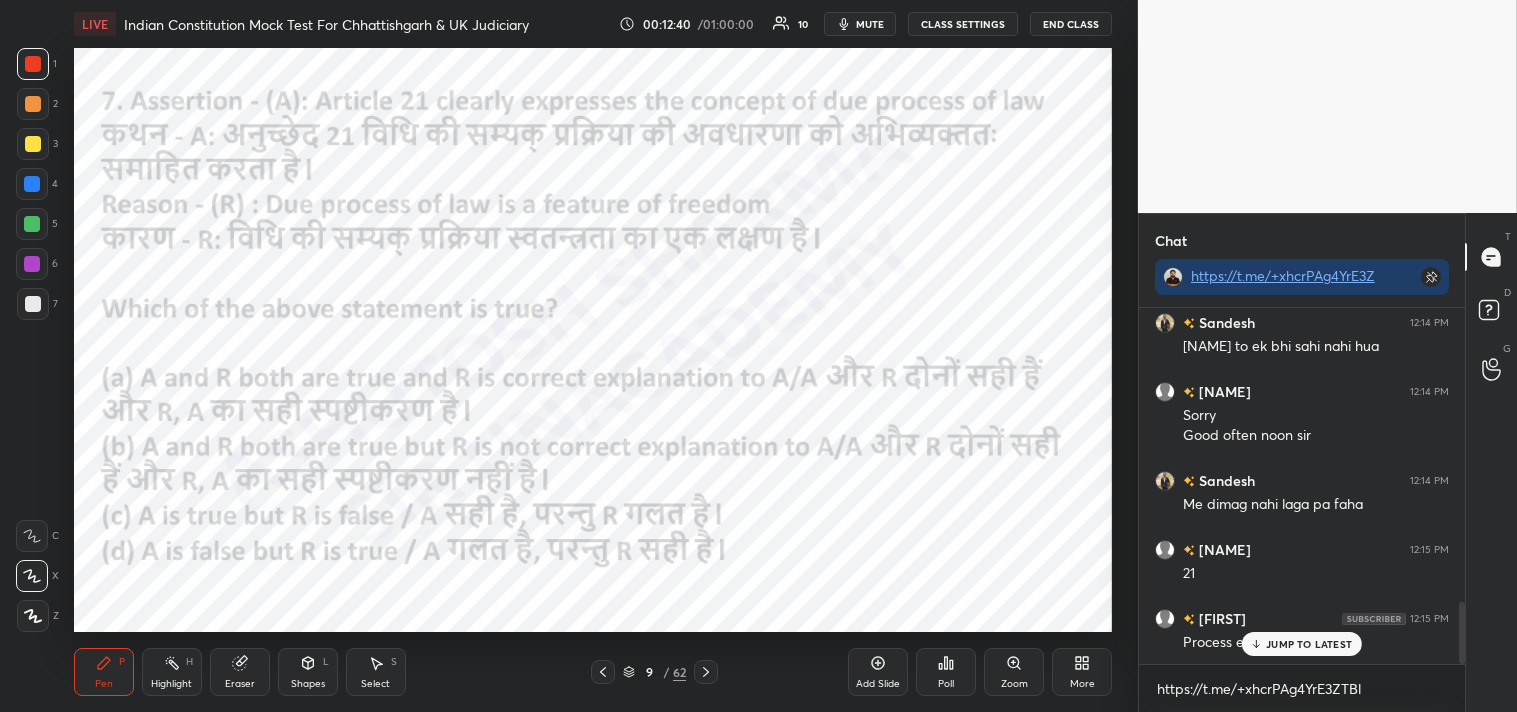 click on "JUMP TO LATEST" at bounding box center (1309, 644) 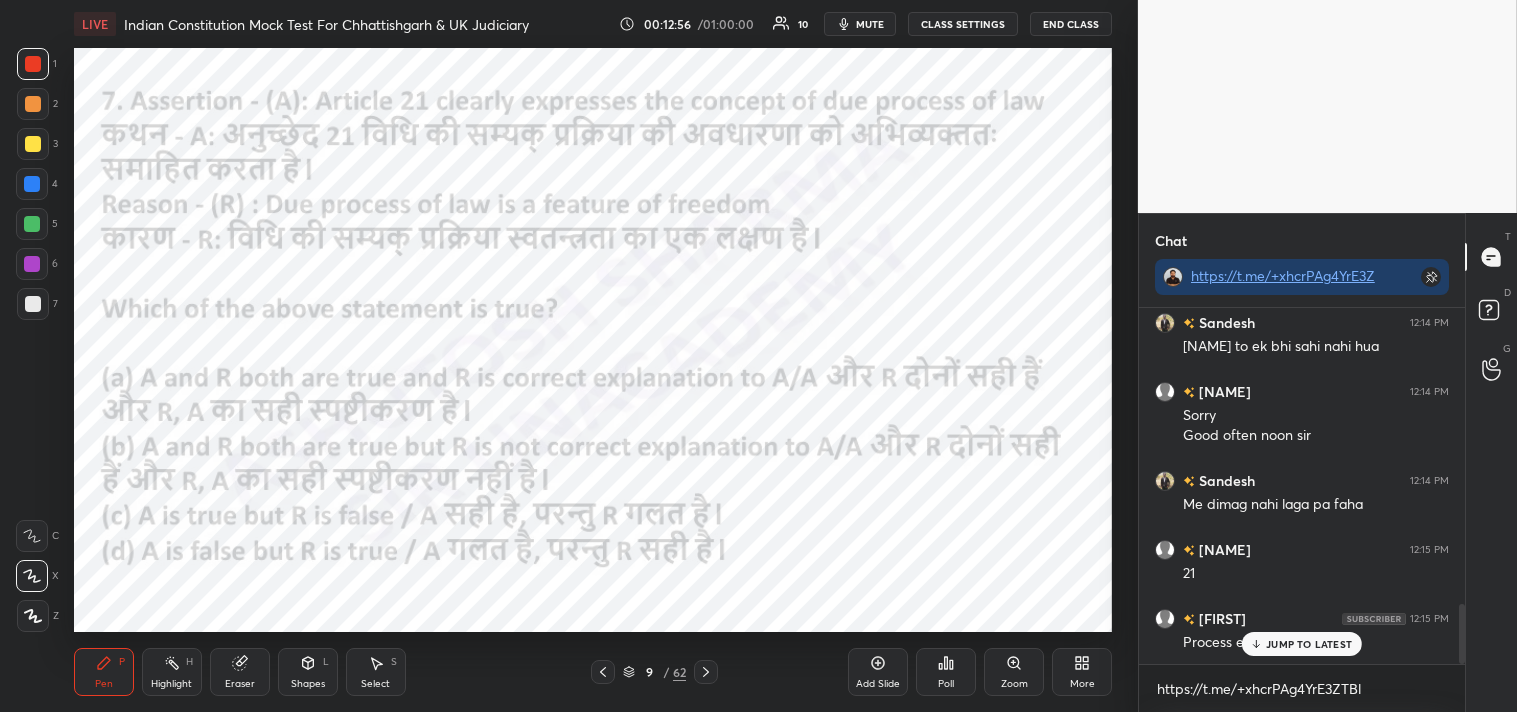 scroll, scrollTop: 1767, scrollLeft: 0, axis: vertical 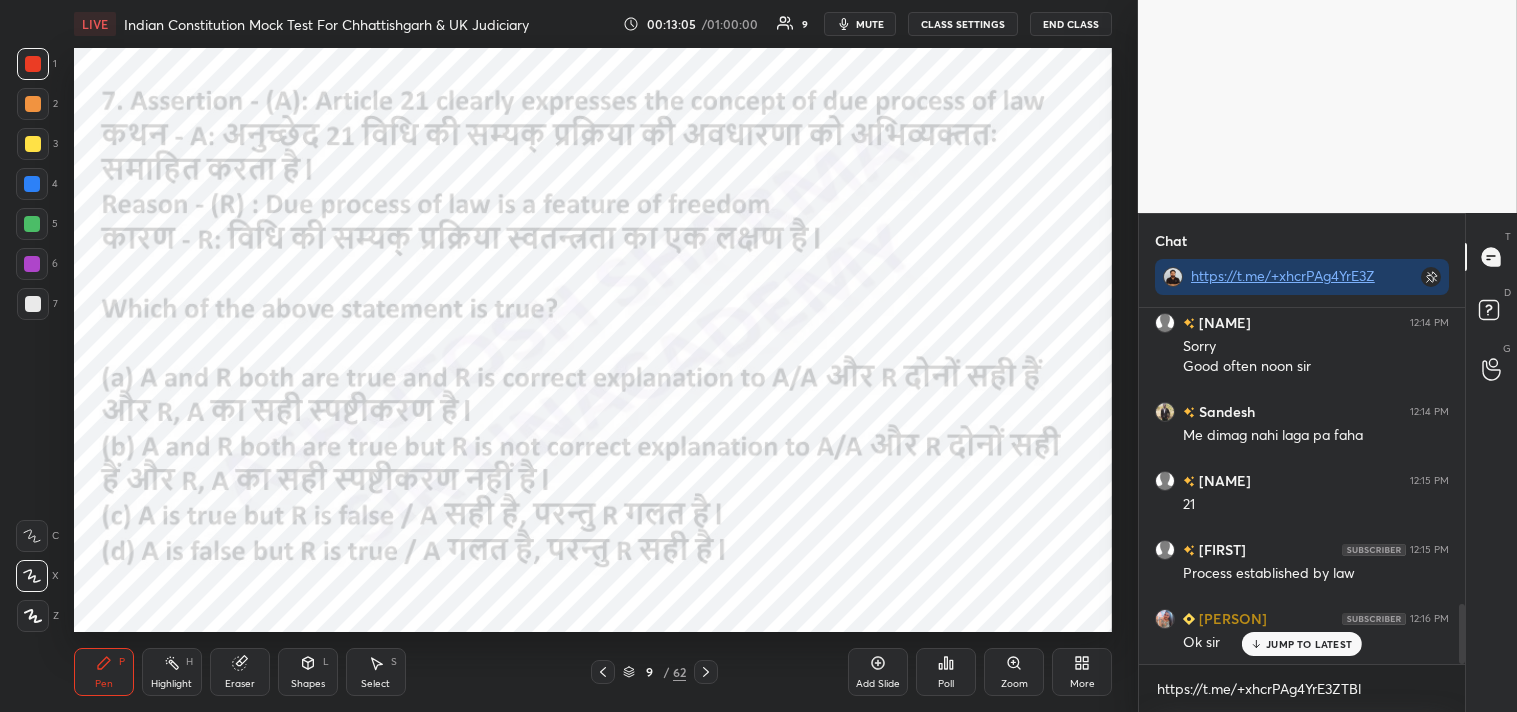 click 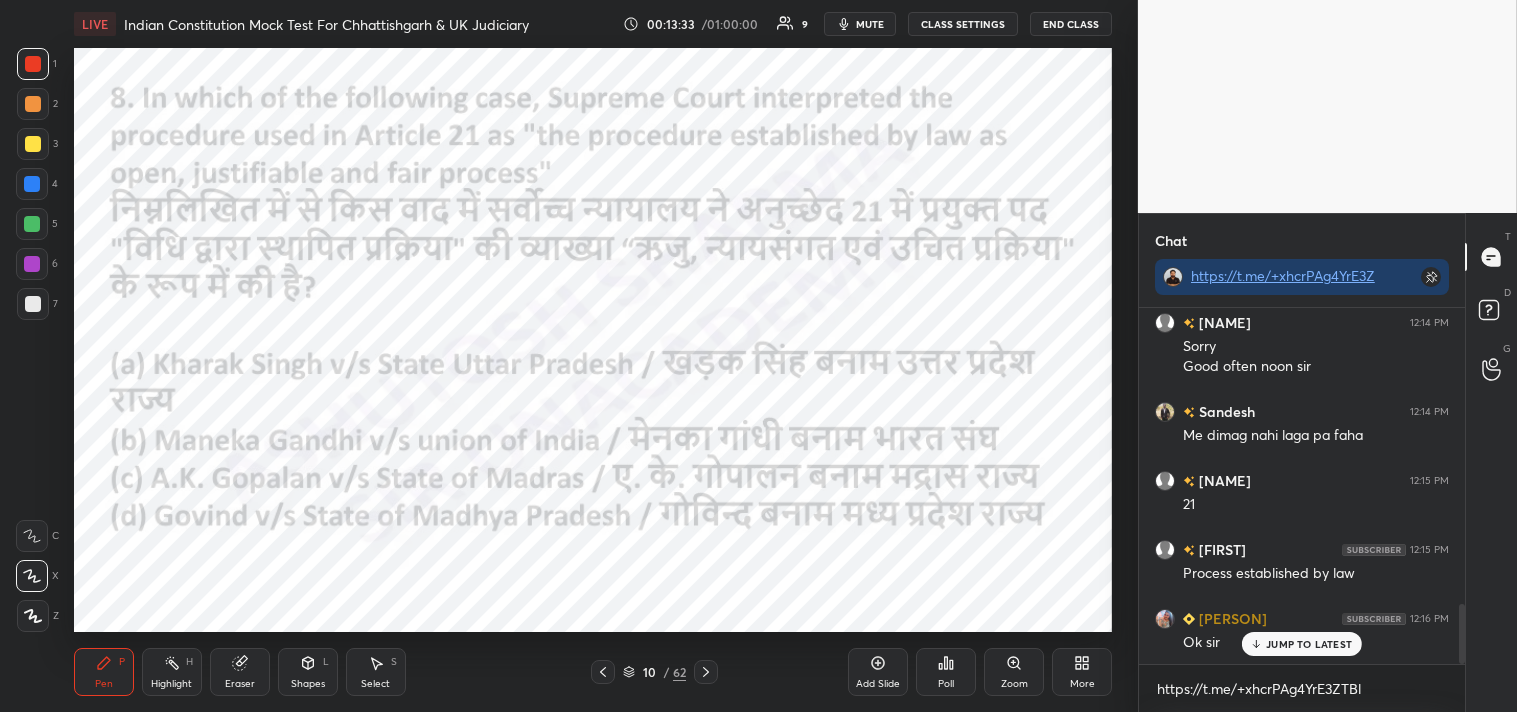 click on "Poll" at bounding box center (946, 672) 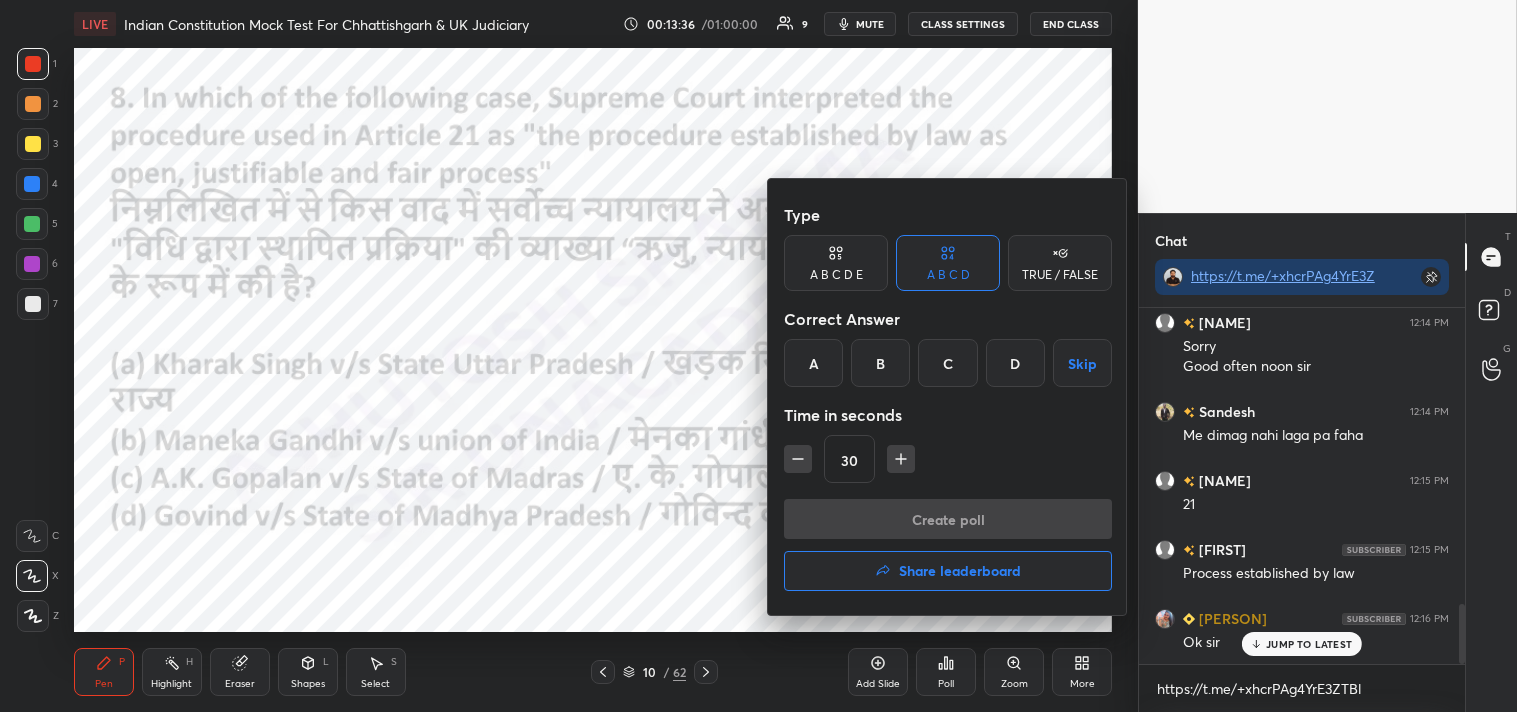 click on "B" at bounding box center (880, 363) 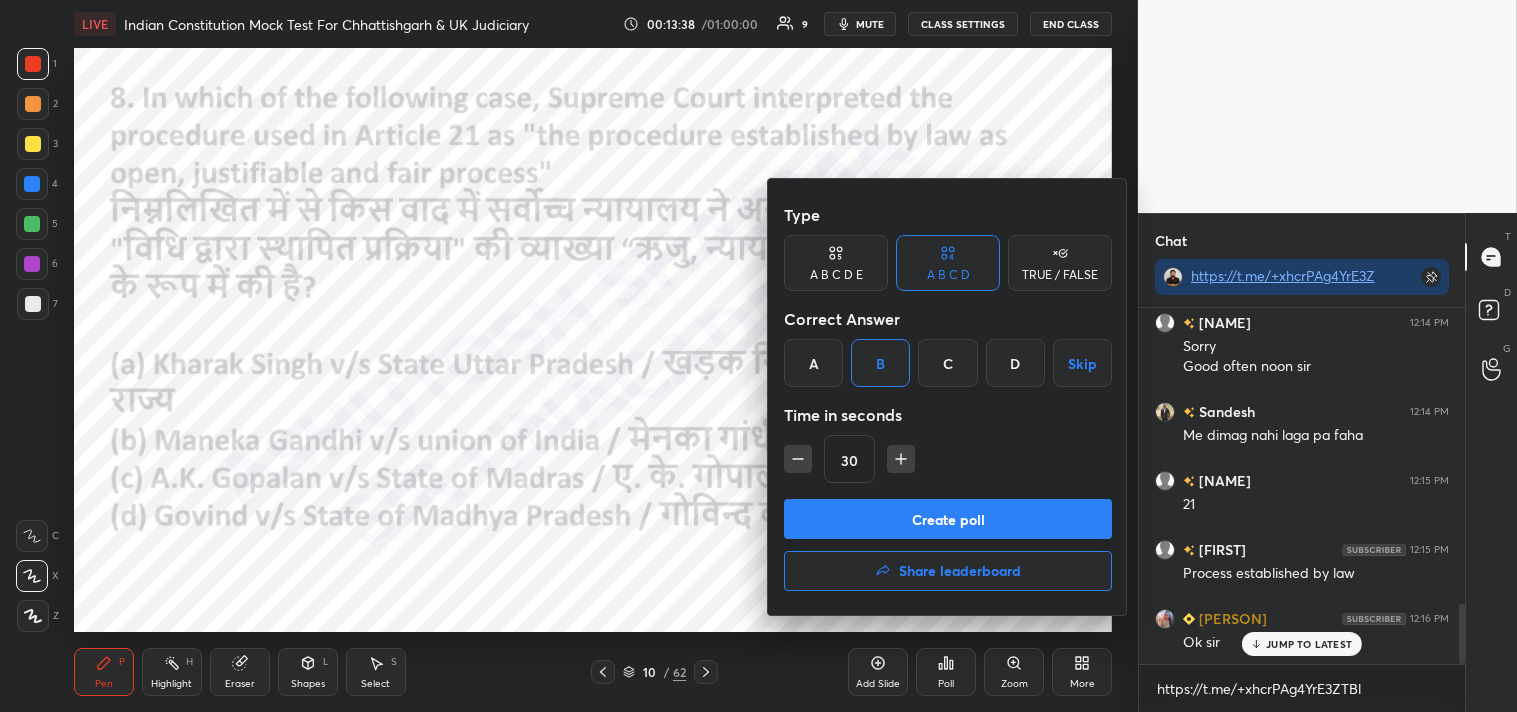 click on "Create poll" at bounding box center (948, 519) 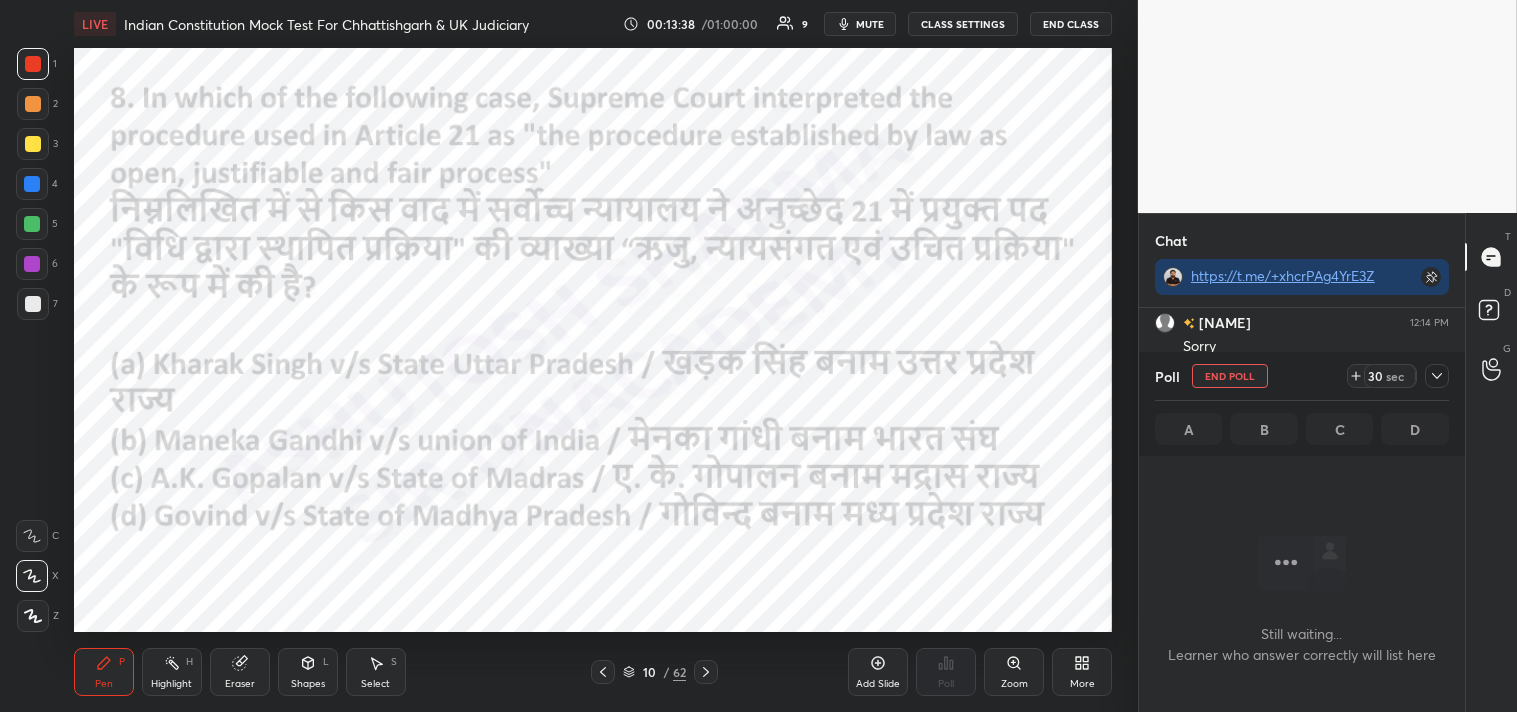 scroll, scrollTop: 308, scrollLeft: 320, axis: both 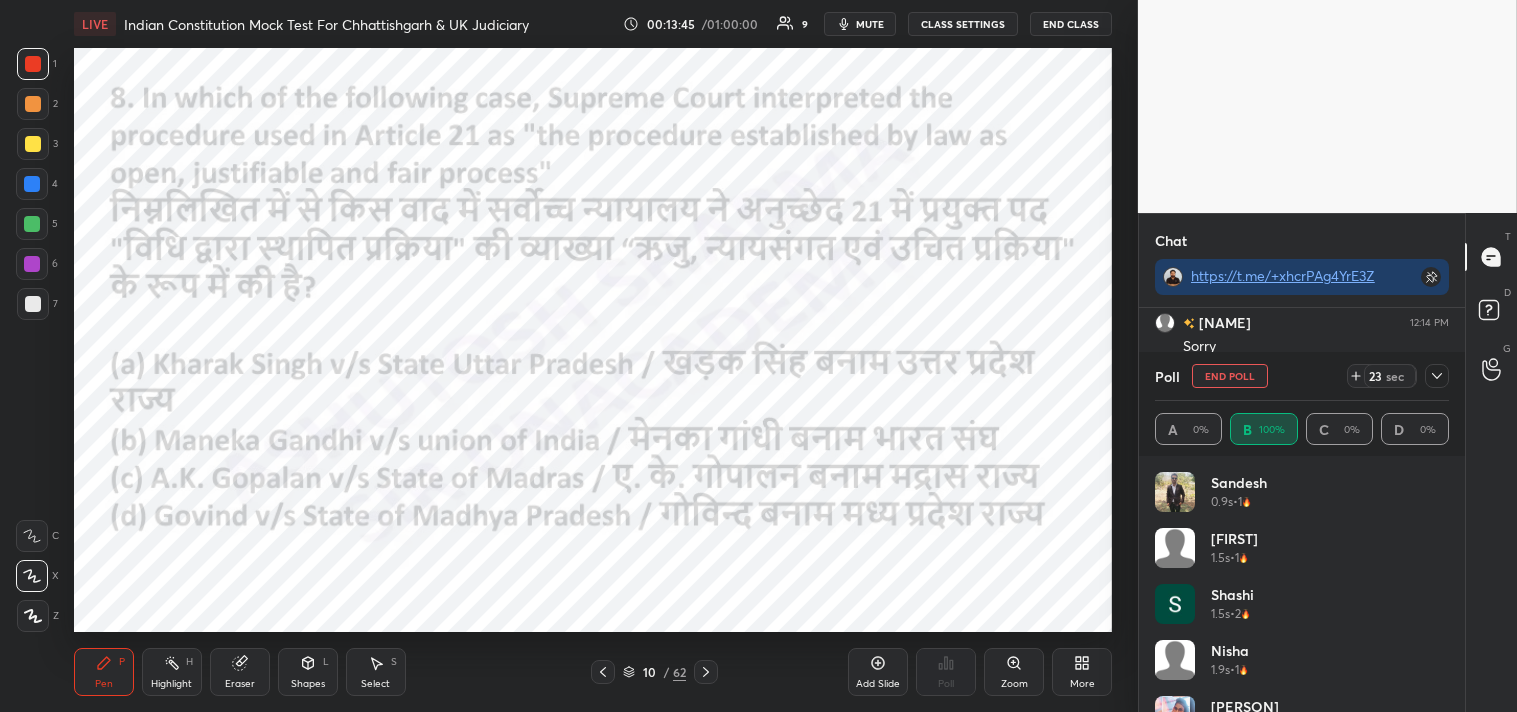 click 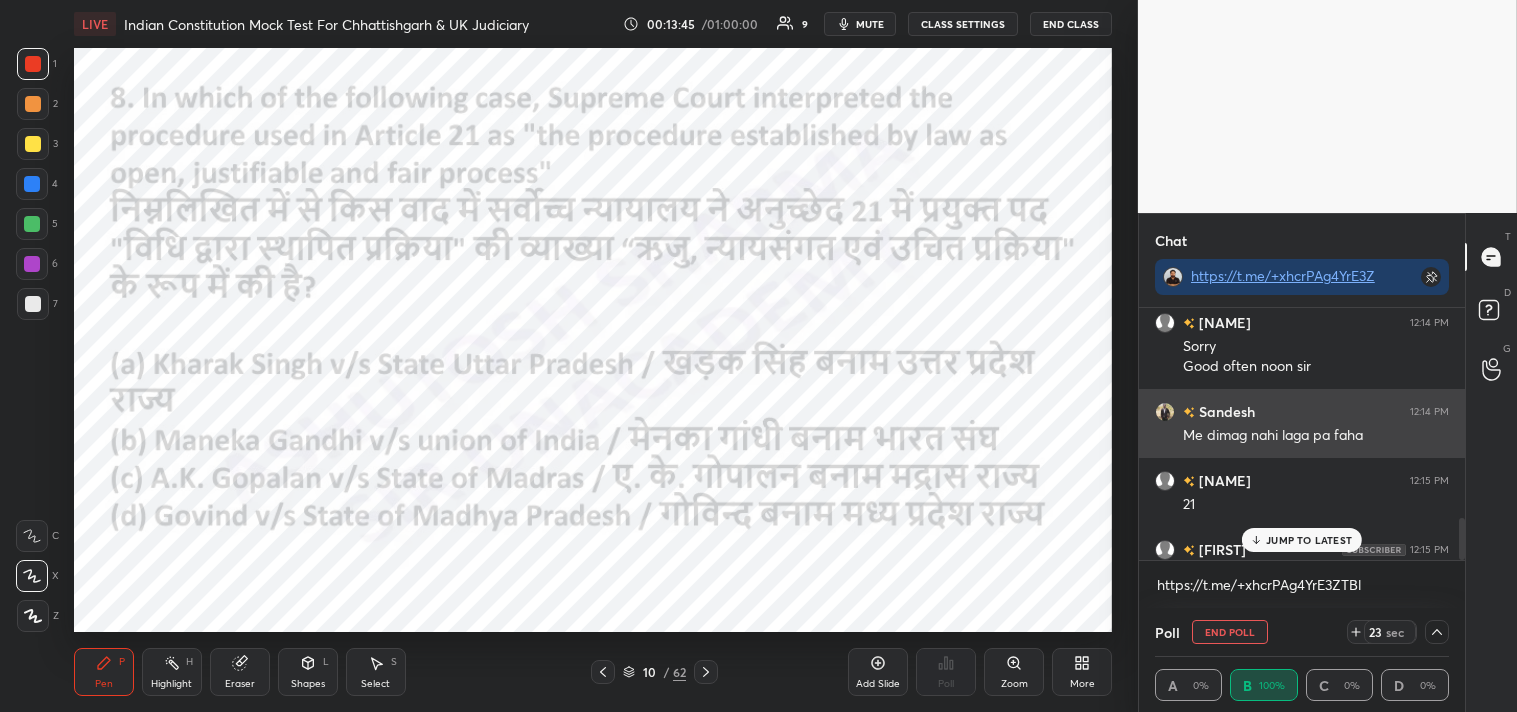 scroll, scrollTop: 4, scrollLeft: 288, axis: both 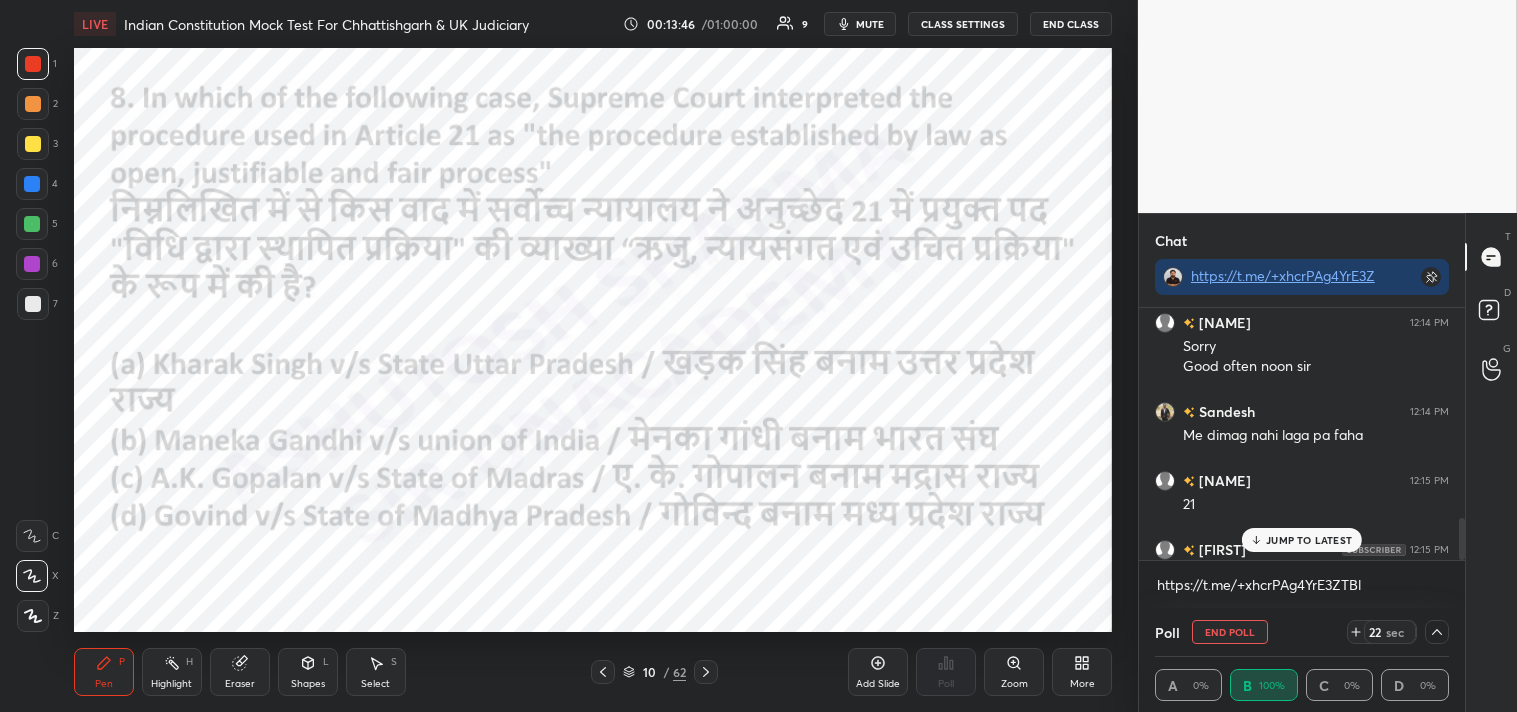 click on "JUMP TO LATEST" at bounding box center (1309, 540) 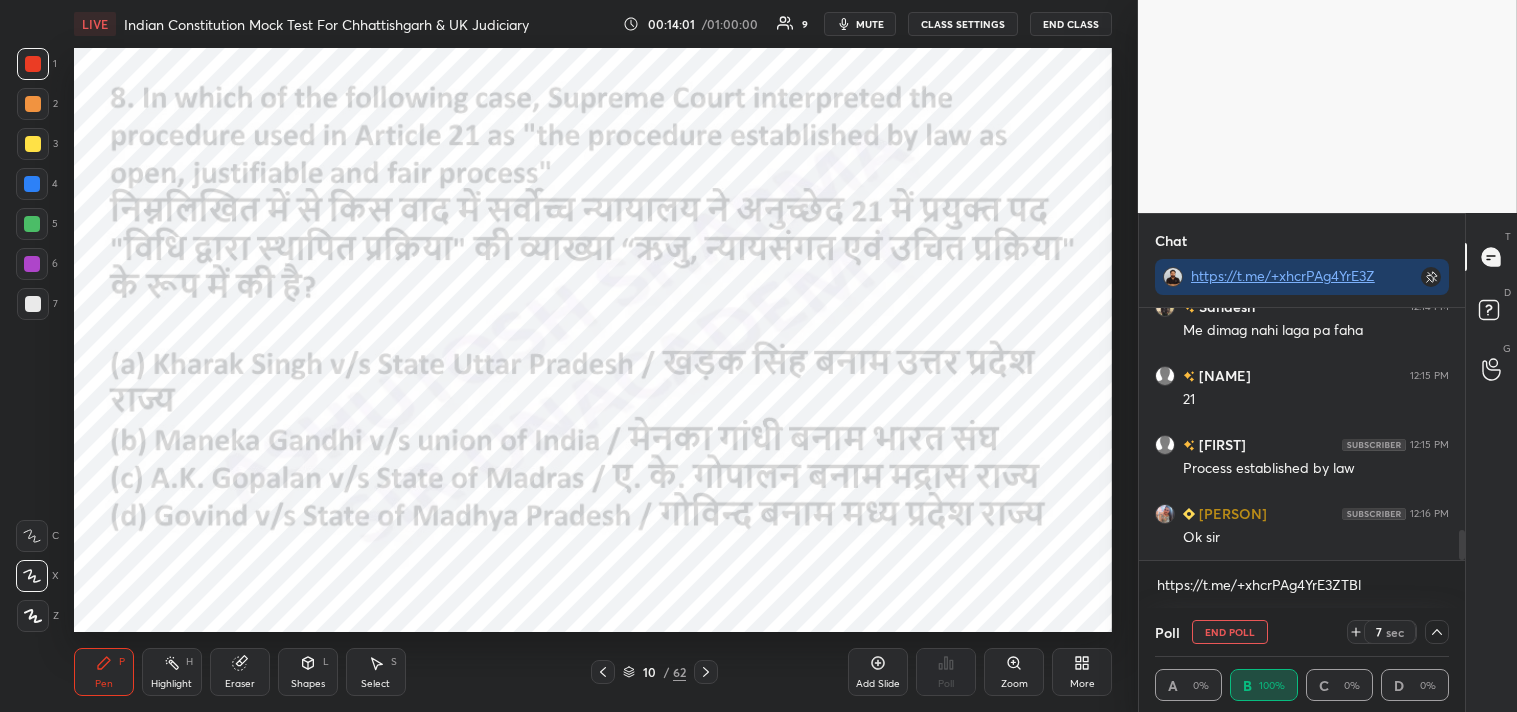 click 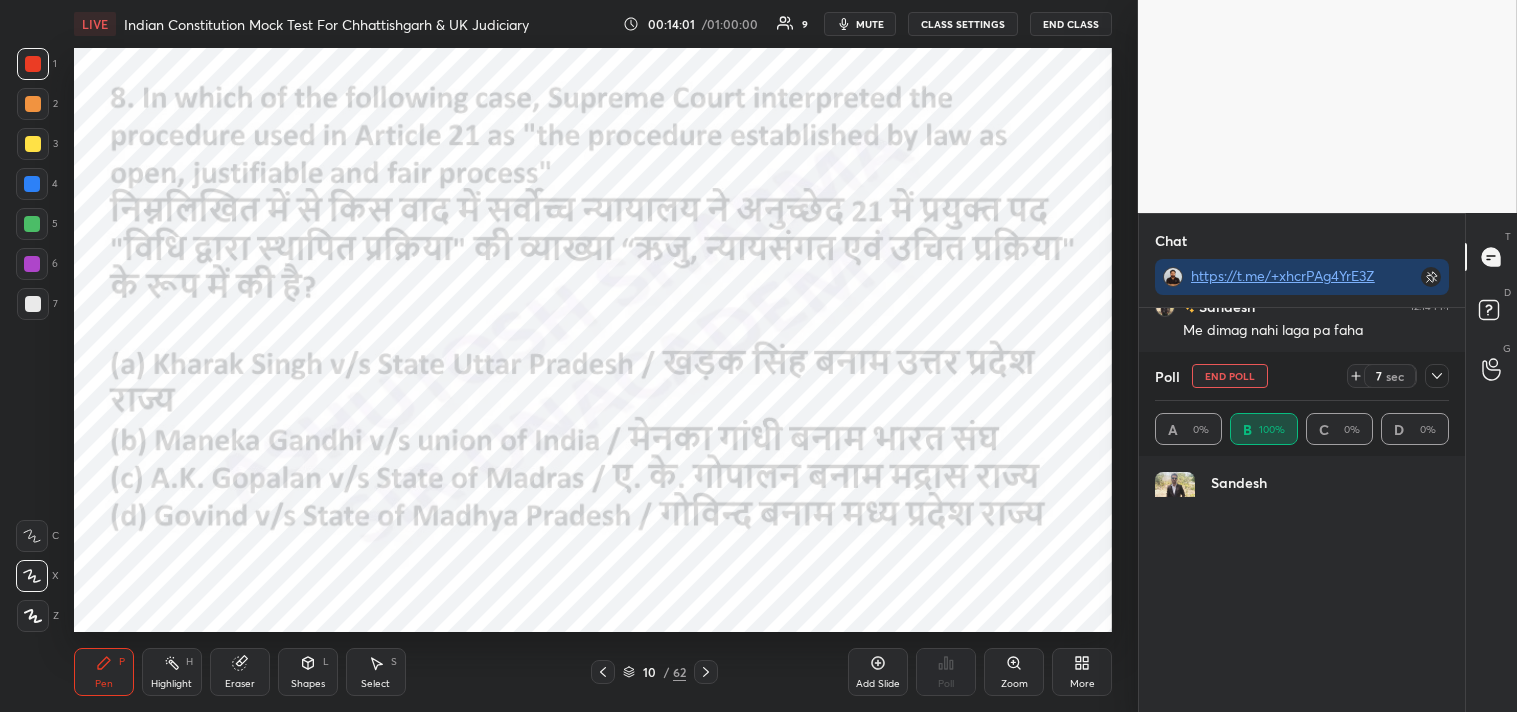 scroll, scrollTop: 6, scrollLeft: 6, axis: both 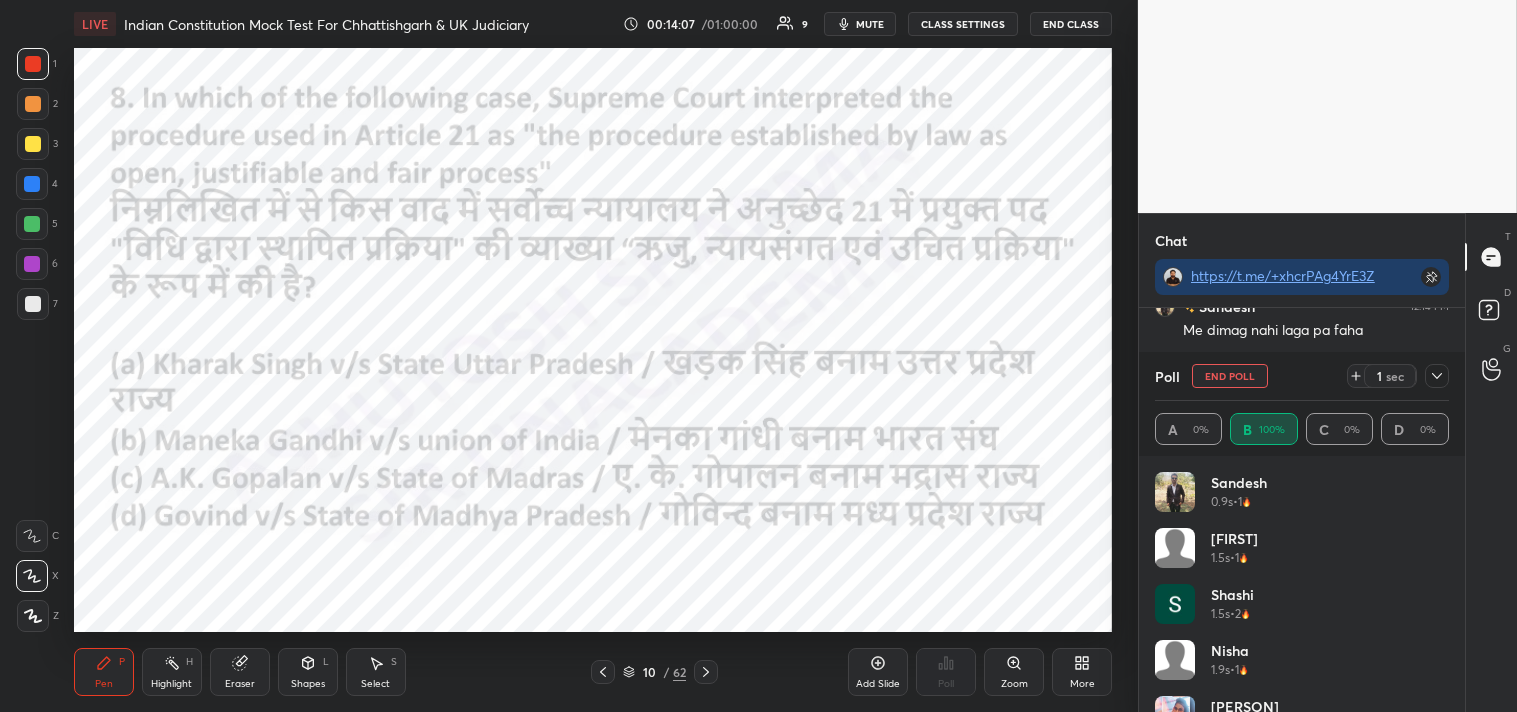 click 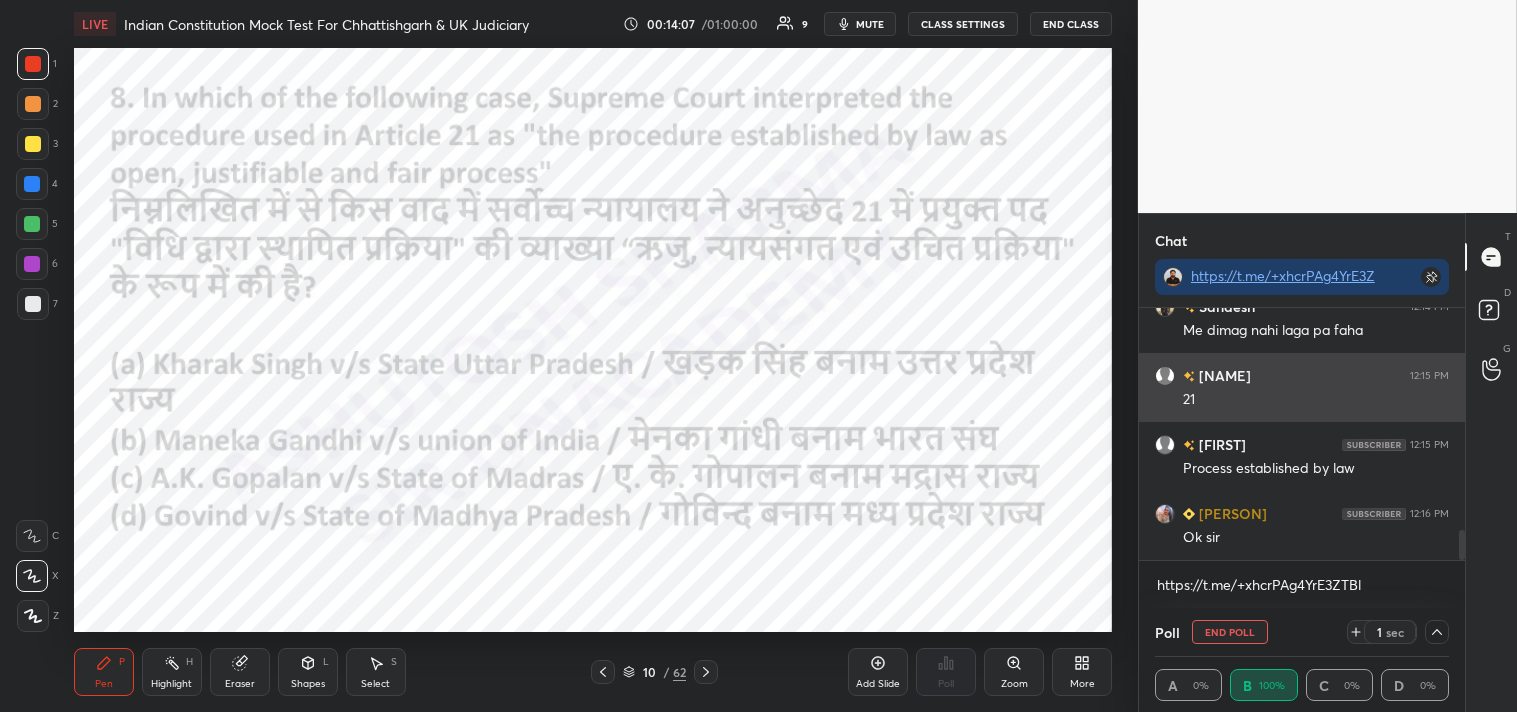 scroll, scrollTop: 4, scrollLeft: 288, axis: both 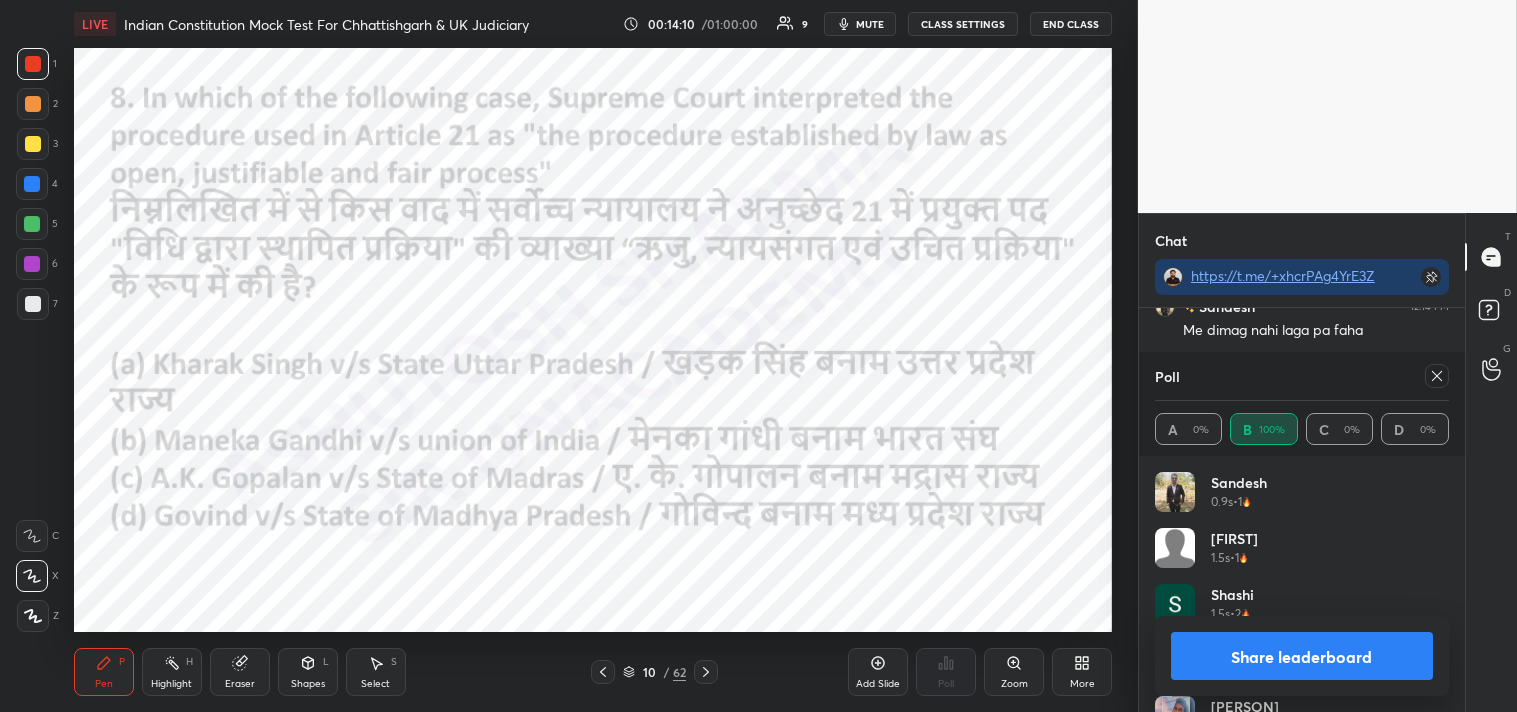 click 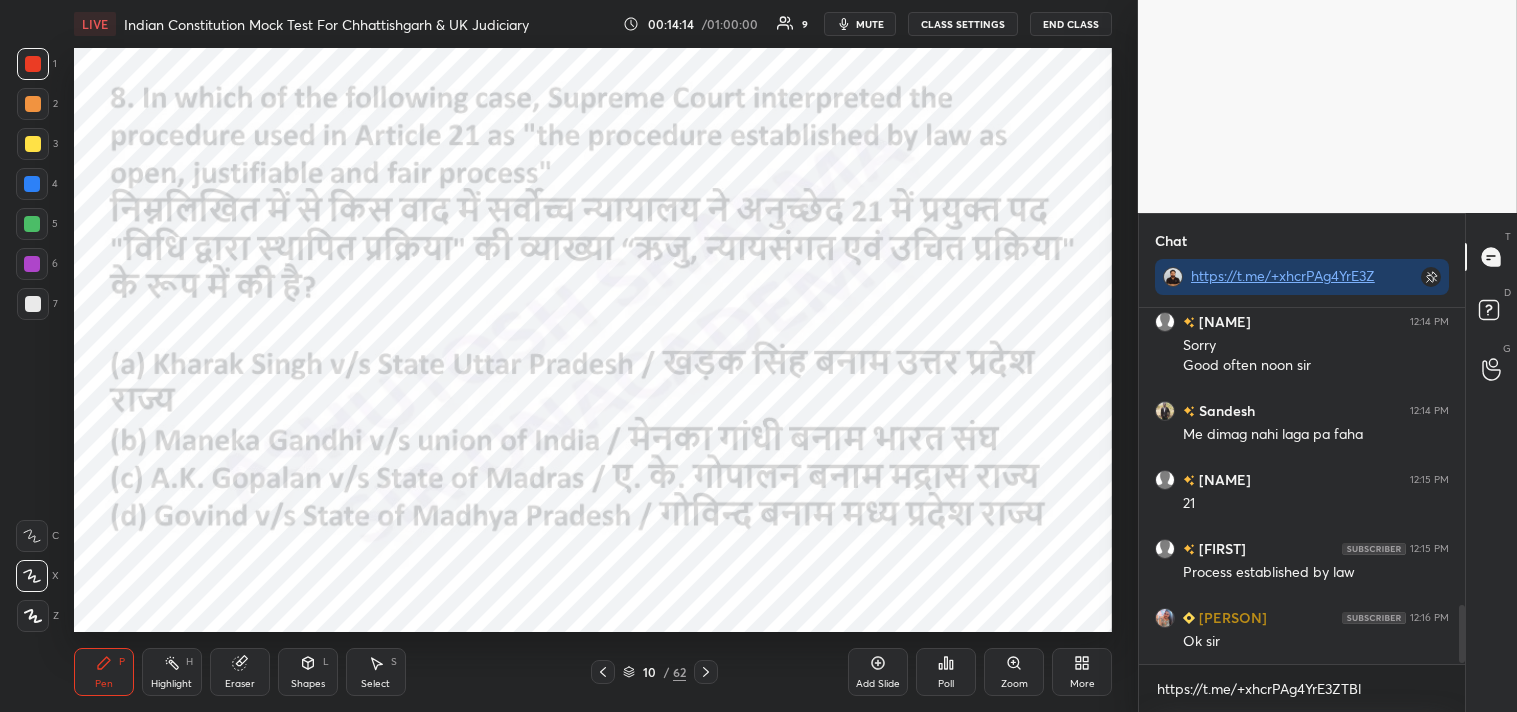 click 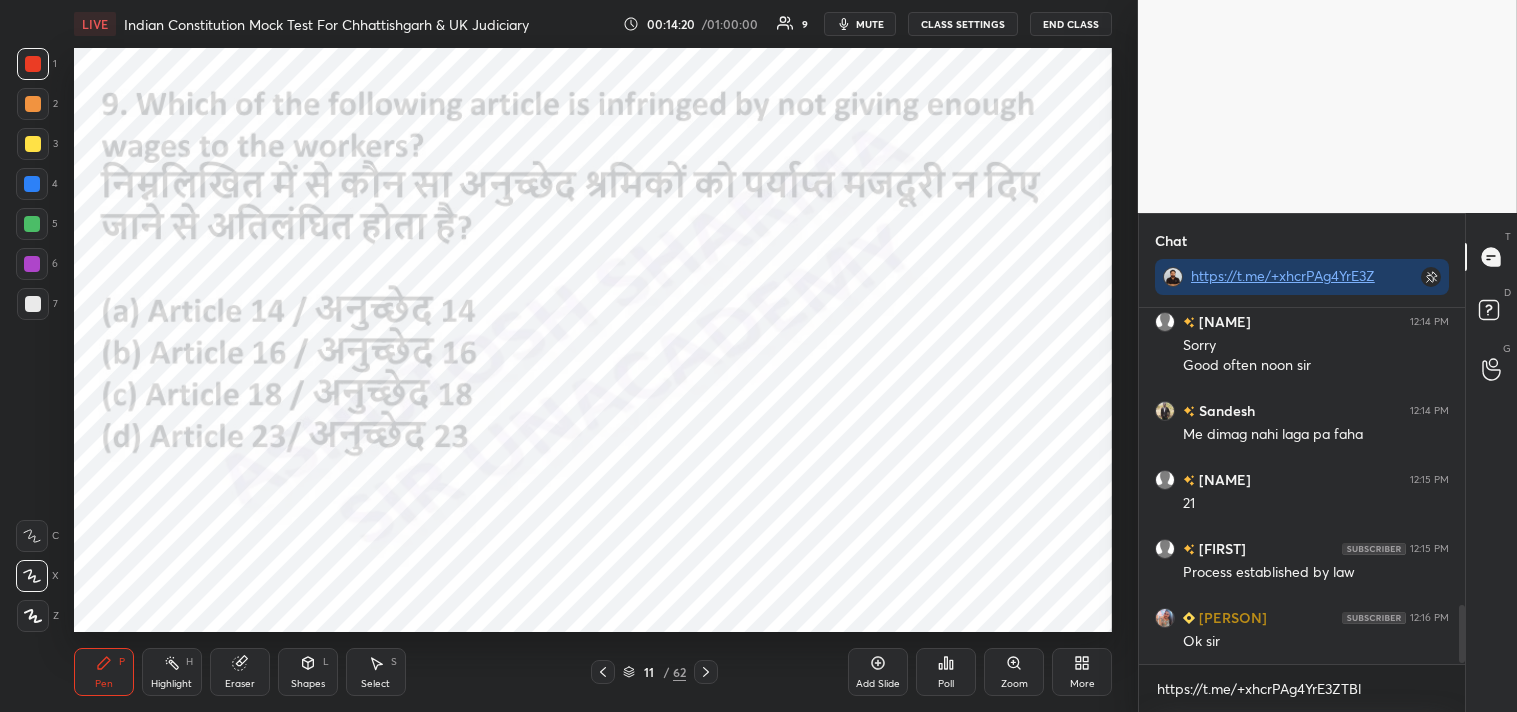 click on "Poll" at bounding box center (946, 684) 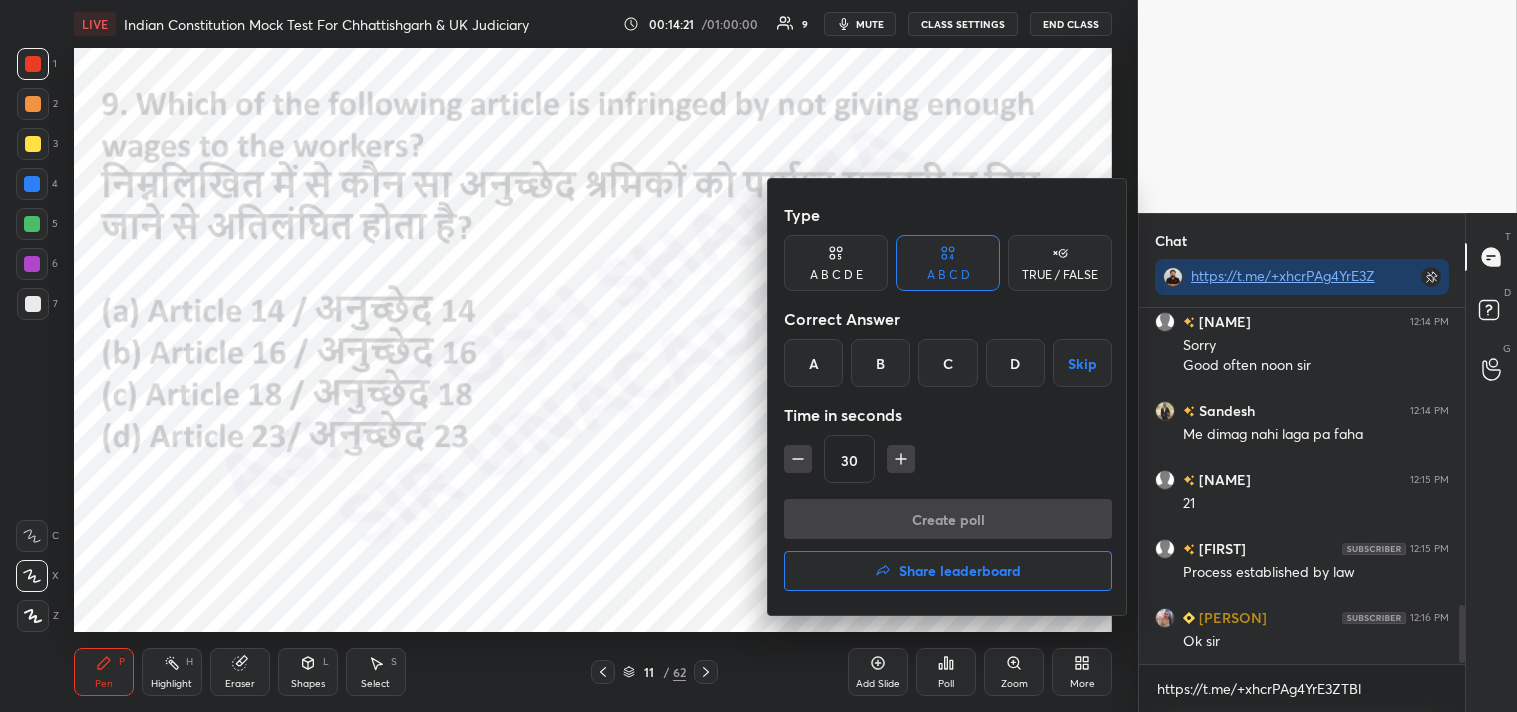 click on "D" at bounding box center (1015, 363) 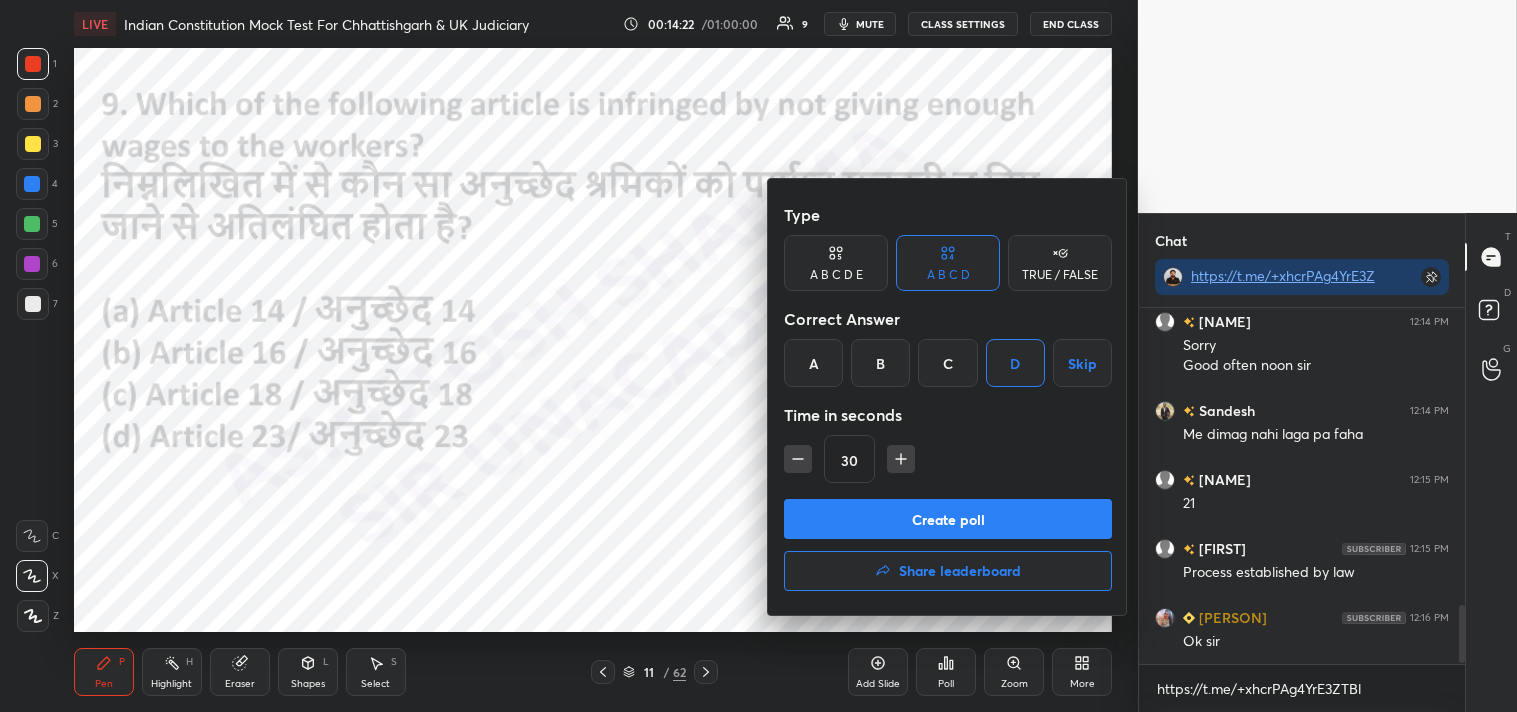 click on "Create poll" at bounding box center (948, 519) 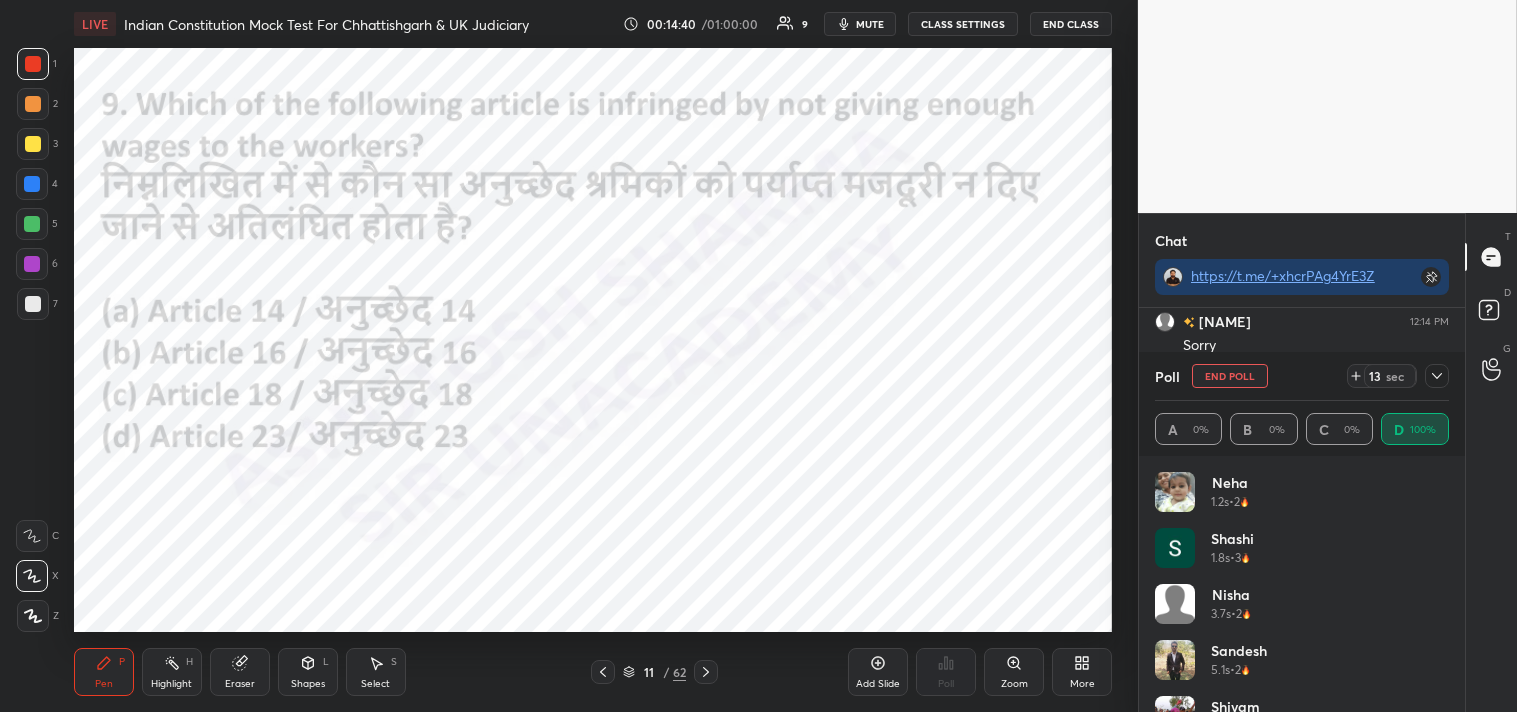 click on "End Poll" at bounding box center [1230, 376] 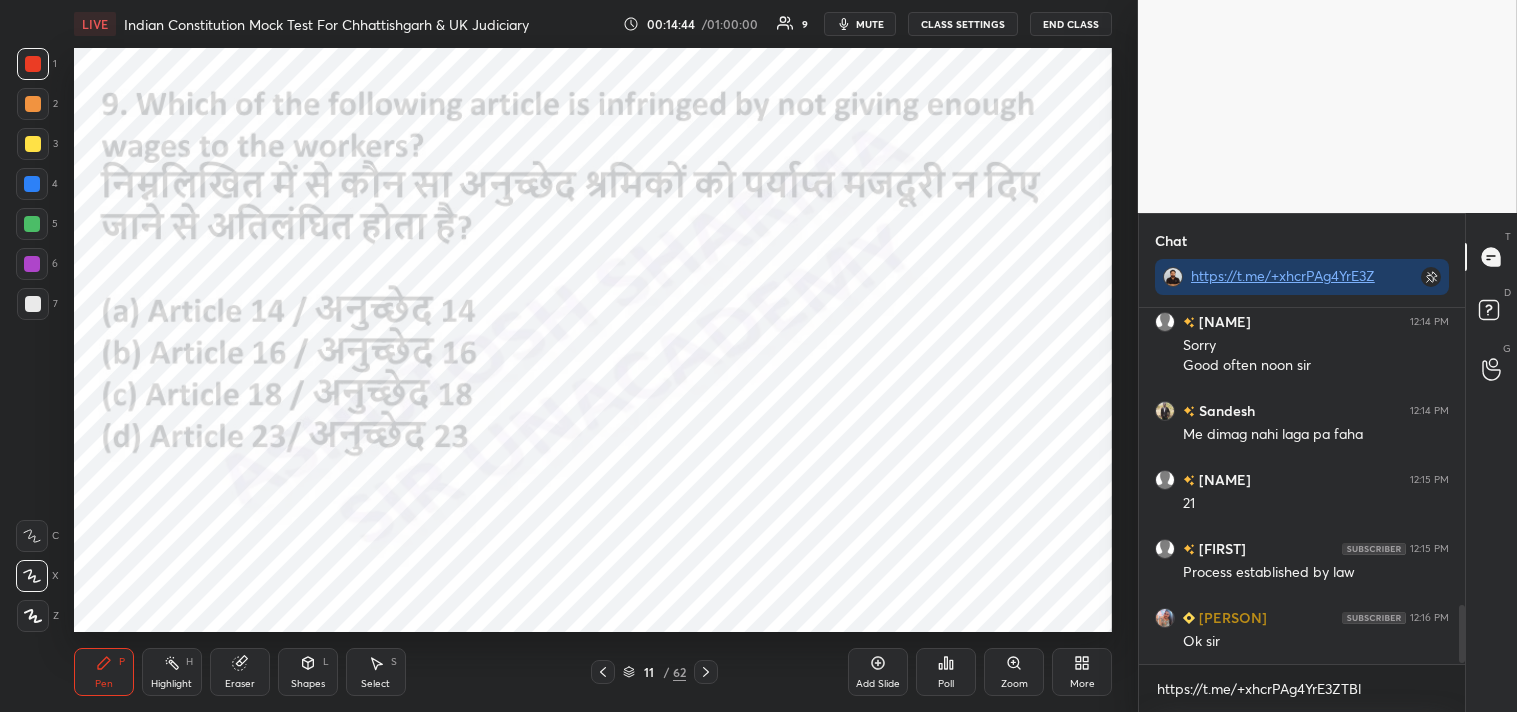 click 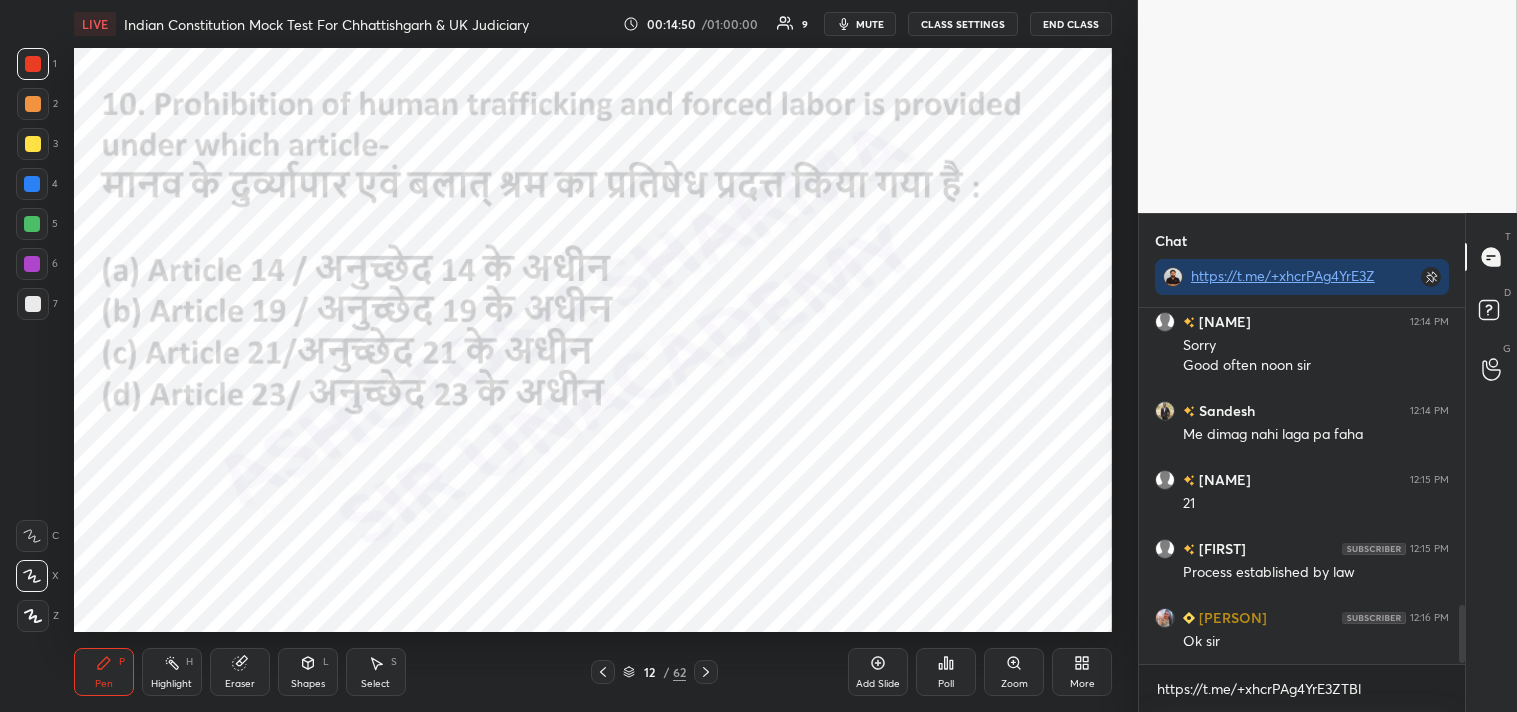 click on "Poll" at bounding box center [946, 672] 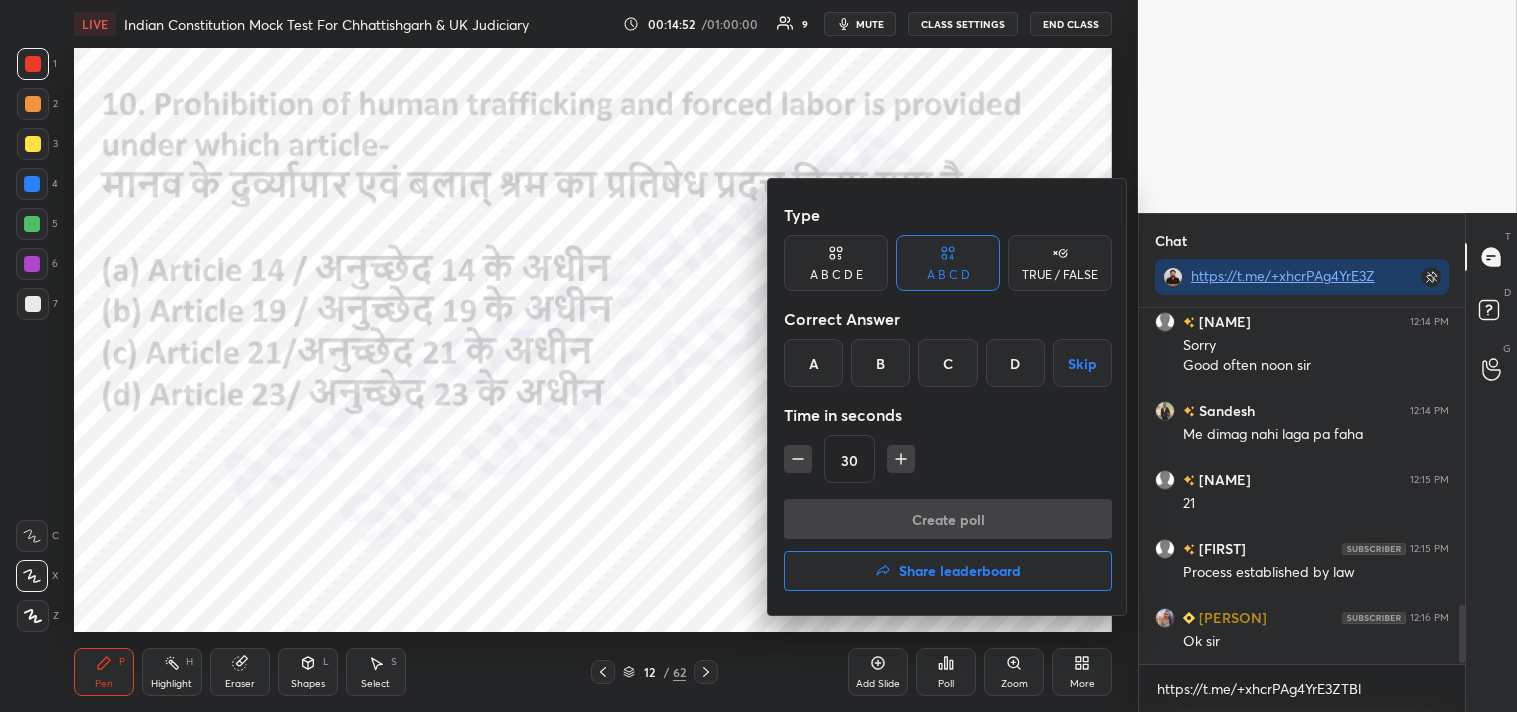 click on "D" at bounding box center (1015, 363) 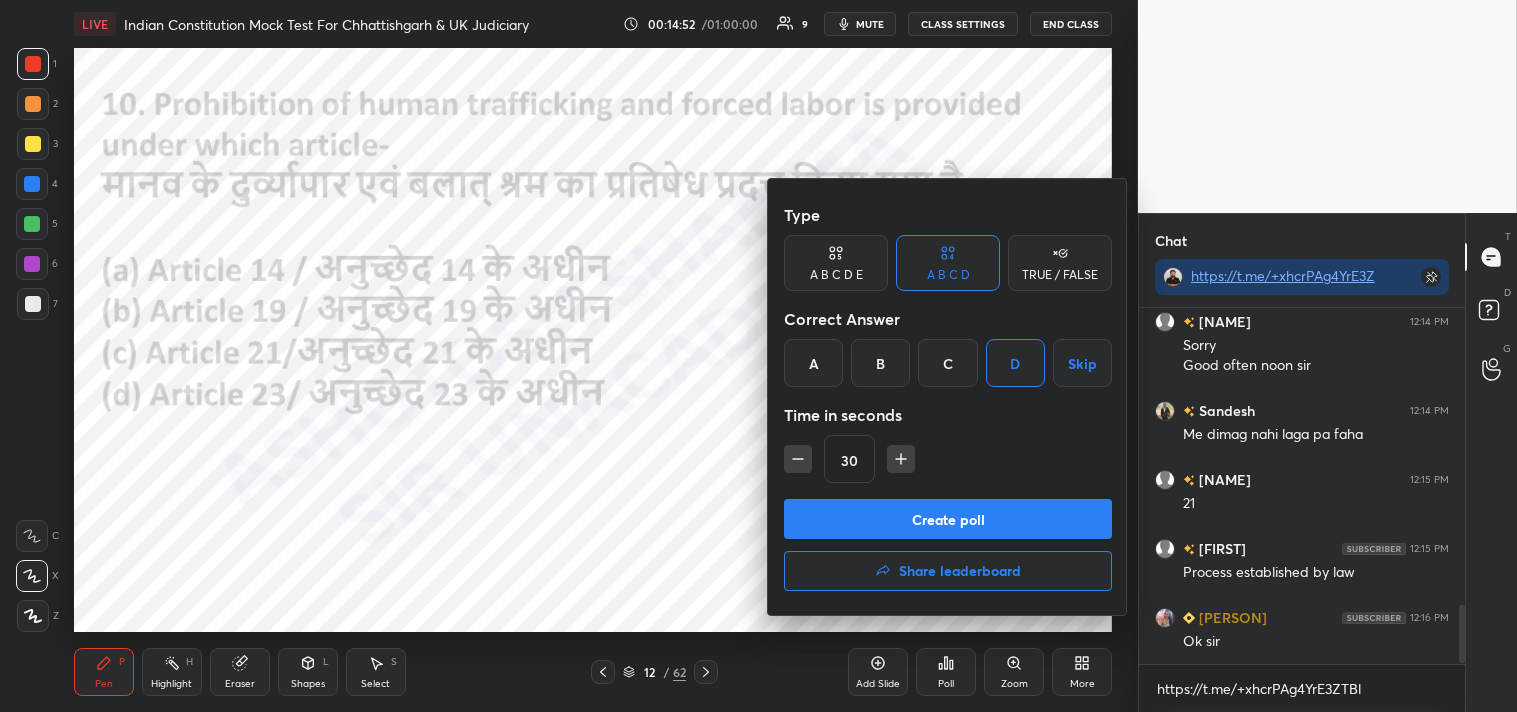 click on "Create poll" at bounding box center (948, 519) 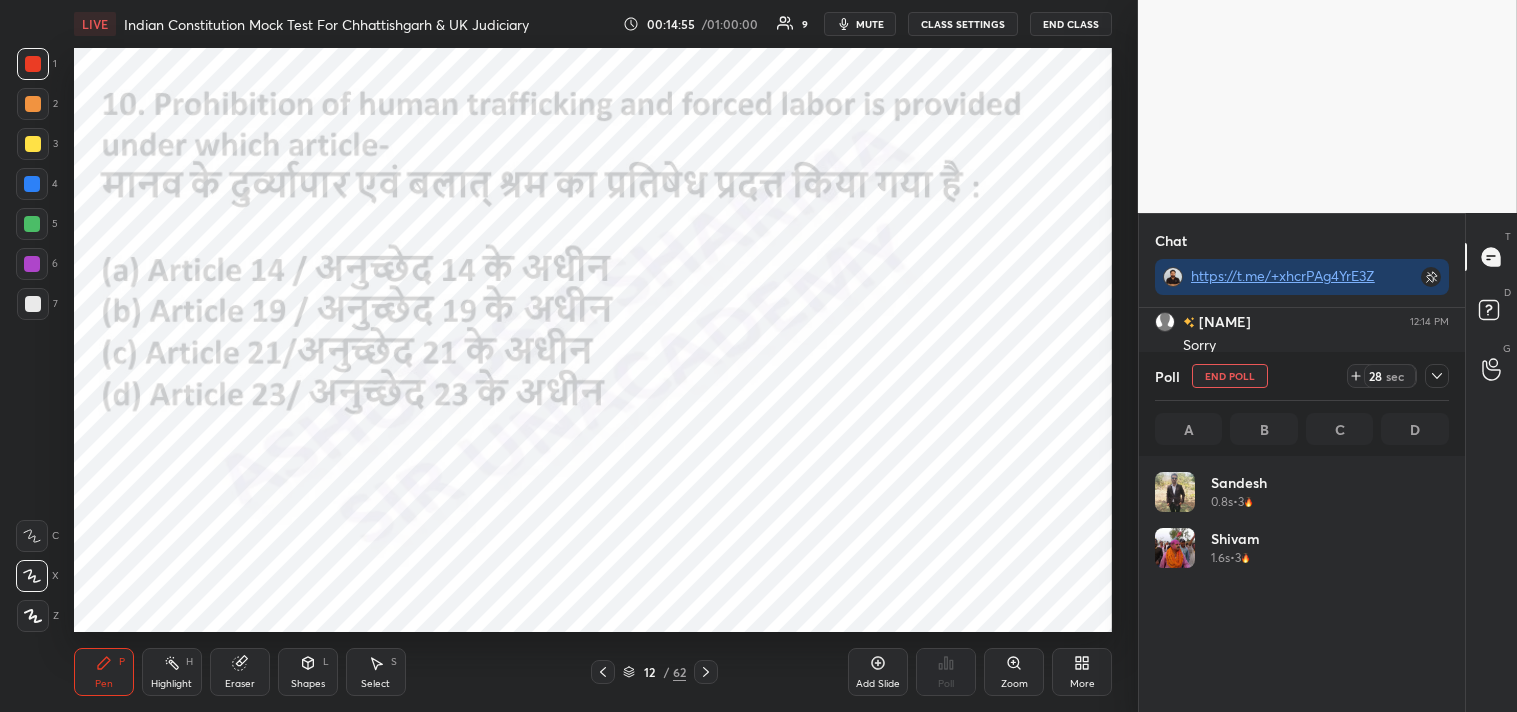 click 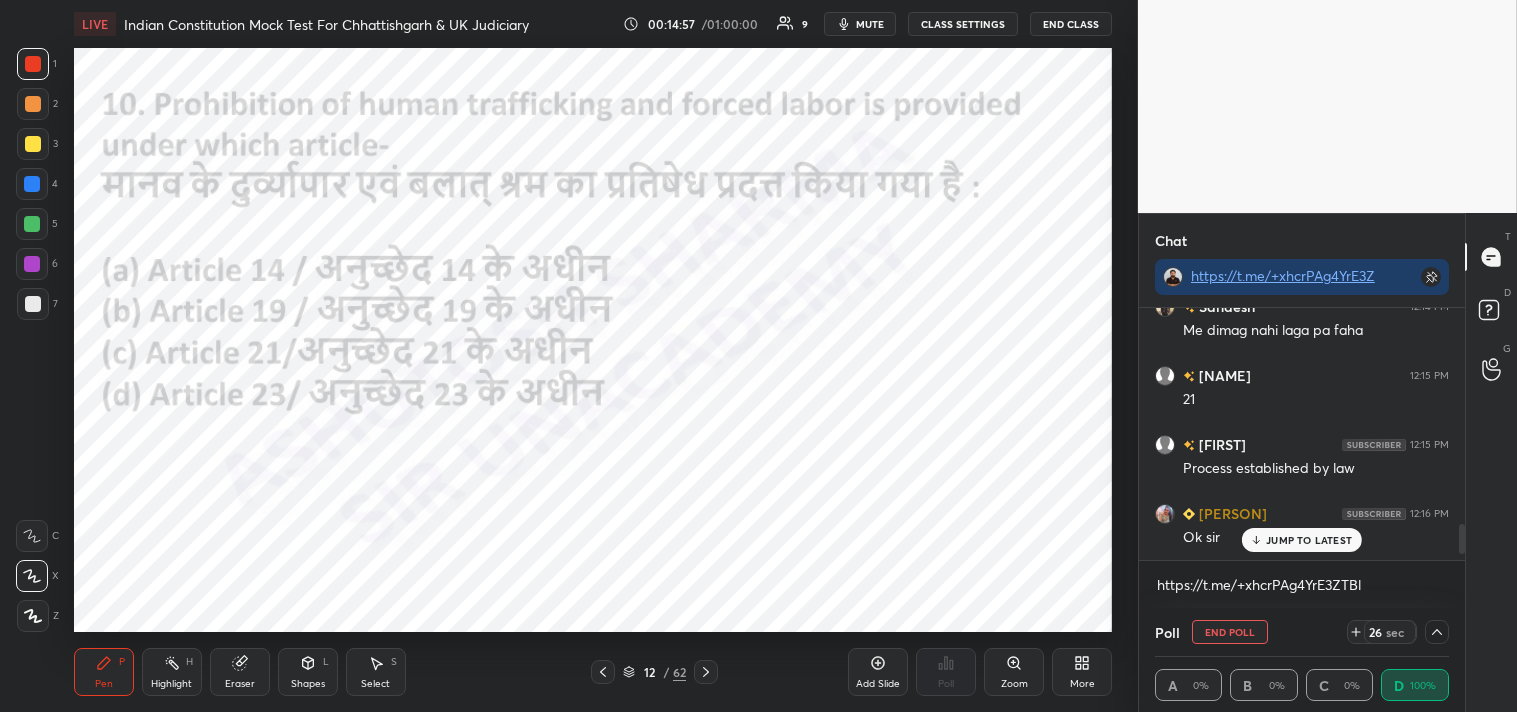 drag, startPoint x: 1463, startPoint y: 536, endPoint x: 1464, endPoint y: 566, distance: 30.016663 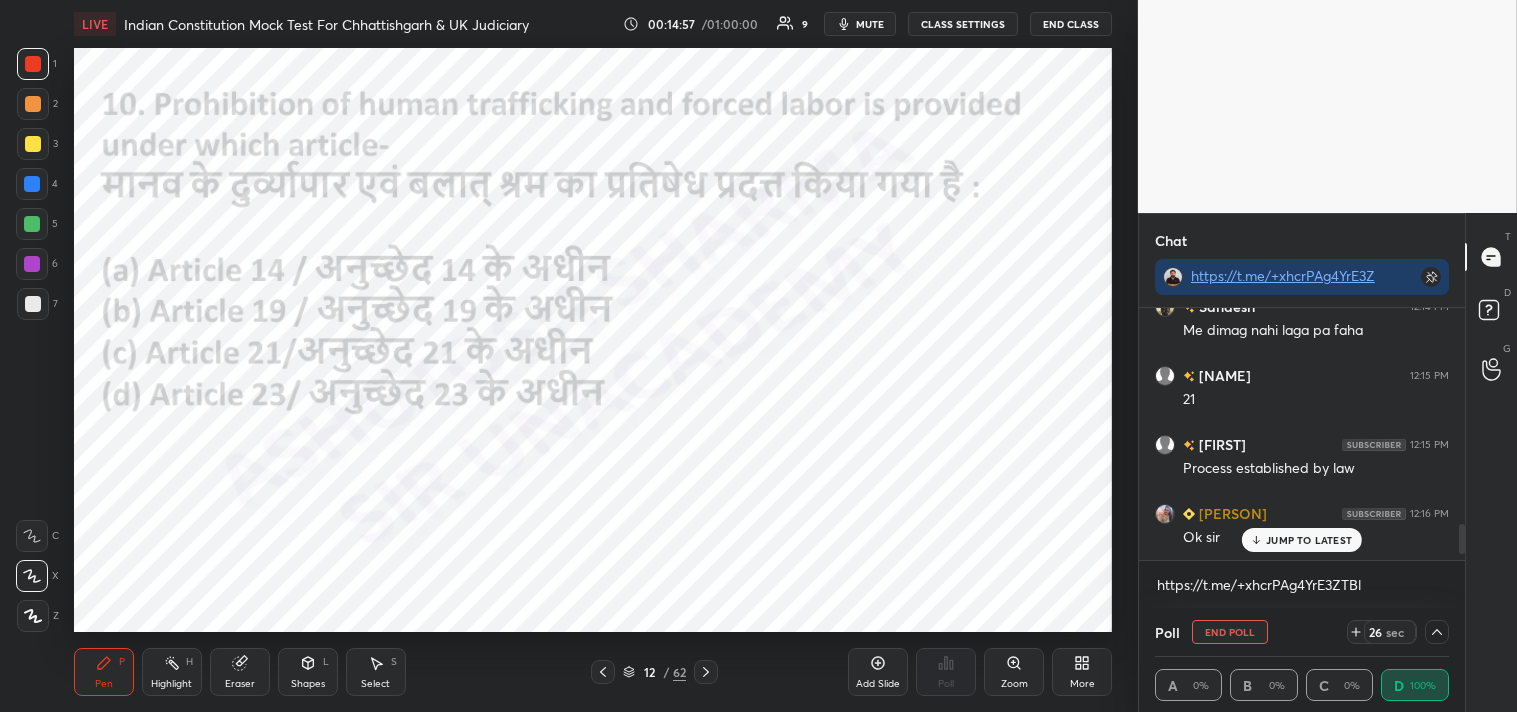 click on "Sandesh 12:14 PM Mera to ek bhi sahi nahi hua Raysahab 12:14 PM Sorry Good often noon sir Sandesh 12:14 PM Me dimag nahi laga pa faha Raysahab 12:15 PM 21 Ramyata 12:15 PM Process established by law Rupali 12:16 PM Ok sir" at bounding box center (1302, 458) 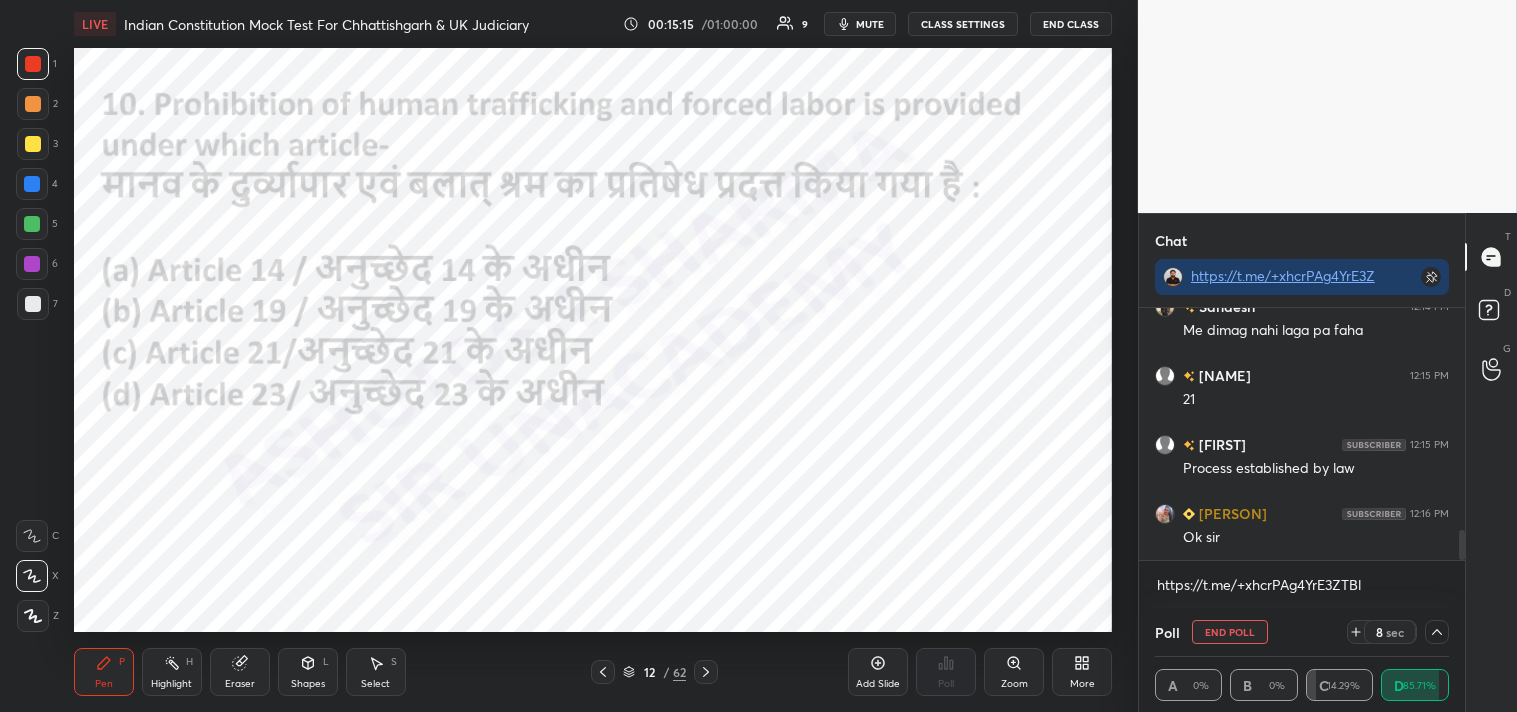 drag, startPoint x: 1461, startPoint y: 542, endPoint x: 1453, endPoint y: 567, distance: 26.24881 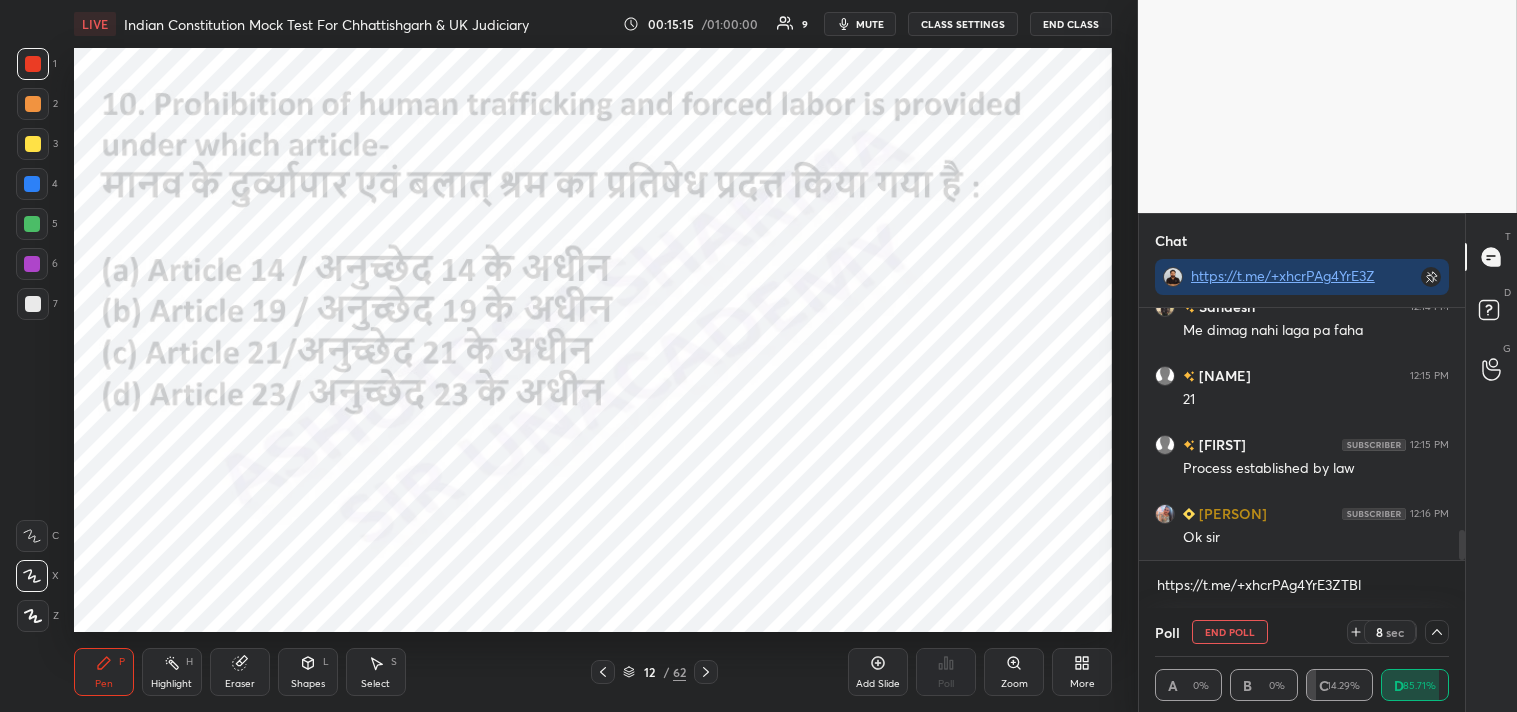 click on "[FIRST] 12:14 PM Sorry Good often noon sir [FIRST] 12:14 PM Me dimag nahi laga pa faha [FIRST] 12:15 PM 21 [FIRST] 12:15 PM Process established by law [FIRST] 12:16 PM Ok sir JUMP TO LATEST Enable hand raising Enable raise hand to speak to learners. Once enabled, chat will be turned off temporarily. Enable https://t.me/+xhcrPAg4YrE3ZTBl x" at bounding box center (1302, 458) 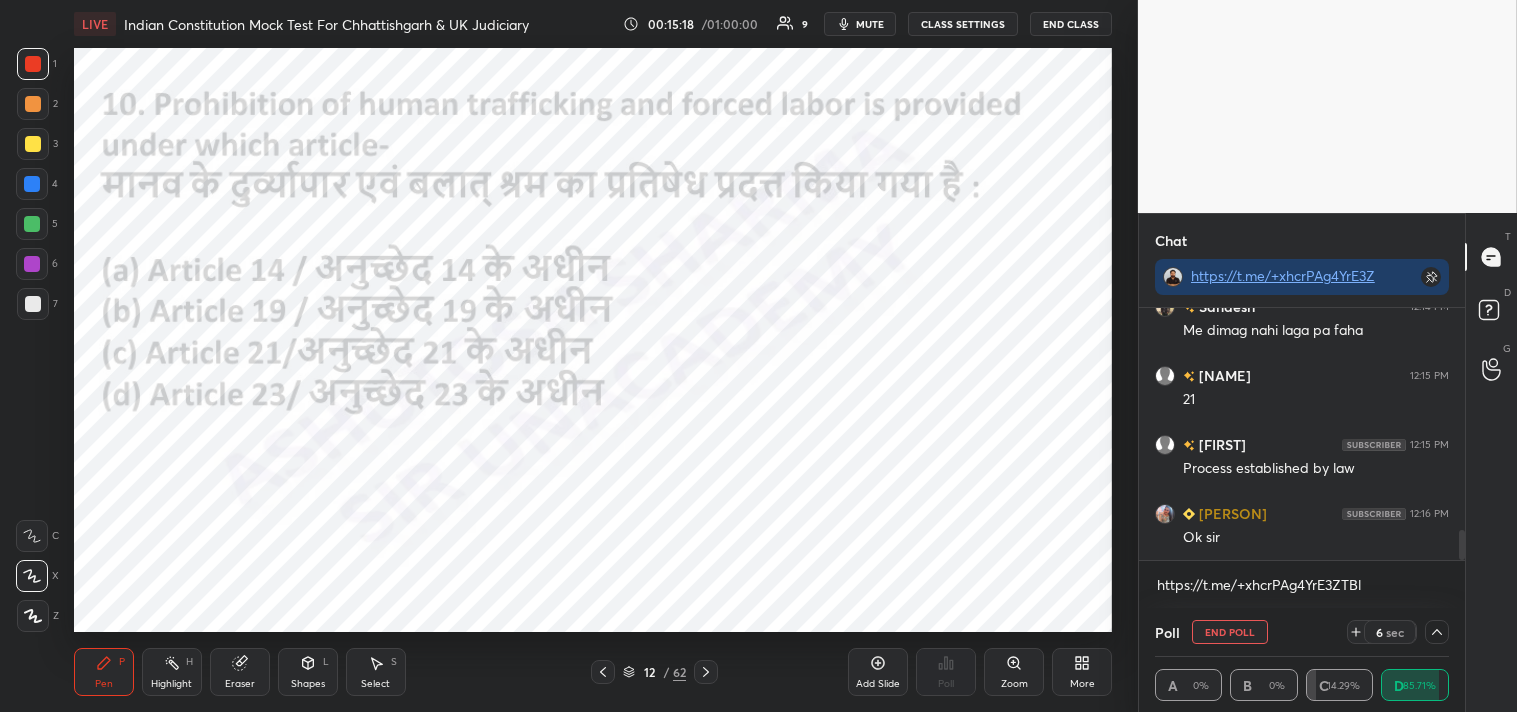 click on "End Poll" at bounding box center [1230, 632] 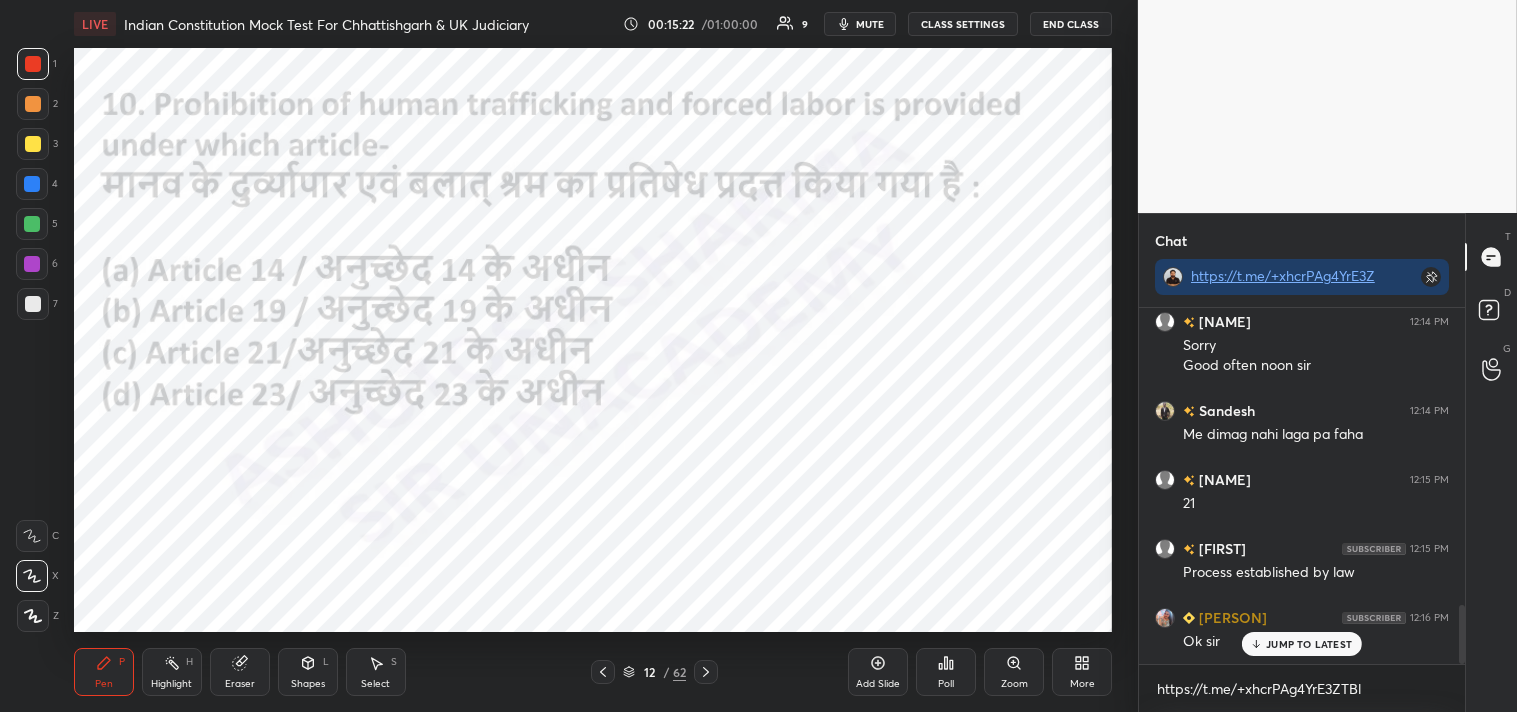 click 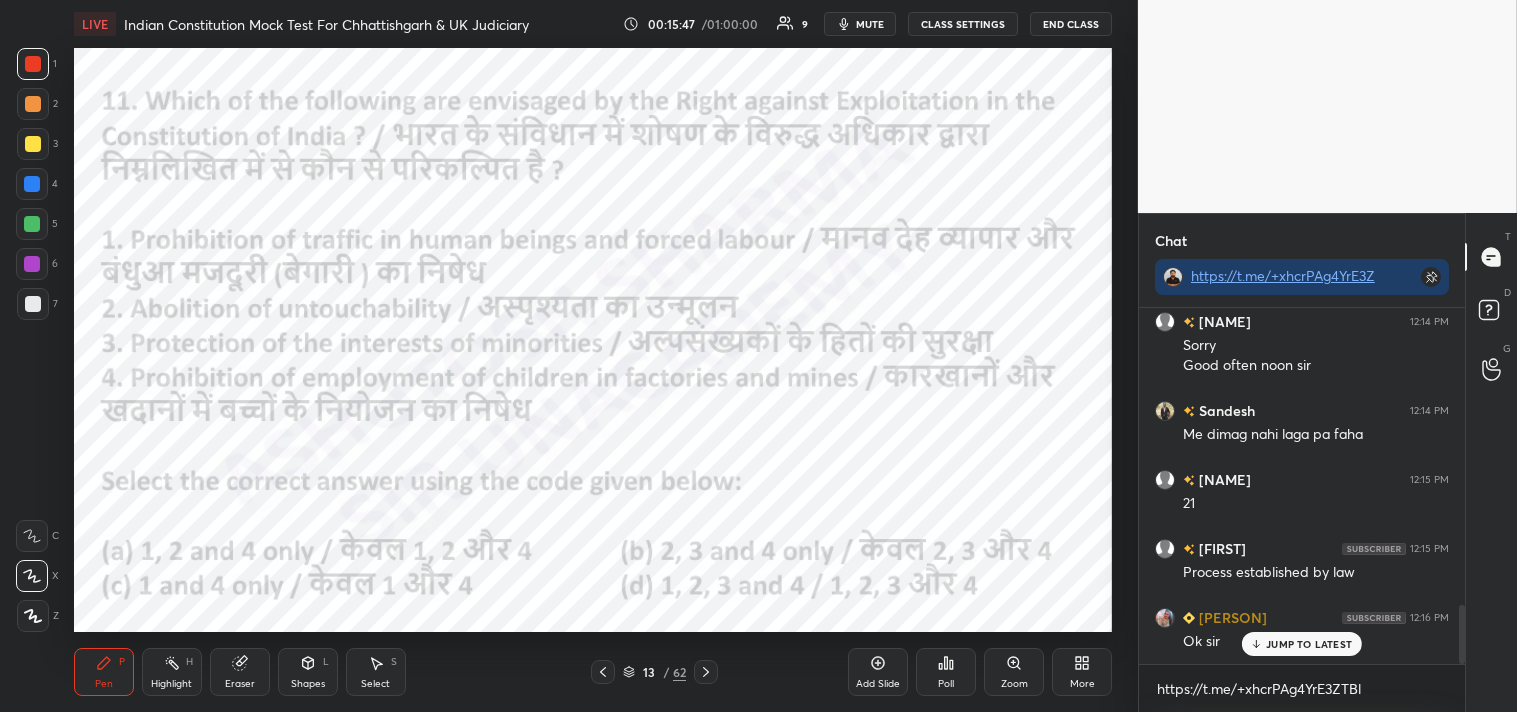 click on "Poll" at bounding box center [946, 672] 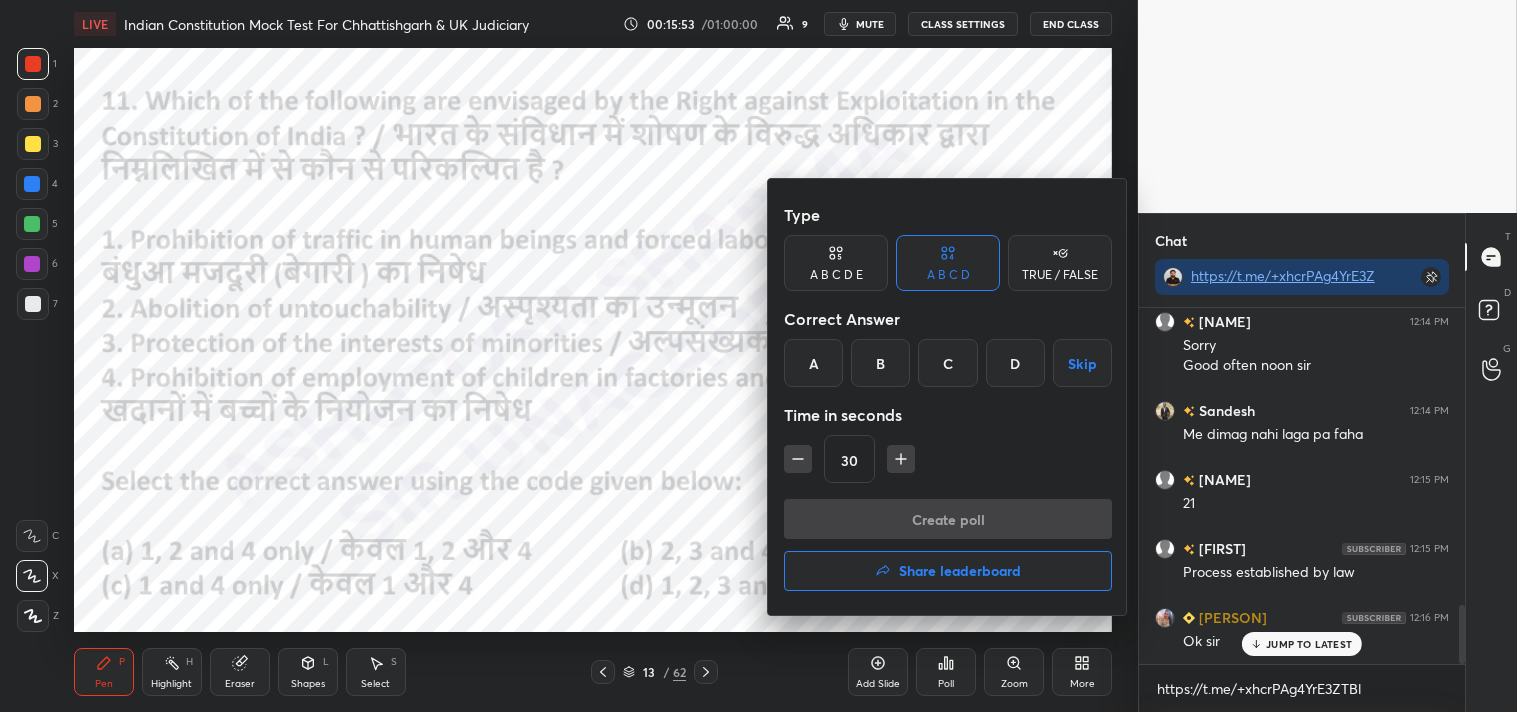 click on "C" at bounding box center [947, 363] 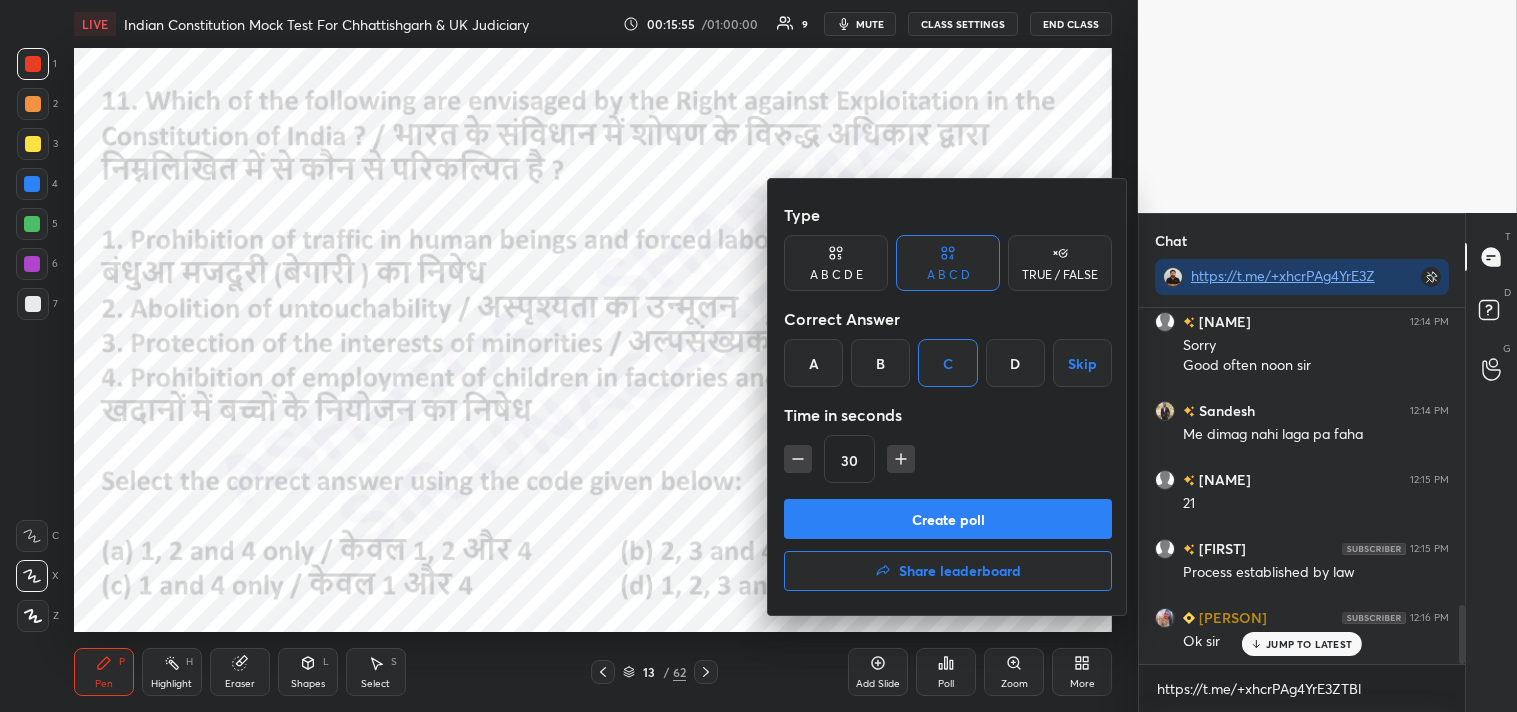 click on "Create poll" at bounding box center [948, 519] 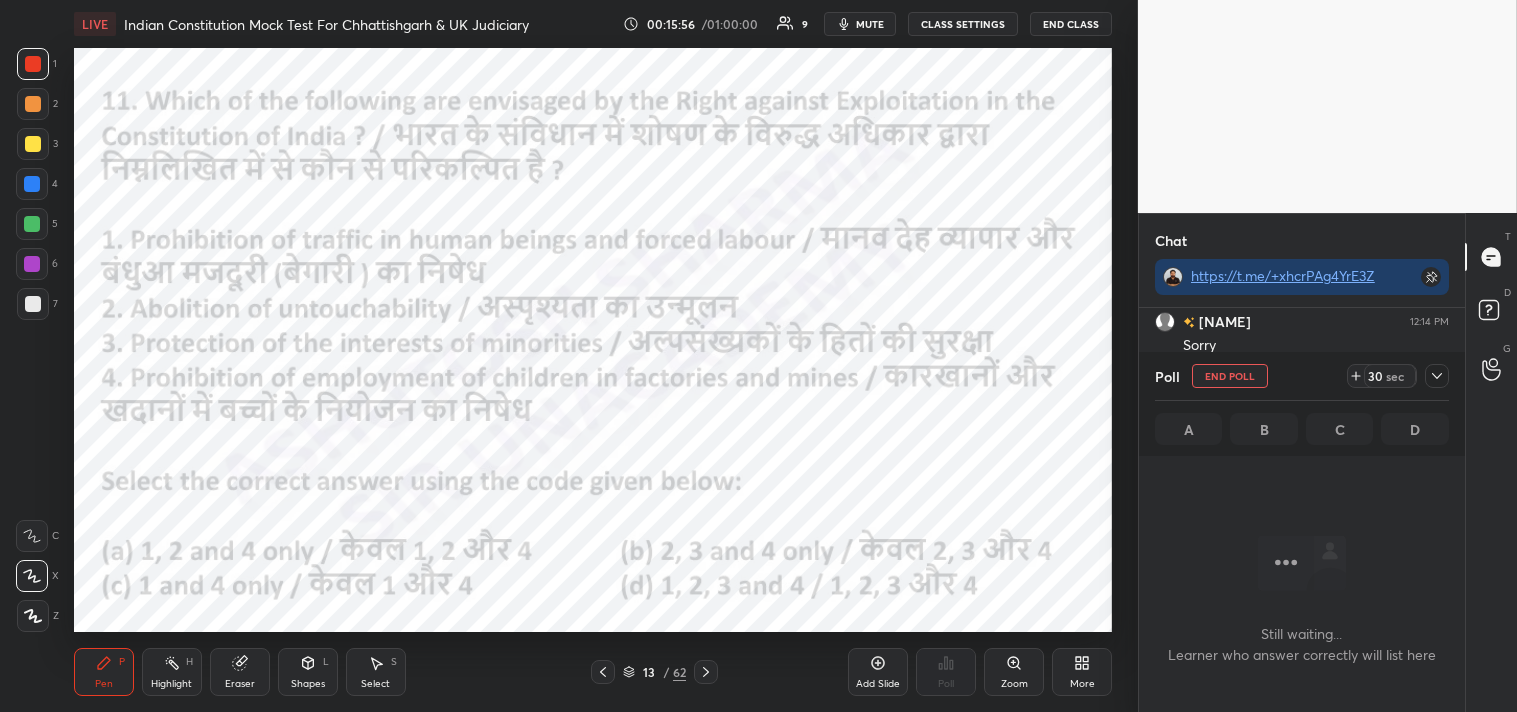 scroll, scrollTop: 278, scrollLeft: 320, axis: both 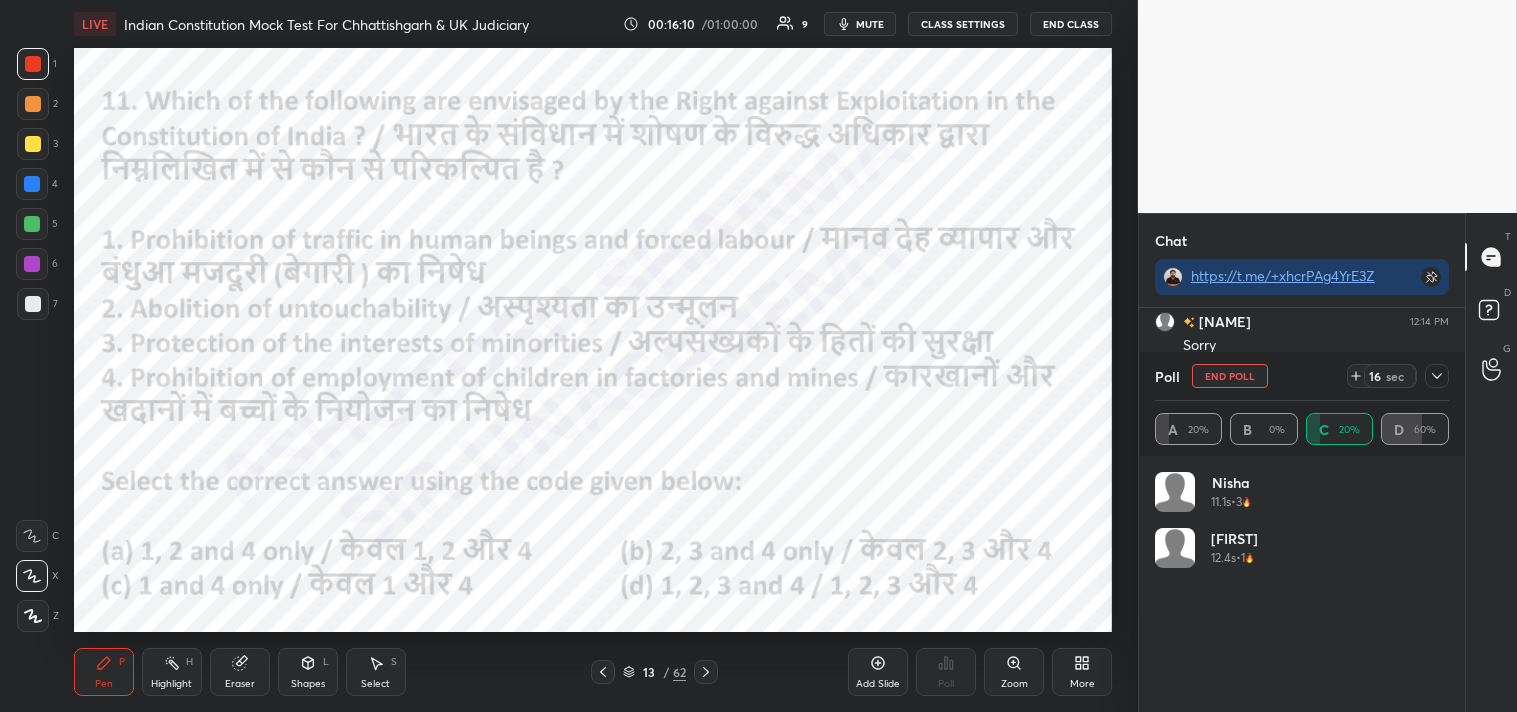 click 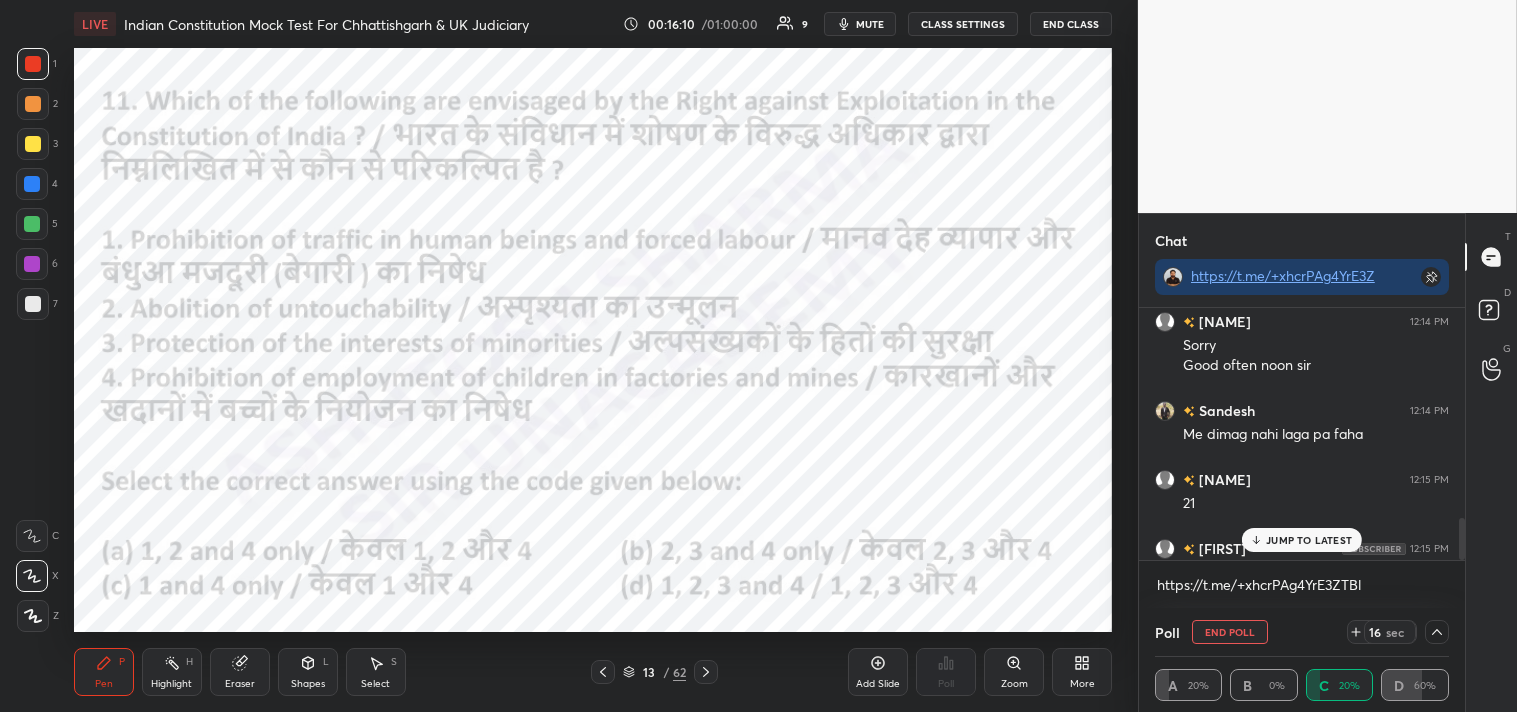 scroll, scrollTop: 131, scrollLeft: 288, axis: both 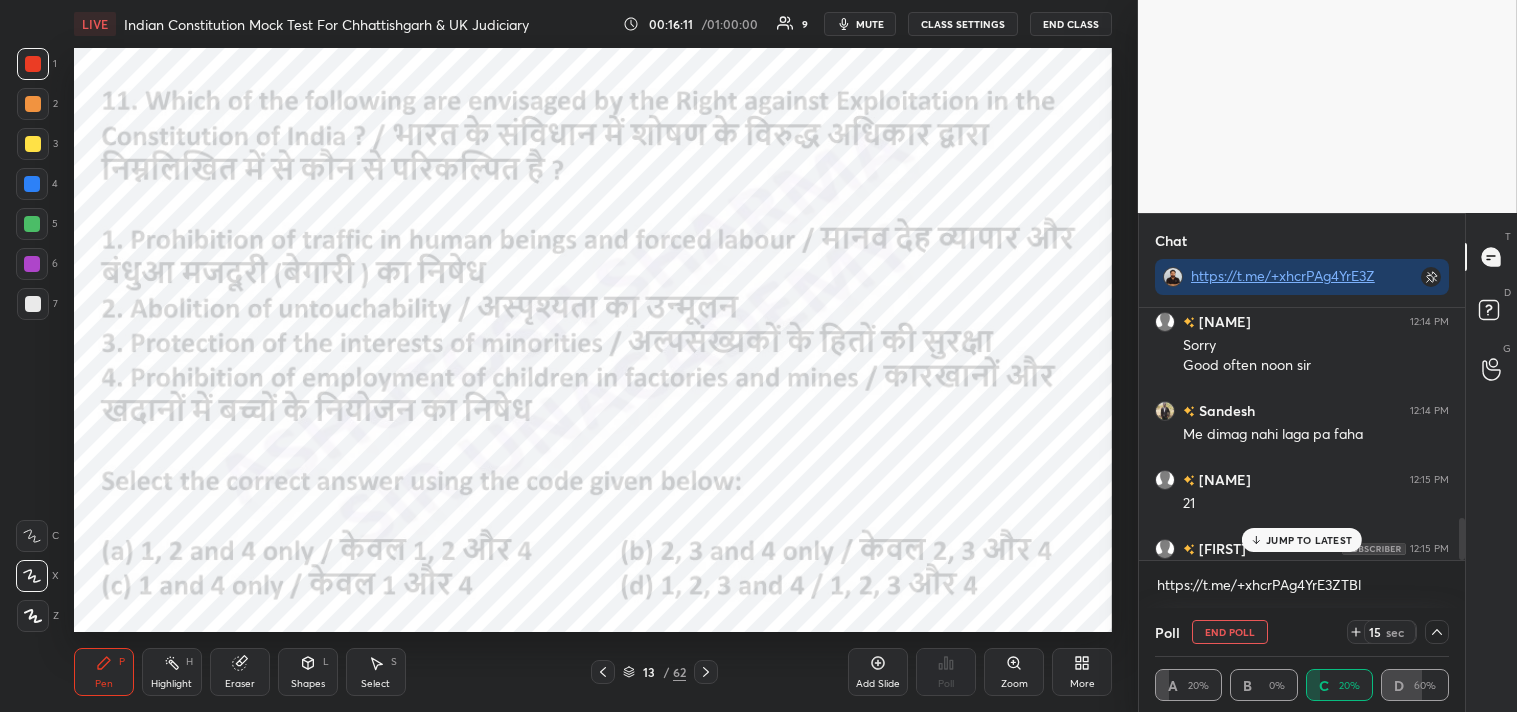 click on "JUMP TO LATEST" at bounding box center (1309, 540) 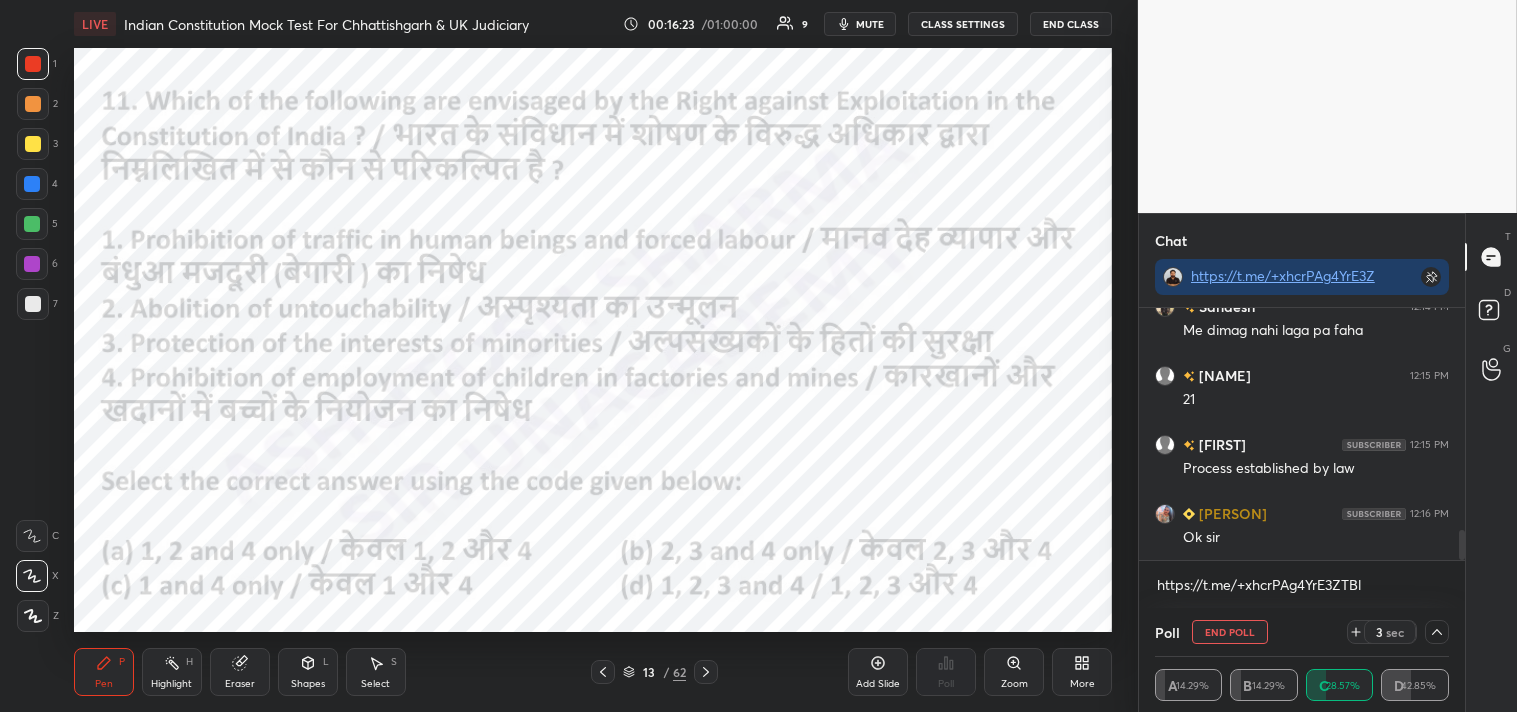 click 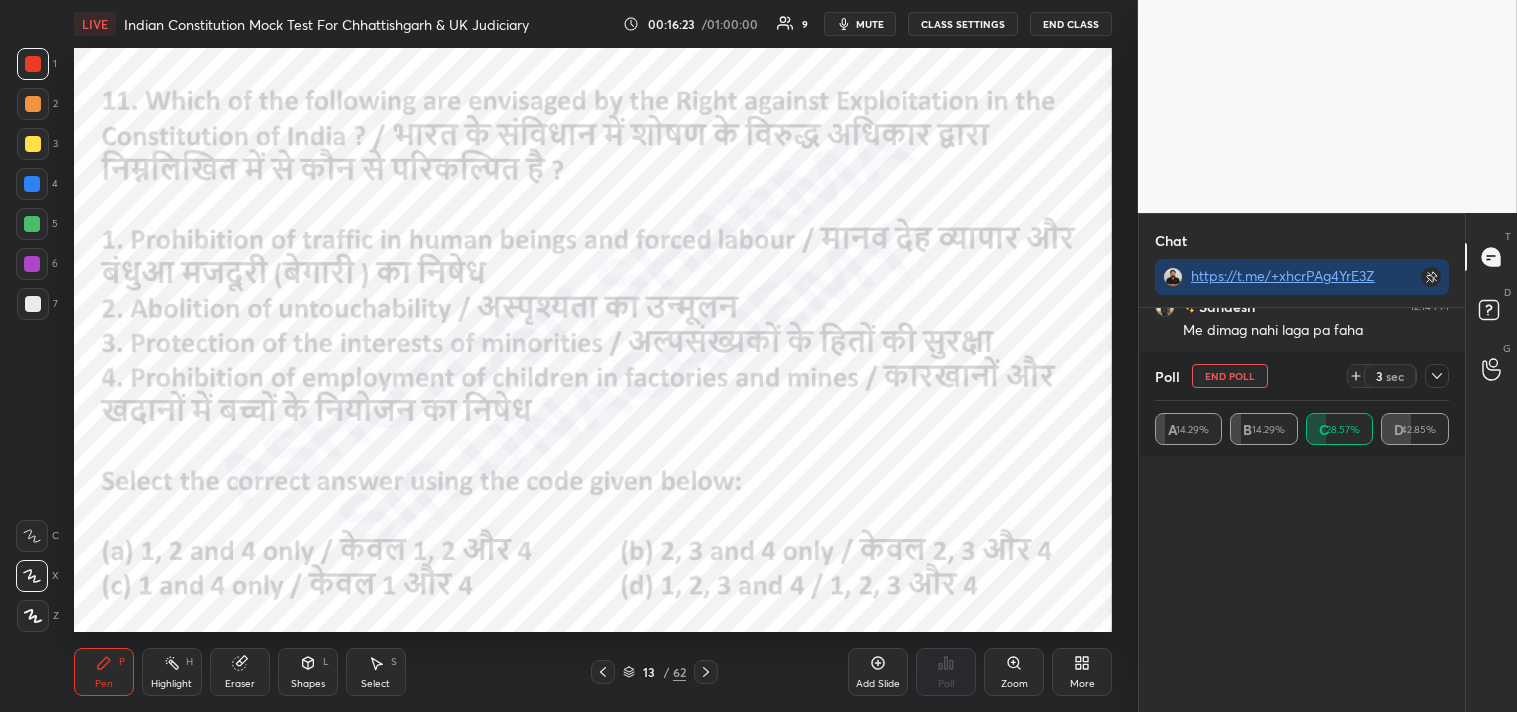 scroll, scrollTop: 5, scrollLeft: 6, axis: both 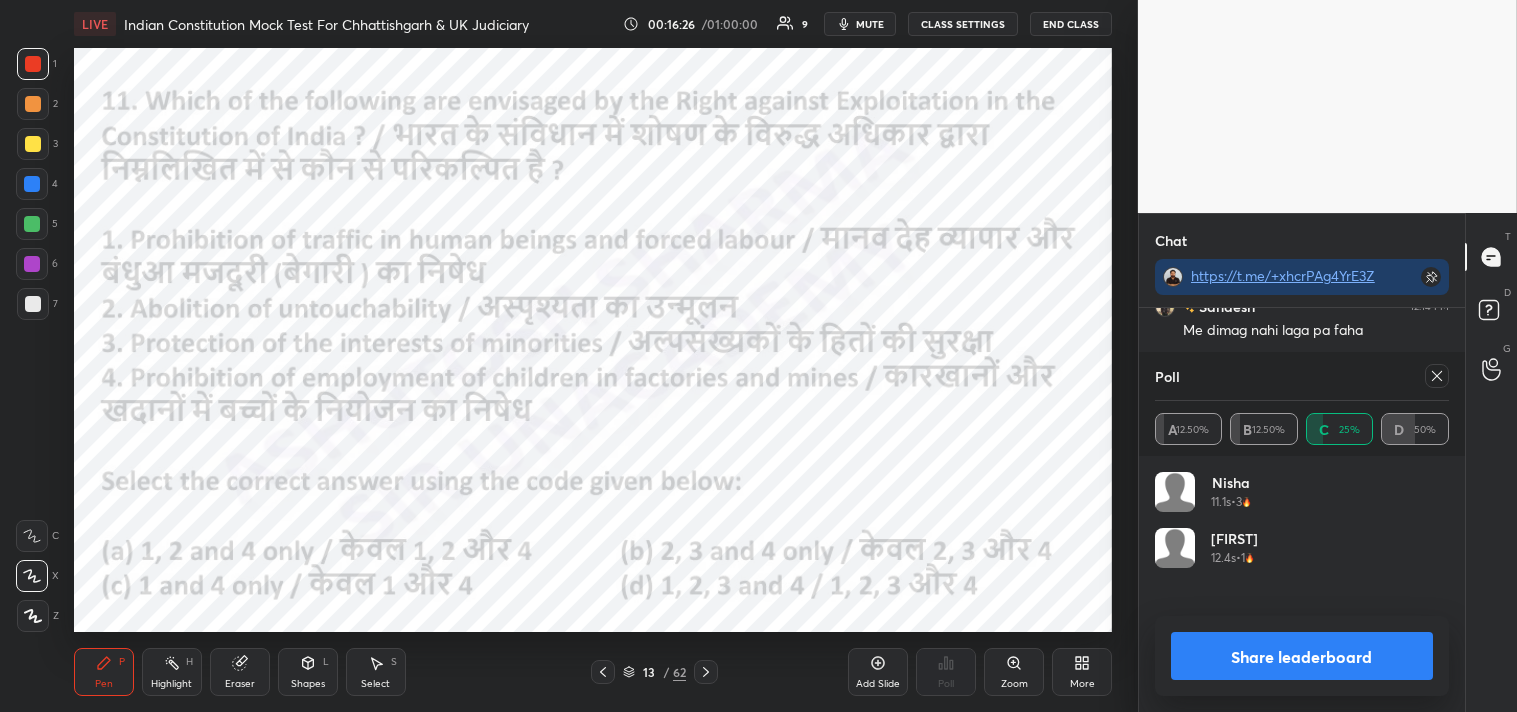 click 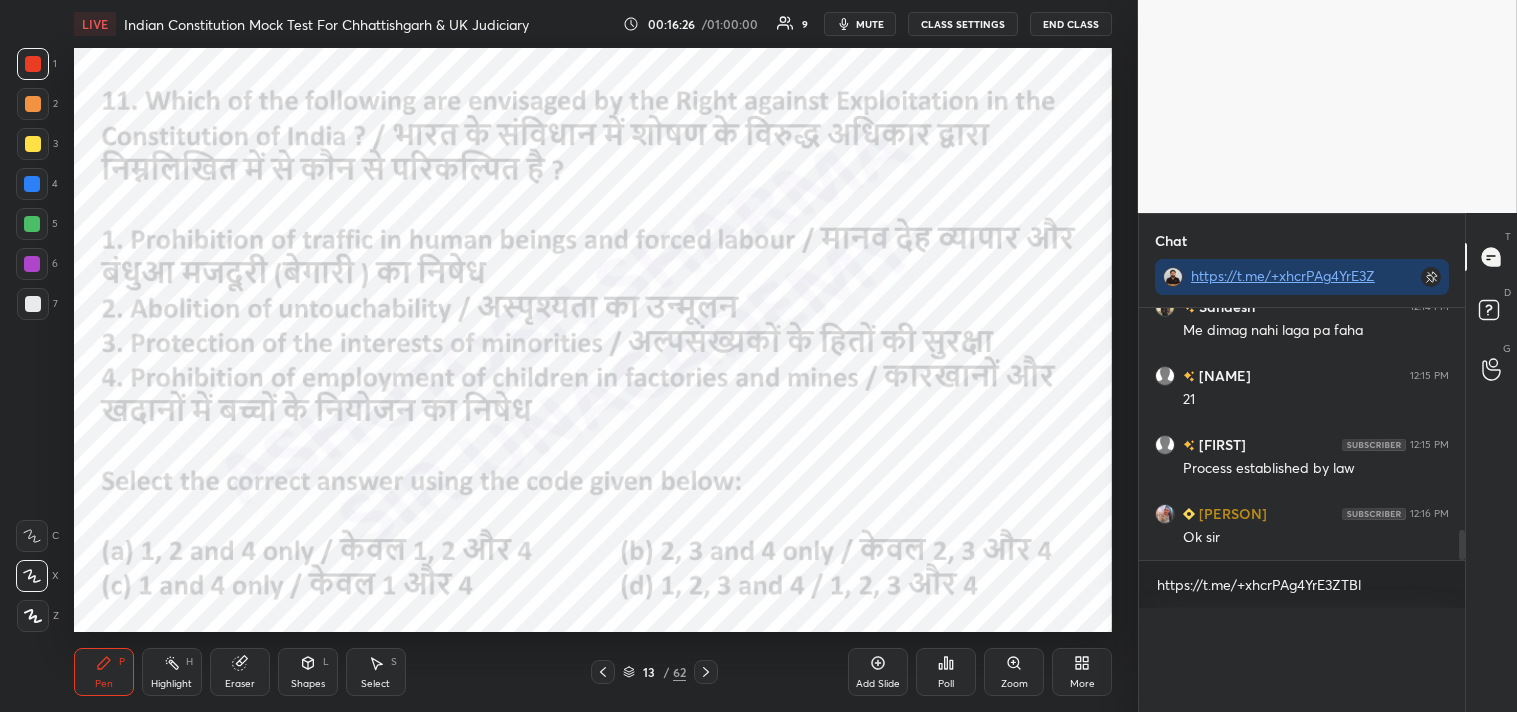 scroll, scrollTop: 0, scrollLeft: 0, axis: both 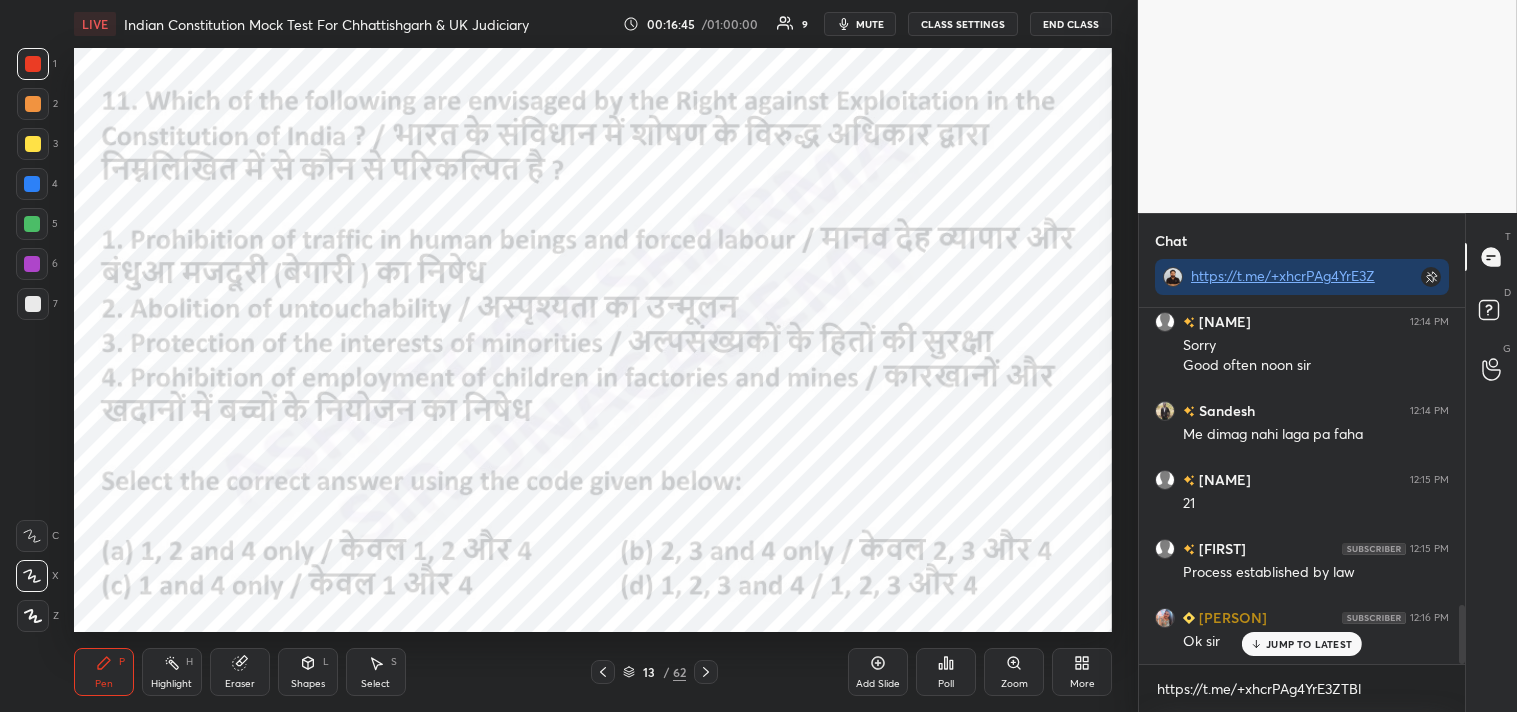 click 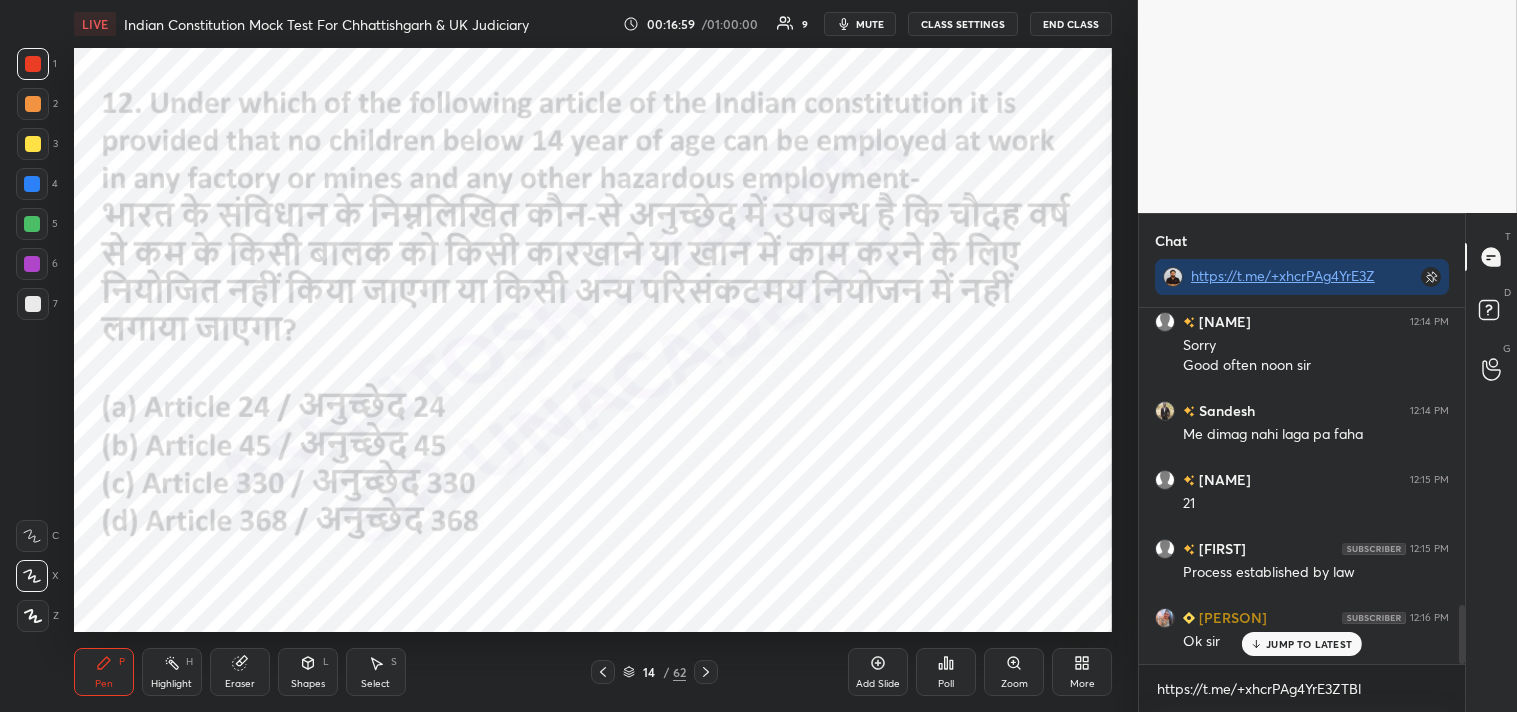 click on "Poll" at bounding box center [946, 672] 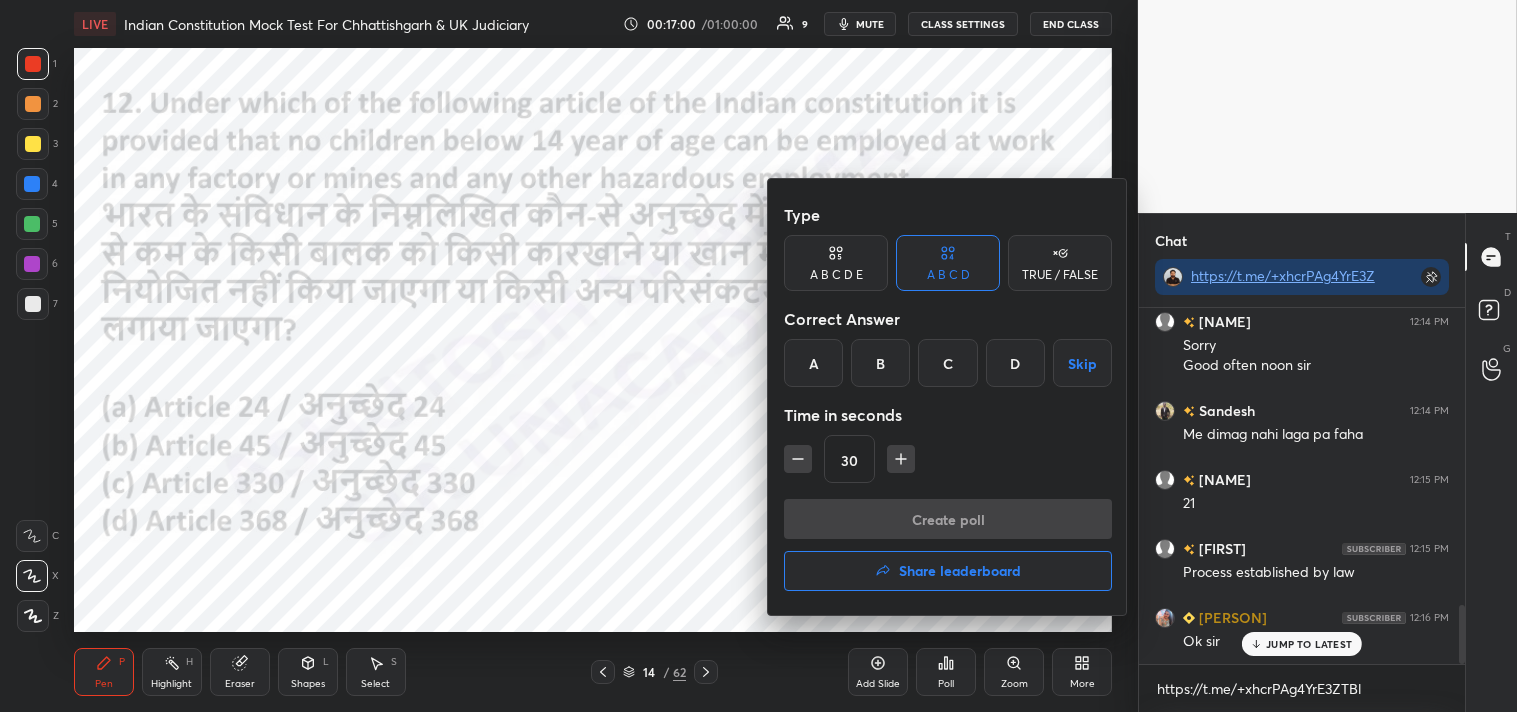 click on "A" at bounding box center [813, 363] 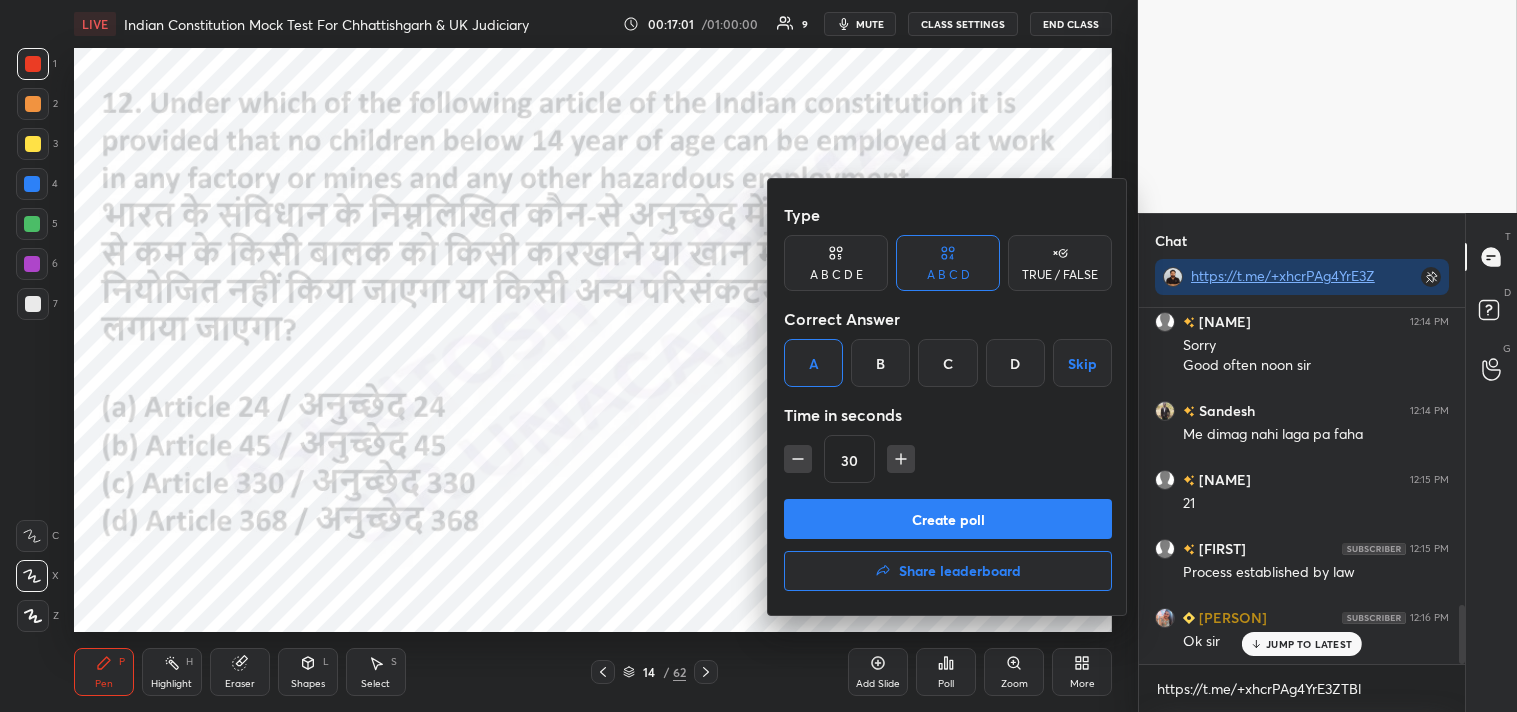 click on "Create poll" at bounding box center [948, 519] 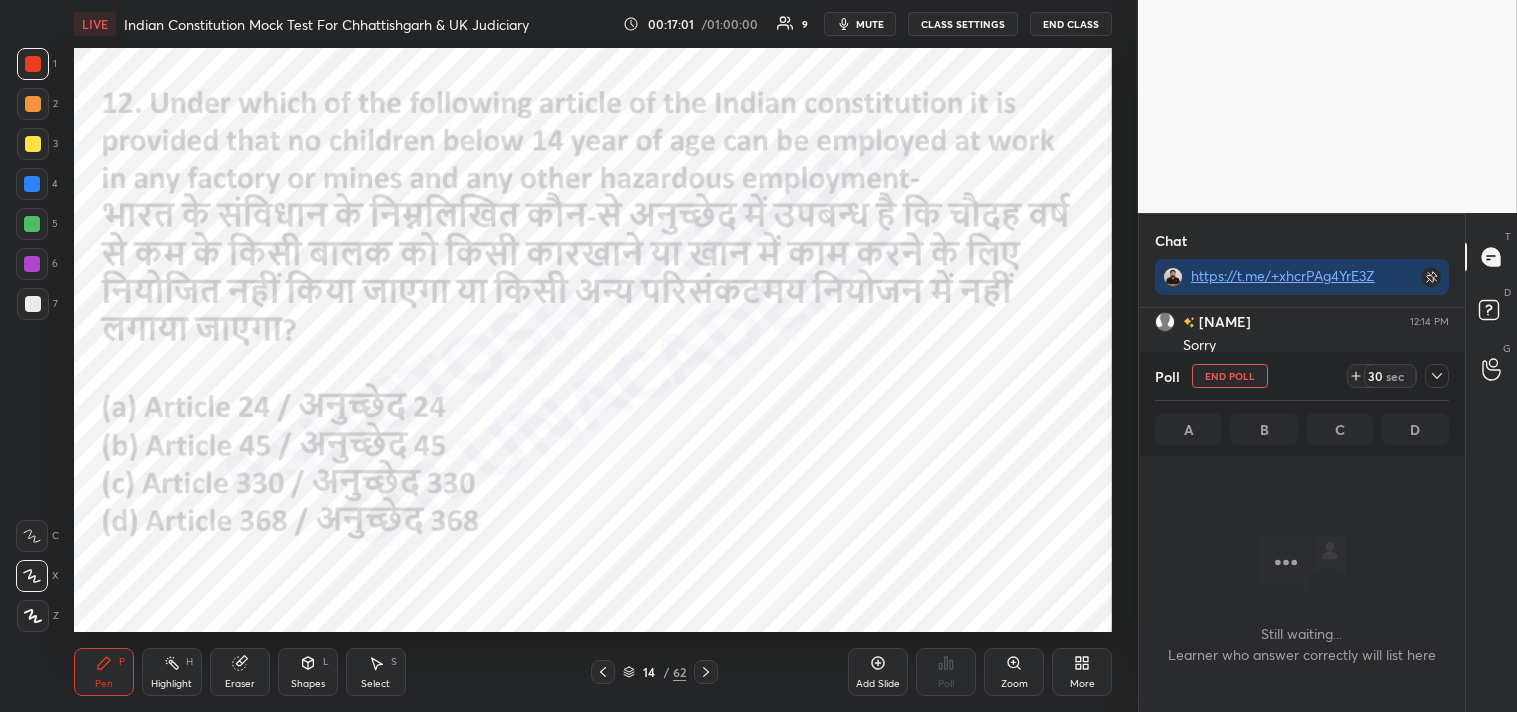 scroll, scrollTop: 252, scrollLeft: 320, axis: both 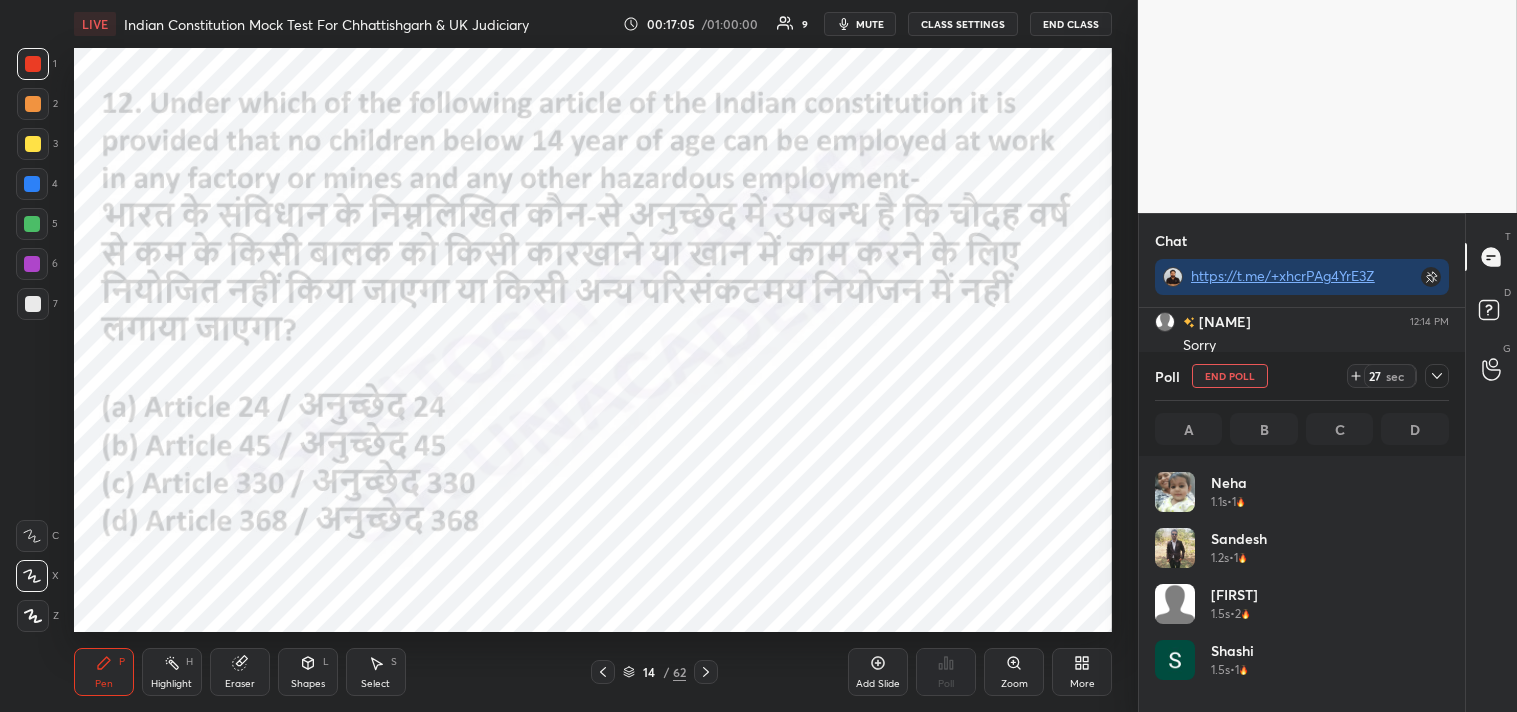 click 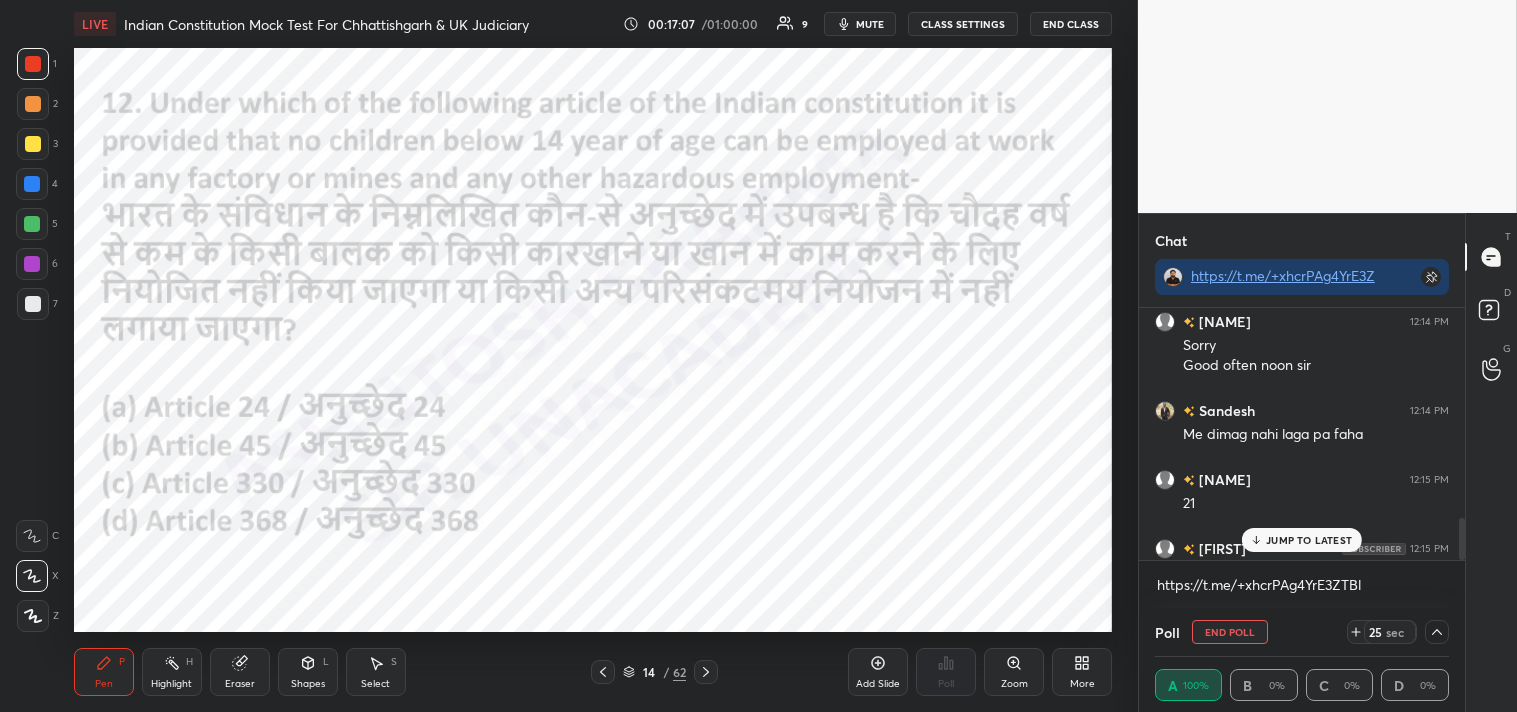 click on "JUMP TO LATEST" at bounding box center [1309, 540] 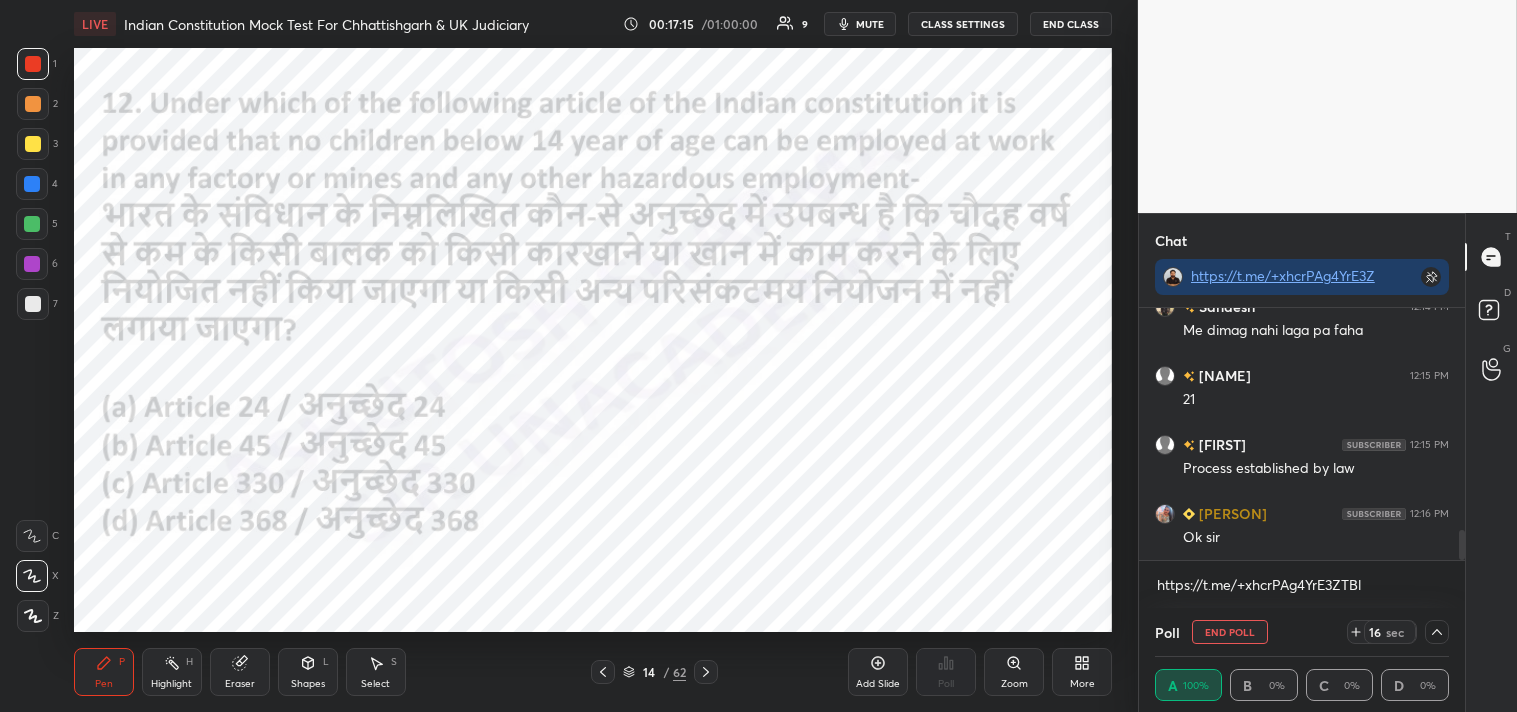 click on "End Poll" at bounding box center [1230, 632] 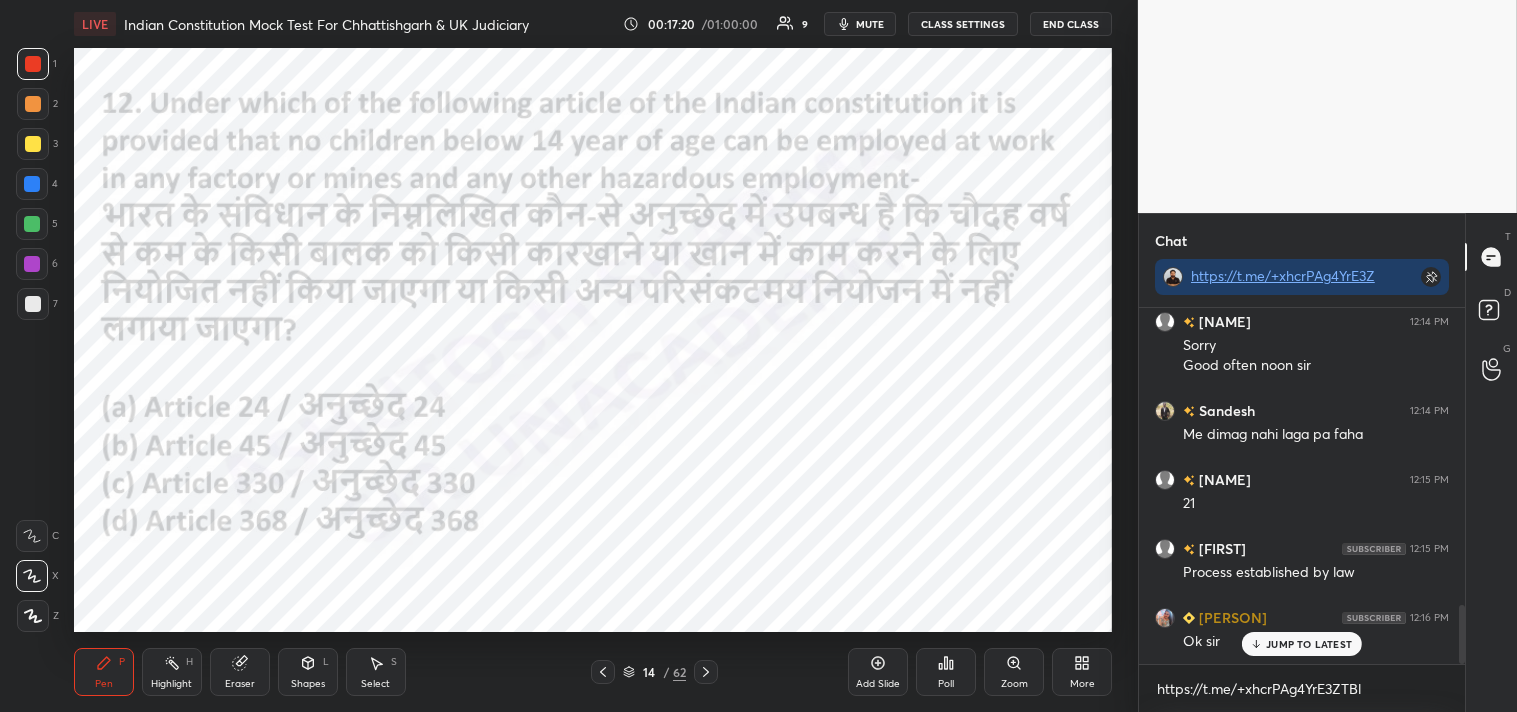 click 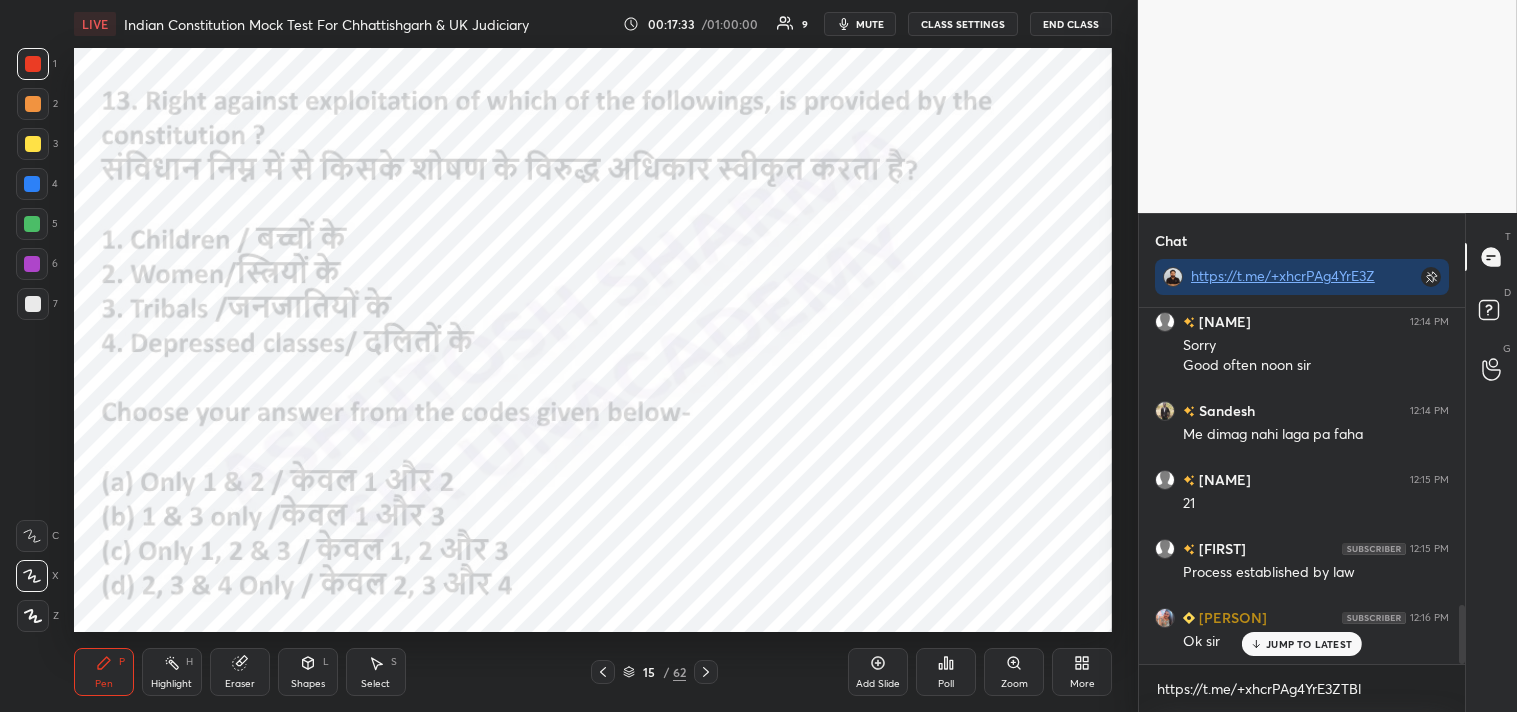click on "Poll" at bounding box center (946, 672) 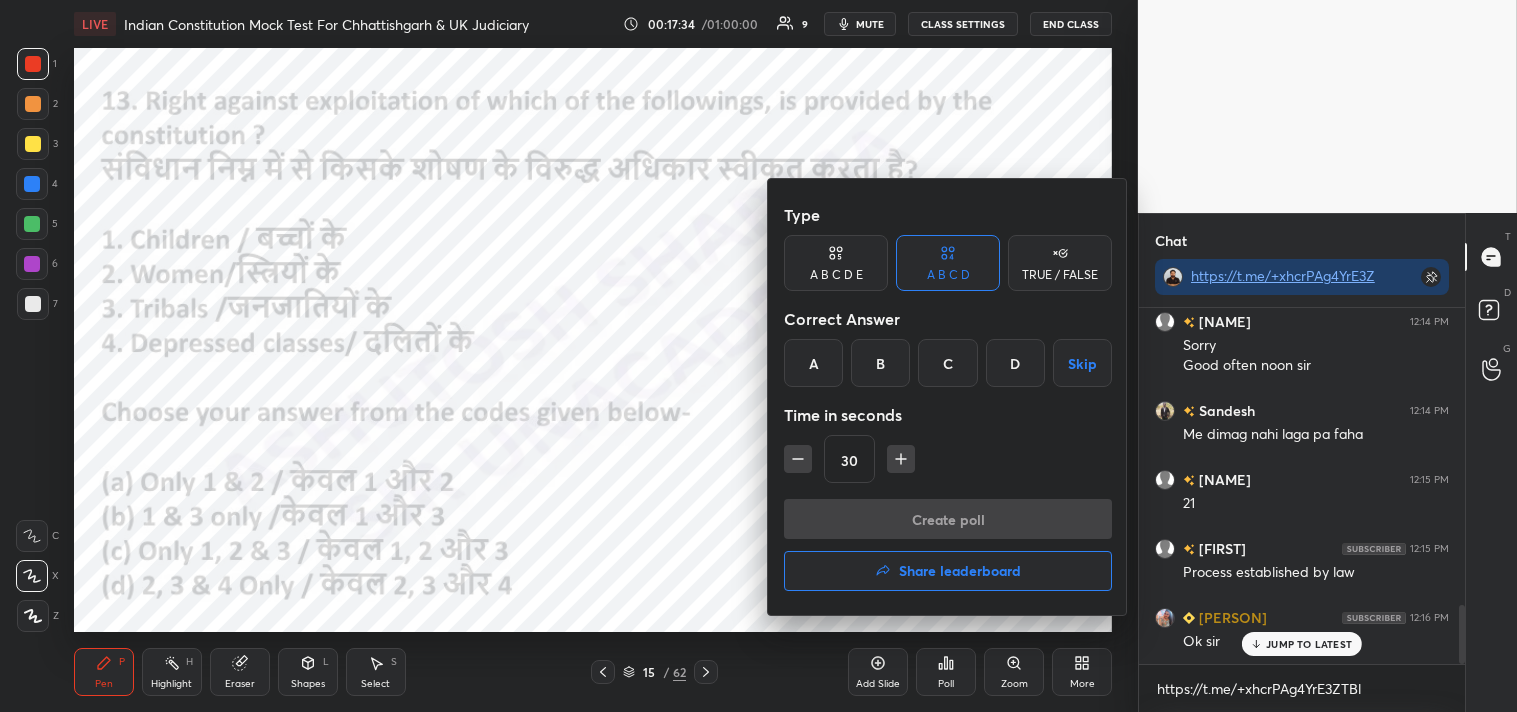 click on "C" at bounding box center (947, 363) 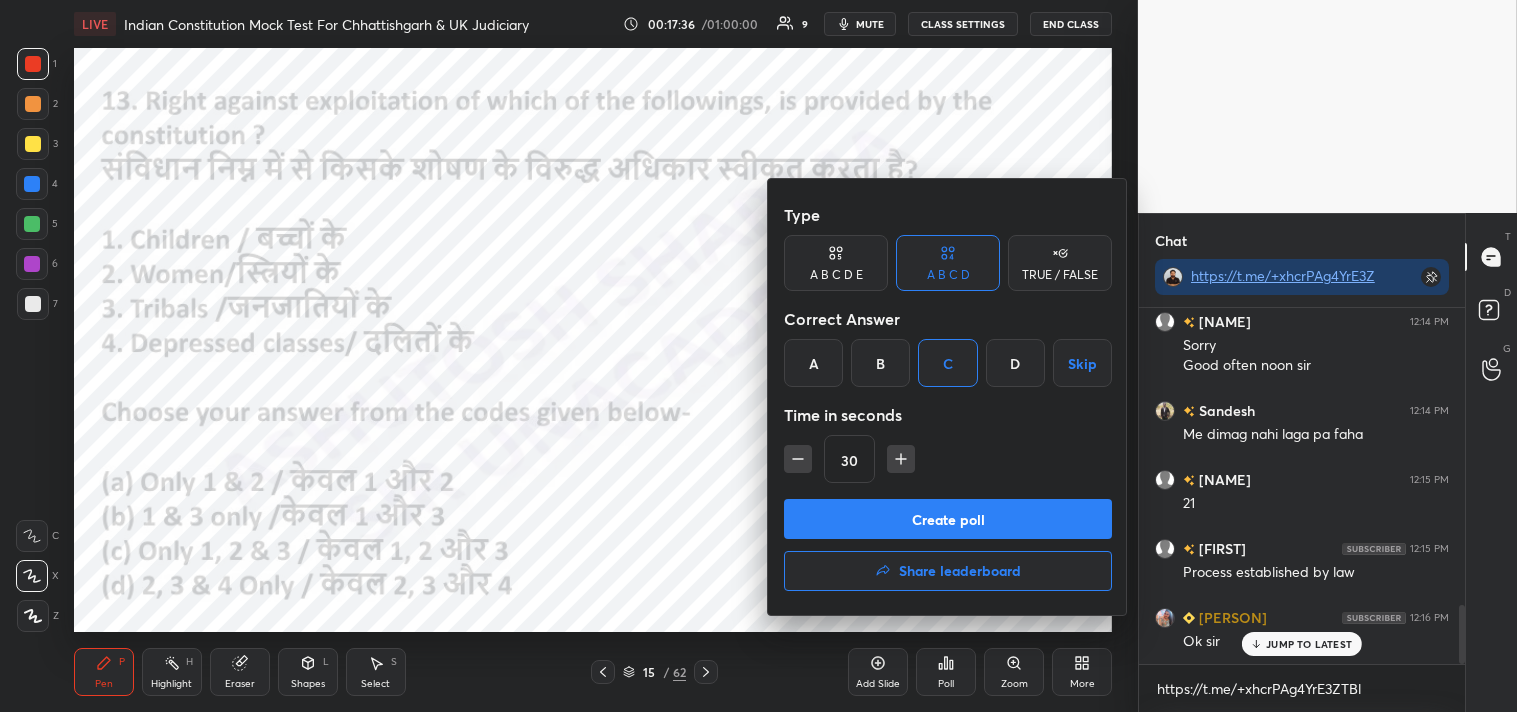 click on "Create poll" at bounding box center (948, 519) 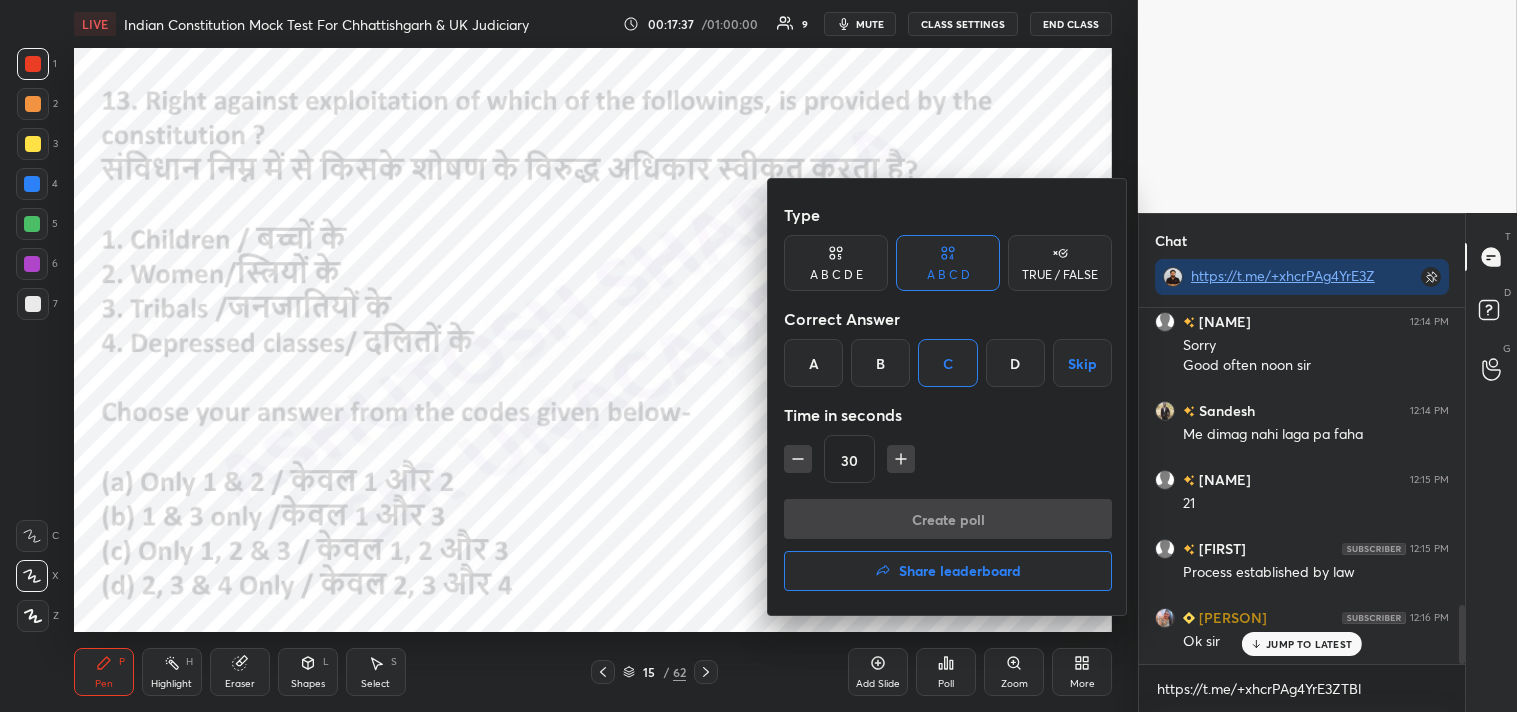 scroll, scrollTop: 317, scrollLeft: 320, axis: both 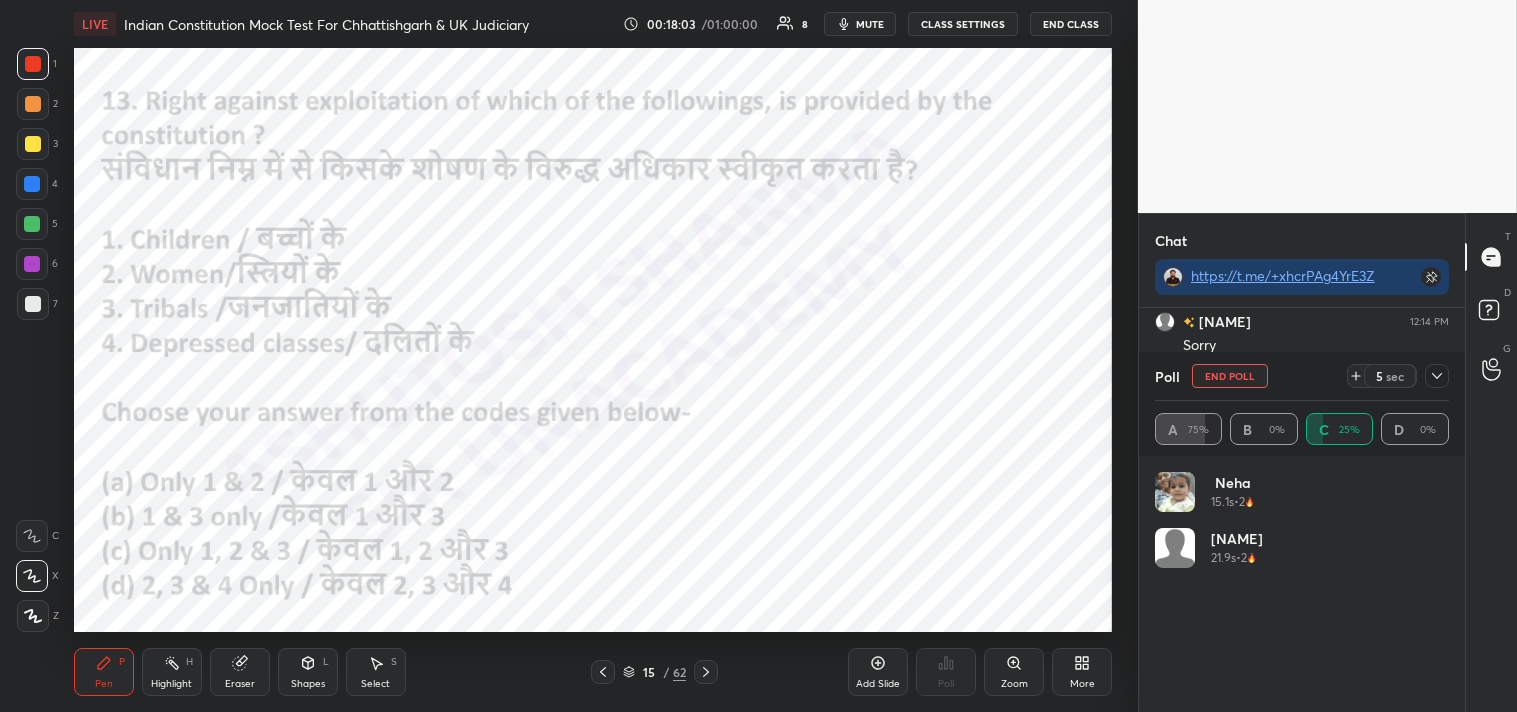 click 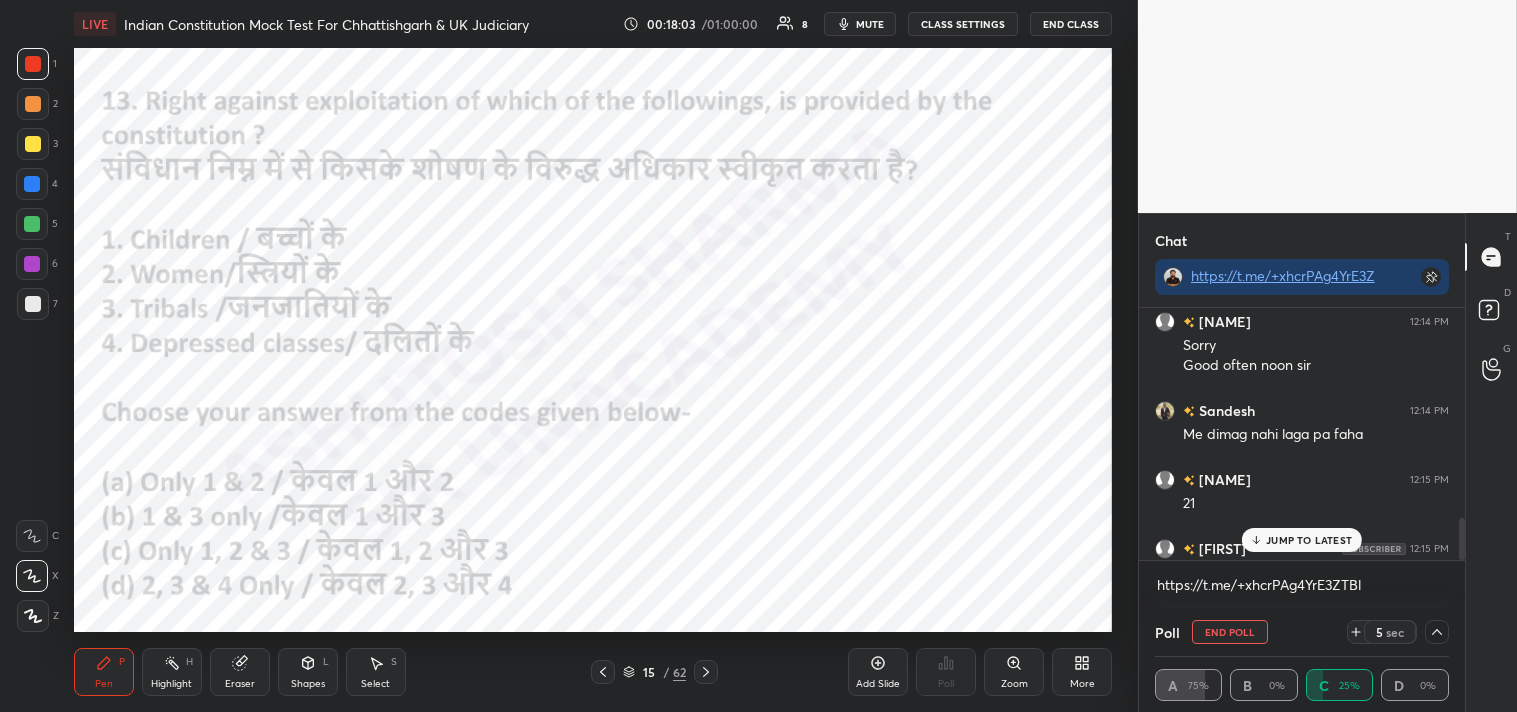 scroll, scrollTop: 153, scrollLeft: 288, axis: both 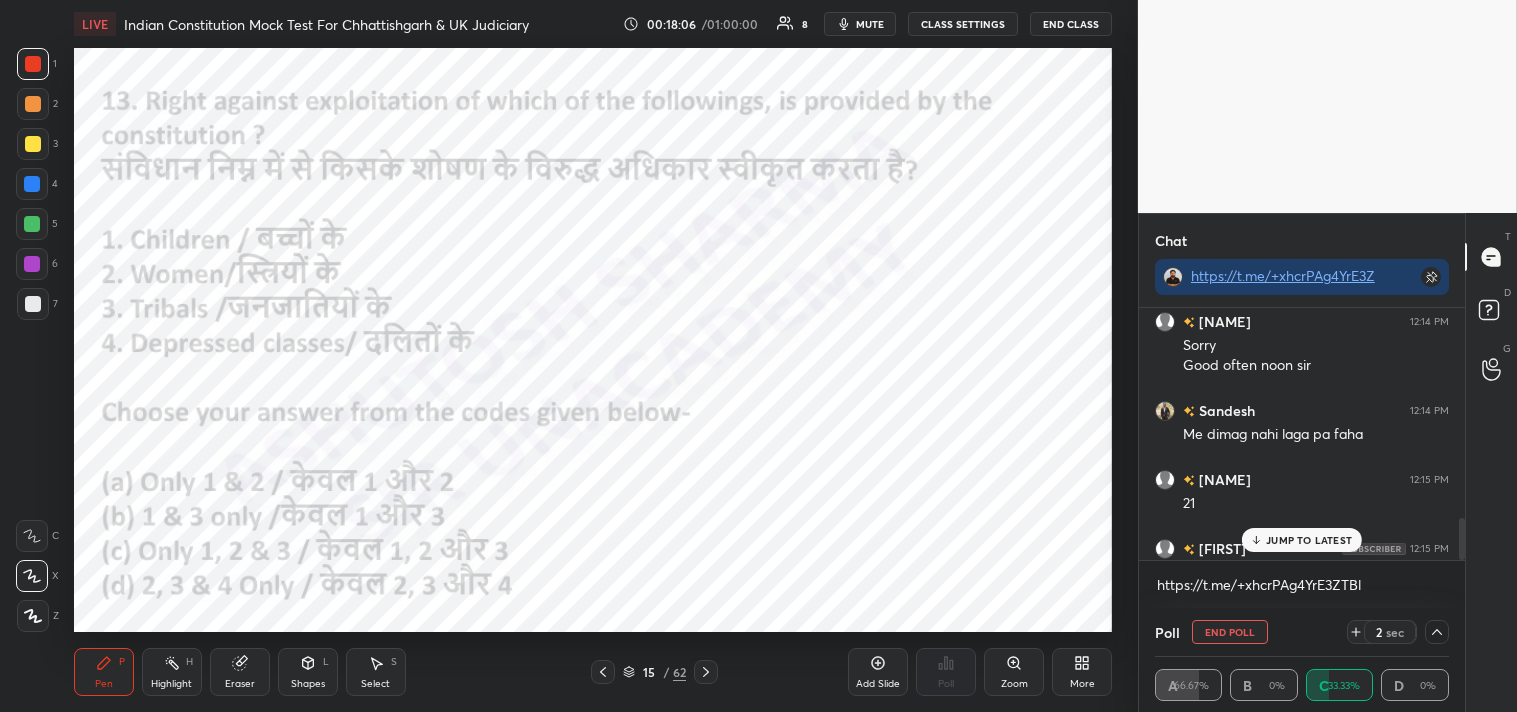click on "JUMP TO LATEST" at bounding box center (1309, 540) 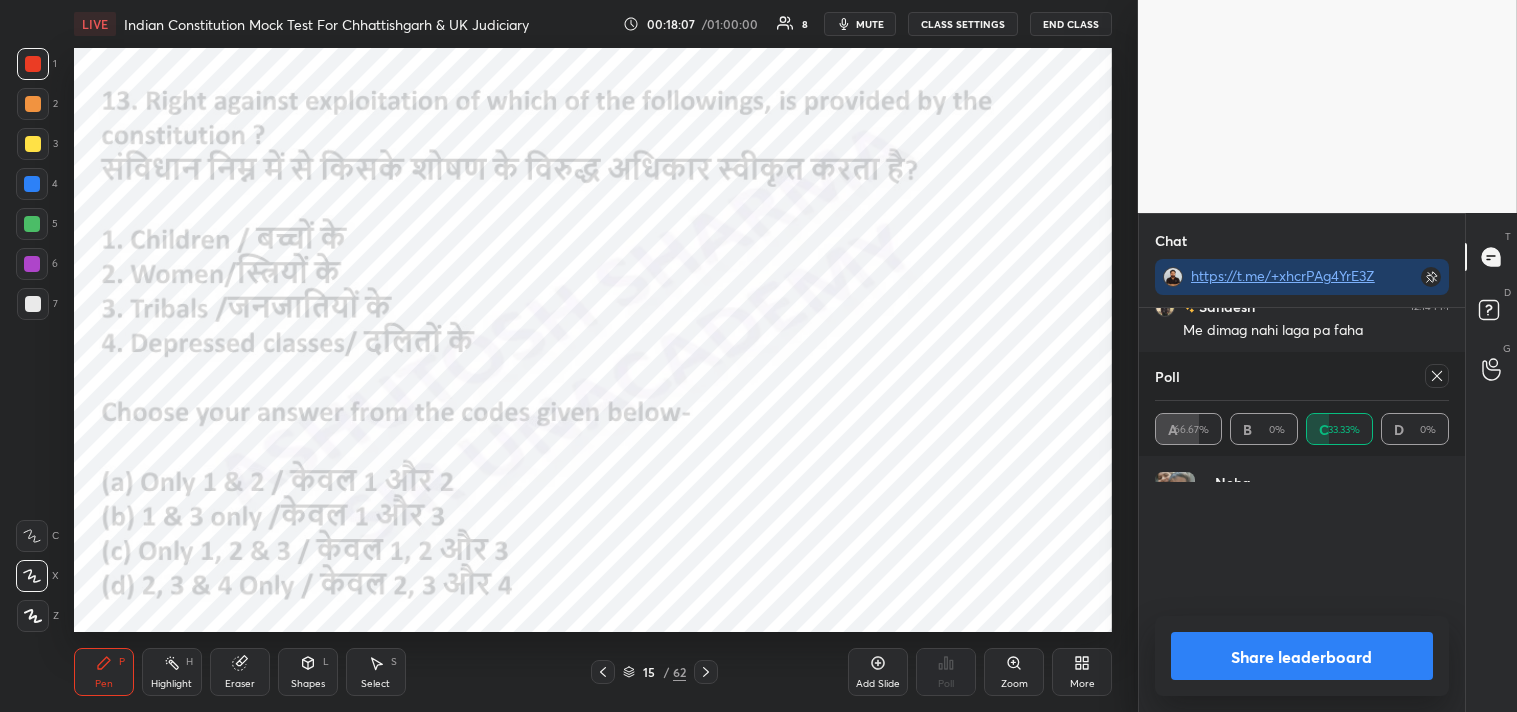 scroll, scrollTop: 0, scrollLeft: 1, axis: horizontal 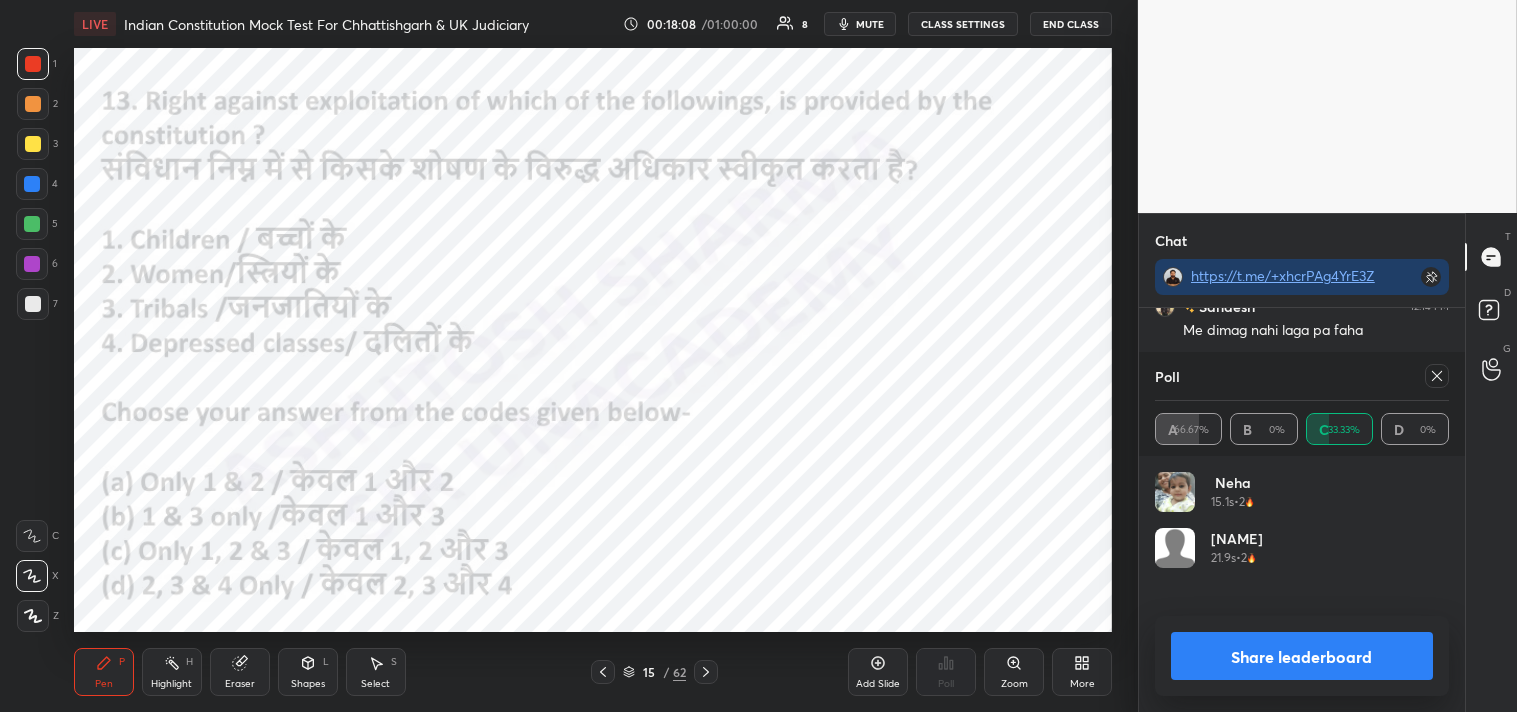 click 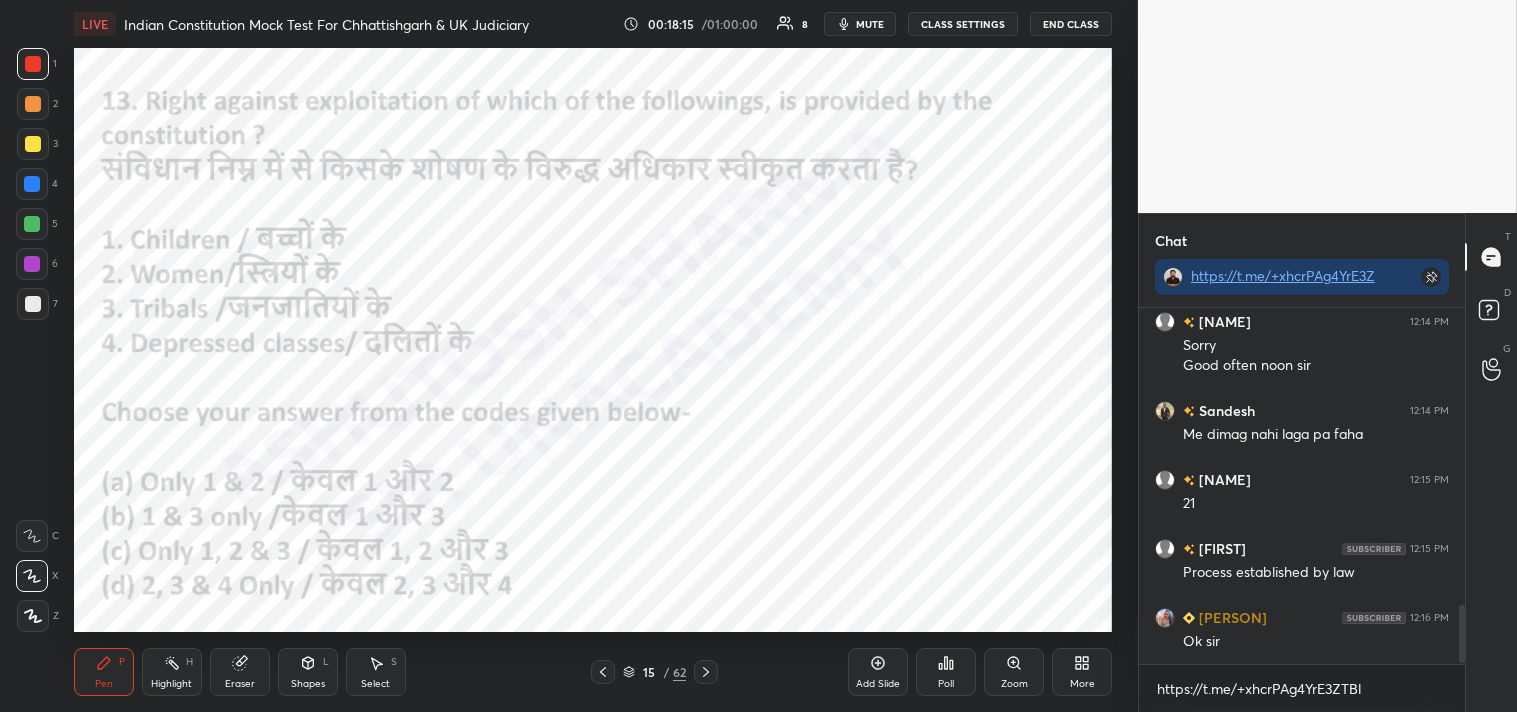 click 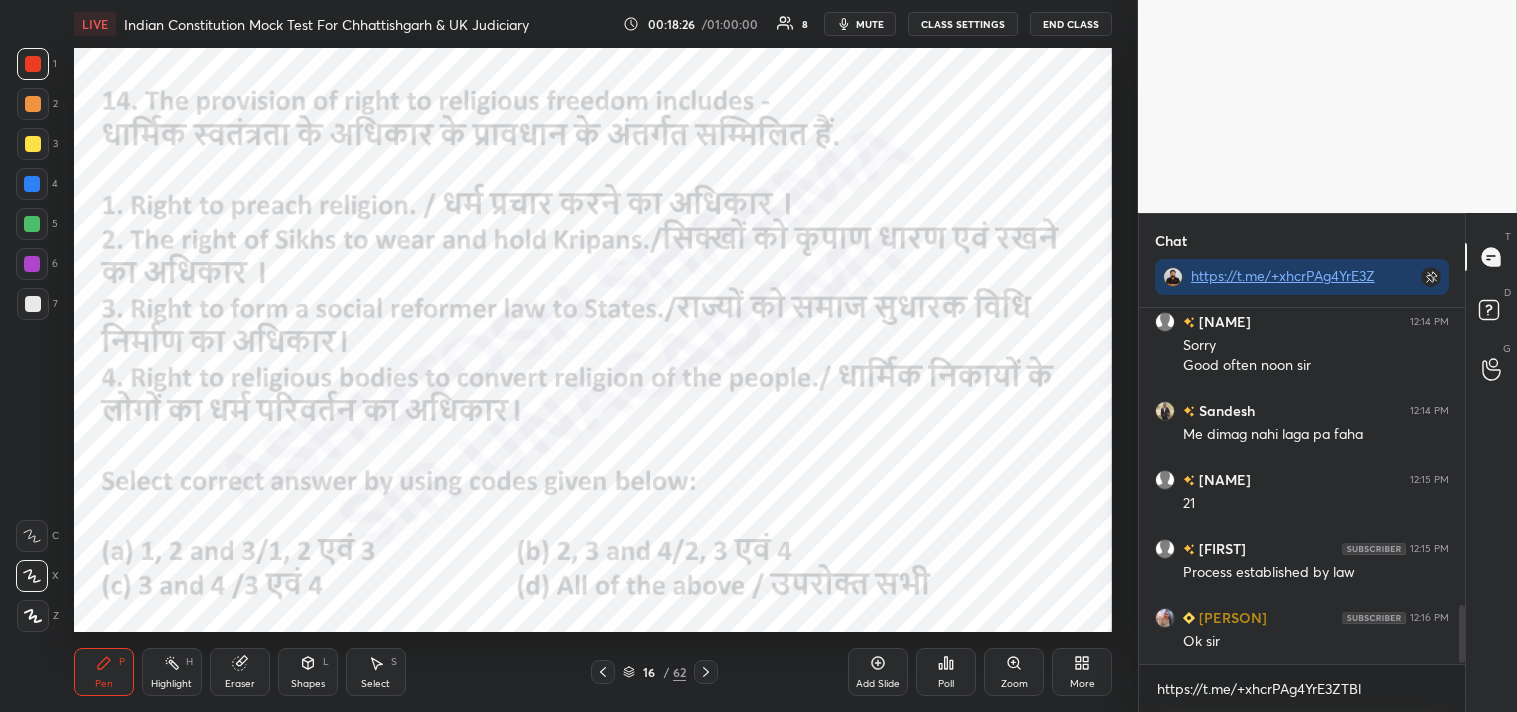click on "Poll" at bounding box center [946, 672] 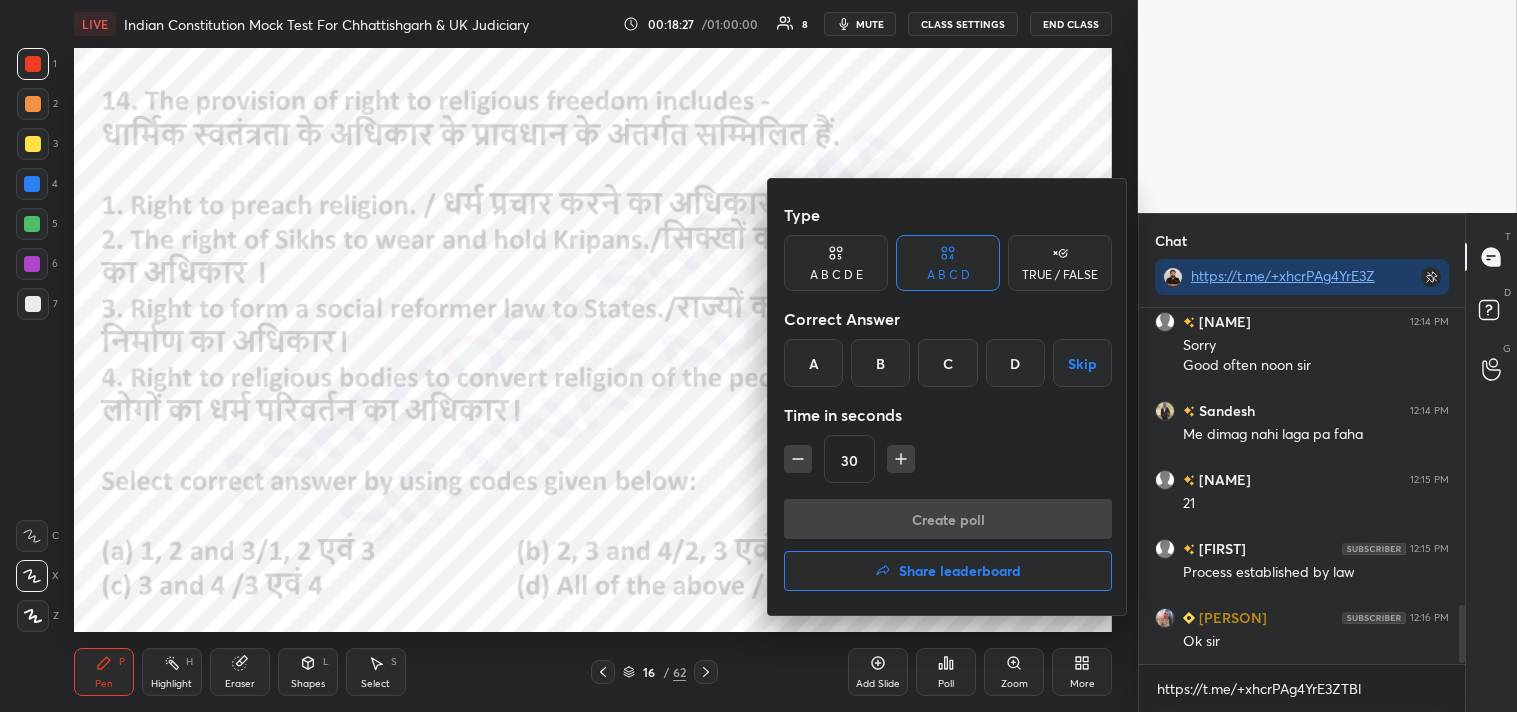 click on "A" at bounding box center (813, 363) 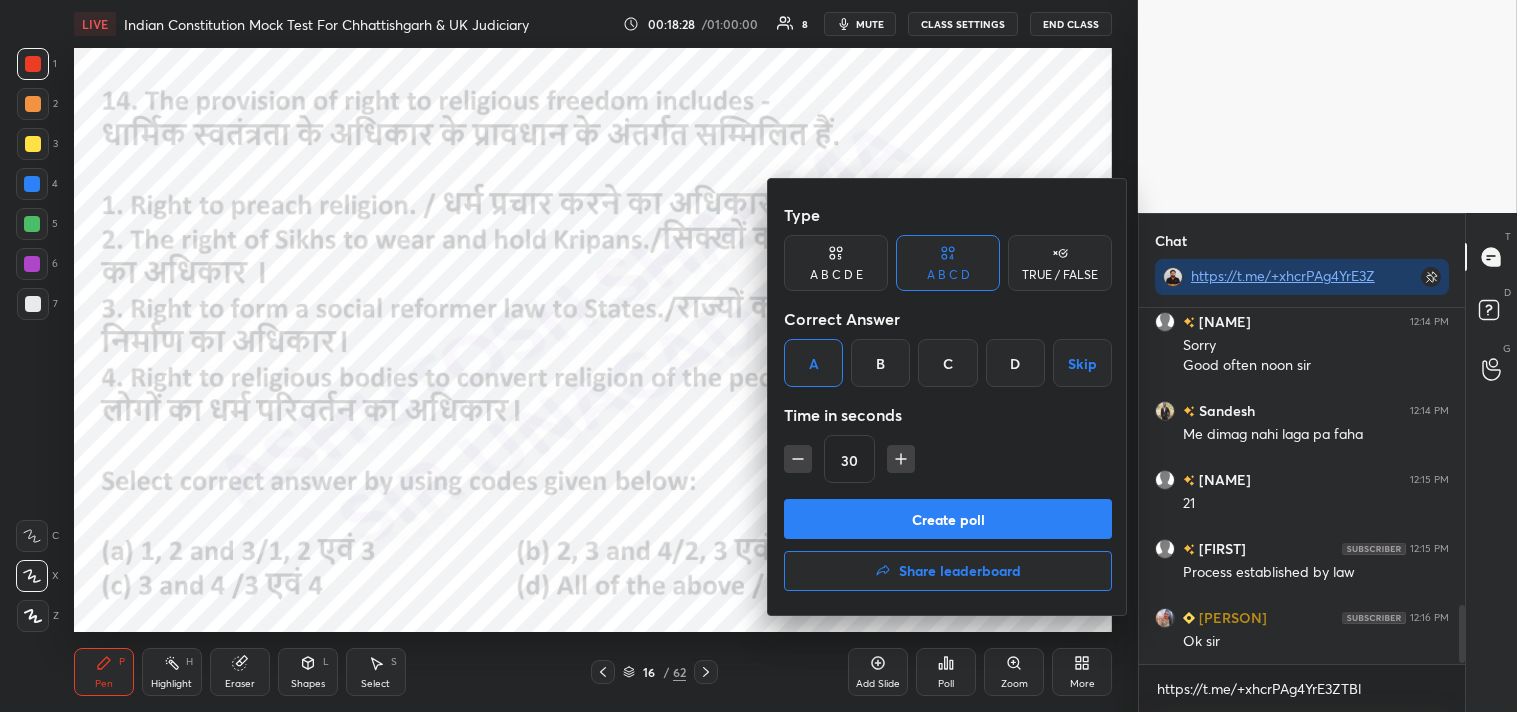 click on "Create poll" at bounding box center [948, 519] 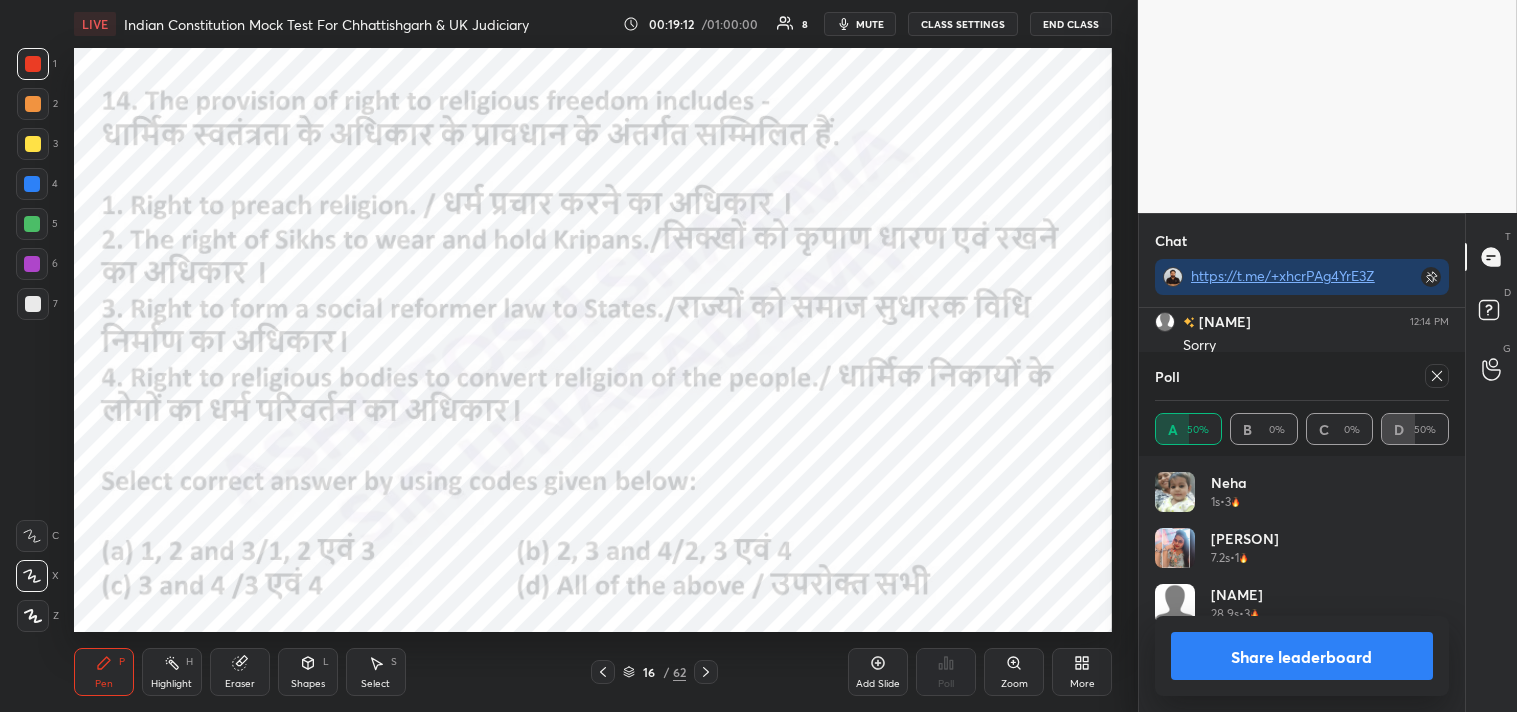 click 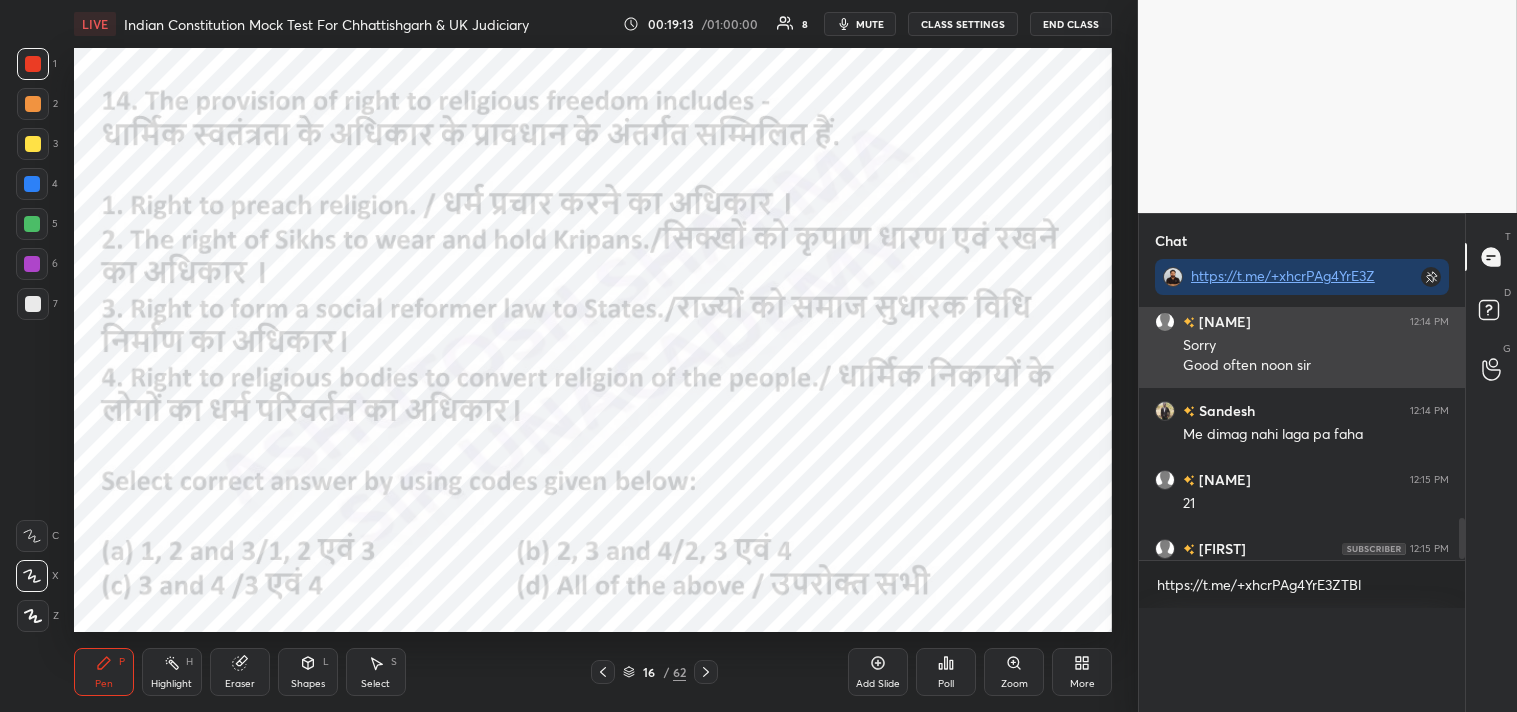 scroll, scrollTop: 0, scrollLeft: 0, axis: both 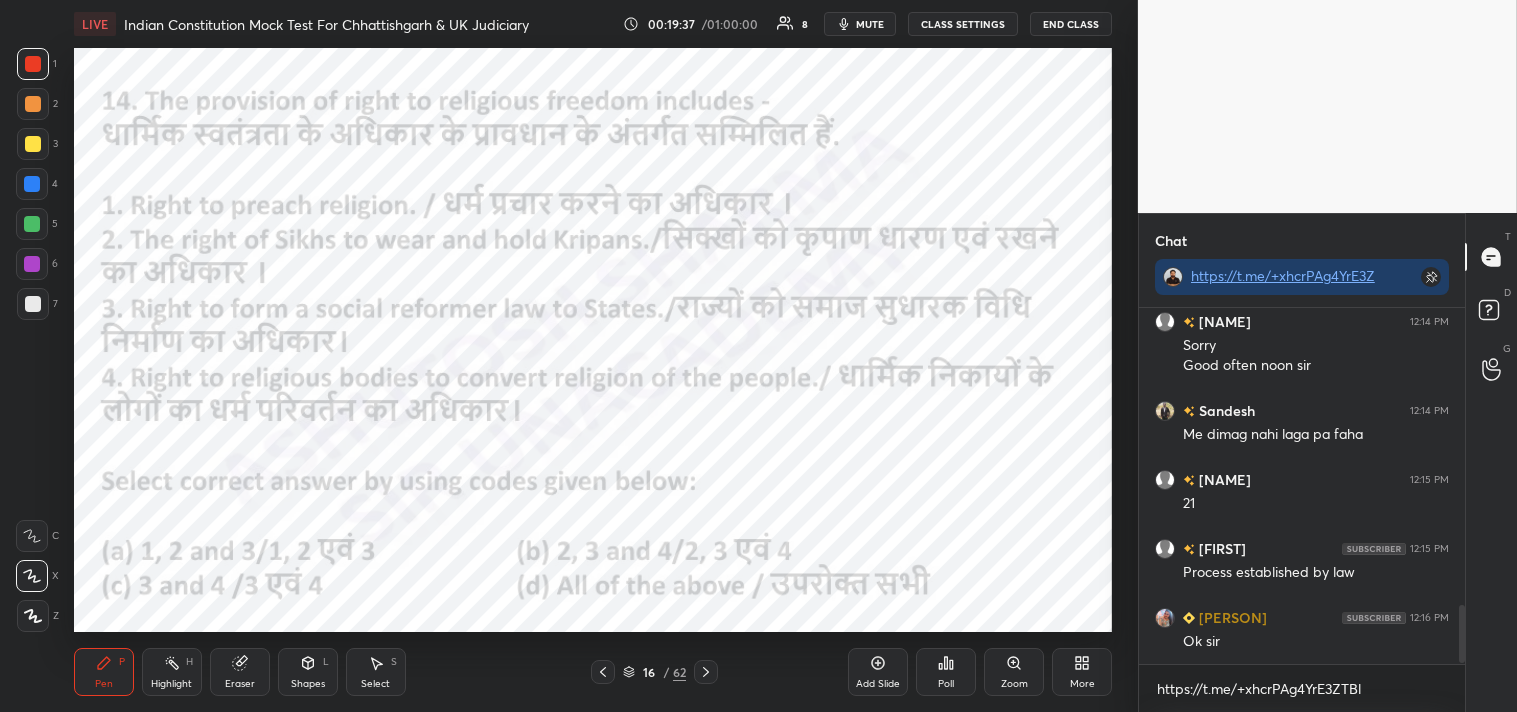 click on "Eraser" at bounding box center (240, 672) 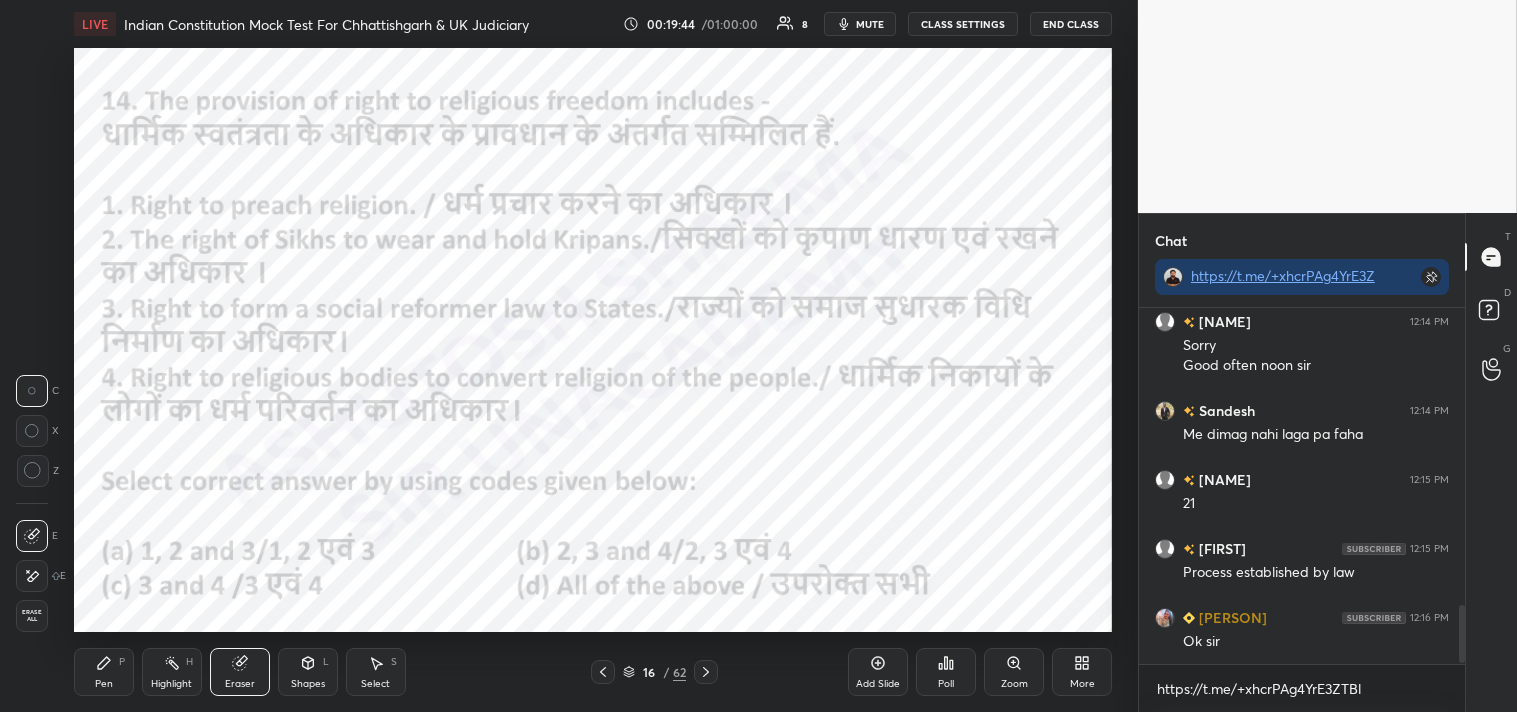 click on "Pen P" at bounding box center (104, 672) 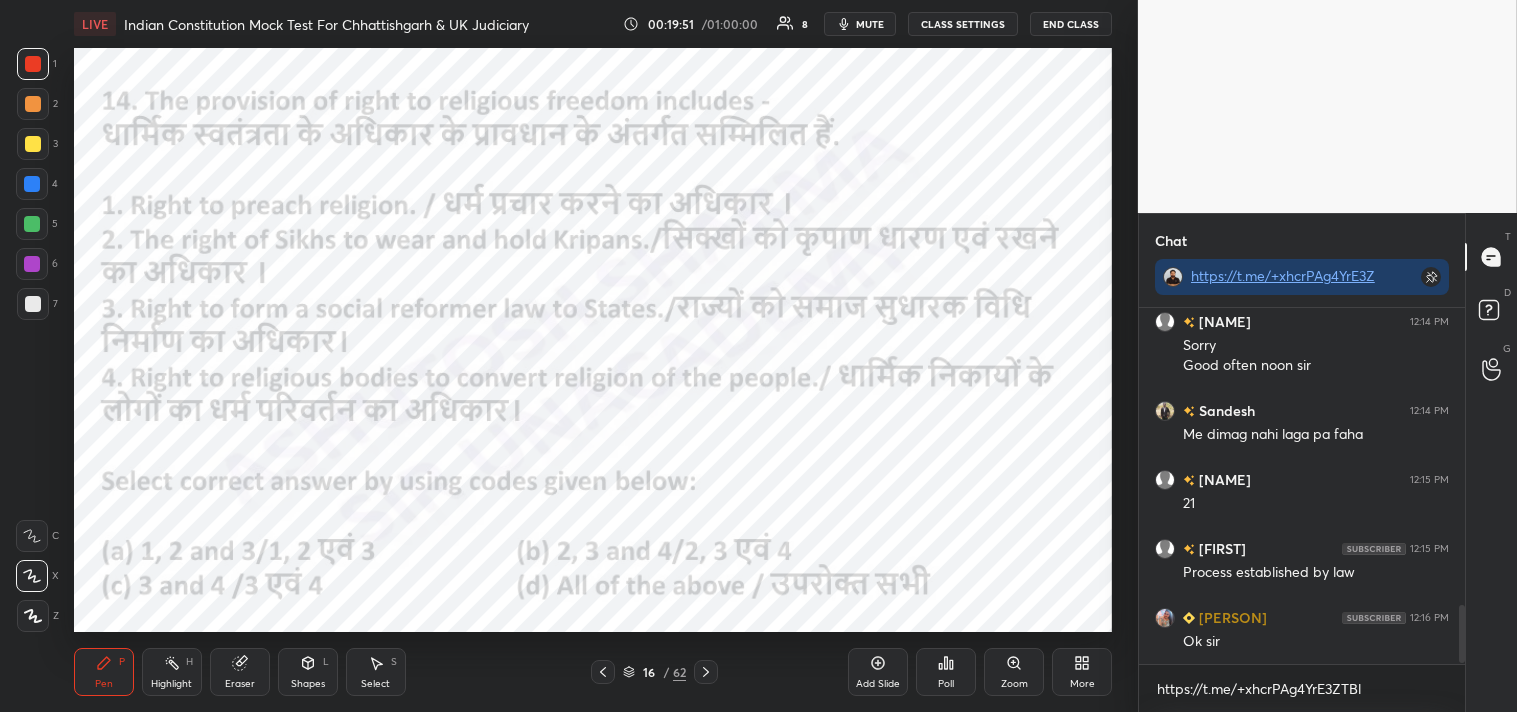 scroll, scrollTop: 1815, scrollLeft: 0, axis: vertical 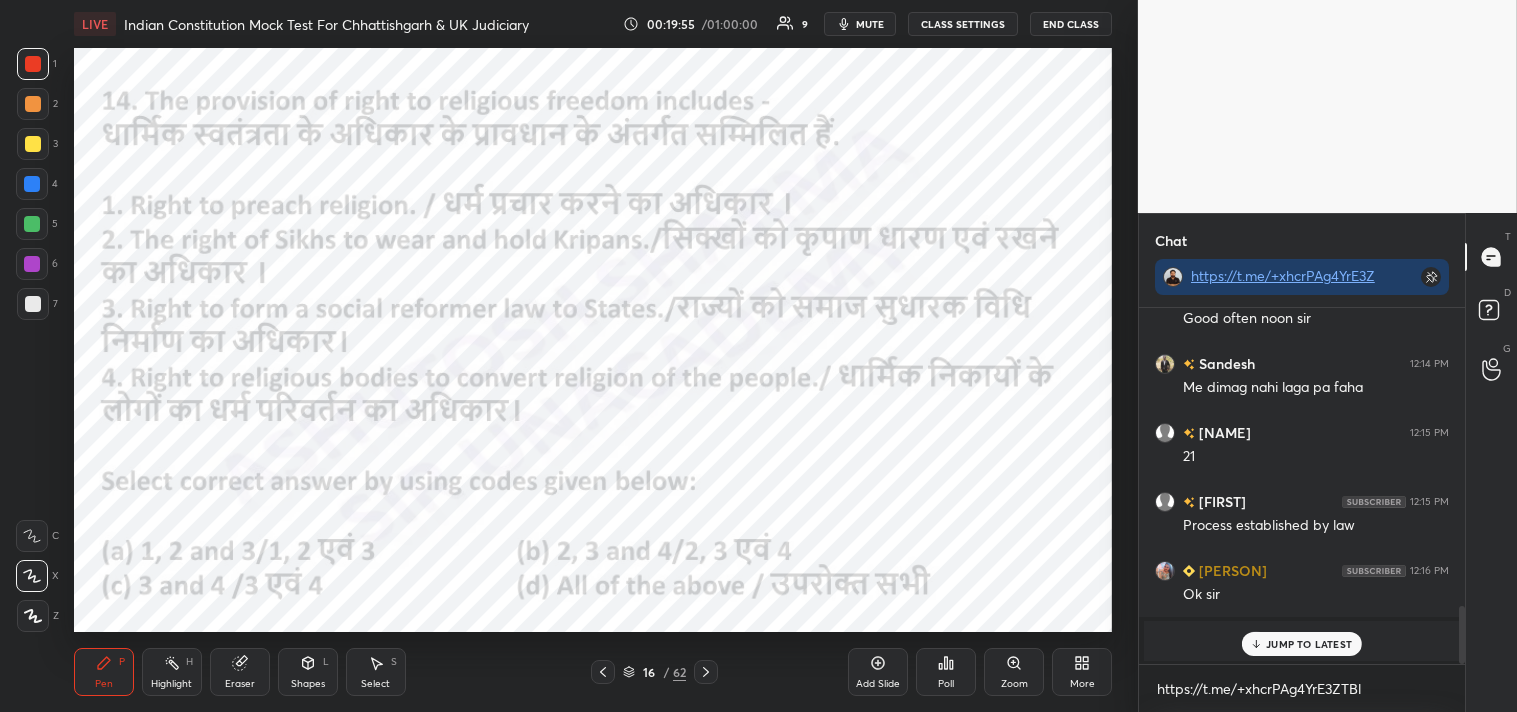 click on "JUMP TO LATEST" at bounding box center [1309, 644] 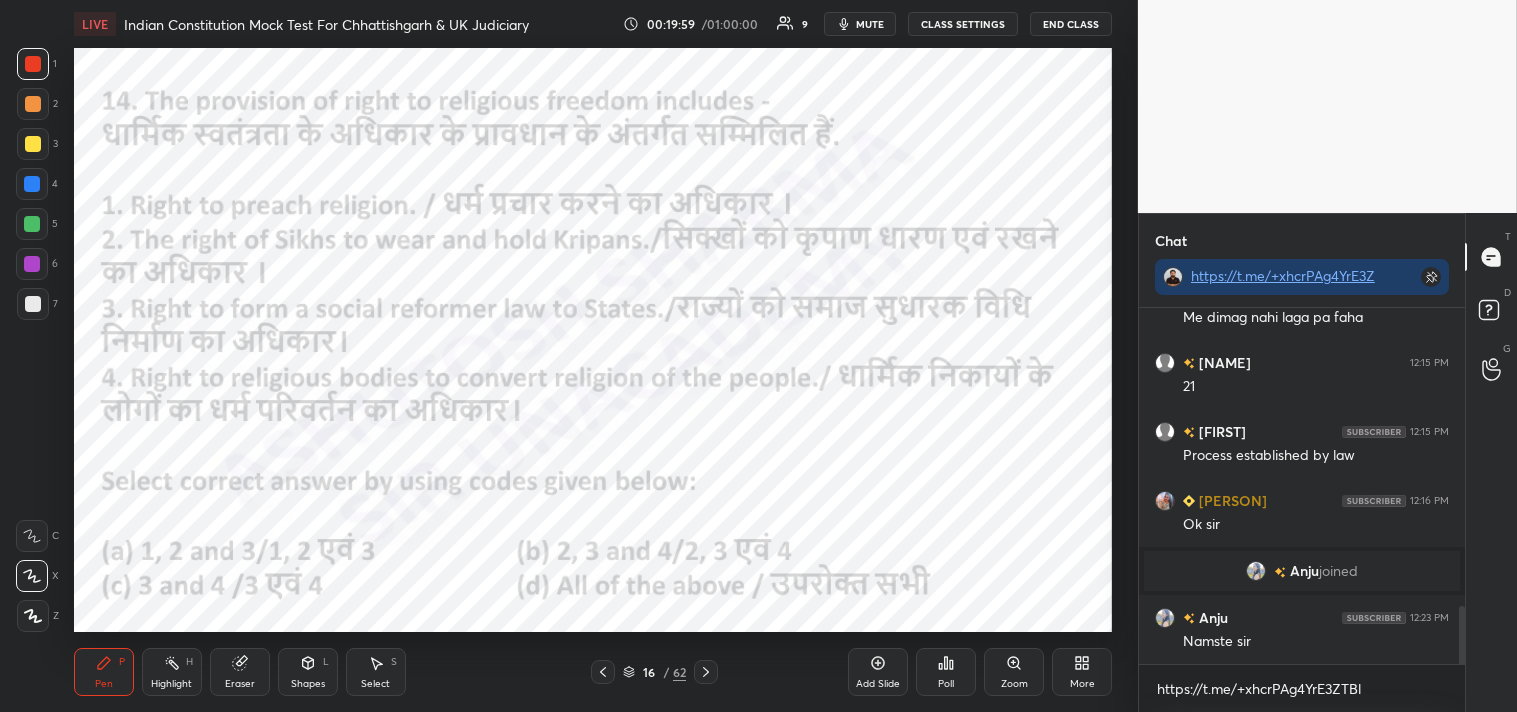 scroll, scrollTop: 1715, scrollLeft: 0, axis: vertical 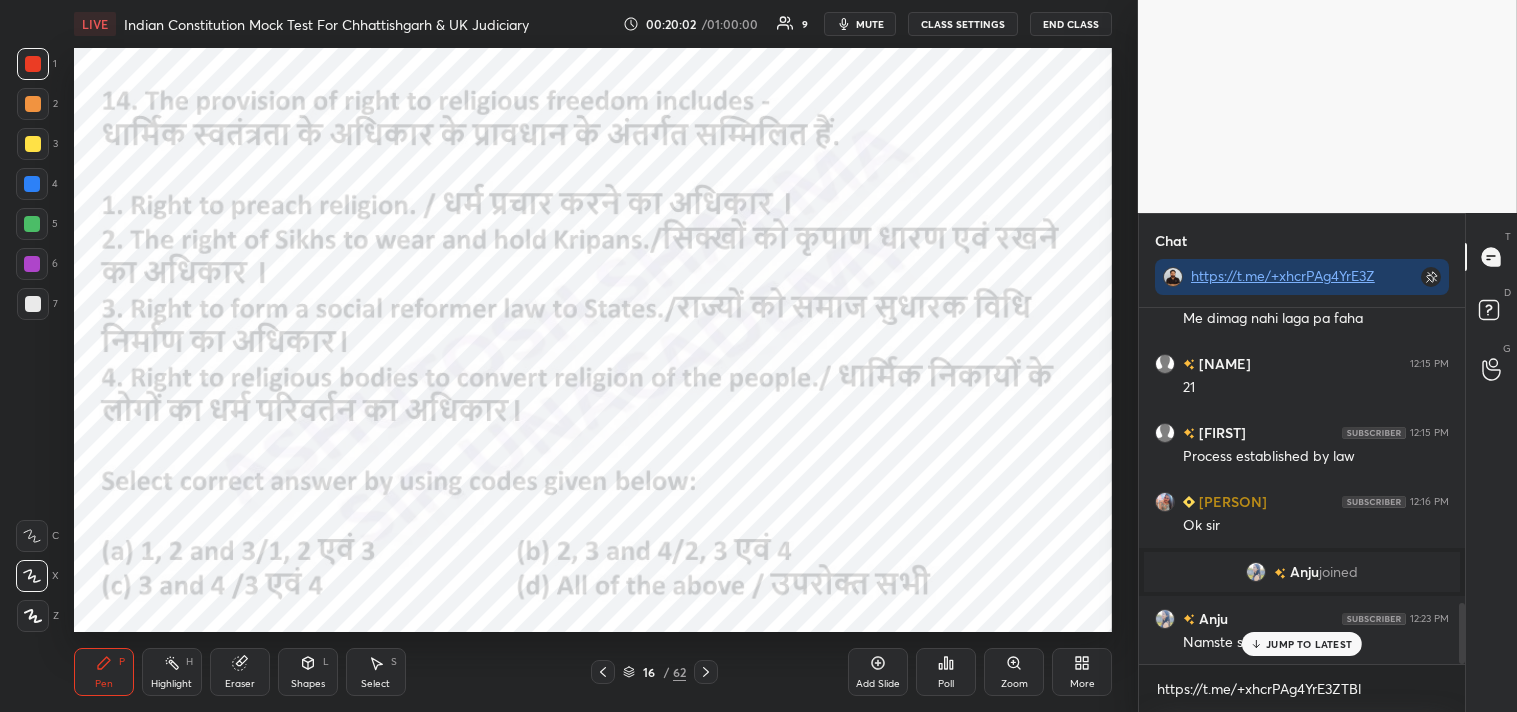 click on "JUMP TO LATEST" at bounding box center (1309, 644) 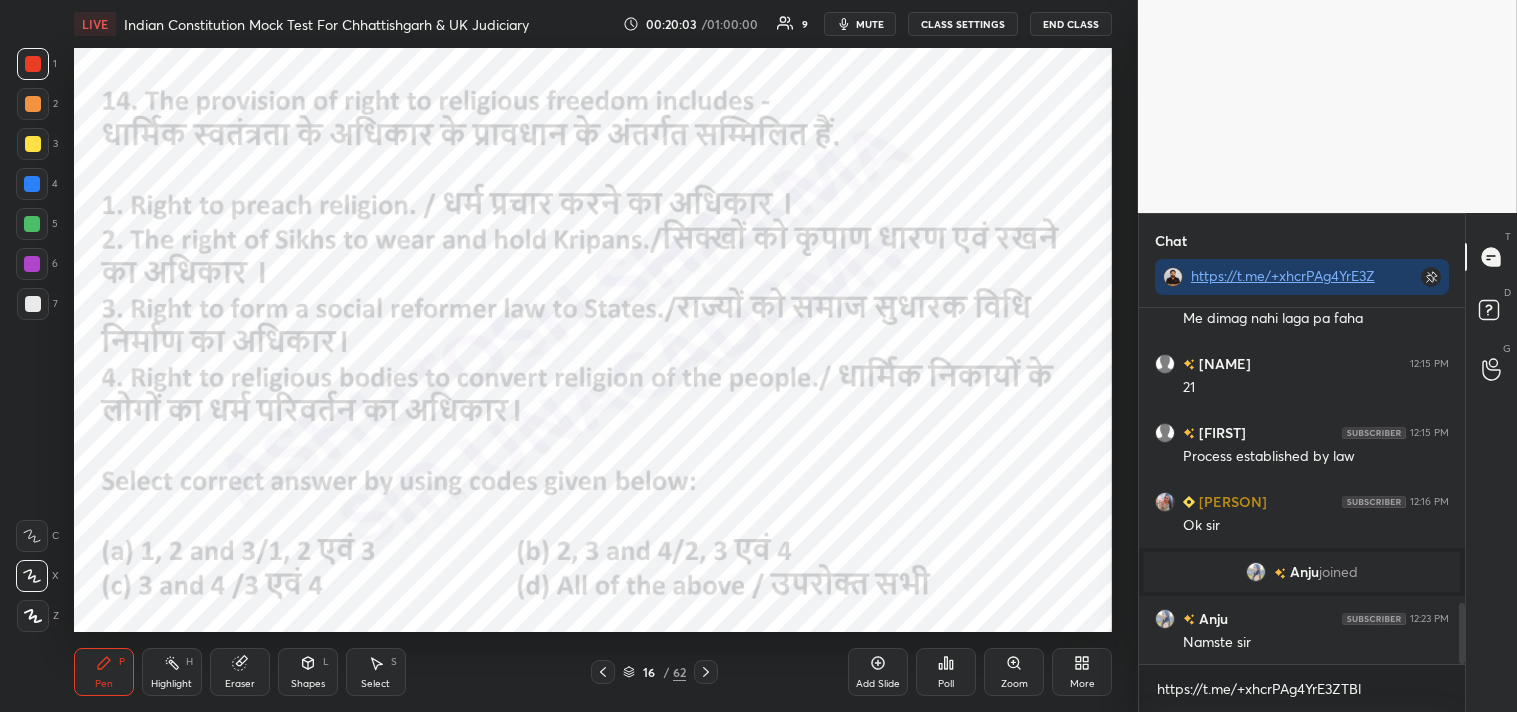 click 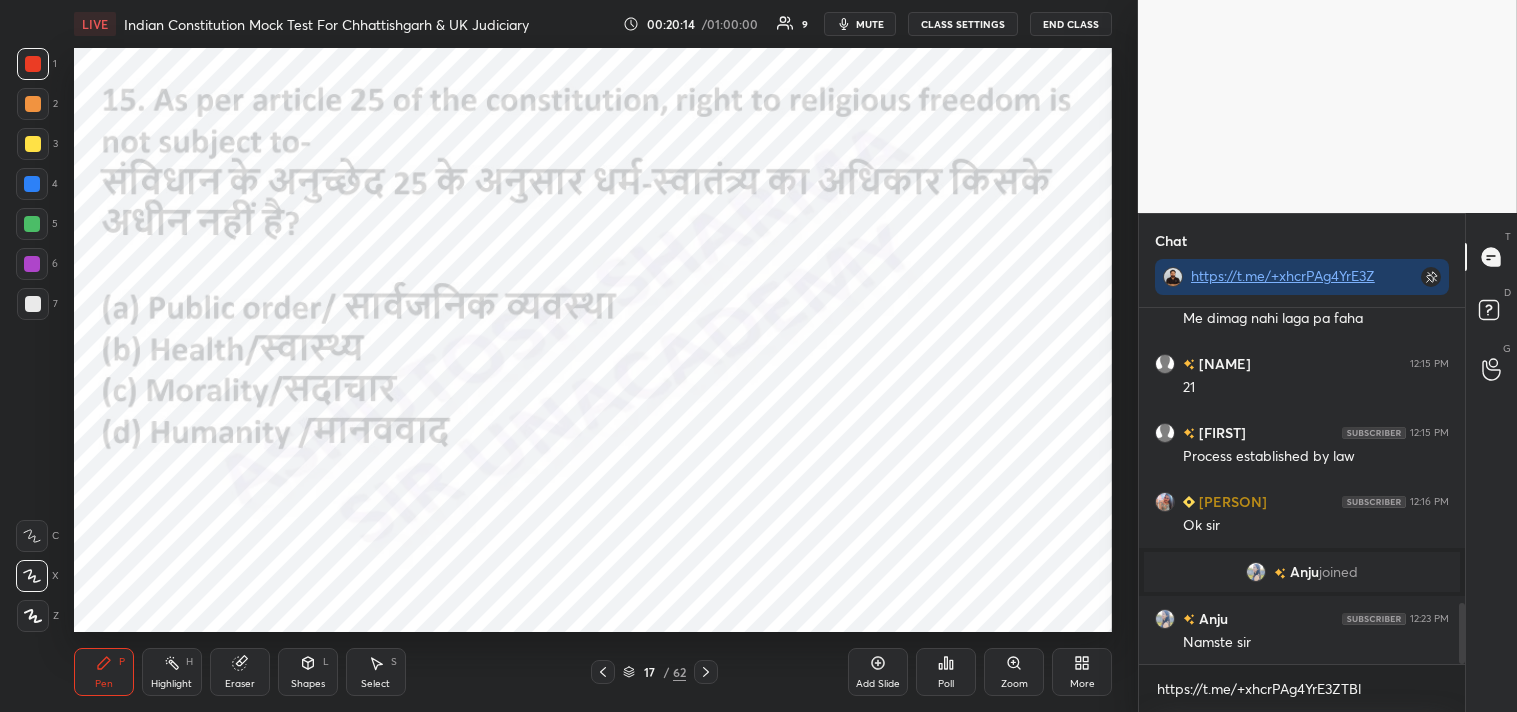 click 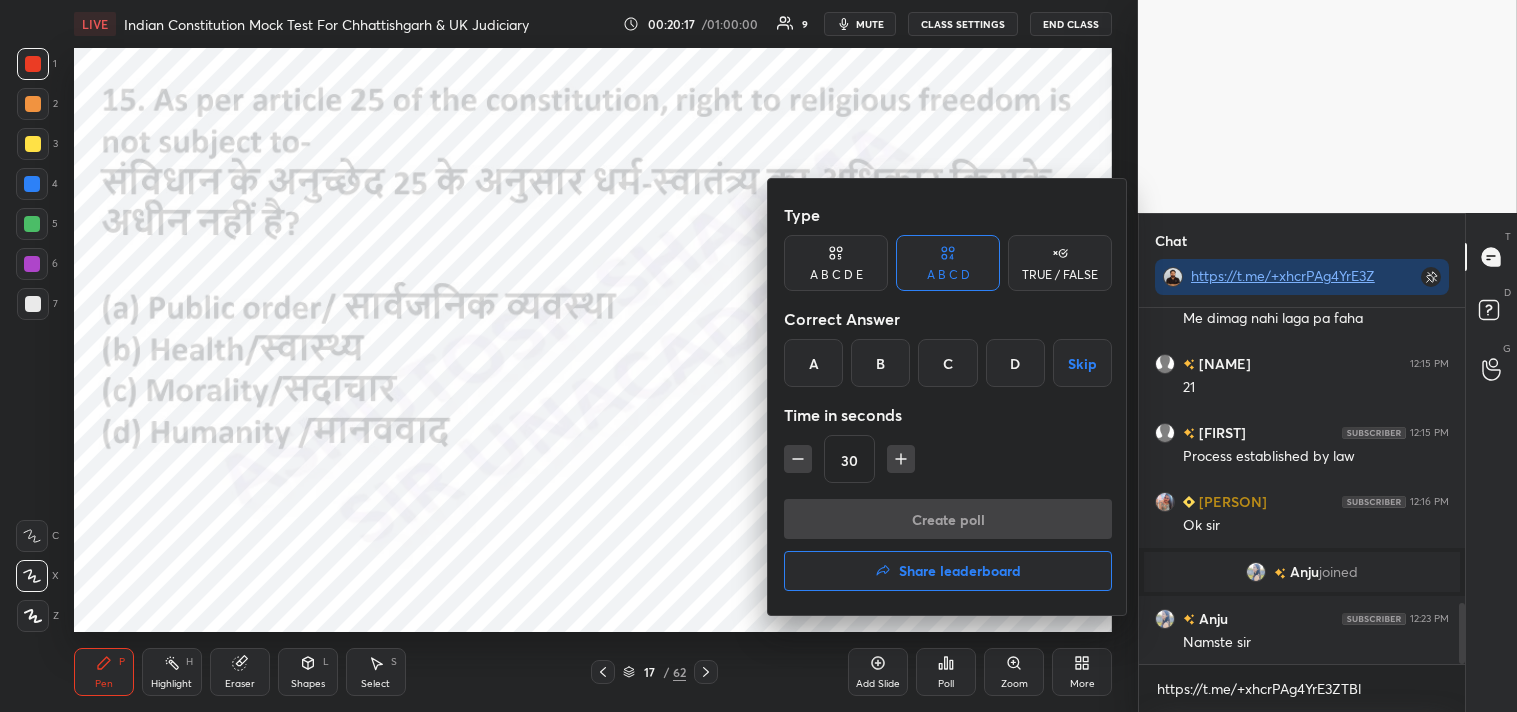drag, startPoint x: 1016, startPoint y: 362, endPoint x: 1016, endPoint y: 406, distance: 44 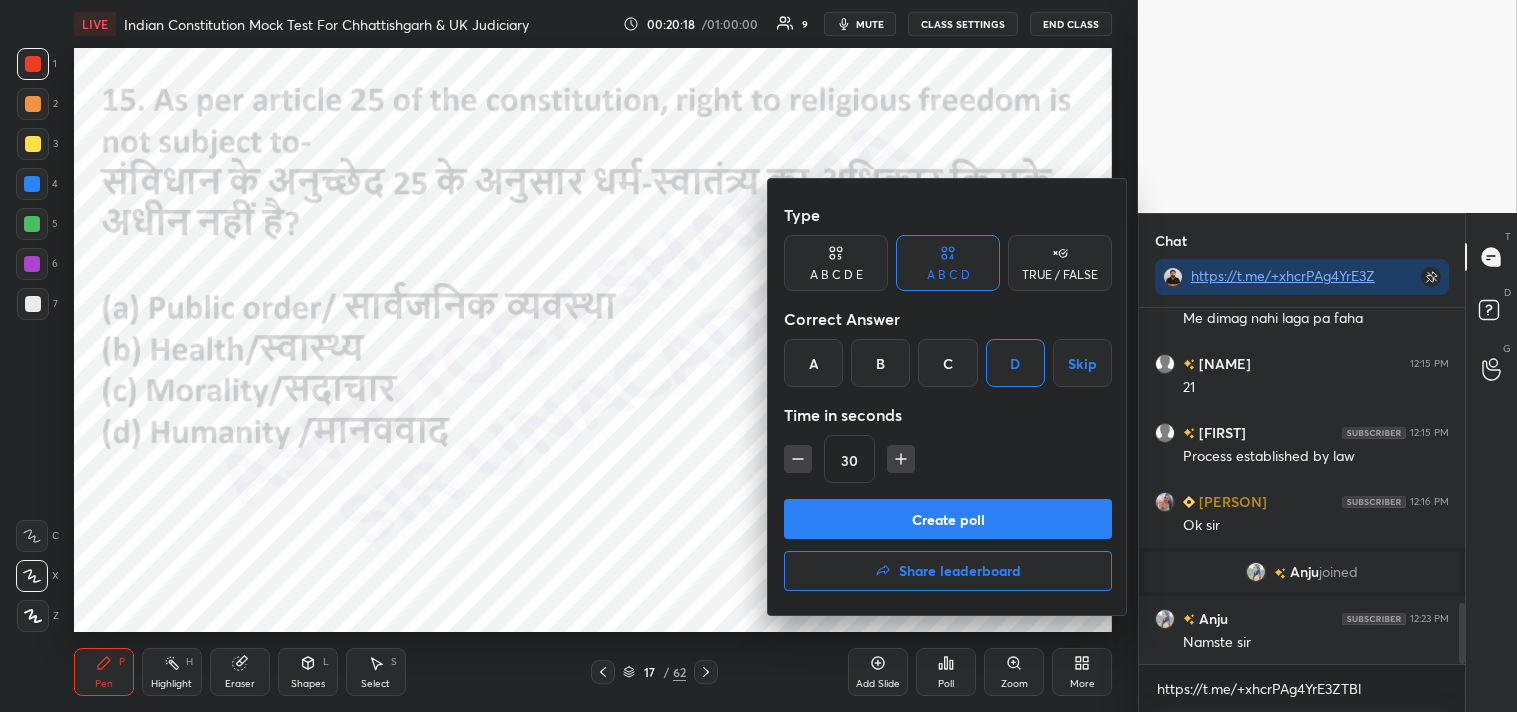 click on "Create poll" at bounding box center (948, 519) 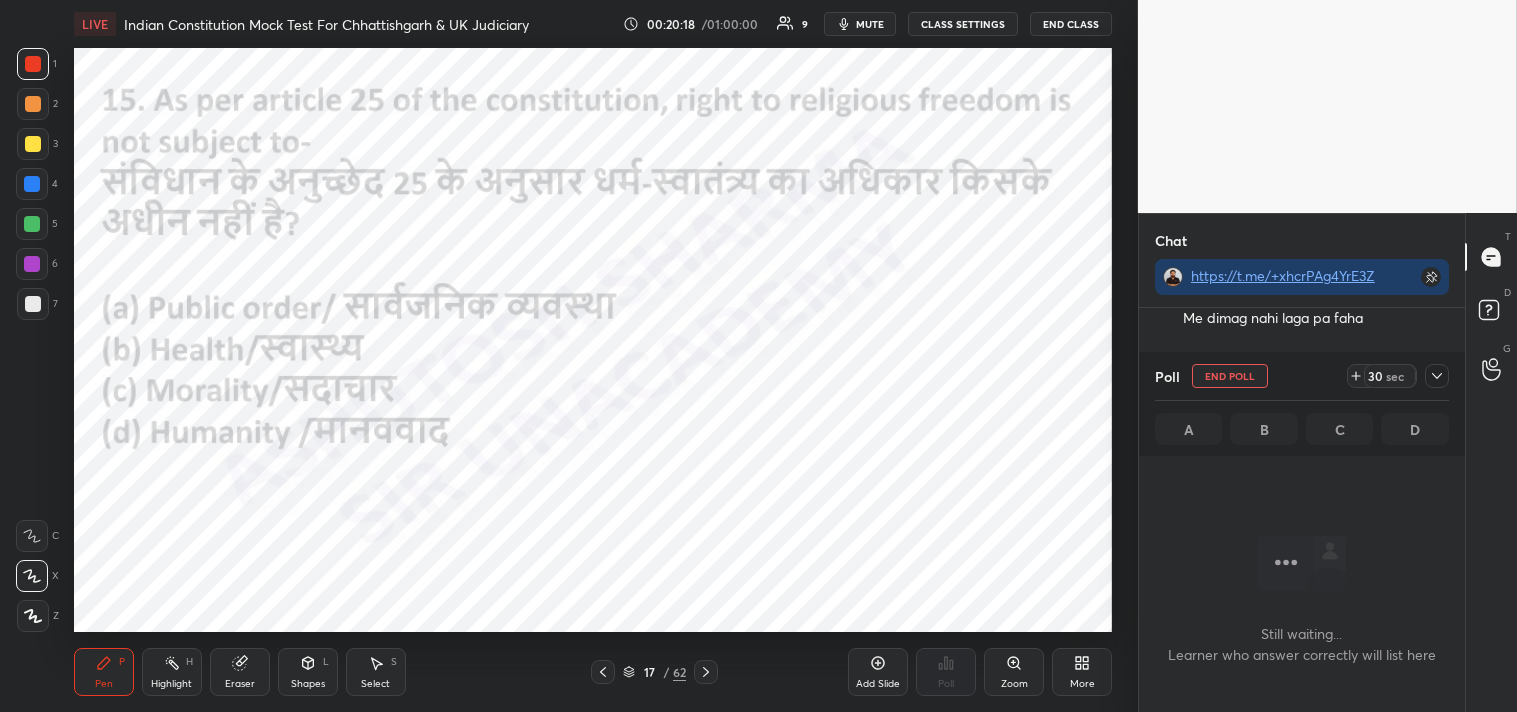 scroll, scrollTop: 307, scrollLeft: 320, axis: both 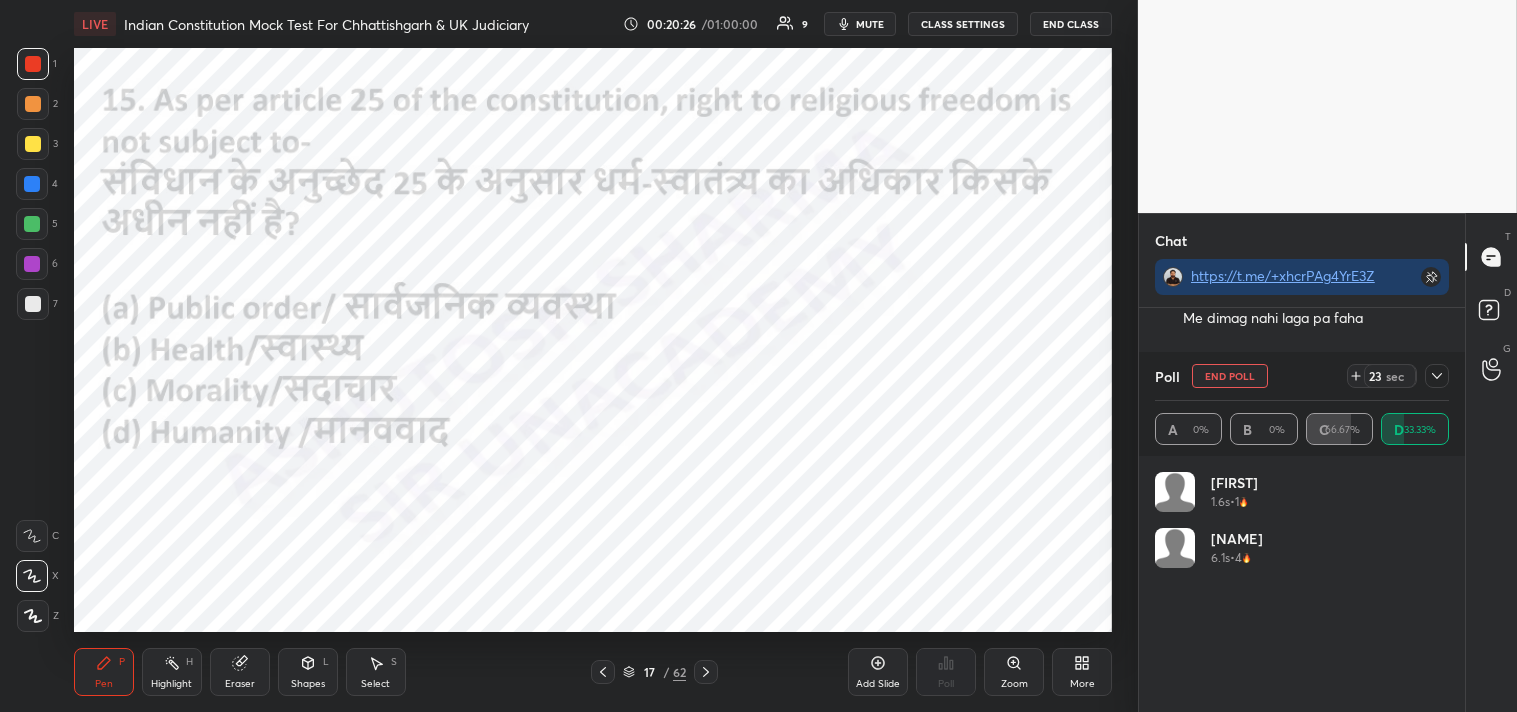 drag, startPoint x: 1442, startPoint y: 373, endPoint x: 1450, endPoint y: 366, distance: 10.630146 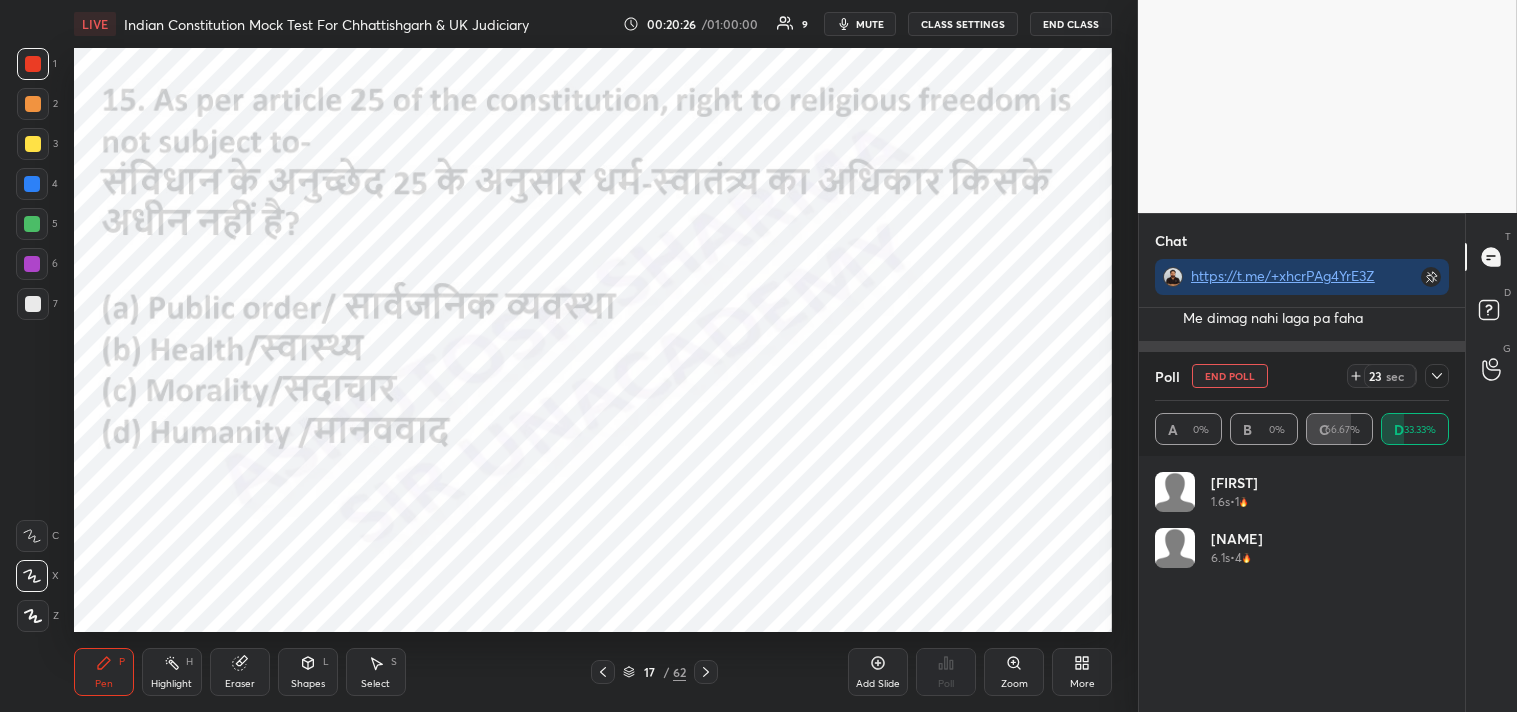 click 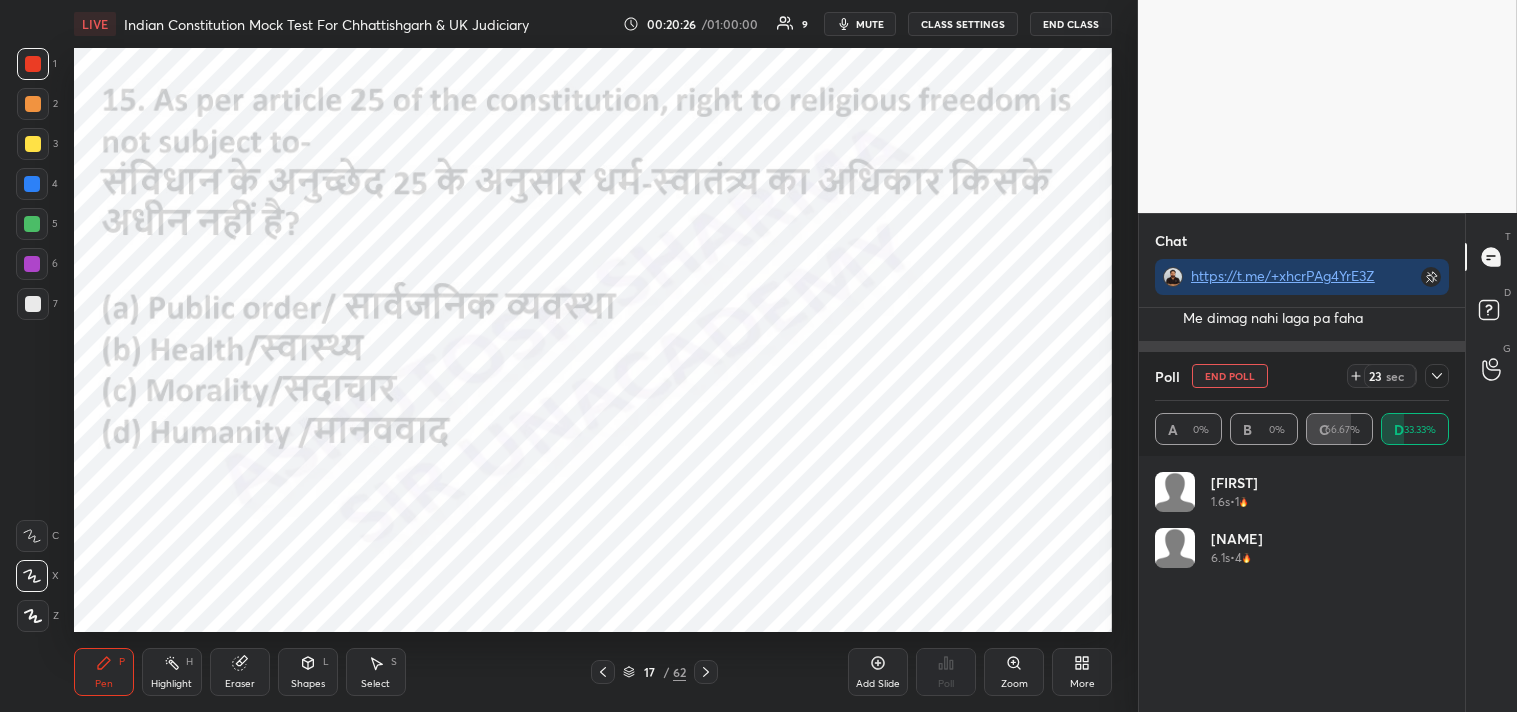 scroll, scrollTop: 153, scrollLeft: 288, axis: both 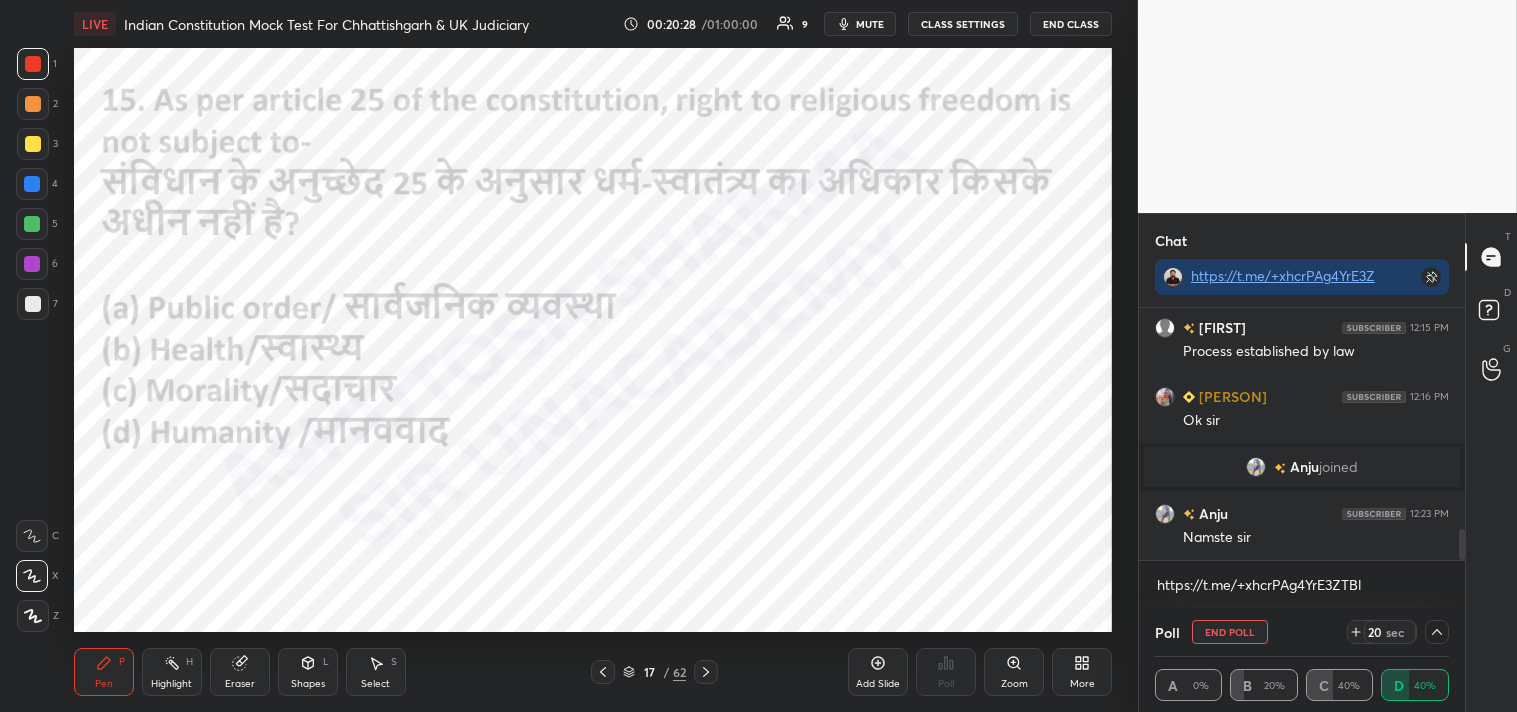 drag, startPoint x: 1460, startPoint y: 534, endPoint x: 1457, endPoint y: 568, distance: 34.132095 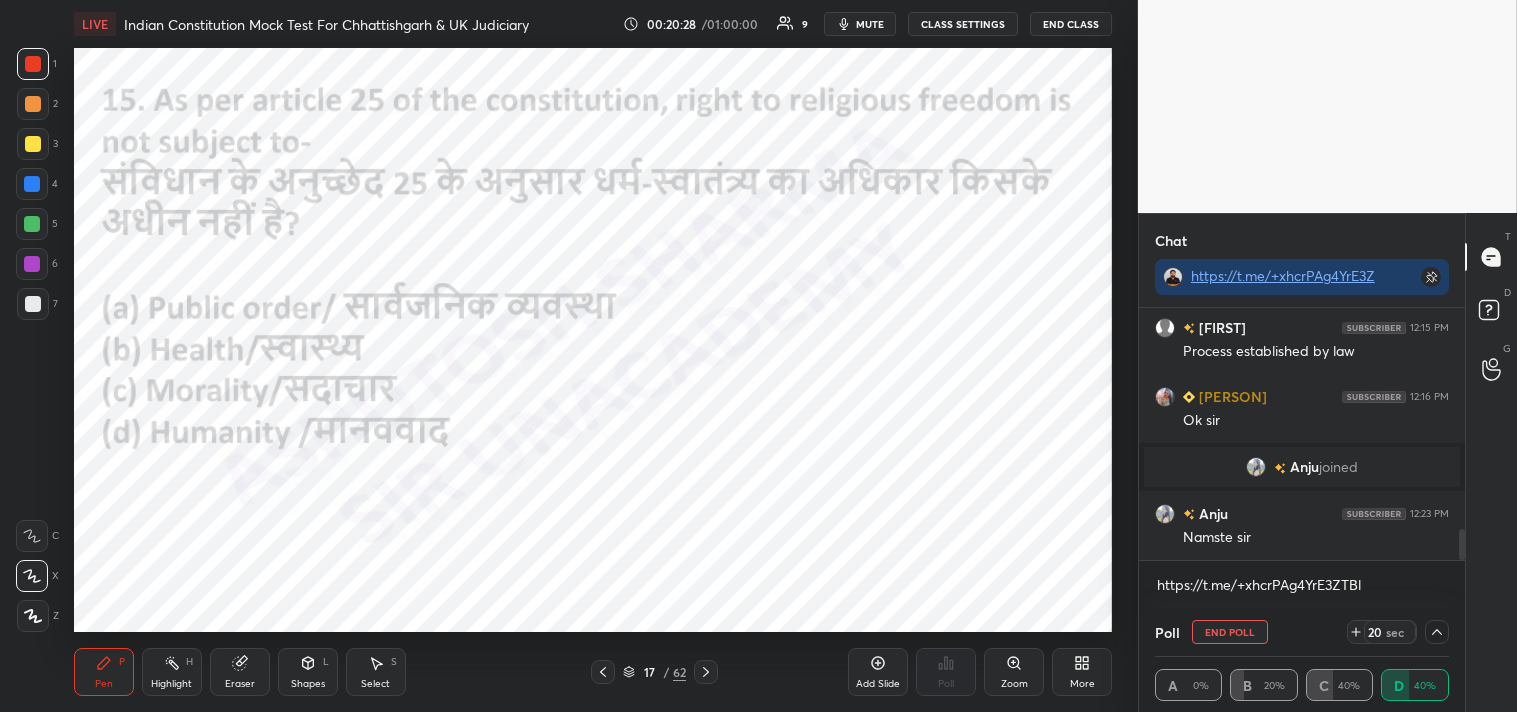 click on "[PERSON] 12:15 PM 21 [PERSON] 12:15 PM Process established by law [PERSON] 12:16 PM Ok sir [PERSON]  joined [PERSON] 12:23 PM Namste sir JUMP TO LATEST Enable hand raising Enable raise hand to speak to learners. Once enabled, chat will be turned off temporarily. Enable https://t.me/+xhcrPAg4YrE3ZTBl x" at bounding box center (1302, 458) 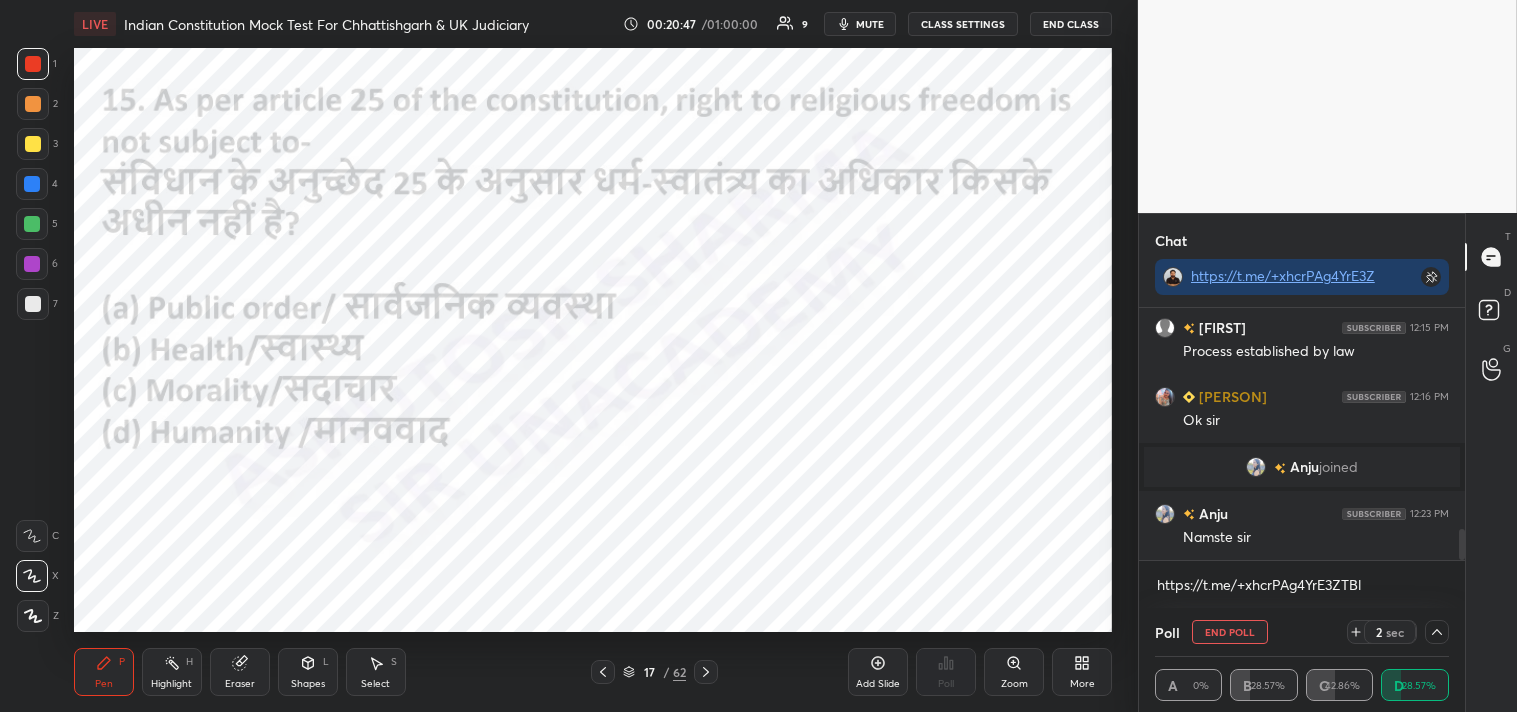 click on "End Poll" at bounding box center (1230, 632) 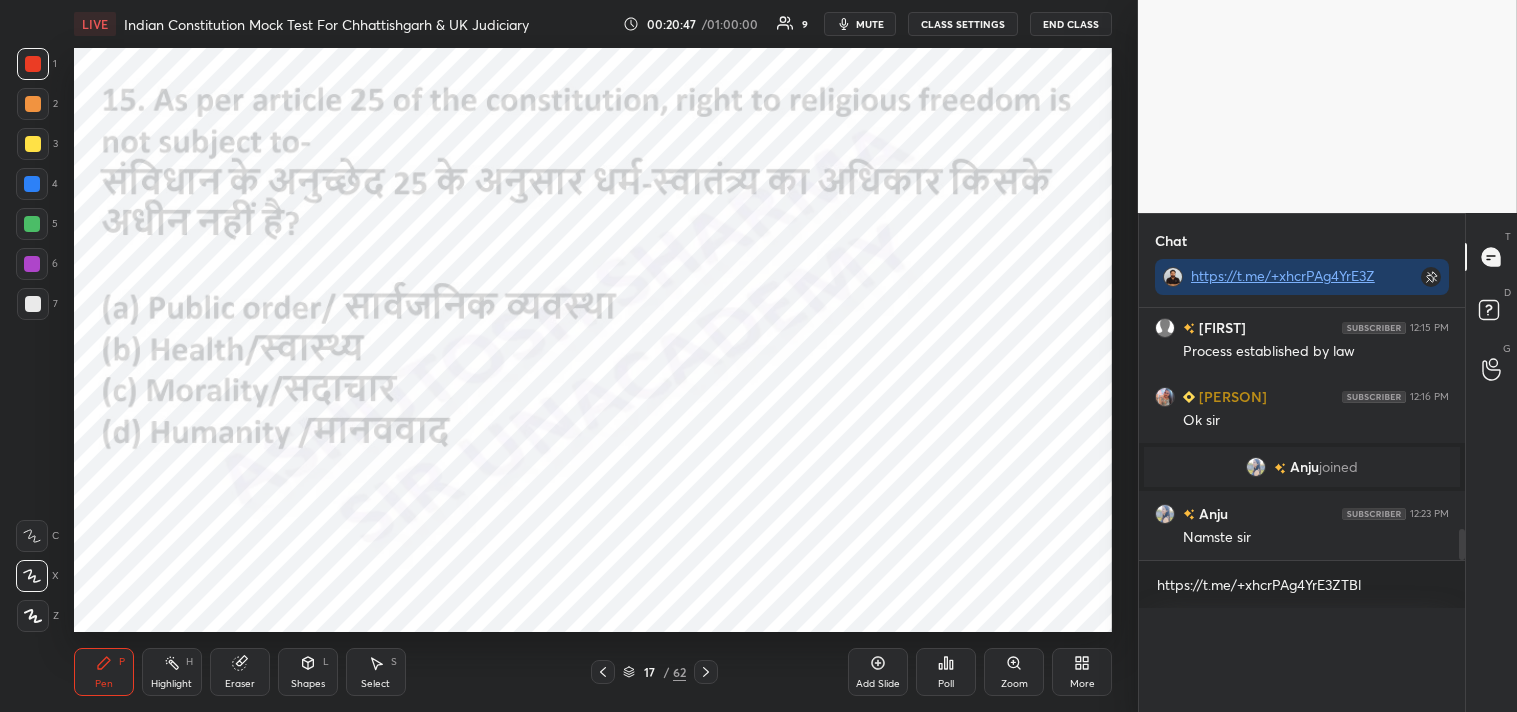 scroll, scrollTop: 298, scrollLeft: 320, axis: both 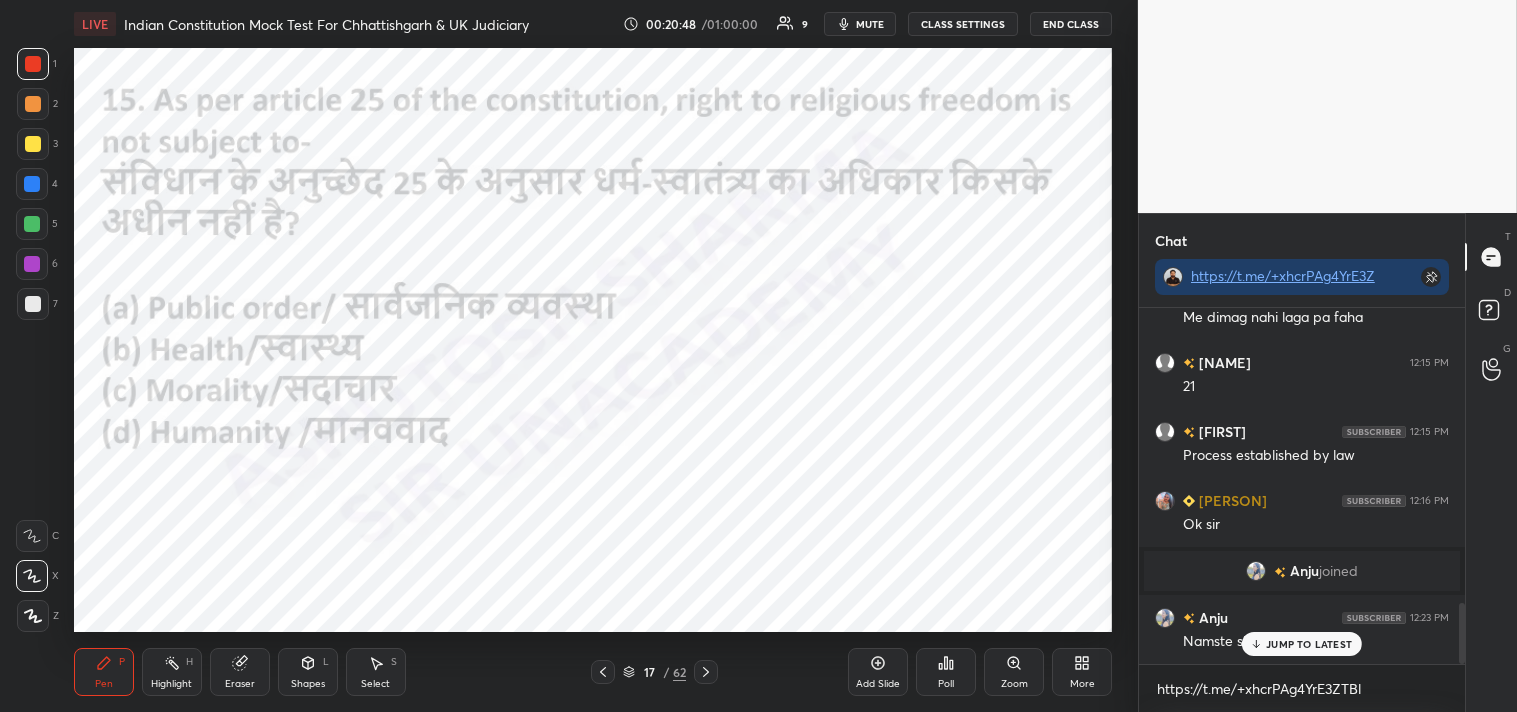 click 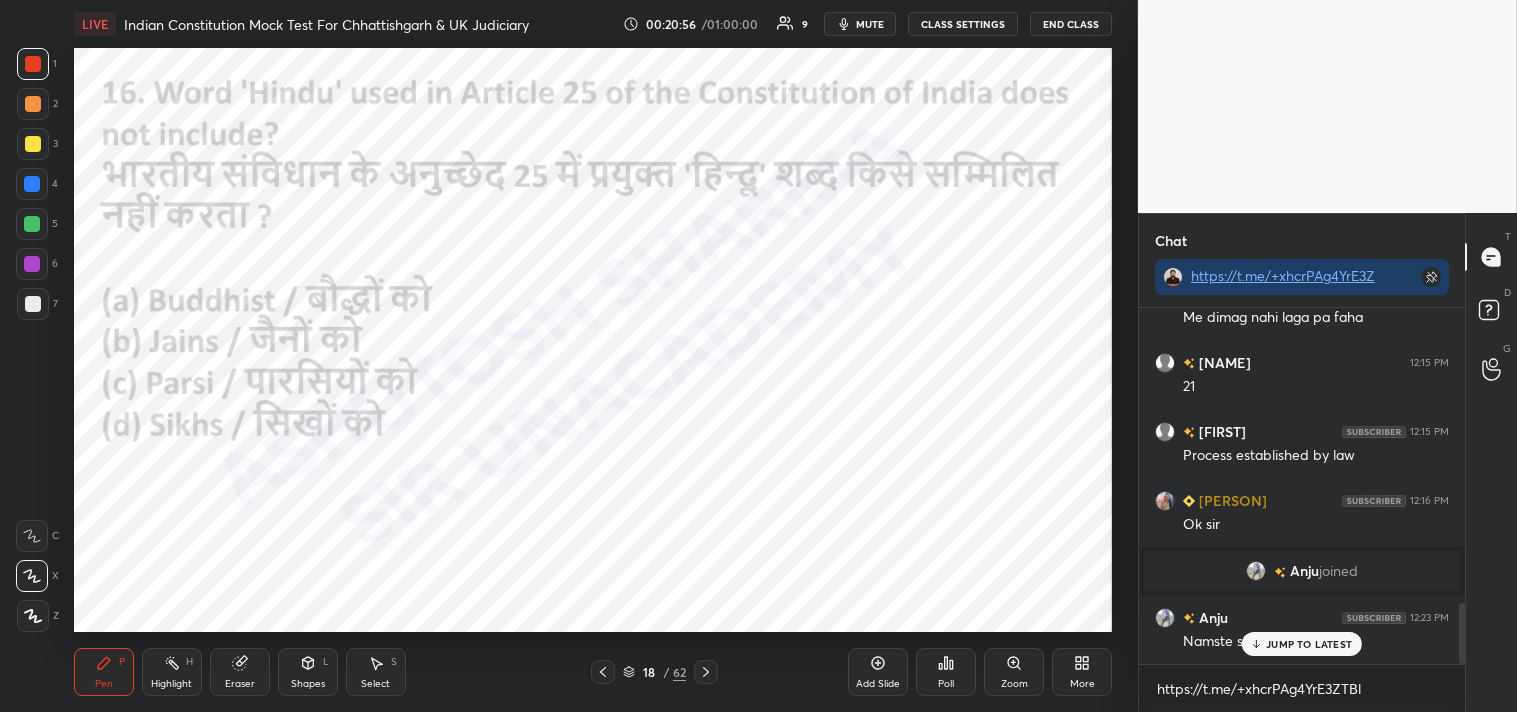 click on "Poll" at bounding box center (946, 684) 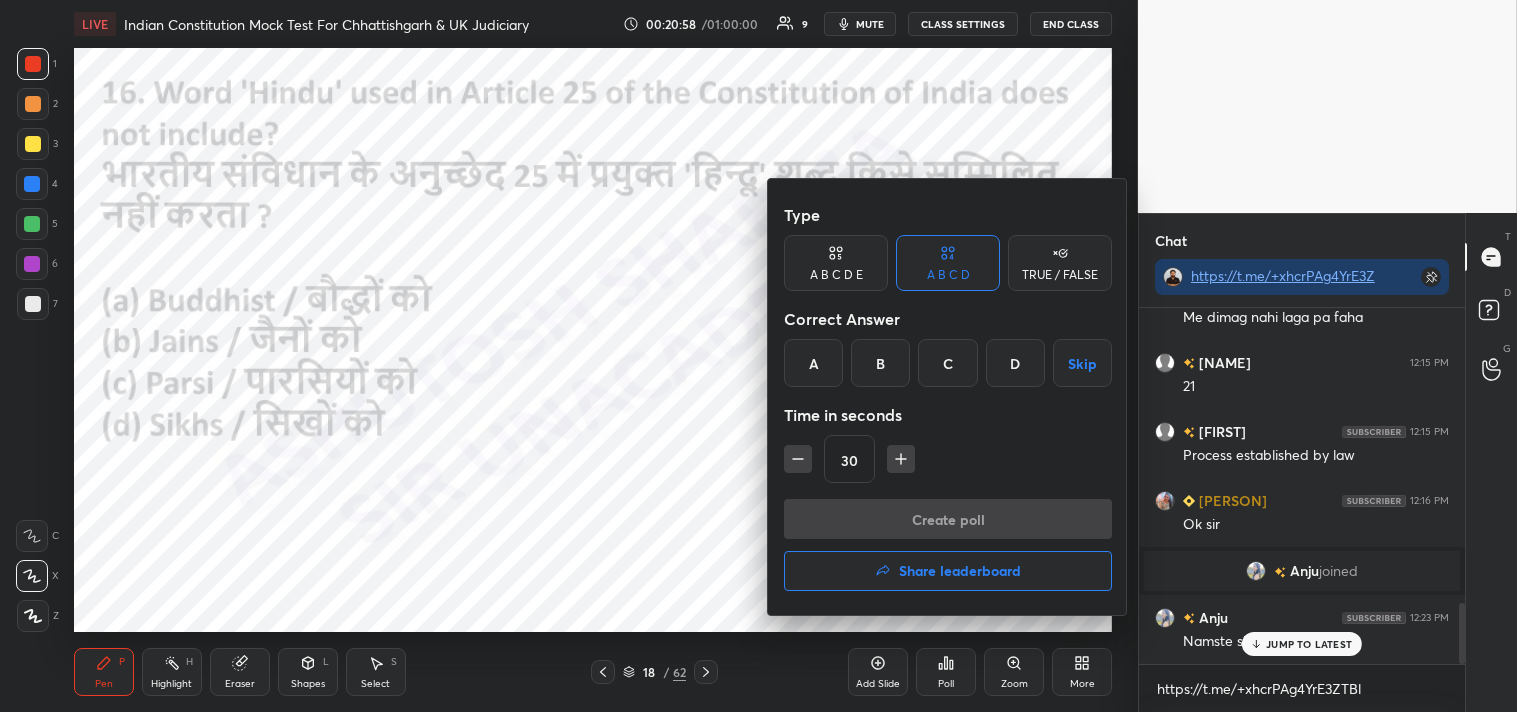 click on "C" at bounding box center (947, 363) 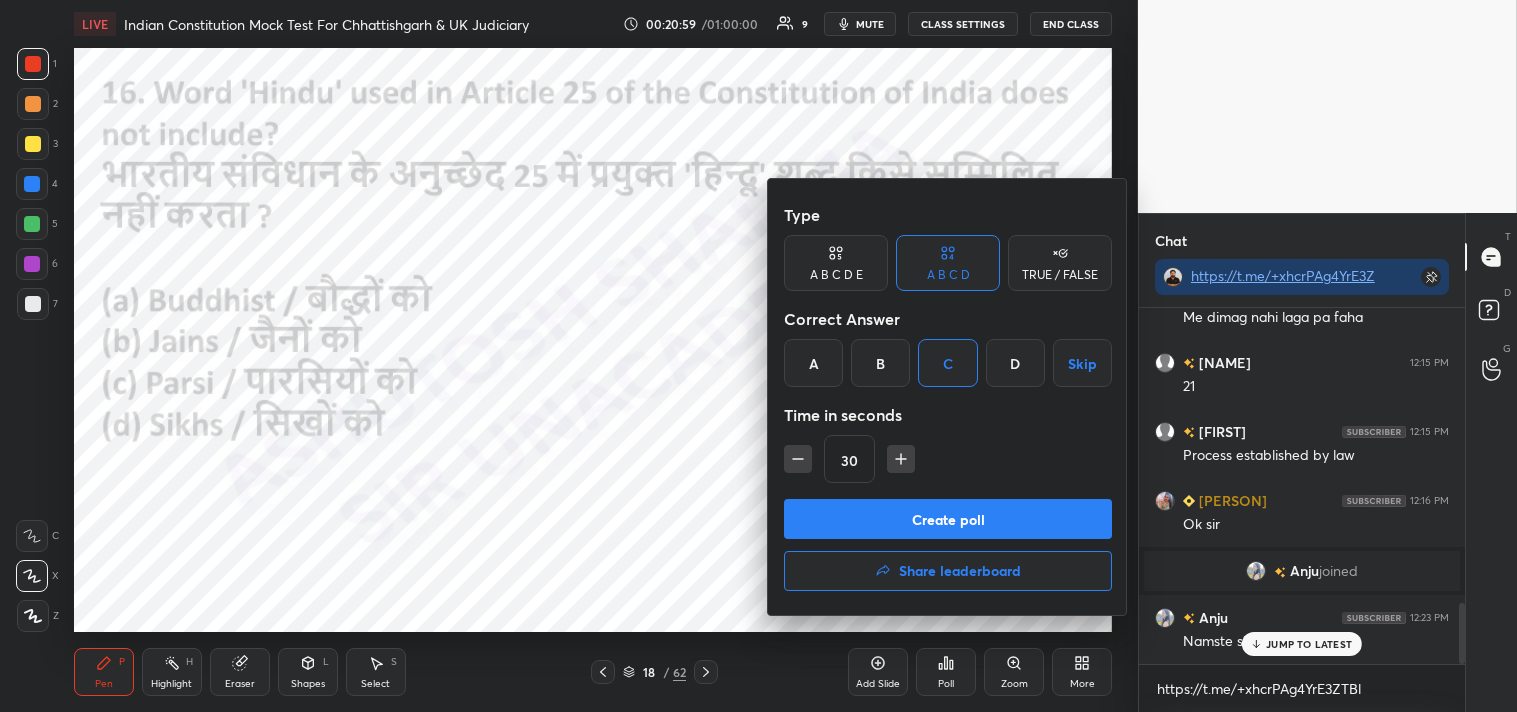 click on "Create poll" at bounding box center [948, 519] 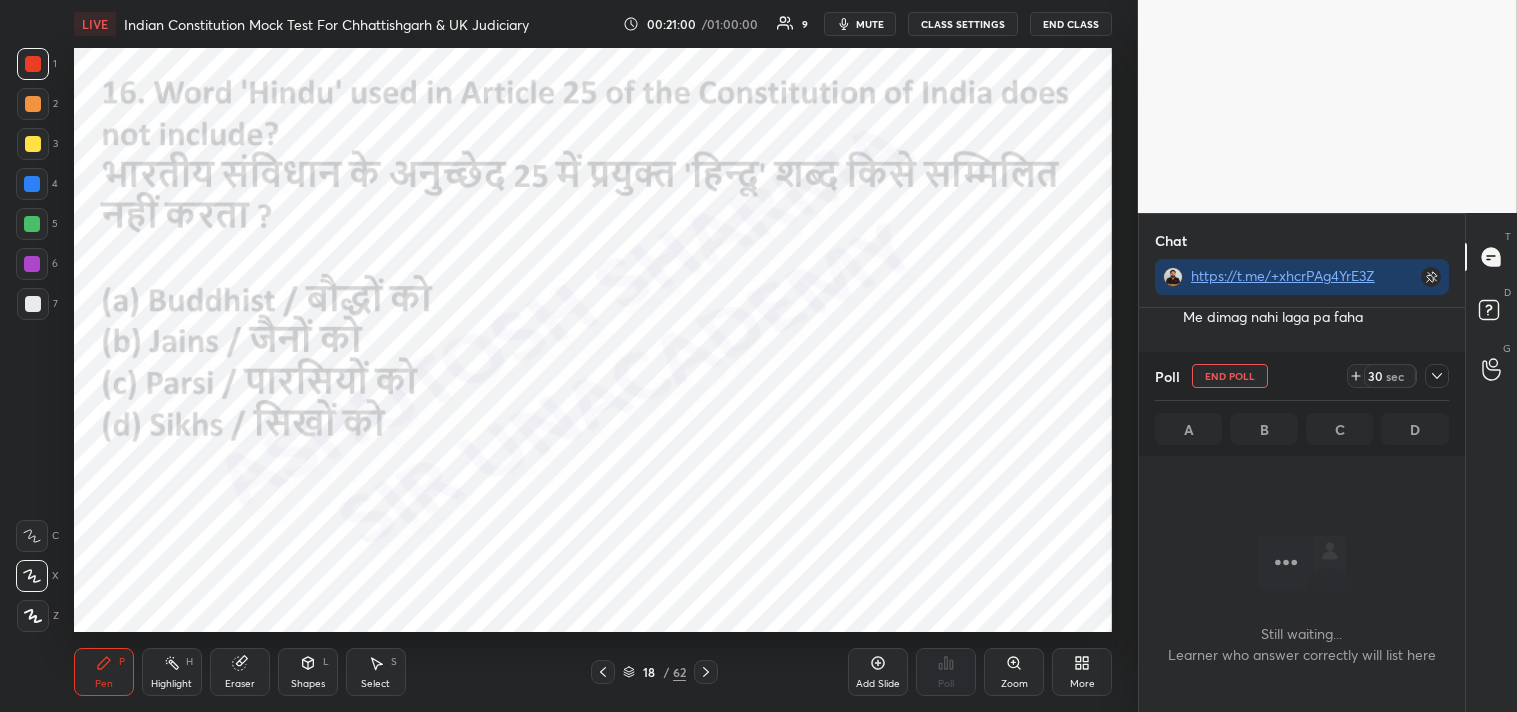 scroll, scrollTop: 245, scrollLeft: 320, axis: both 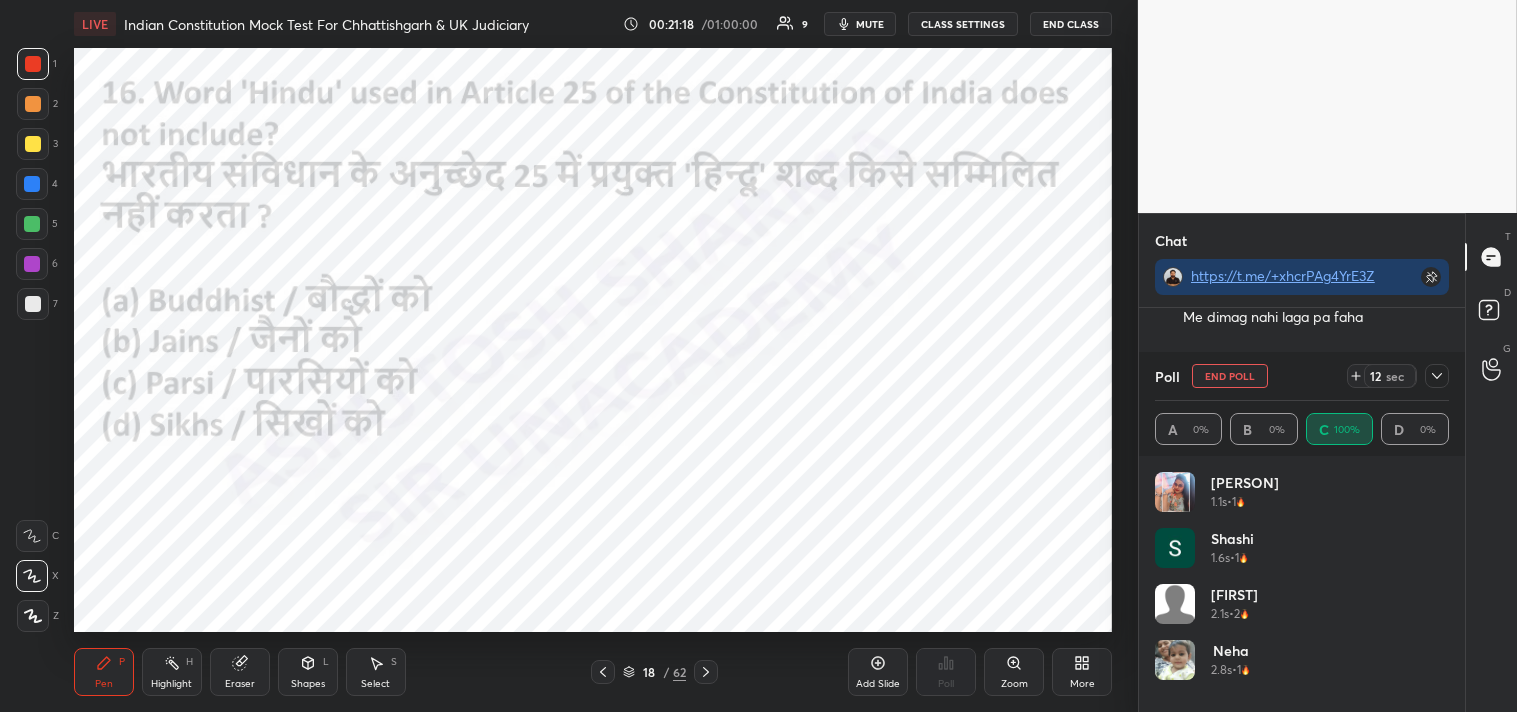 click on "End Poll" at bounding box center [1230, 376] 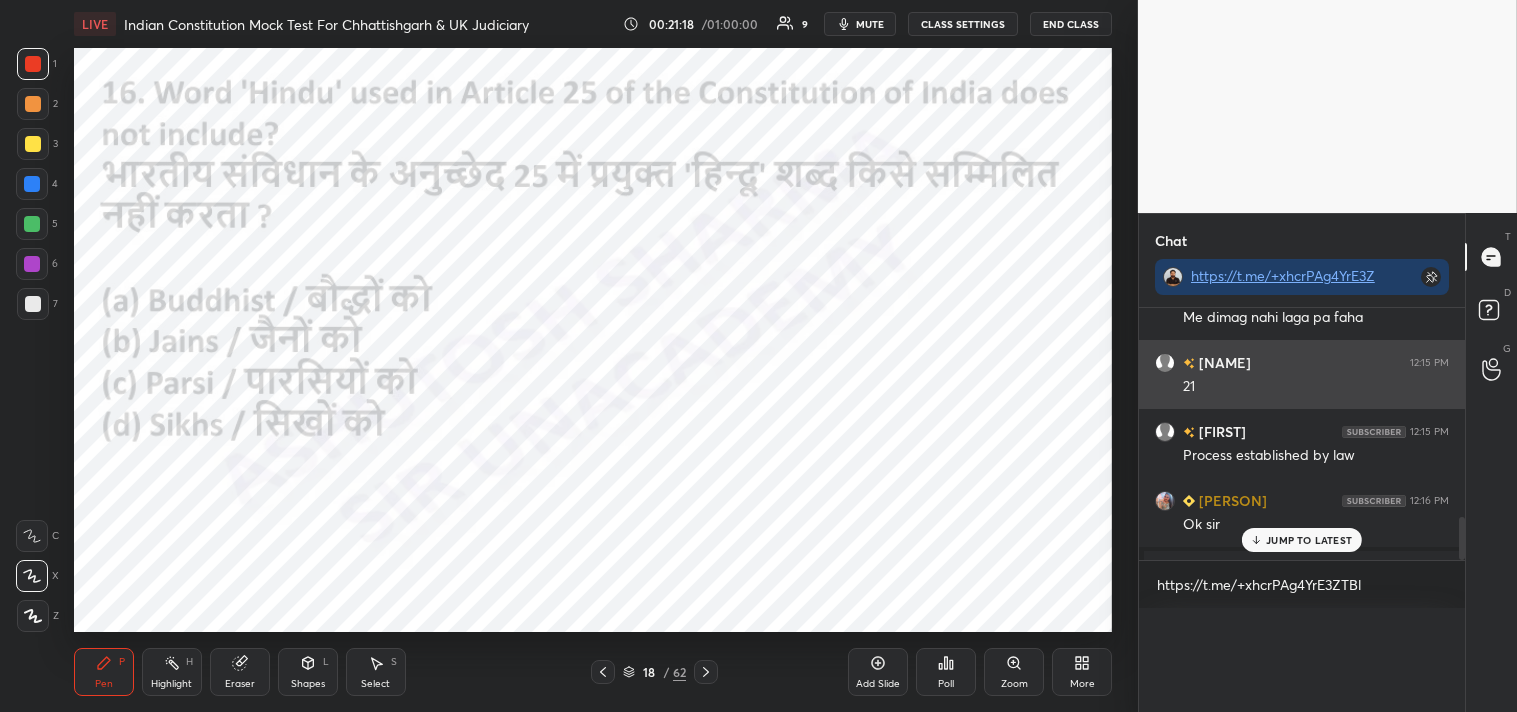 scroll, scrollTop: 0, scrollLeft: 0, axis: both 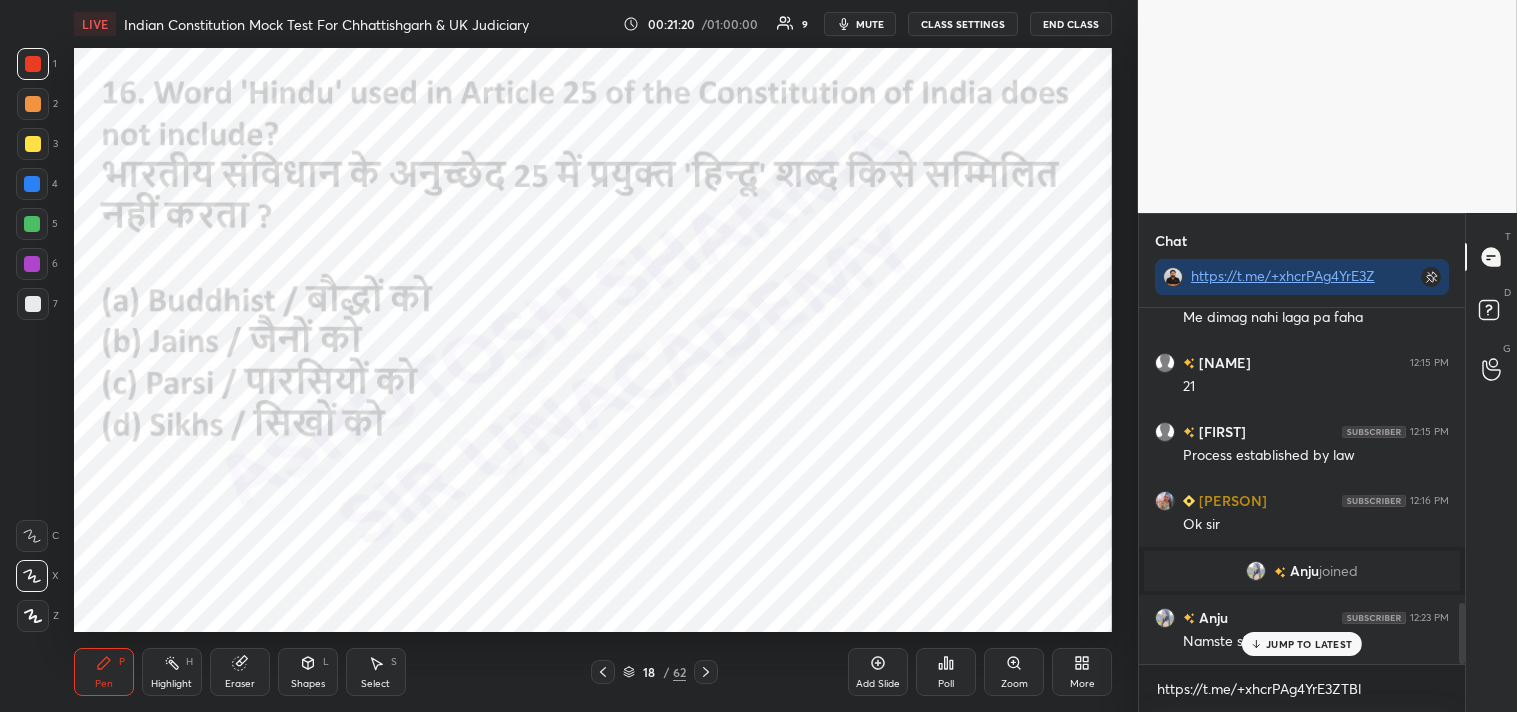 click 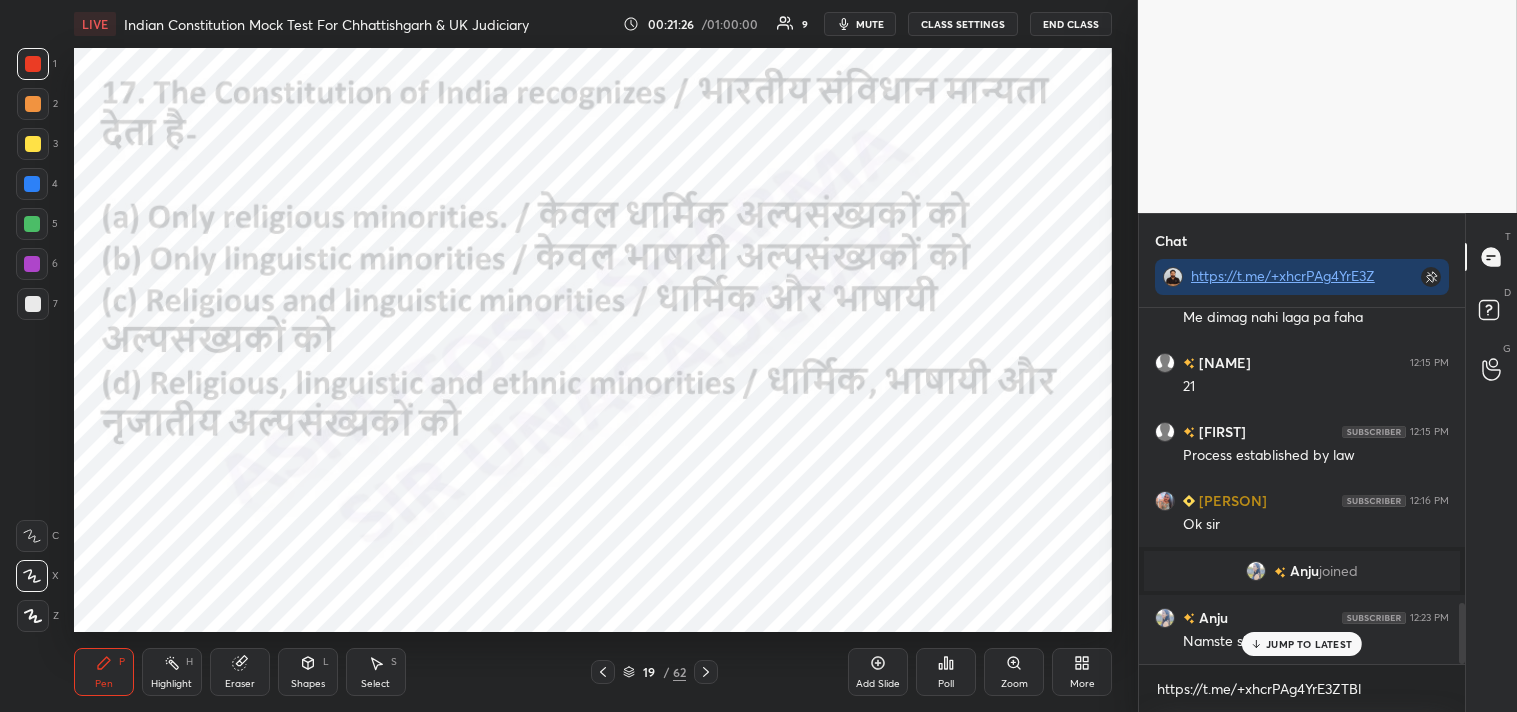 click on "Poll" at bounding box center [946, 684] 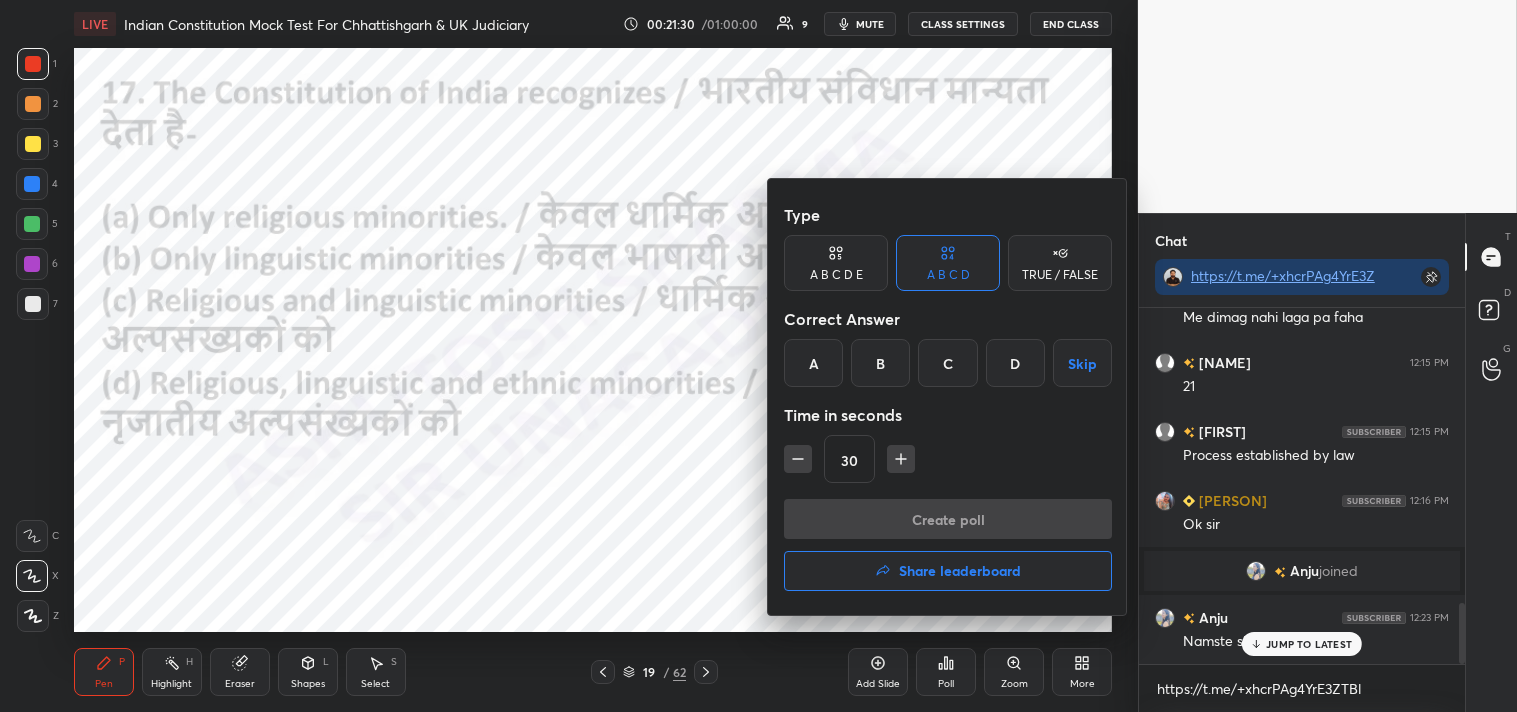 click on "C" at bounding box center (947, 363) 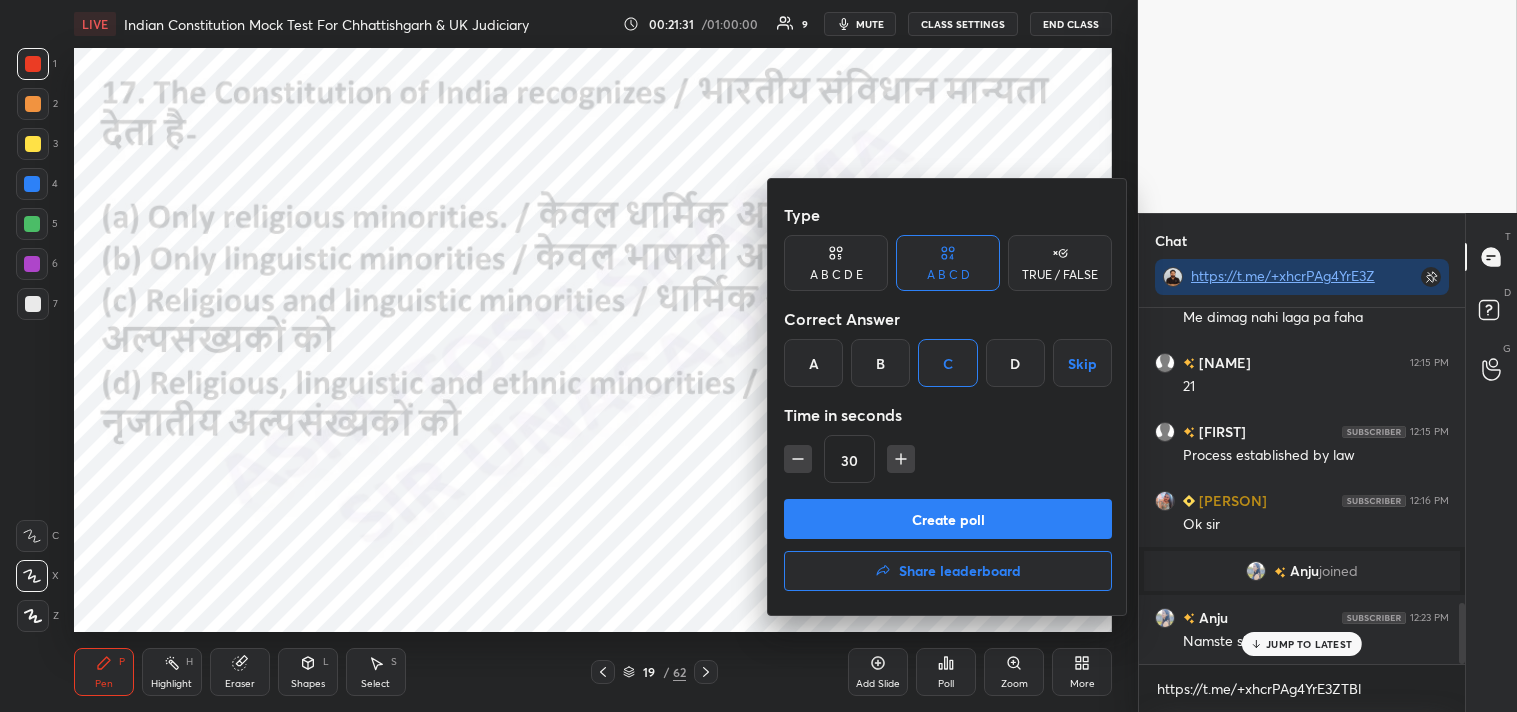 click on "Create poll" at bounding box center [948, 519] 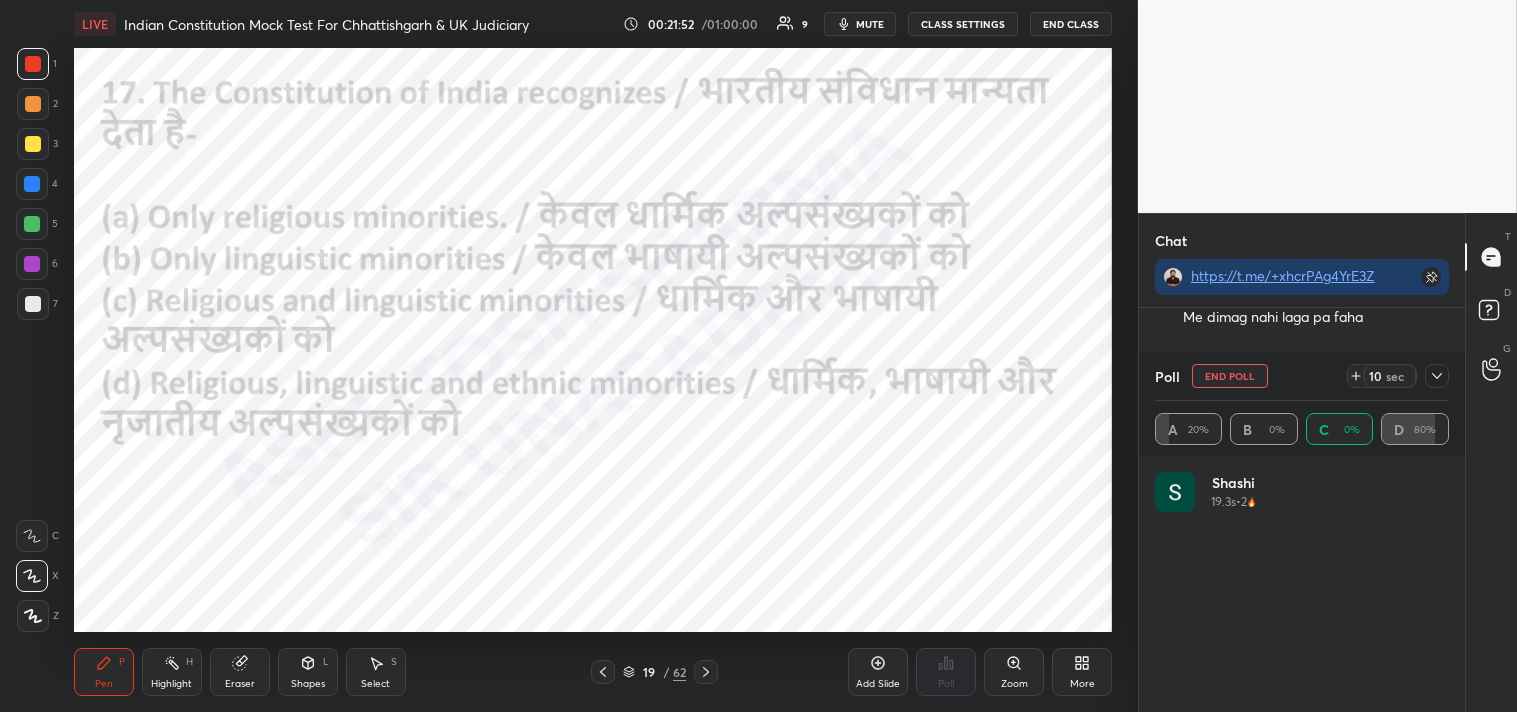 scroll, scrollTop: 6, scrollLeft: 6, axis: both 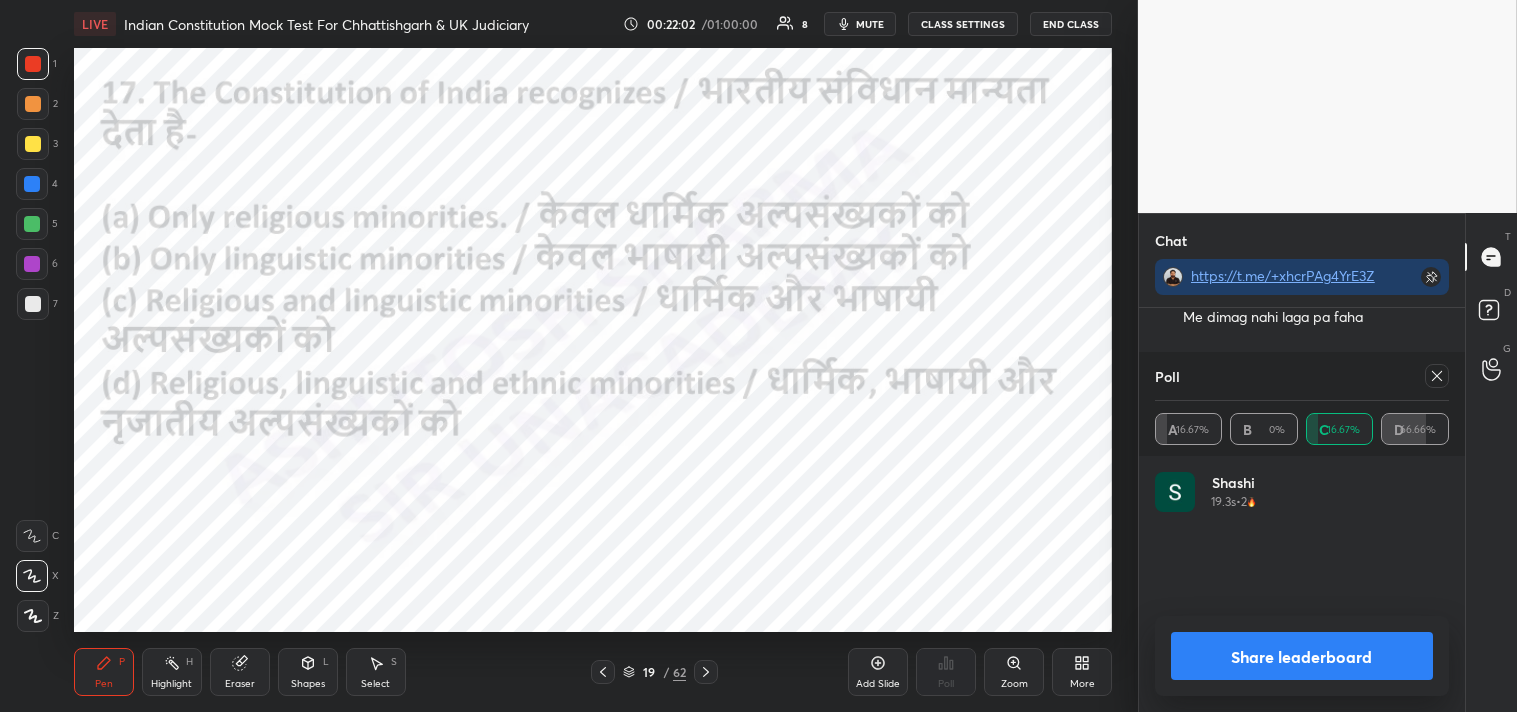 click on "Poll" at bounding box center (1302, 376) 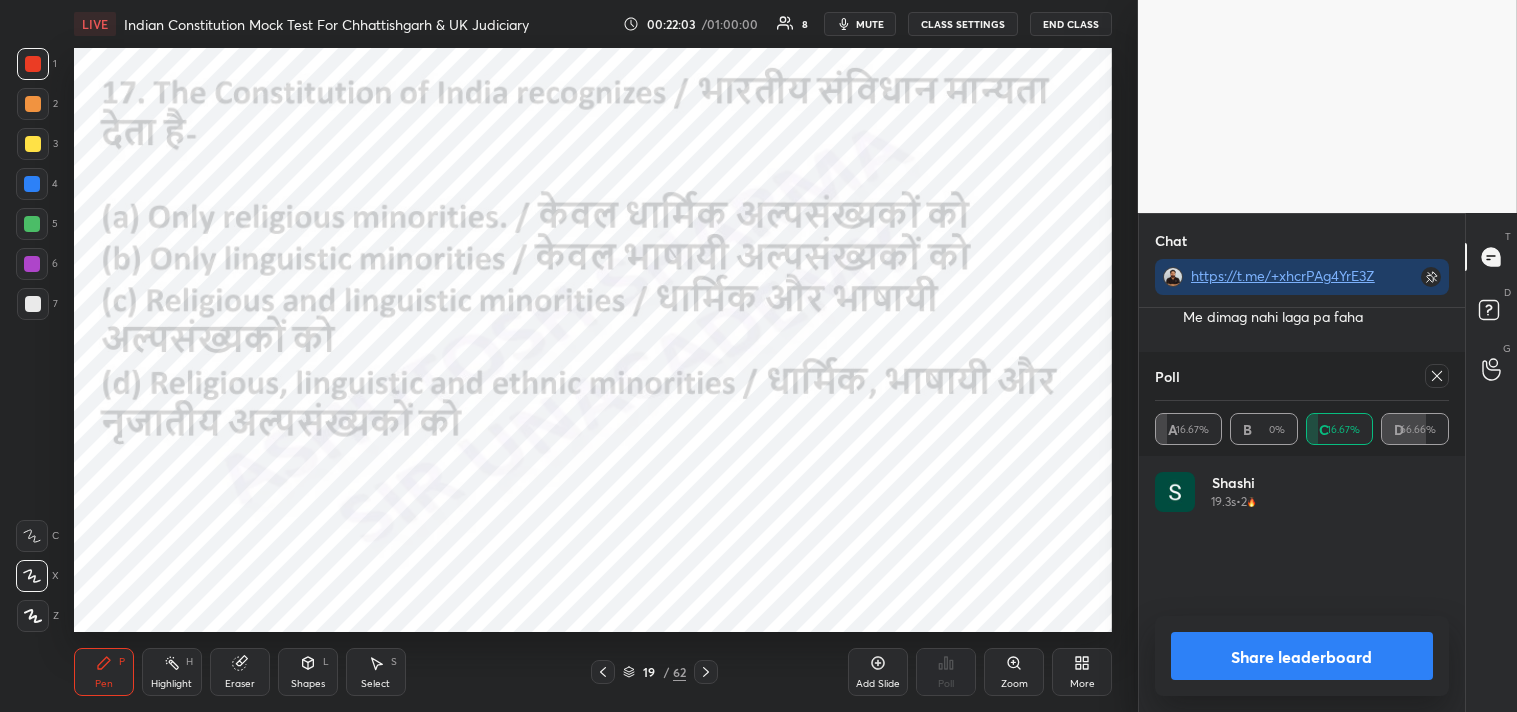 click 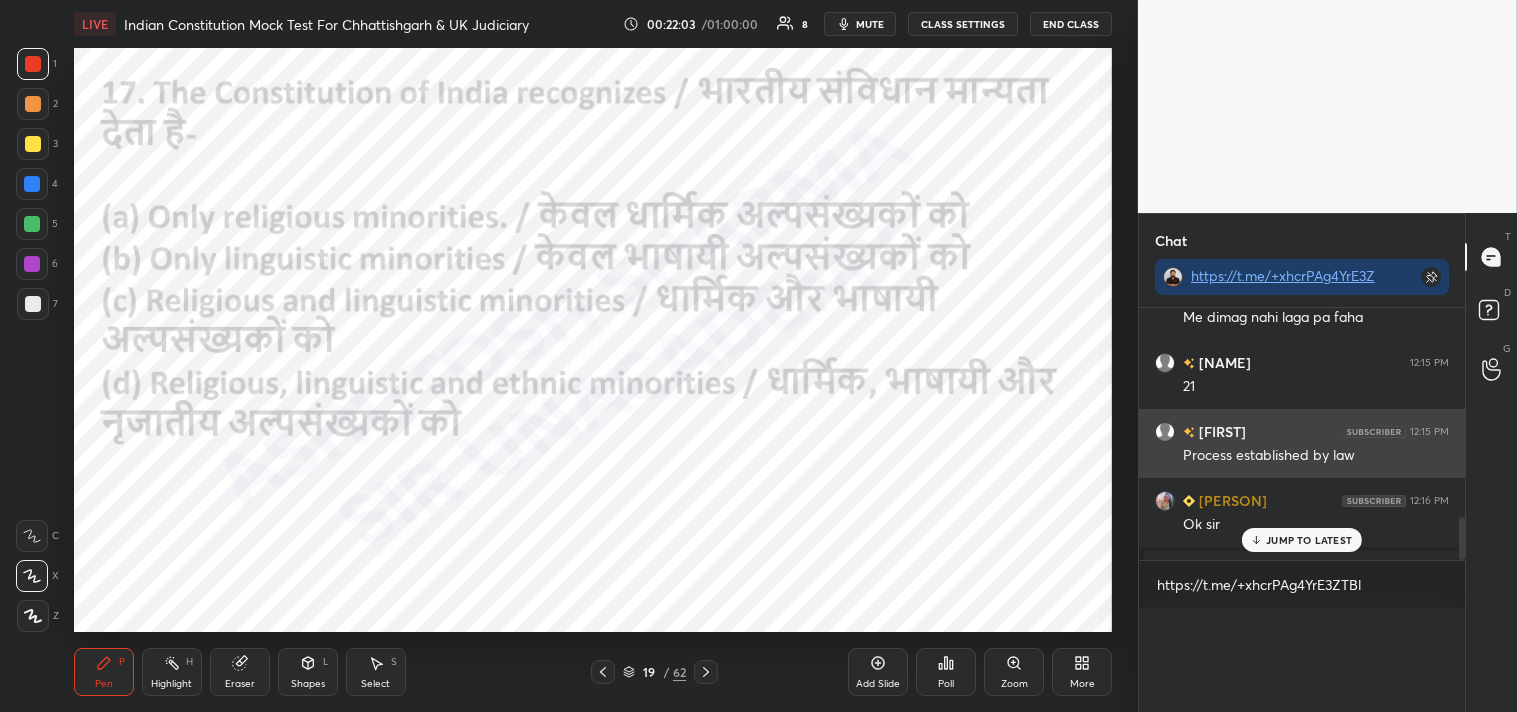 scroll, scrollTop: 0, scrollLeft: 0, axis: both 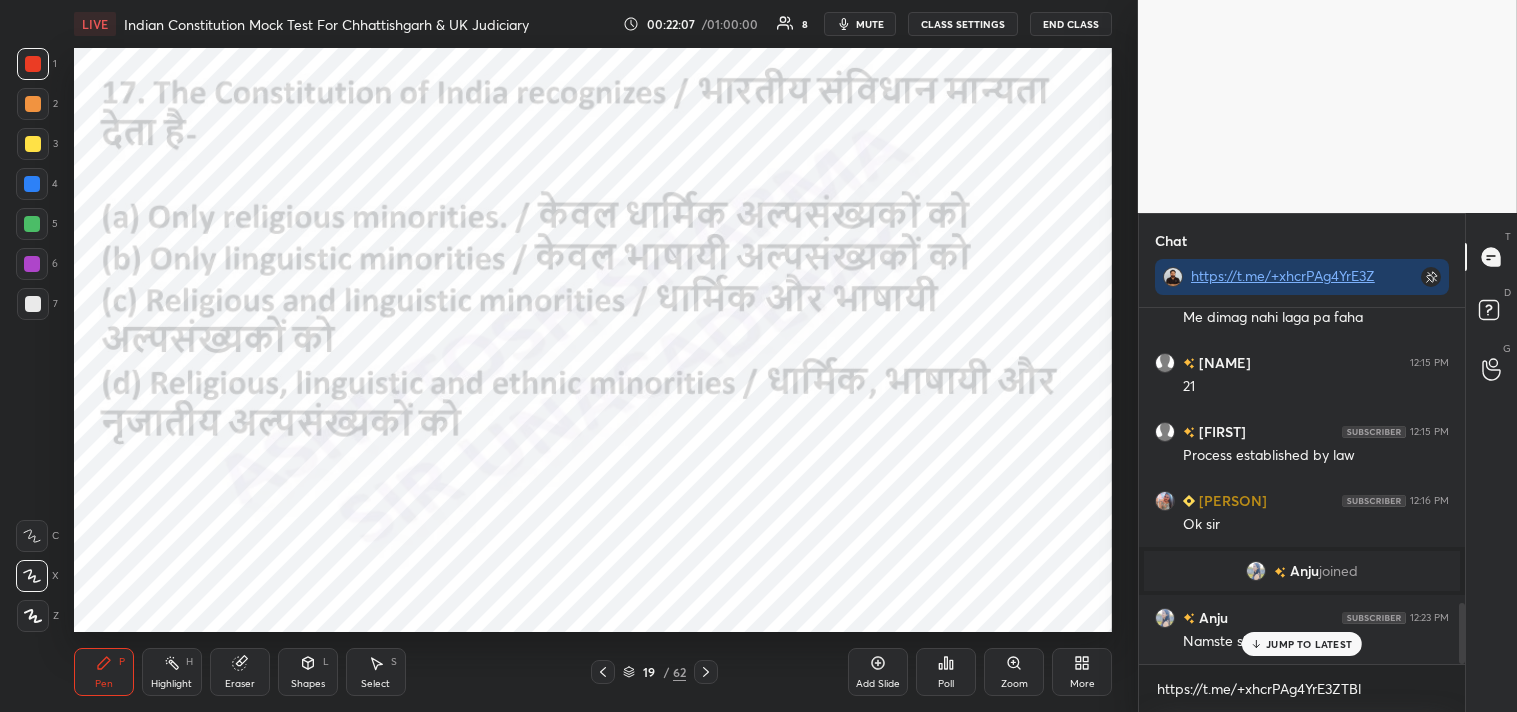 click 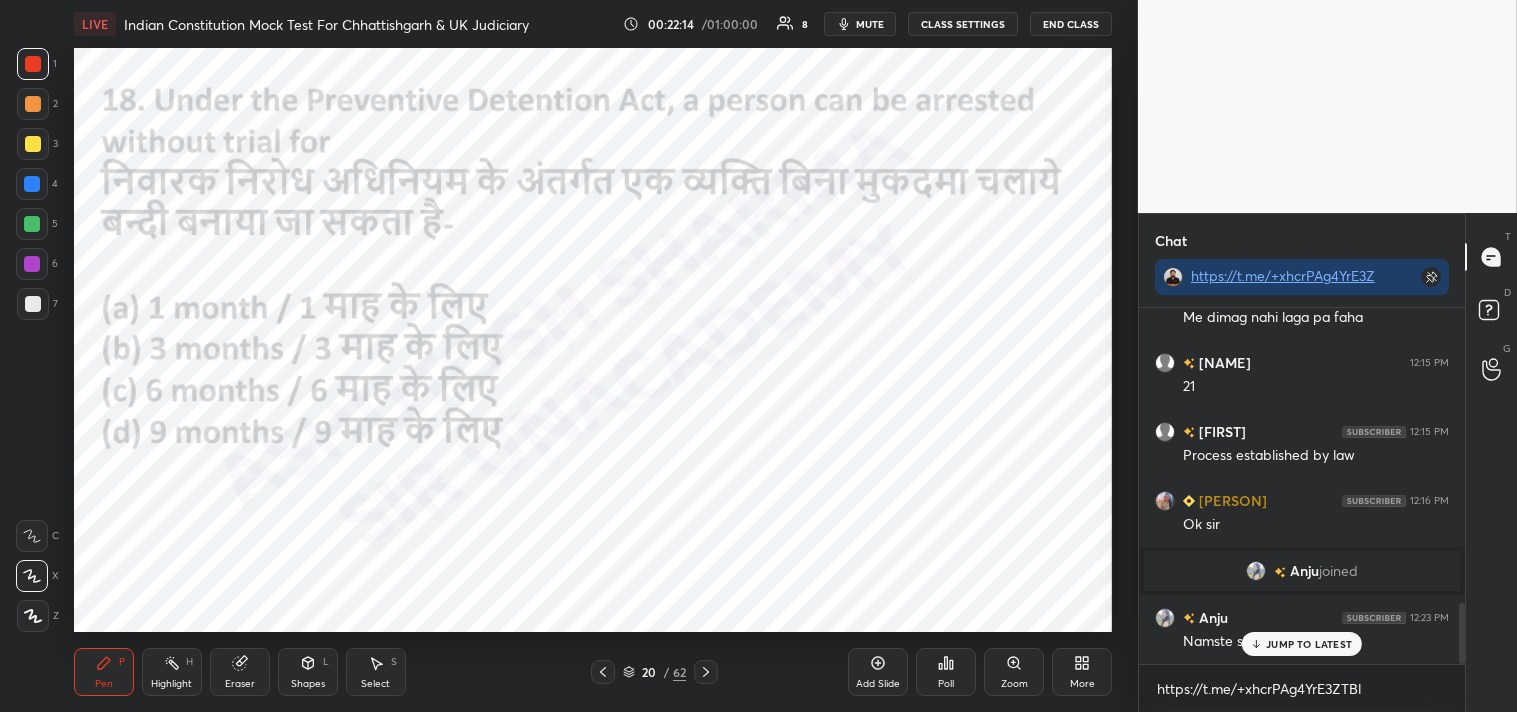 click on "Poll" at bounding box center (946, 672) 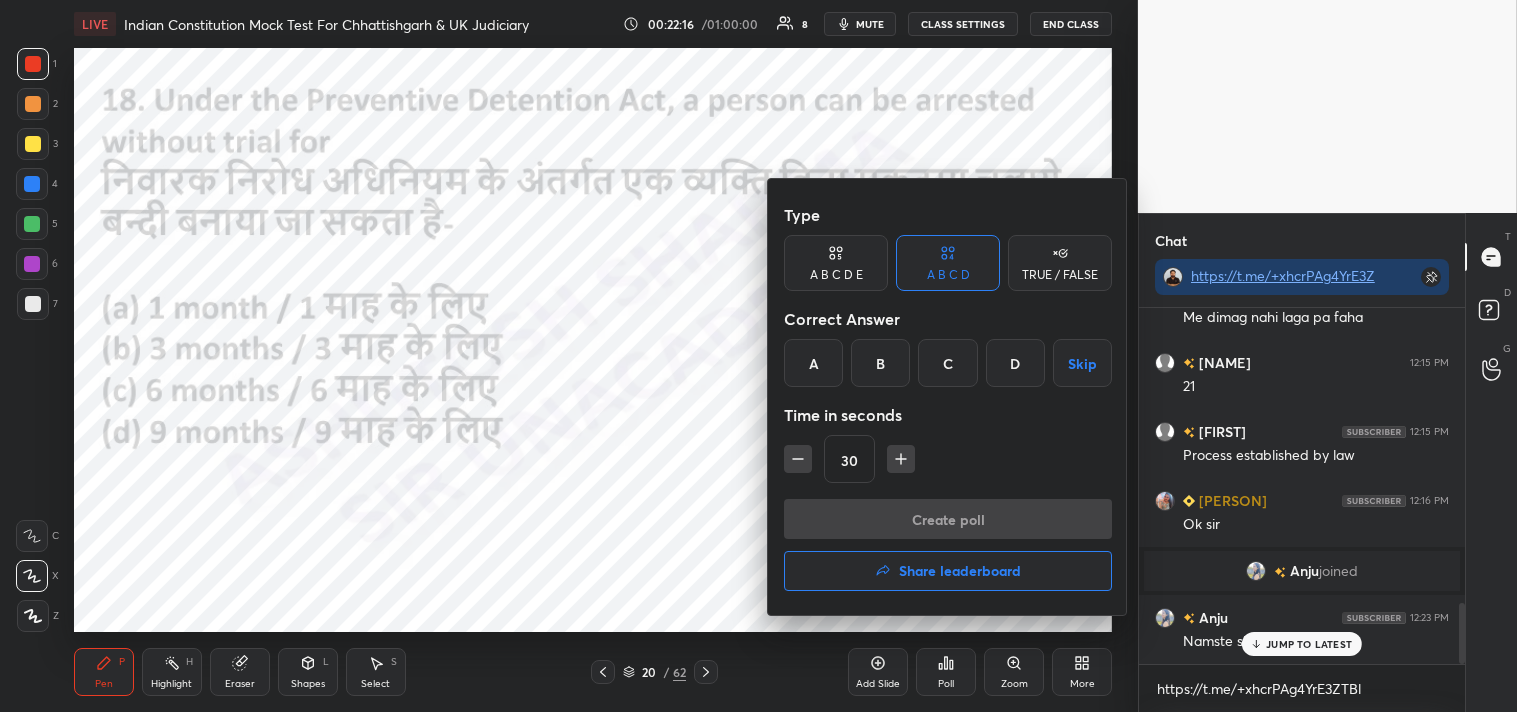 click on "B" at bounding box center (880, 363) 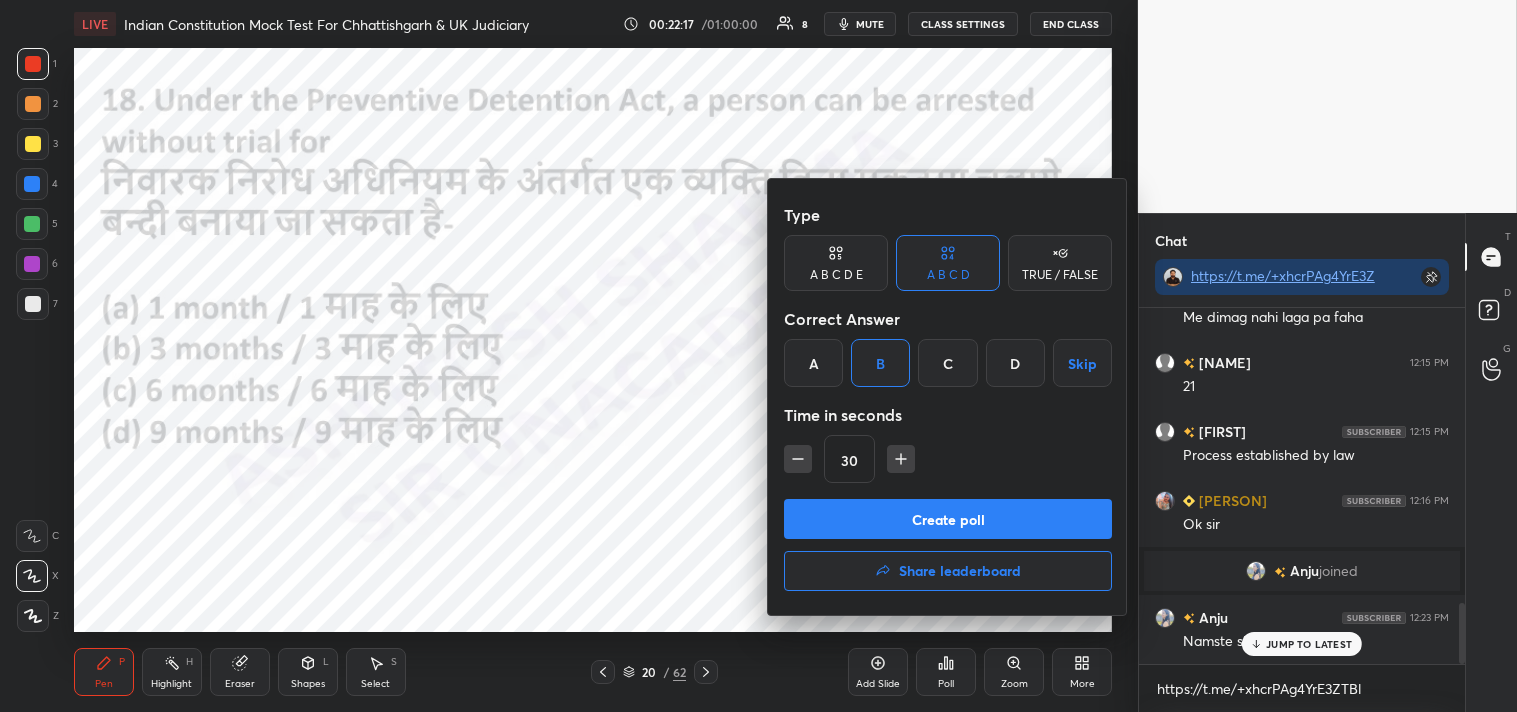 click on "Create poll" at bounding box center [948, 519] 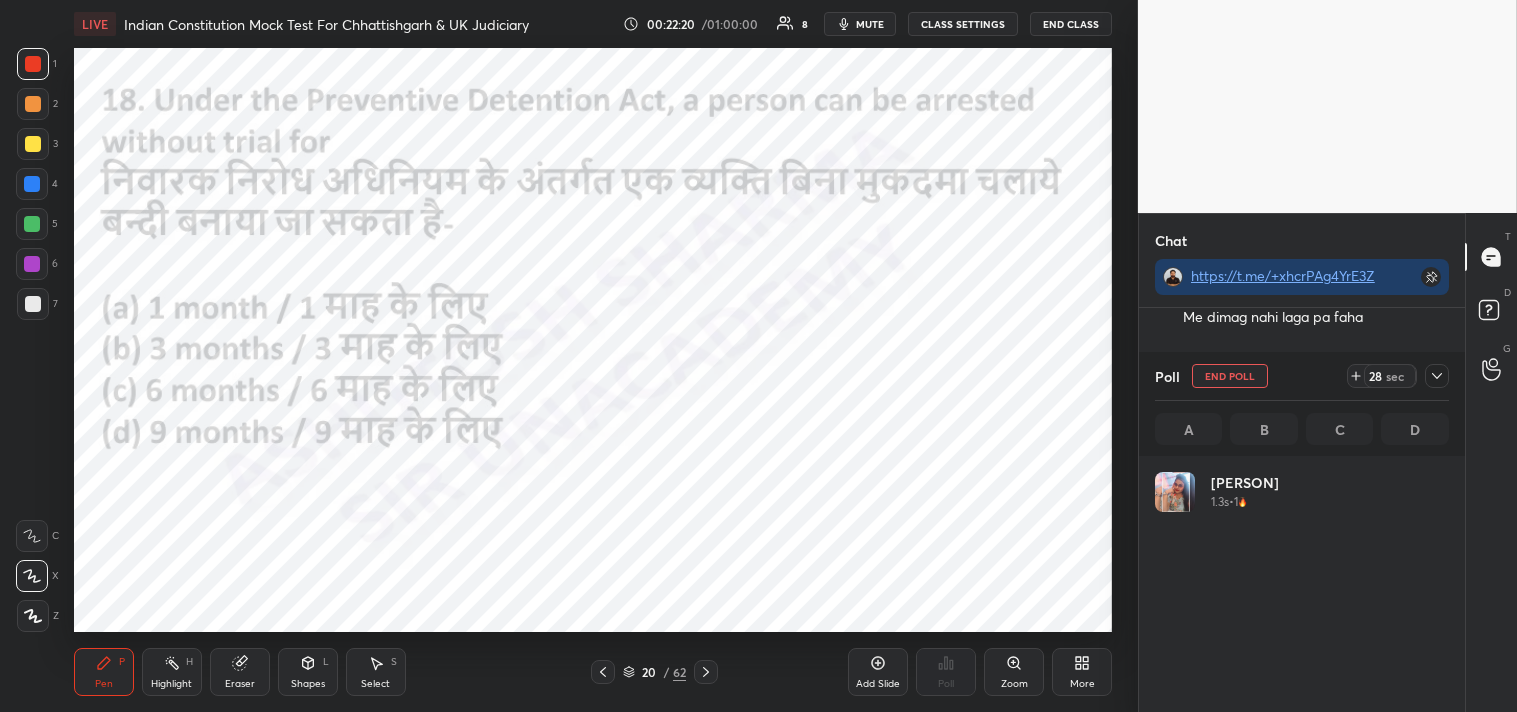 click 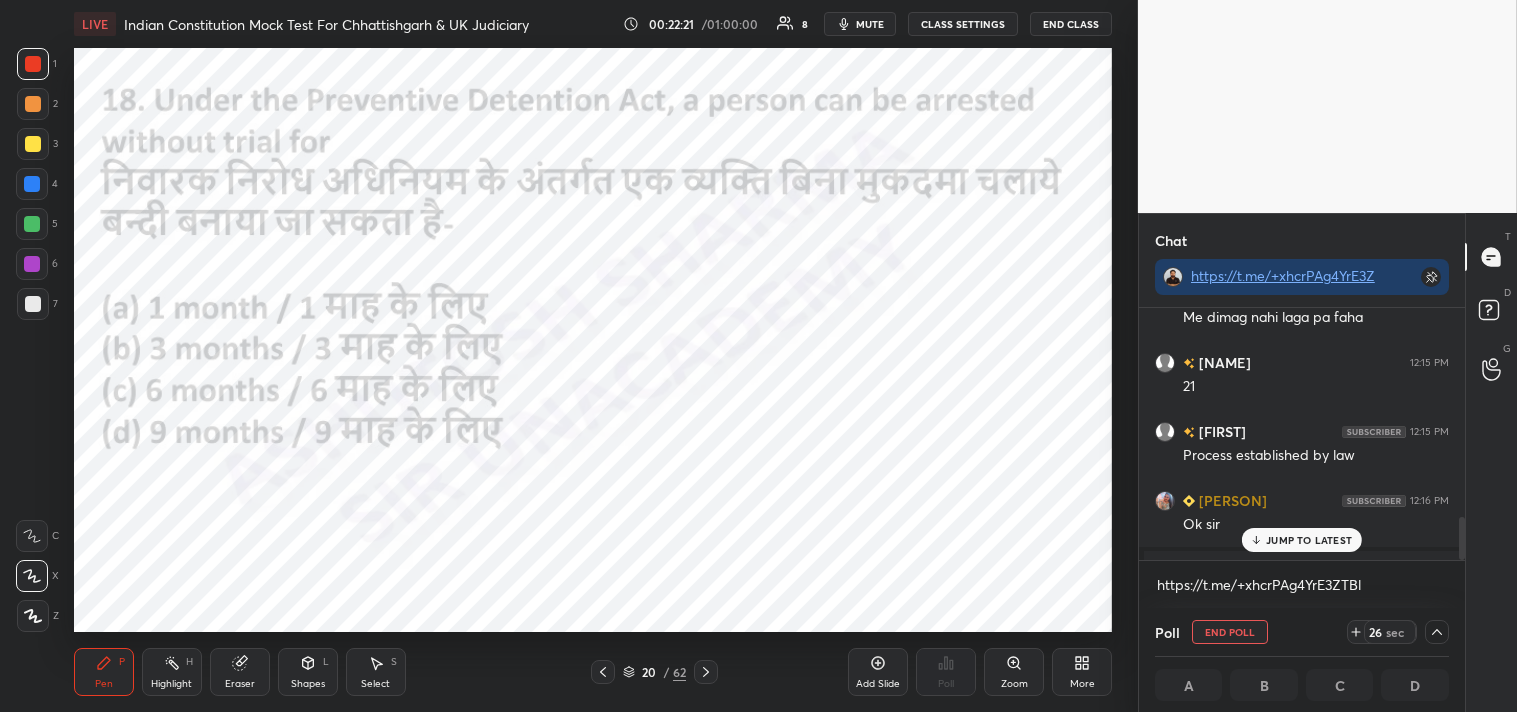 click on "JUMP TO LATEST" at bounding box center (1309, 540) 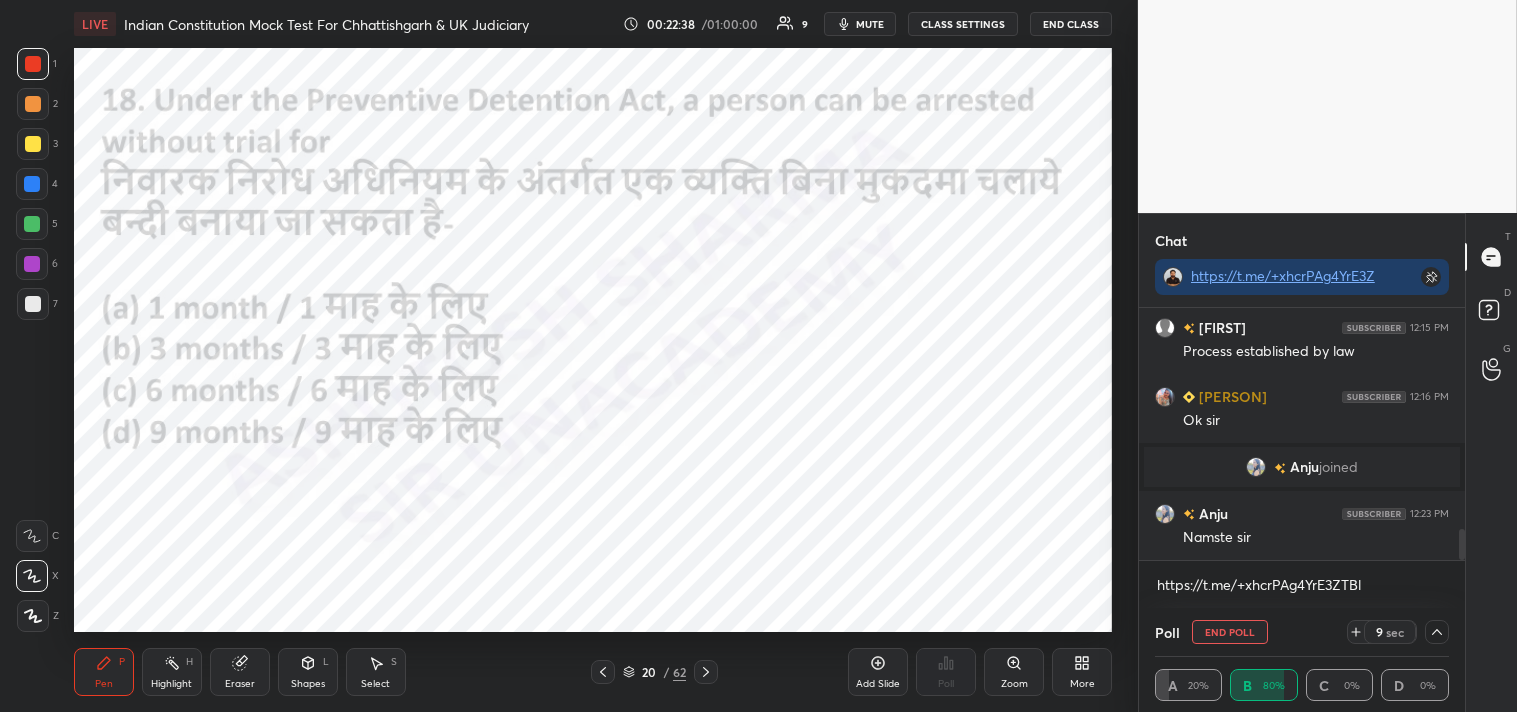 click on "End Poll" at bounding box center (1230, 632) 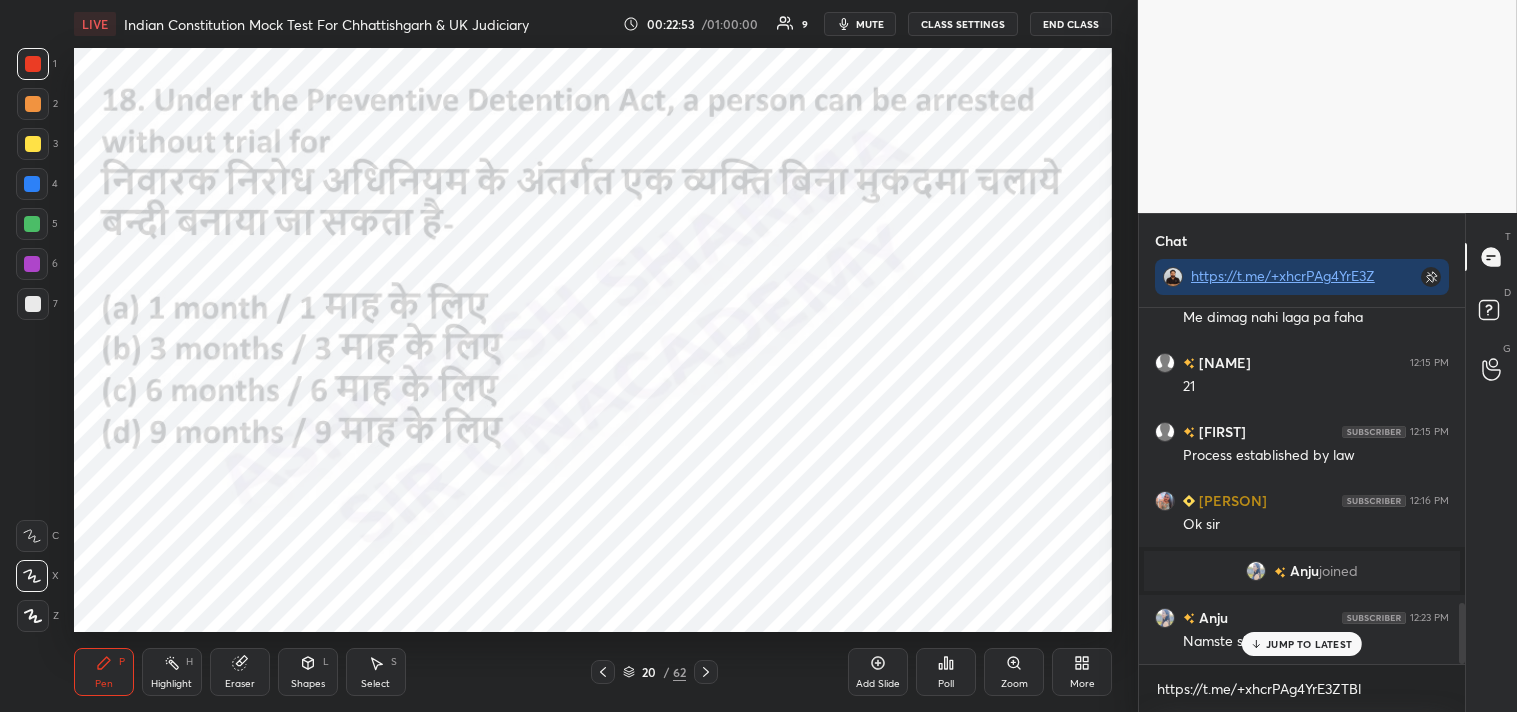 click 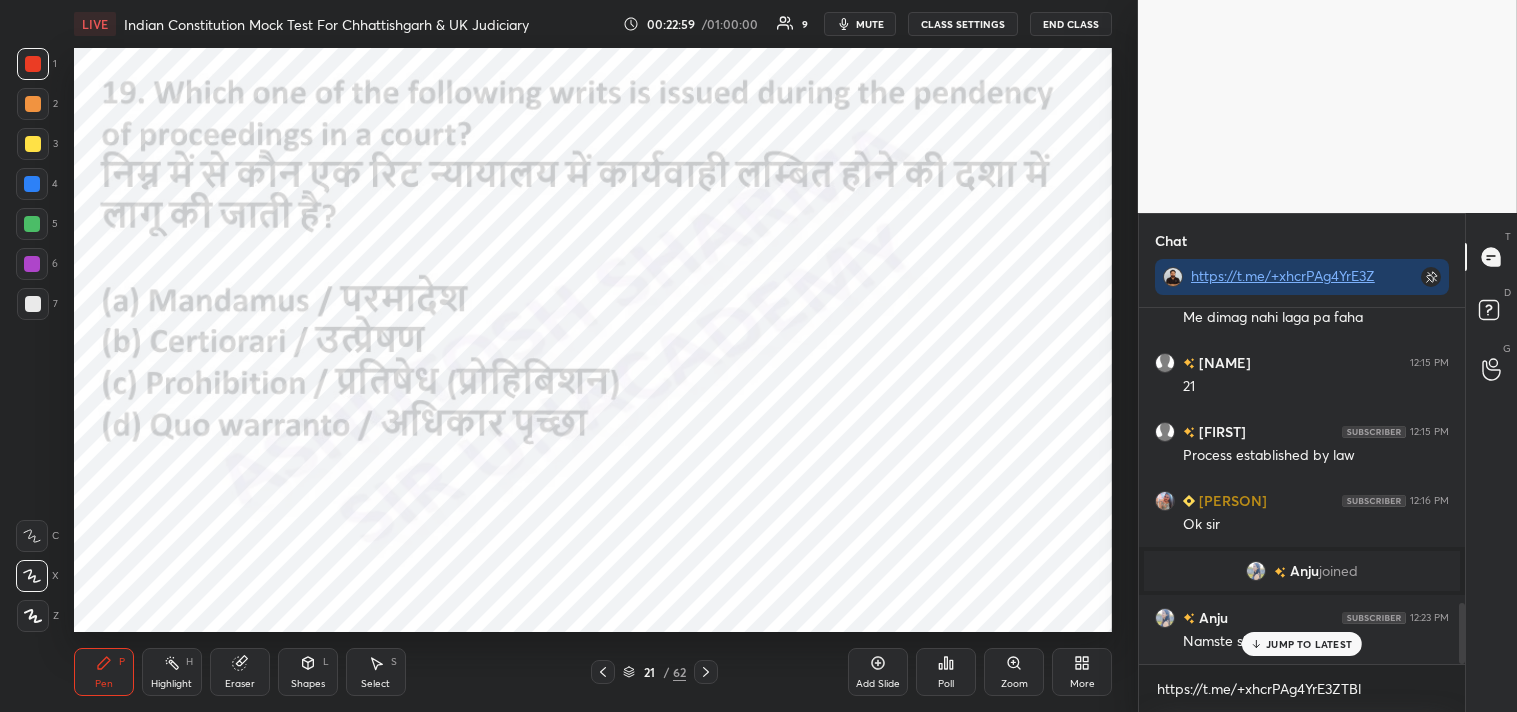 click on "Poll" at bounding box center (946, 672) 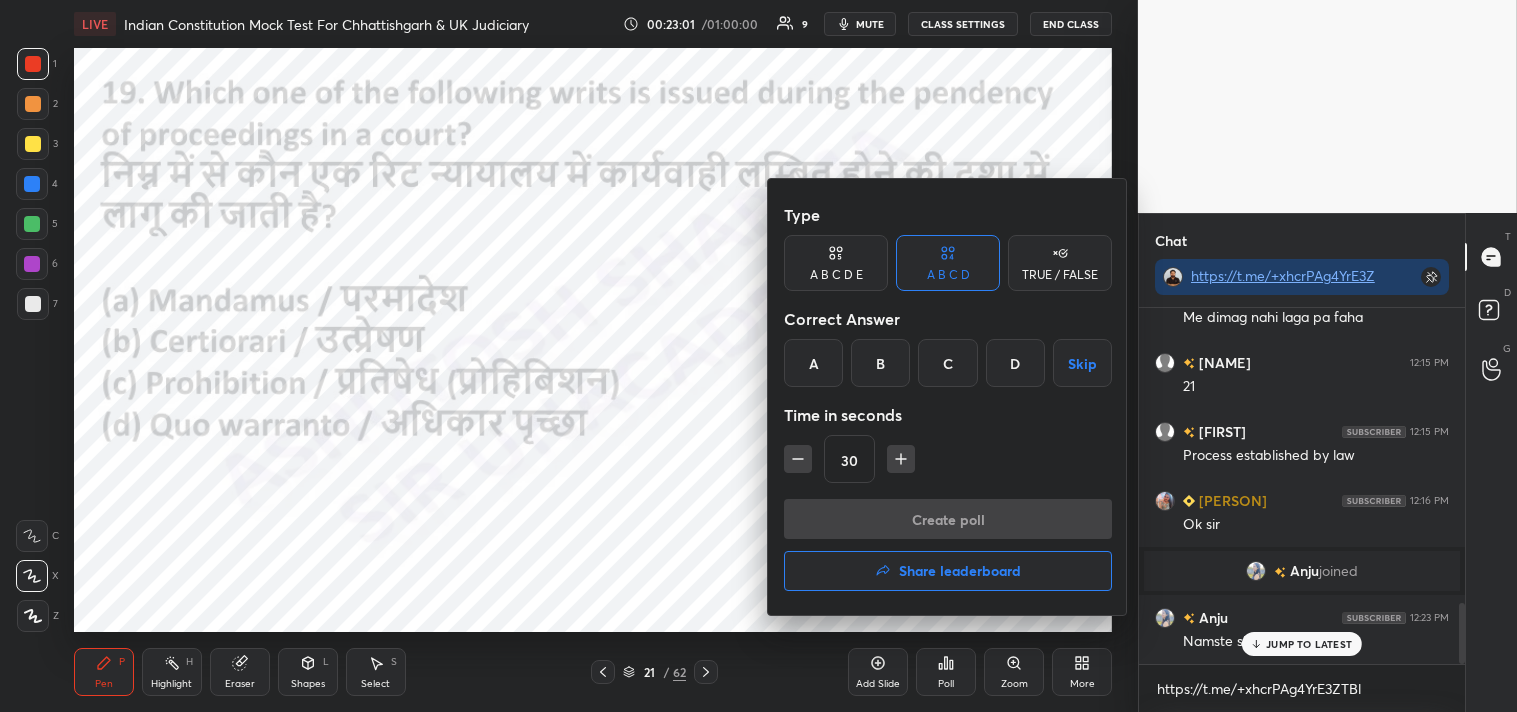 drag, startPoint x: 884, startPoint y: 358, endPoint x: 901, endPoint y: 367, distance: 19.235384 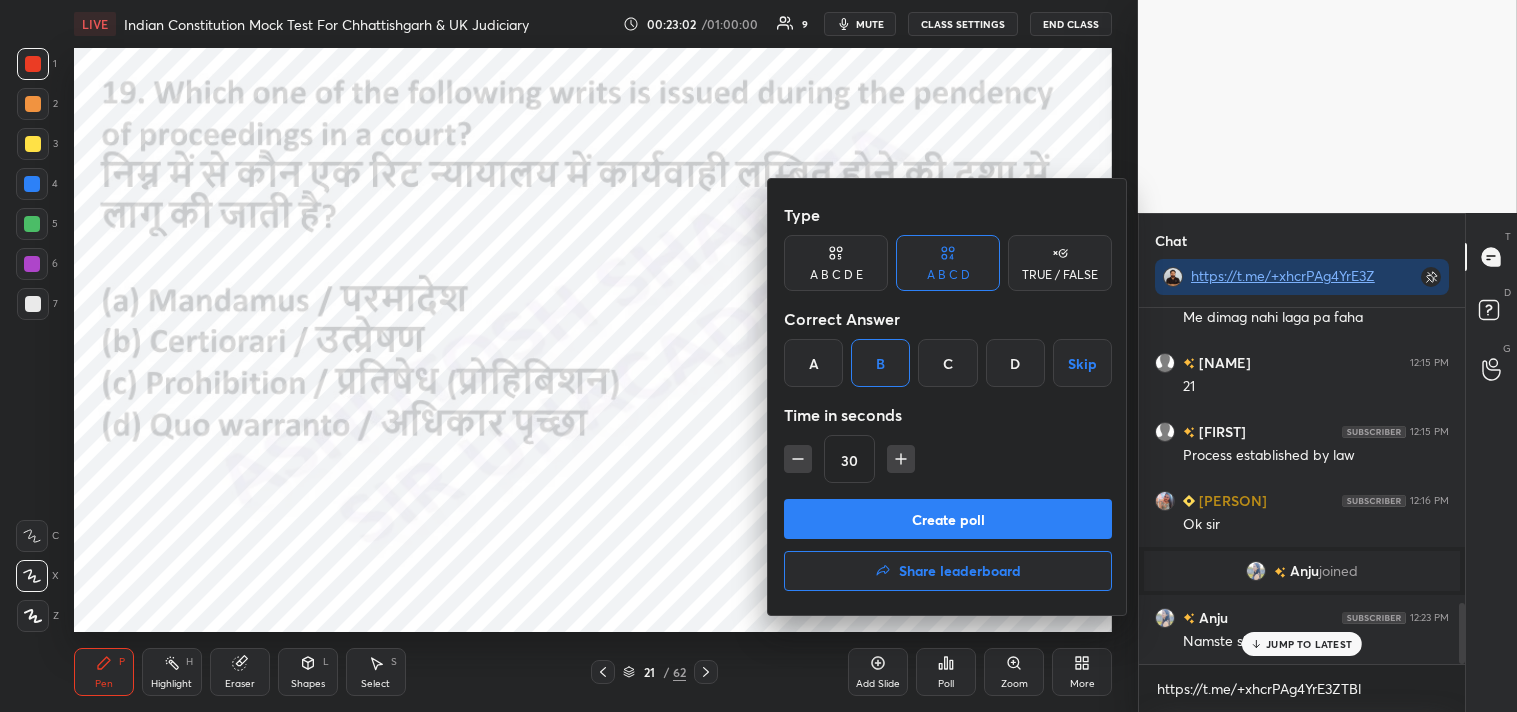 click on "Create poll" at bounding box center (948, 519) 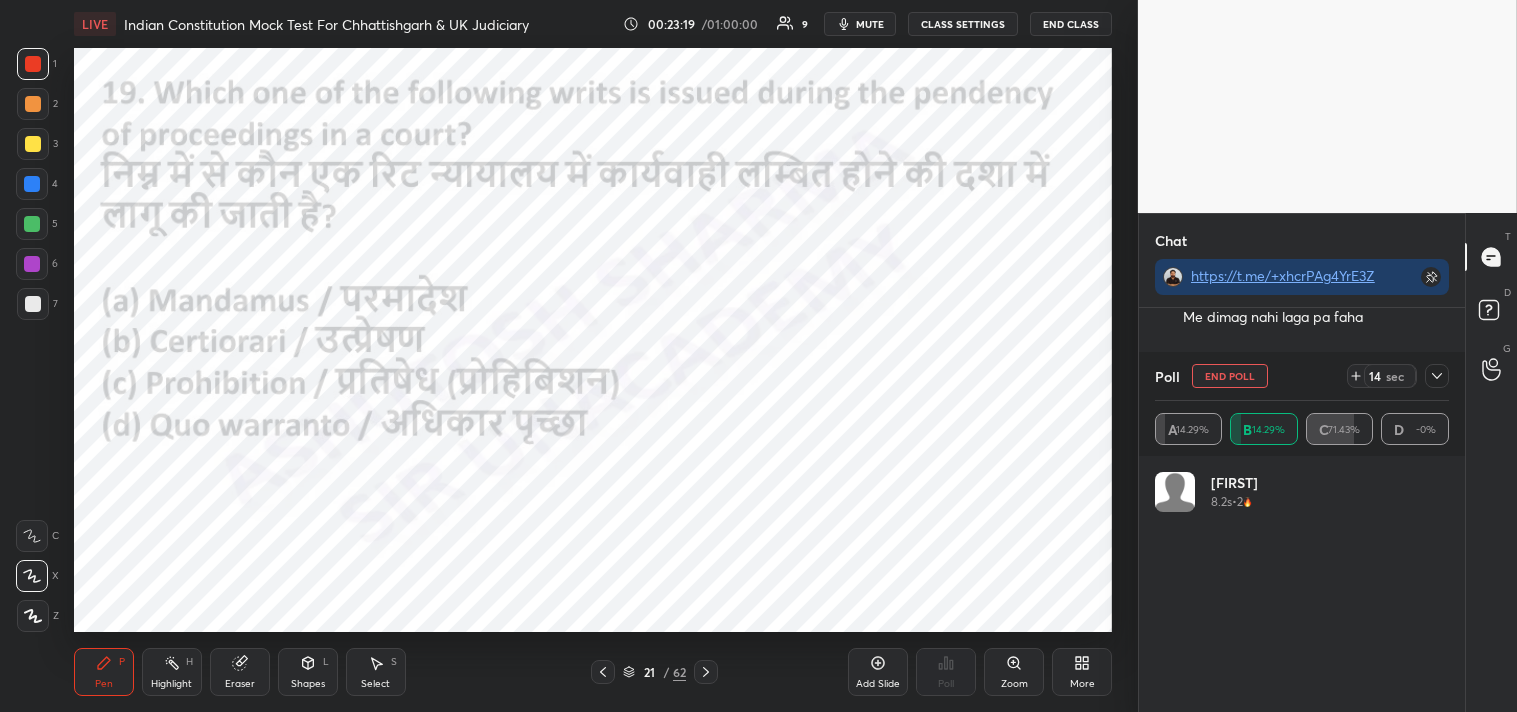 click on "End Poll" at bounding box center [1230, 376] 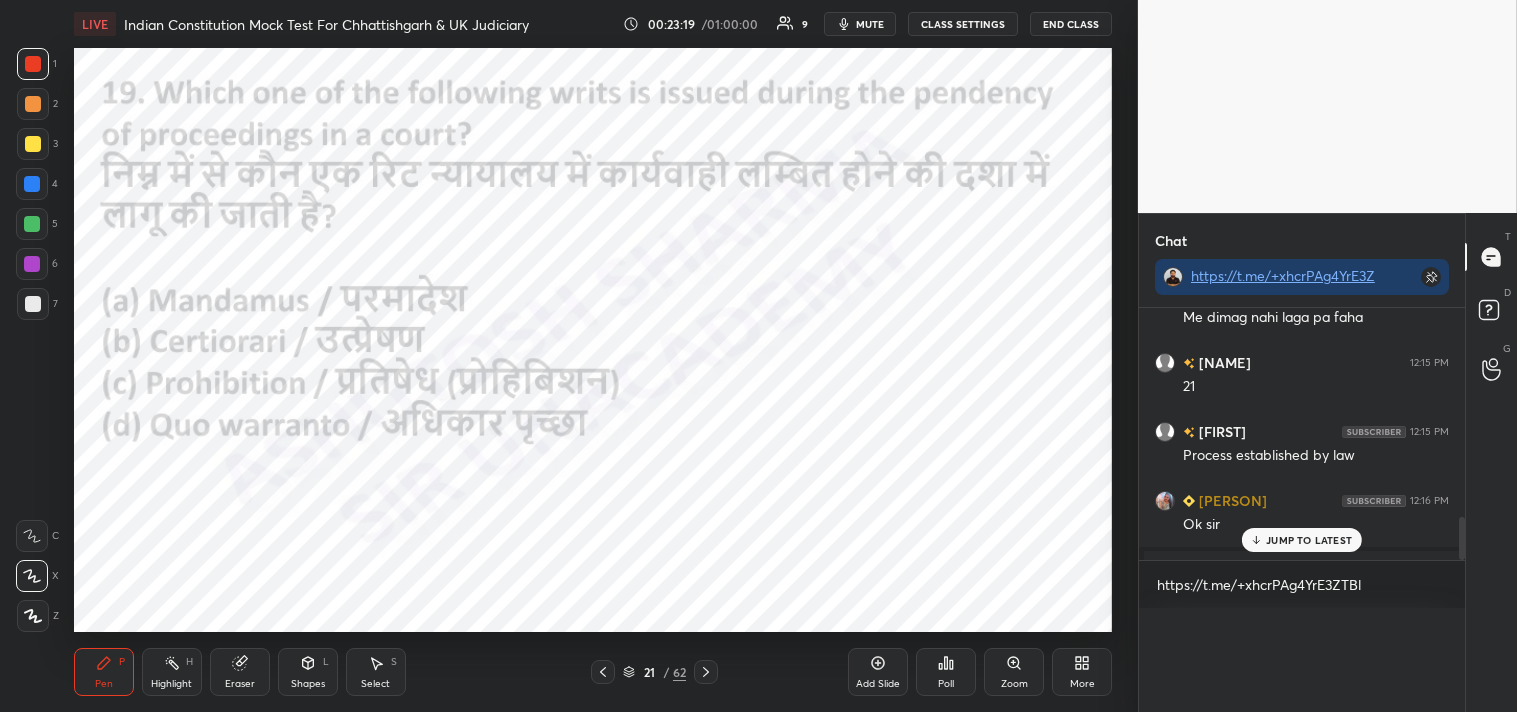 scroll, scrollTop: 87, scrollLeft: 288, axis: both 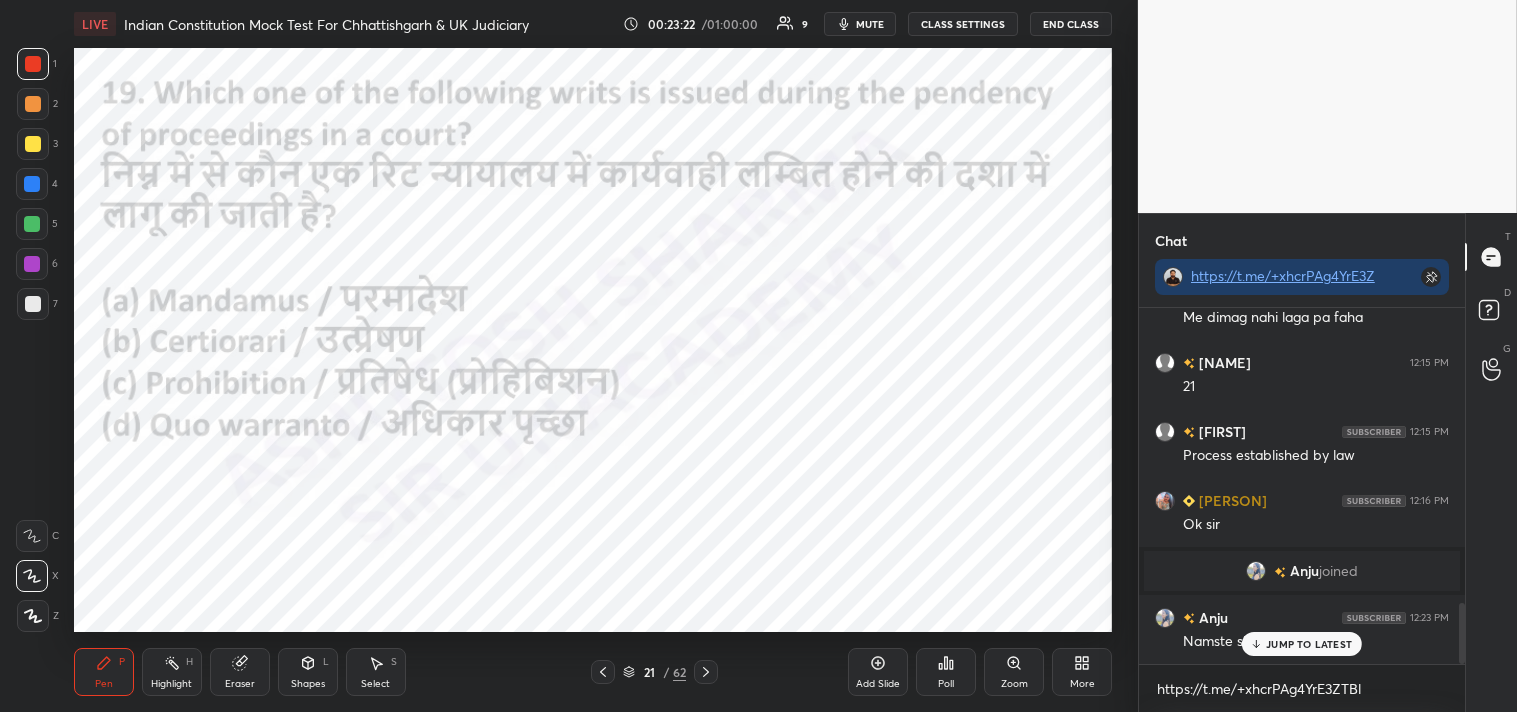 click 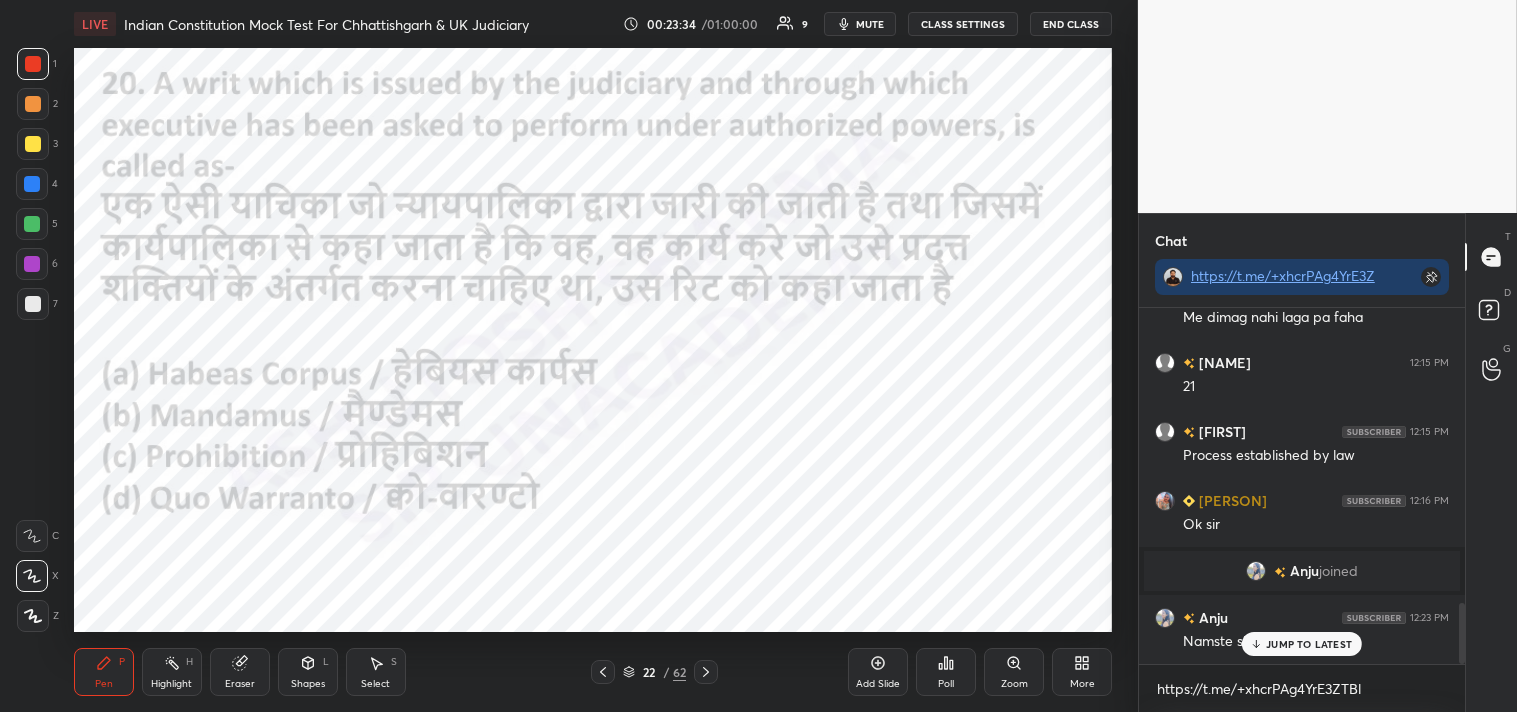 click on "Poll" at bounding box center (946, 672) 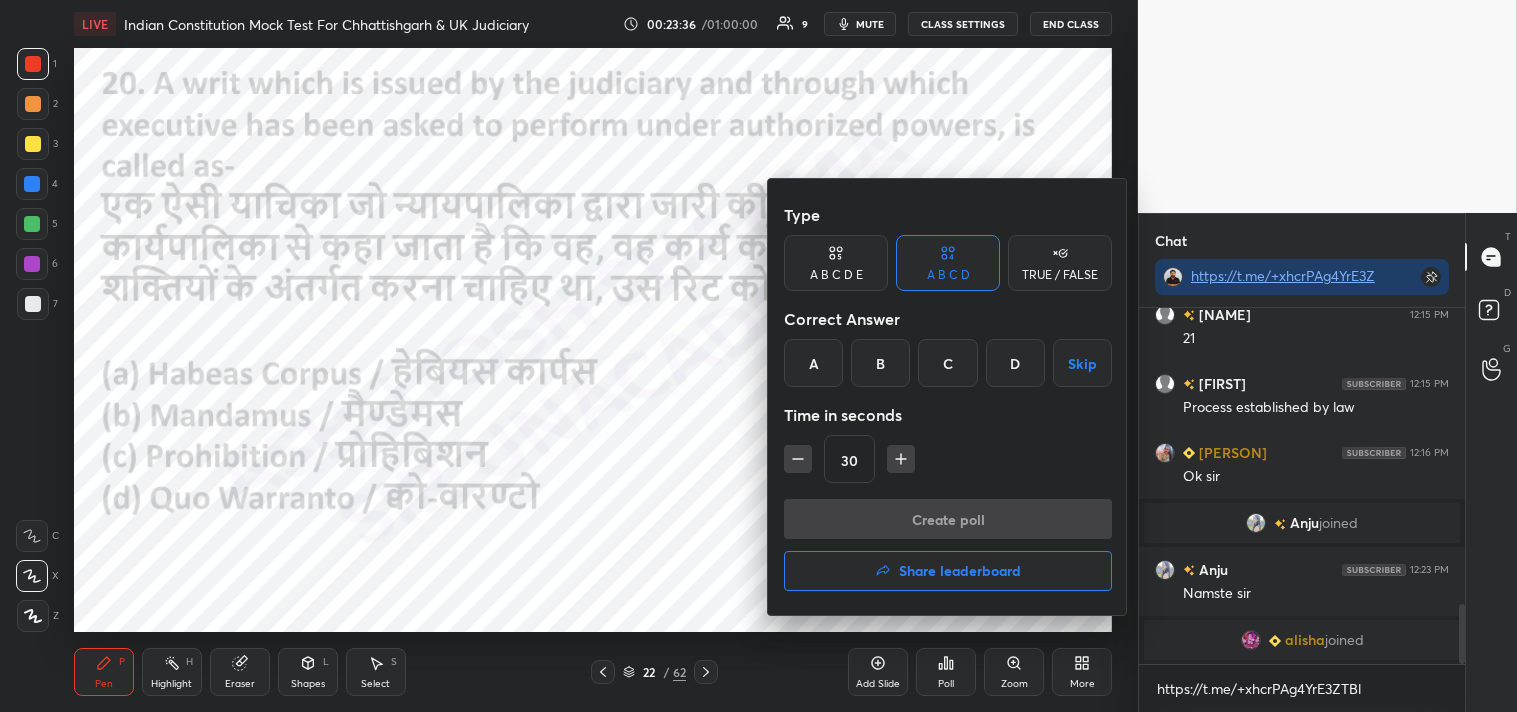 drag, startPoint x: 878, startPoint y: 346, endPoint x: 880, endPoint y: 356, distance: 10.198039 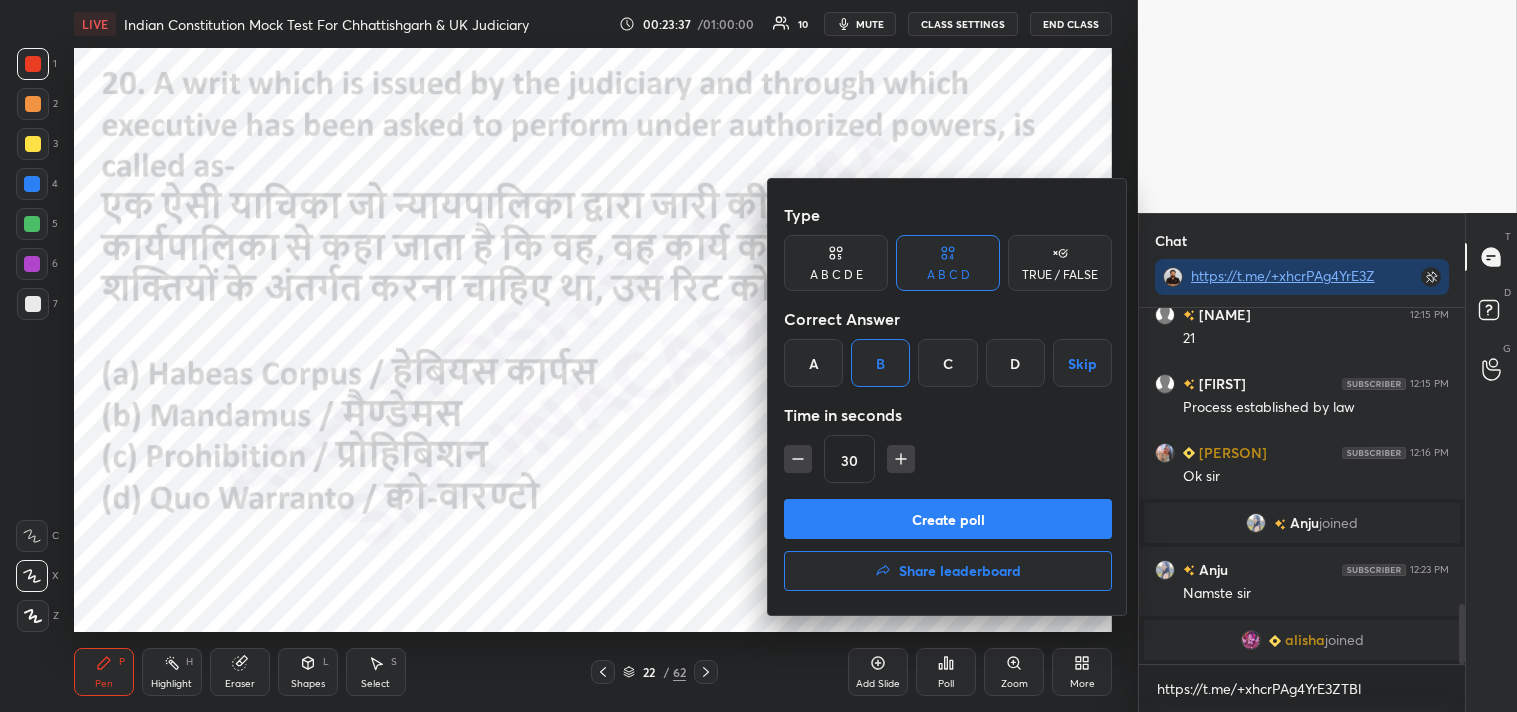 click on "Create poll" at bounding box center [948, 519] 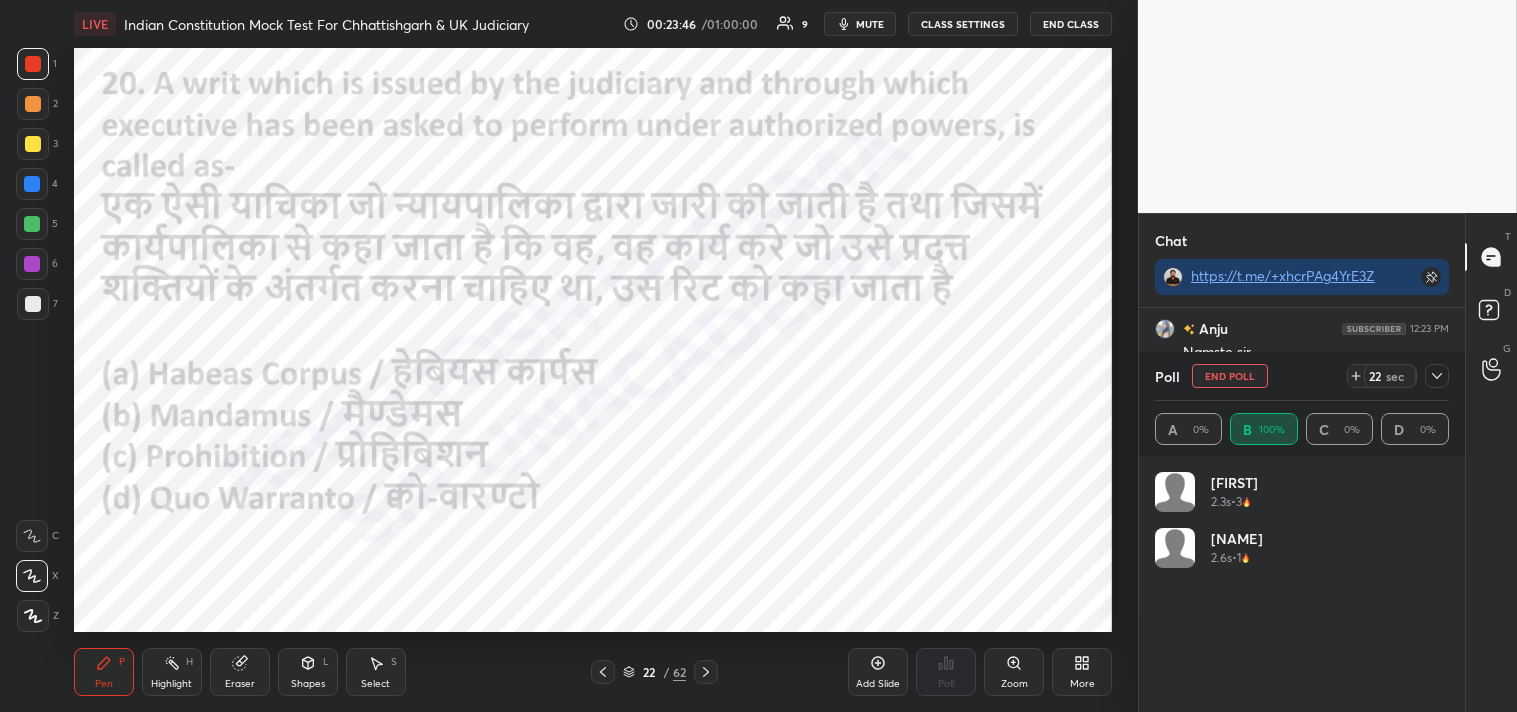 click 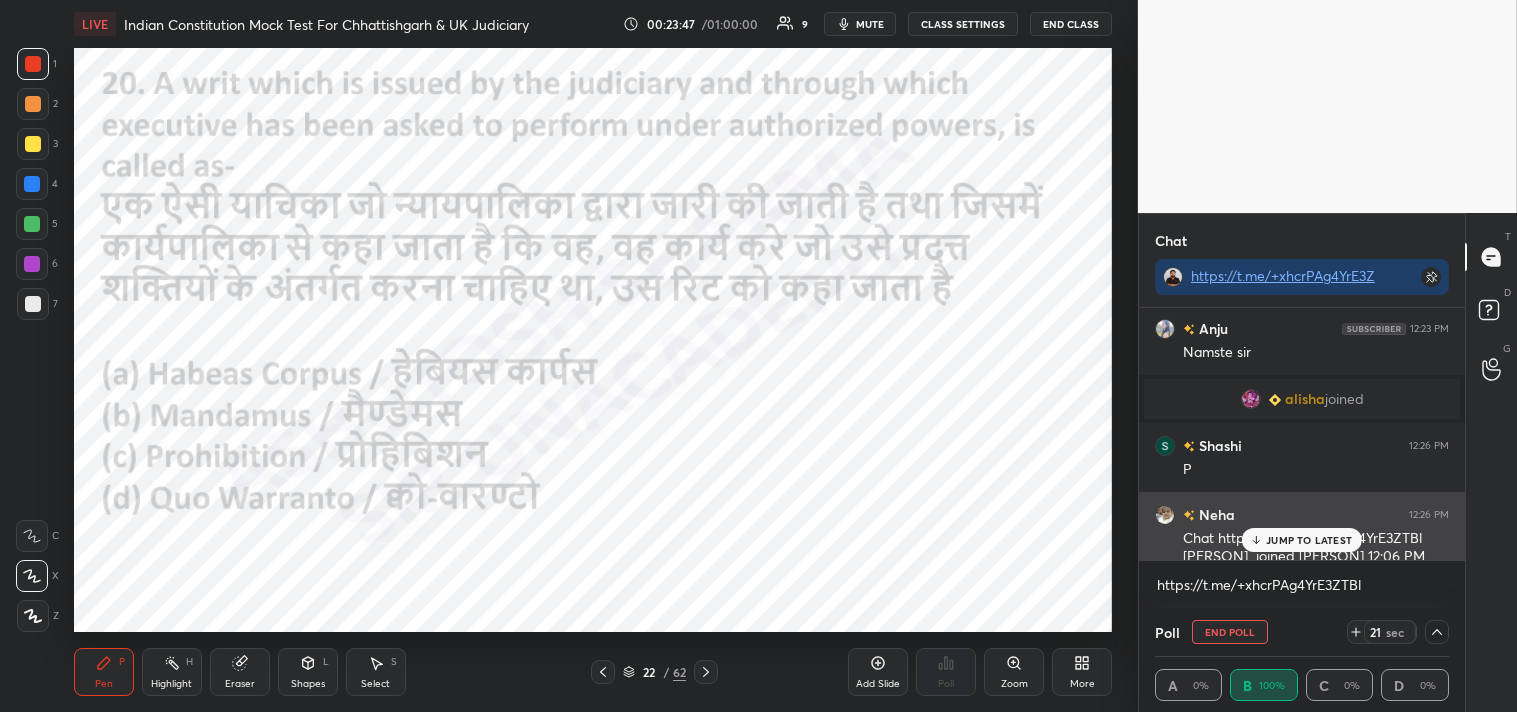 click on "JUMP TO LATEST" at bounding box center (1309, 540) 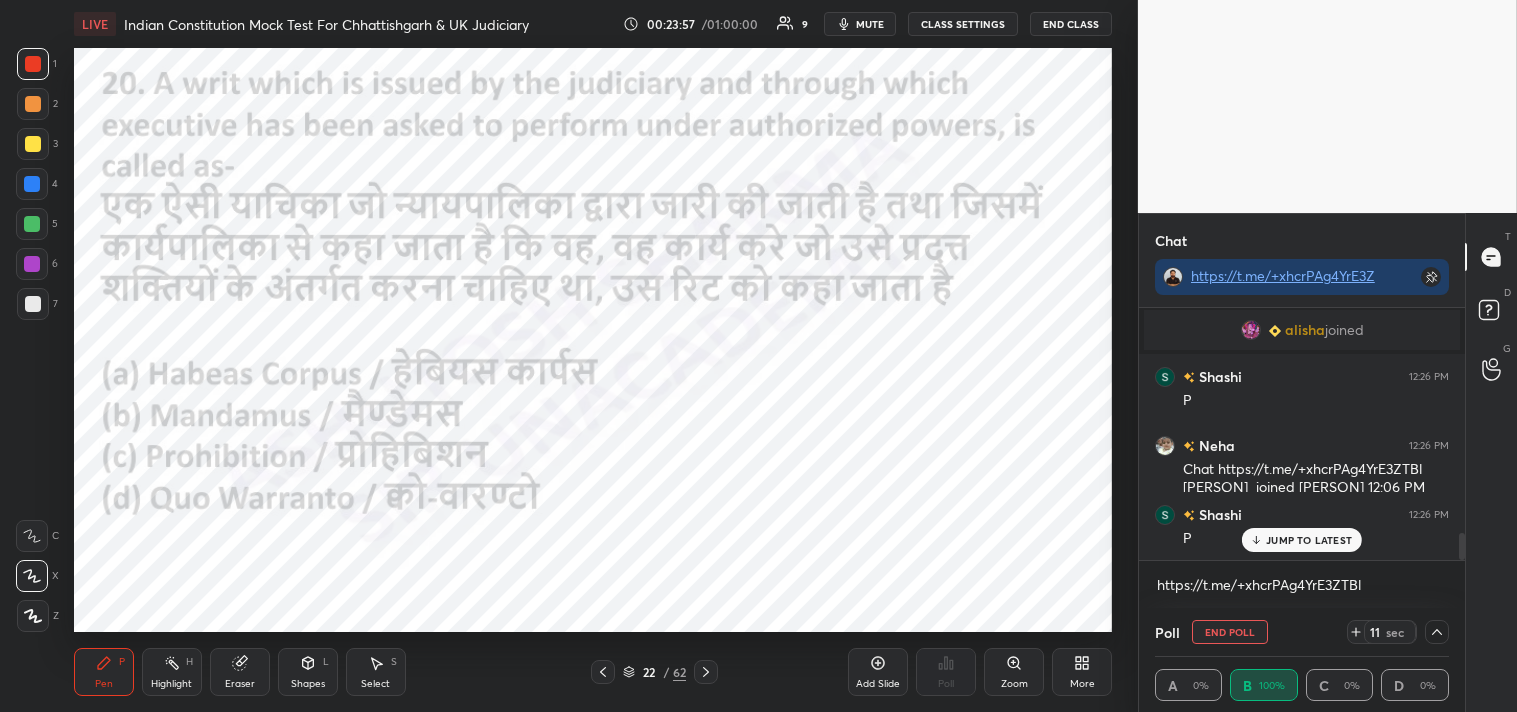 click on "JUMP TO LATEST" at bounding box center (1309, 540) 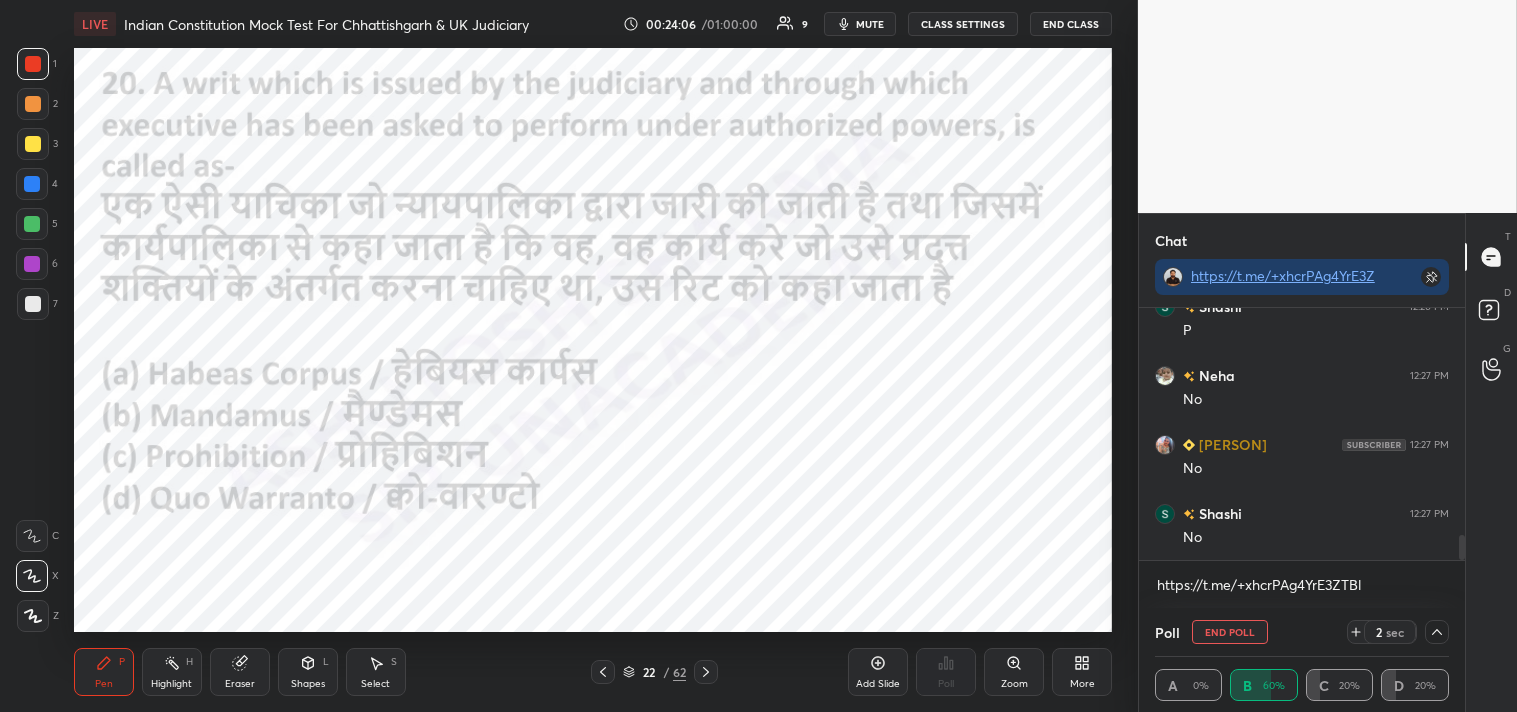 click 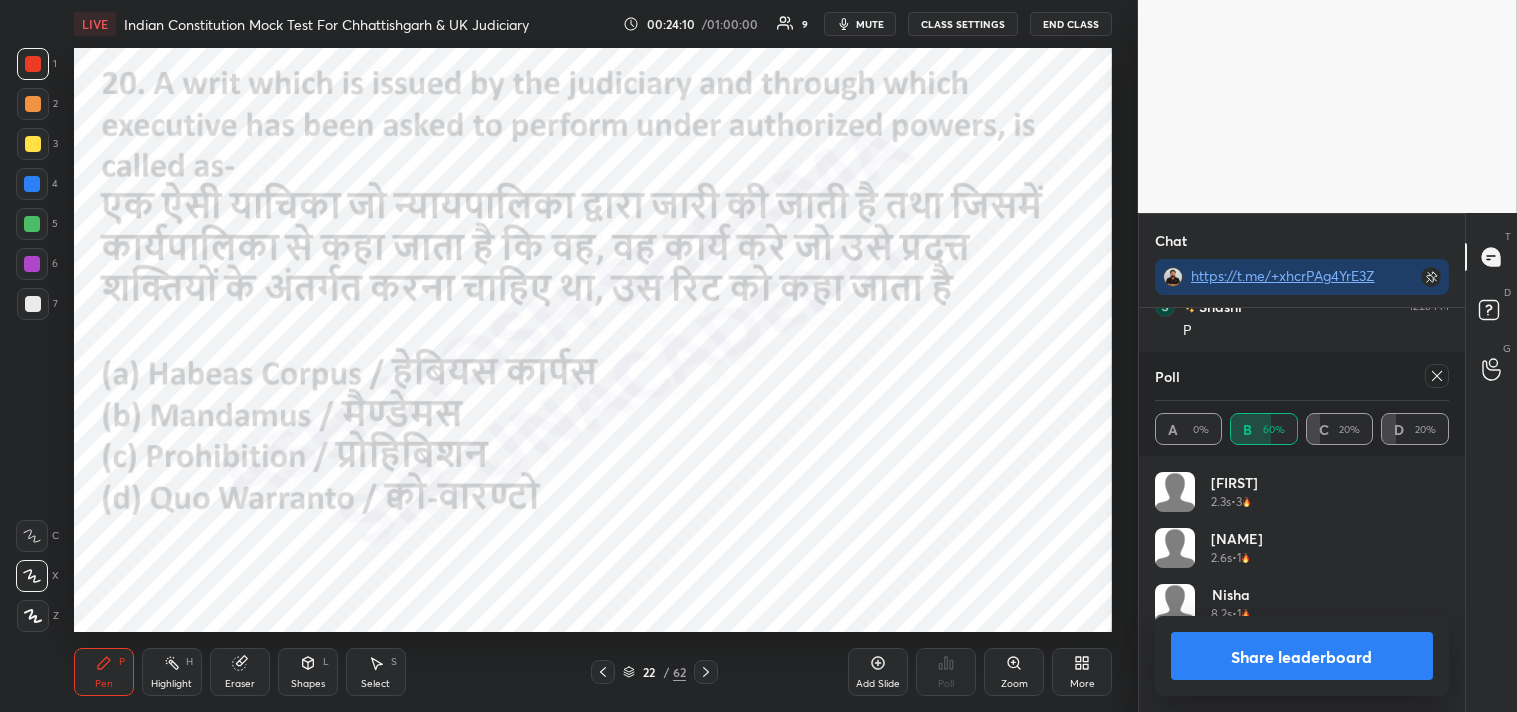 click 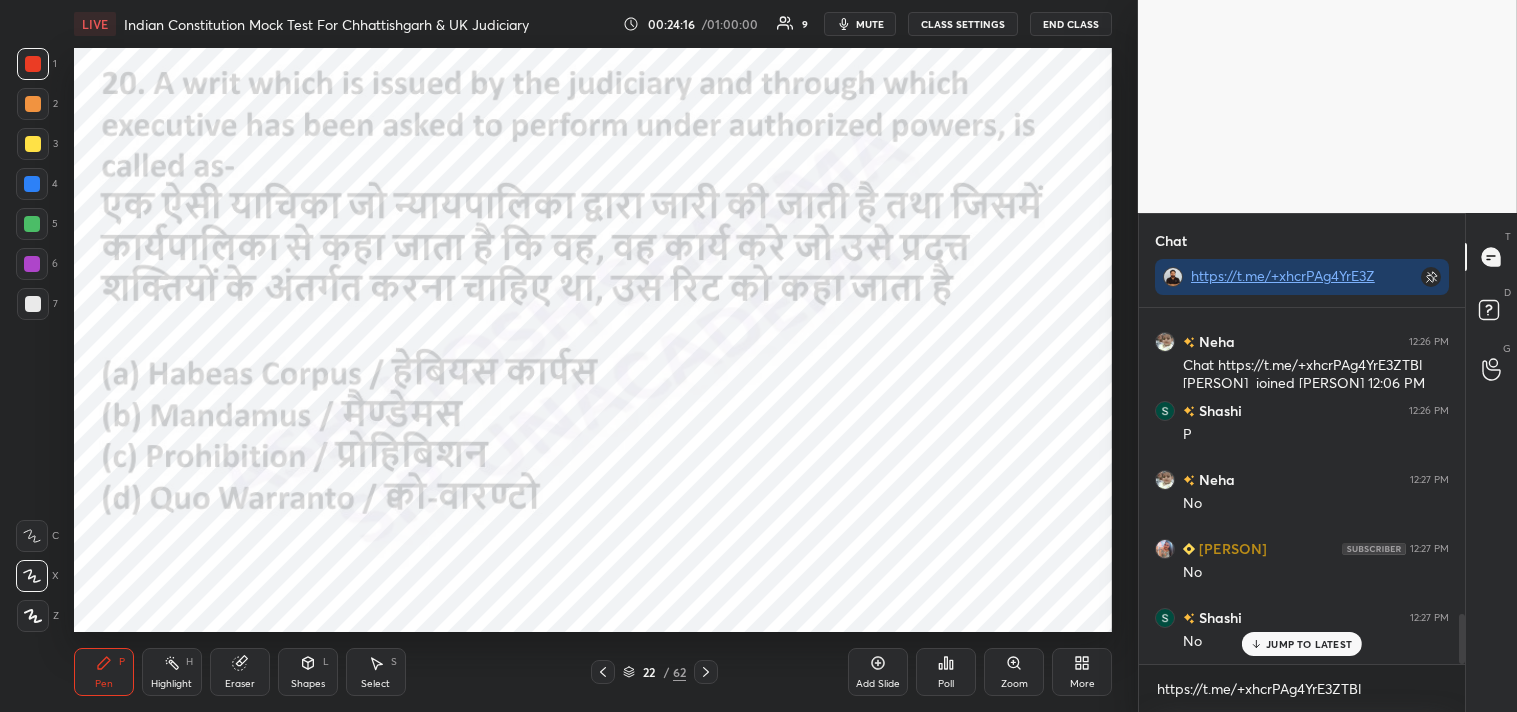 click 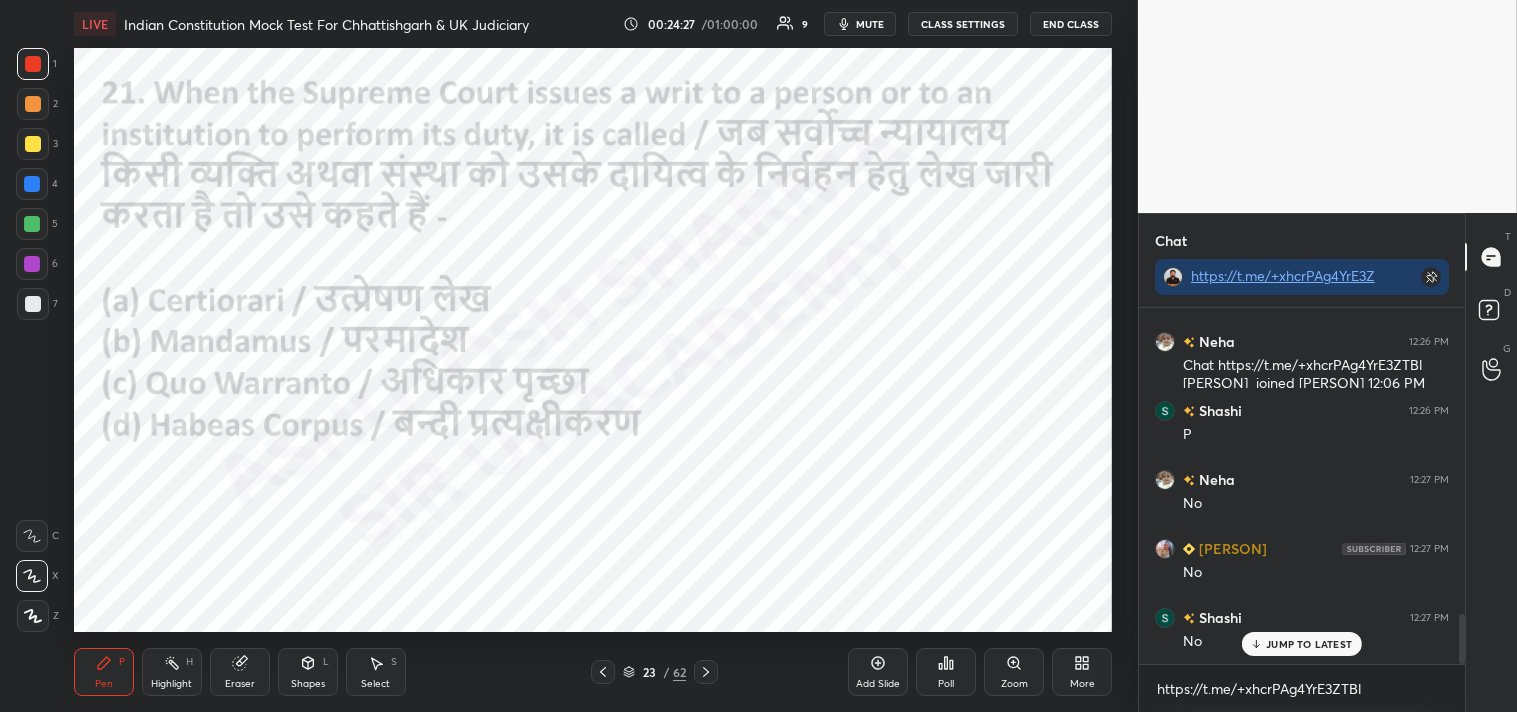 click 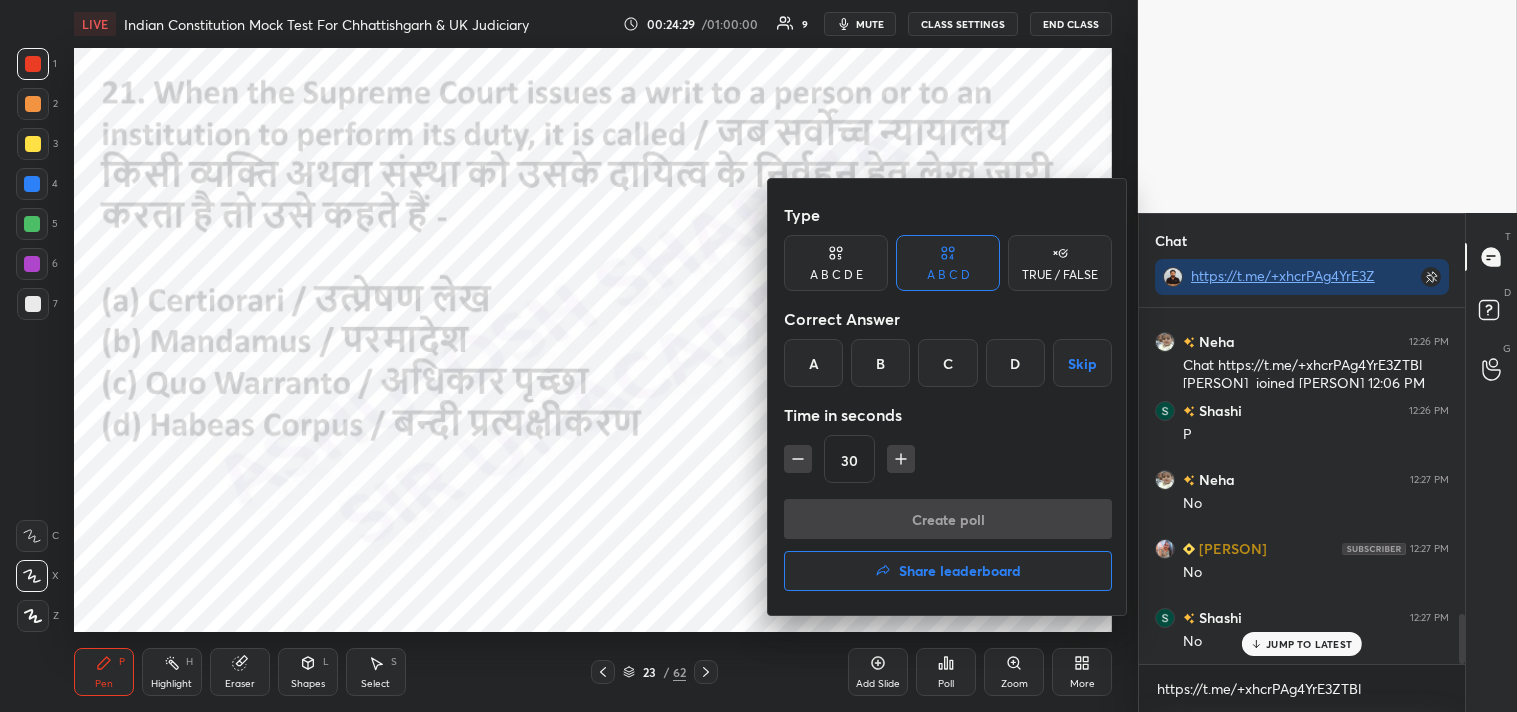 click on "B" at bounding box center [880, 363] 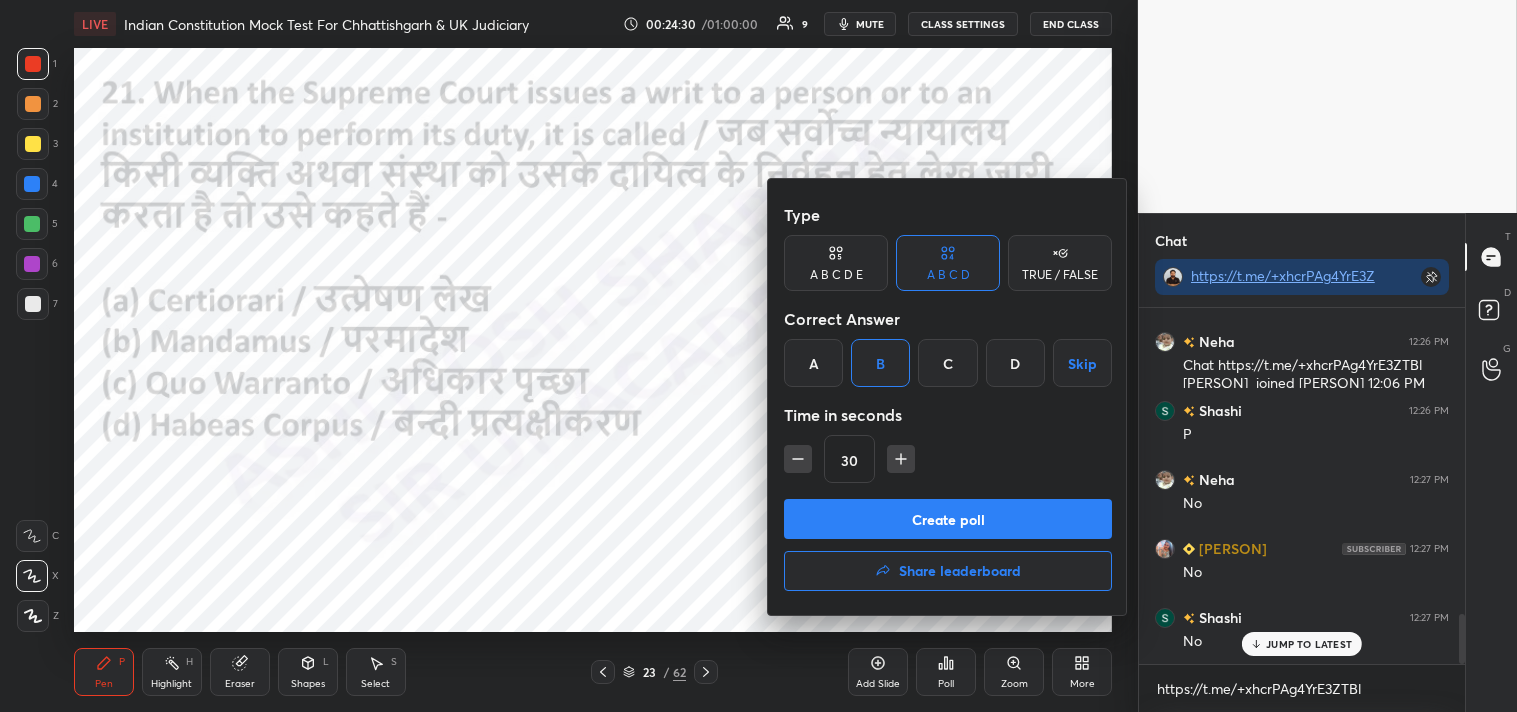 click on "Create poll" at bounding box center (948, 519) 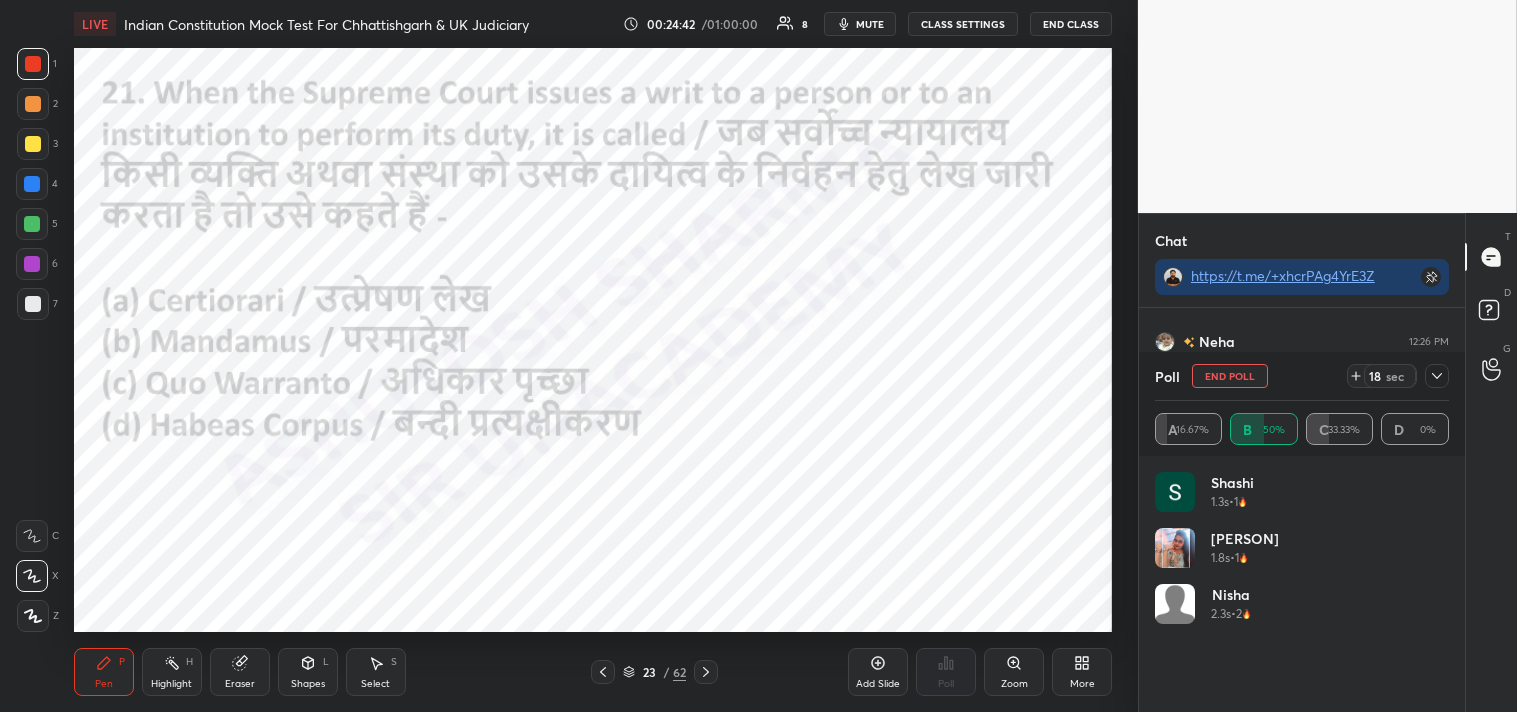 click 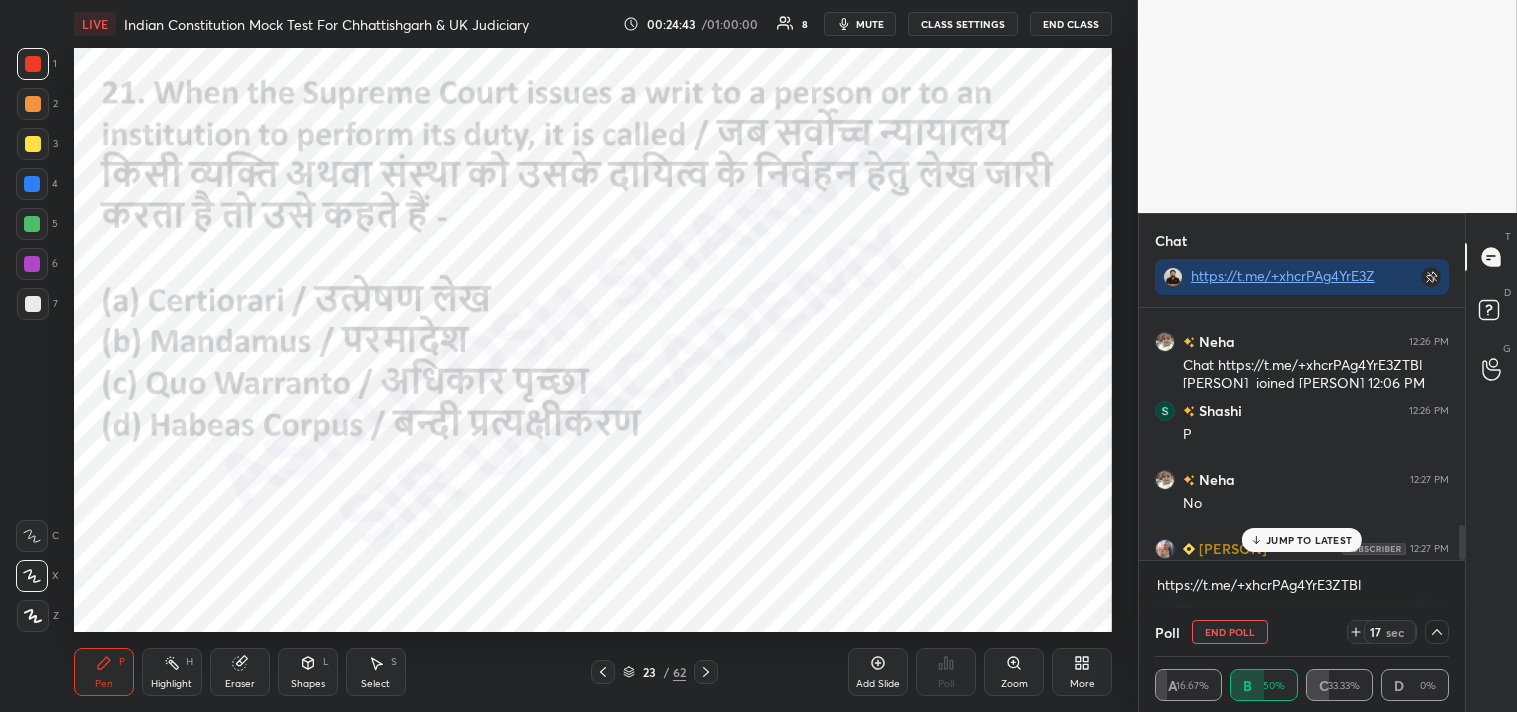 click on "JUMP TO LATEST" at bounding box center [1309, 540] 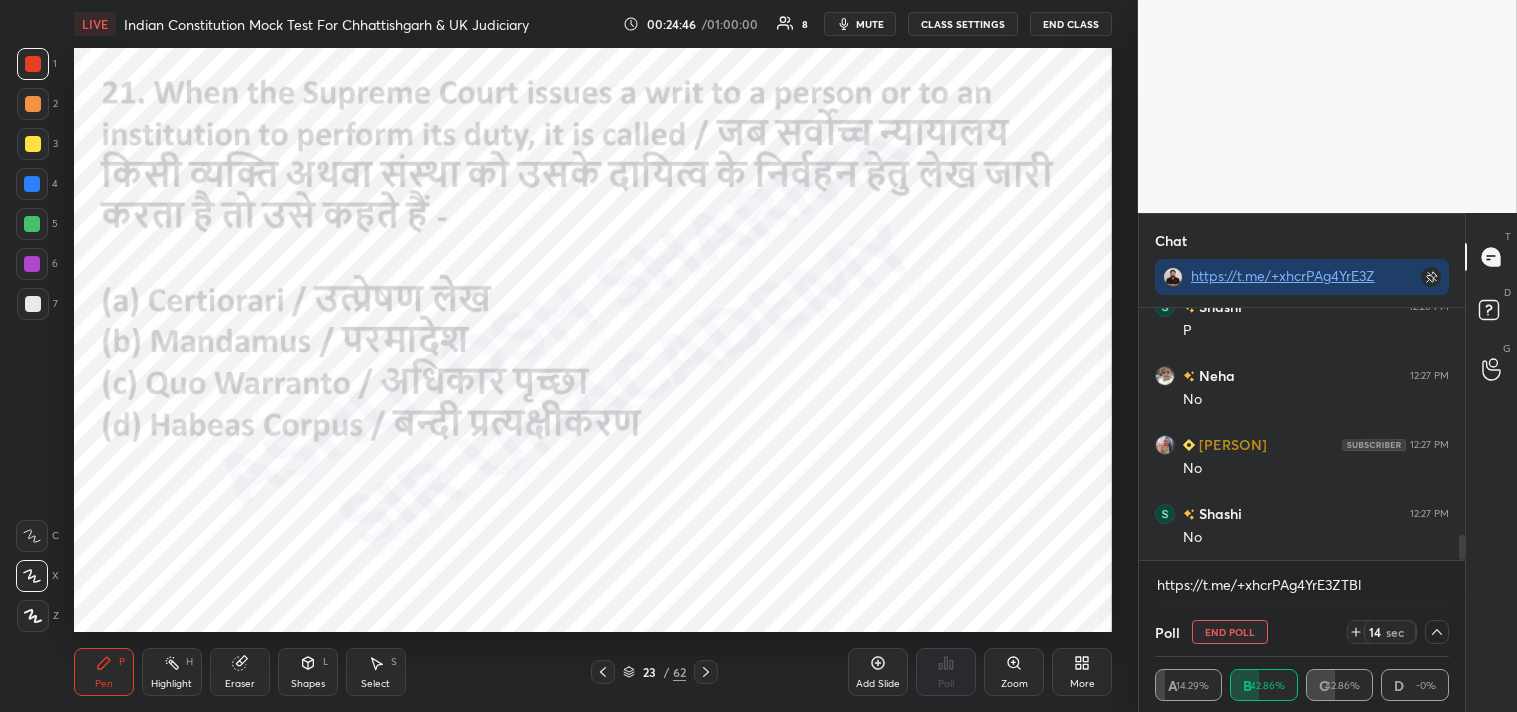 click at bounding box center [1437, 632] 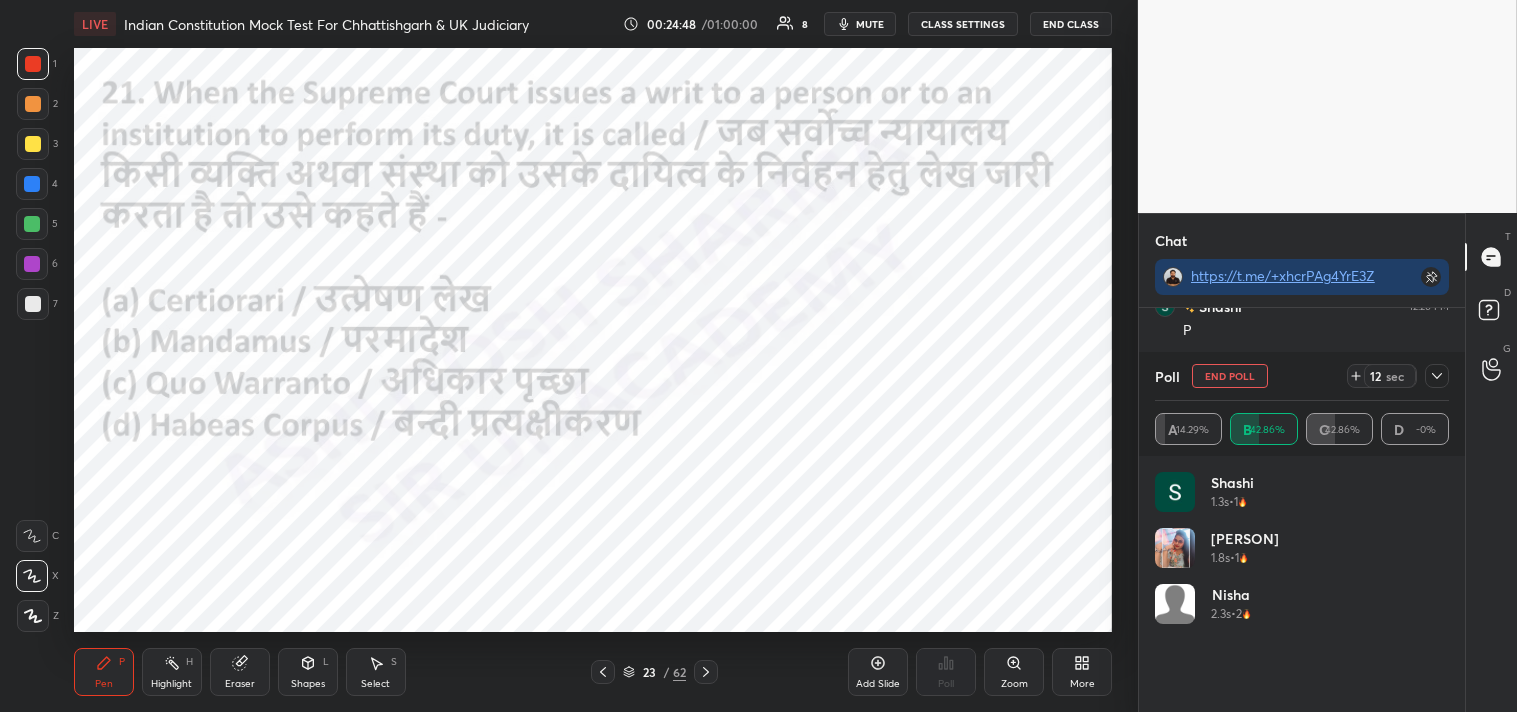 click at bounding box center (1437, 376) 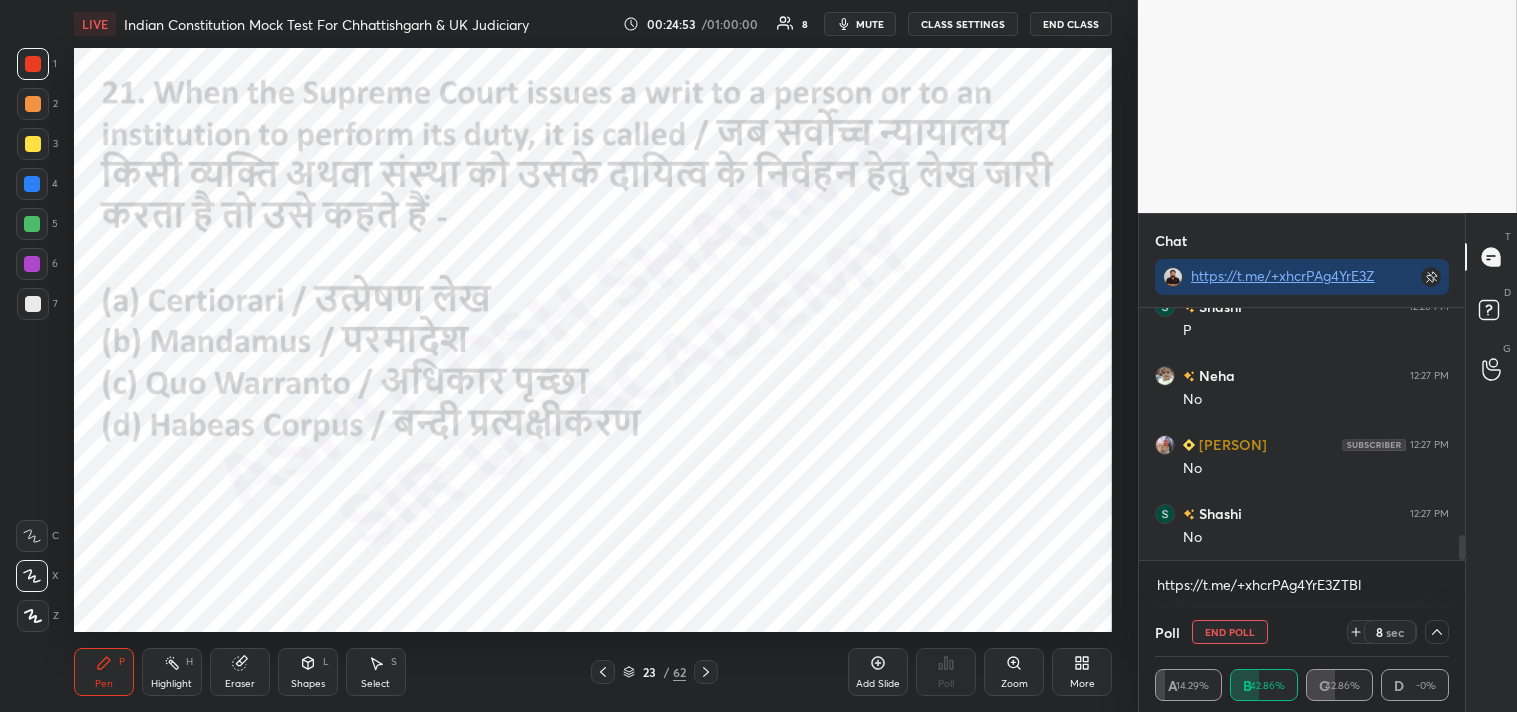 click at bounding box center (1437, 632) 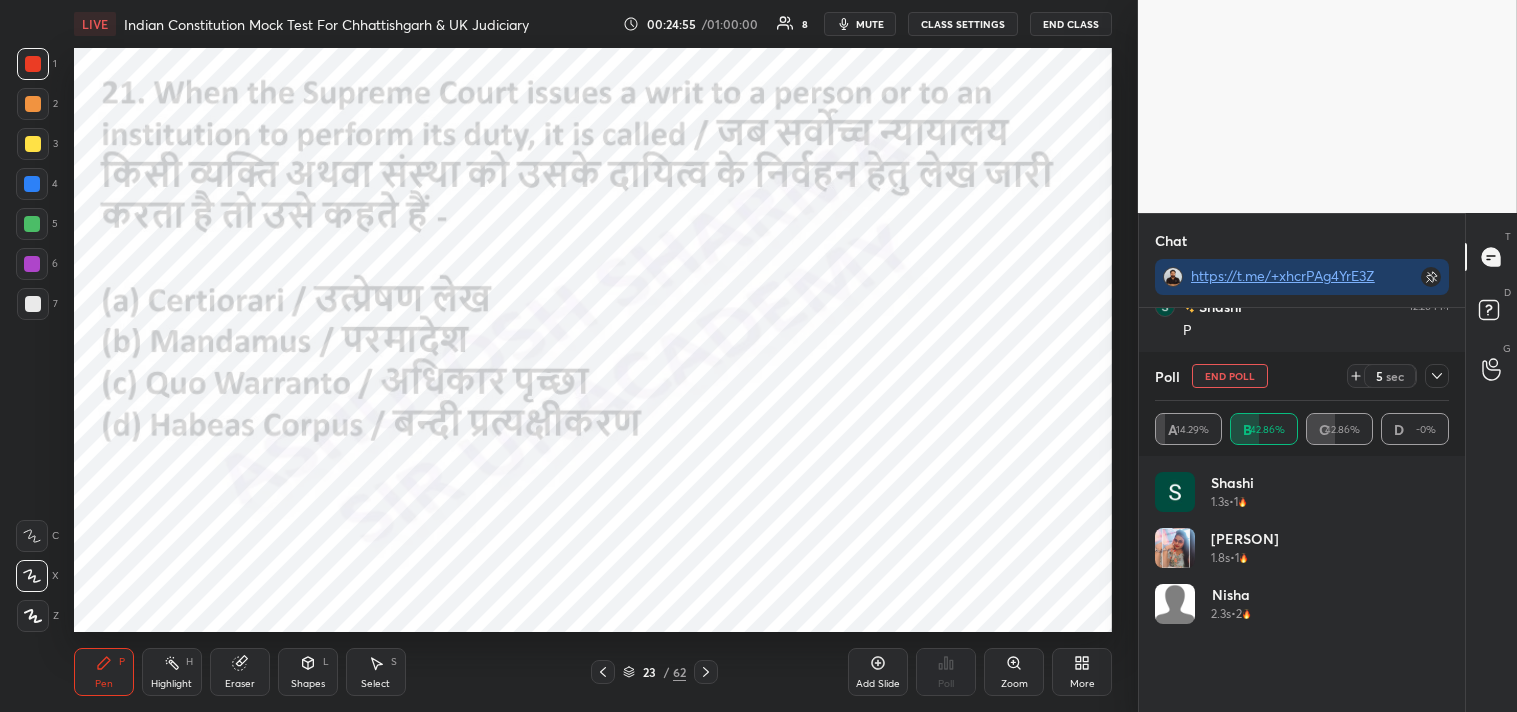 drag, startPoint x: 1435, startPoint y: 375, endPoint x: 1432, endPoint y: 387, distance: 12.369317 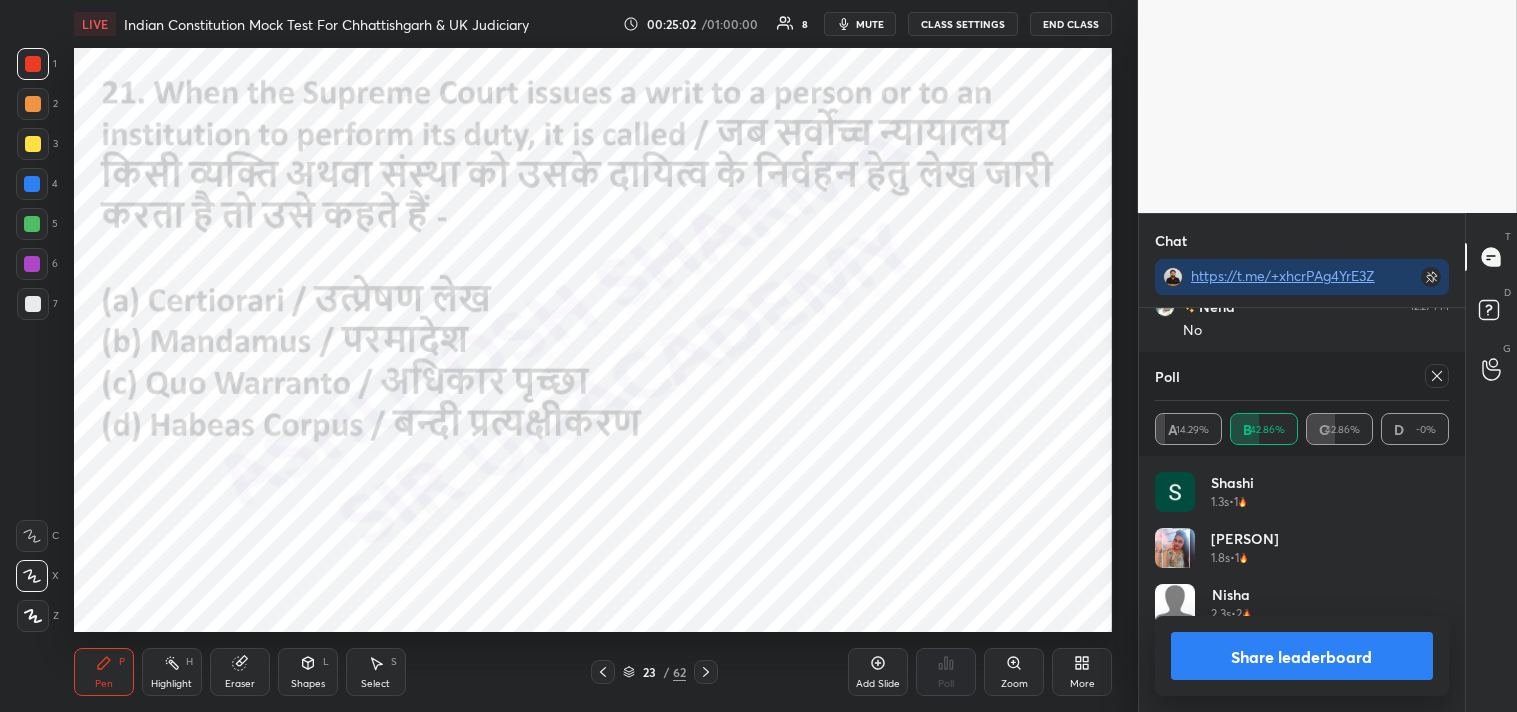 click 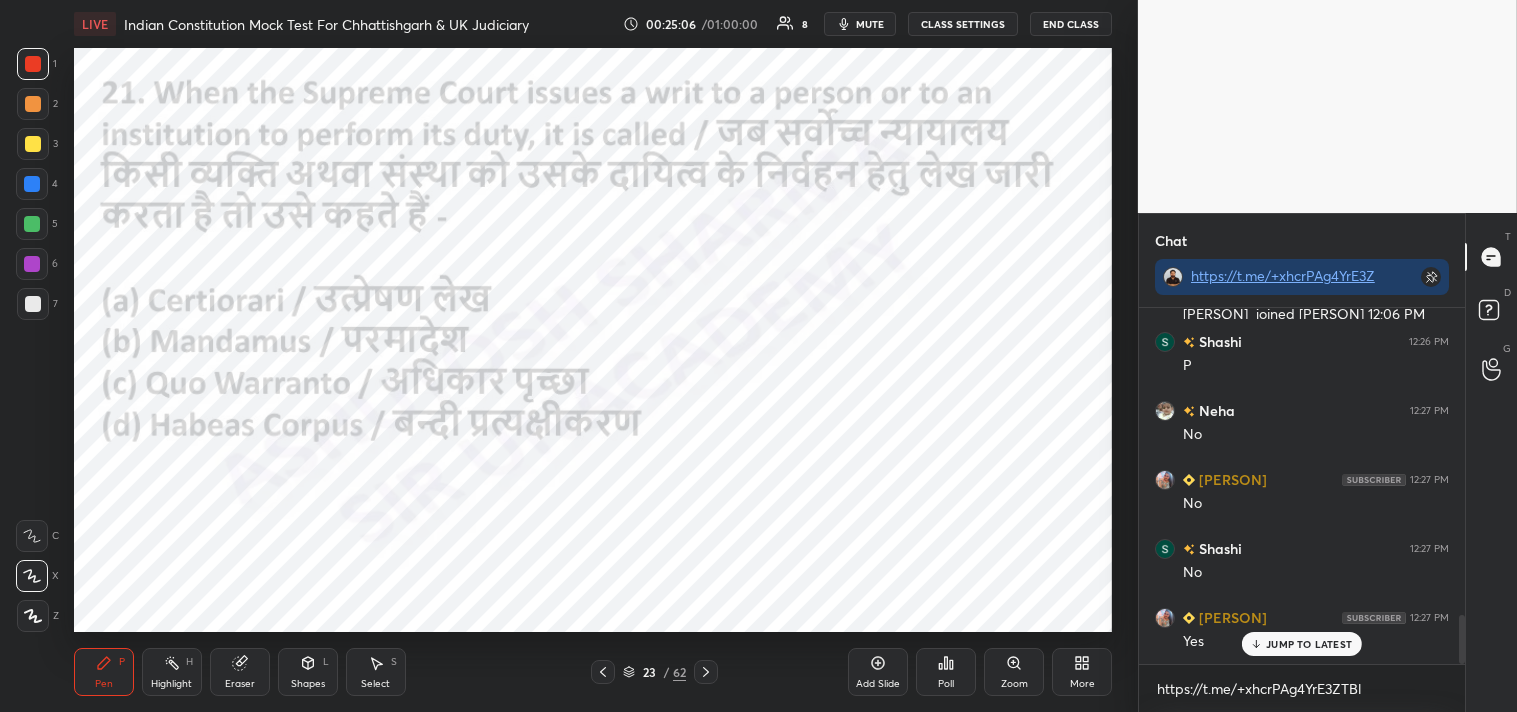 click 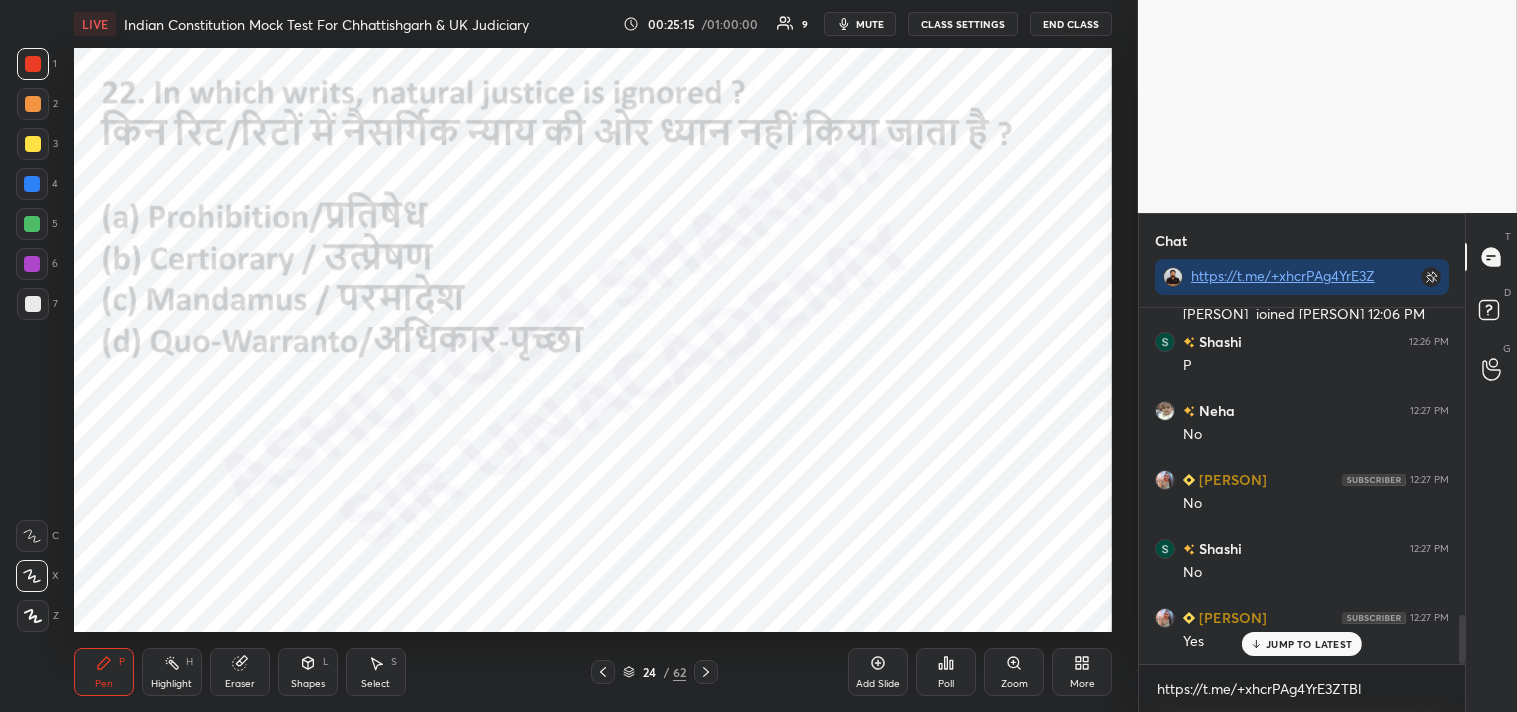 click 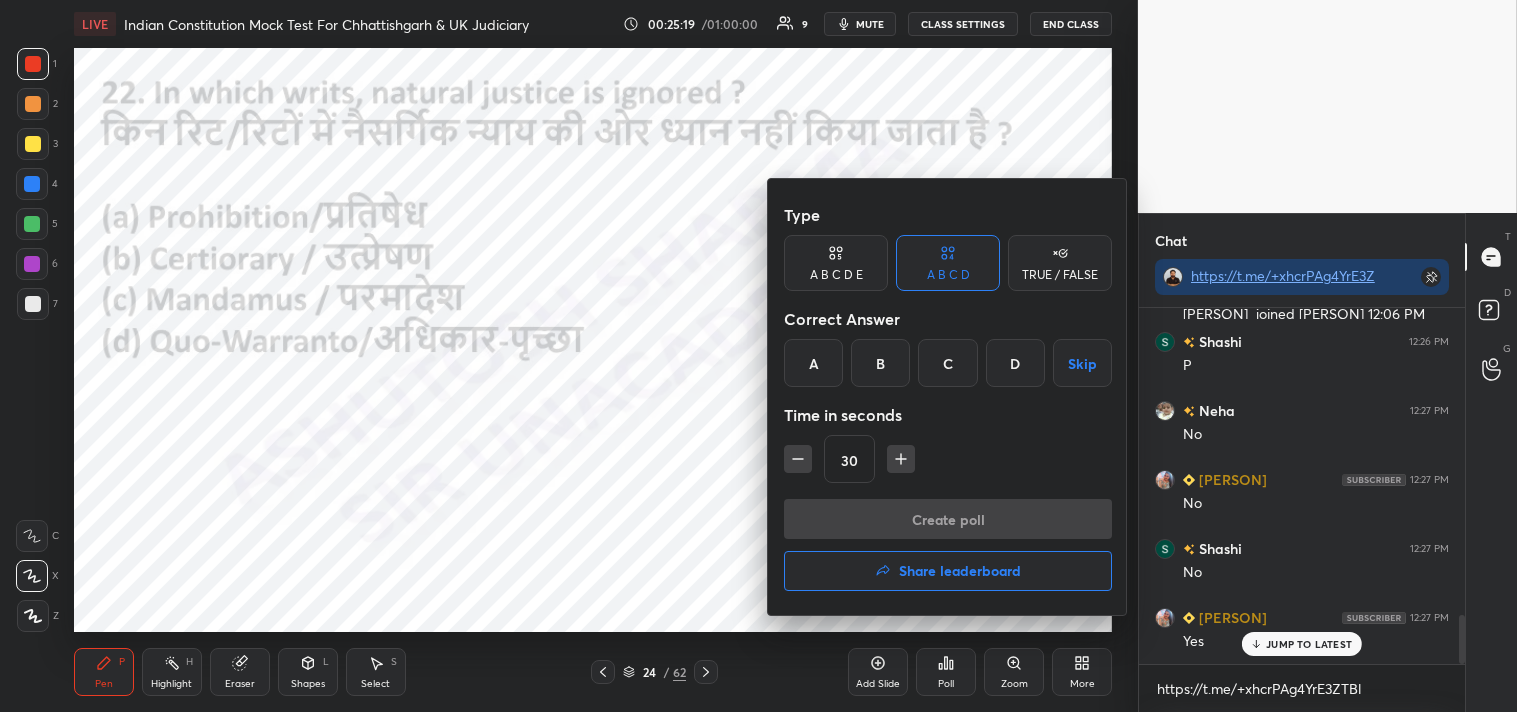 click on "C" at bounding box center [947, 363] 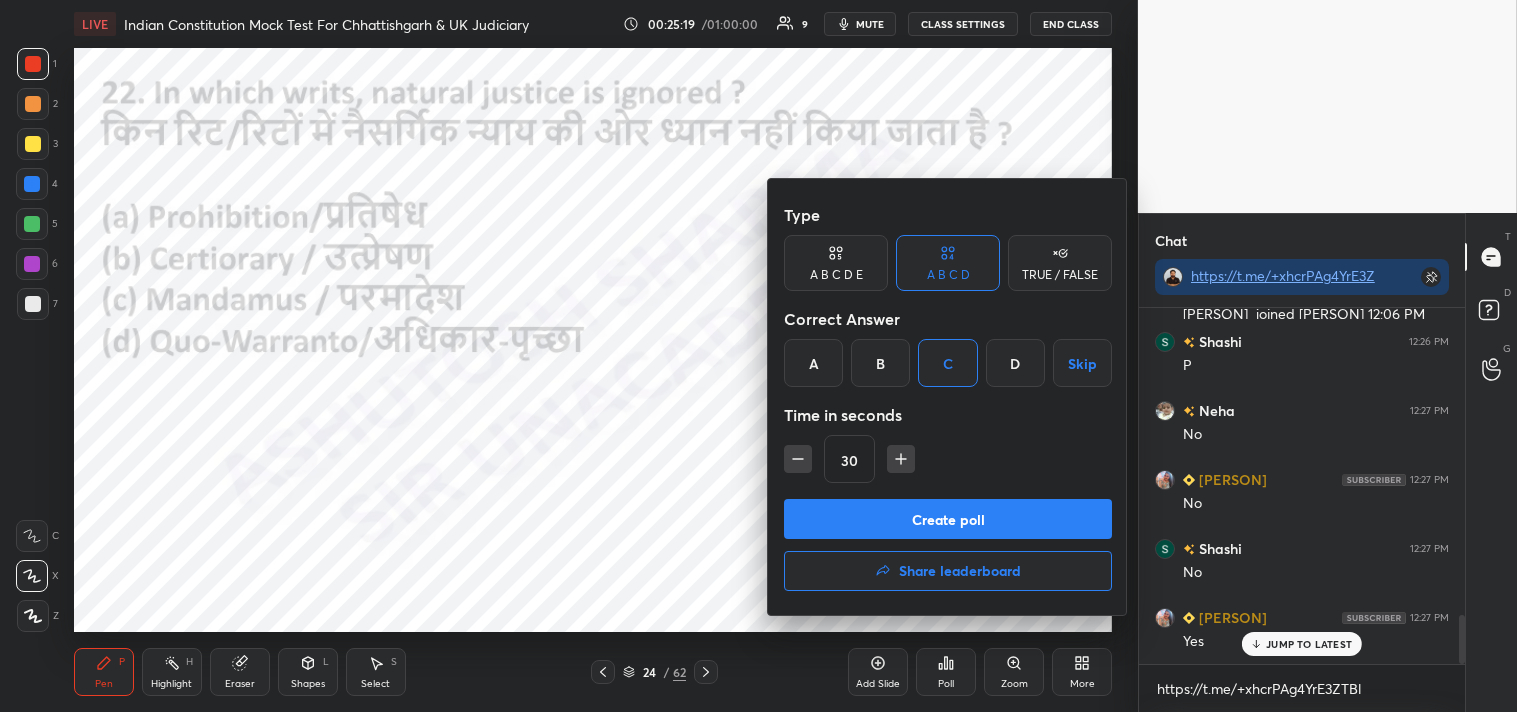 click on "Create poll" at bounding box center (948, 519) 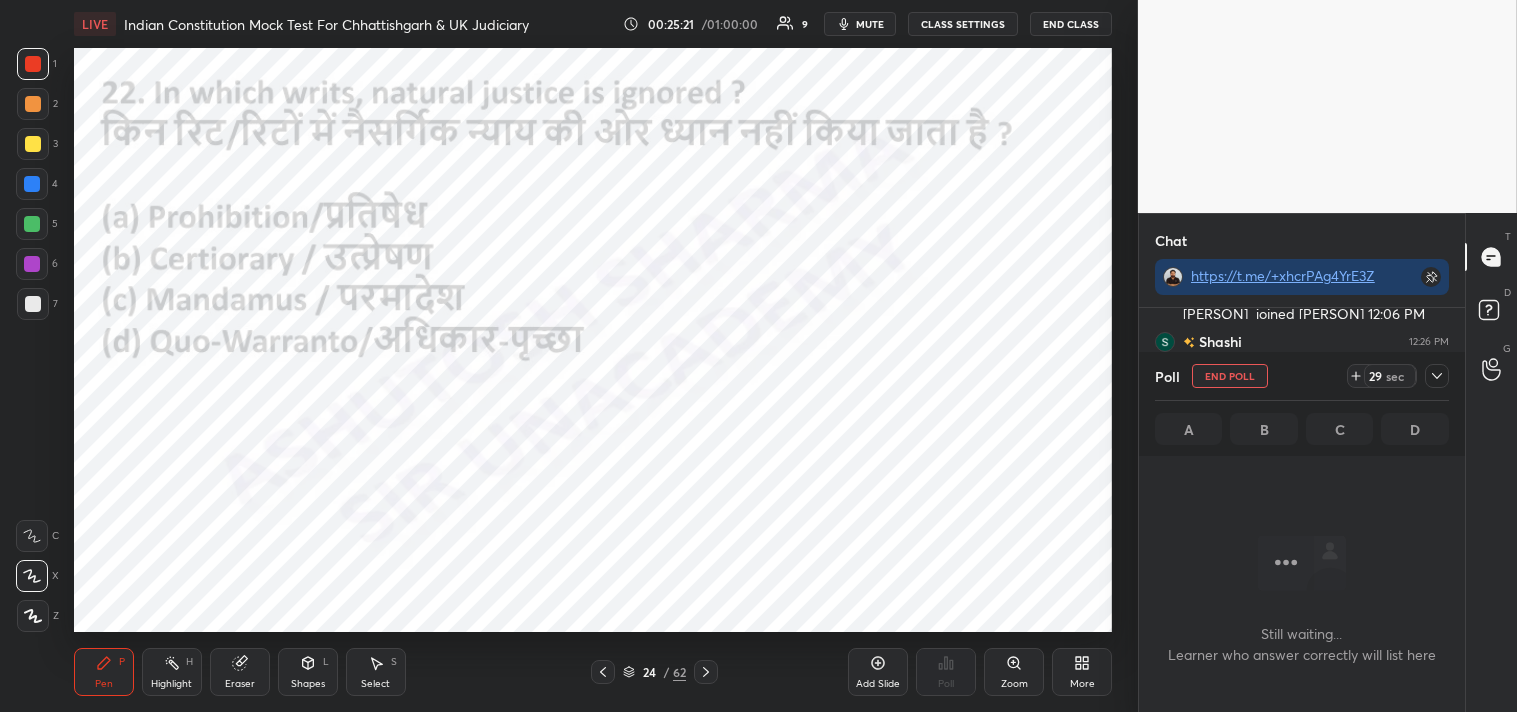 click 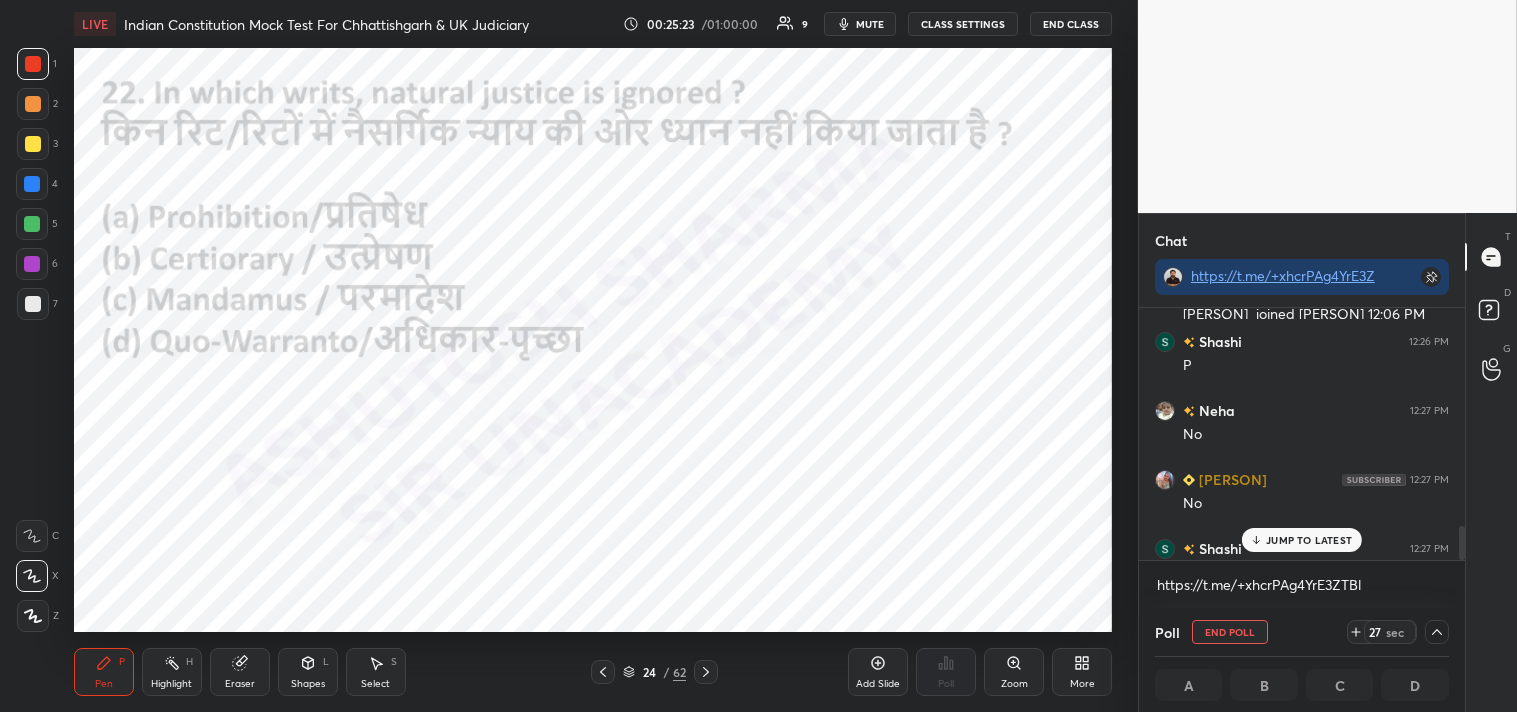click on "JUMP TO LATEST" at bounding box center (1309, 540) 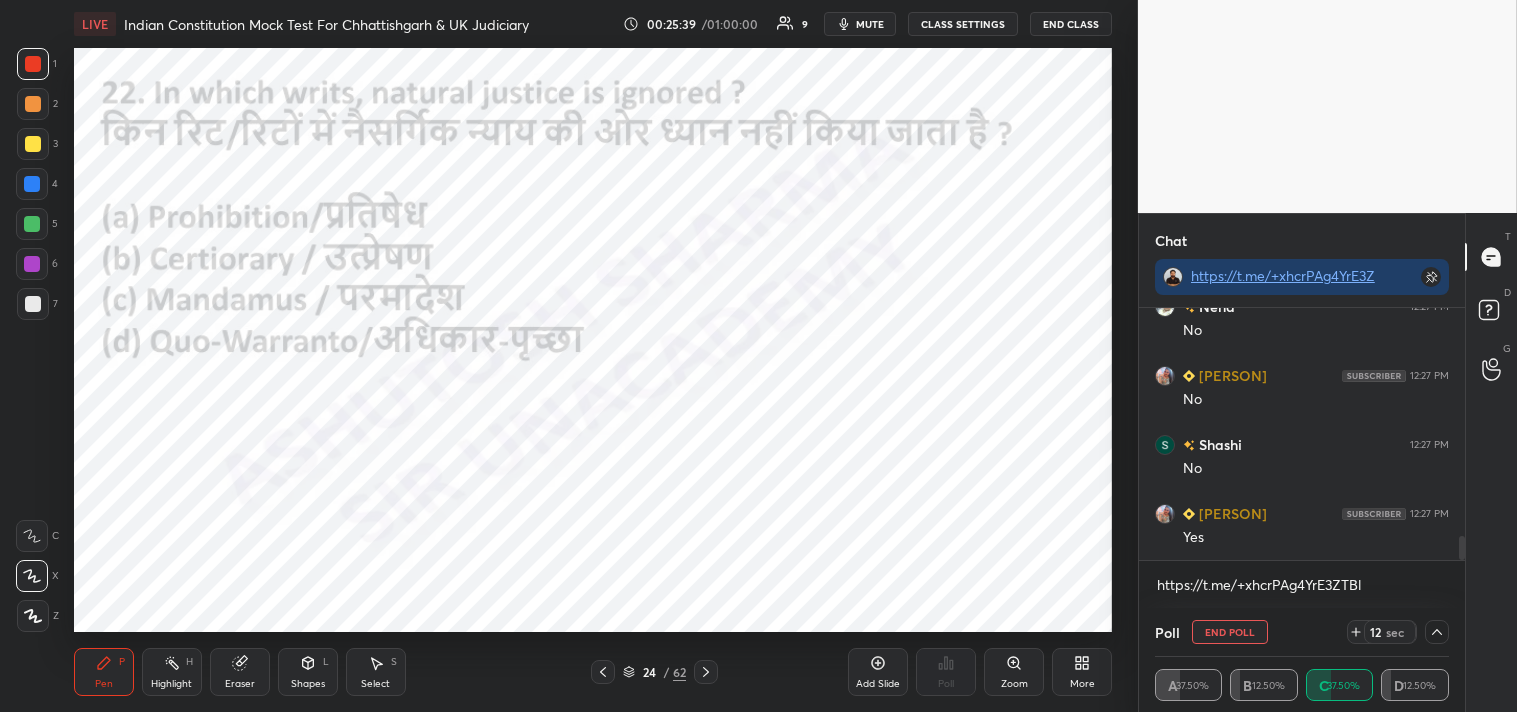 click on "End Poll" at bounding box center (1230, 632) 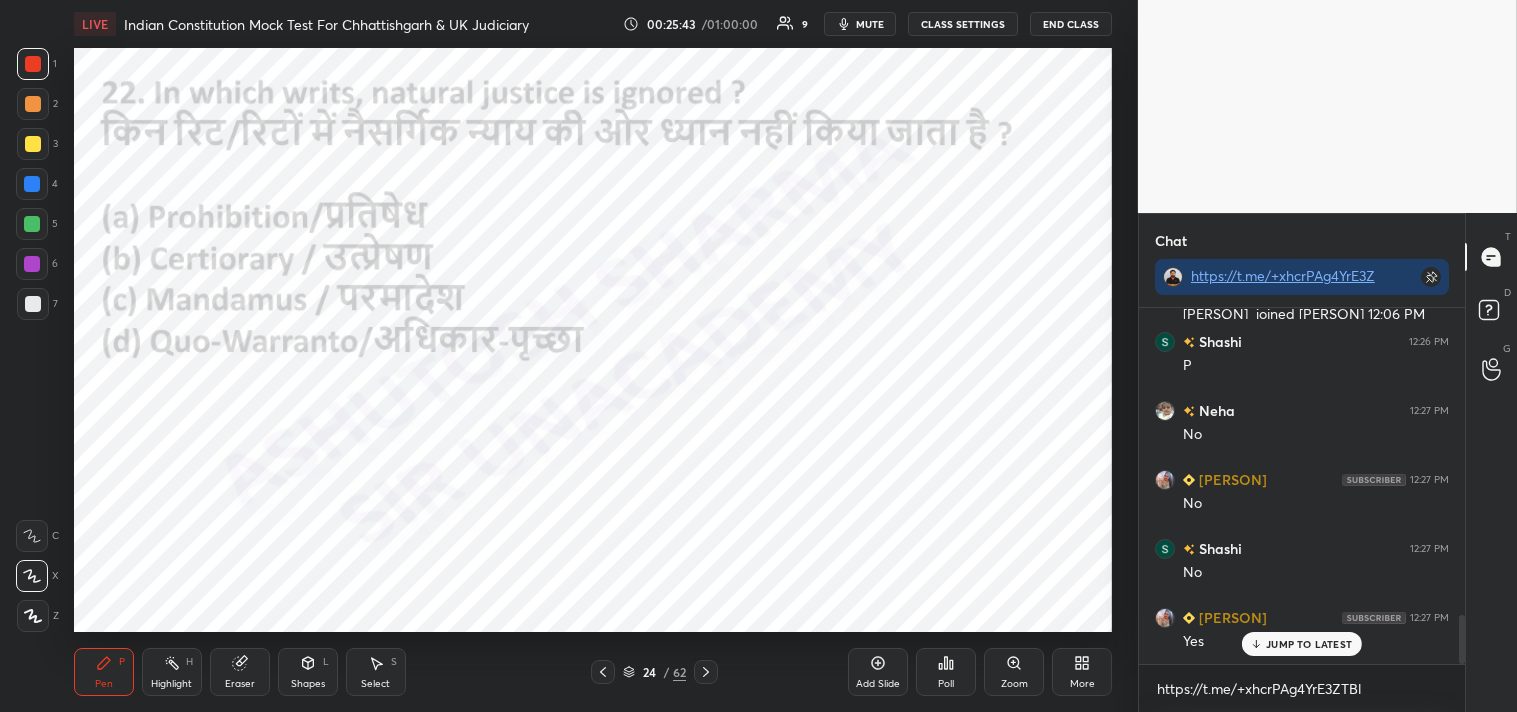 click 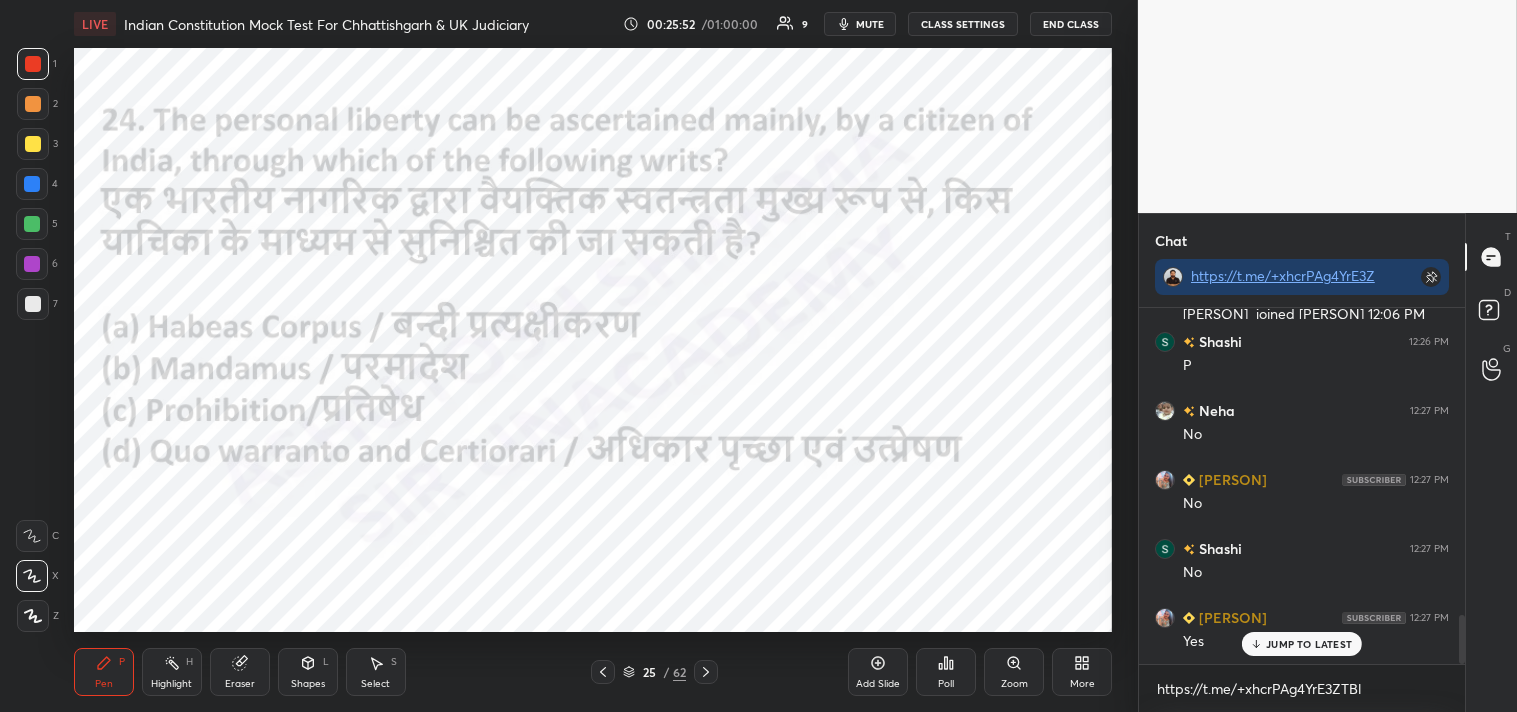 click on "Poll" at bounding box center [946, 672] 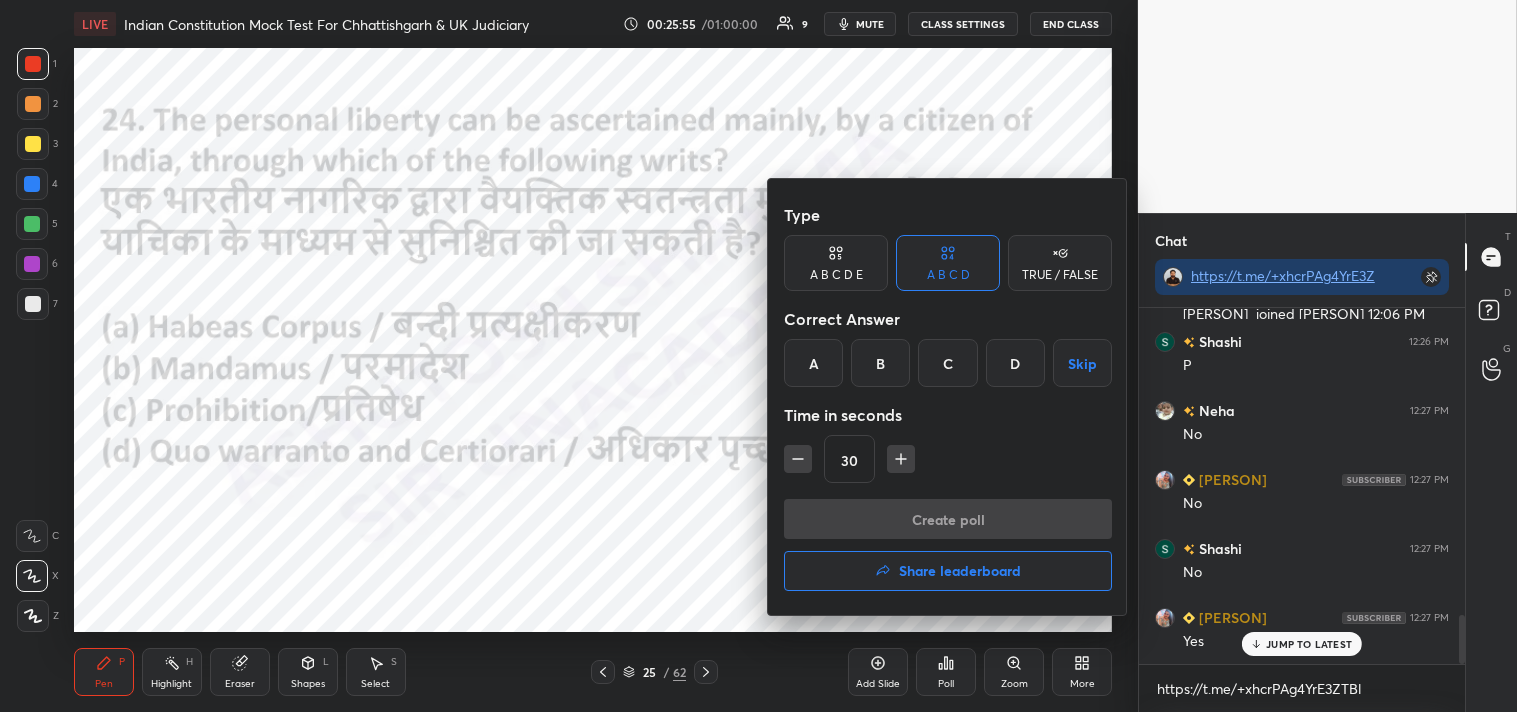 click on "A" at bounding box center (813, 363) 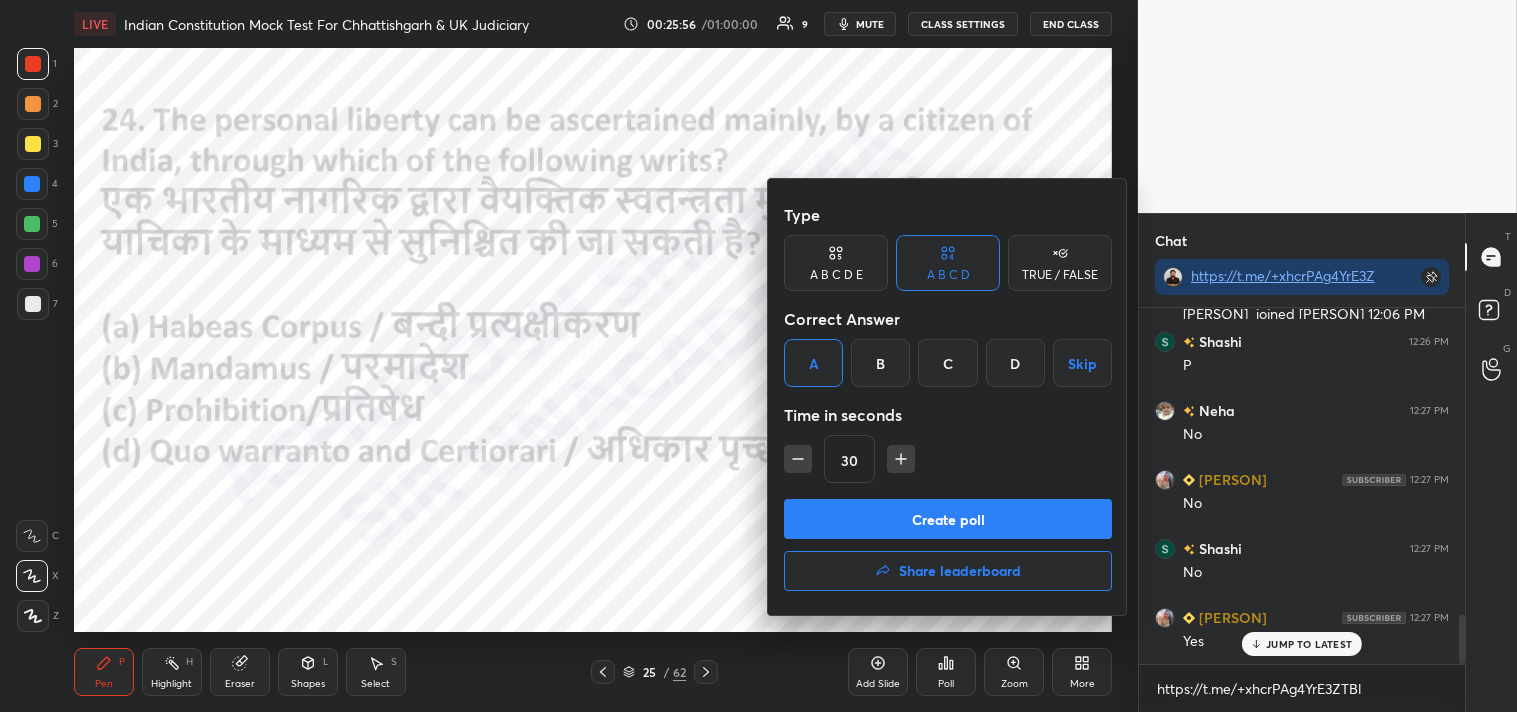 click on "Create poll" at bounding box center (948, 519) 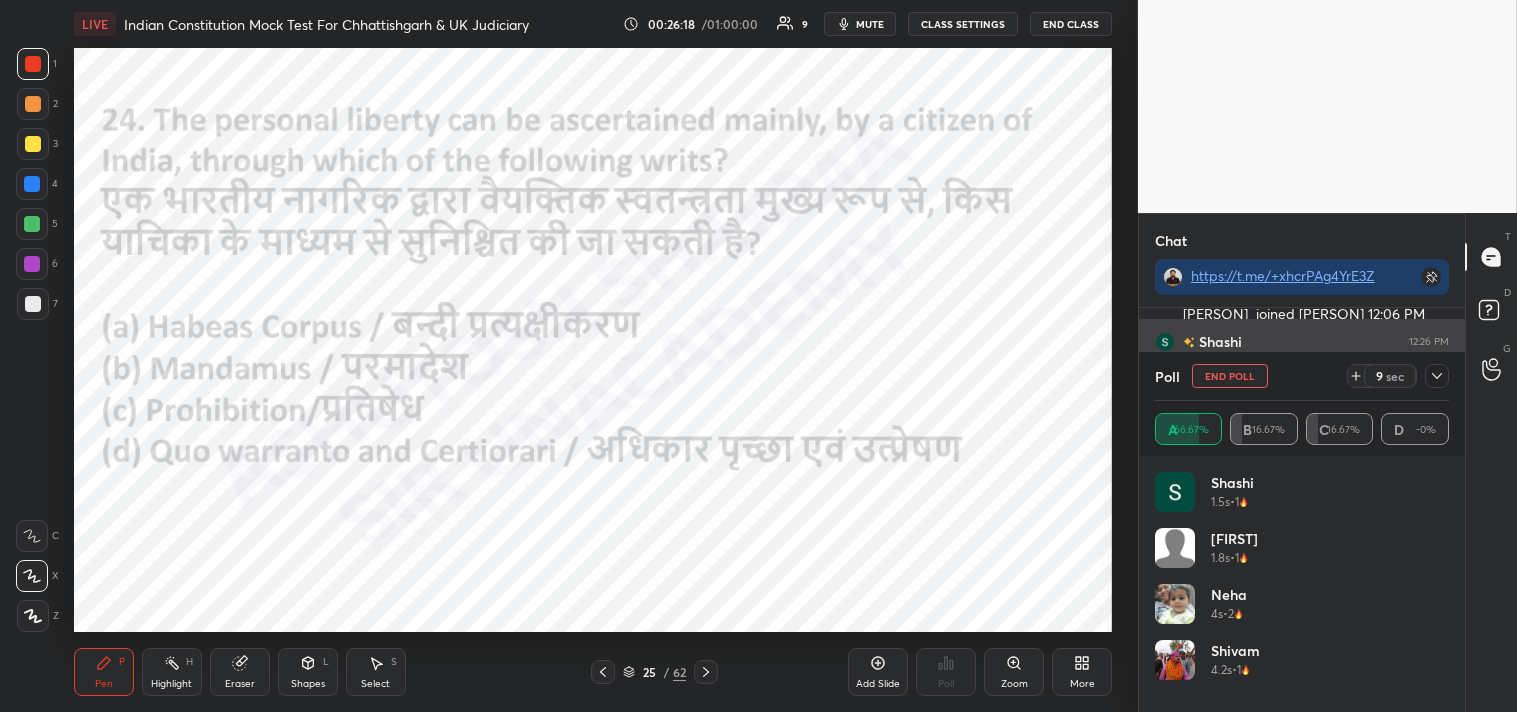 click 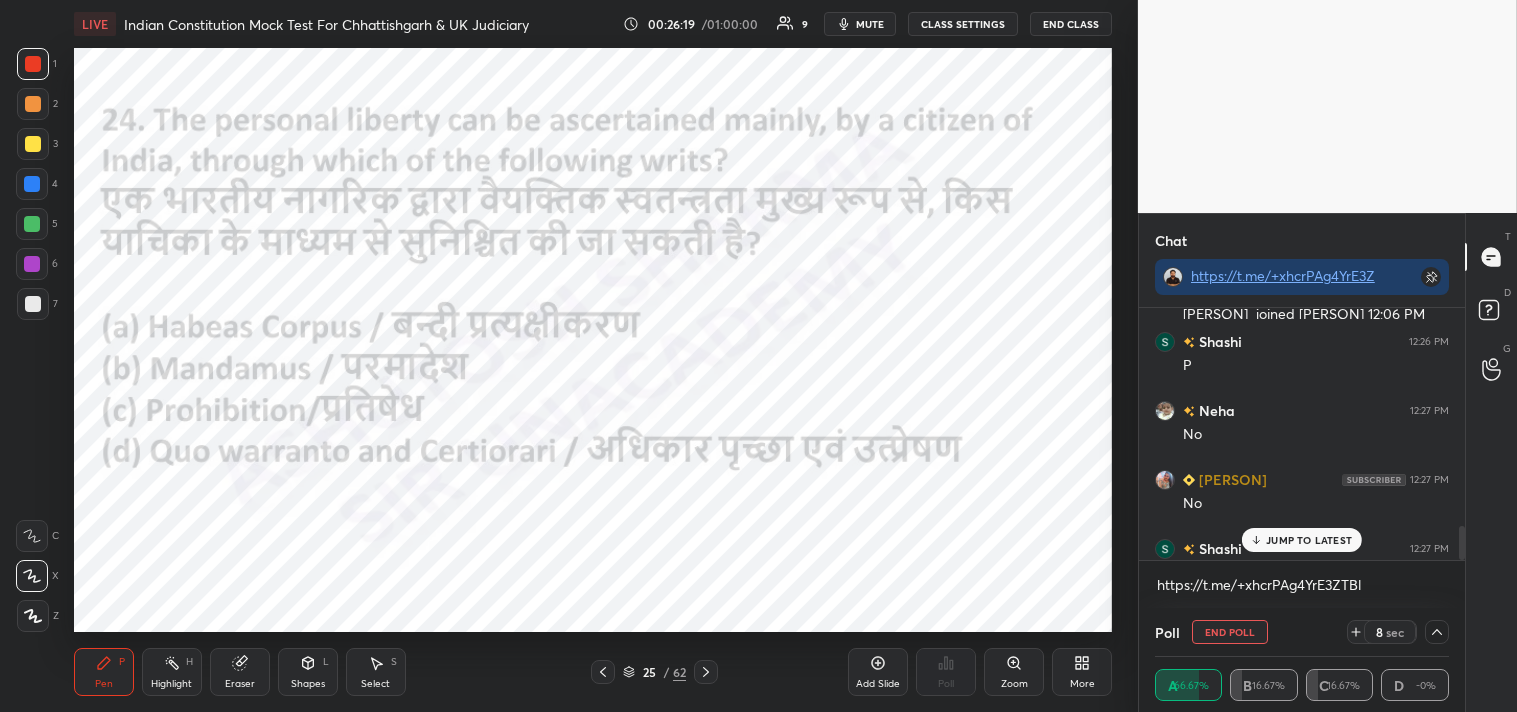 click on "JUMP TO LATEST" at bounding box center [1309, 540] 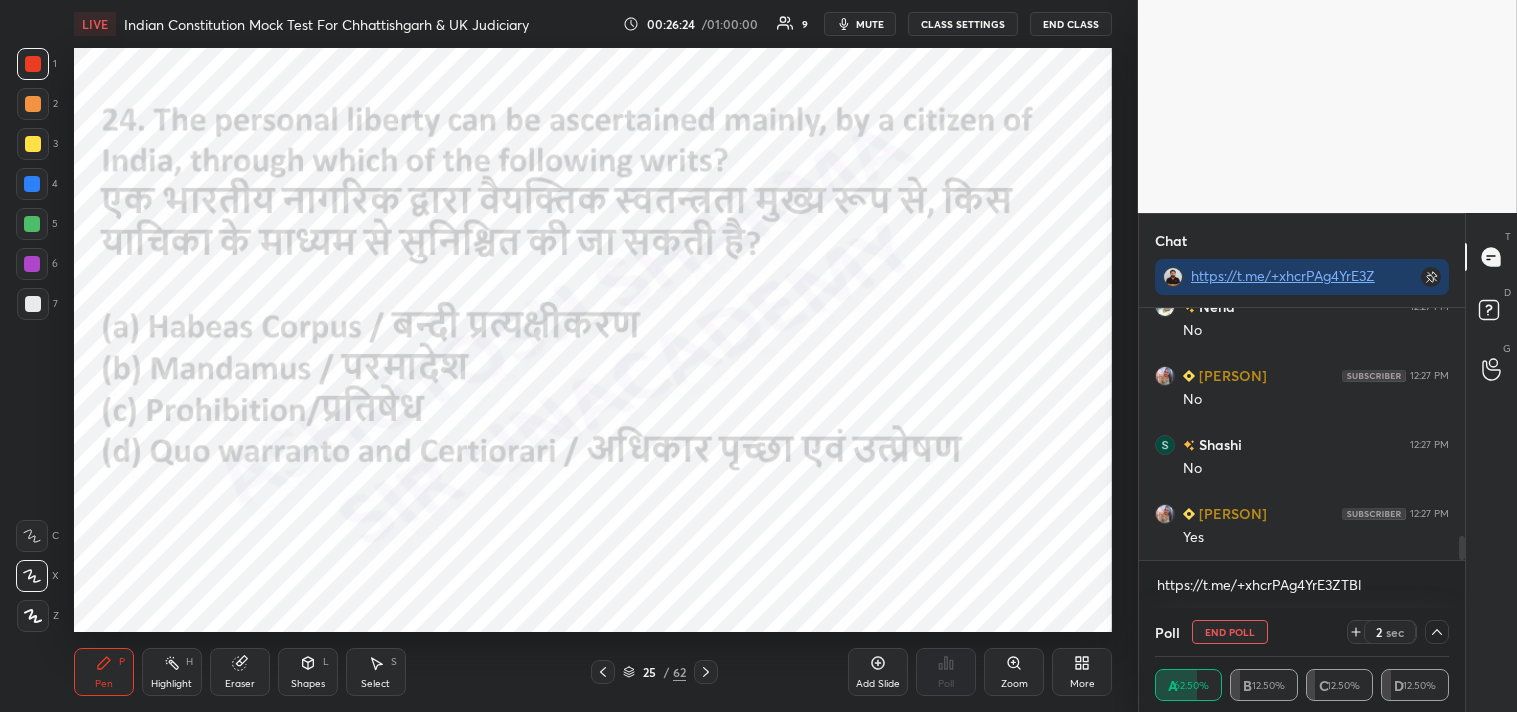 click on "End Poll" at bounding box center (1230, 632) 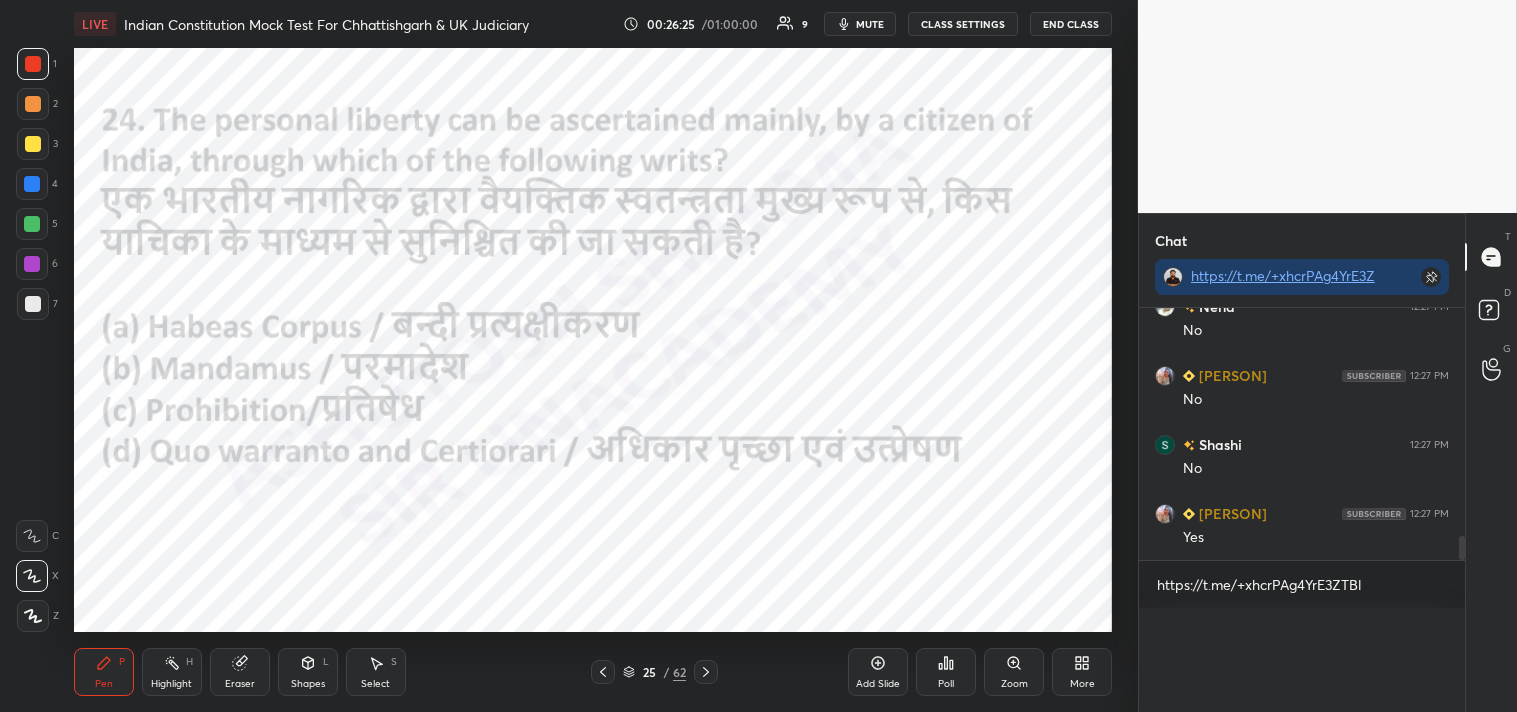 scroll, scrollTop: 288, scrollLeft: 320, axis: both 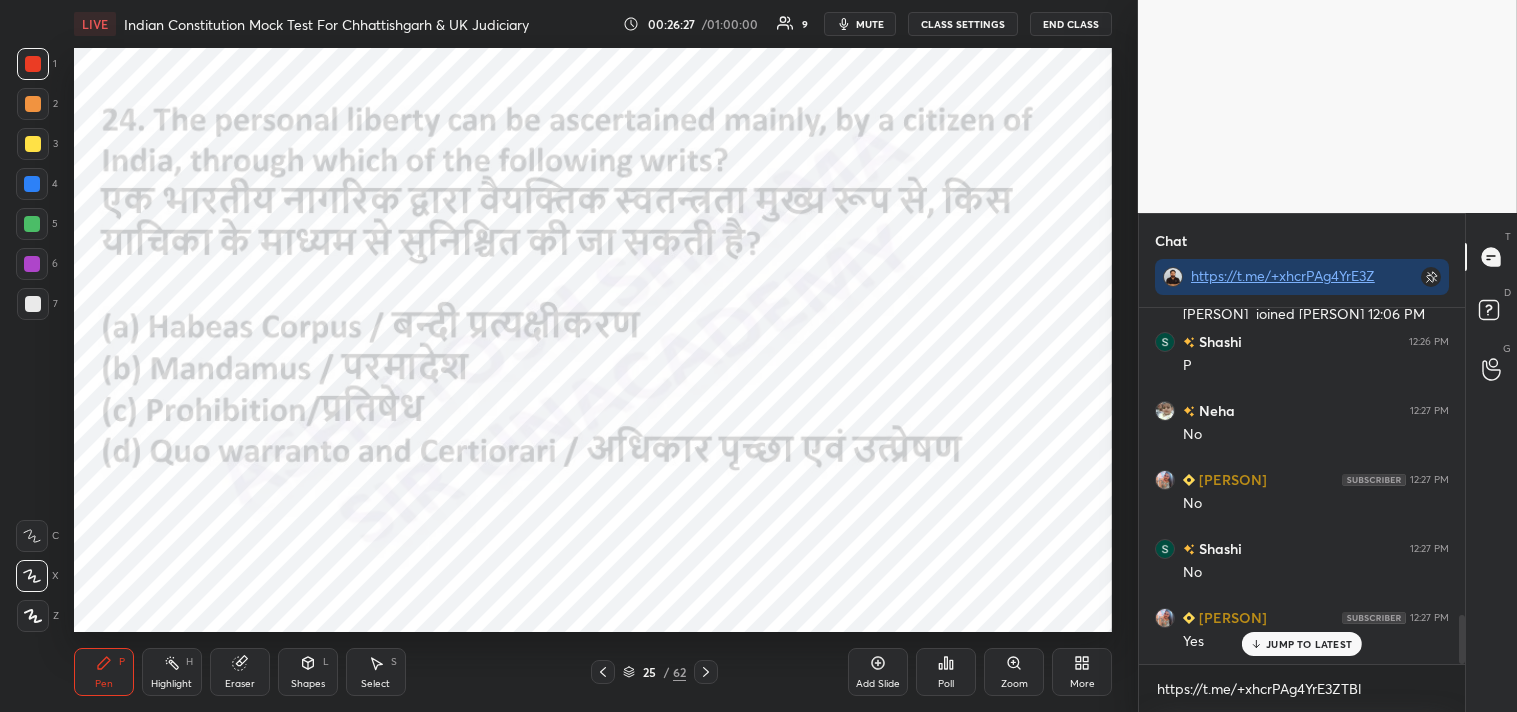 click on "JUMP TO LATEST" at bounding box center (1309, 644) 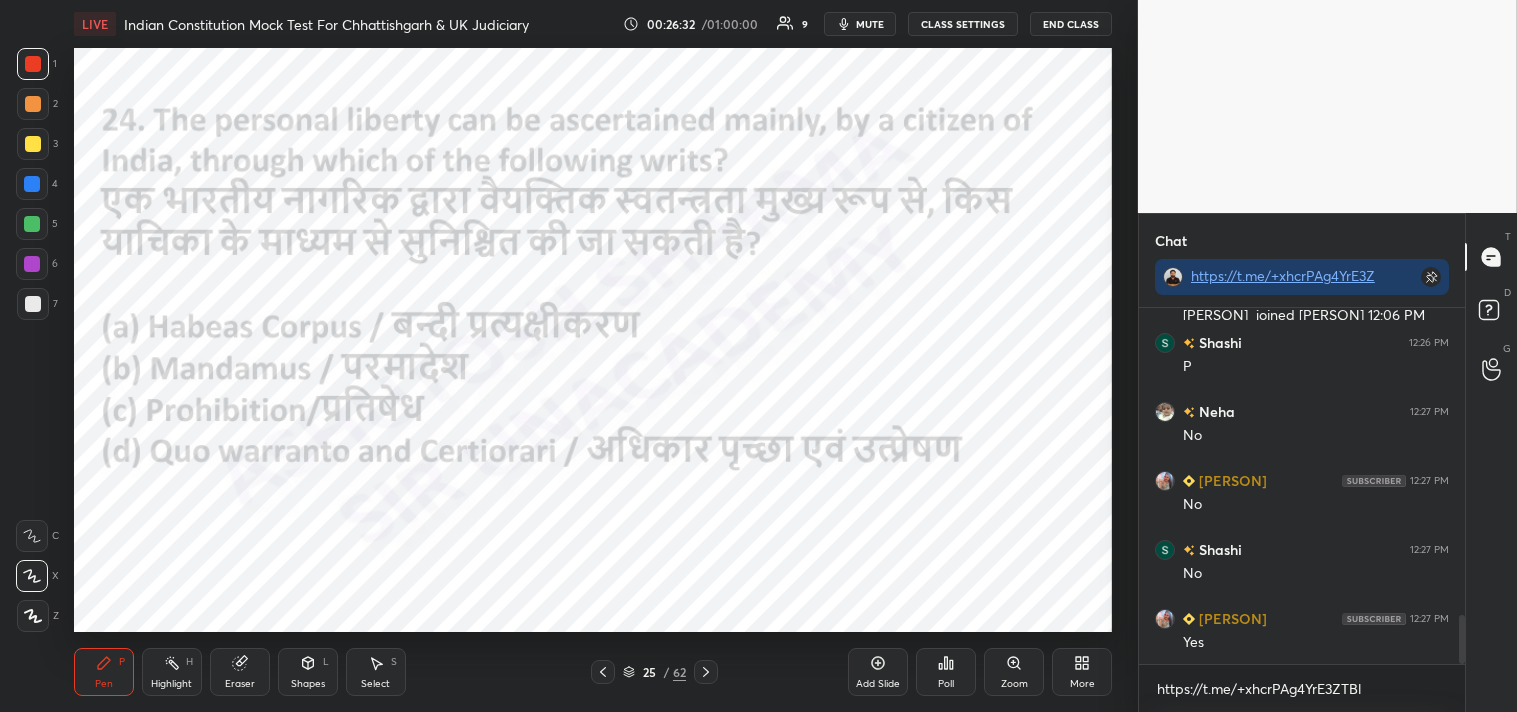 click at bounding box center [706, 672] 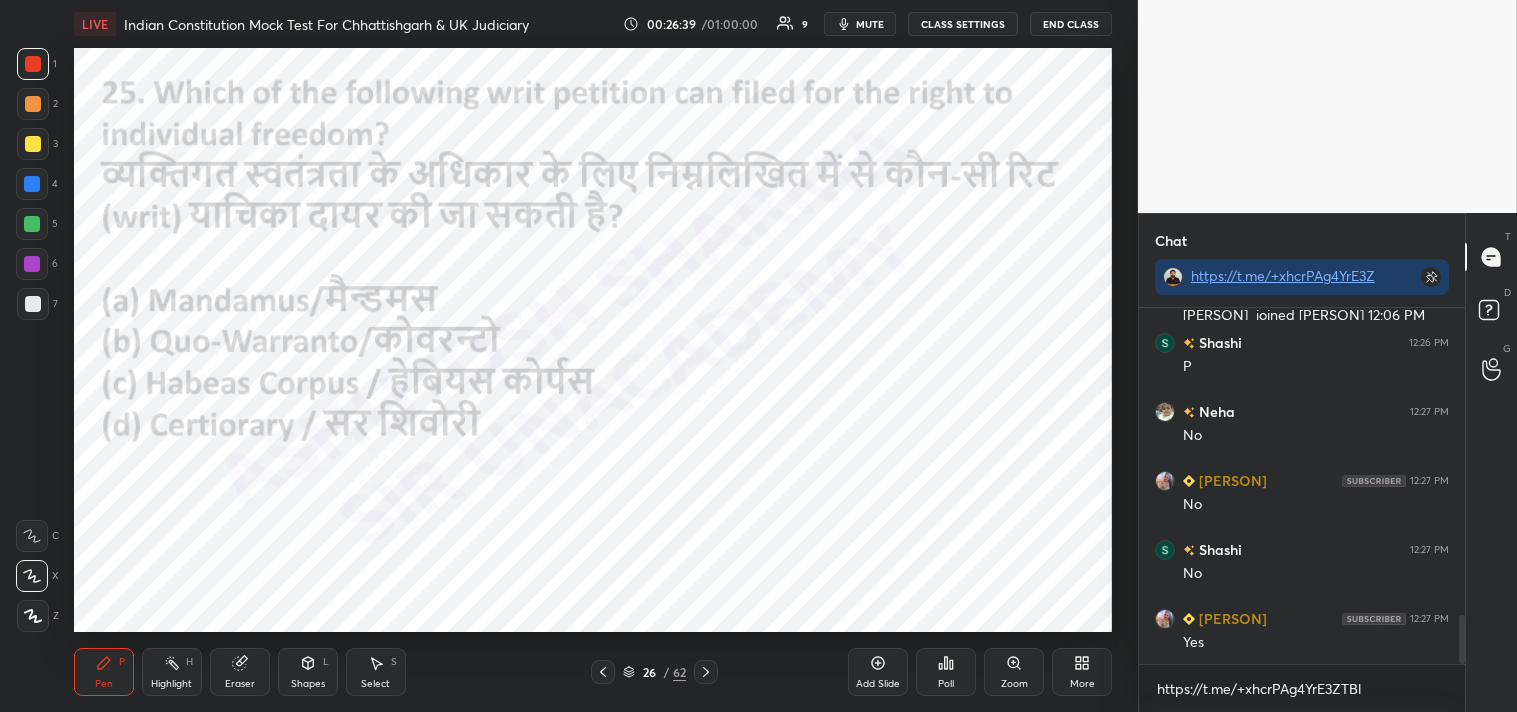 click on "Poll" at bounding box center (946, 684) 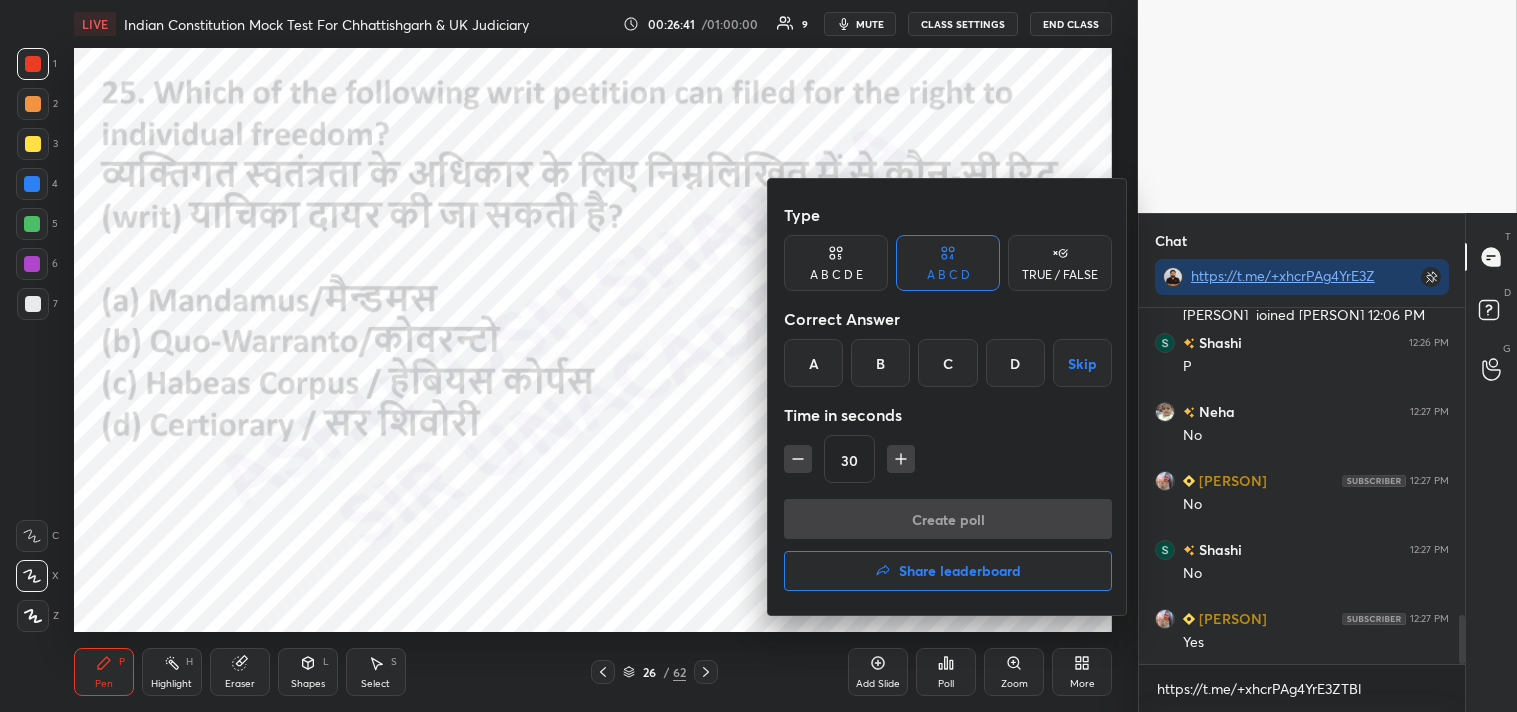 drag, startPoint x: 954, startPoint y: 355, endPoint x: 947, endPoint y: 363, distance: 10.630146 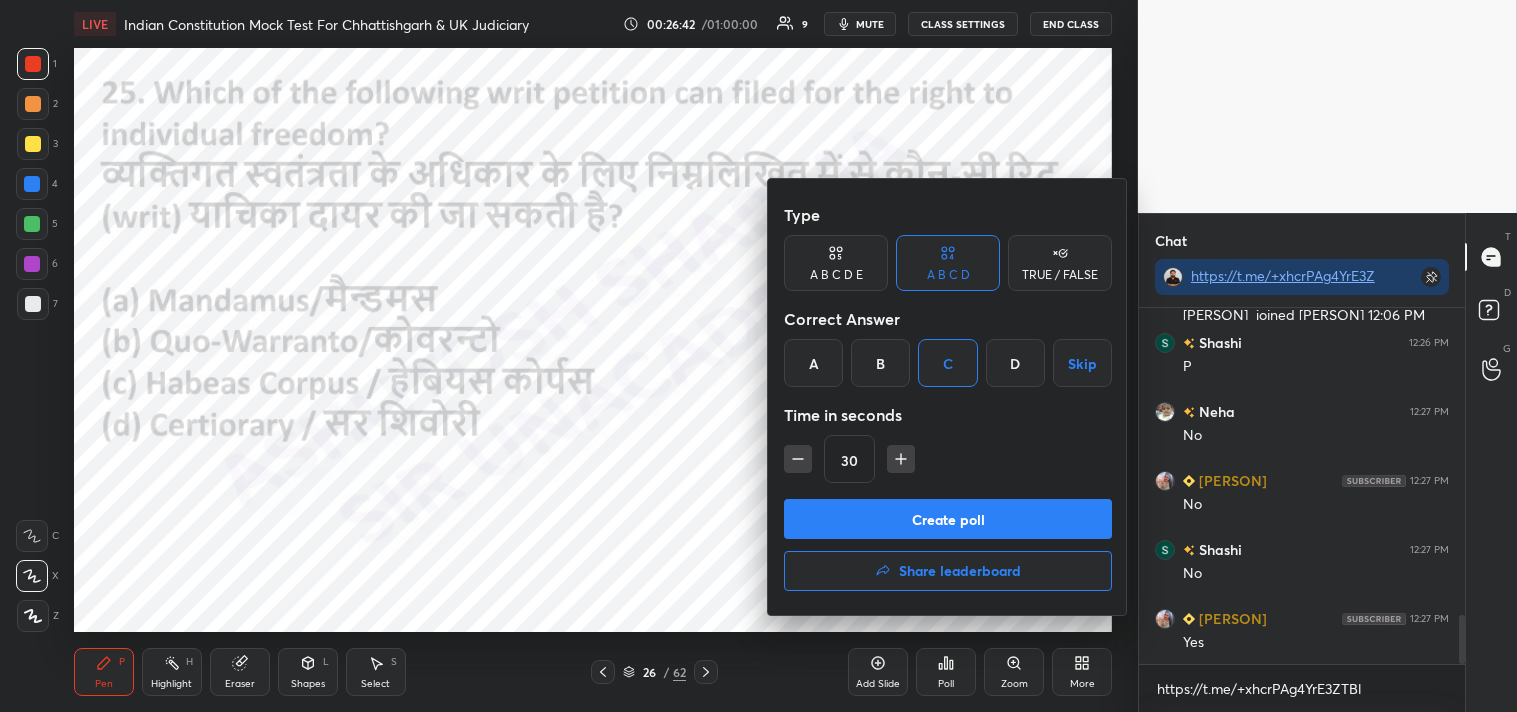 click on "Create poll" at bounding box center [948, 519] 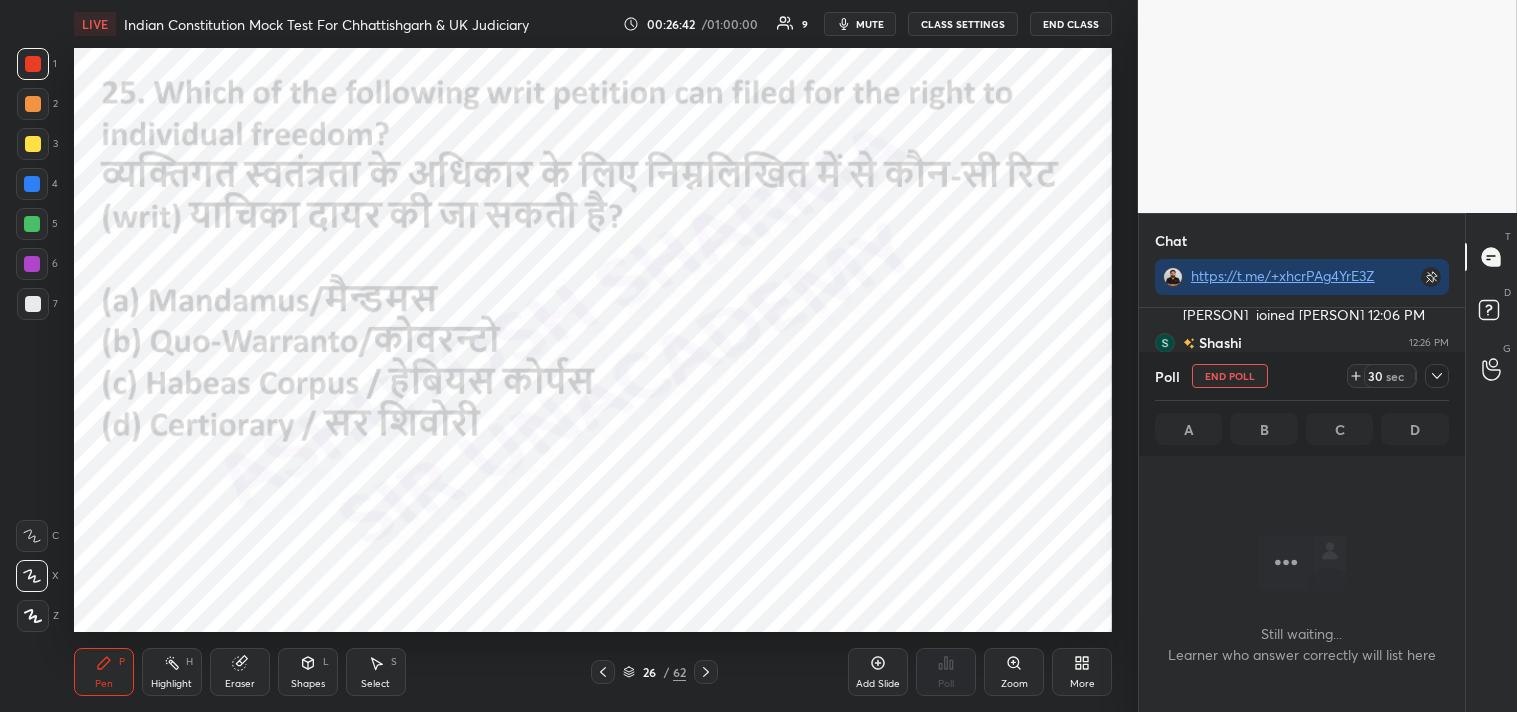 scroll, scrollTop: 252, scrollLeft: 320, axis: both 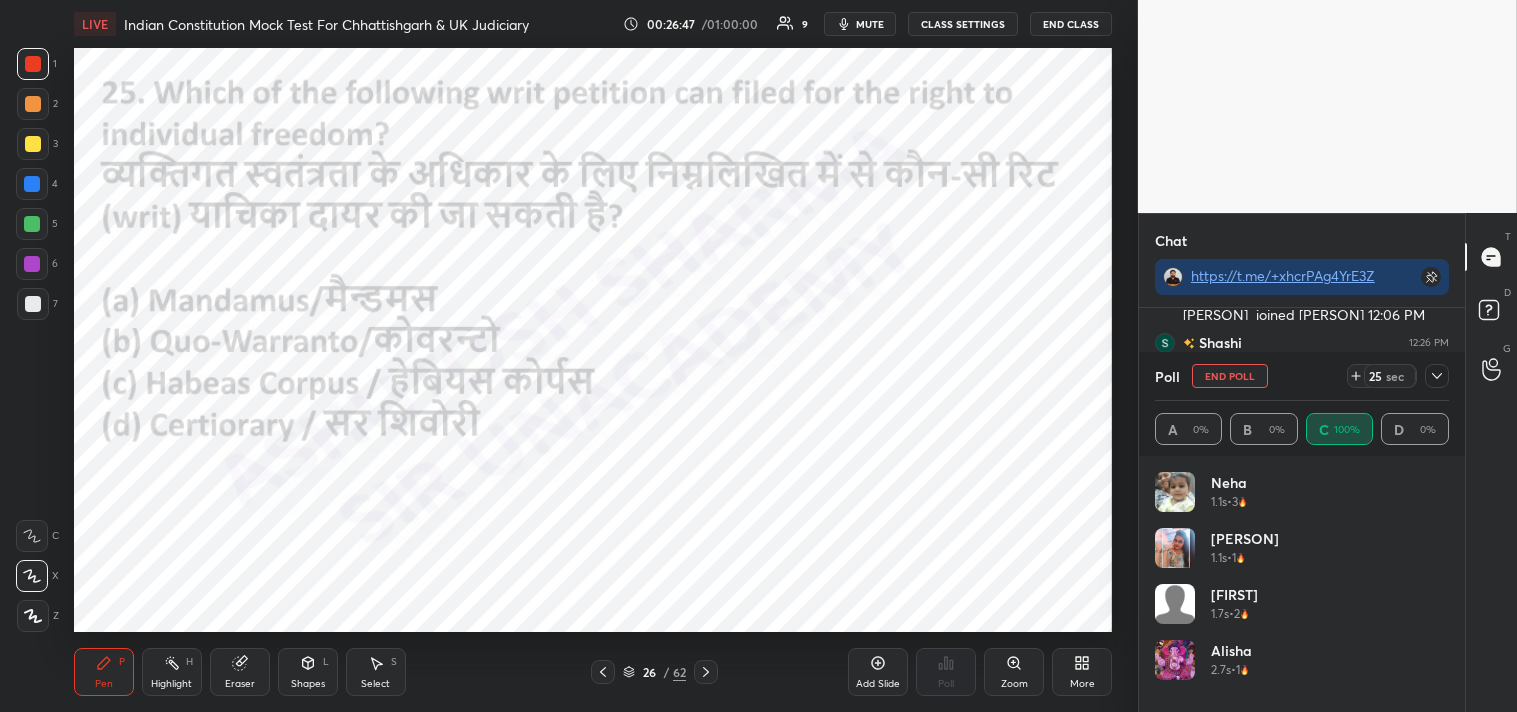 click 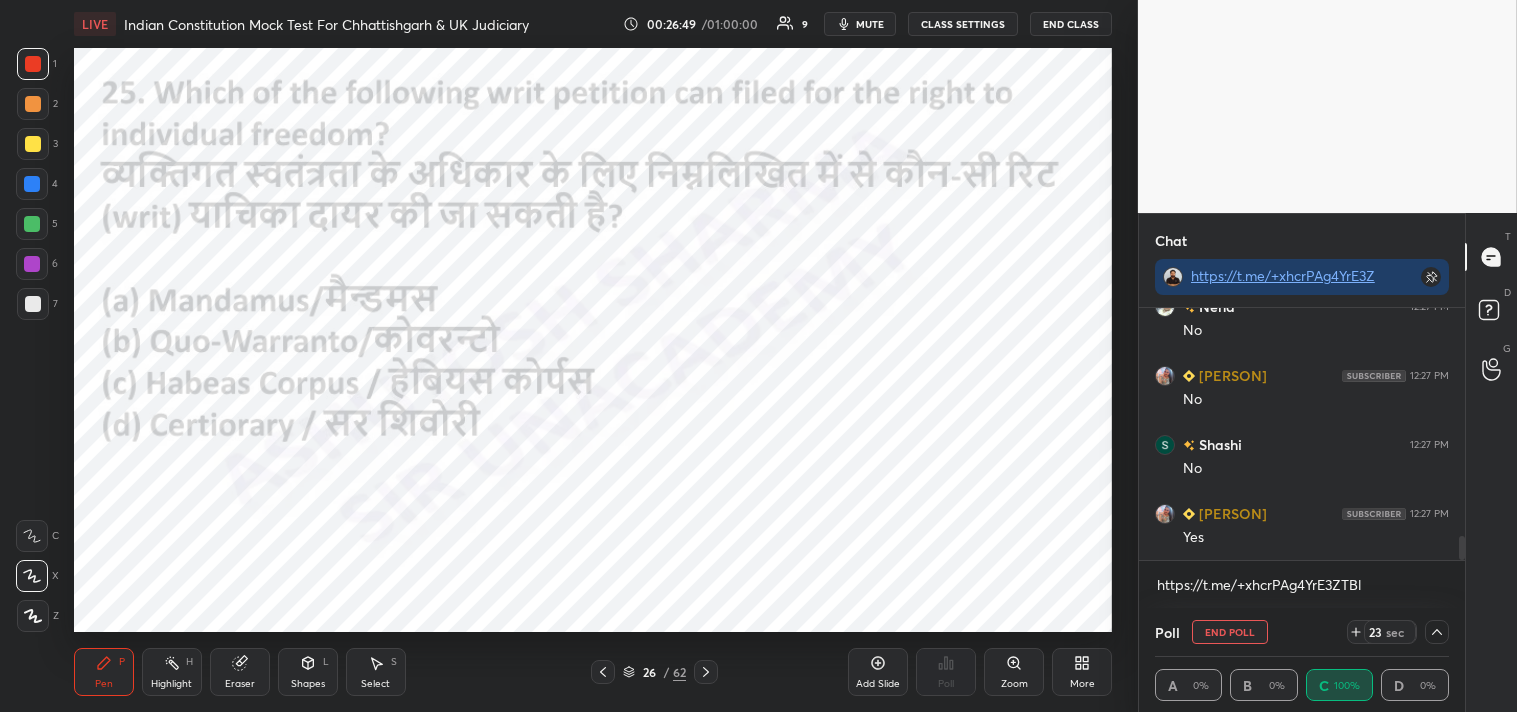 drag, startPoint x: 1464, startPoint y: 546, endPoint x: 1448, endPoint y: 584, distance: 41.231056 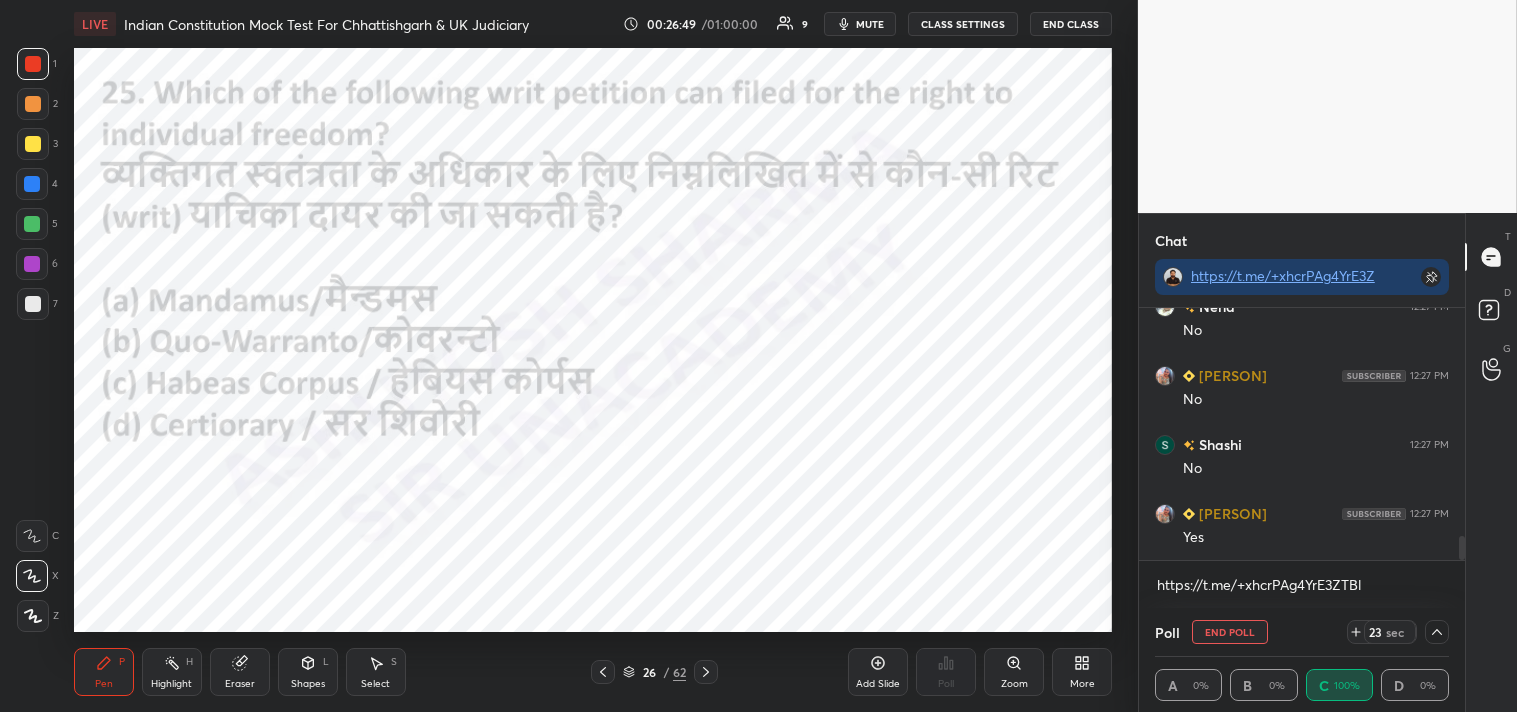 click on "[USER] 12:26 PM P [PERSON] 12:27 PM No [PERSON] 12:27 PM No [USER] 12:27 PM No [PERSON] 12:27 PM Yes JUMP TO LATEST Enable hand raising Enable raise hand to speak to learners. Once enabled, chat will be turned off temporarily. Enable https://t.me/+xhcrPAg4YrE3ZTBl x" at bounding box center (1302, 458) 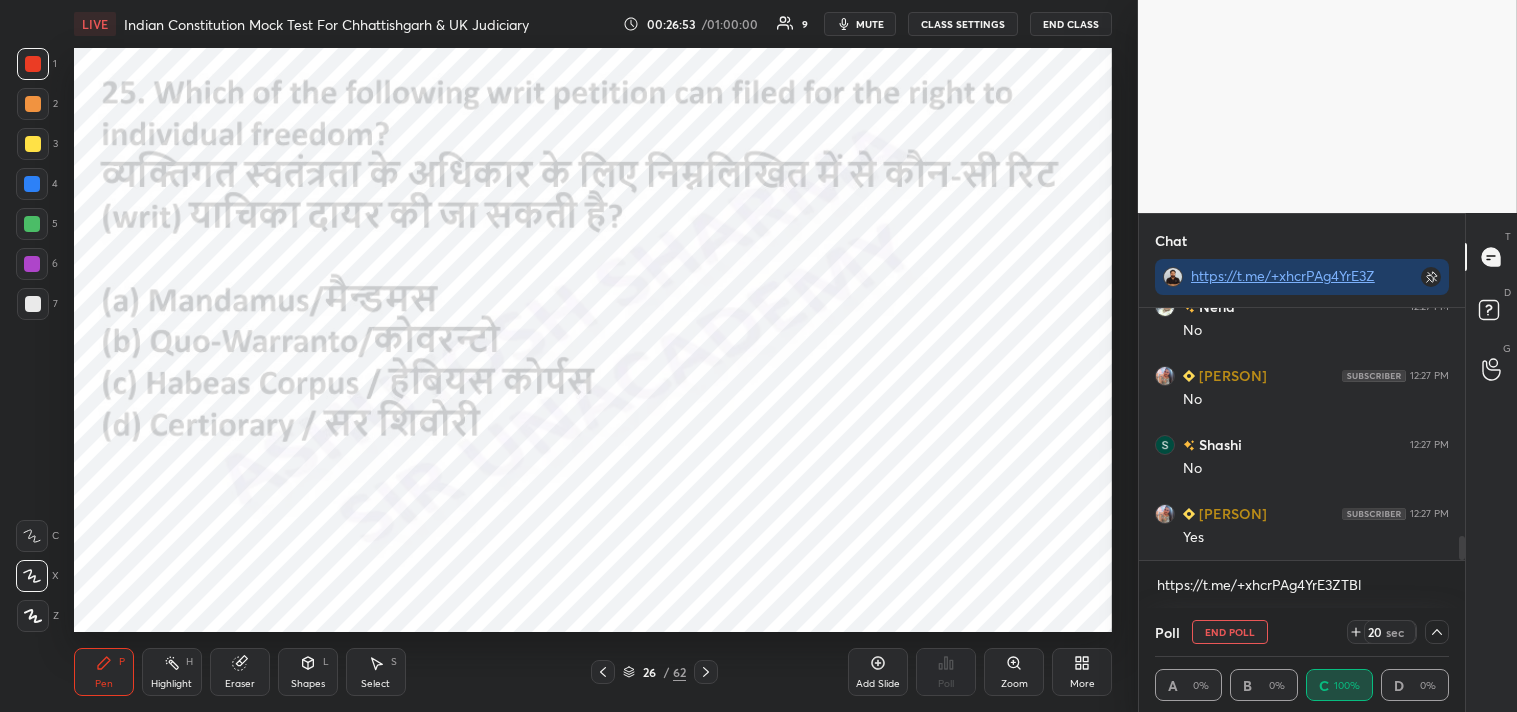 click on "End Poll" at bounding box center [1230, 632] 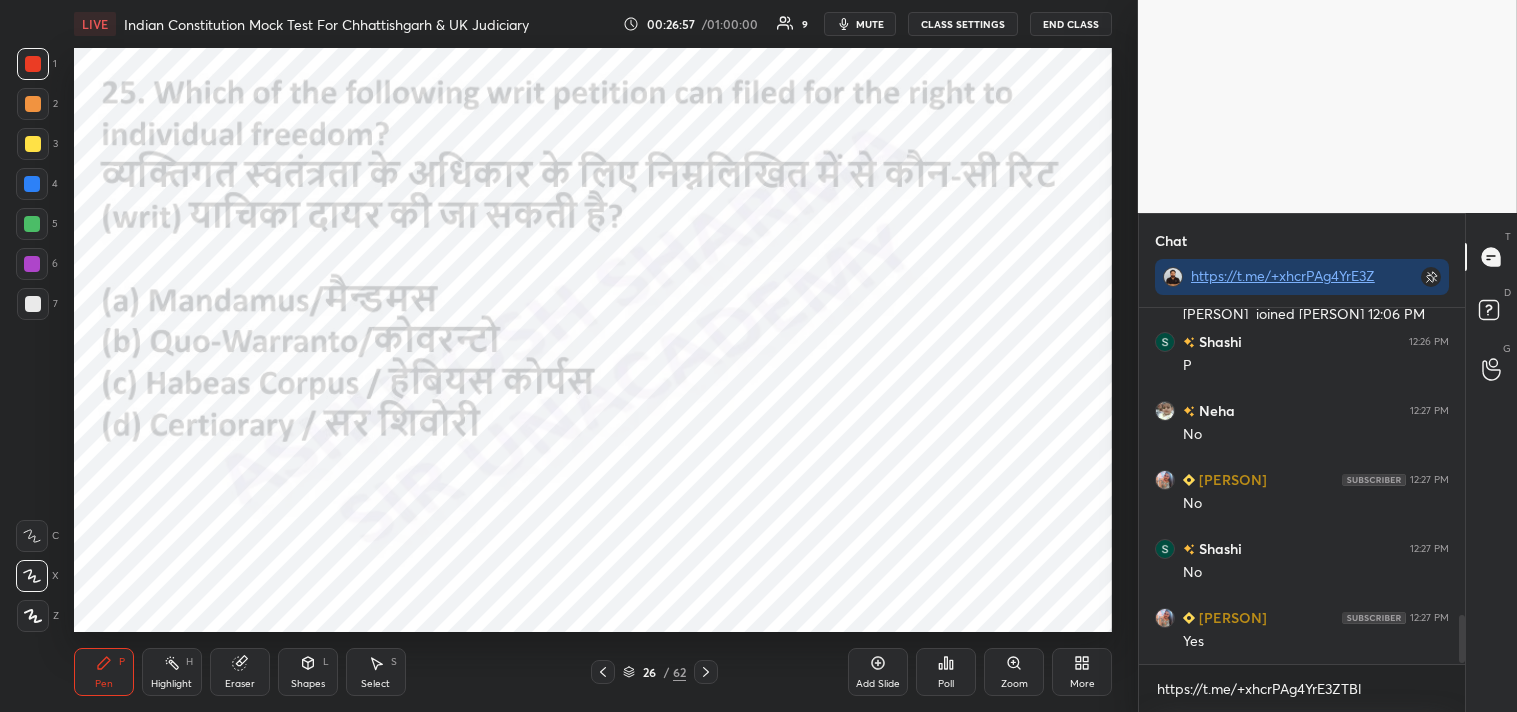 click 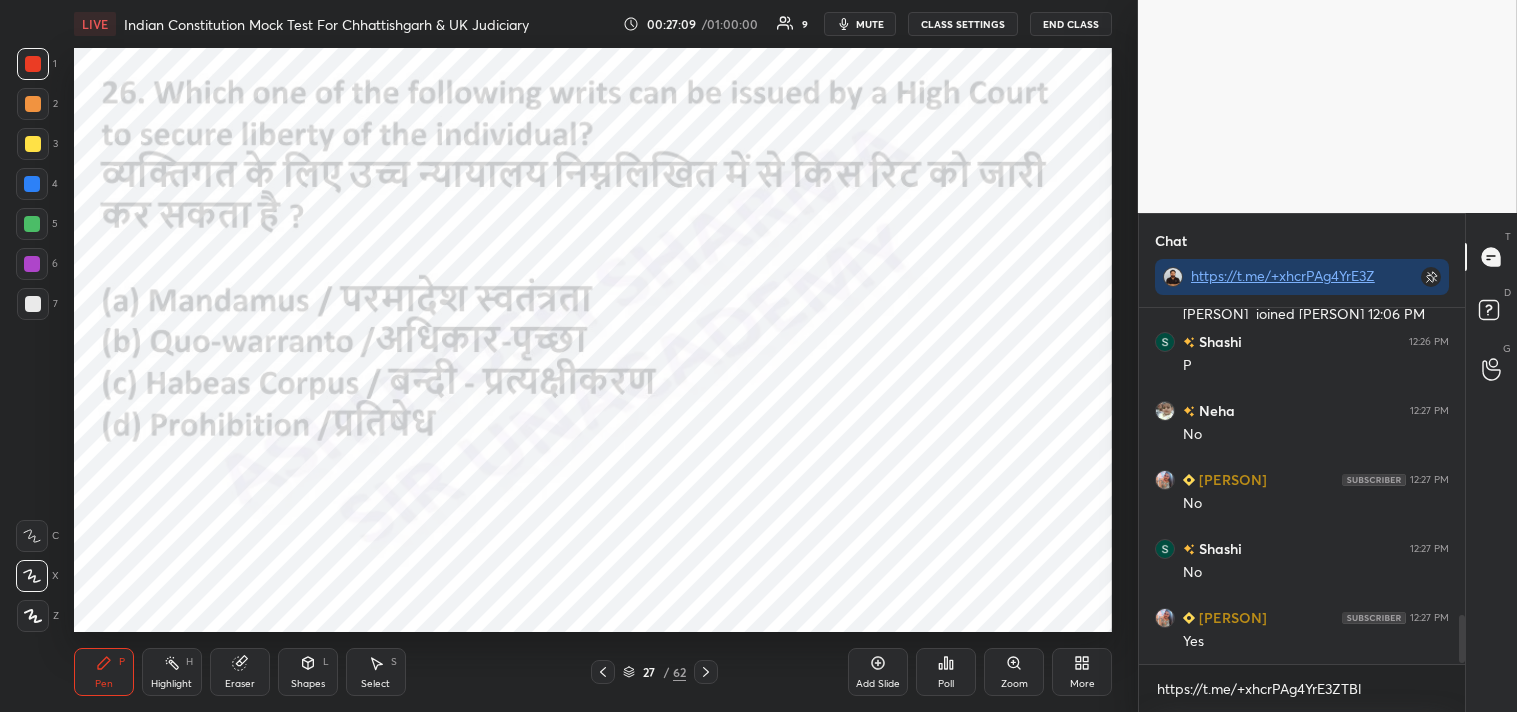 click 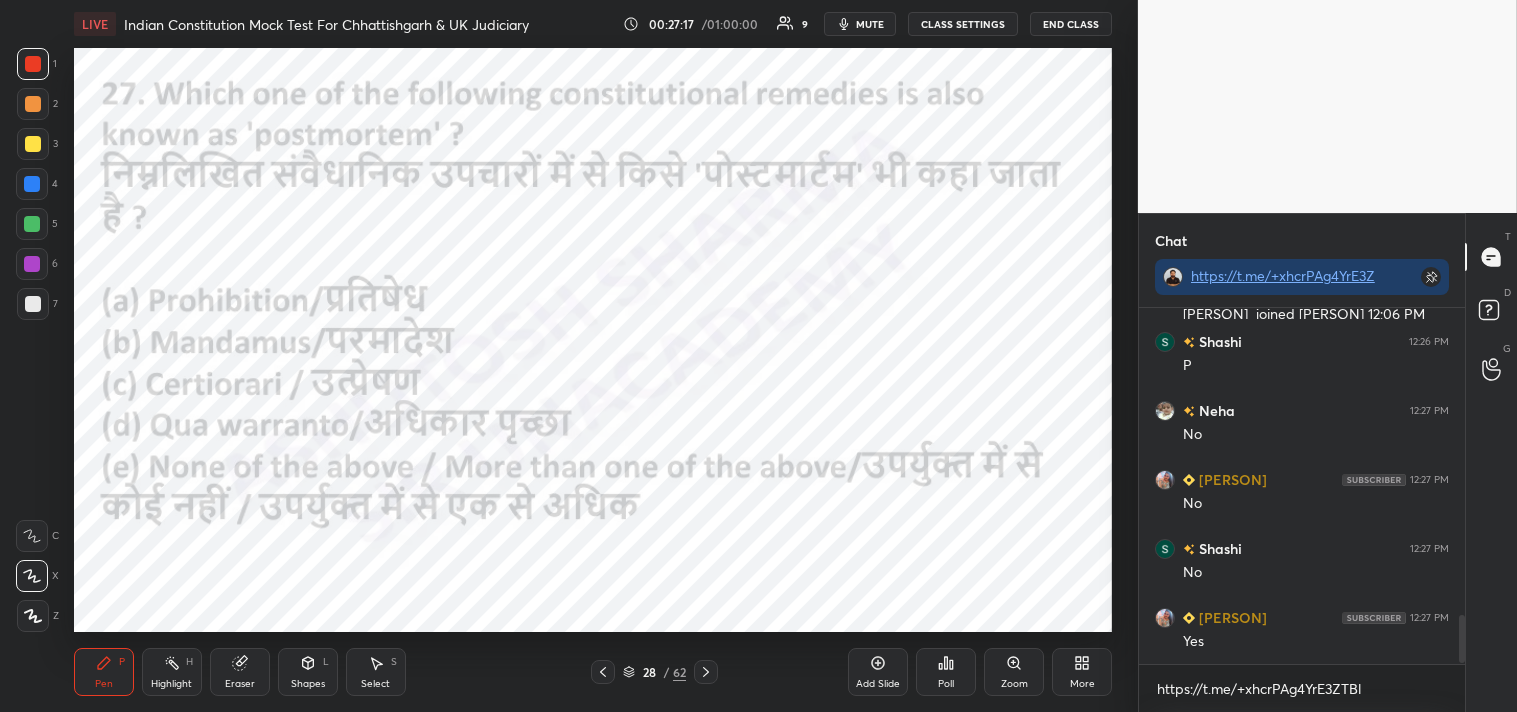 click 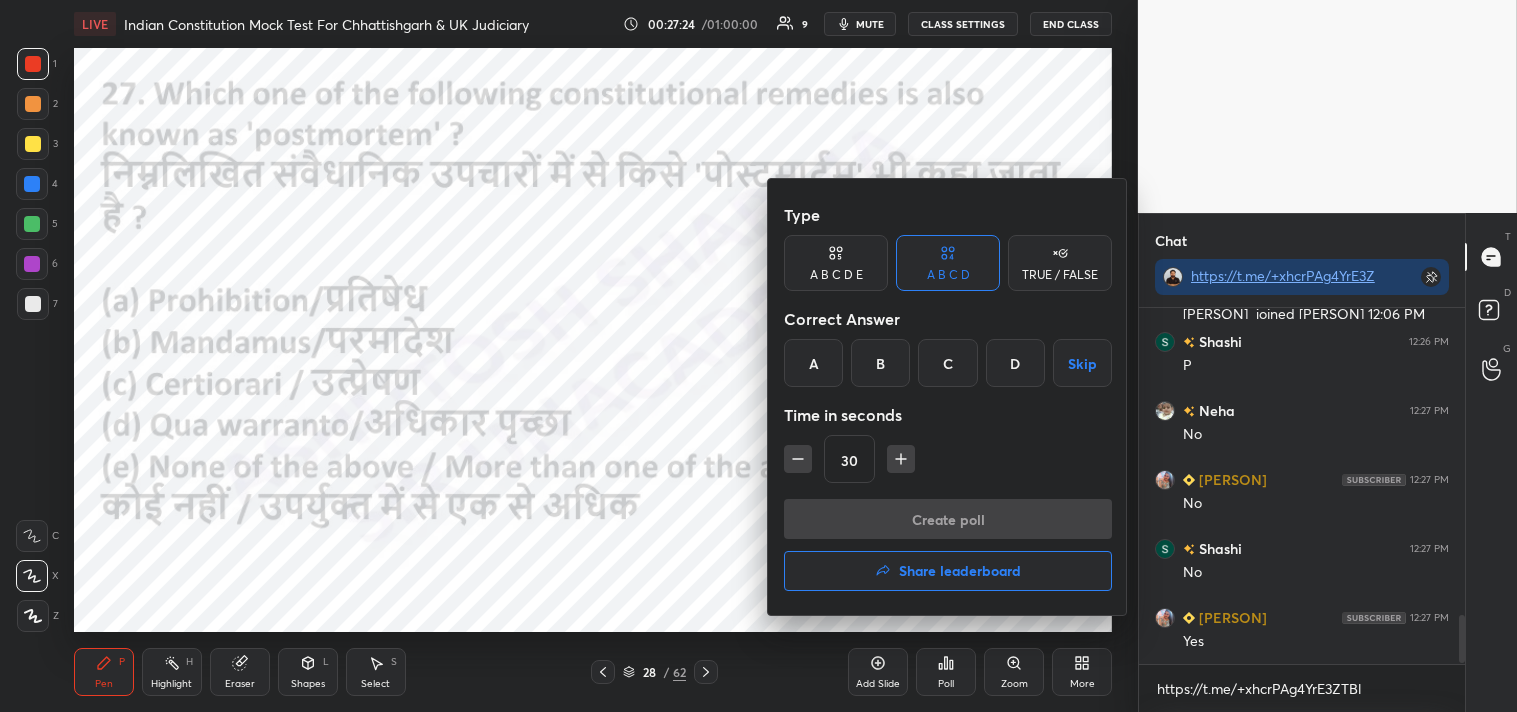 click on "C" at bounding box center [947, 363] 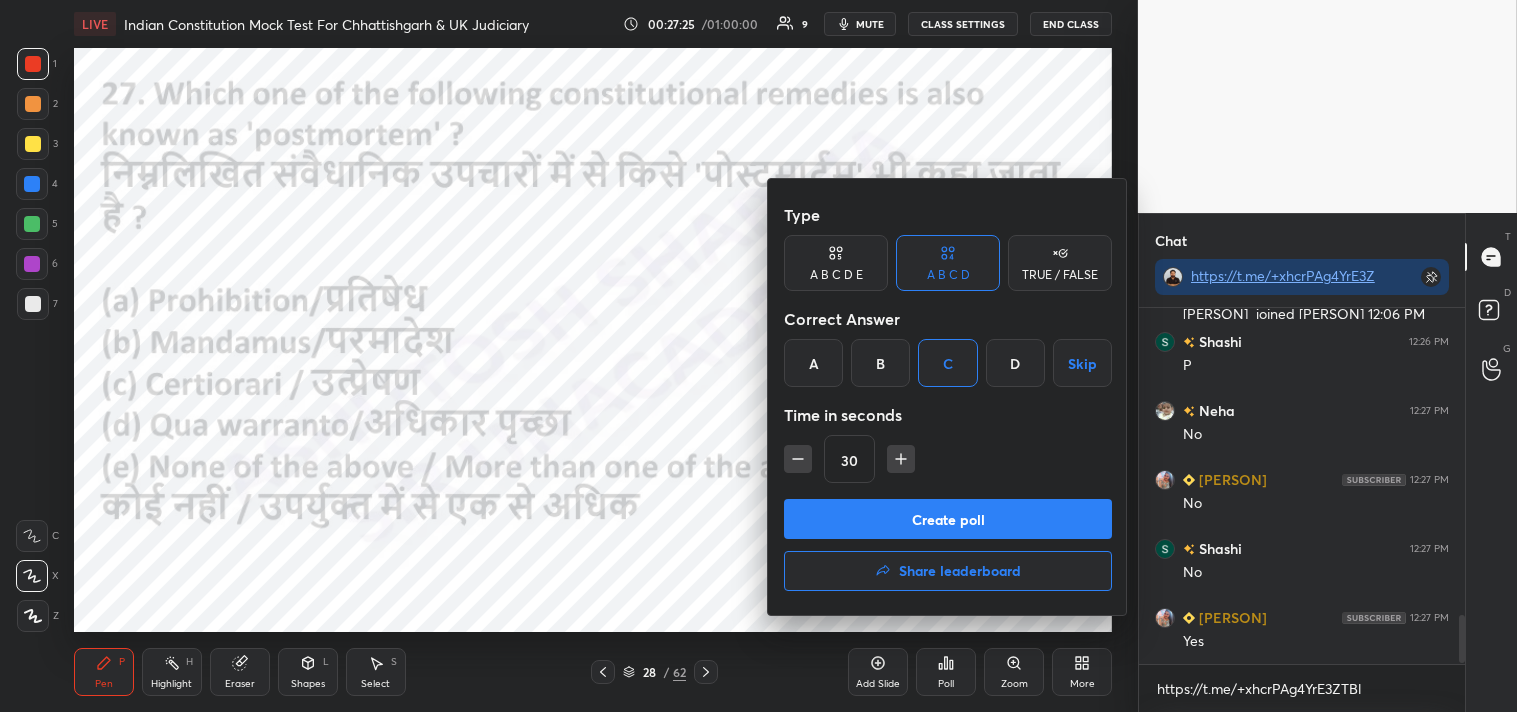 drag, startPoint x: 844, startPoint y: 274, endPoint x: 861, endPoint y: 292, distance: 24.758837 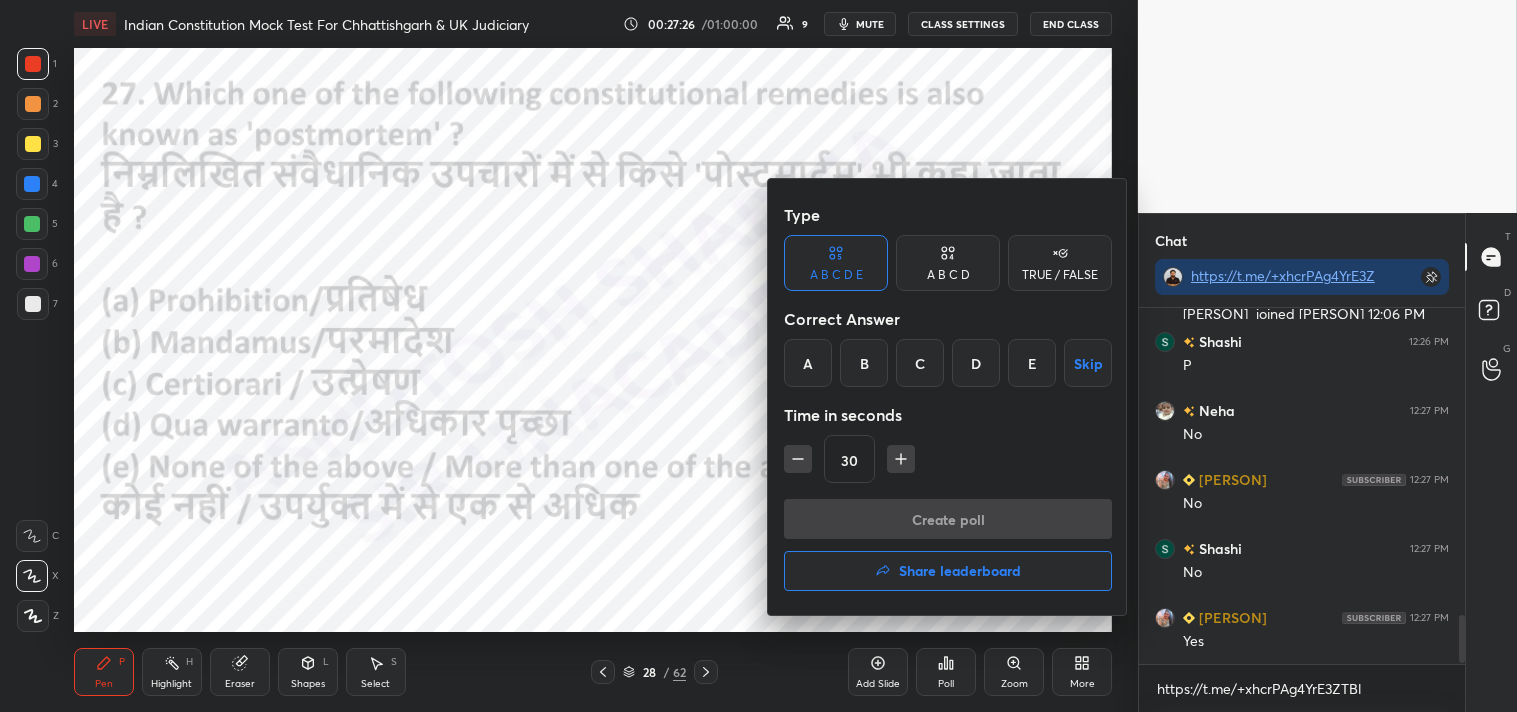 click on "C" at bounding box center (920, 363) 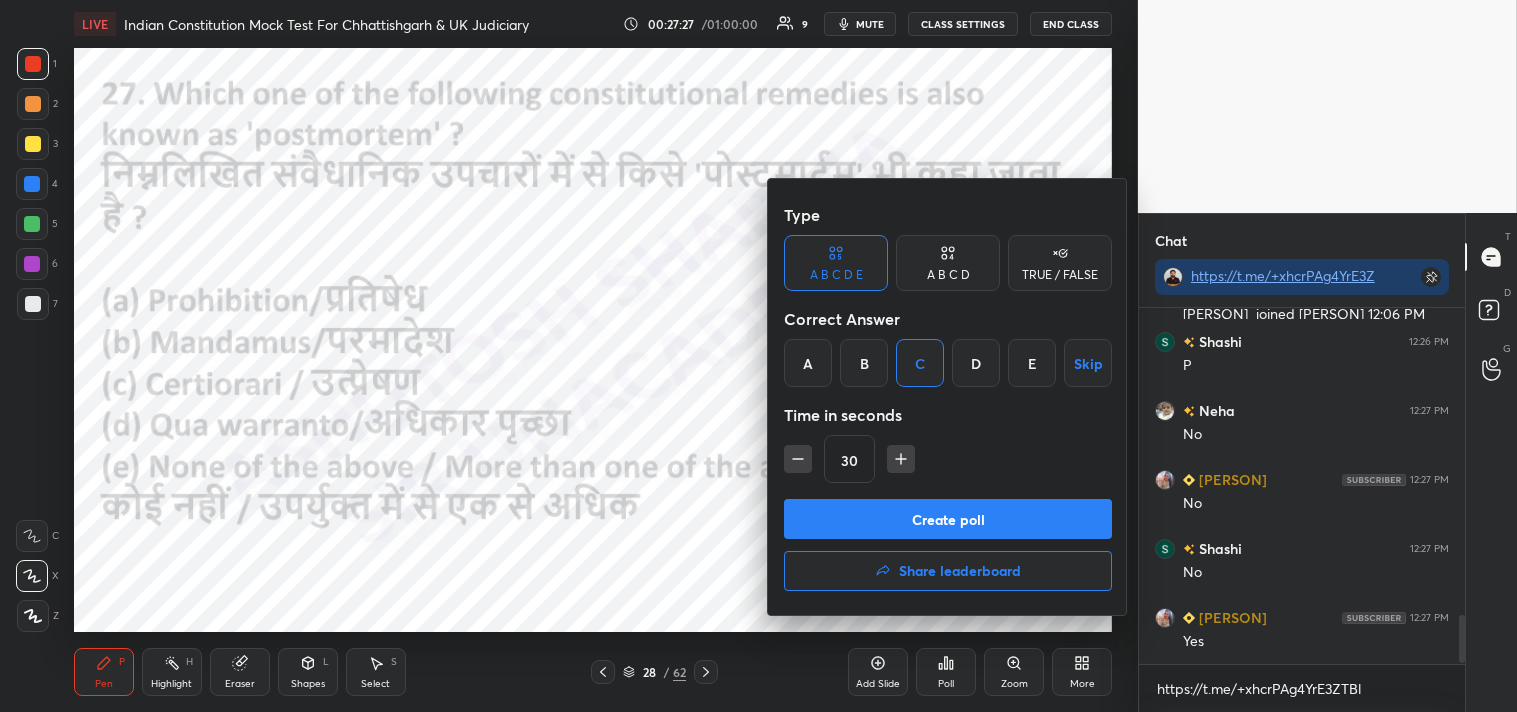 click on "Create poll" at bounding box center (948, 519) 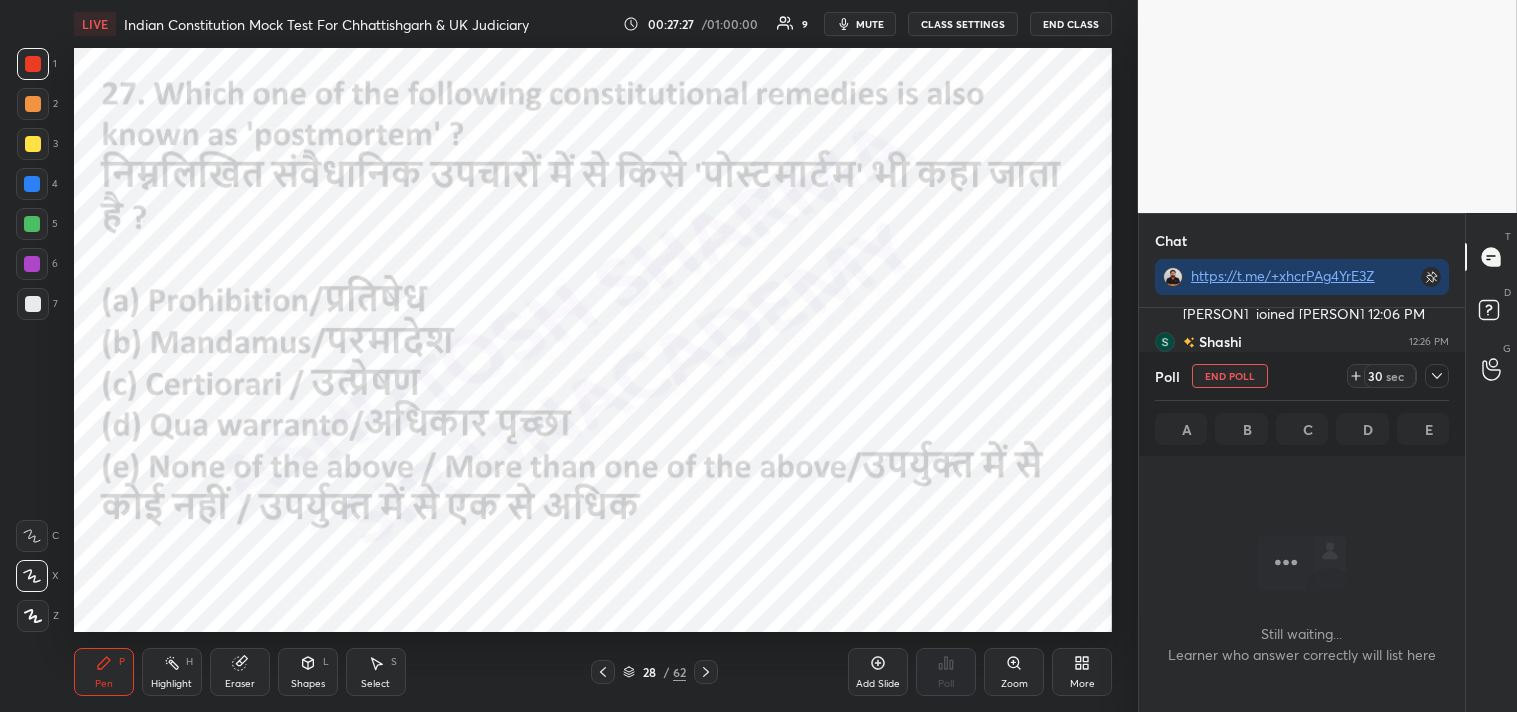 scroll, scrollTop: 245, scrollLeft: 320, axis: both 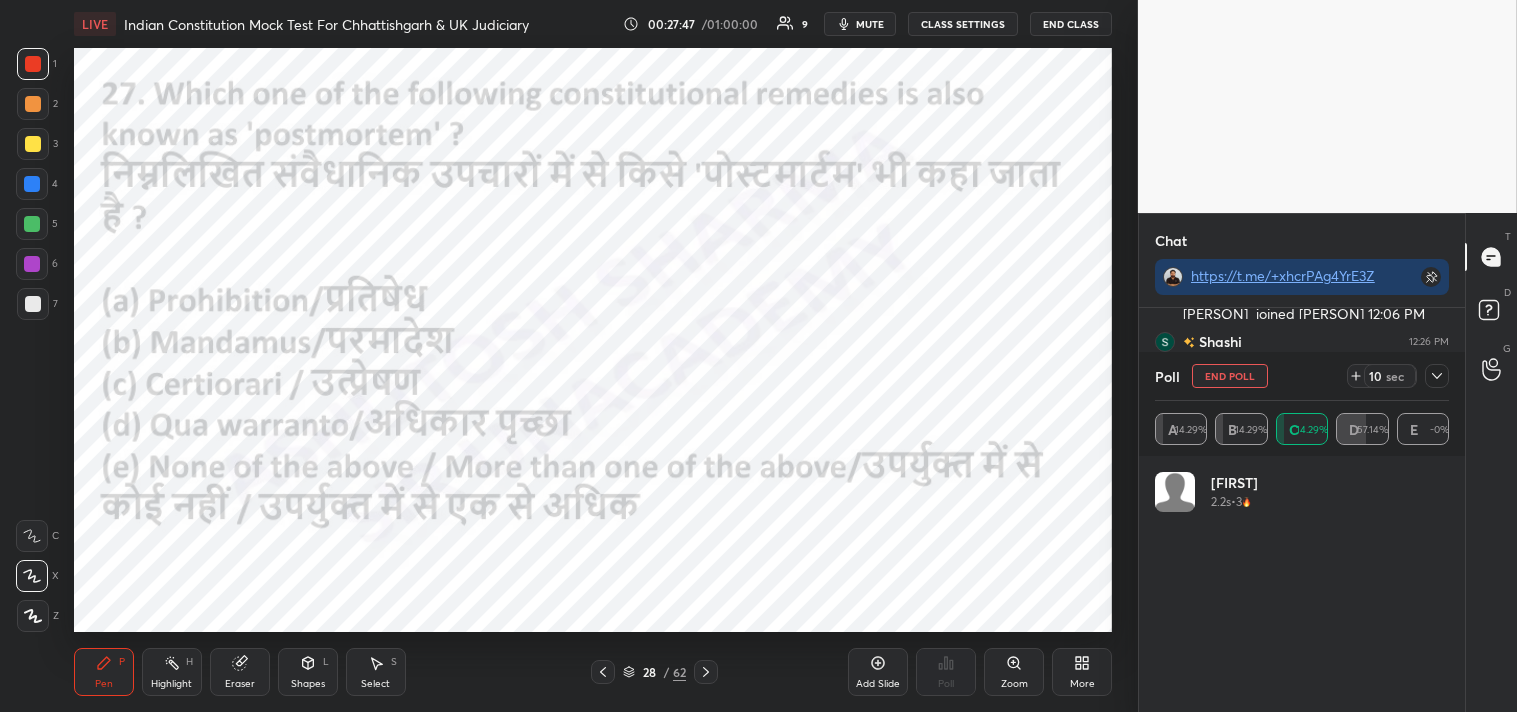 click 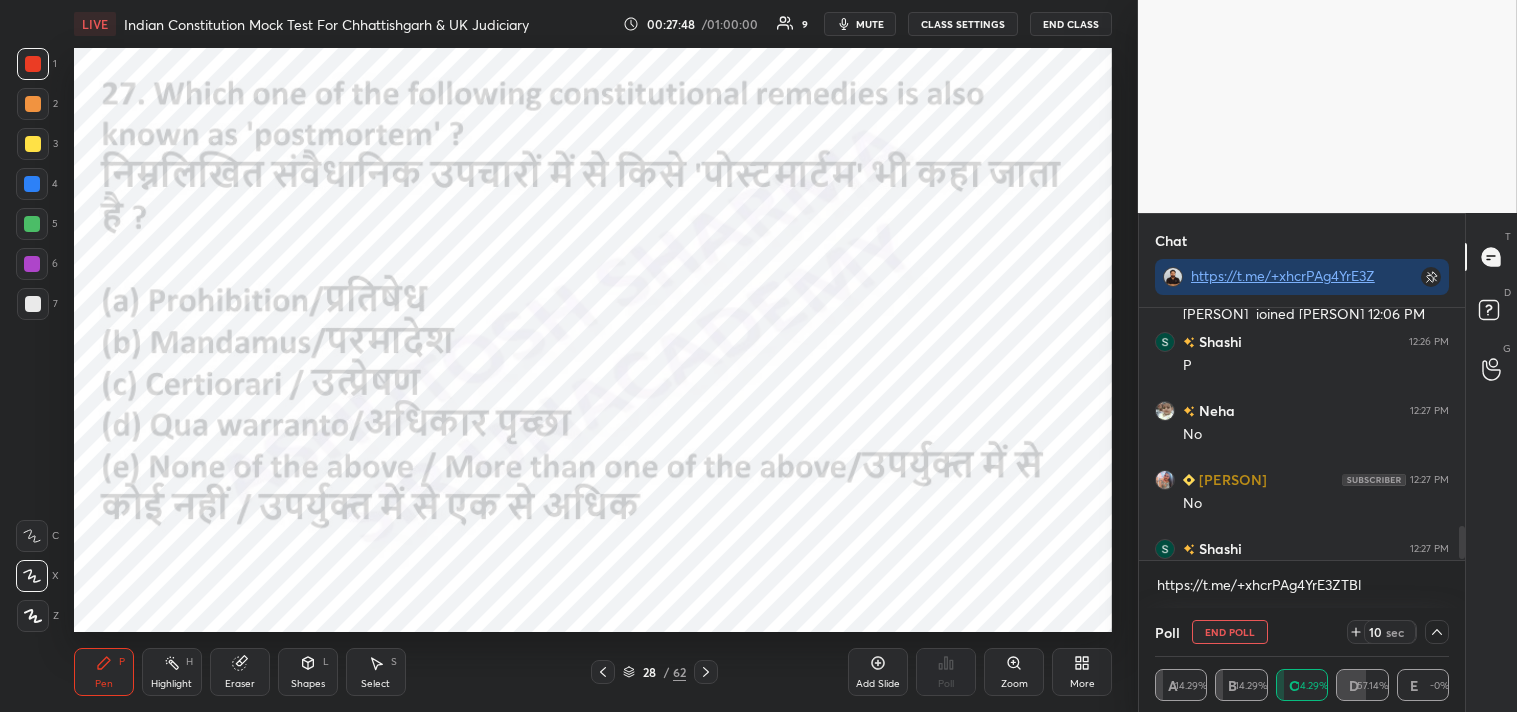 scroll, scrollTop: 0, scrollLeft: 0, axis: both 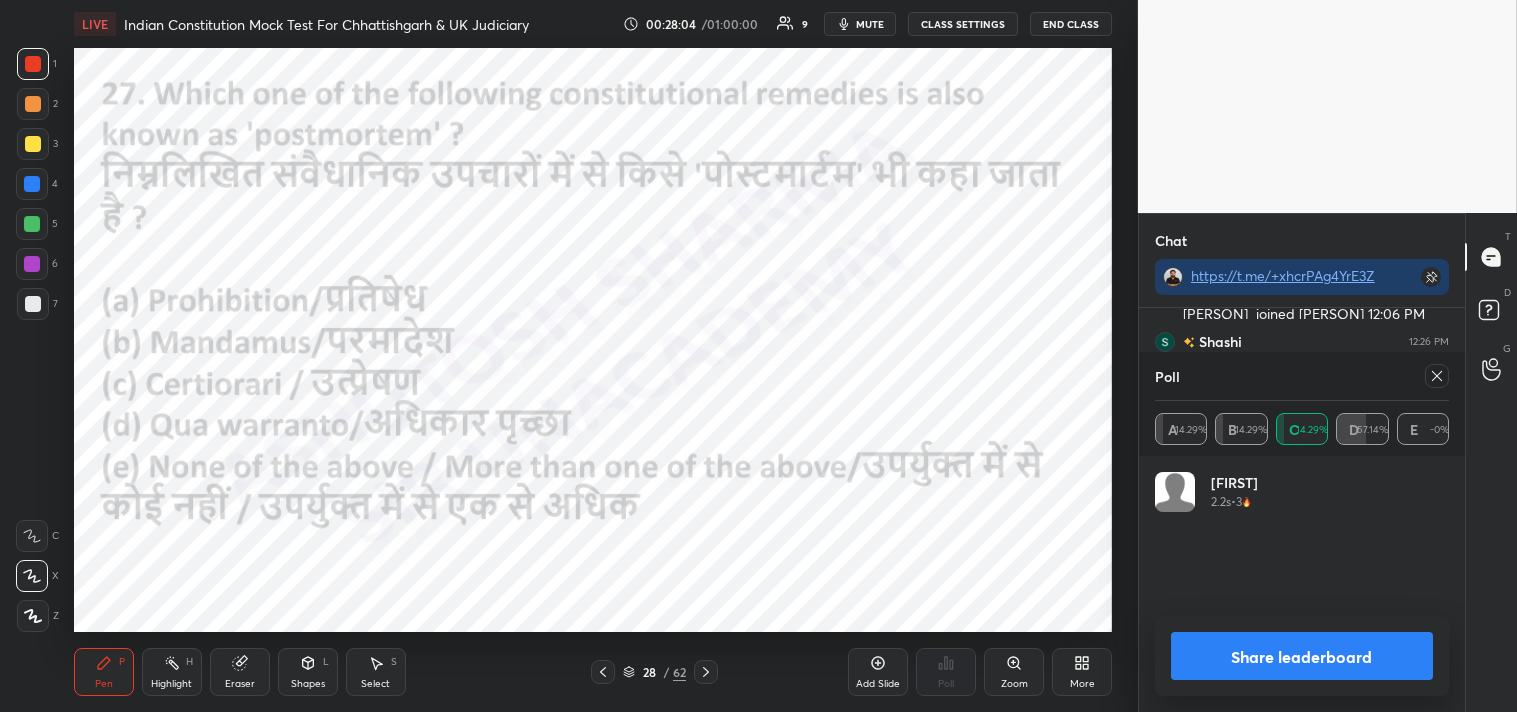 click 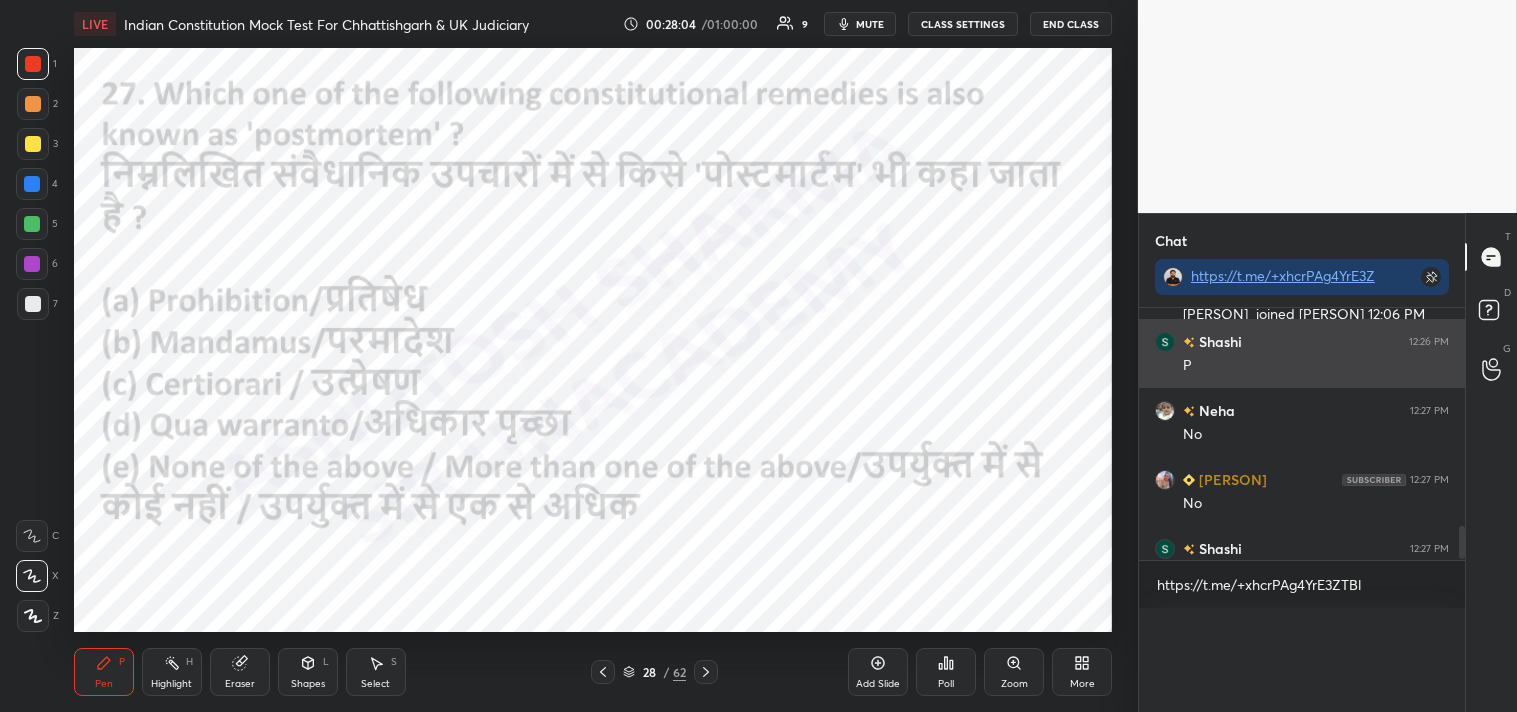 scroll, scrollTop: 1, scrollLeft: 6, axis: both 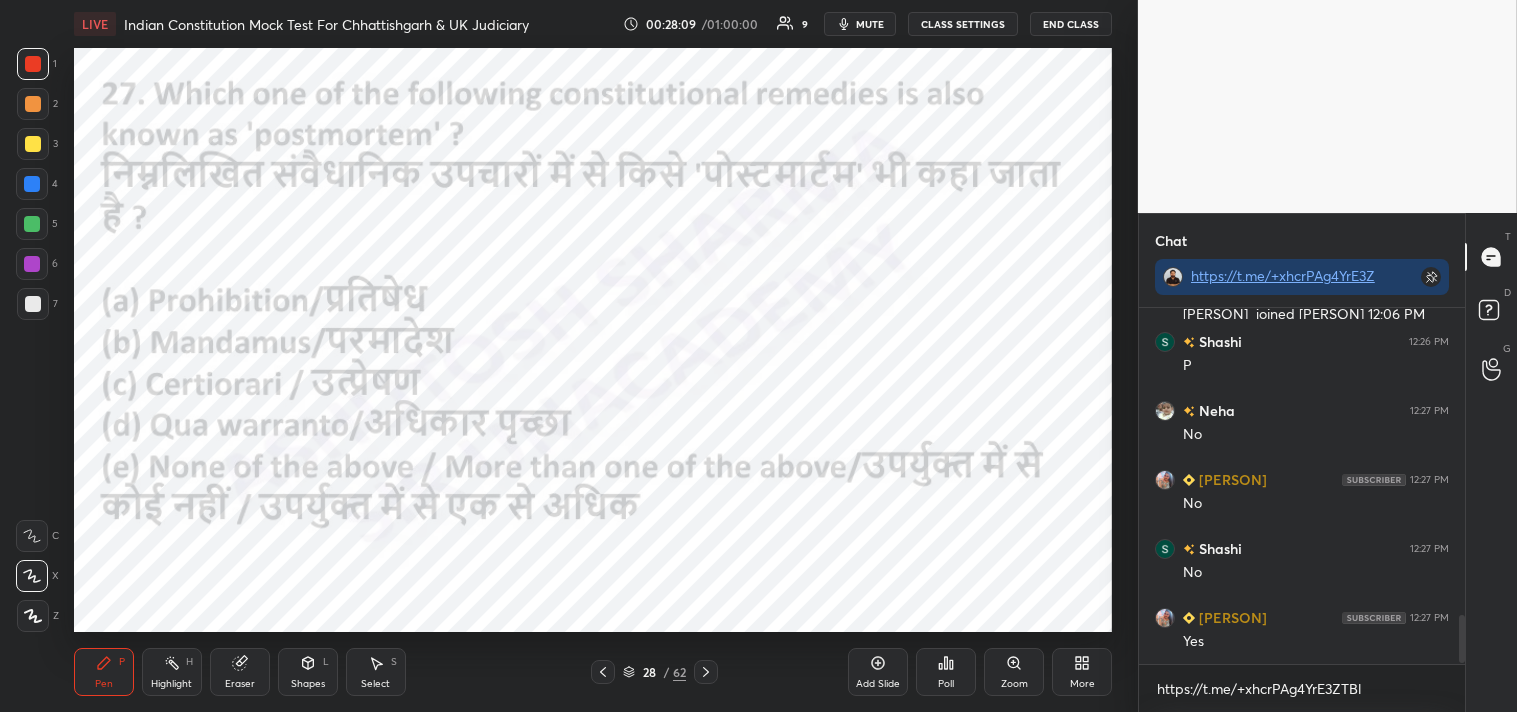 click 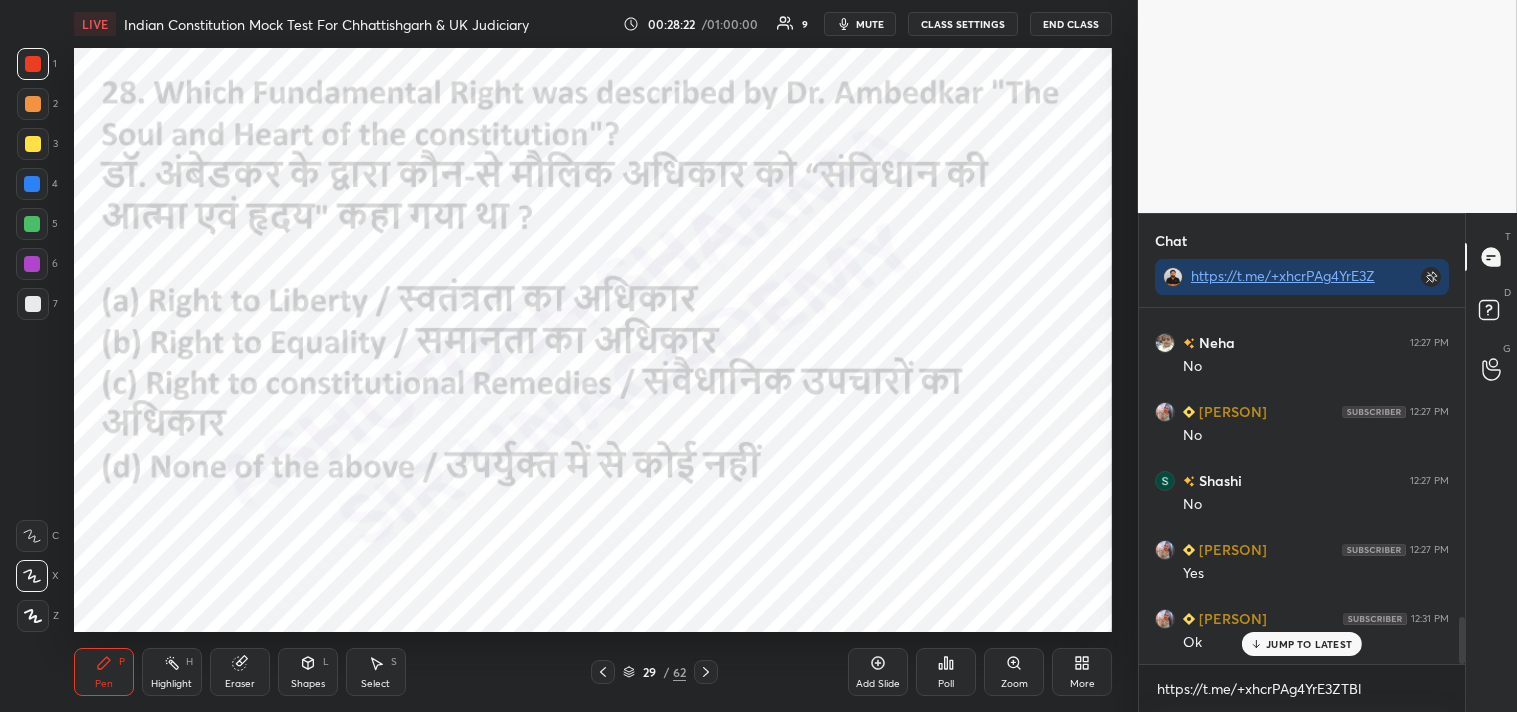 click on "Poll" at bounding box center (946, 672) 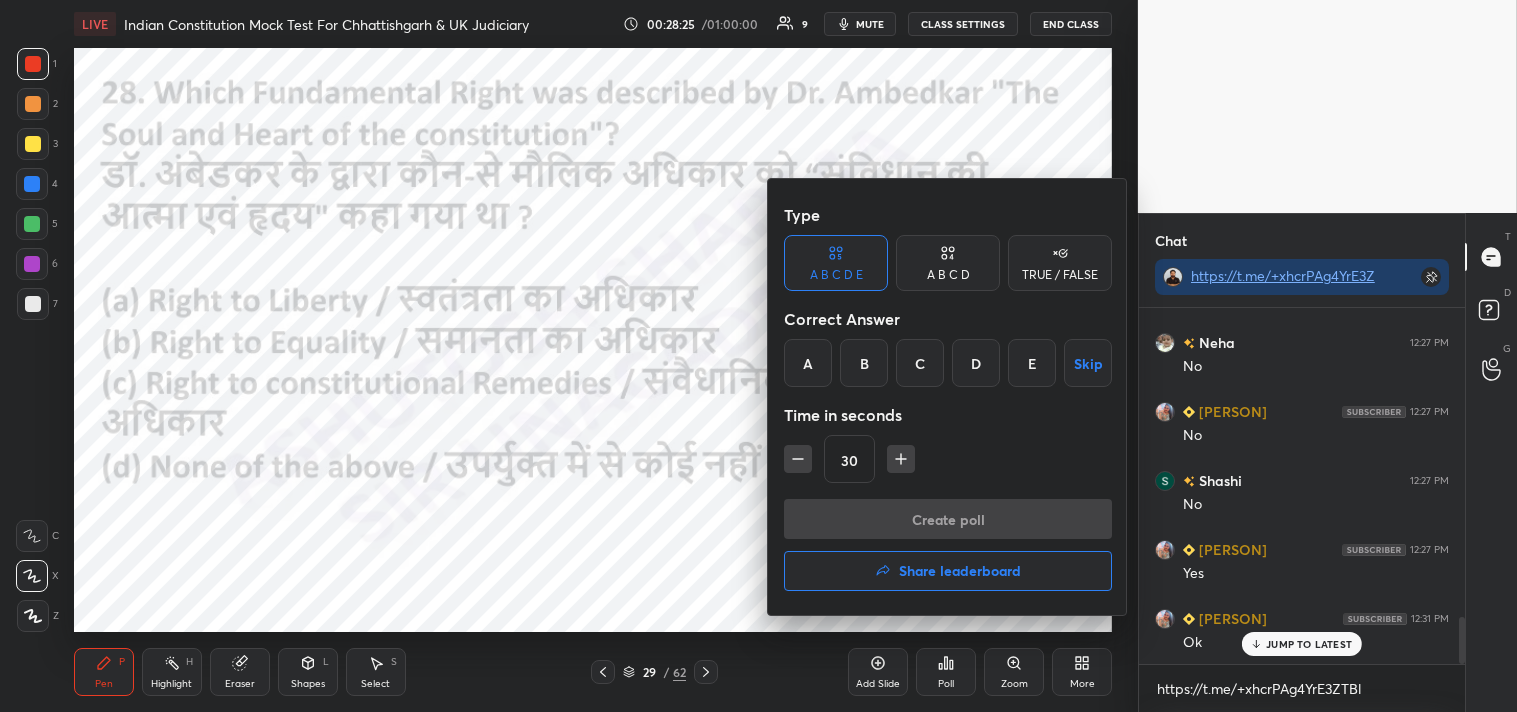 click on "A B C D" at bounding box center (948, 263) 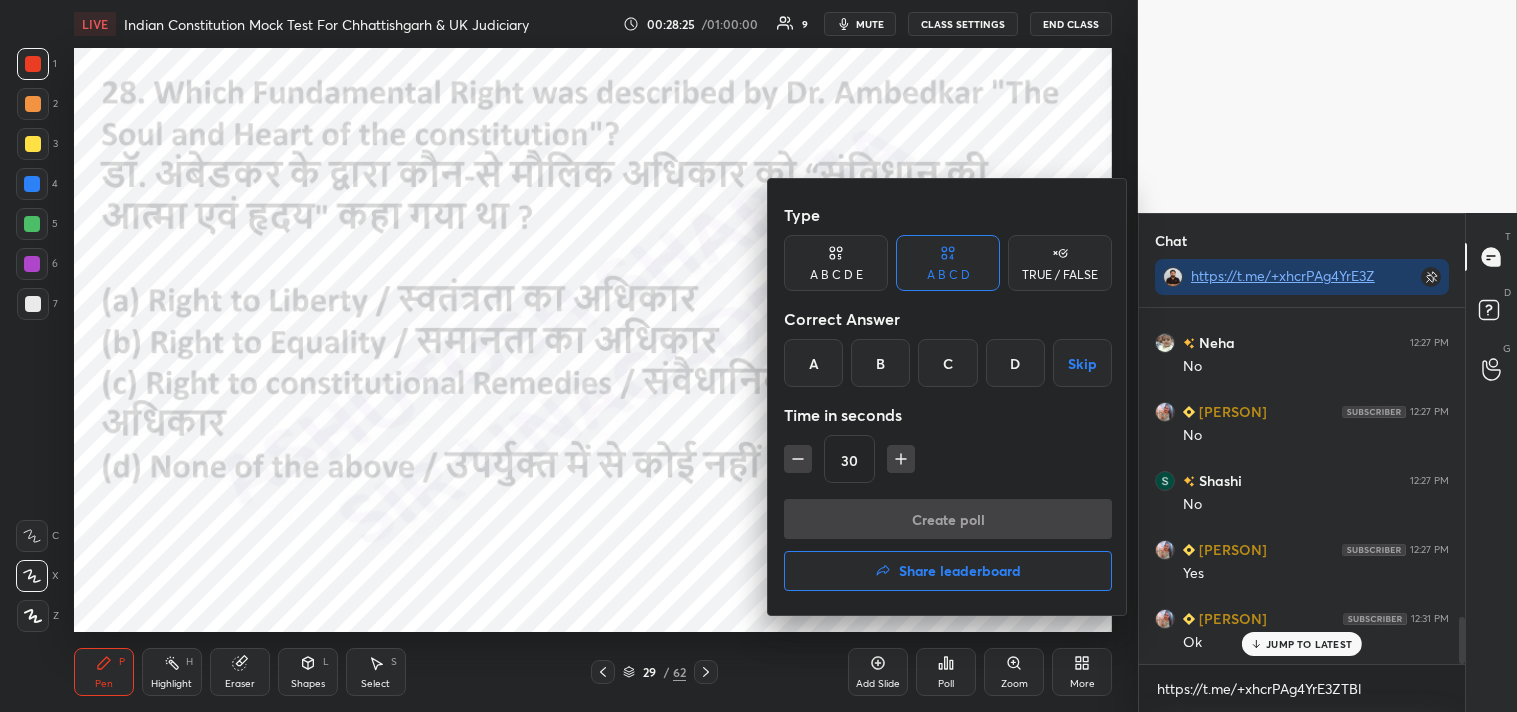 click on "C" at bounding box center (947, 363) 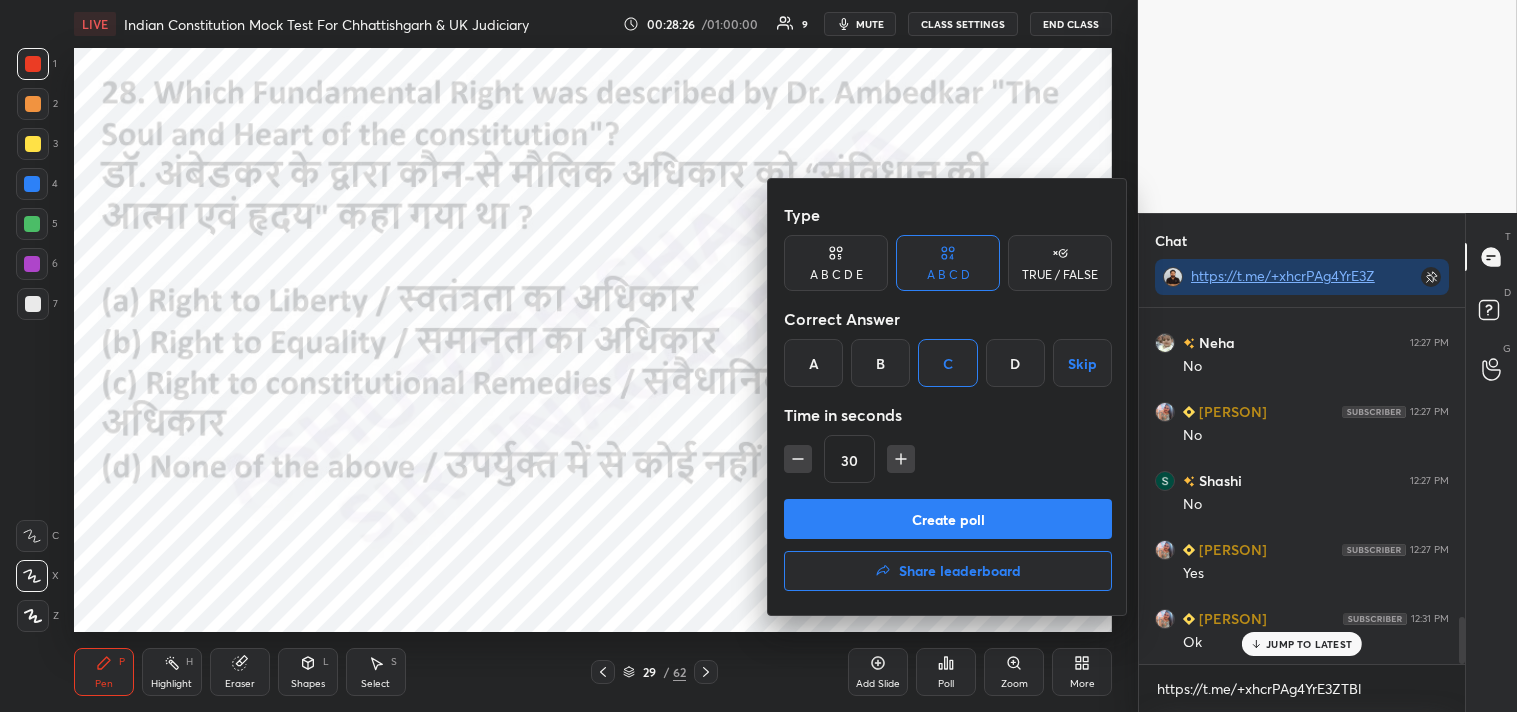 click on "Create poll" at bounding box center [948, 519] 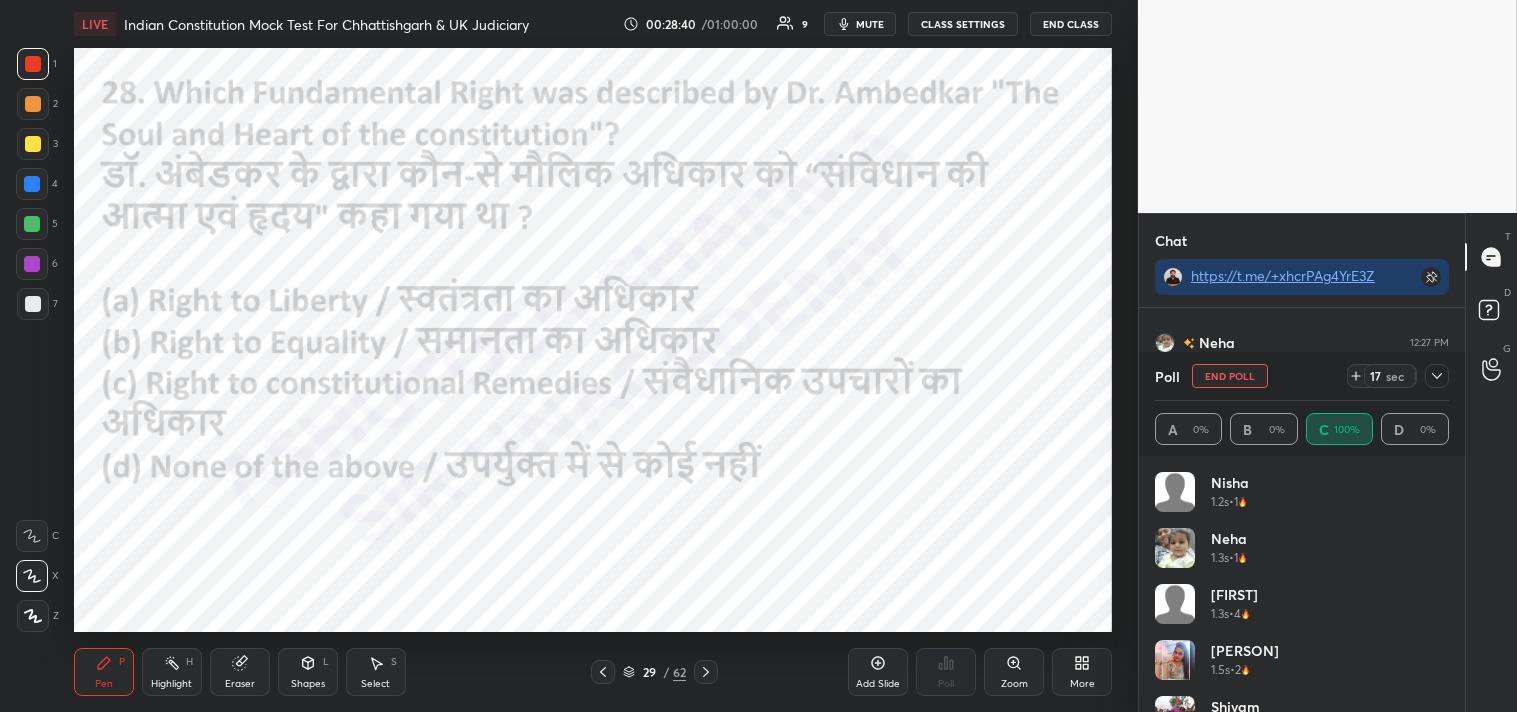 drag, startPoint x: 1435, startPoint y: 372, endPoint x: 1440, endPoint y: 363, distance: 10.29563 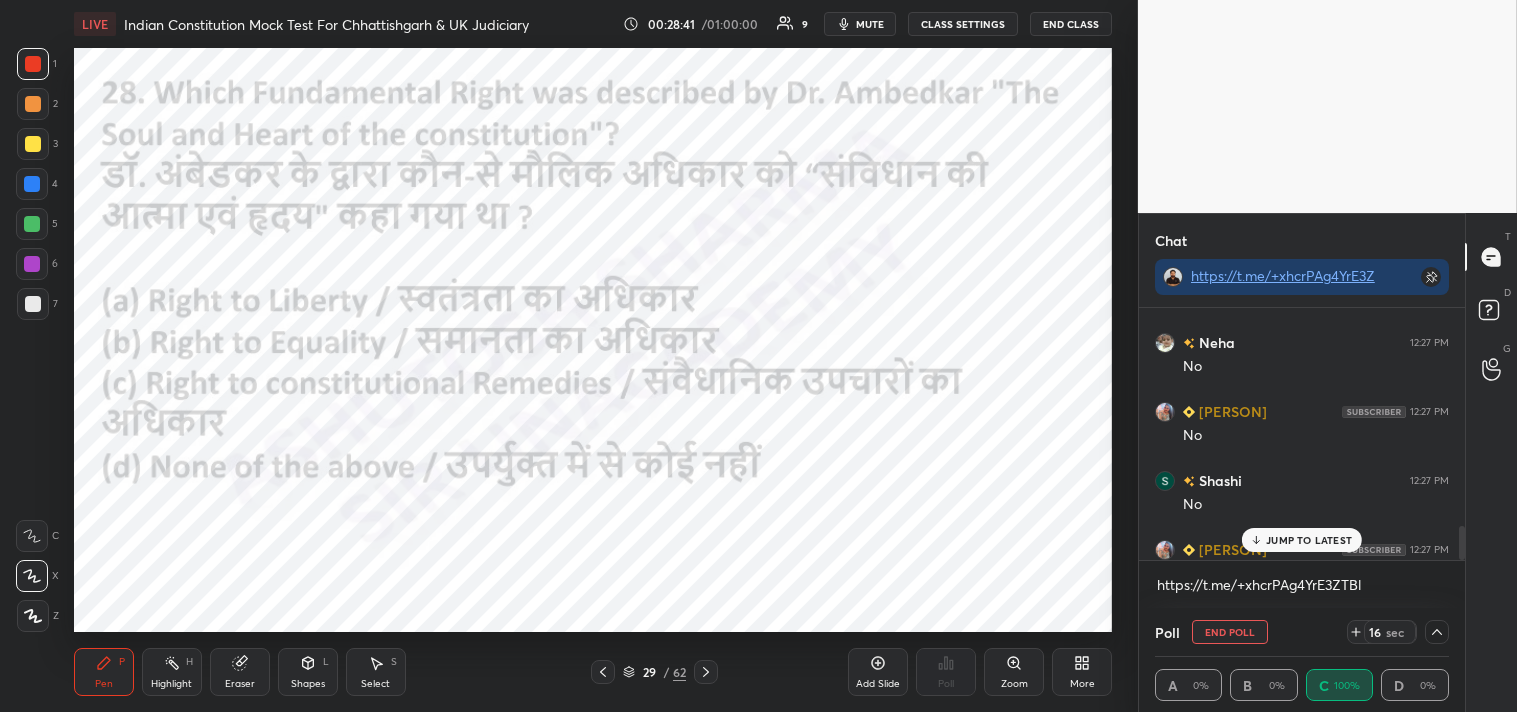 click on "JUMP TO LATEST" at bounding box center (1309, 540) 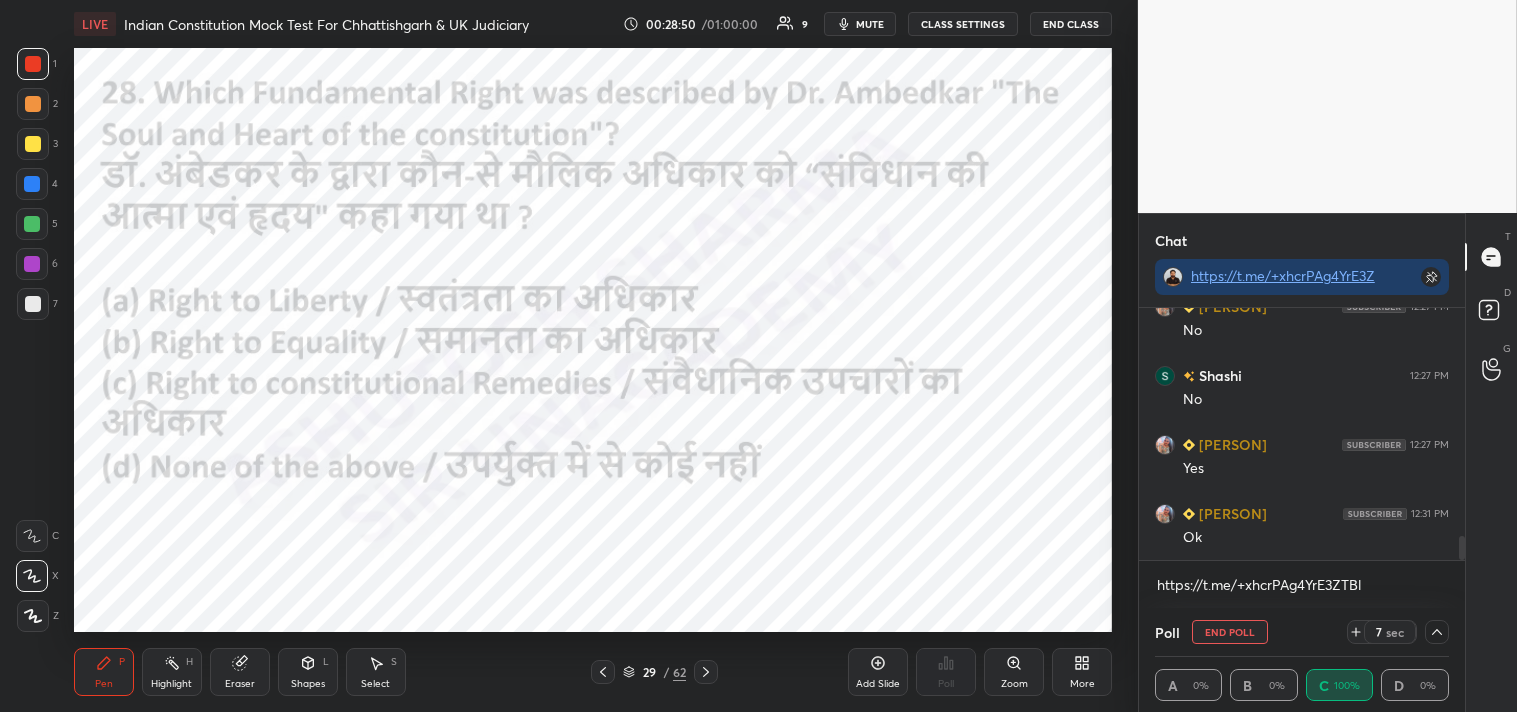 click on "End Poll" at bounding box center [1230, 632] 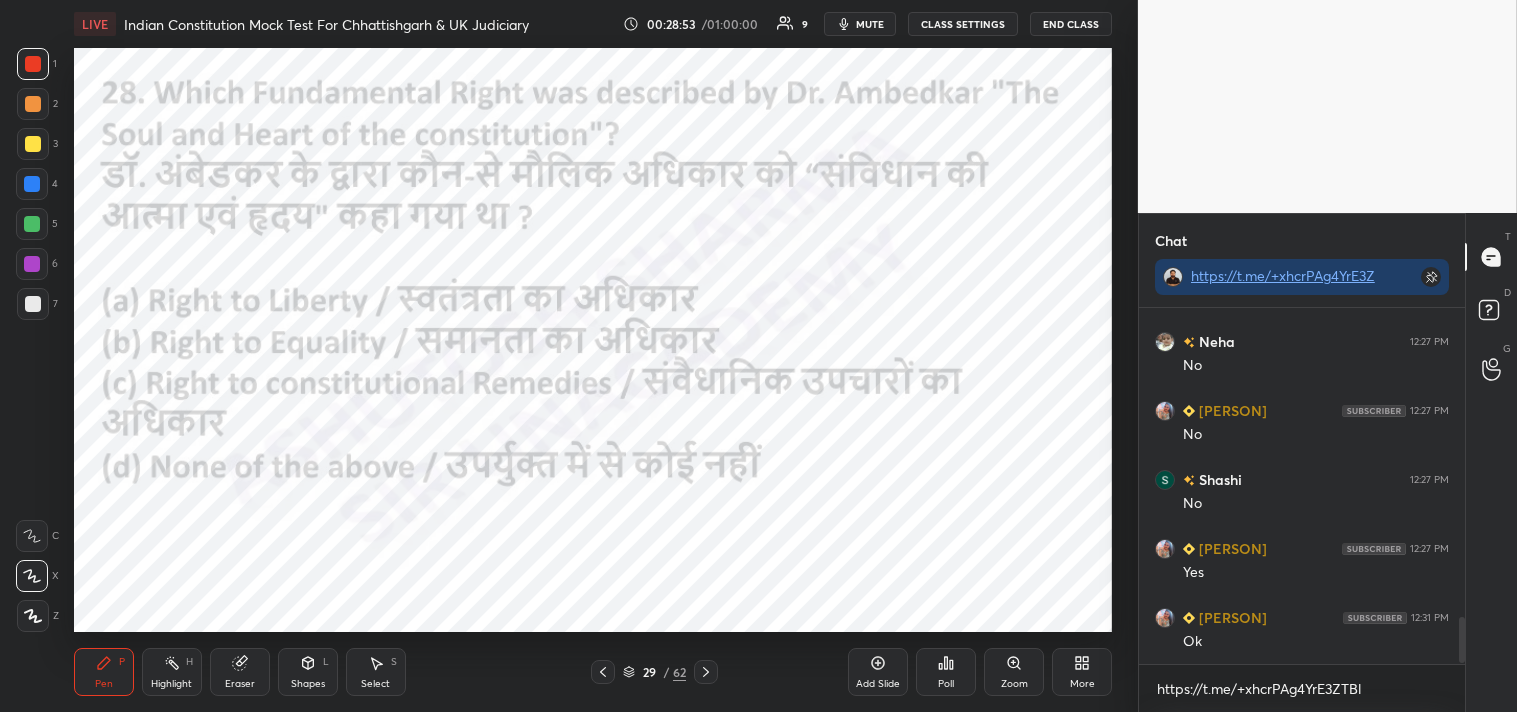 click on "Setting up your live class Poll for   secs No correct answer Start poll" at bounding box center (593, 340) 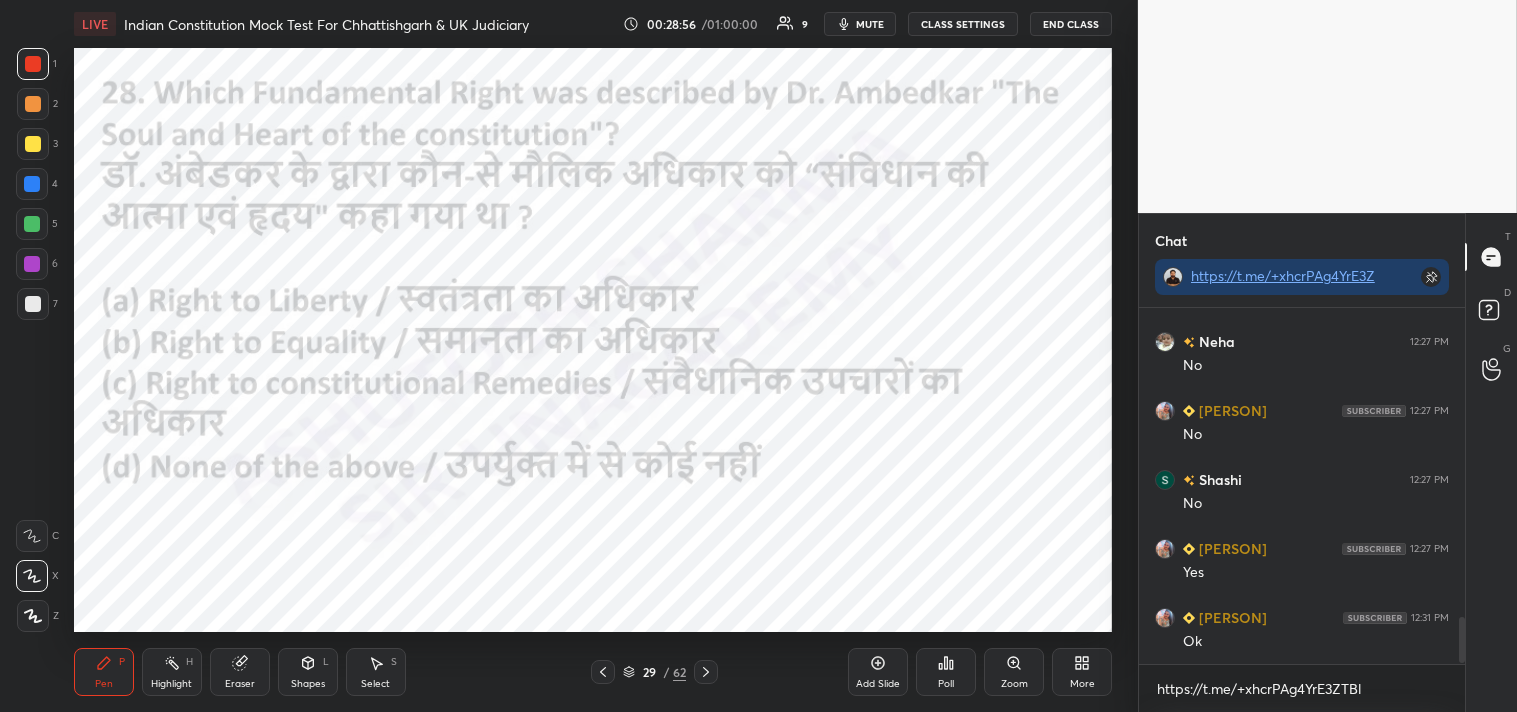 click 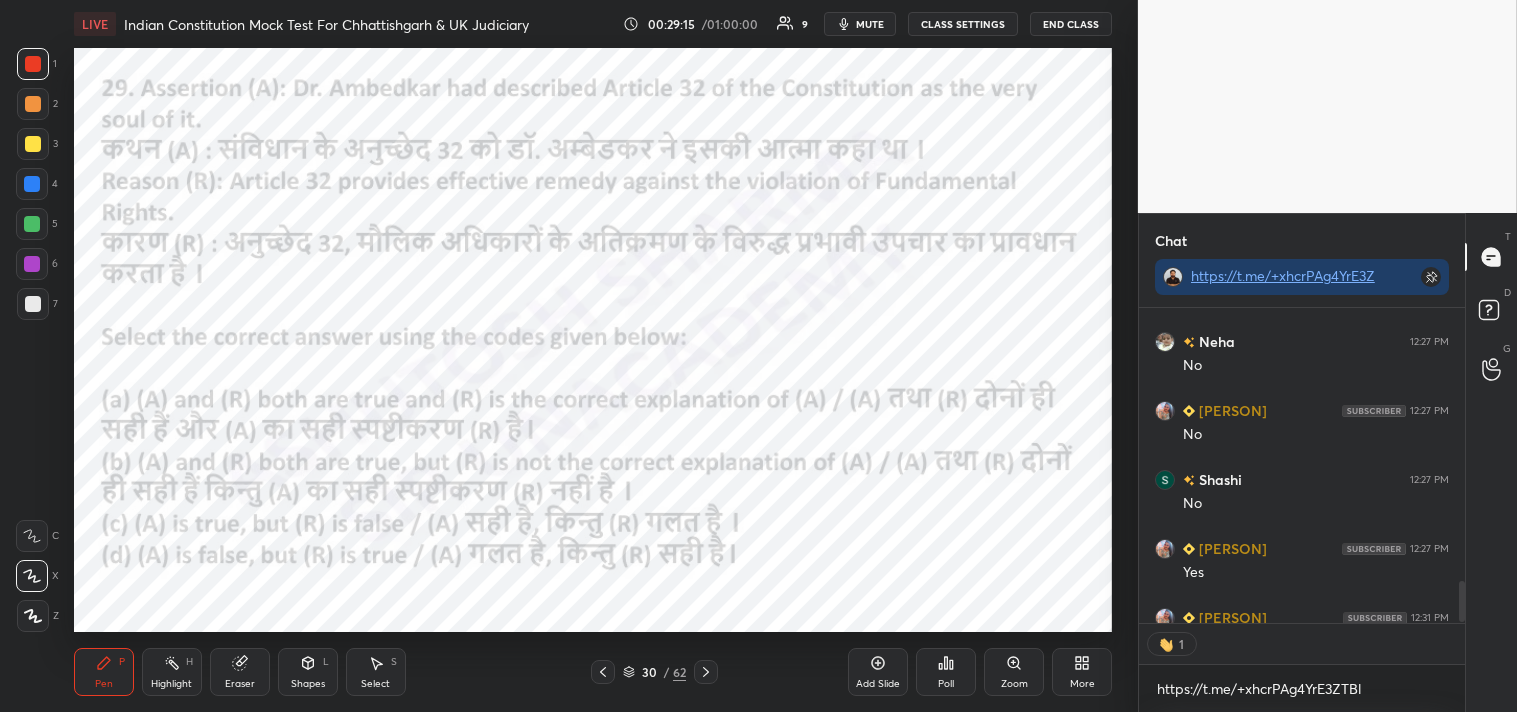scroll, scrollTop: 310, scrollLeft: 320, axis: both 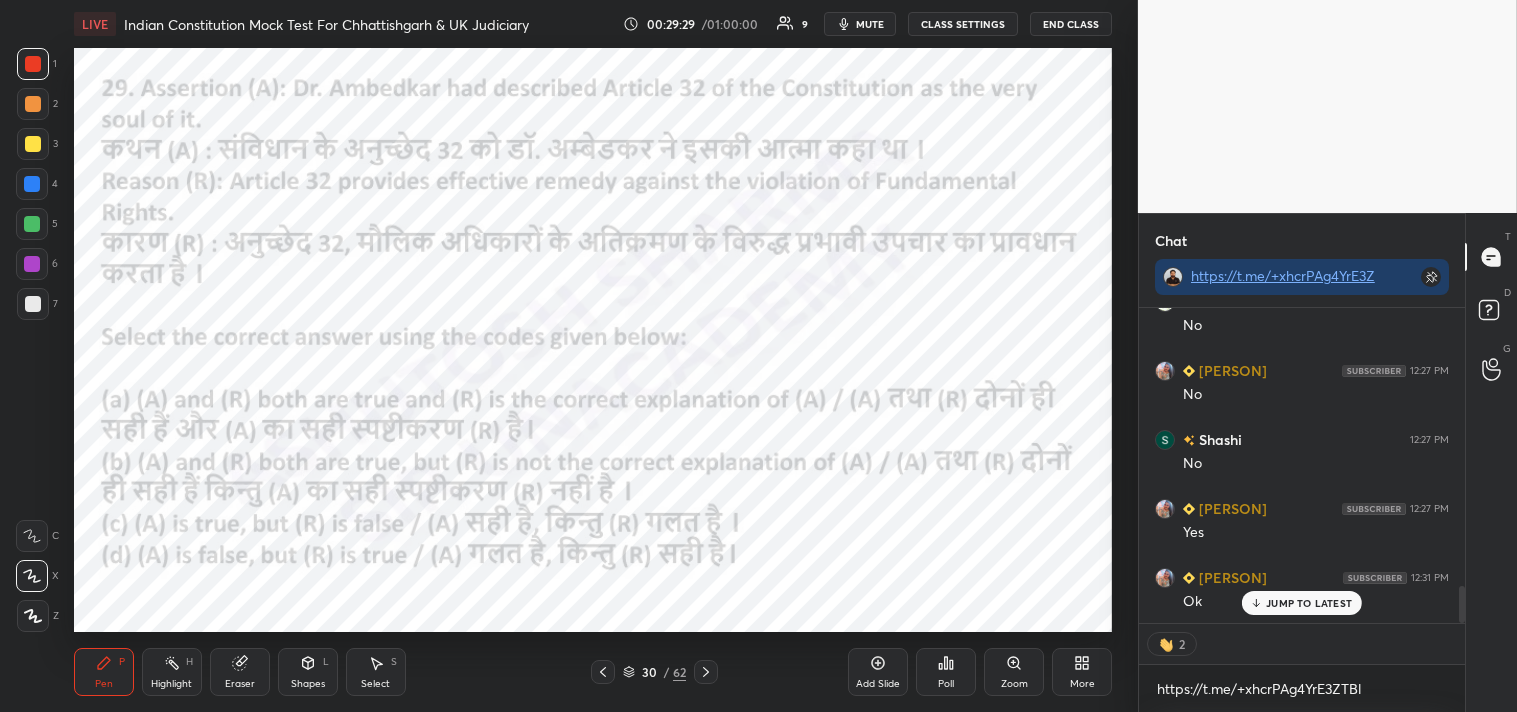 drag, startPoint x: 1462, startPoint y: 605, endPoint x: 1453, endPoint y: 644, distance: 40.024994 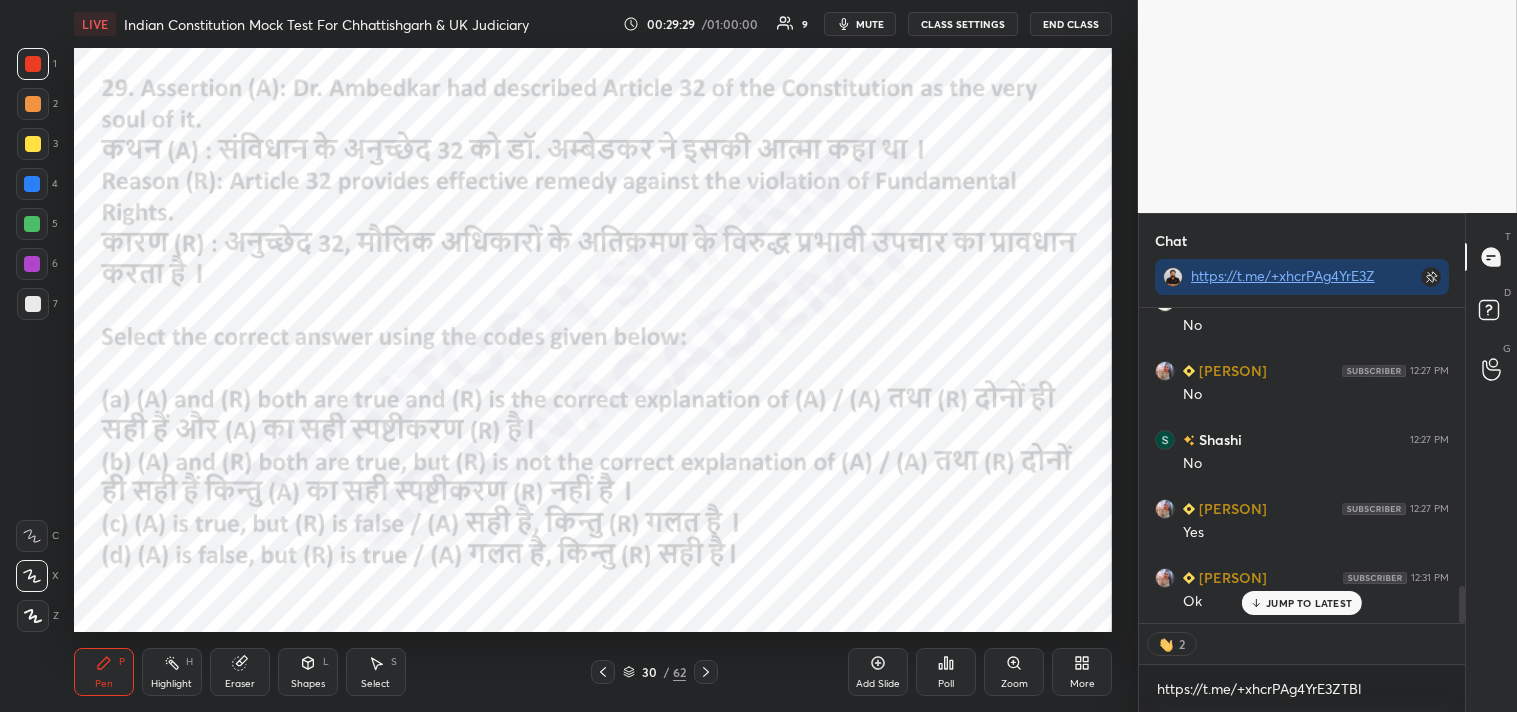 click on "[FIRST] 12:26 PM P [FIRST] 12:27 PM No [FIRST] 12:27 PM No [FIRST] 12:27 PM No [FIRST] 12:27 PM Yes [FIRST] 12:31 PM Ok JUMP TO LATEST 2 Enable hand raising Enable raise hand to speak to learners. Once enabled, chat will be turned off temporarily. Enable https://t.me/+xhcrPAg4YrE3ZTBl x" at bounding box center [1302, 510] 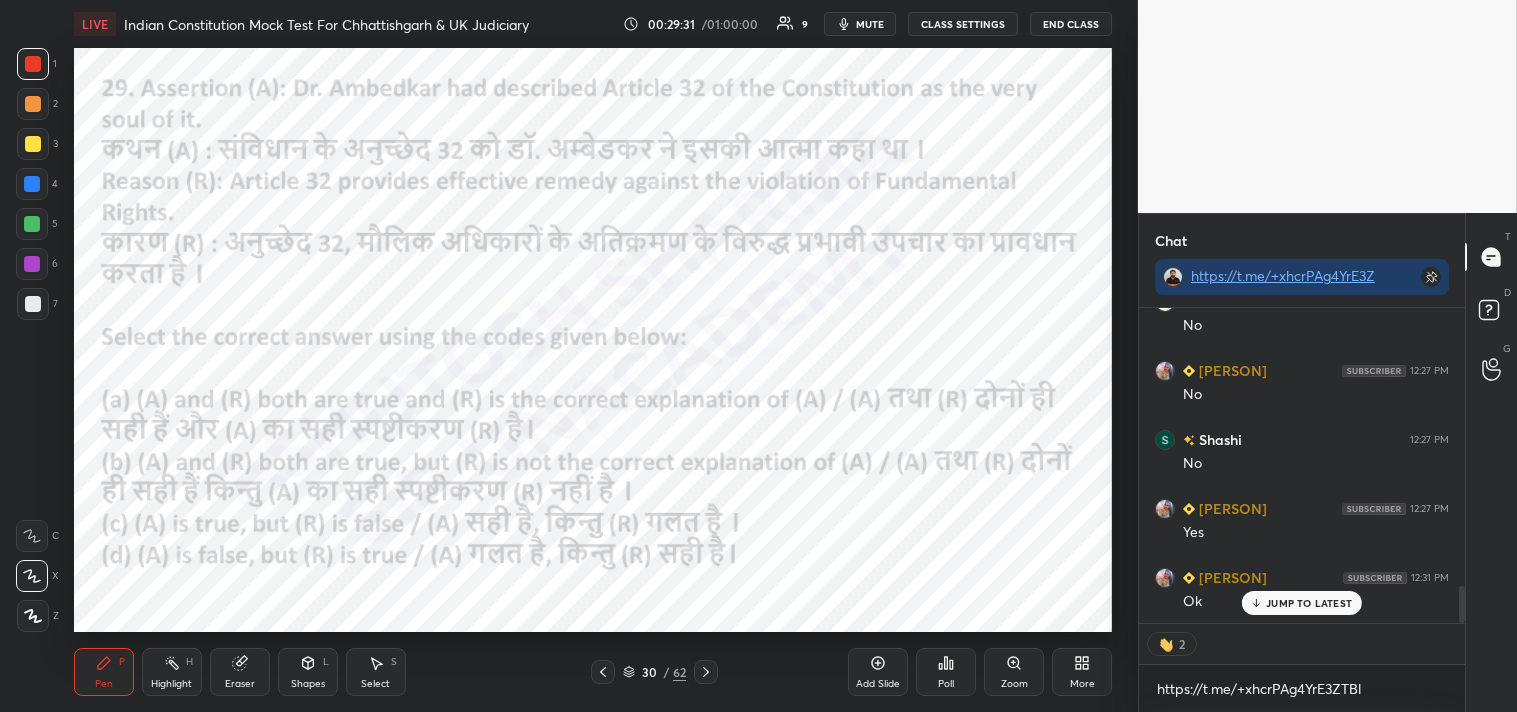 click on "Poll" at bounding box center [946, 672] 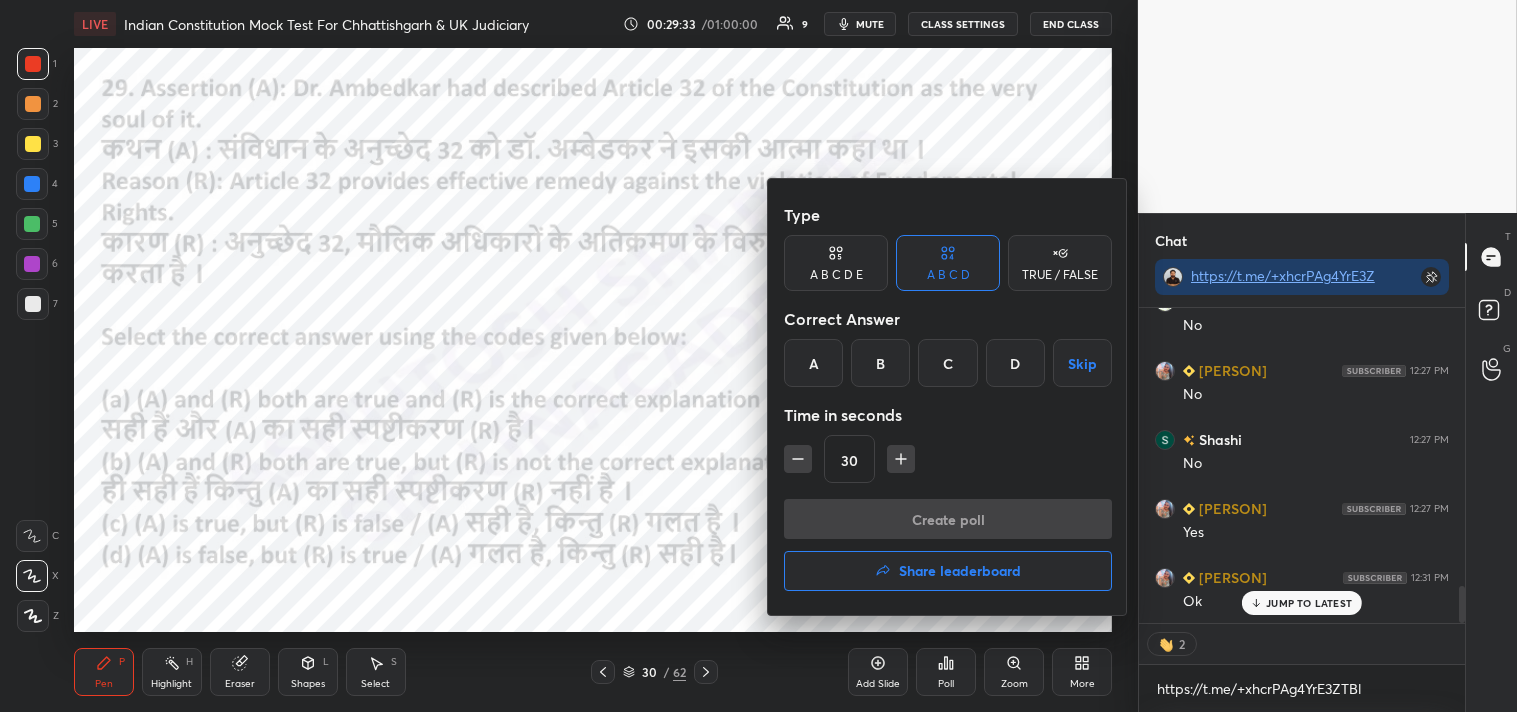 click on "A" at bounding box center (813, 363) 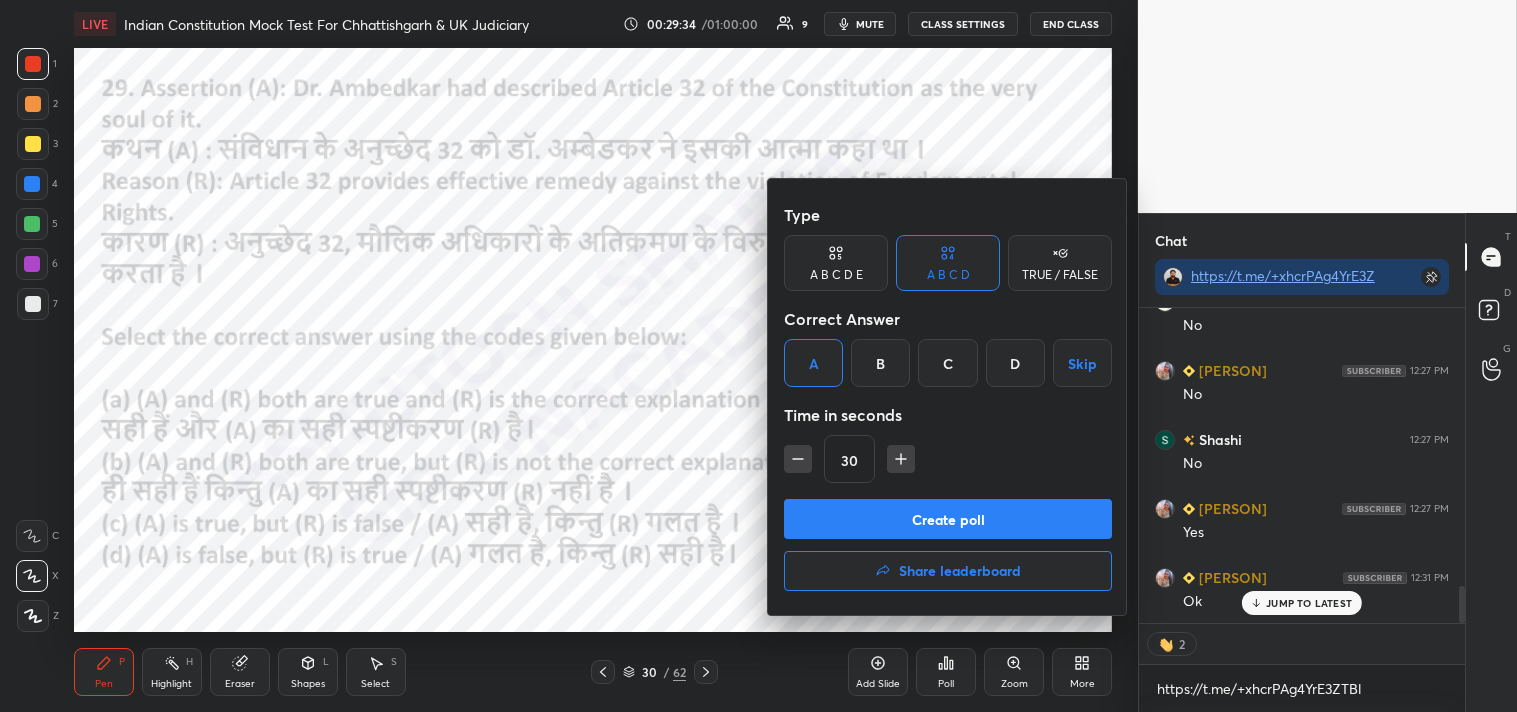 click on "Create poll" at bounding box center [948, 519] 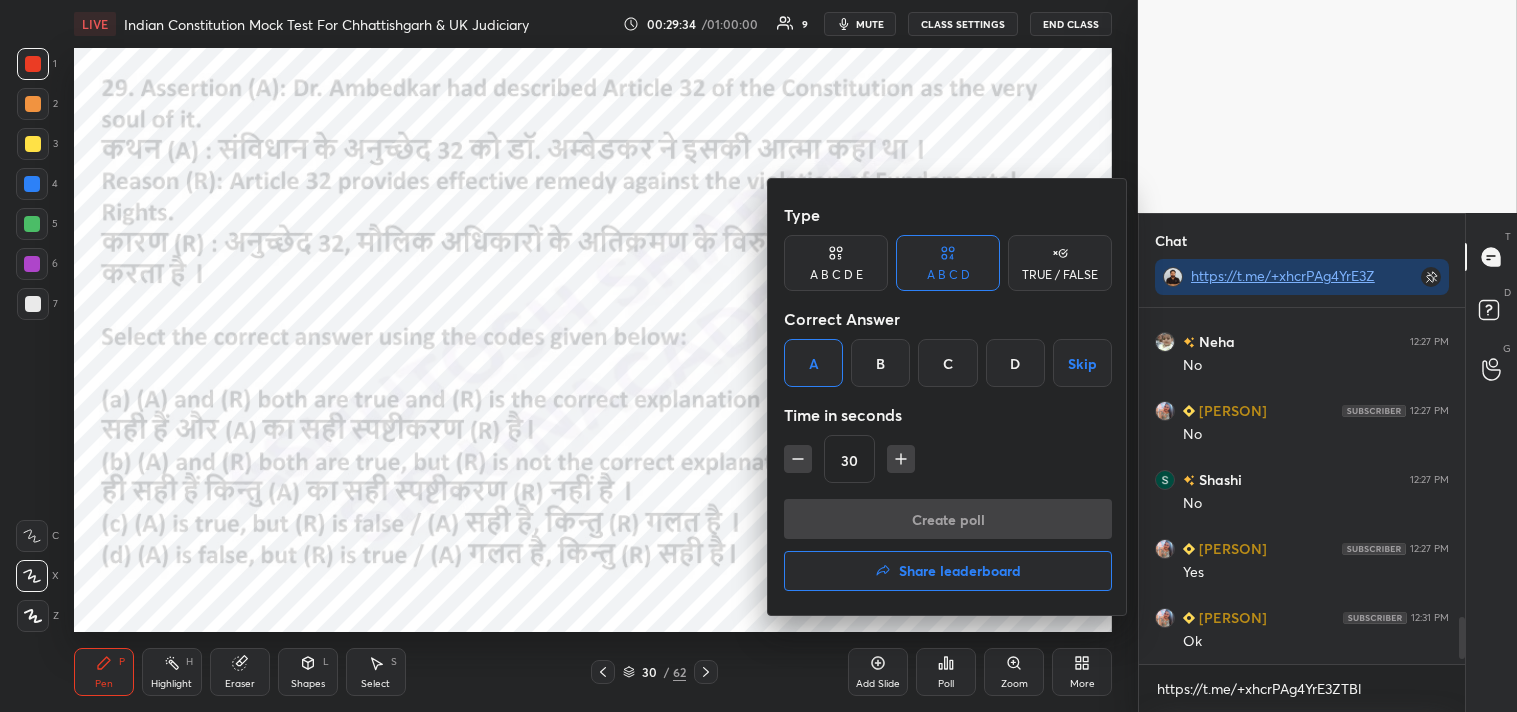 scroll, scrollTop: 6, scrollLeft: 5, axis: both 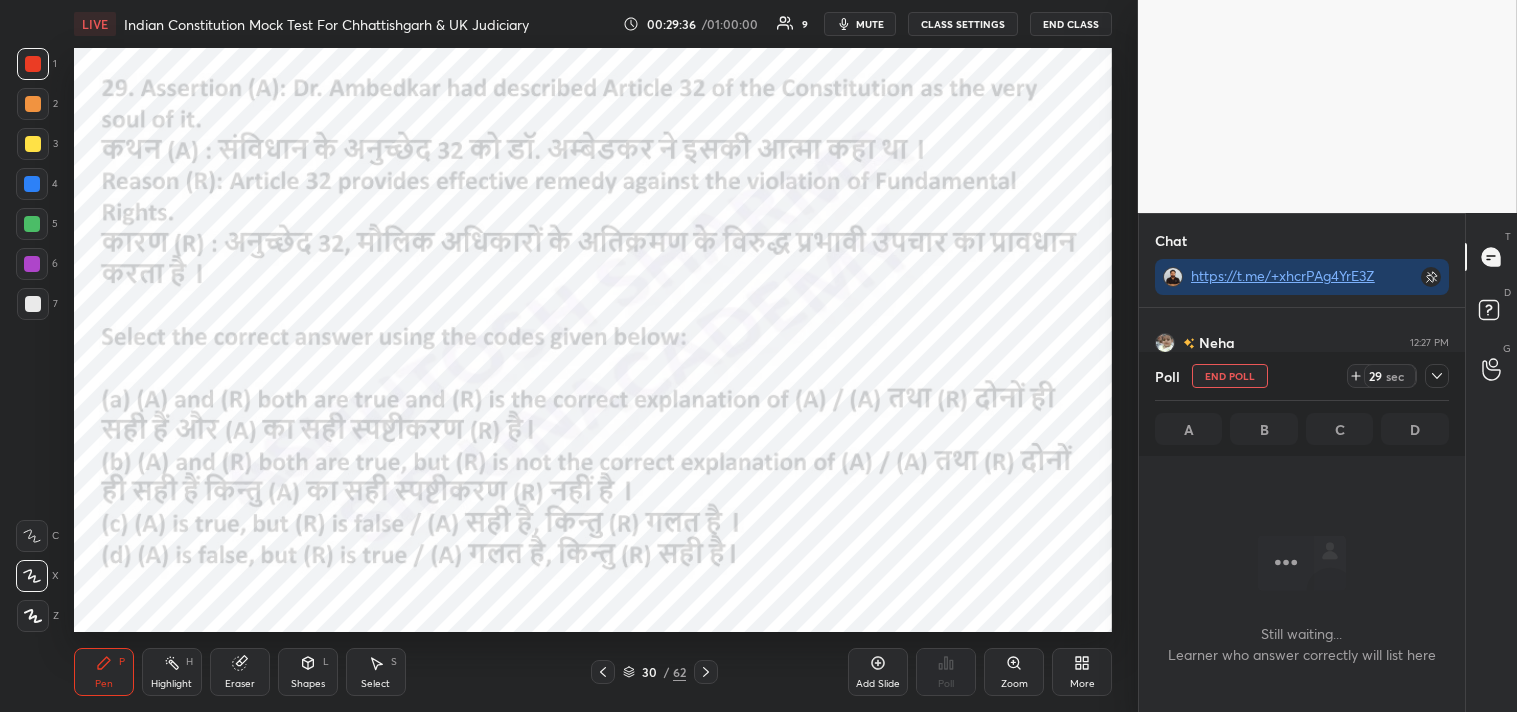 click 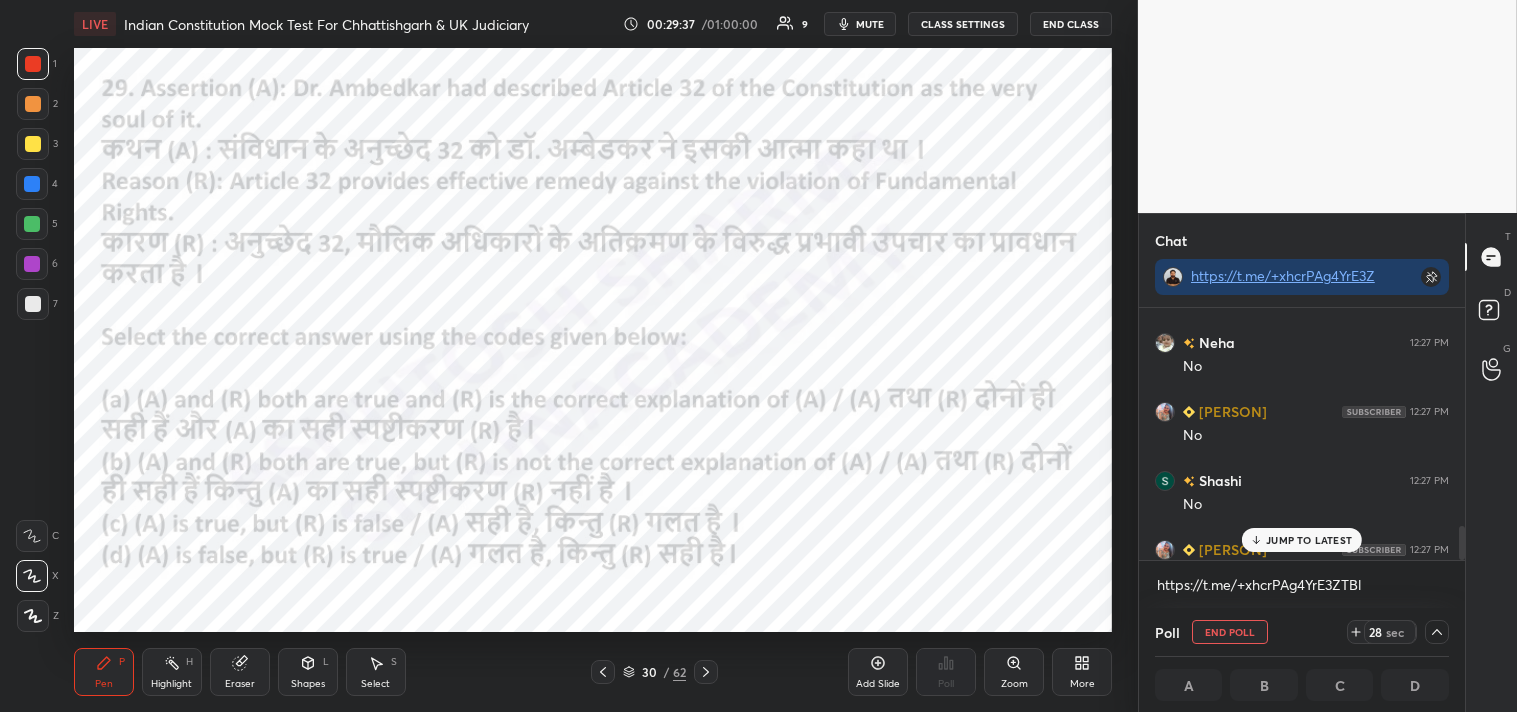 click on "JUMP TO LATEST" at bounding box center [1309, 540] 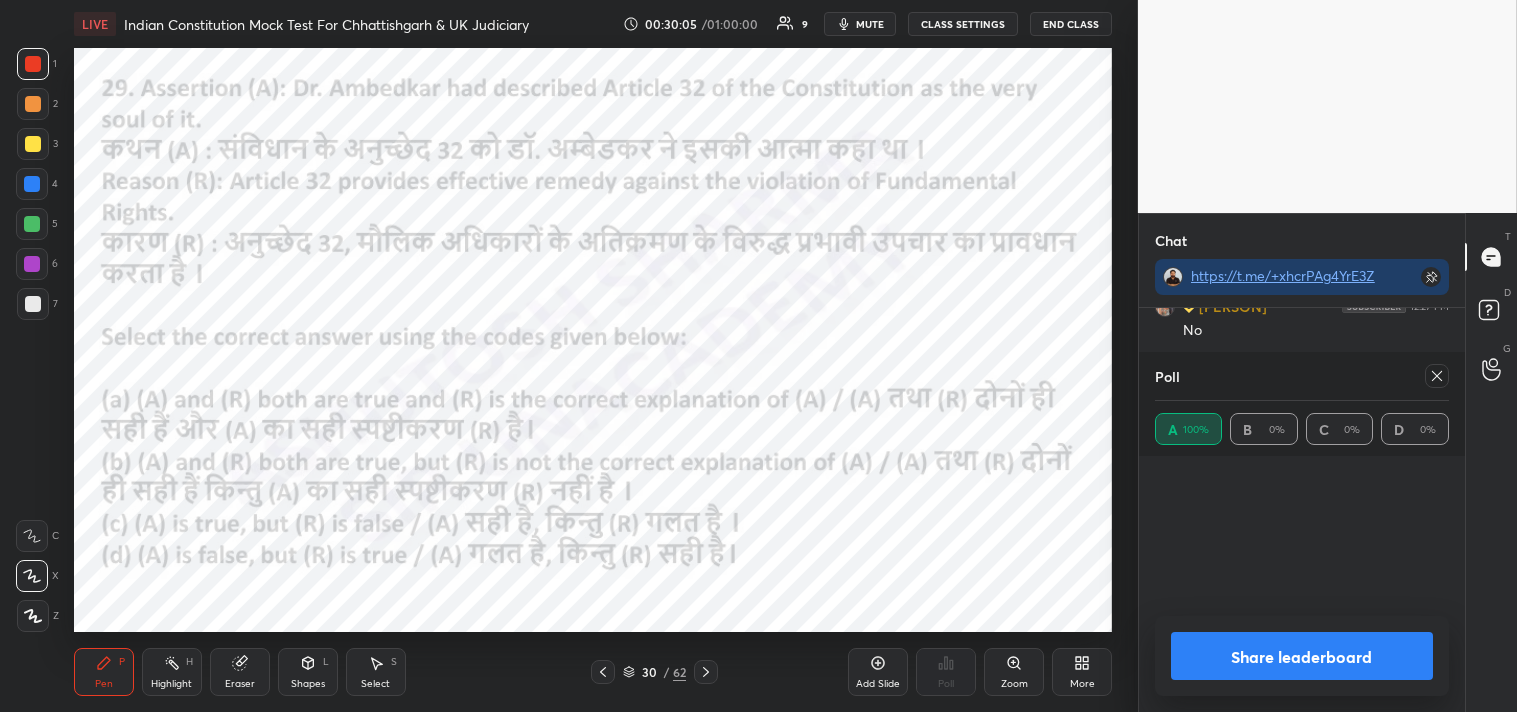 scroll, scrollTop: 0, scrollLeft: 1, axis: horizontal 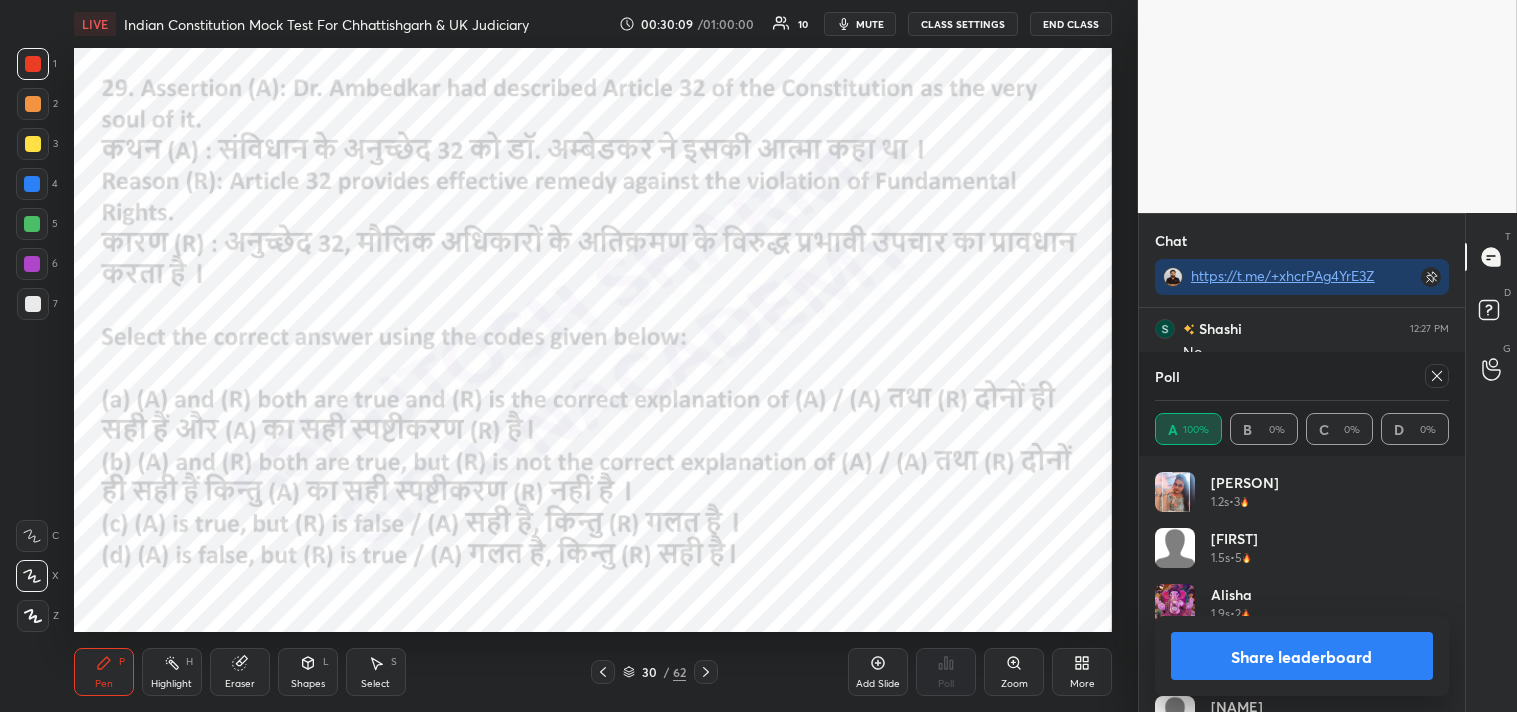 click 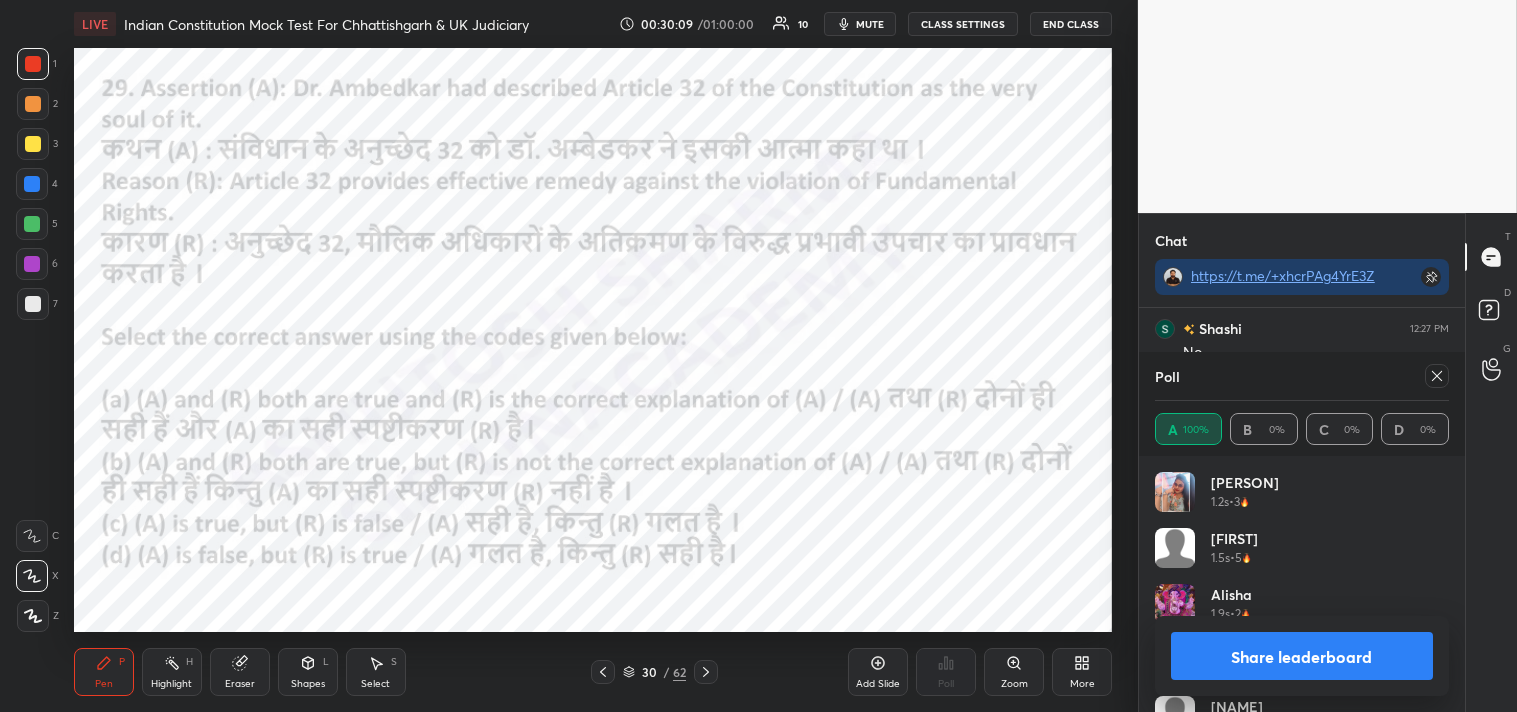 scroll, scrollTop: 122, scrollLeft: 288, axis: both 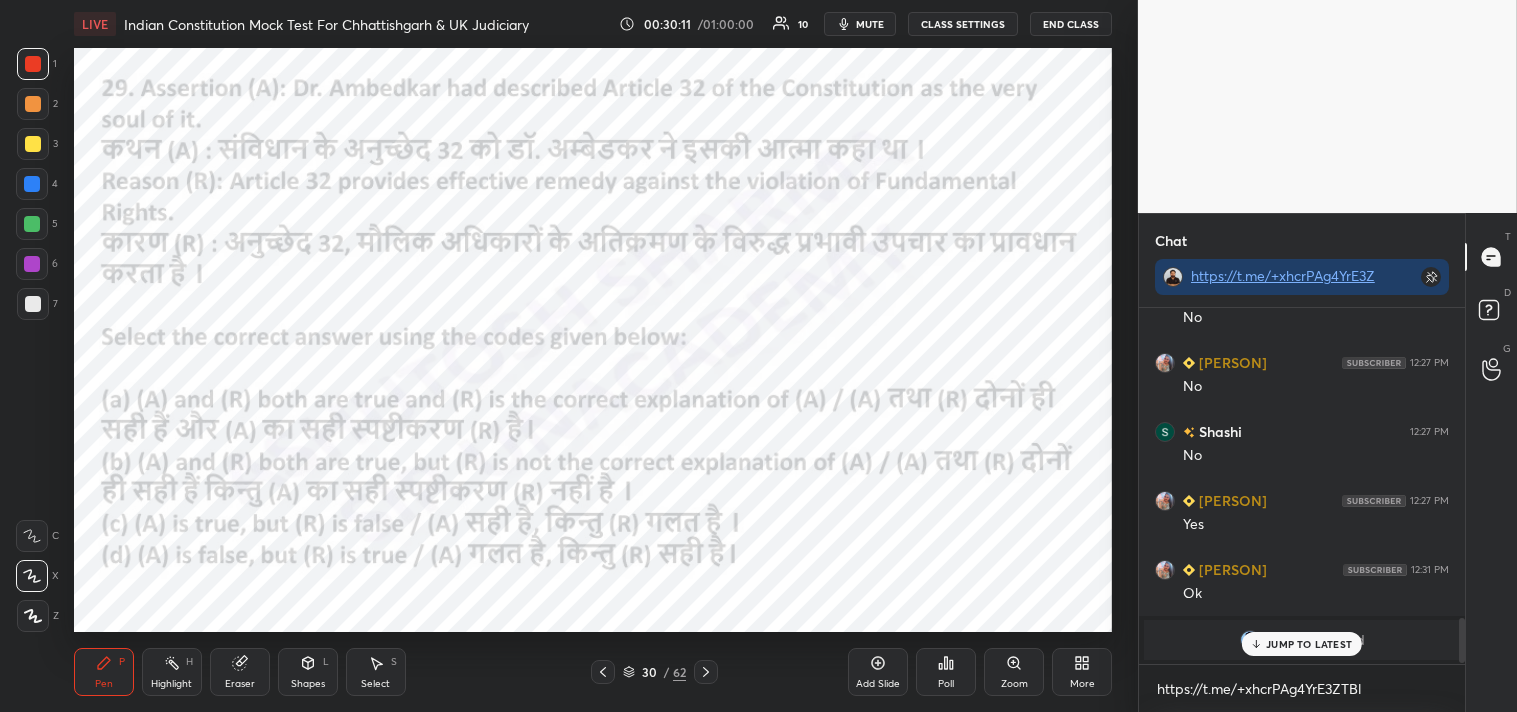 click on "JUMP TO LATEST" at bounding box center (1309, 644) 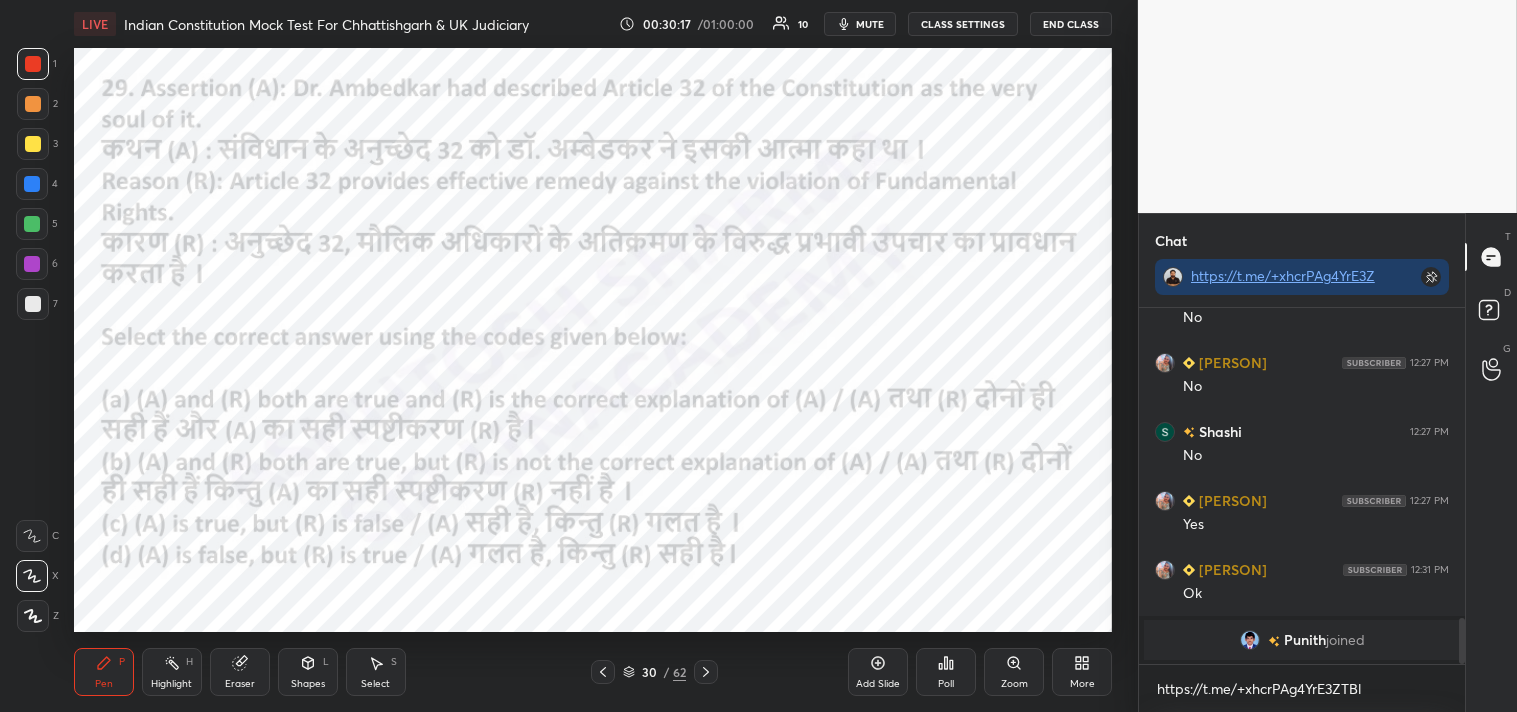 click at bounding box center (706, 672) 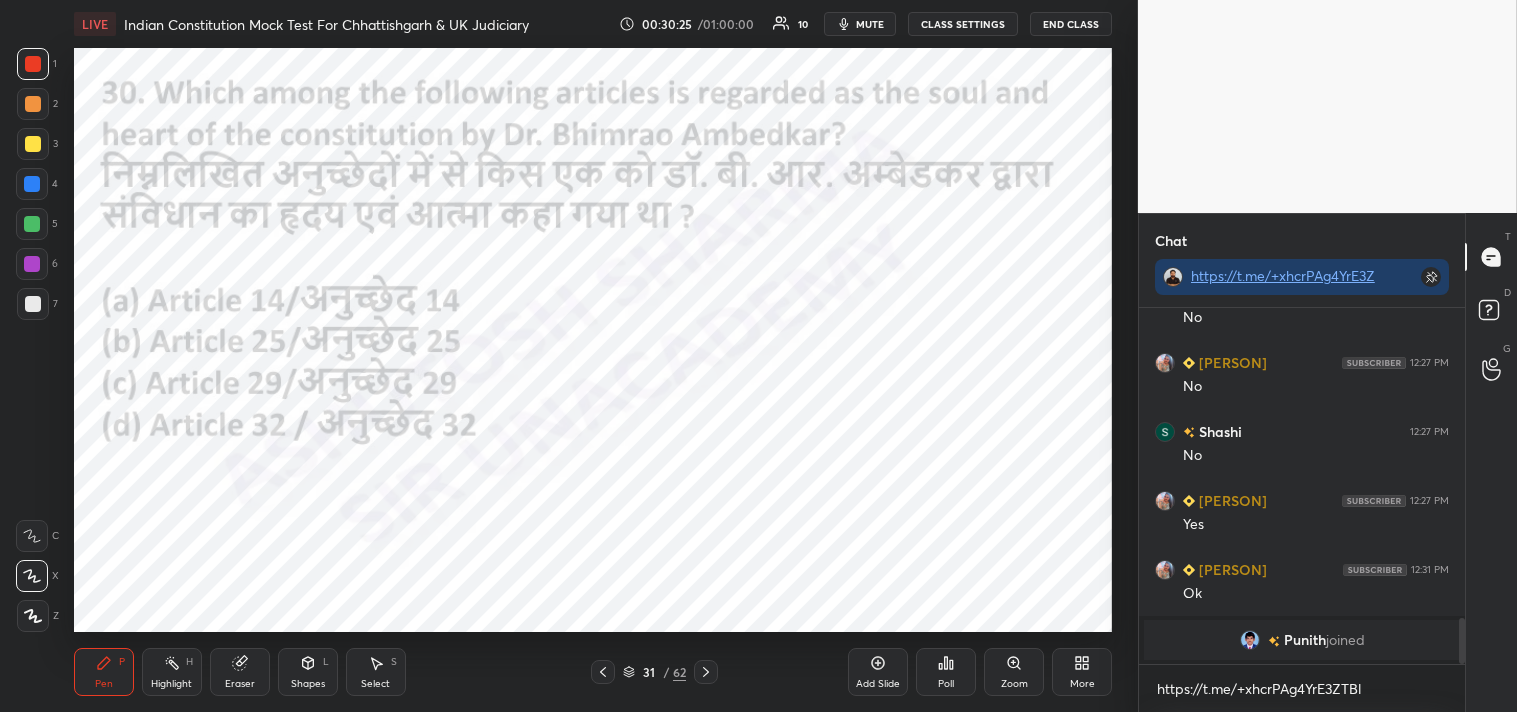 click 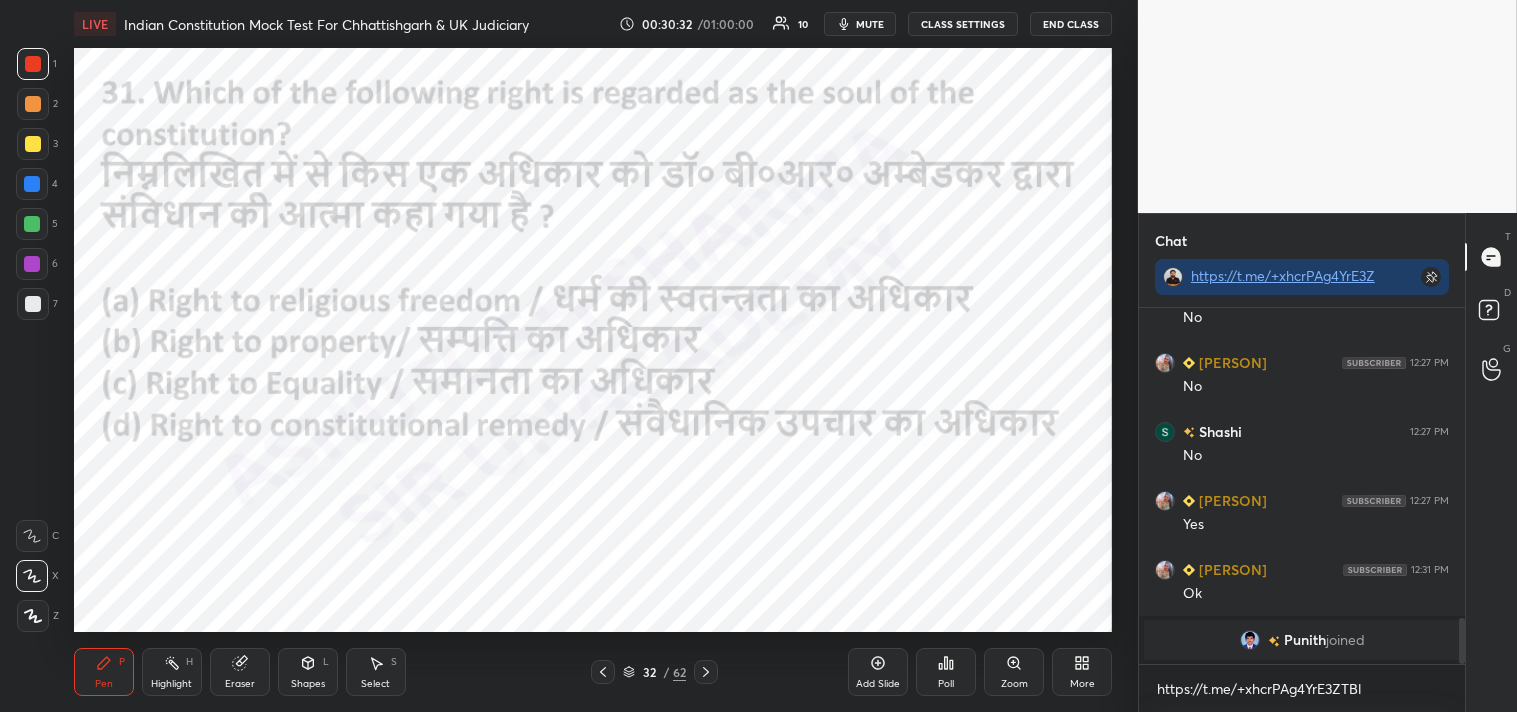 click 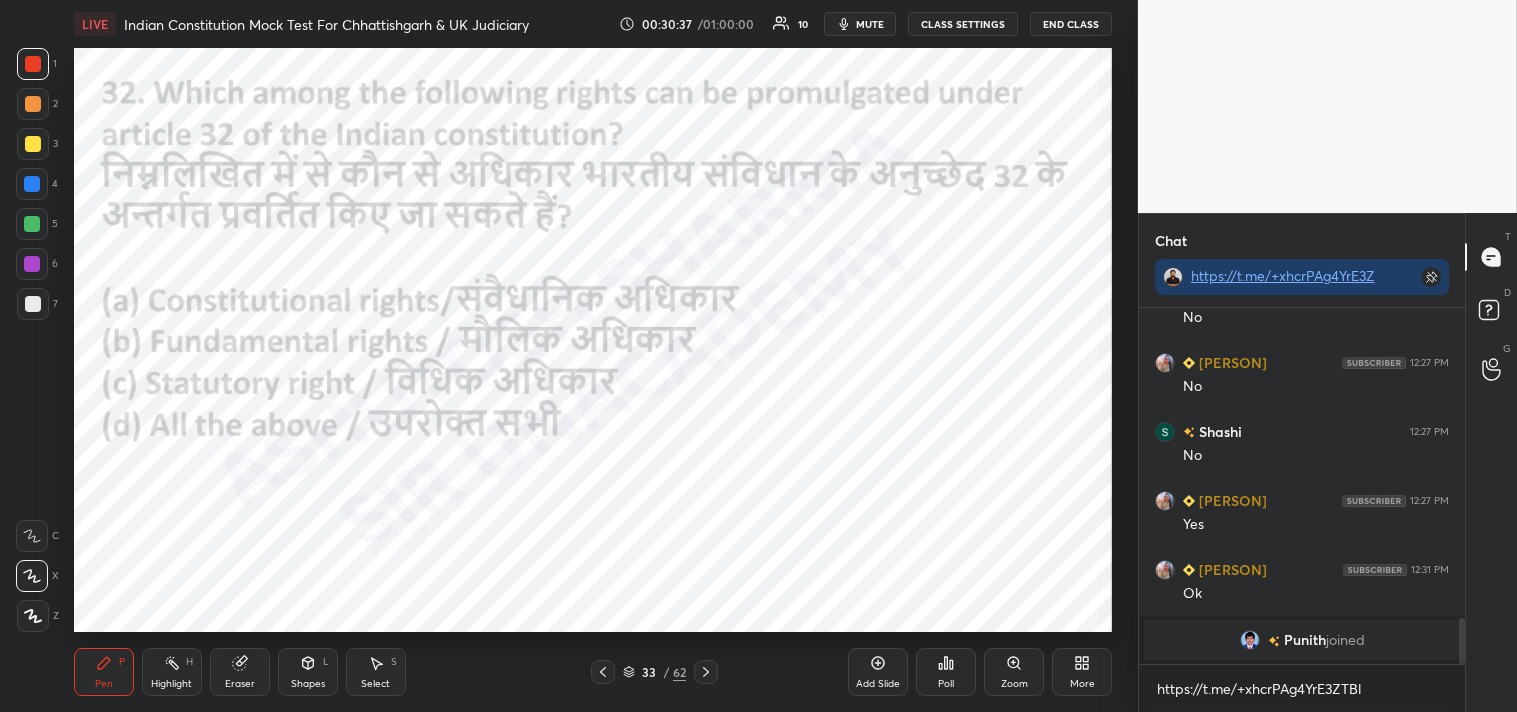 click on "Poll" at bounding box center [946, 672] 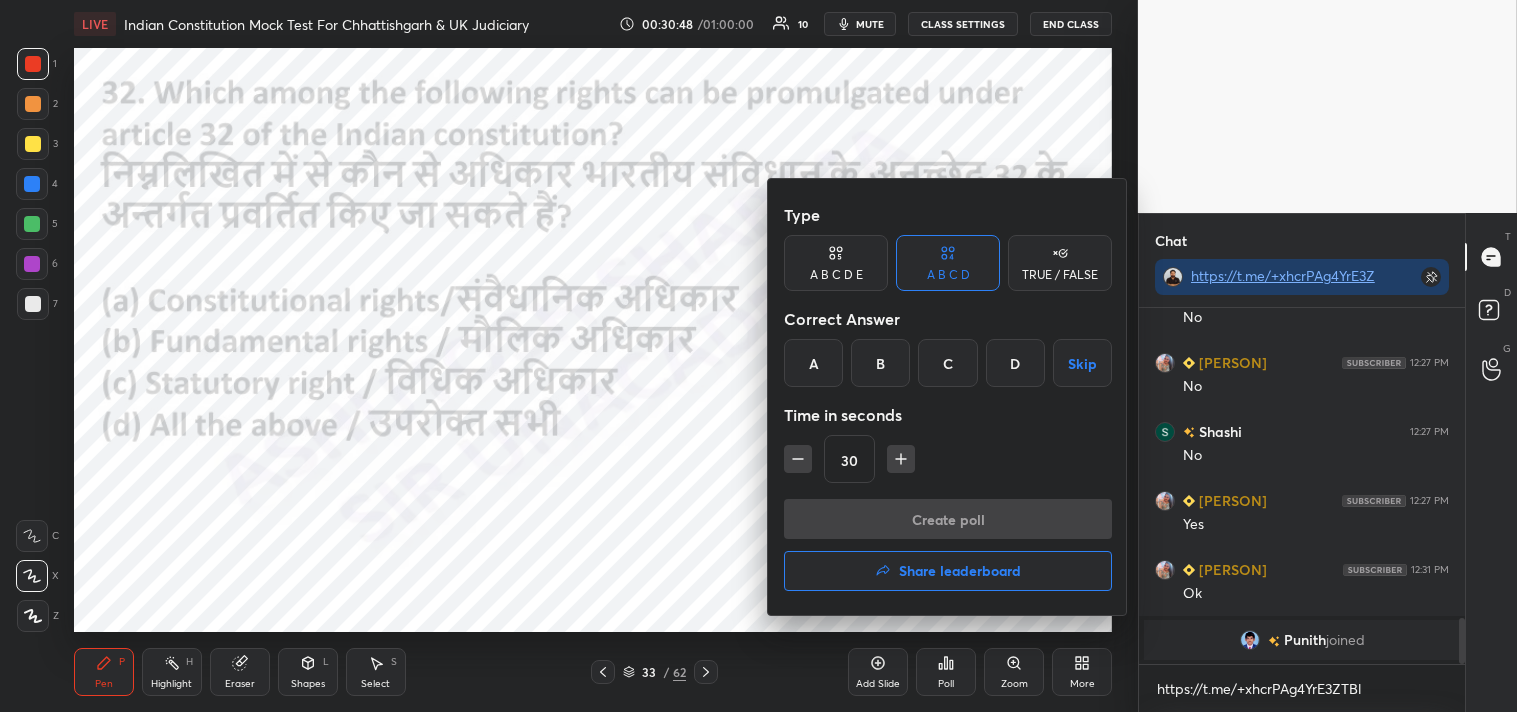 drag, startPoint x: 888, startPoint y: 352, endPoint x: 897, endPoint y: 362, distance: 13.453624 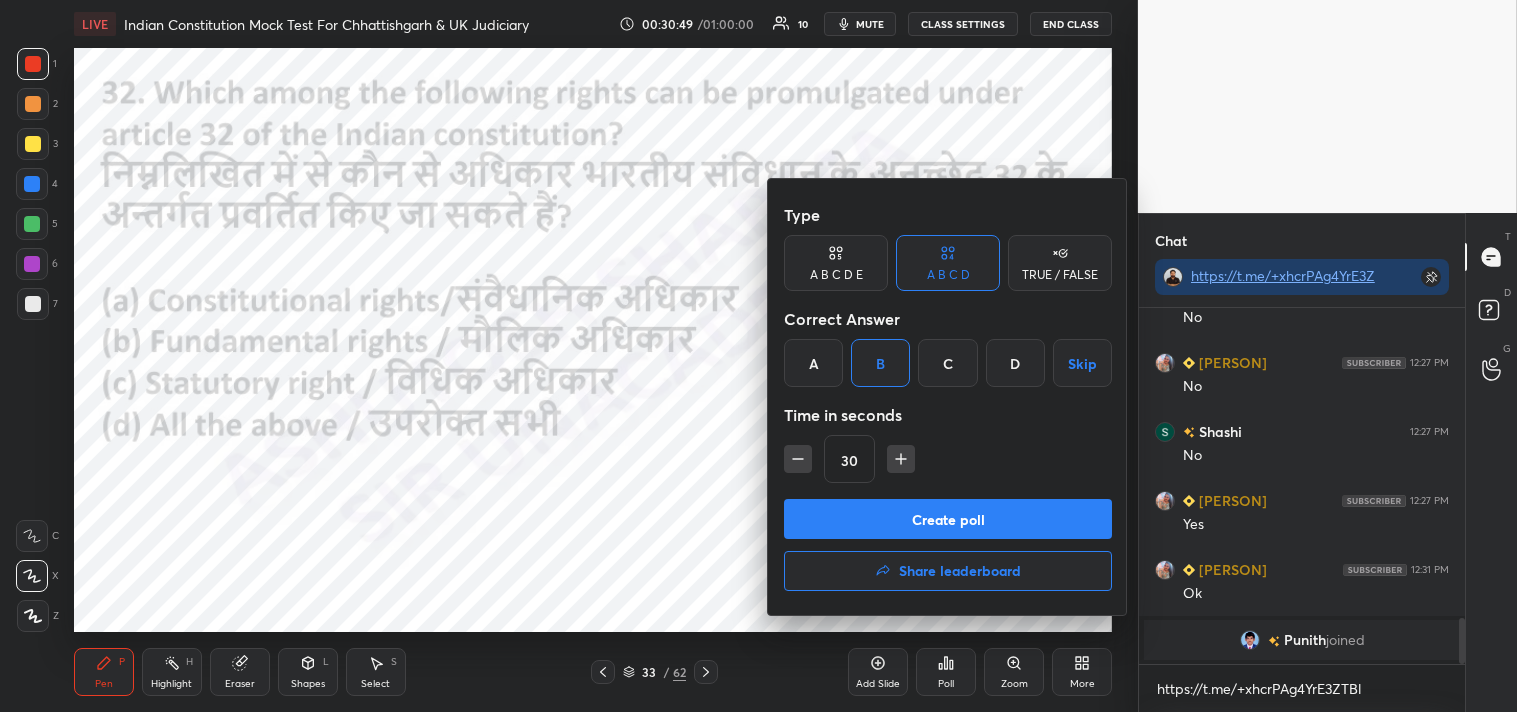 click on "Create poll" at bounding box center (948, 519) 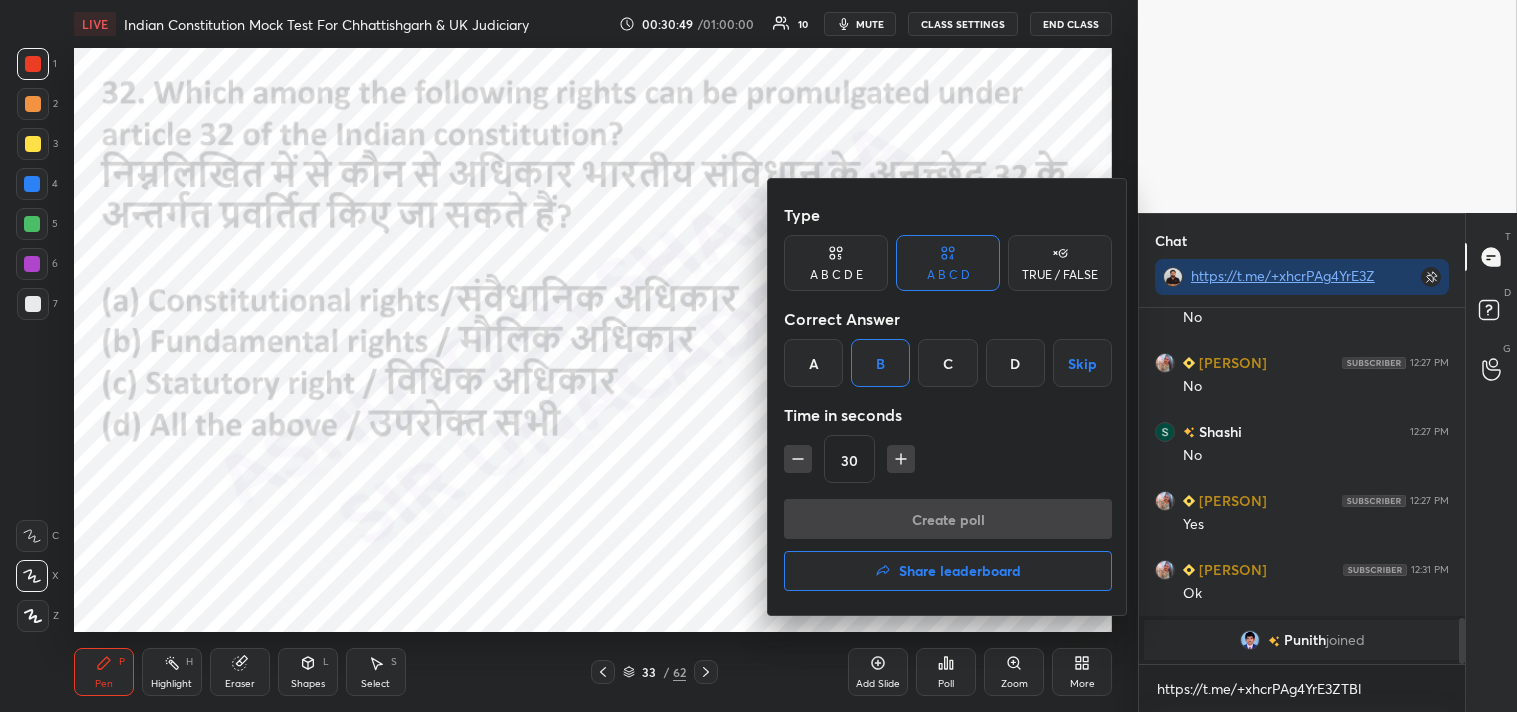 scroll, scrollTop: 307, scrollLeft: 320, axis: both 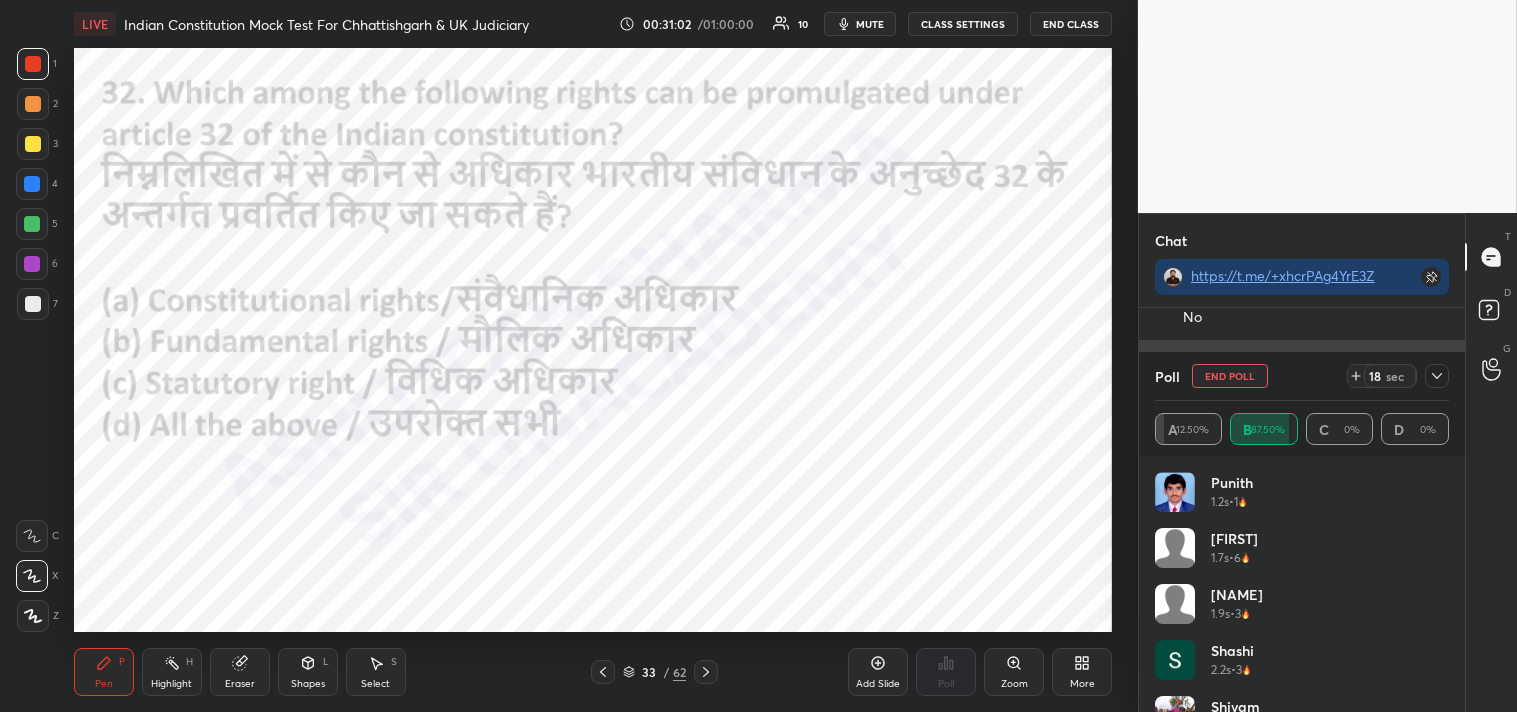 click 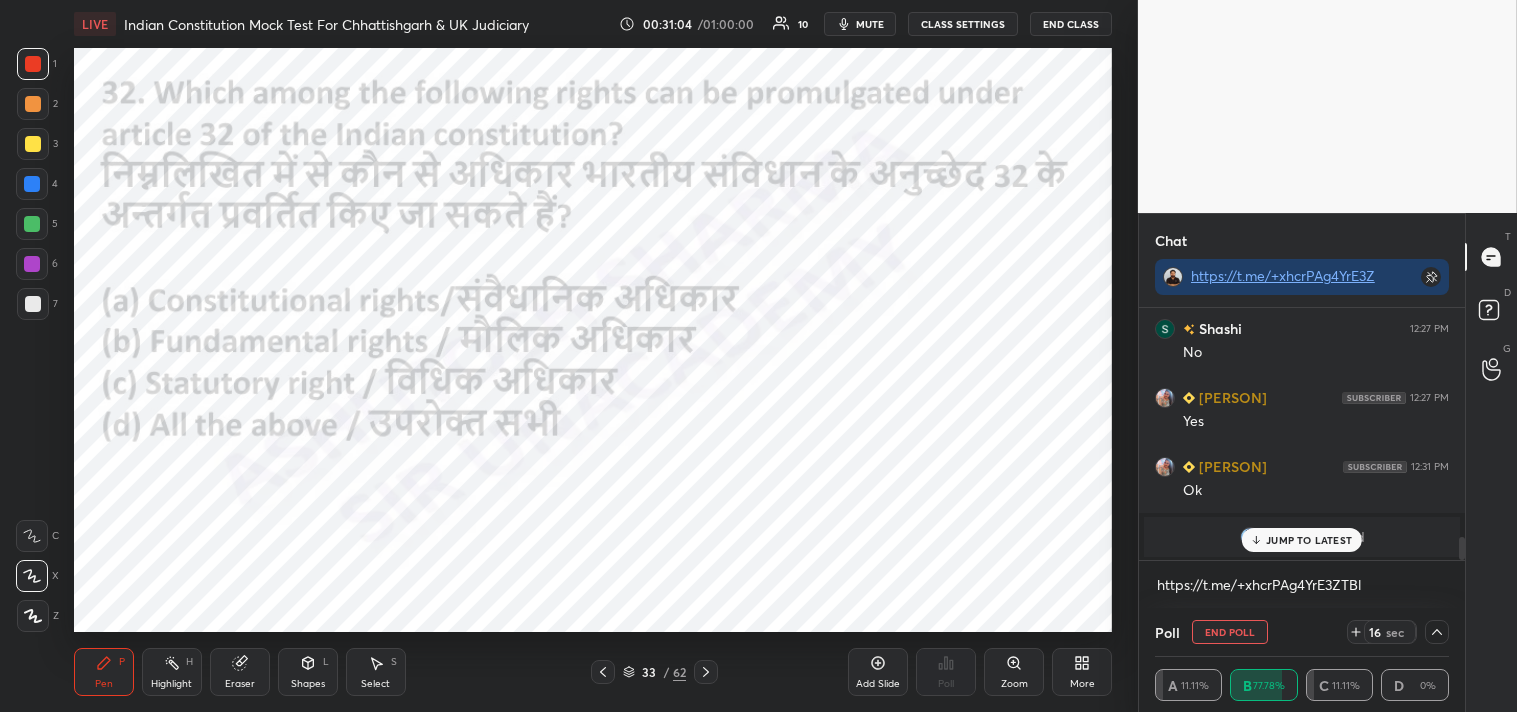 drag, startPoint x: 1461, startPoint y: 537, endPoint x: 1462, endPoint y: 576, distance: 39.012817 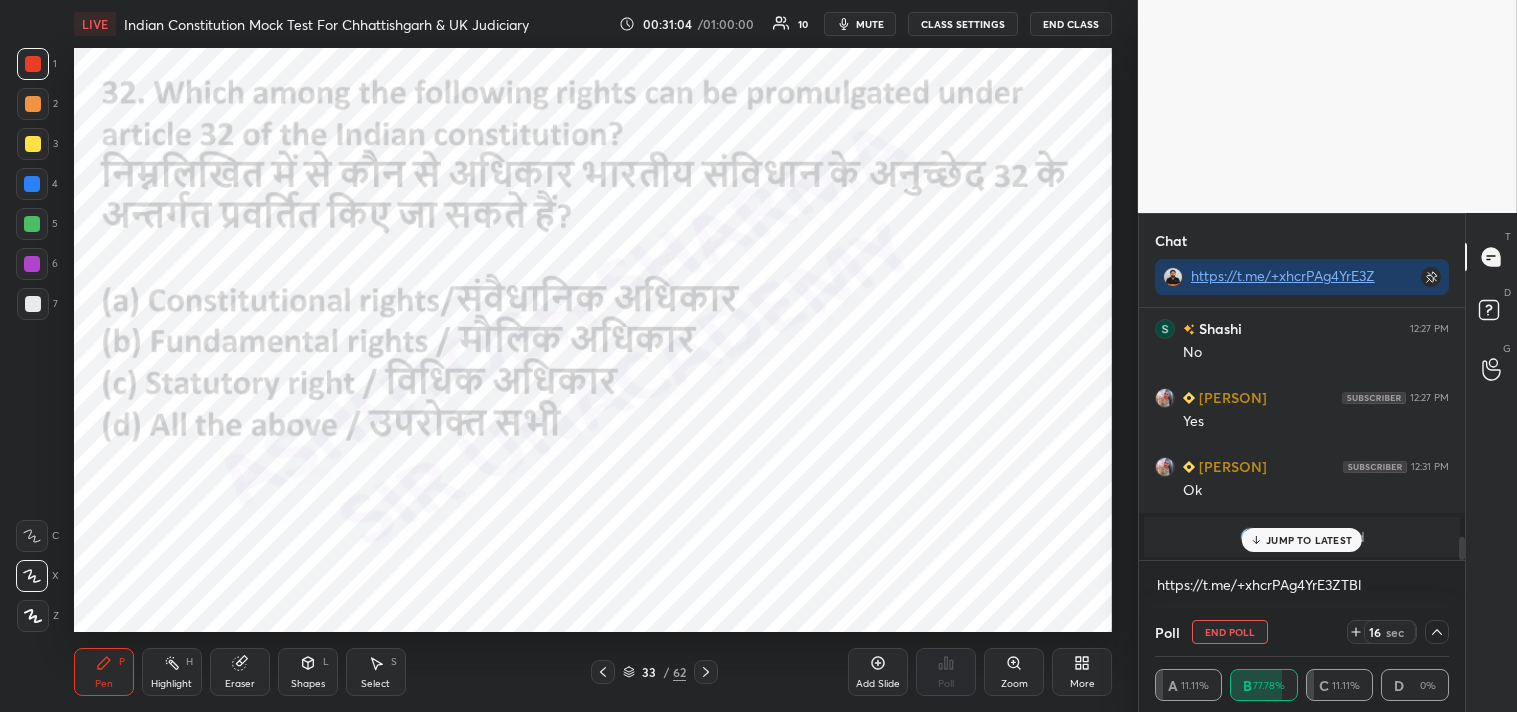 click on "[NAME] 12:27 PM No [NAME] 12:27 PM No [NAME] 12:27 PM Yes [NAME] 12:31 PM Ok [NAME]  joined JUMP TO LATEST Enable hand raising Enable raise hand to speak to learners. Once enabled, chat will be turned off temporarily. Enable https://t.me/+xhcrPAg4YrE3ZTBl x" at bounding box center (1302, 458) 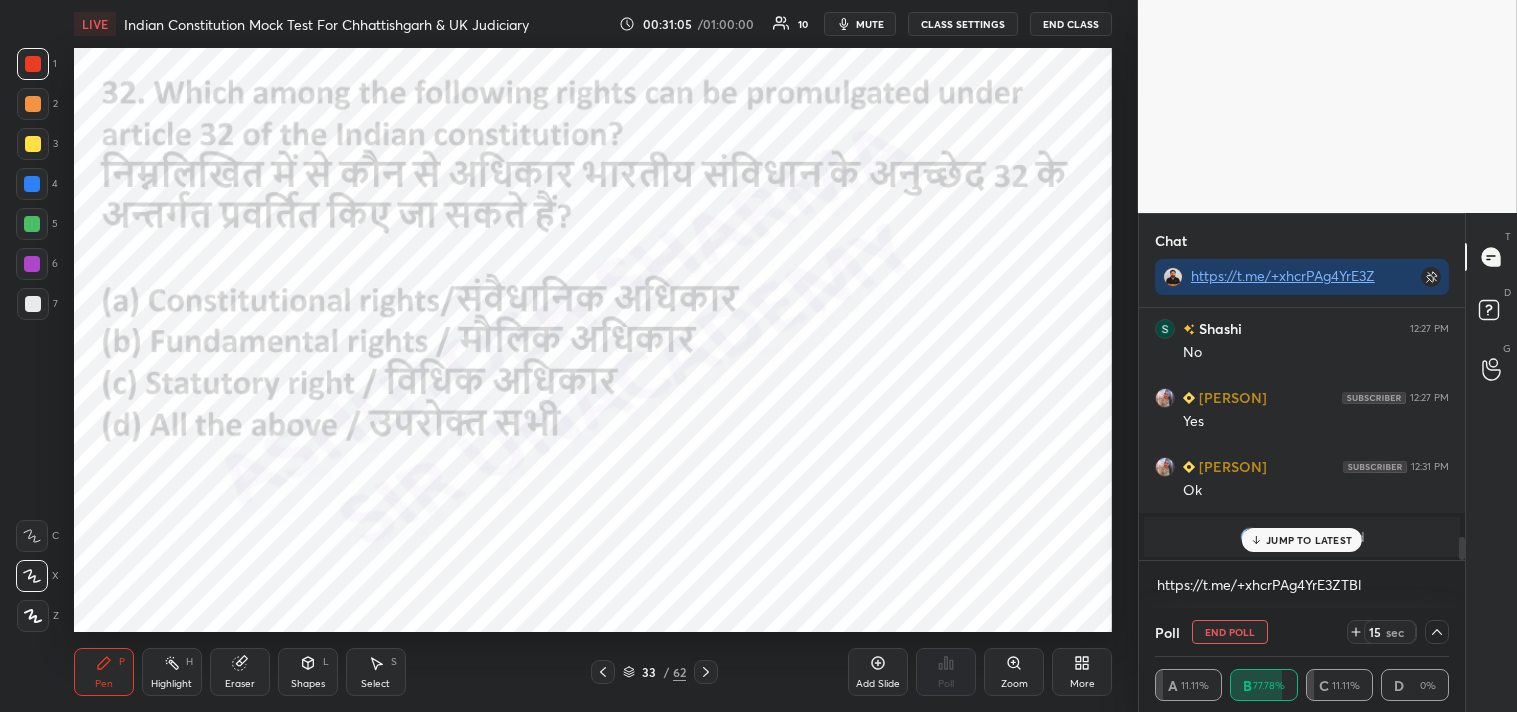click on "JUMP TO LATEST" at bounding box center (1309, 540) 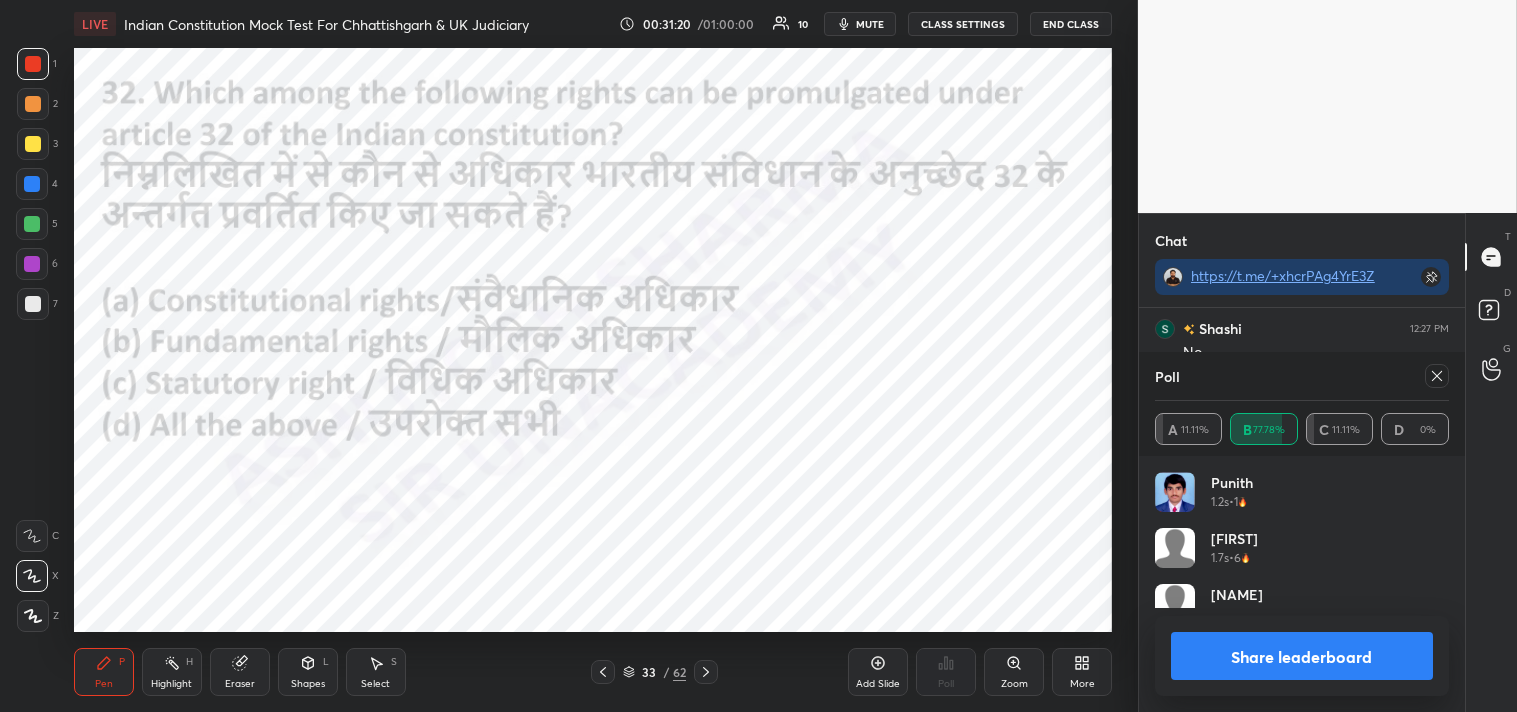 scroll, scrollTop: 6, scrollLeft: 6, axis: both 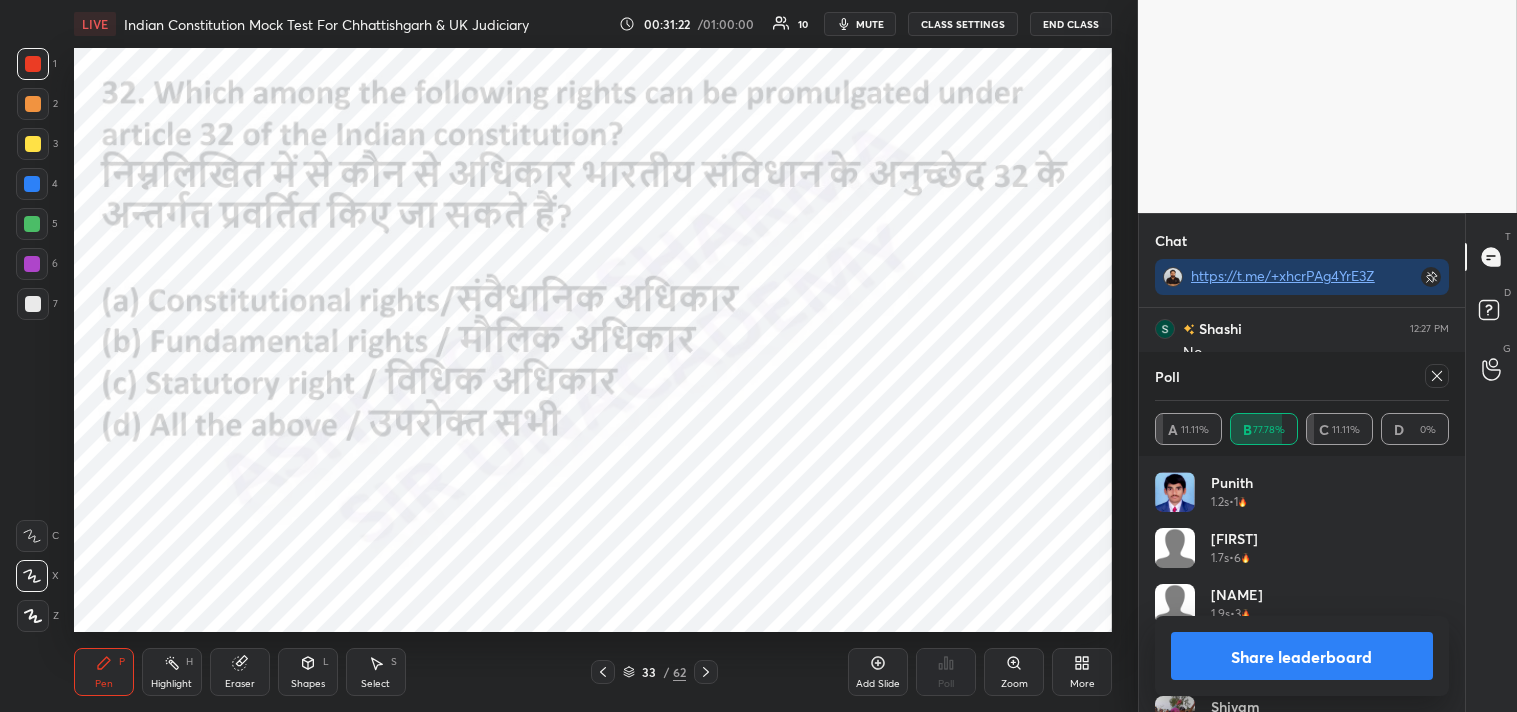 click 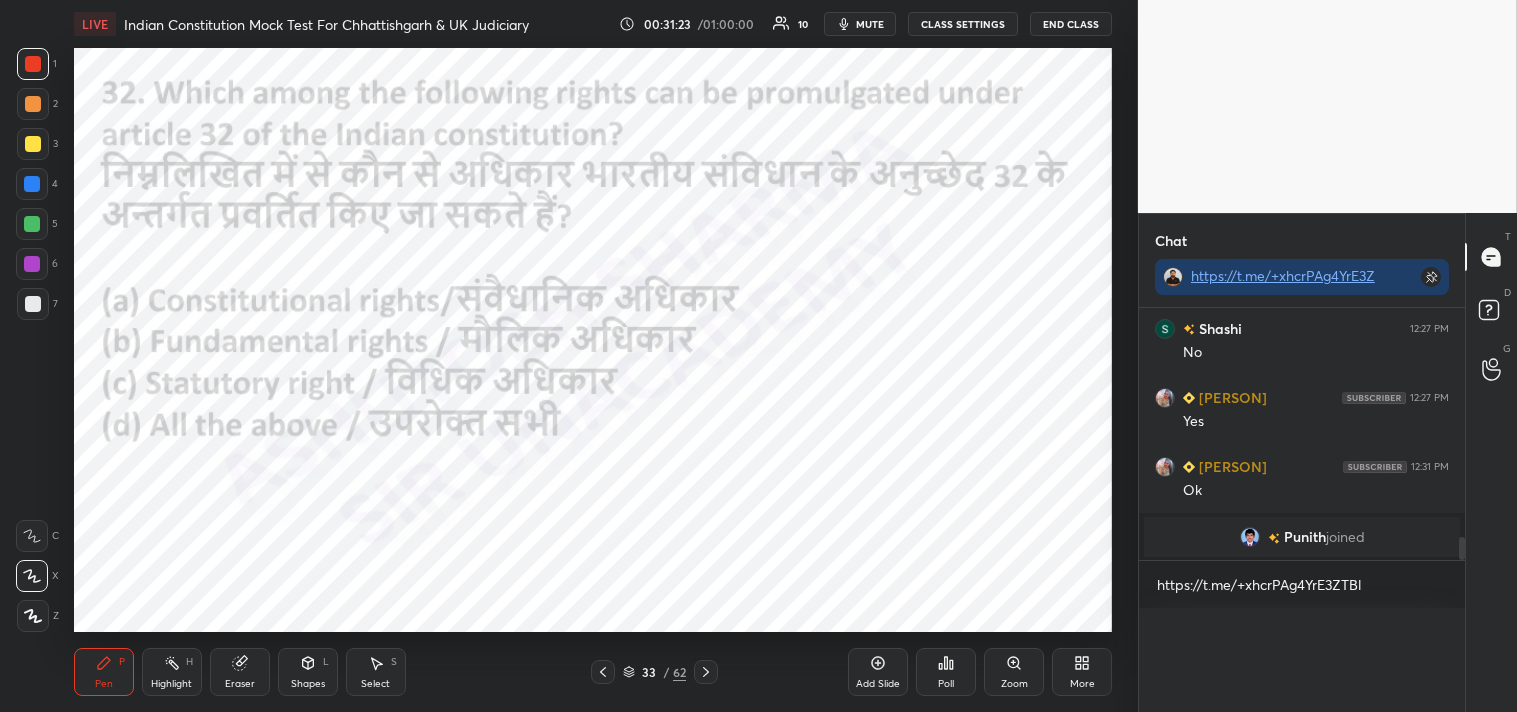 scroll, scrollTop: 0, scrollLeft: 0, axis: both 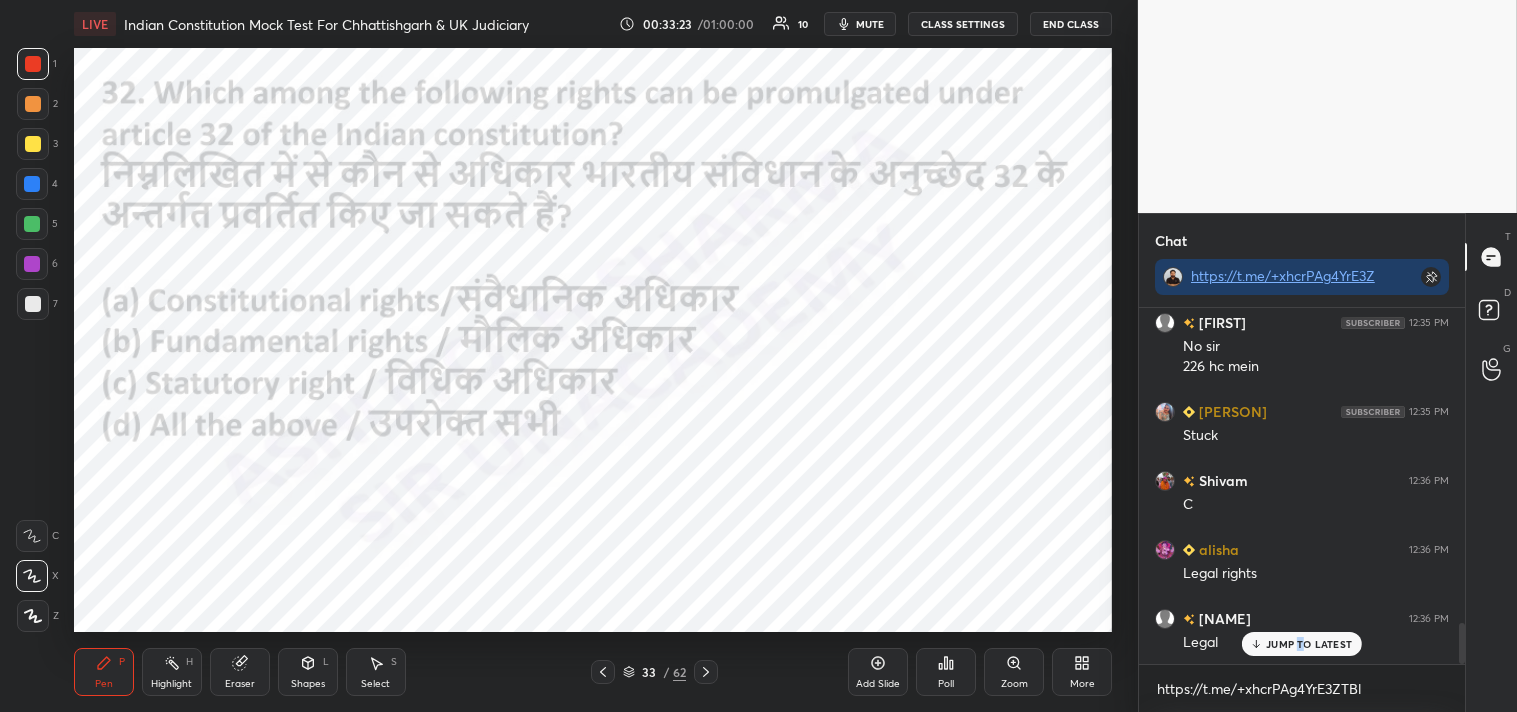 click on "JUMP TO LATEST" at bounding box center [1309, 644] 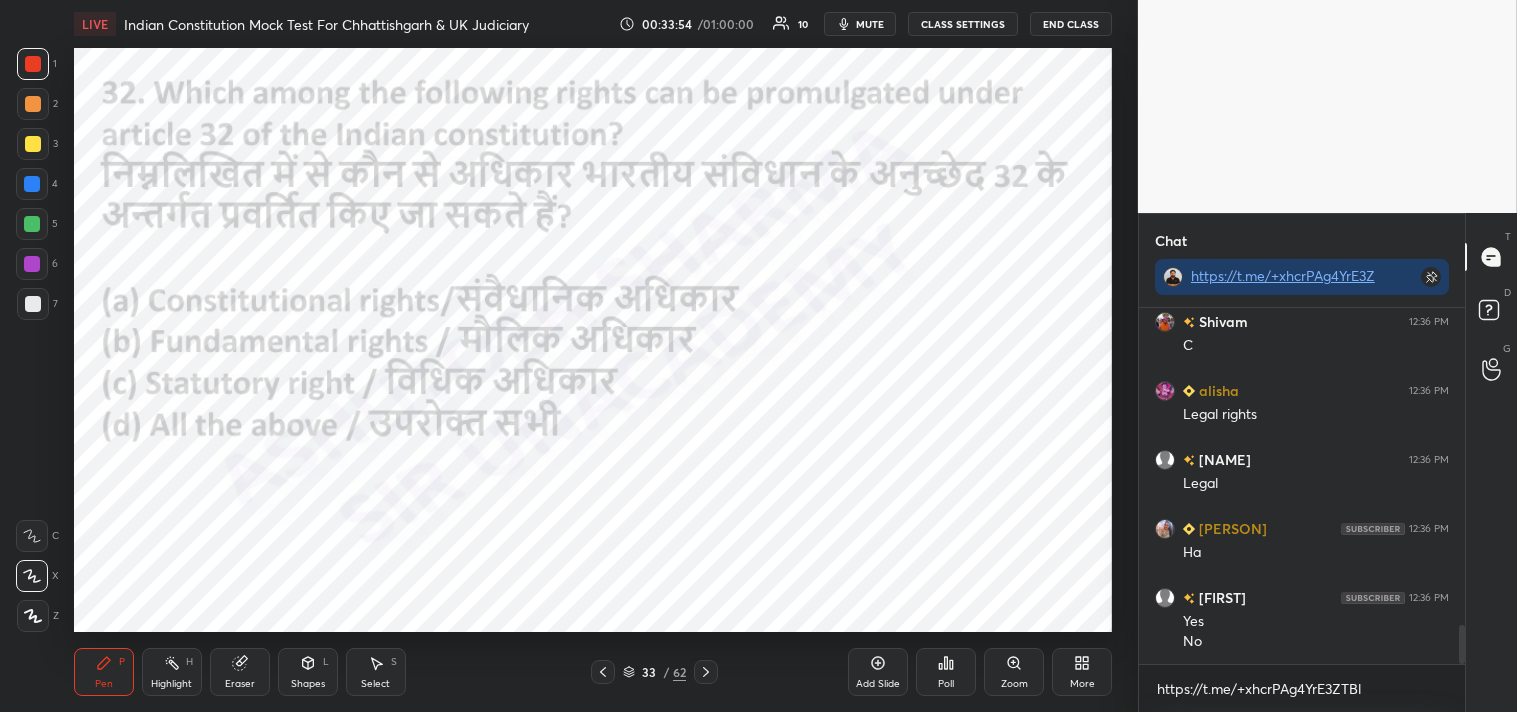 scroll, scrollTop: 2885, scrollLeft: 0, axis: vertical 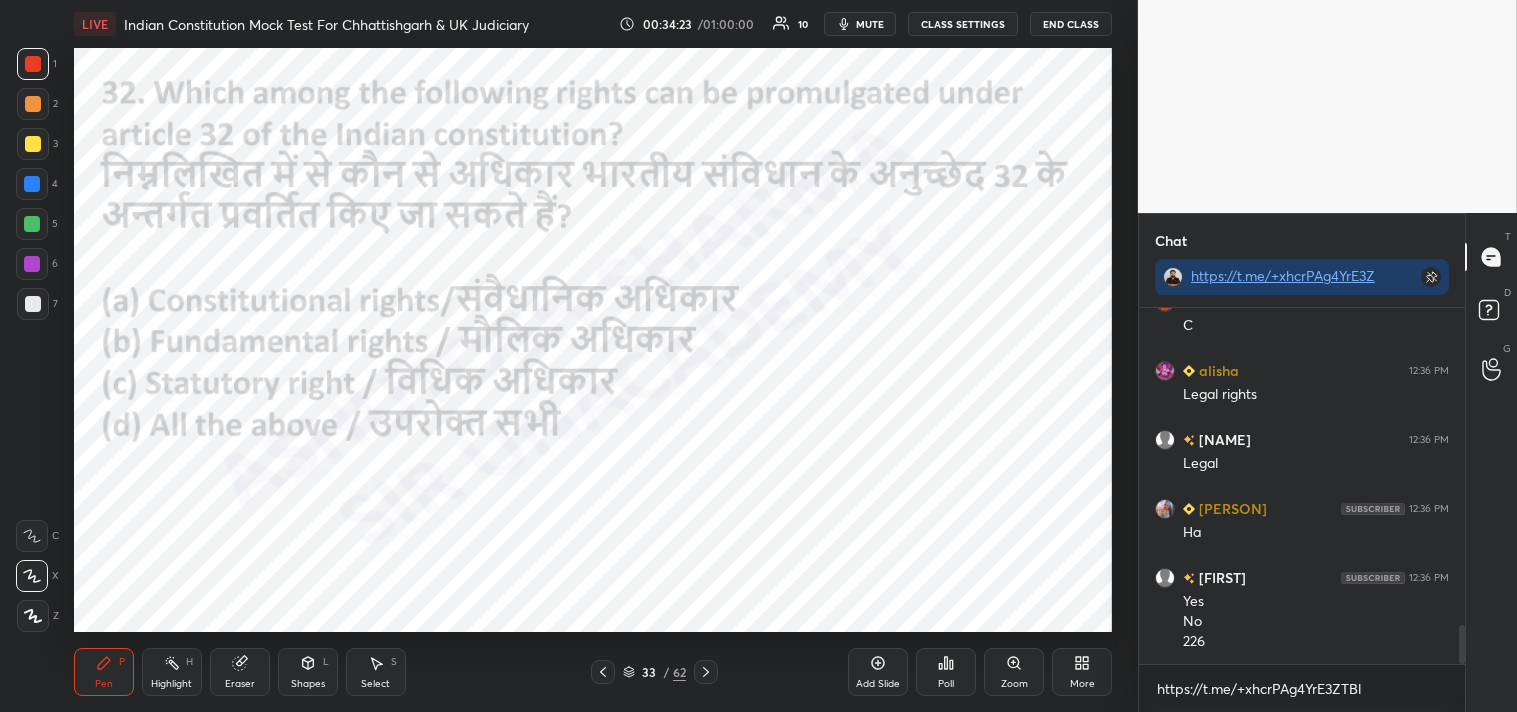 click 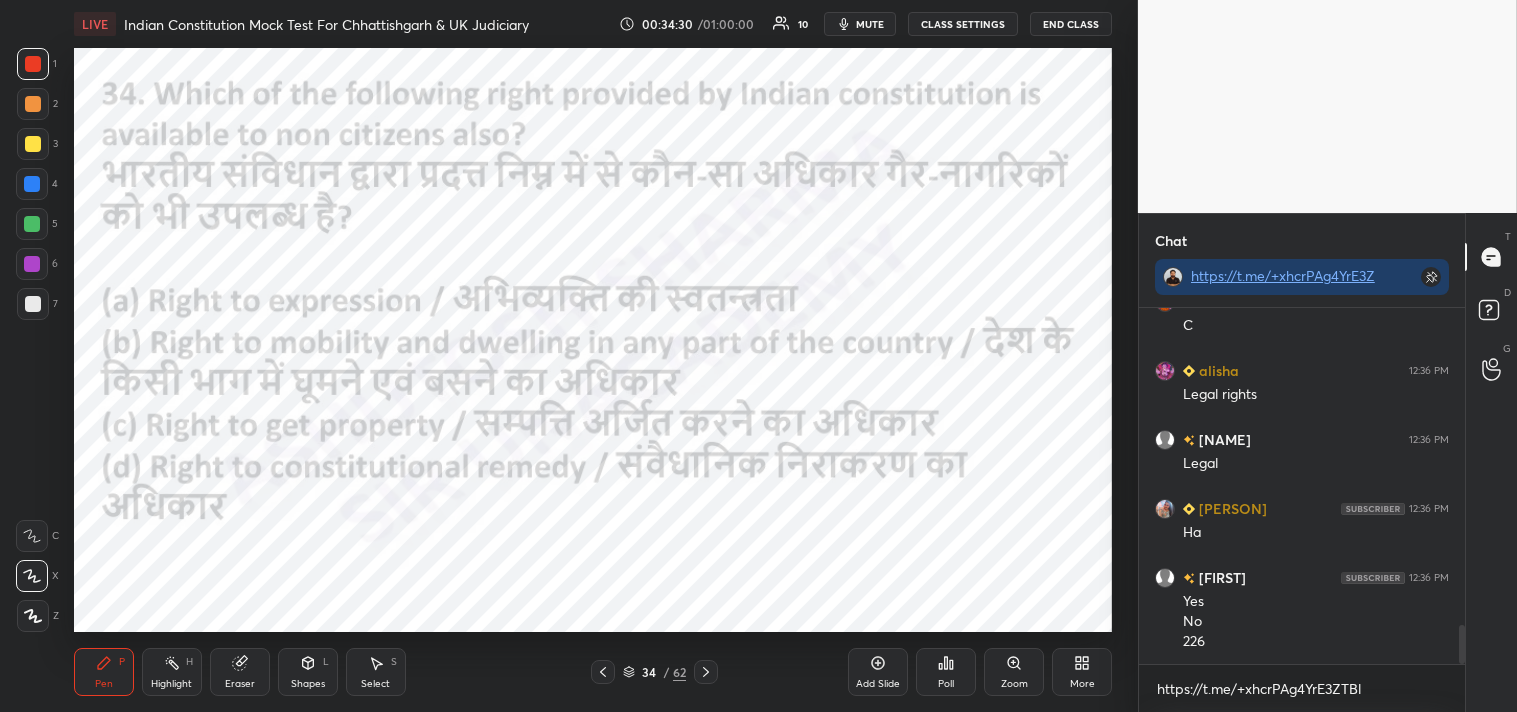 click on "Poll" at bounding box center (946, 672) 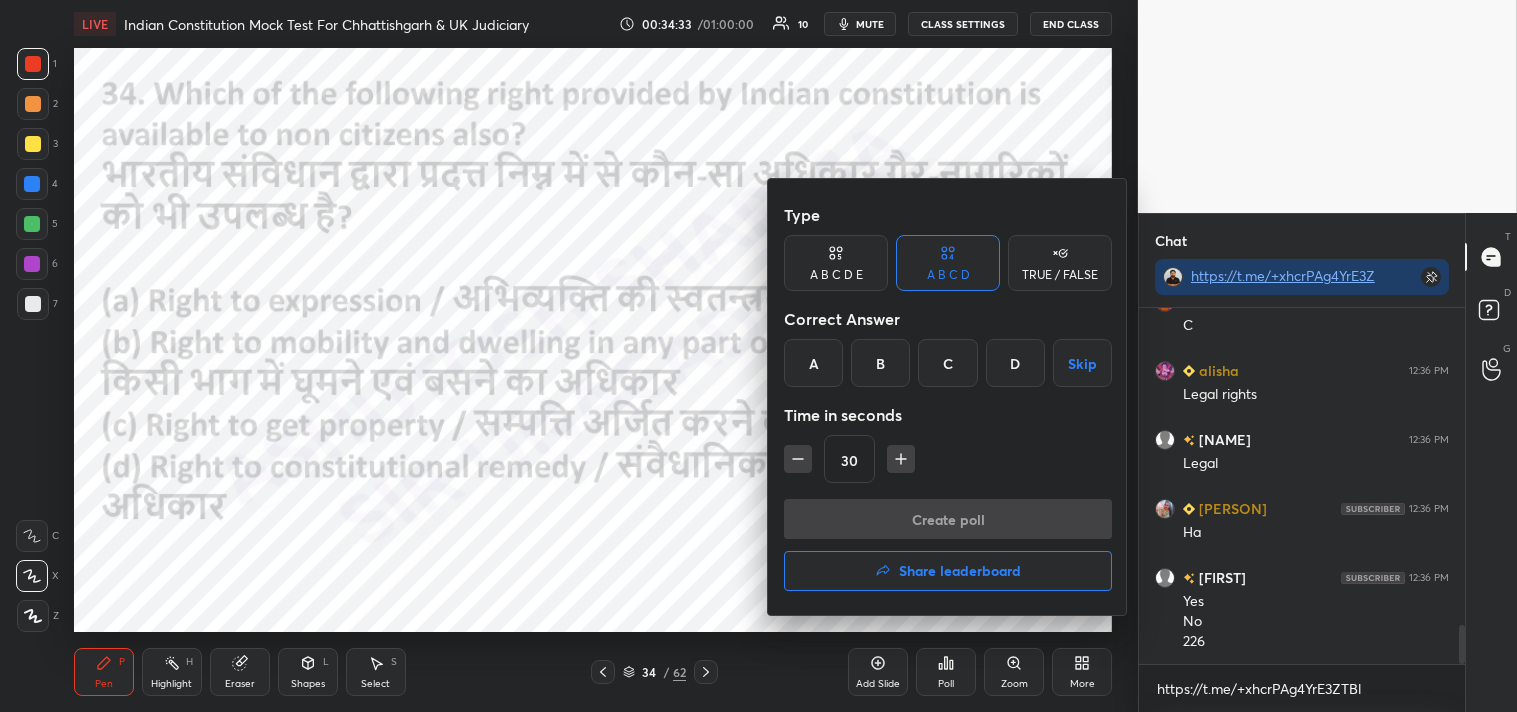 click on "D" at bounding box center (1015, 363) 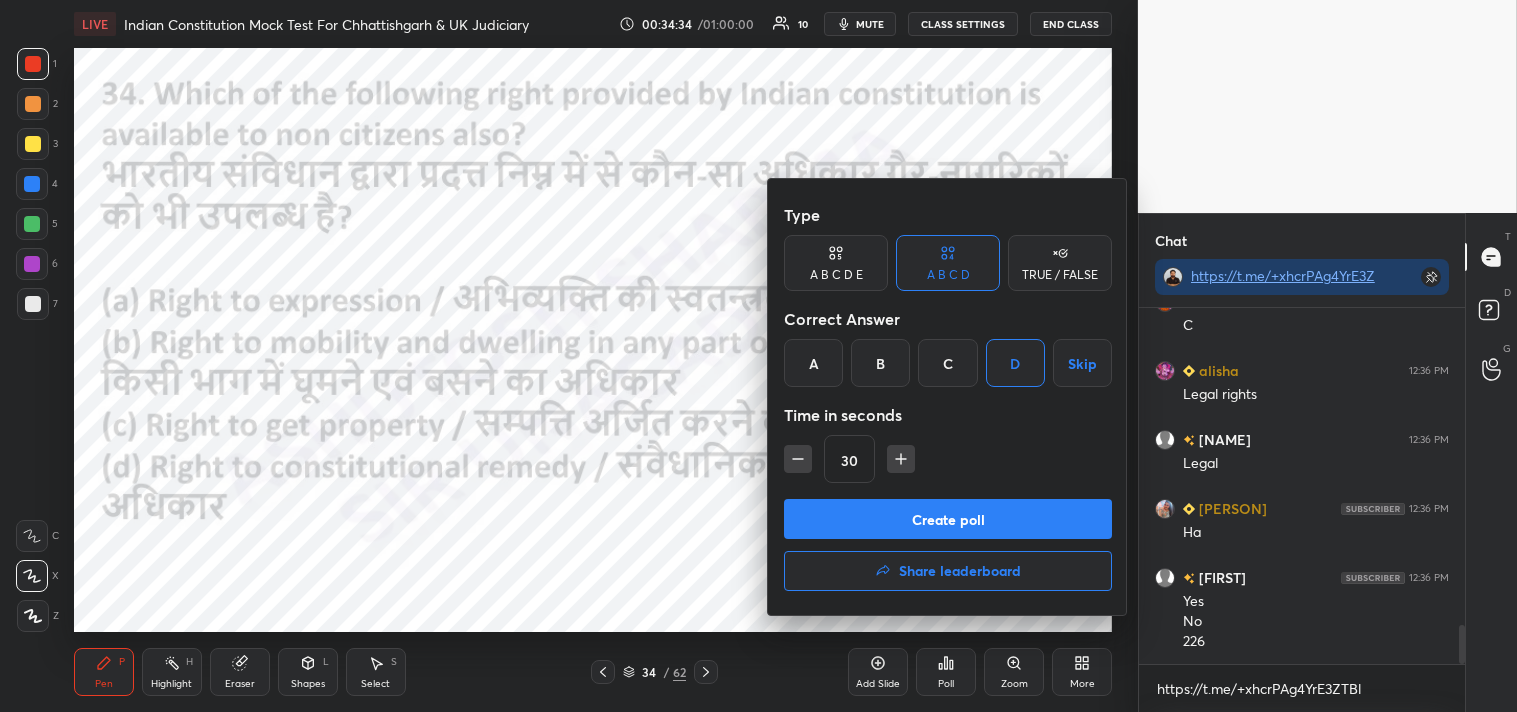 click on "Create poll" at bounding box center [948, 519] 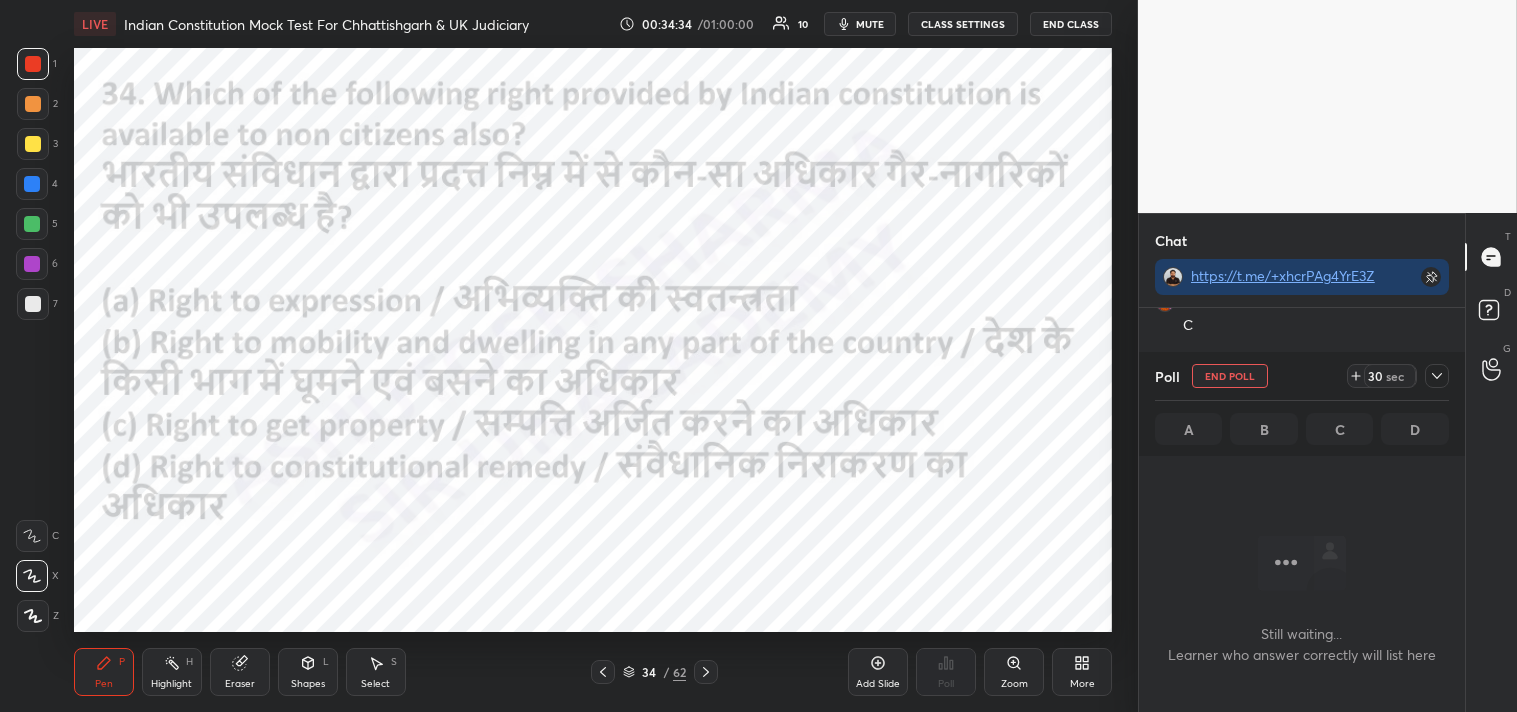 scroll, scrollTop: 252, scrollLeft: 320, axis: both 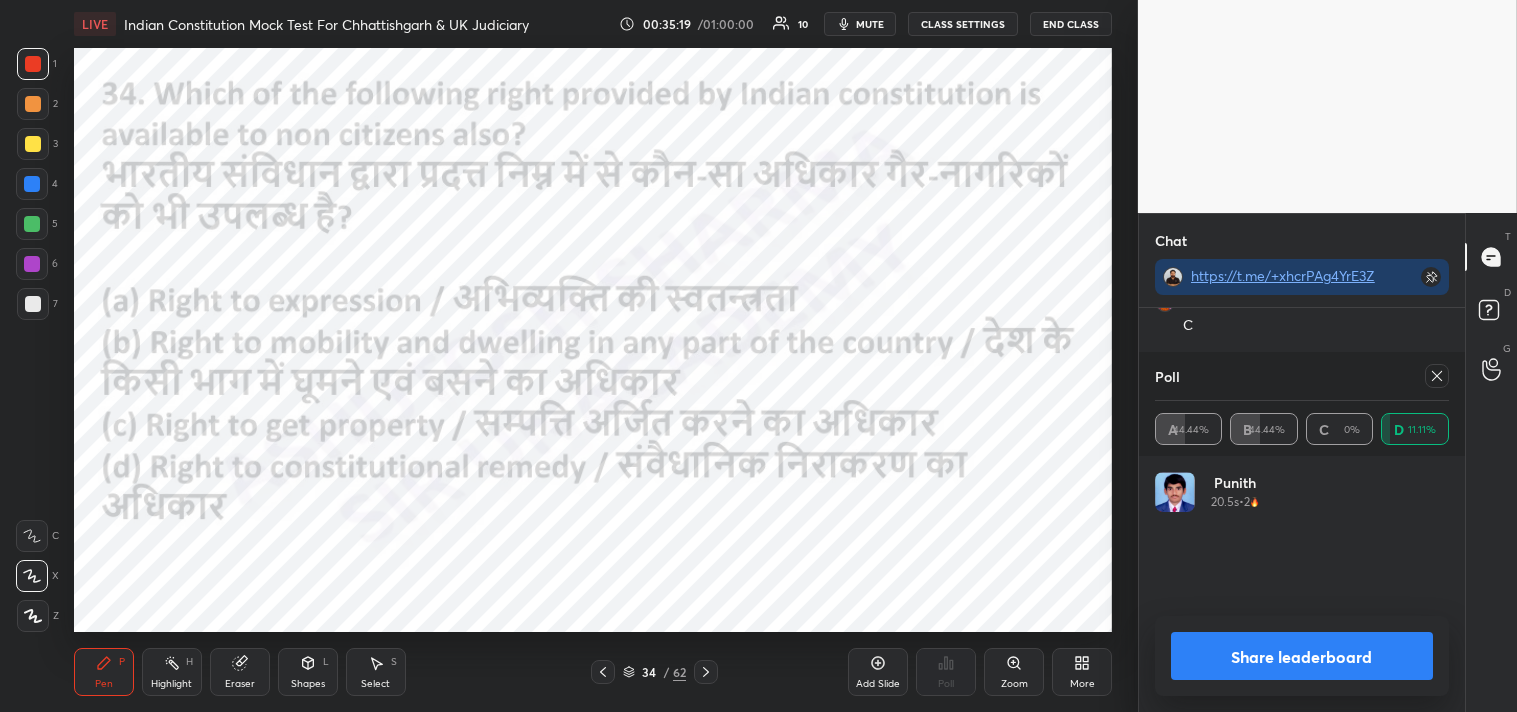 click 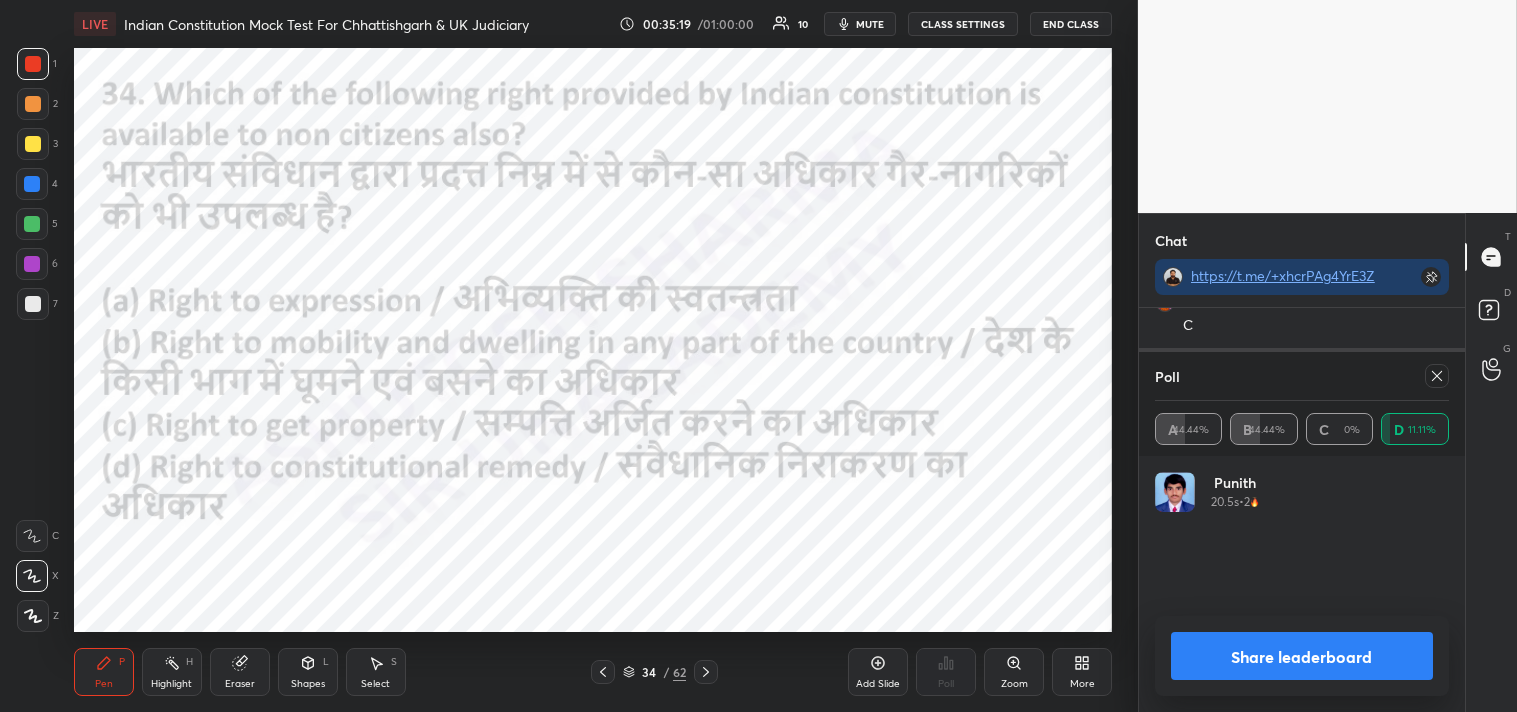 scroll, scrollTop: 88, scrollLeft: 288, axis: both 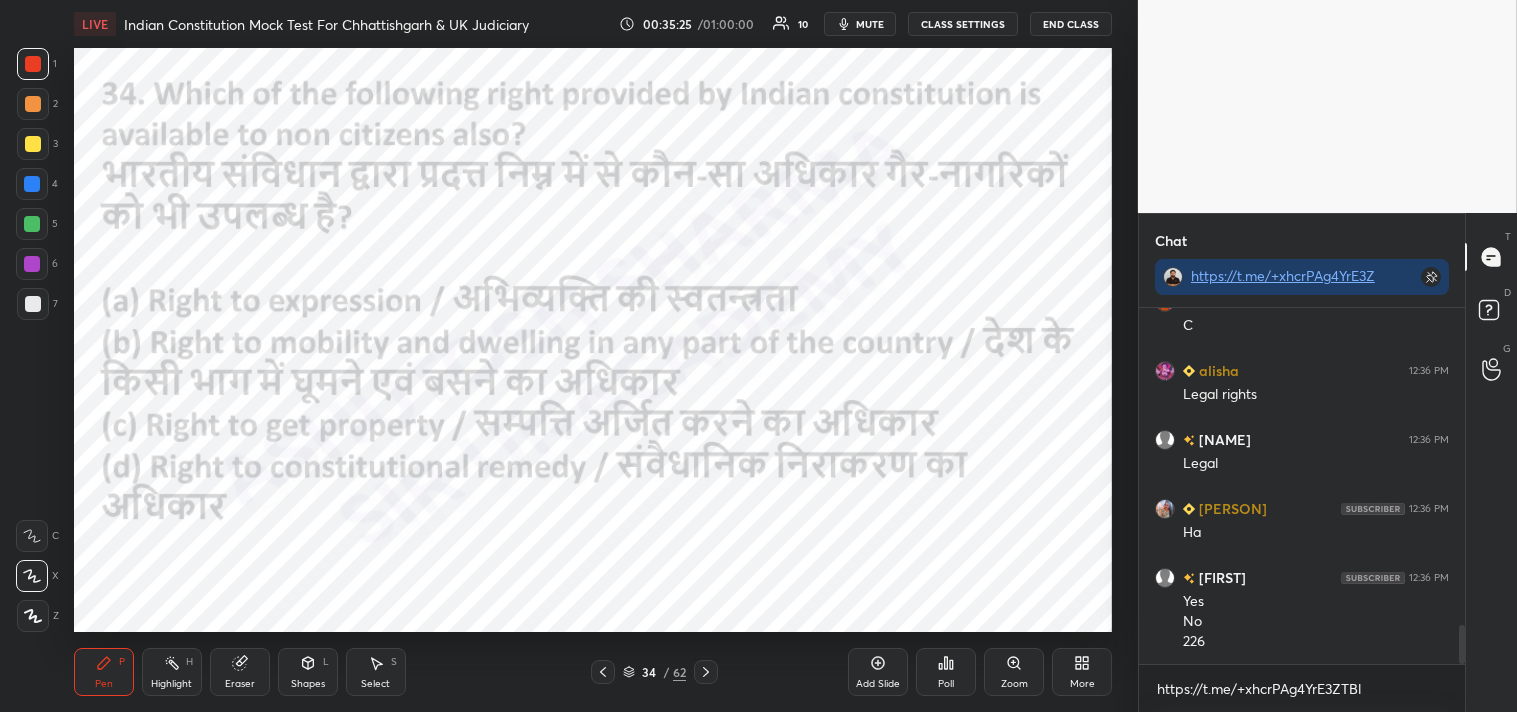 click 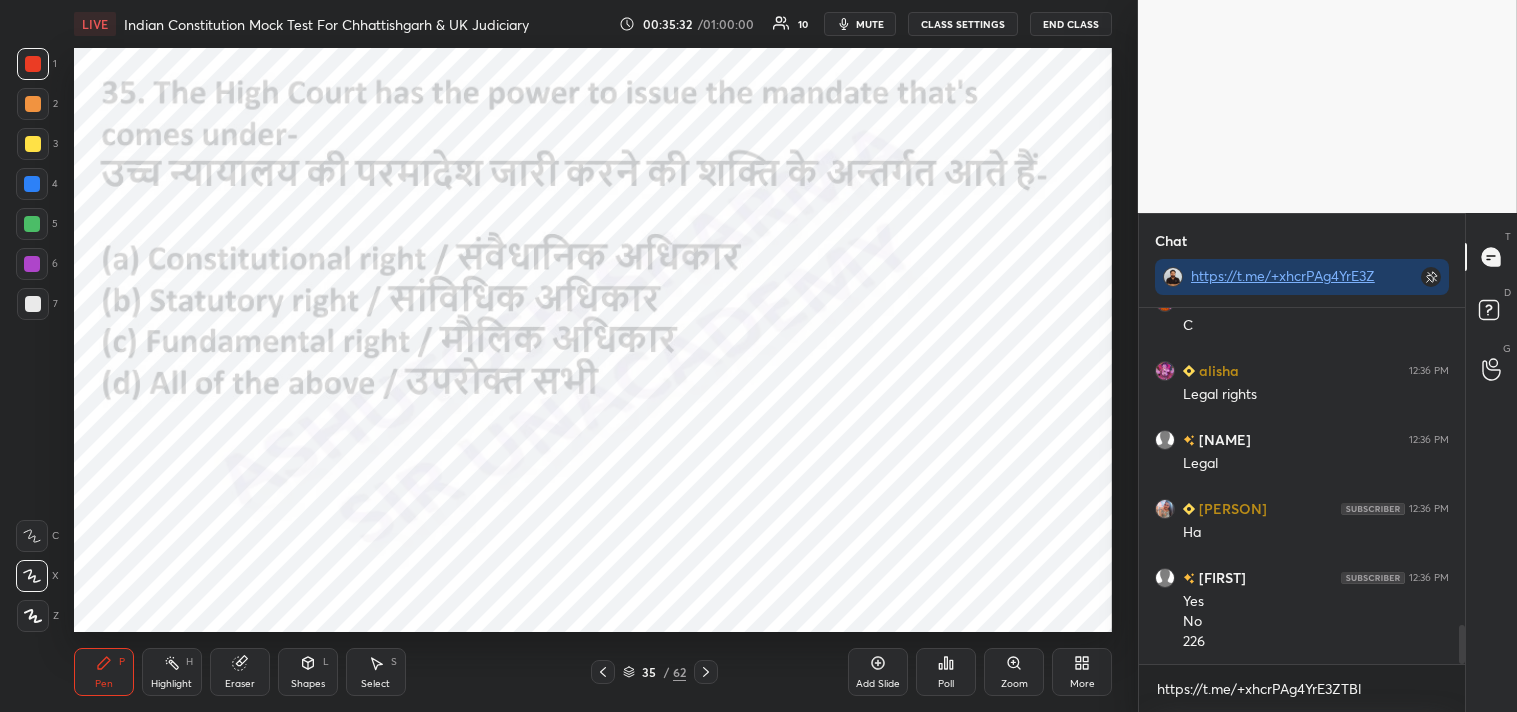 click 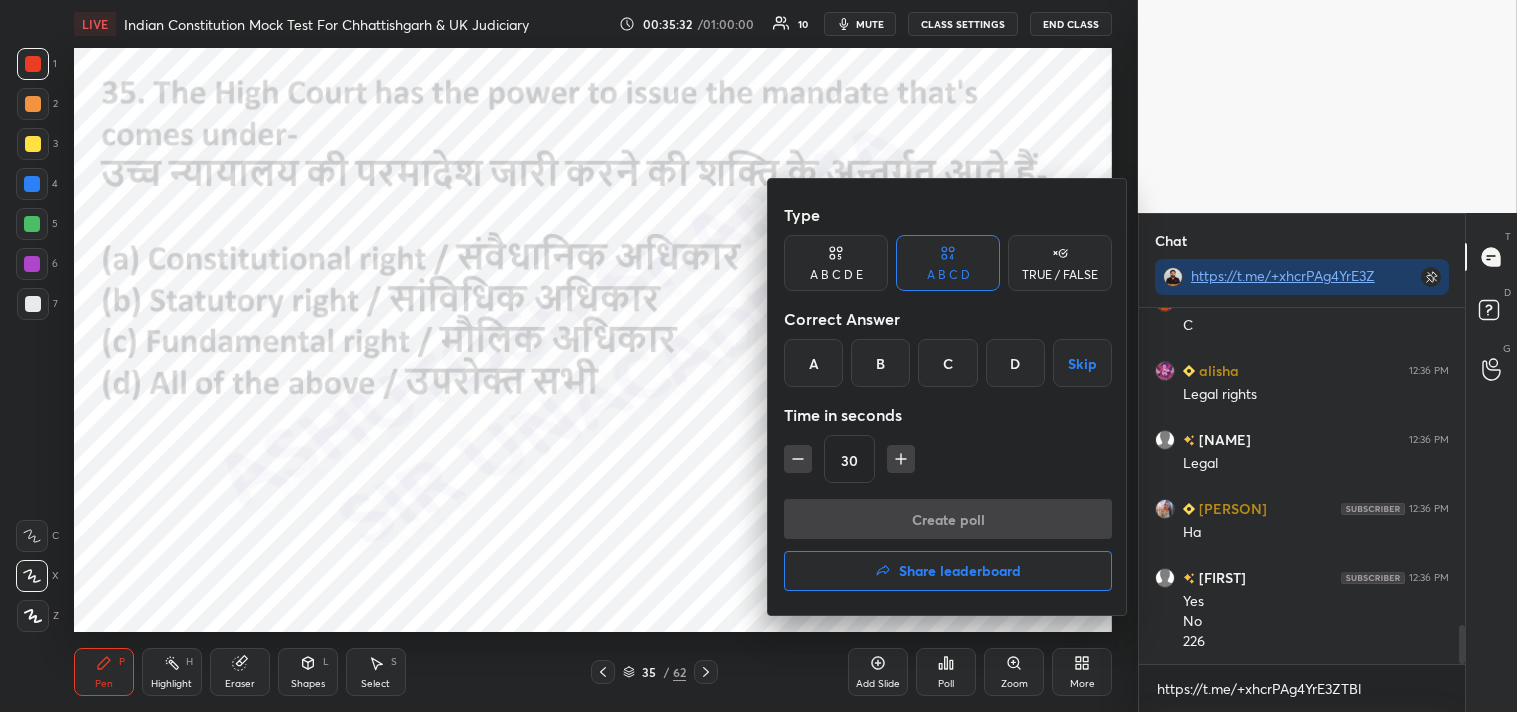 scroll, scrollTop: 2954, scrollLeft: 0, axis: vertical 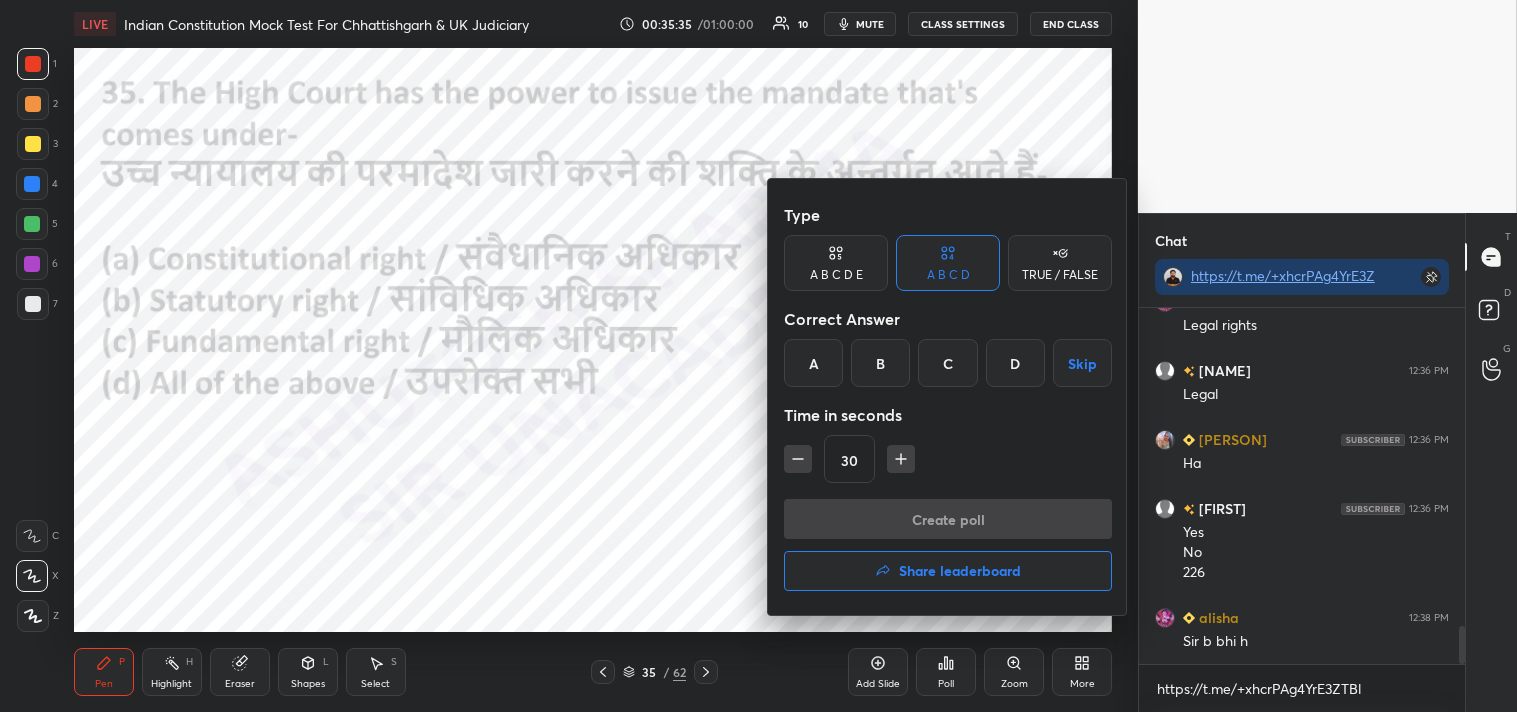 click at bounding box center [758, 356] 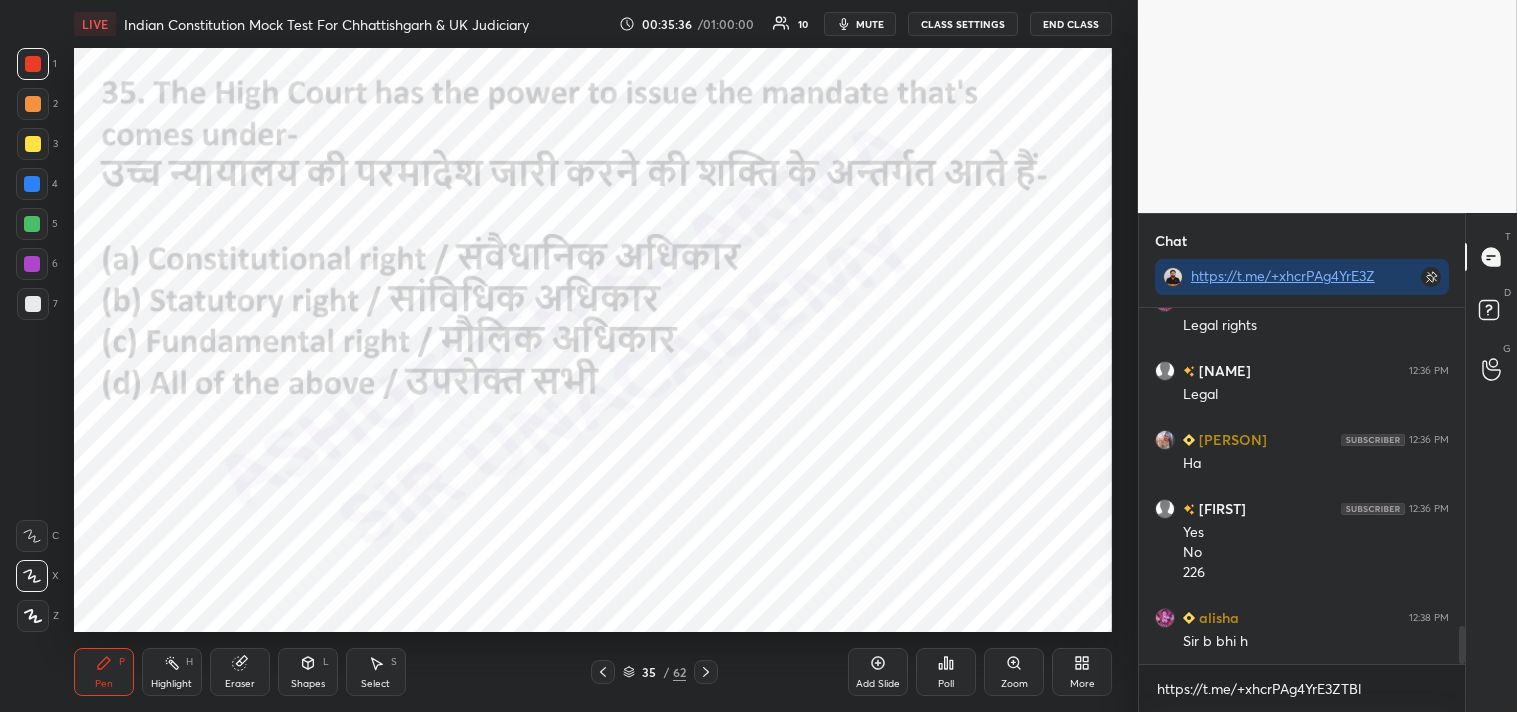 click 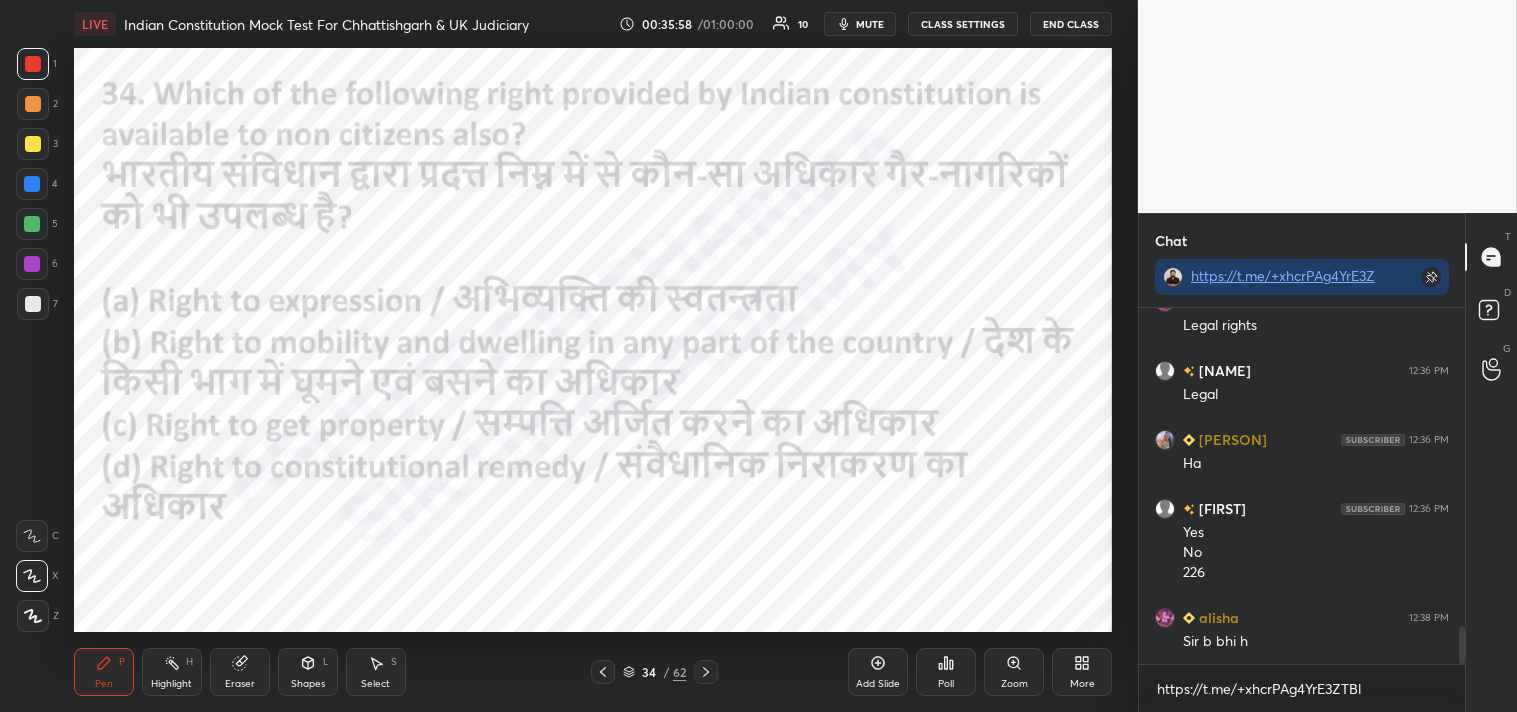 click 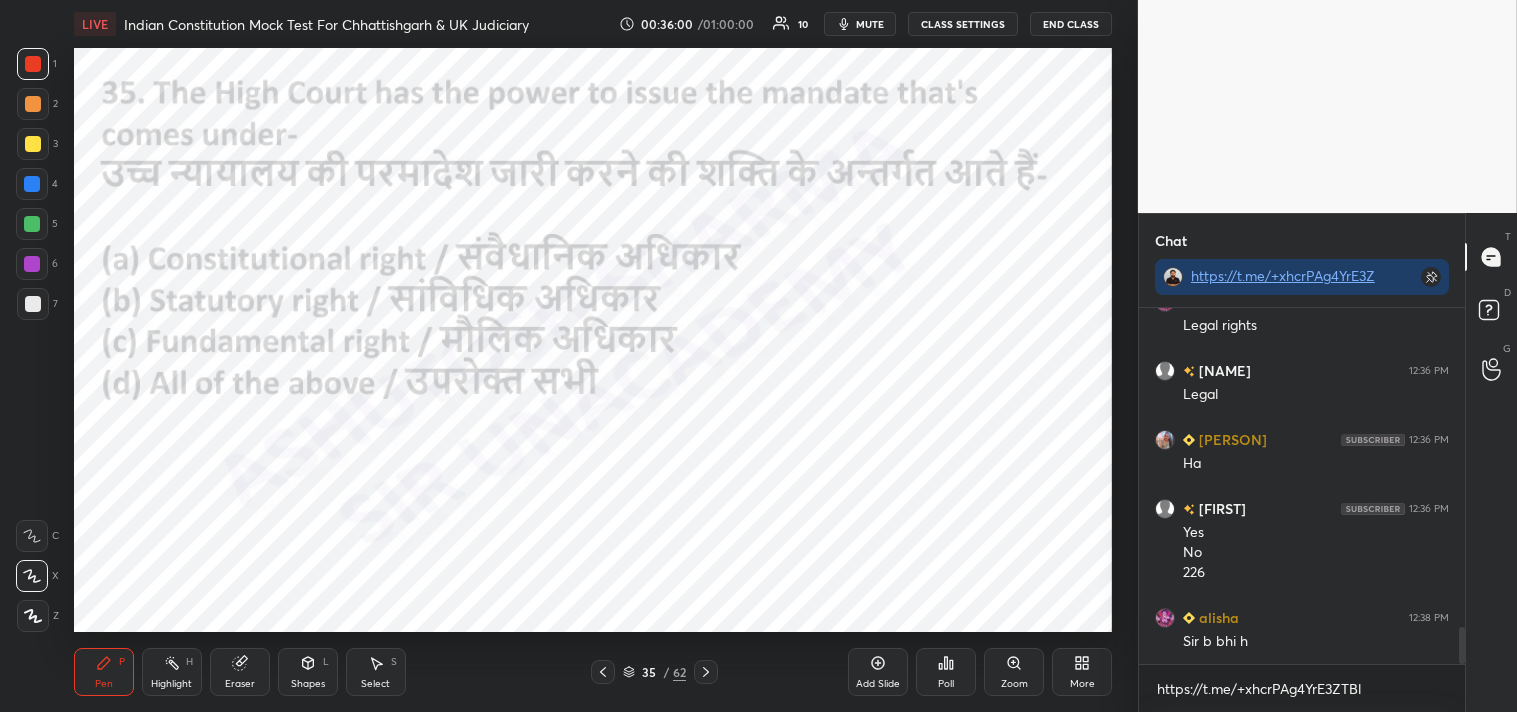 scroll, scrollTop: 3023, scrollLeft: 0, axis: vertical 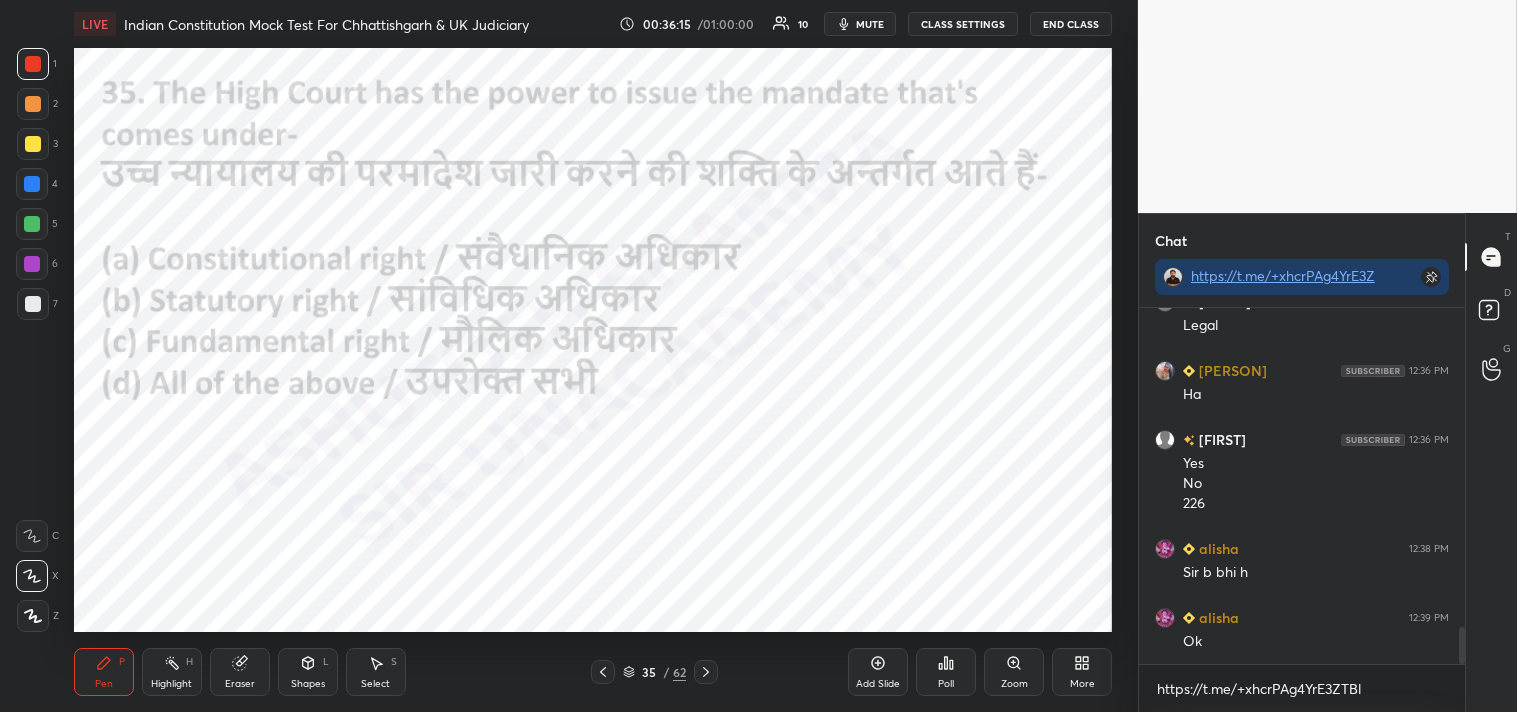 click on "Poll" at bounding box center (946, 684) 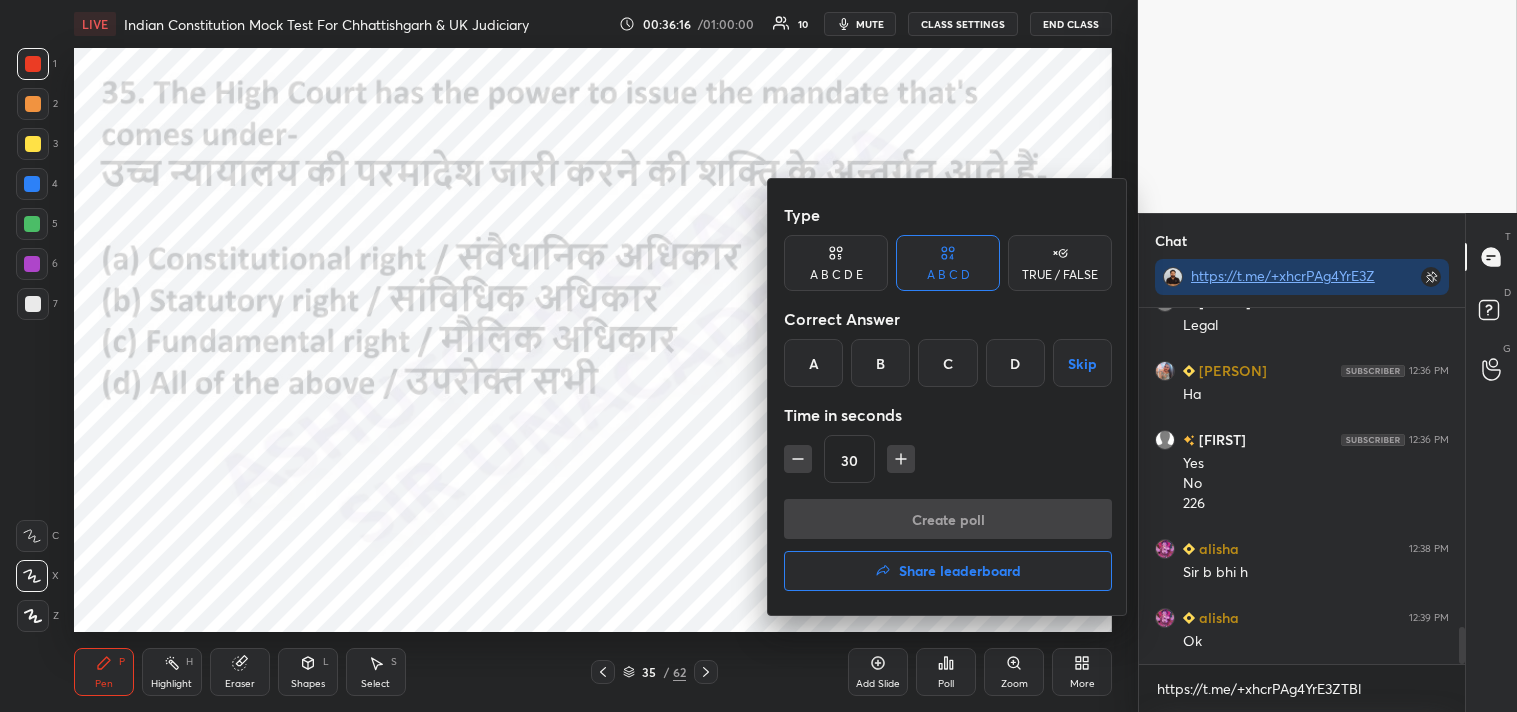 click on "D" at bounding box center (1015, 363) 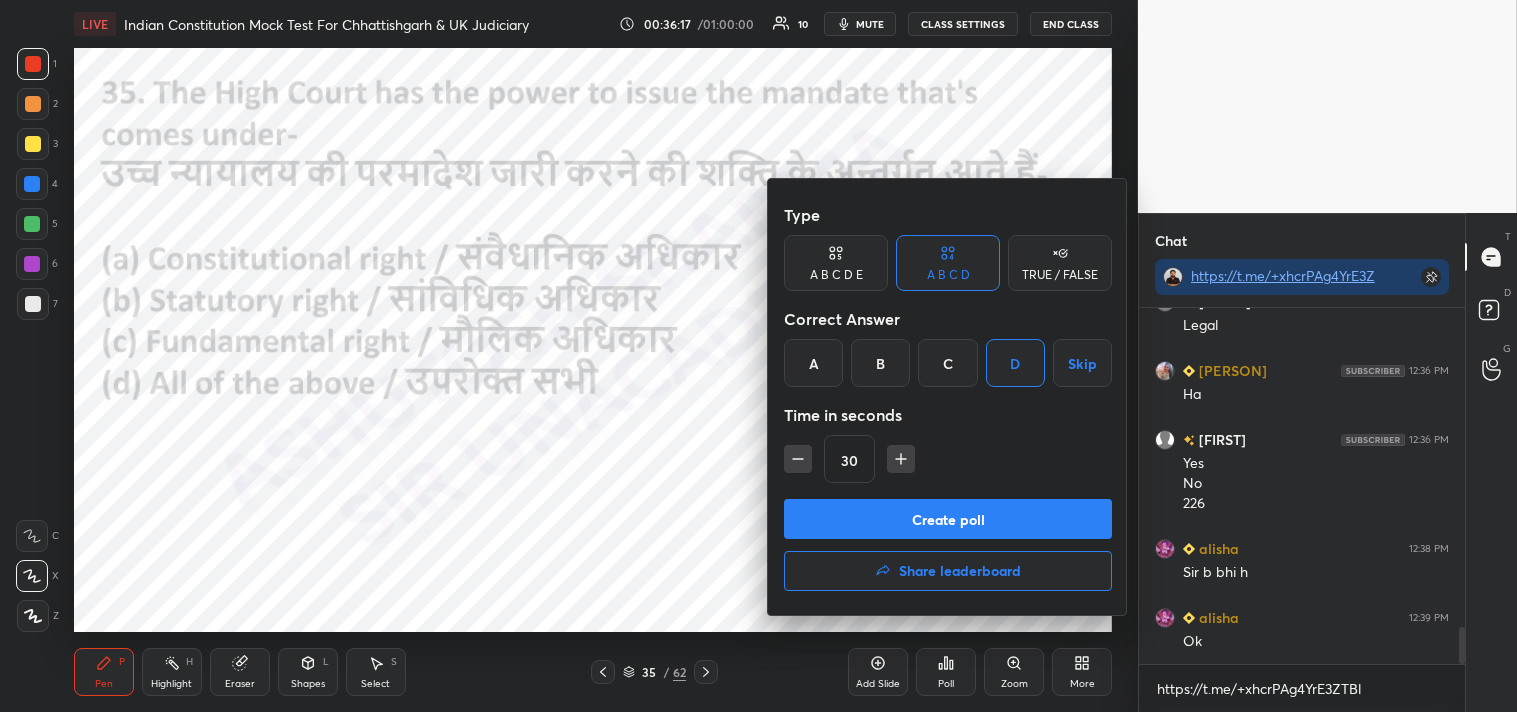 click on "Create poll" at bounding box center (948, 519) 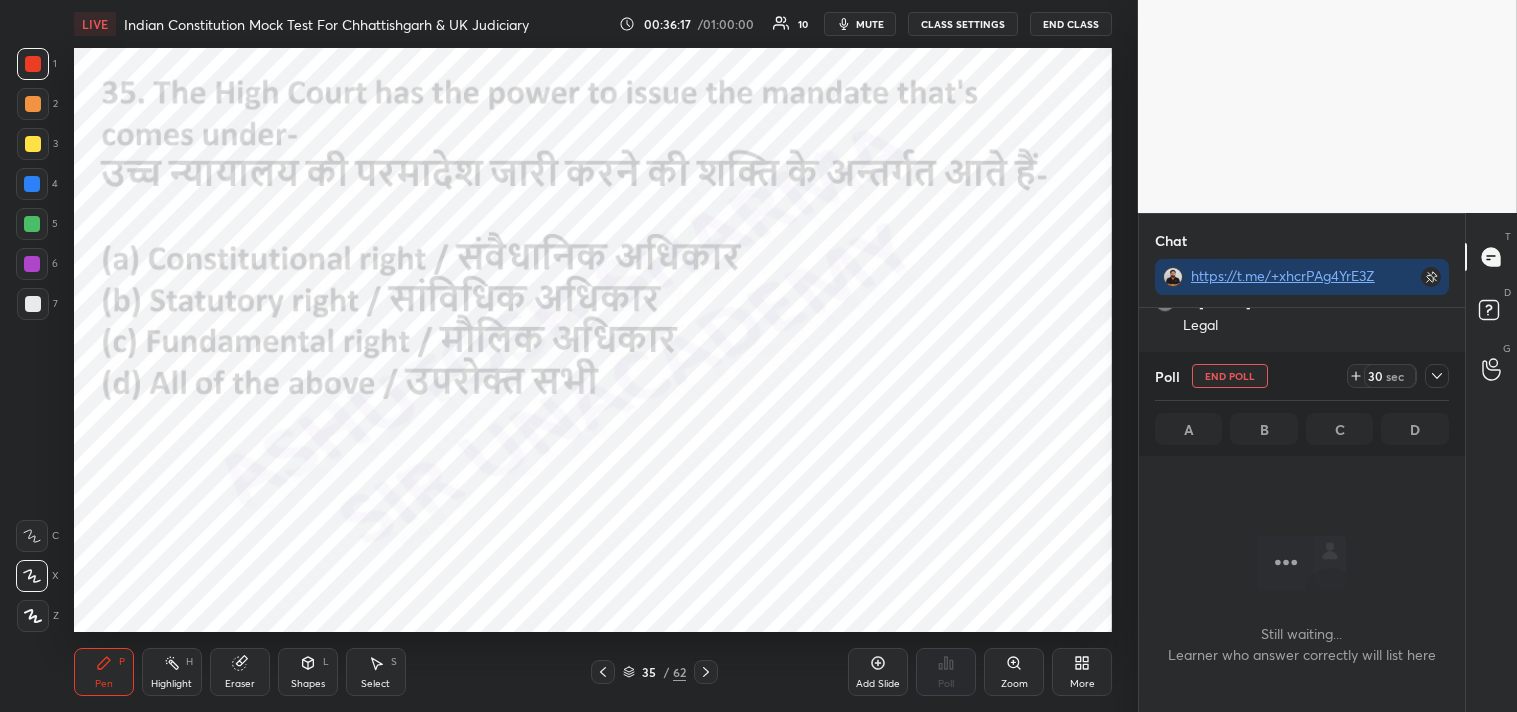 scroll, scrollTop: 252, scrollLeft: 320, axis: both 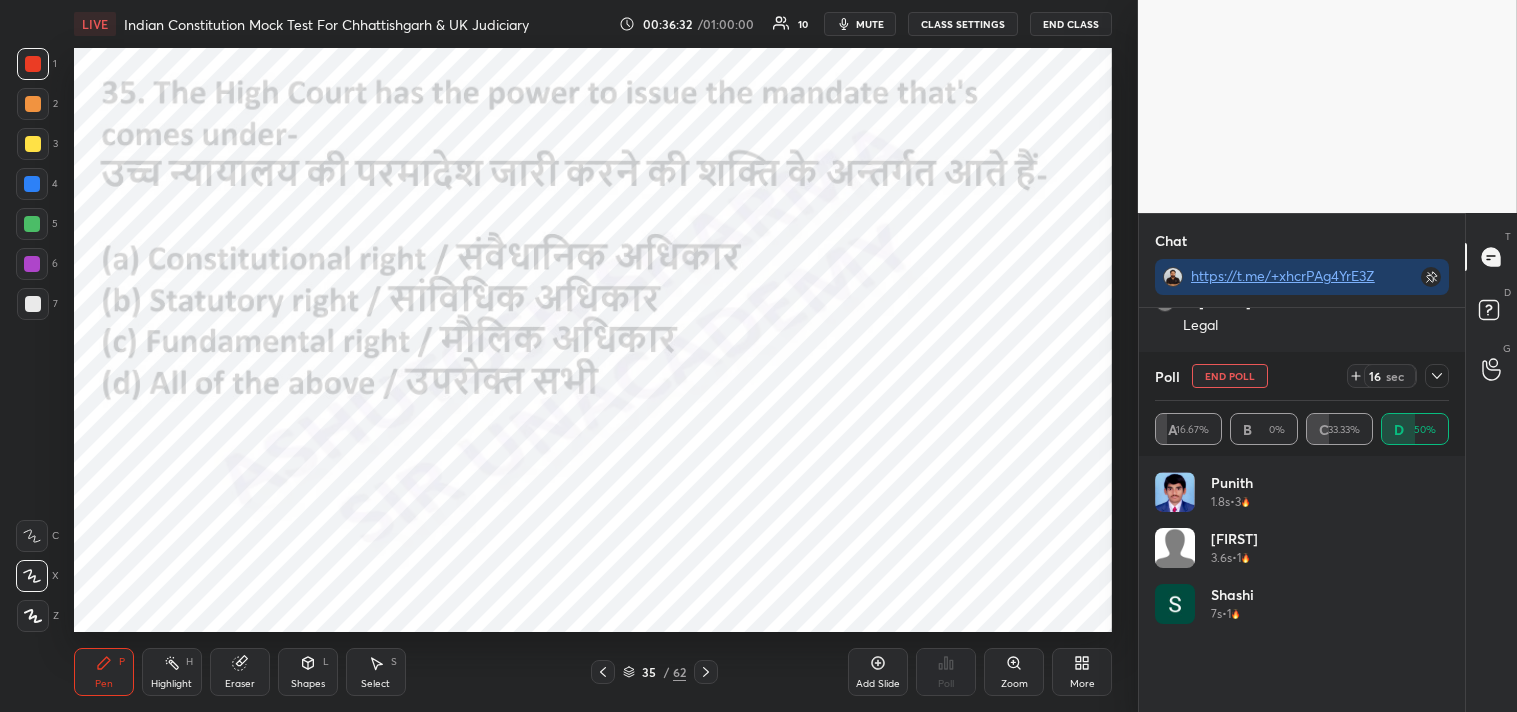 click 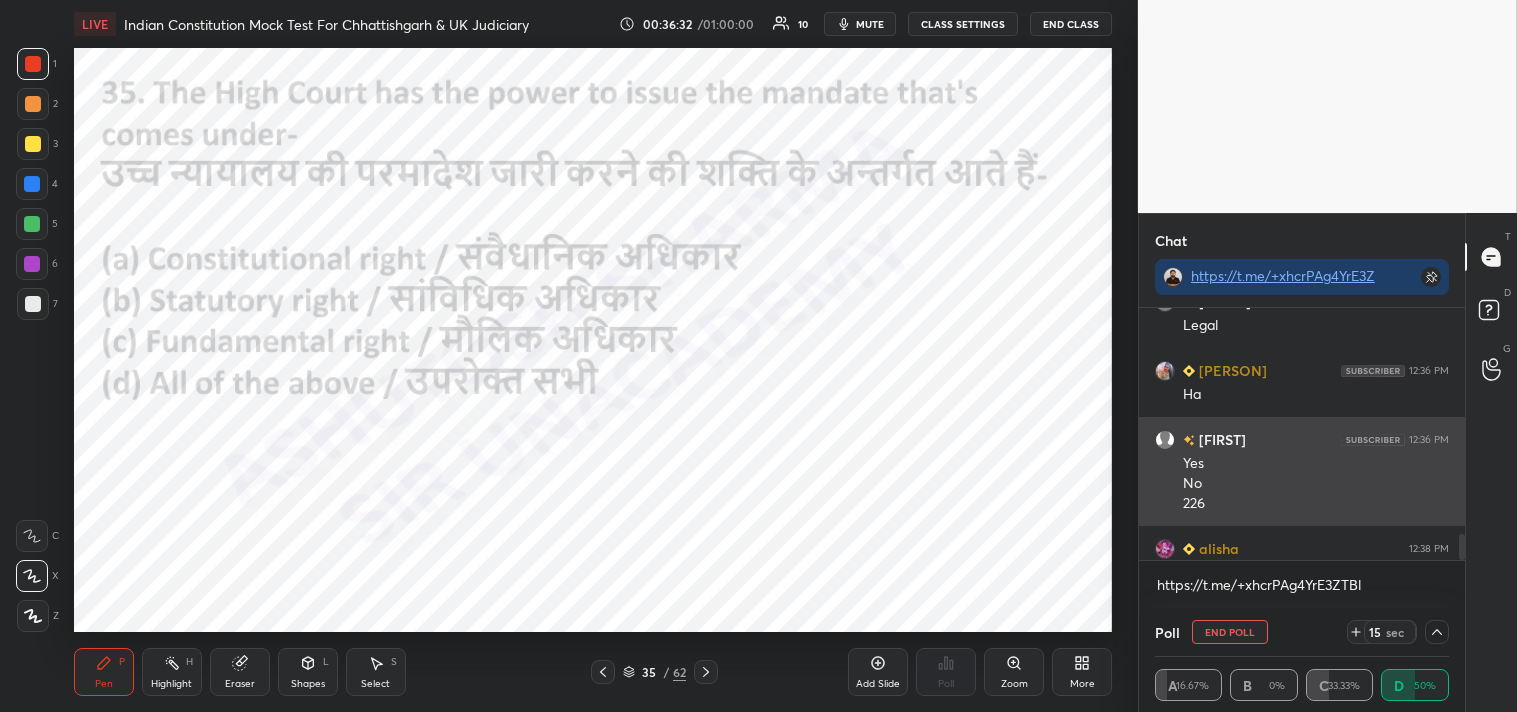 scroll, scrollTop: 0, scrollLeft: 0, axis: both 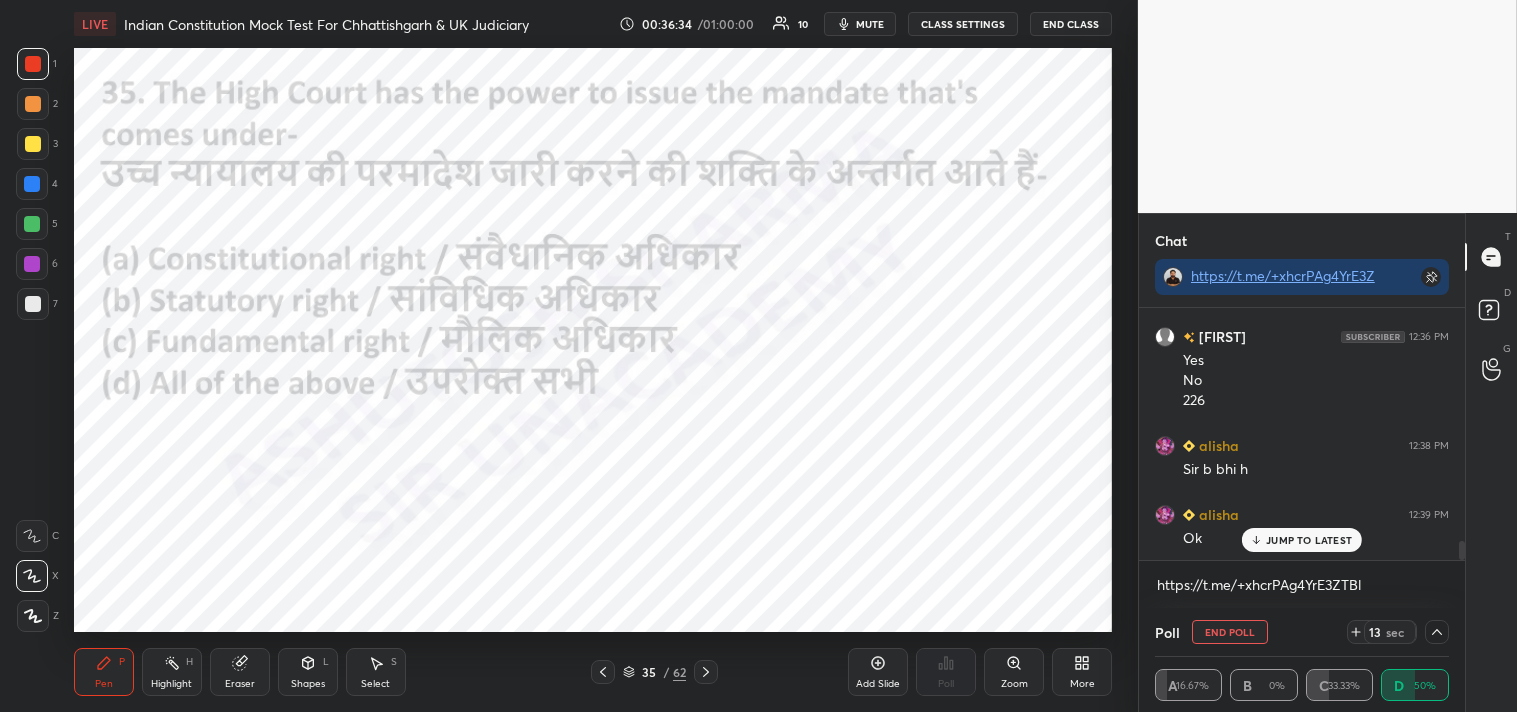 drag, startPoint x: 1461, startPoint y: 544, endPoint x: 1461, endPoint y: 576, distance: 32 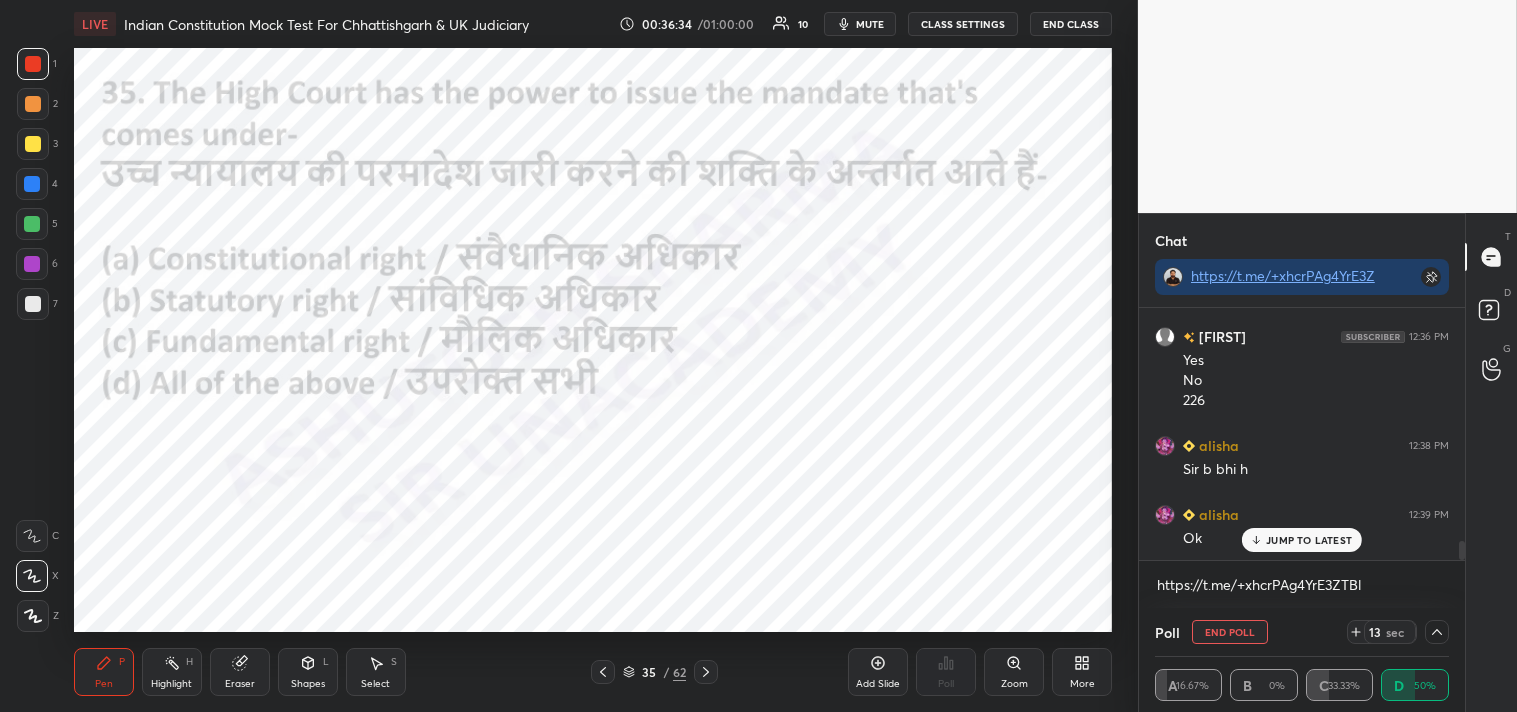 click on "[PERSON] 12:36 PM Legal [PERSON] 12:36 PM Ha [PERSON] 12:36 PM Yes No 226 [PERSON] 12:38 PM Sir b bhi h [PERSON] 12:39 PM Ok JUMP TO LATEST Enable hand raising Enable raise hand to speak to learners. Once enabled, chat will be turned off temporarily. Enable https://t.me/+xhcrPAg4YrE3ZTBl x" at bounding box center (1302, 458) 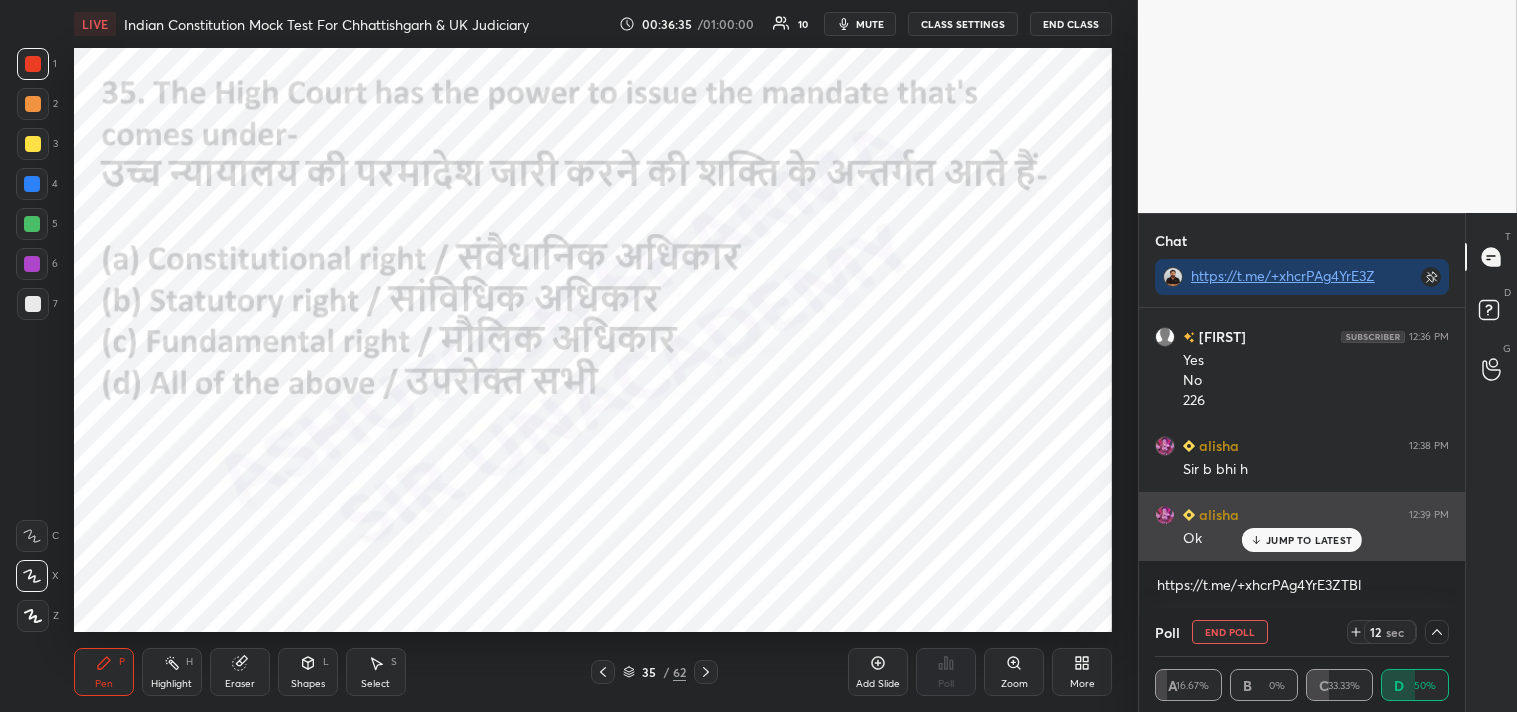 click on "JUMP TO LATEST" at bounding box center [1309, 540] 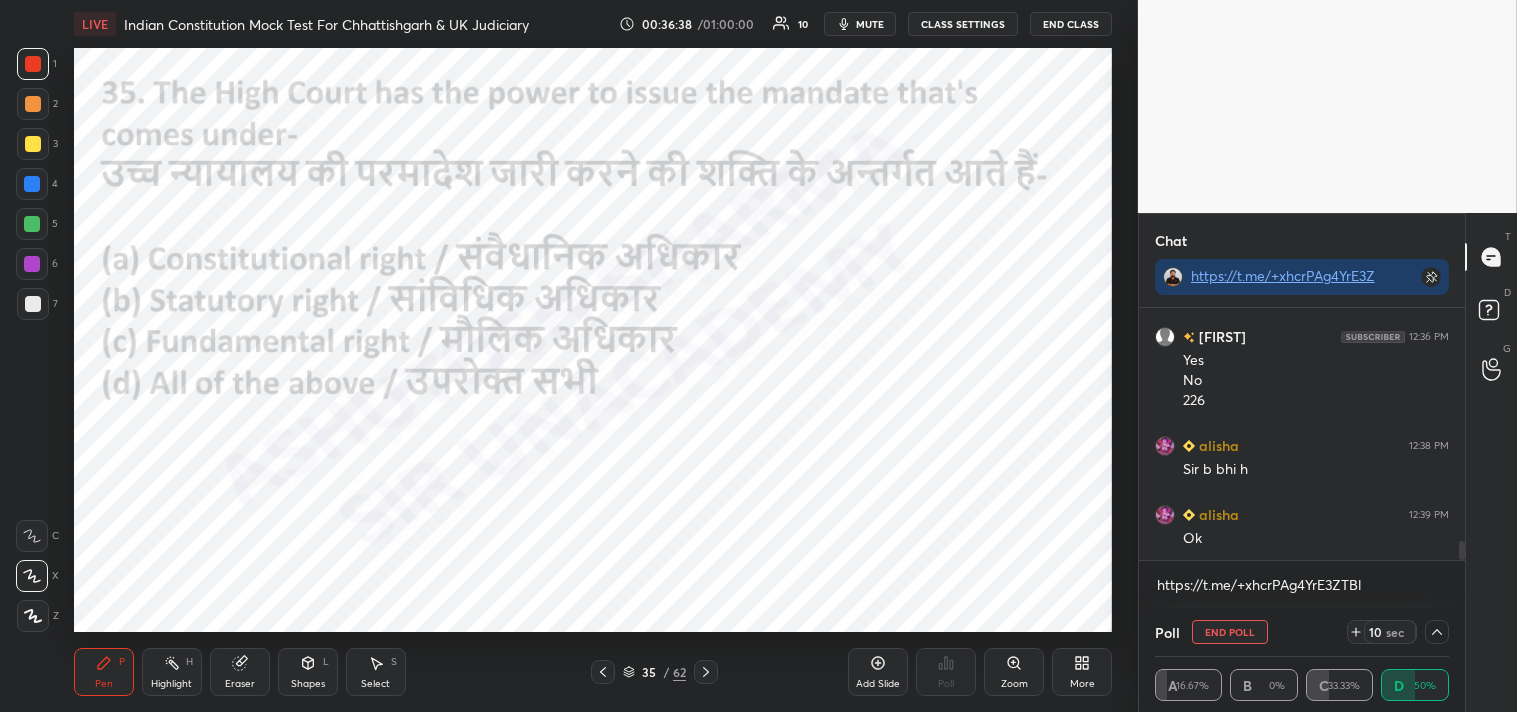 click 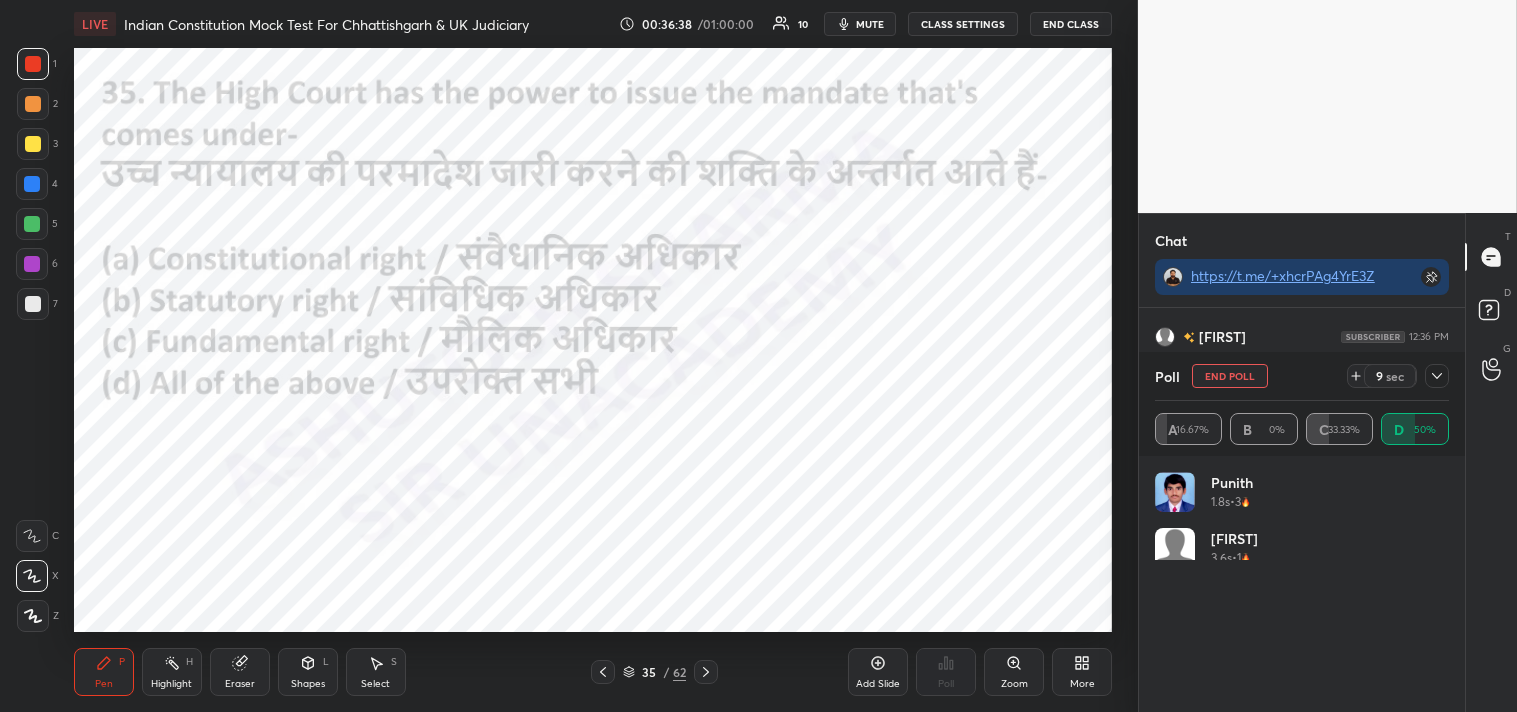 scroll, scrollTop: 5, scrollLeft: 6, axis: both 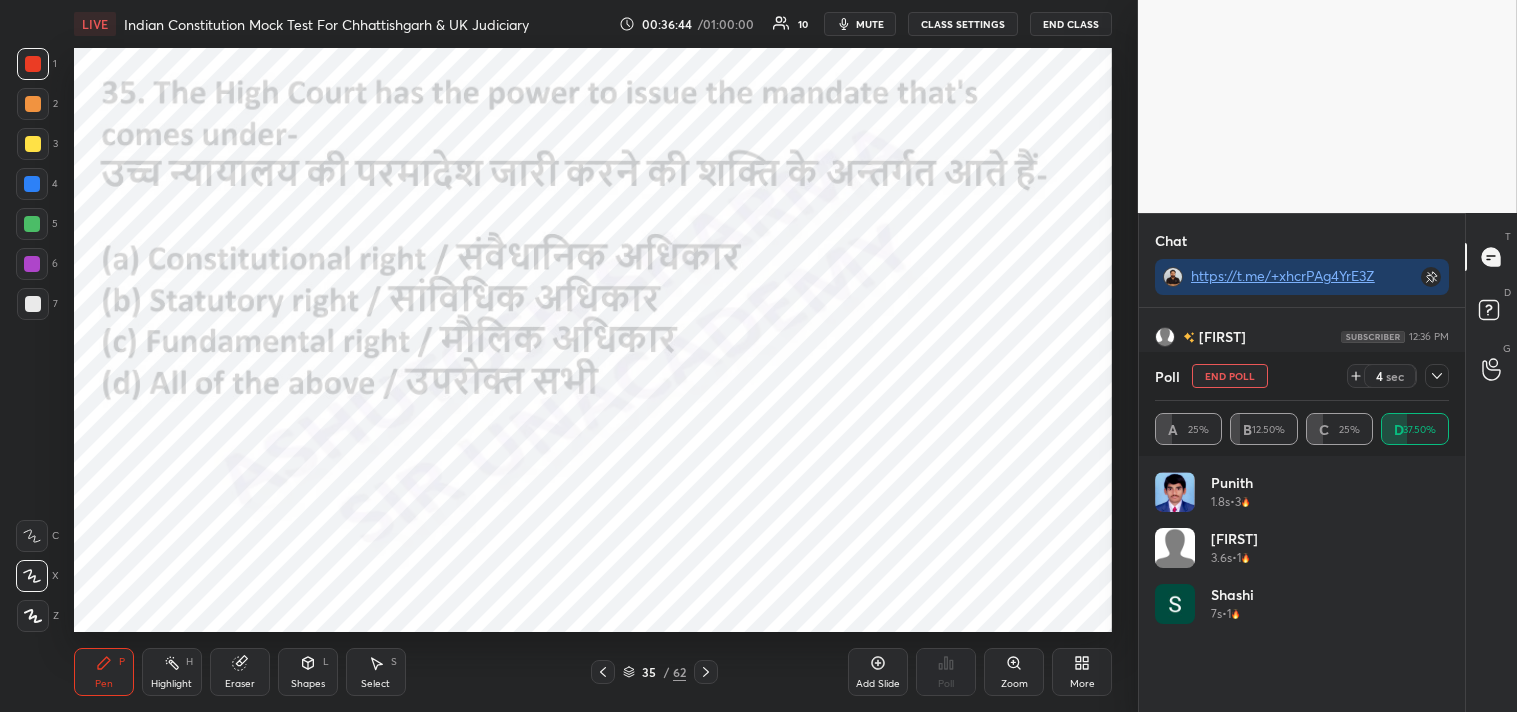 click at bounding box center (1437, 376) 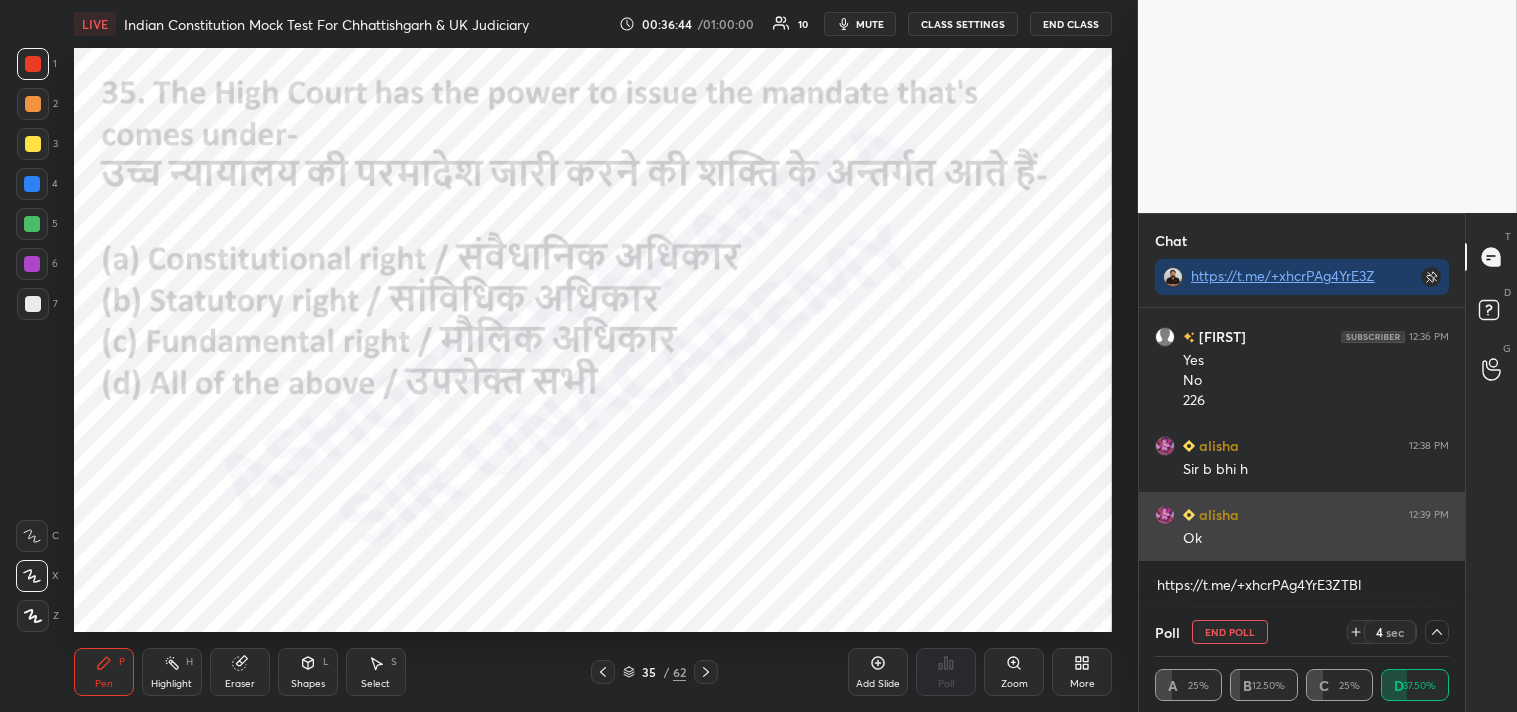 scroll, scrollTop: 1, scrollLeft: 6, axis: both 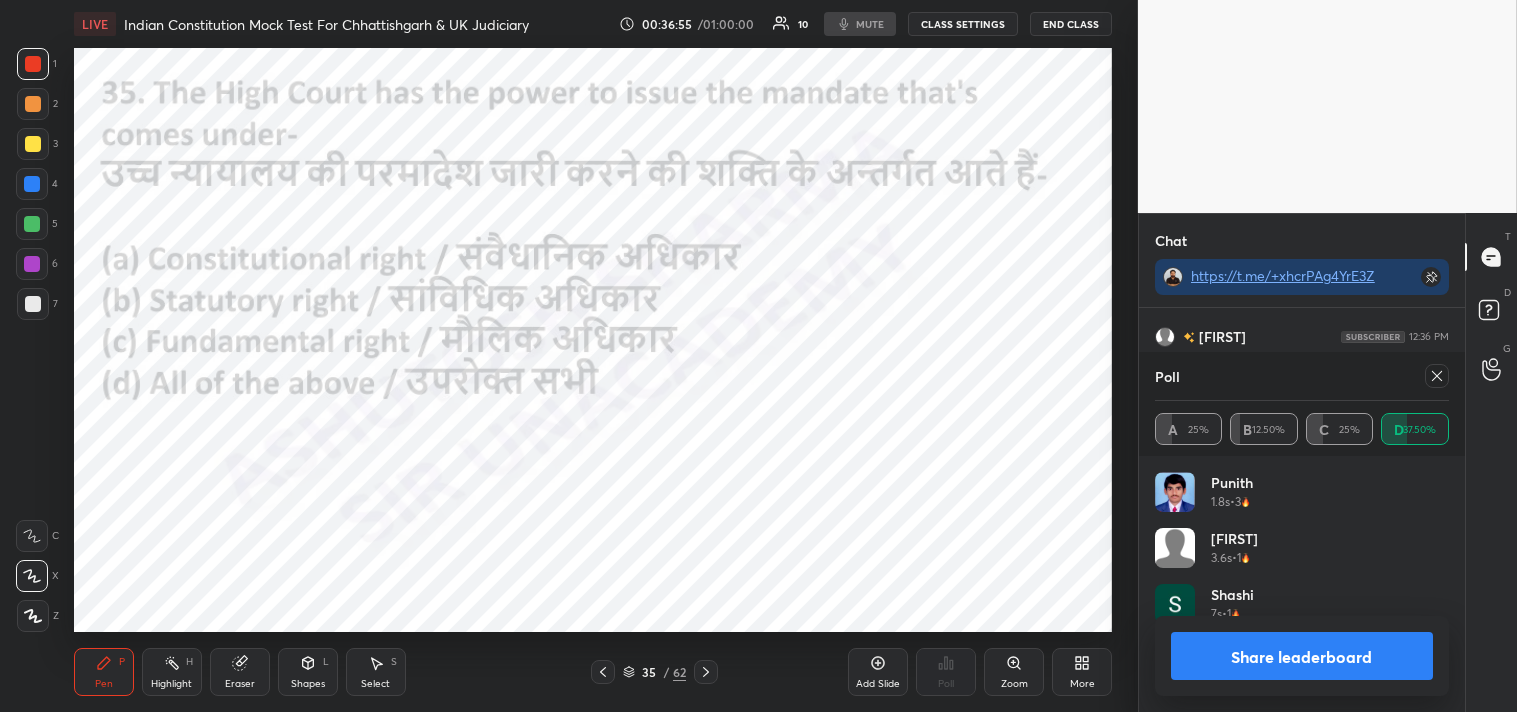 click 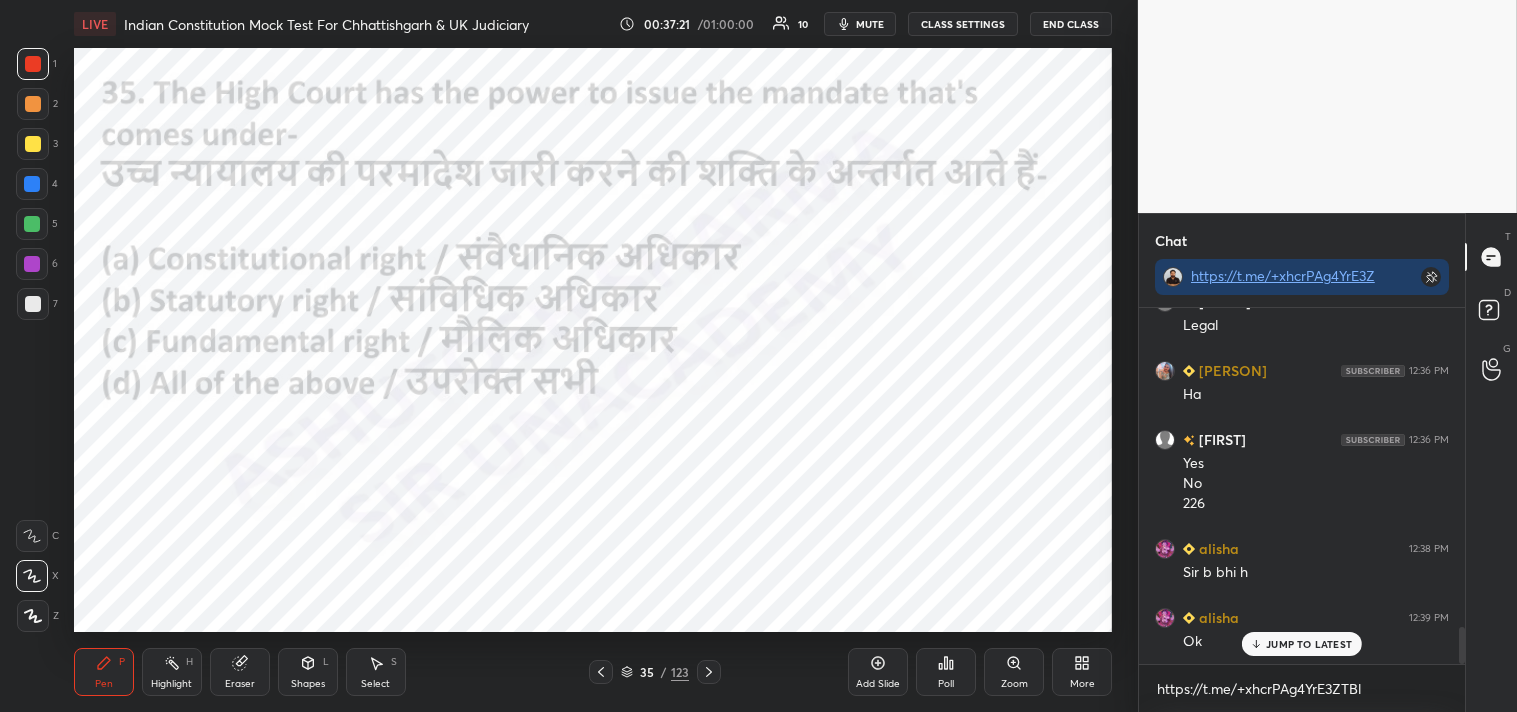 click 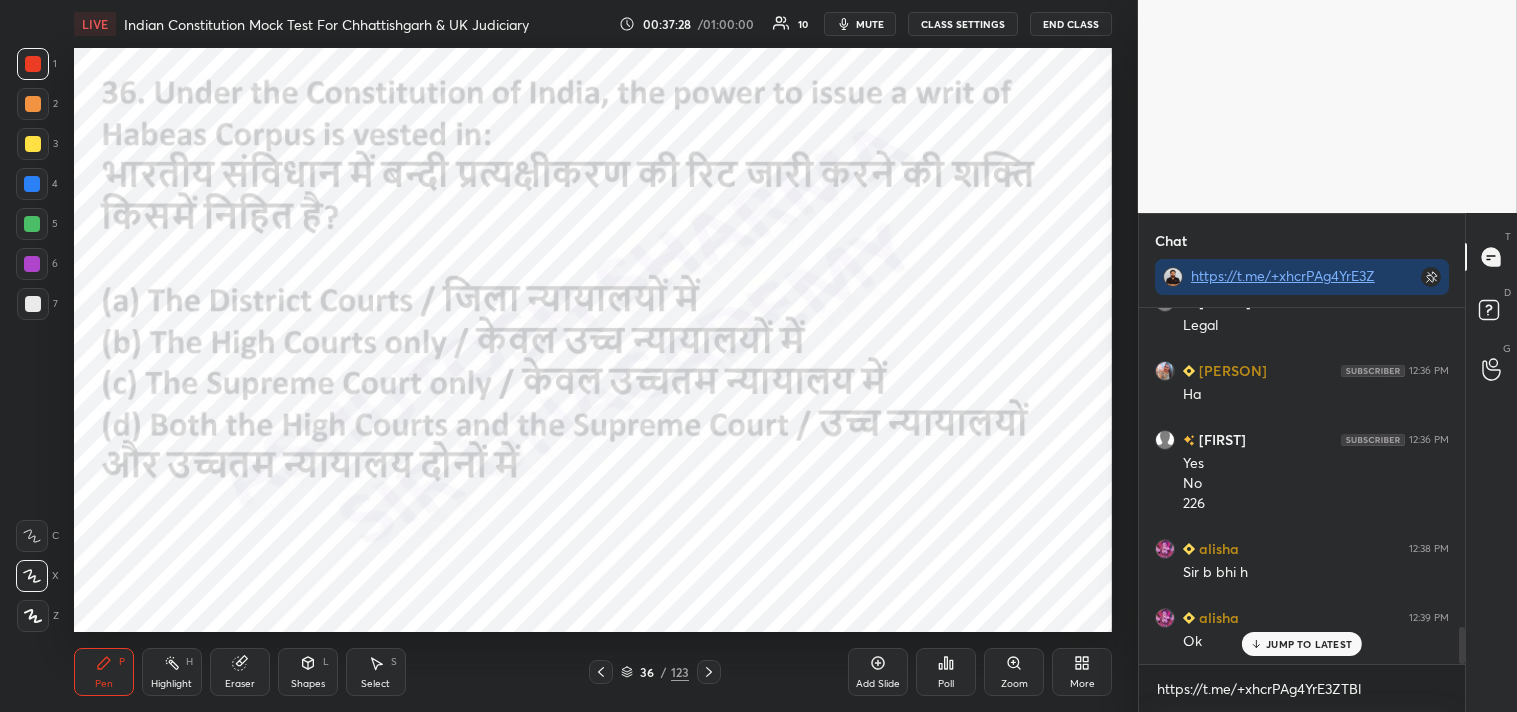 click 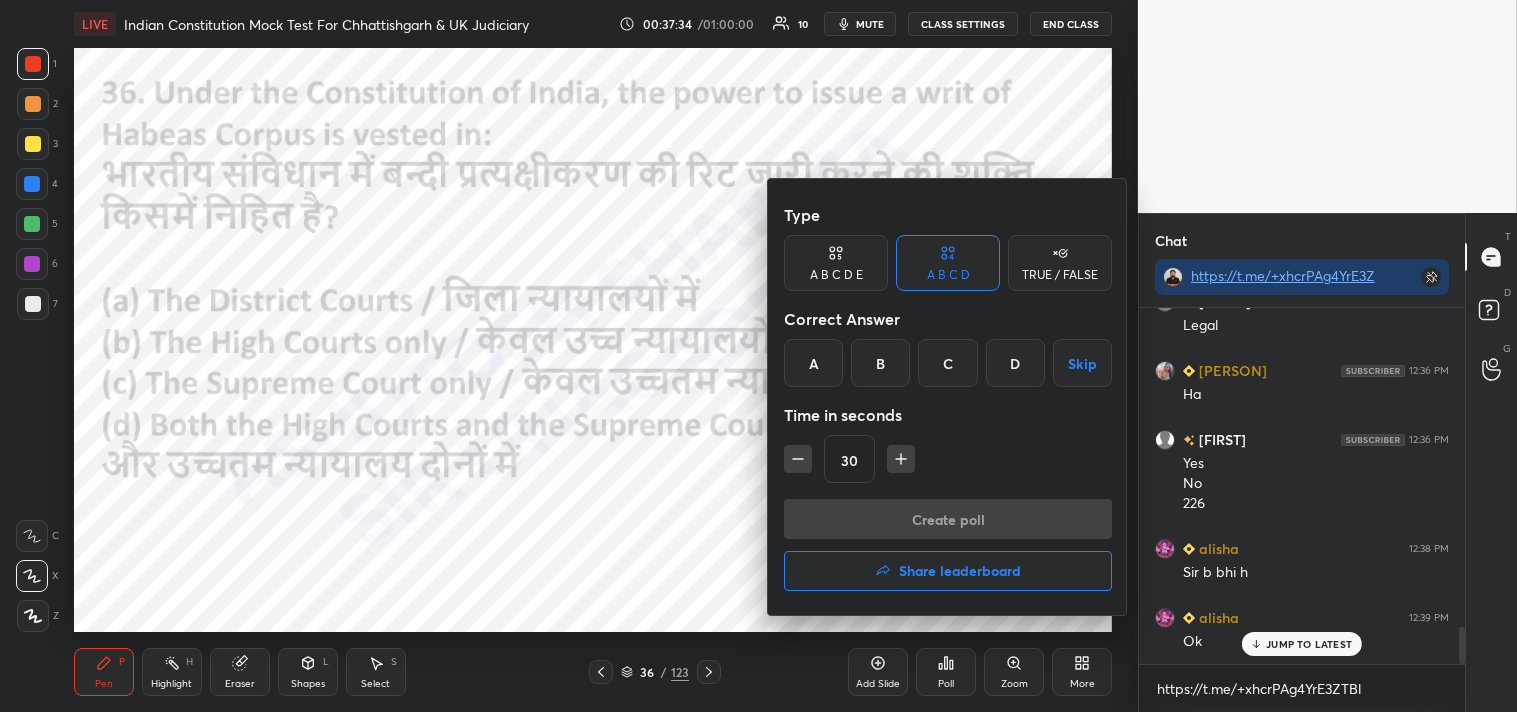 drag, startPoint x: 1017, startPoint y: 368, endPoint x: 1018, endPoint y: 476, distance: 108.00463 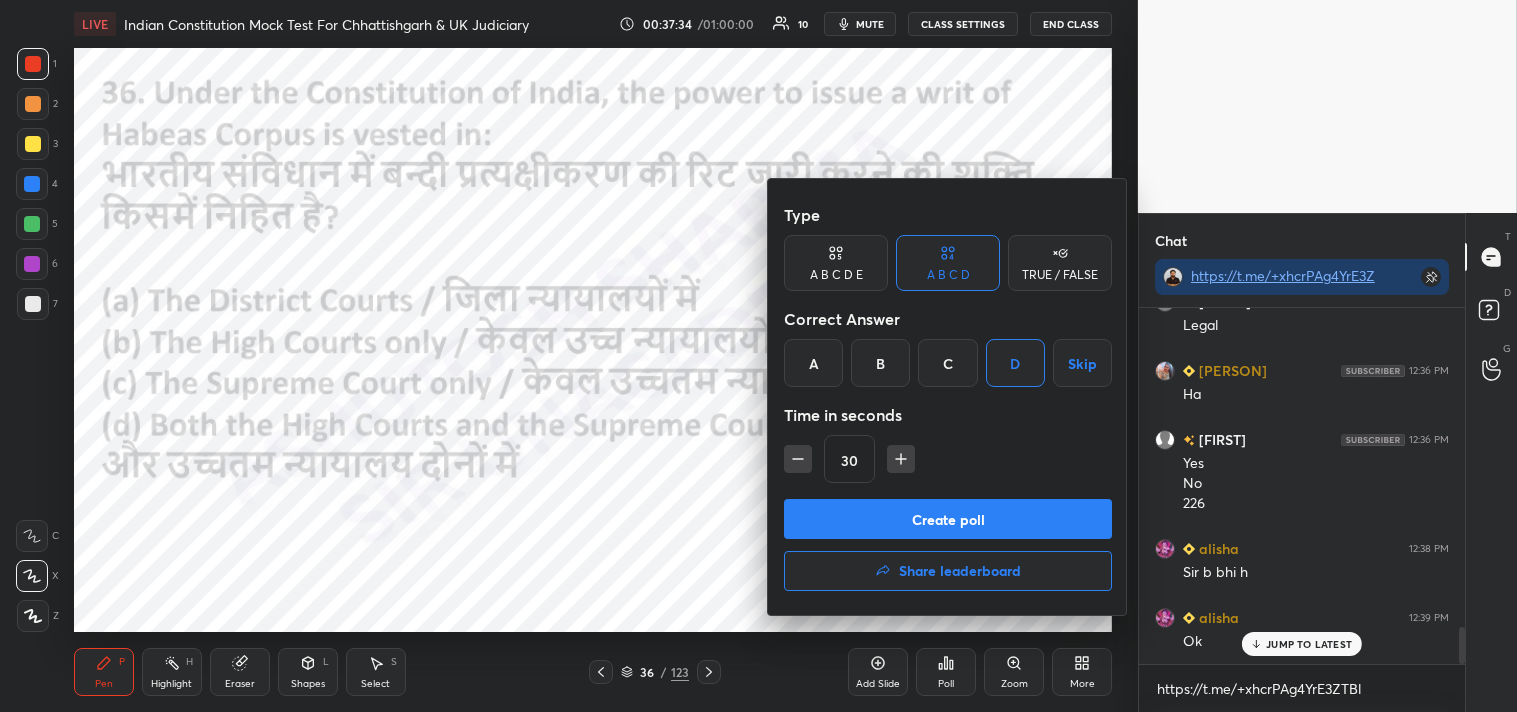 click on "Create poll" at bounding box center (948, 519) 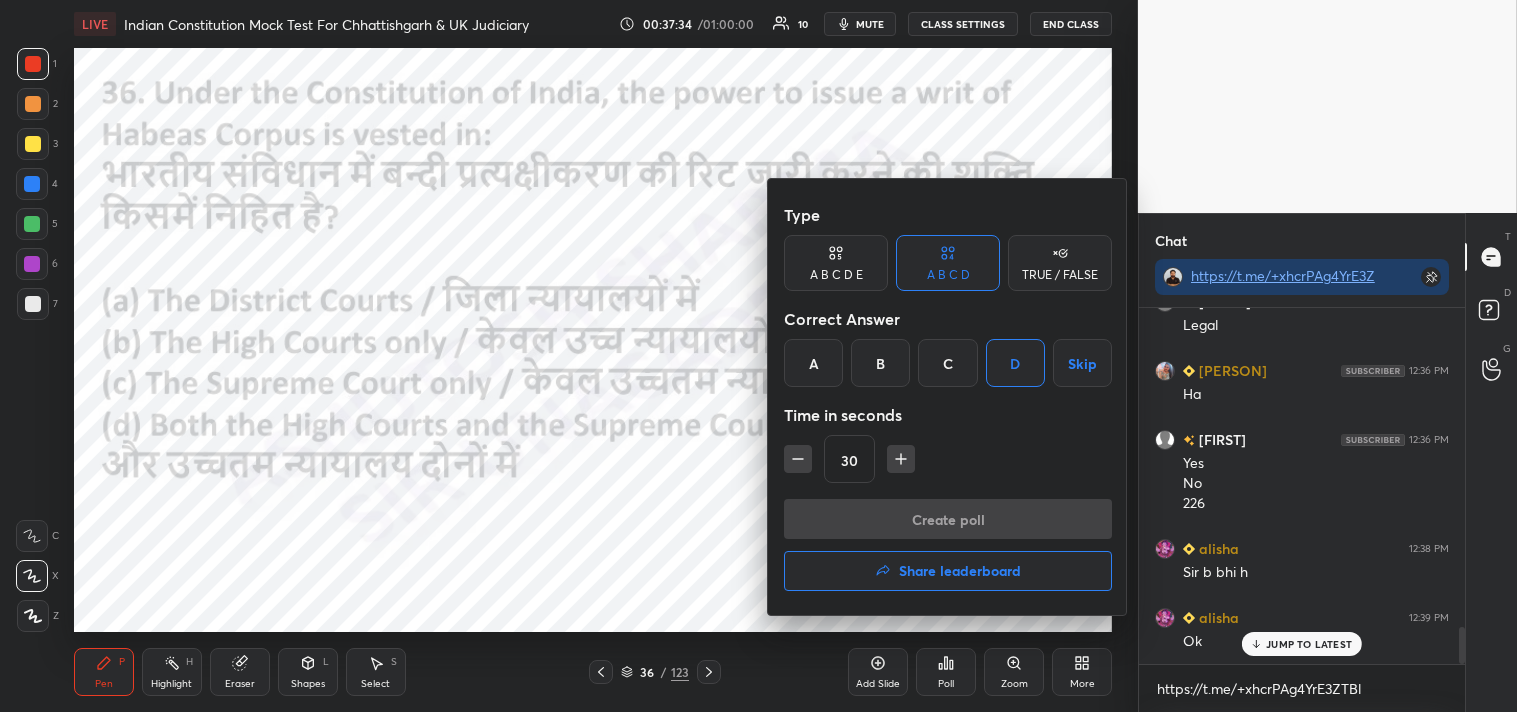scroll, scrollTop: 317, scrollLeft: 320, axis: both 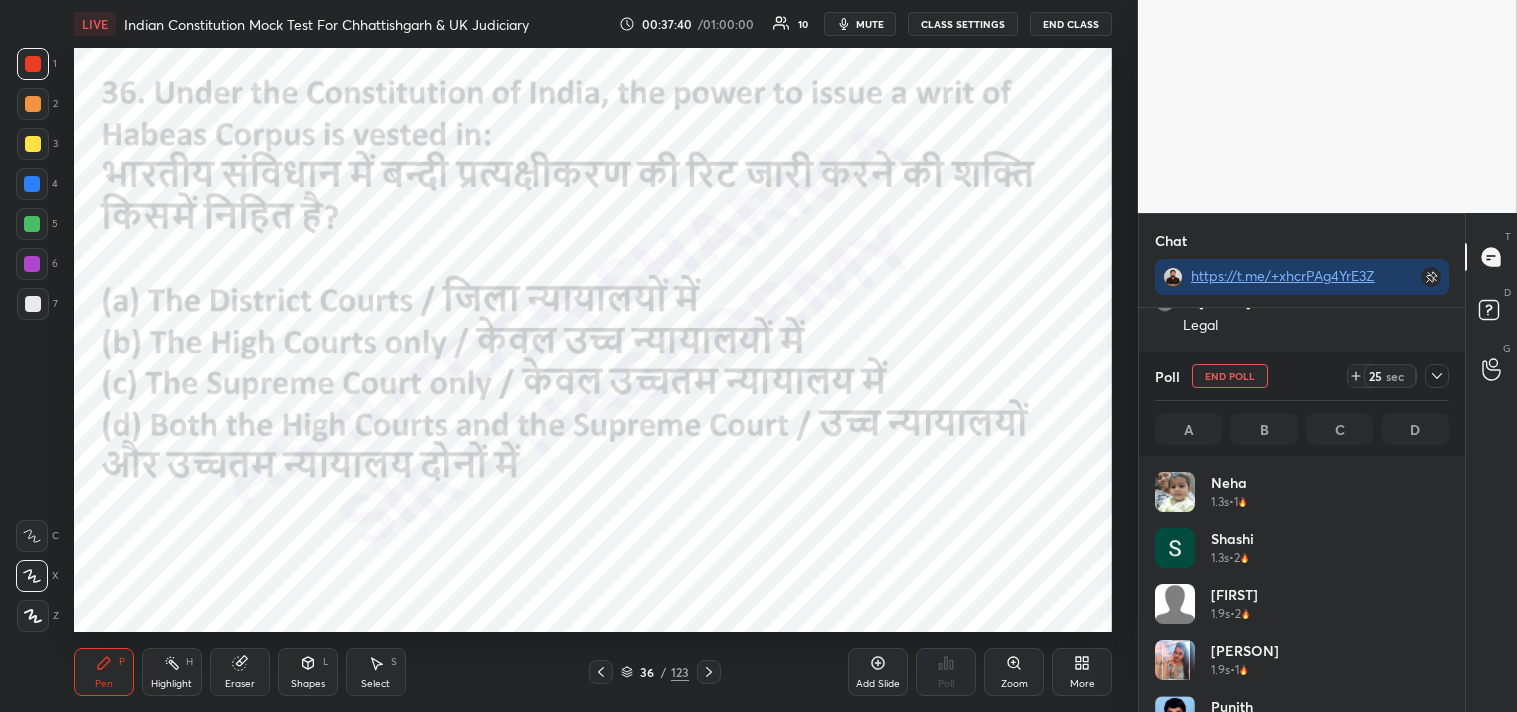 click 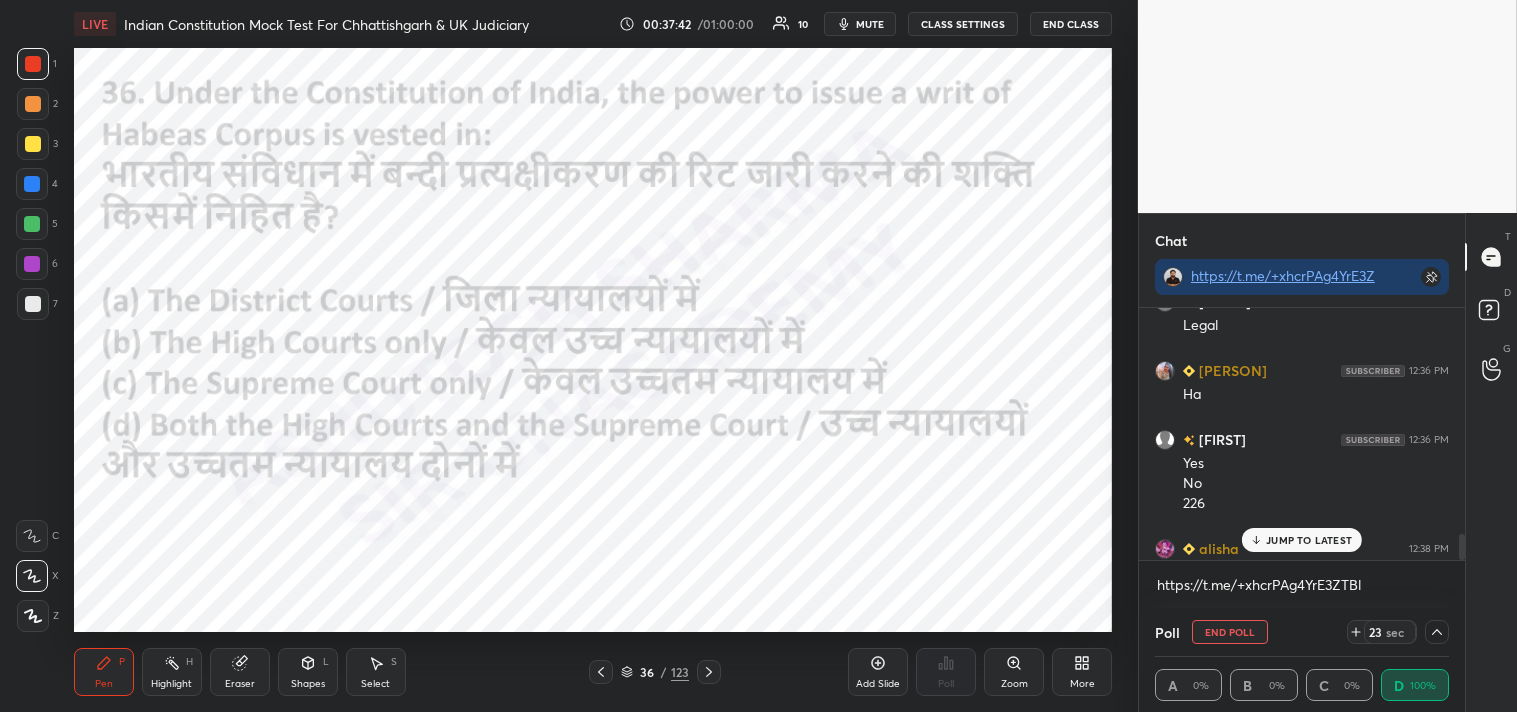 click on "JUMP TO LATEST" at bounding box center (1309, 540) 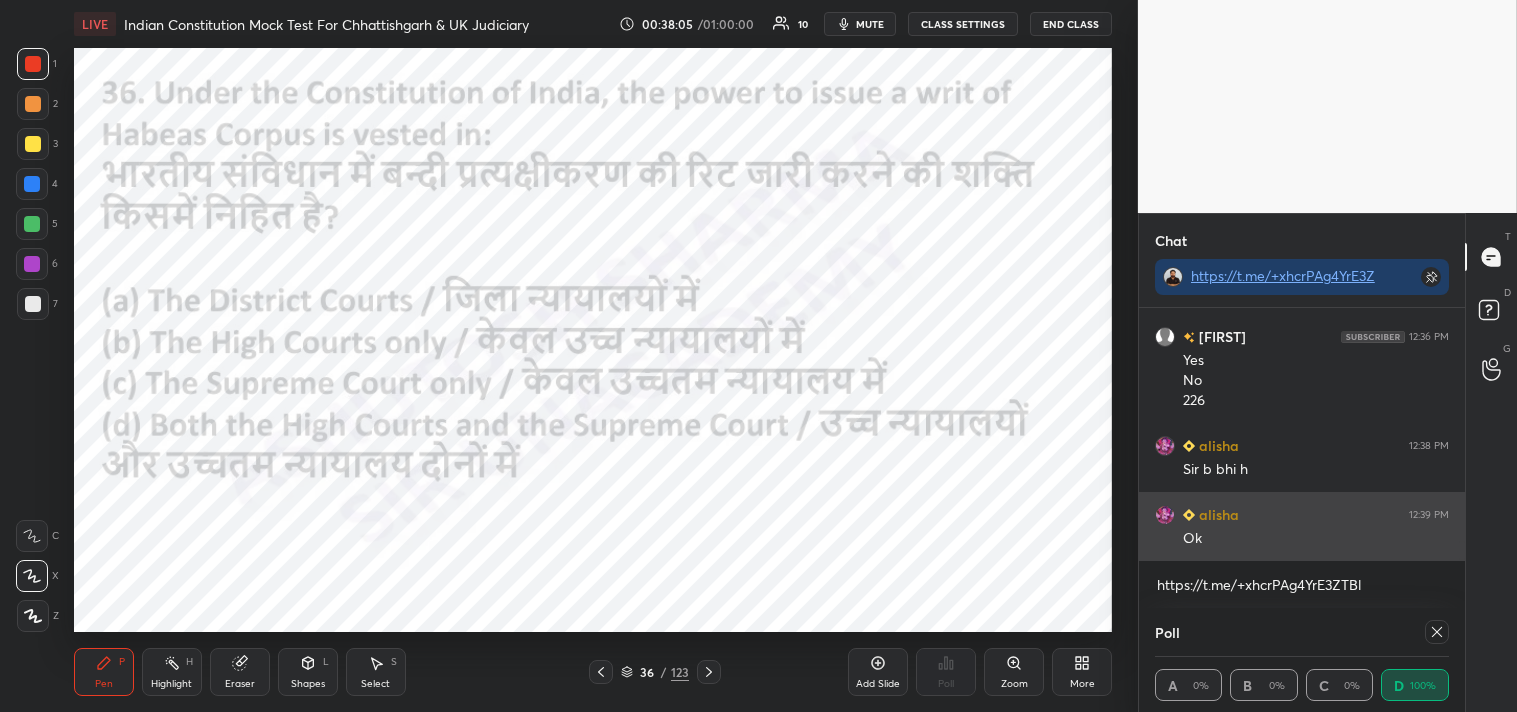 scroll, scrollTop: 6, scrollLeft: 6, axis: both 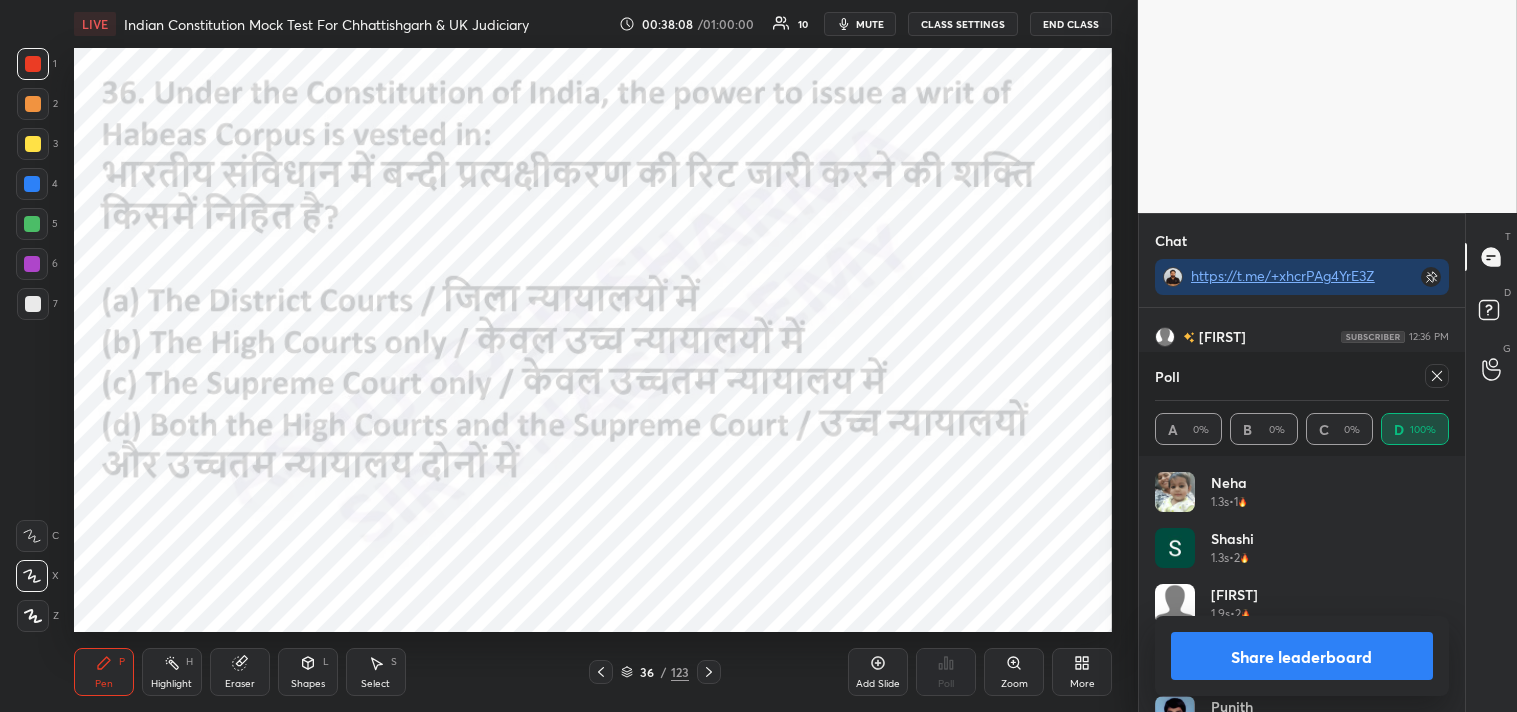 click at bounding box center [1437, 376] 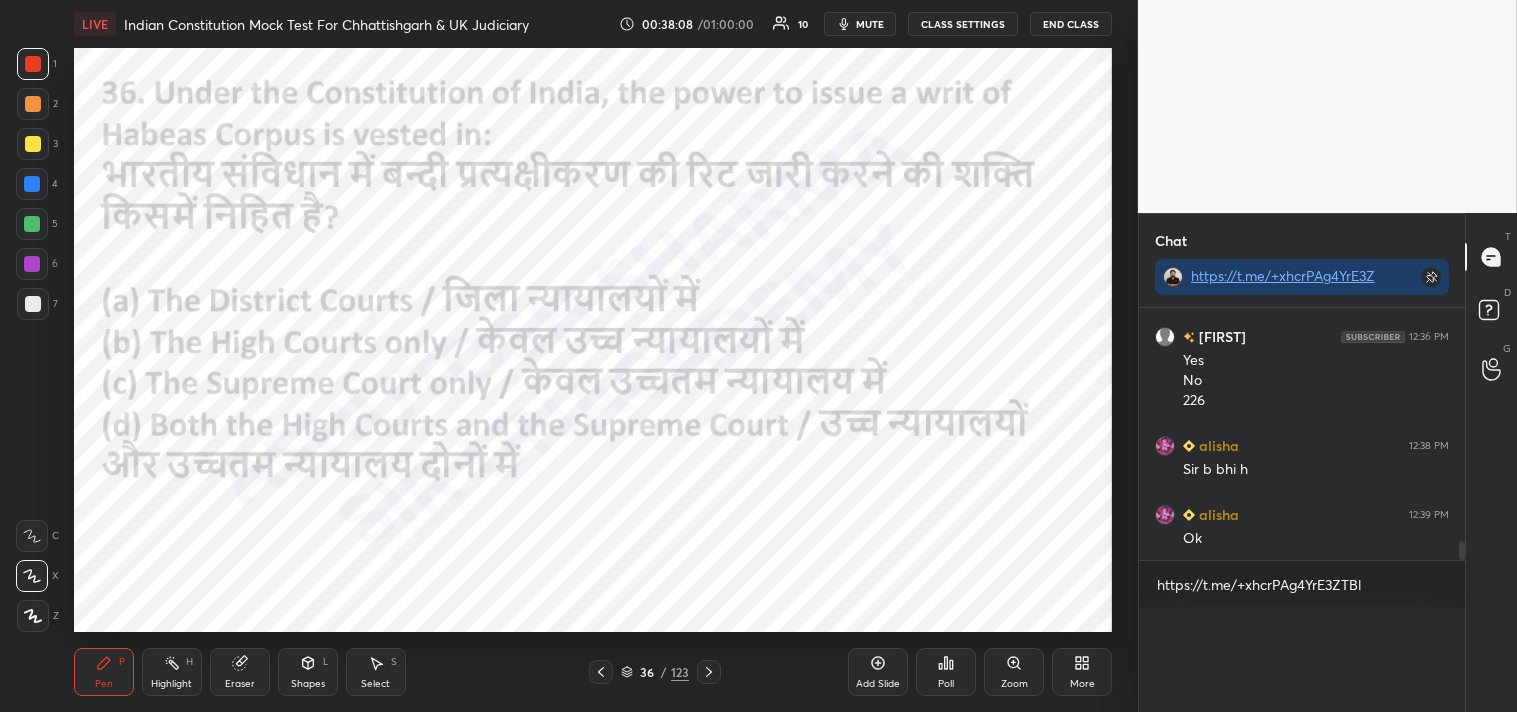 scroll, scrollTop: 121, scrollLeft: 288, axis: both 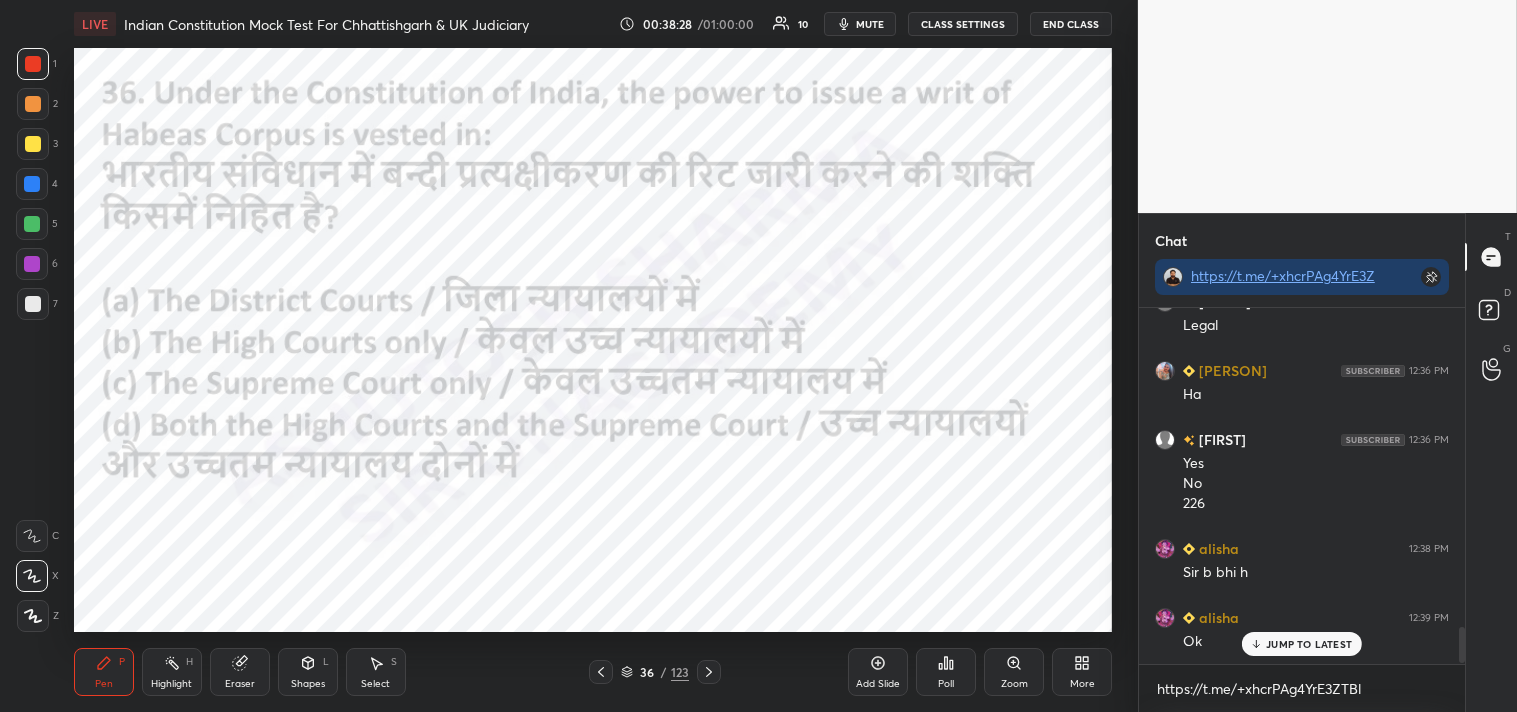 click on "Eraser" at bounding box center (240, 672) 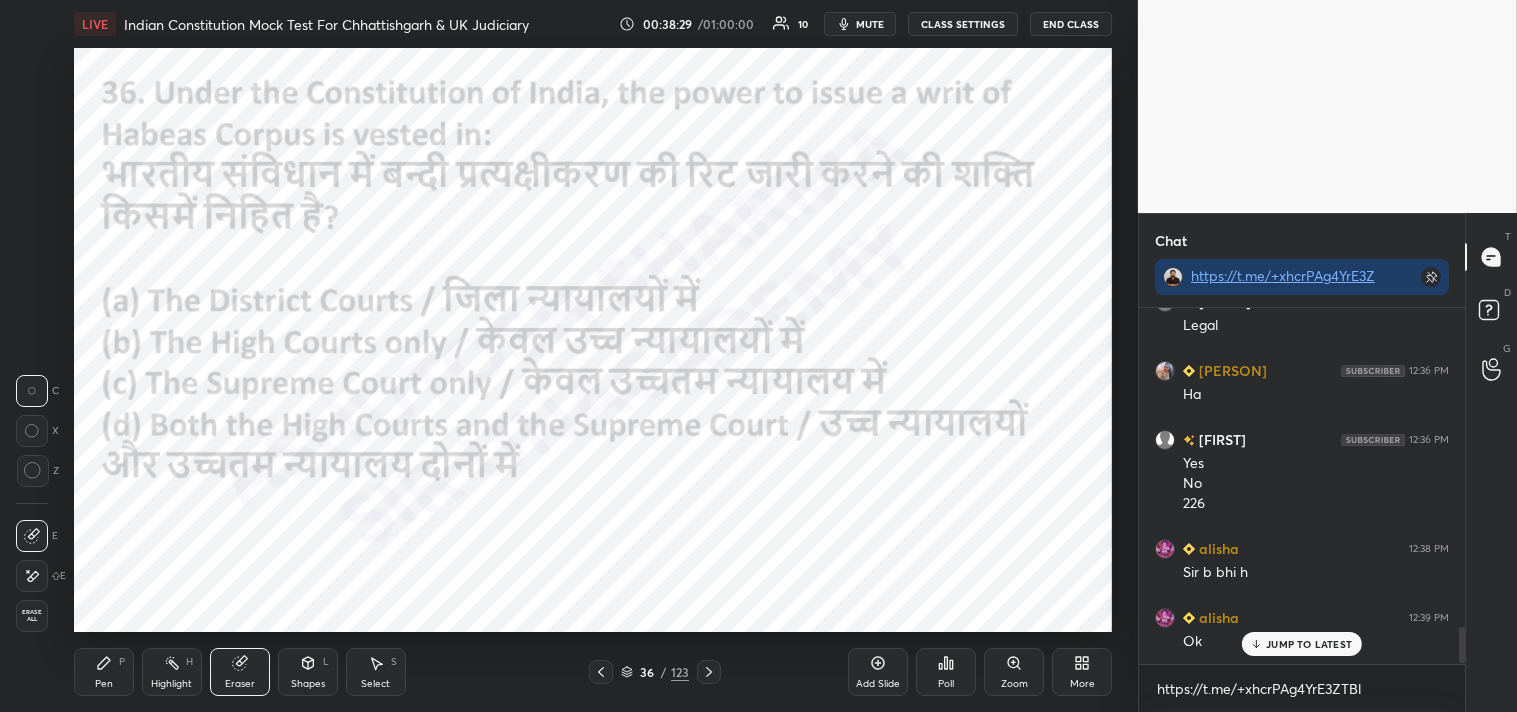 drag, startPoint x: 28, startPoint y: 612, endPoint x: 37, endPoint y: 624, distance: 15 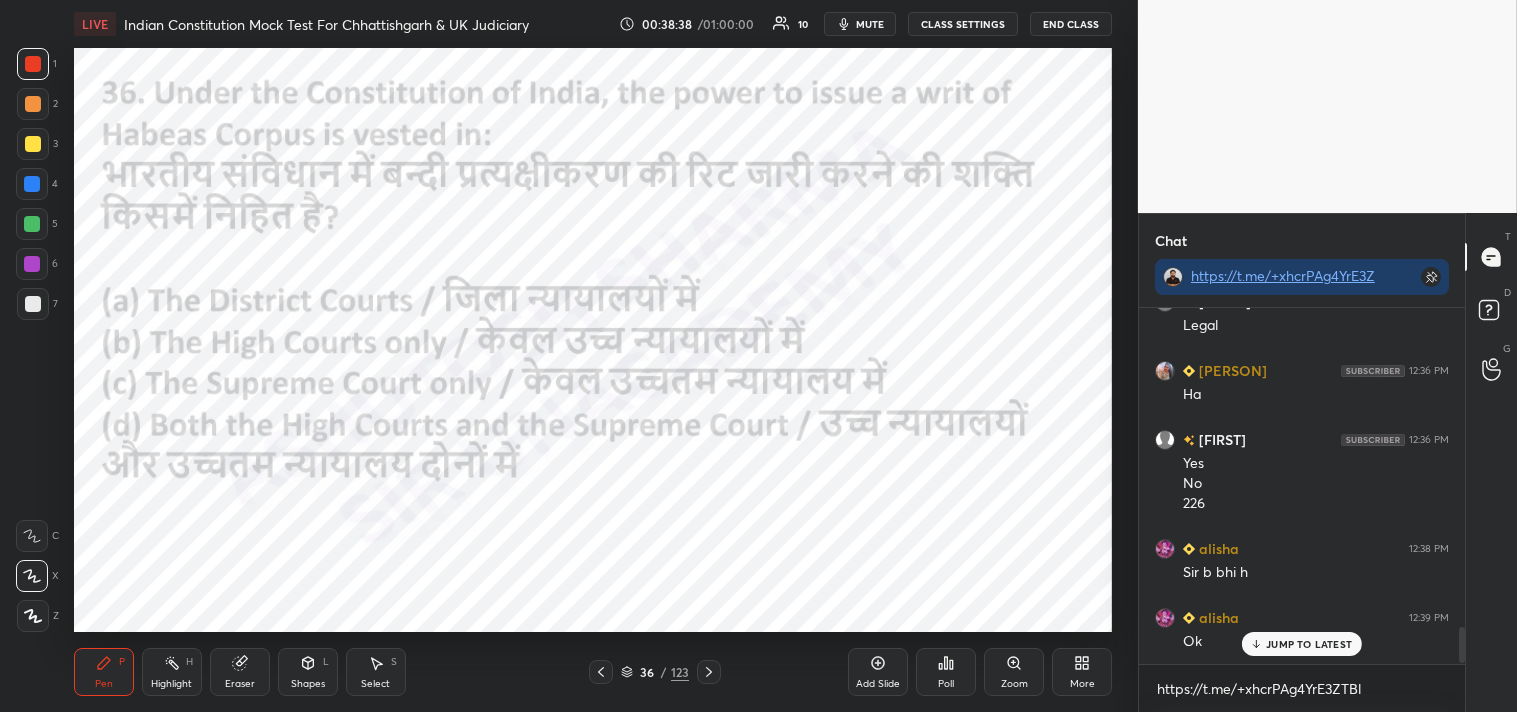 click 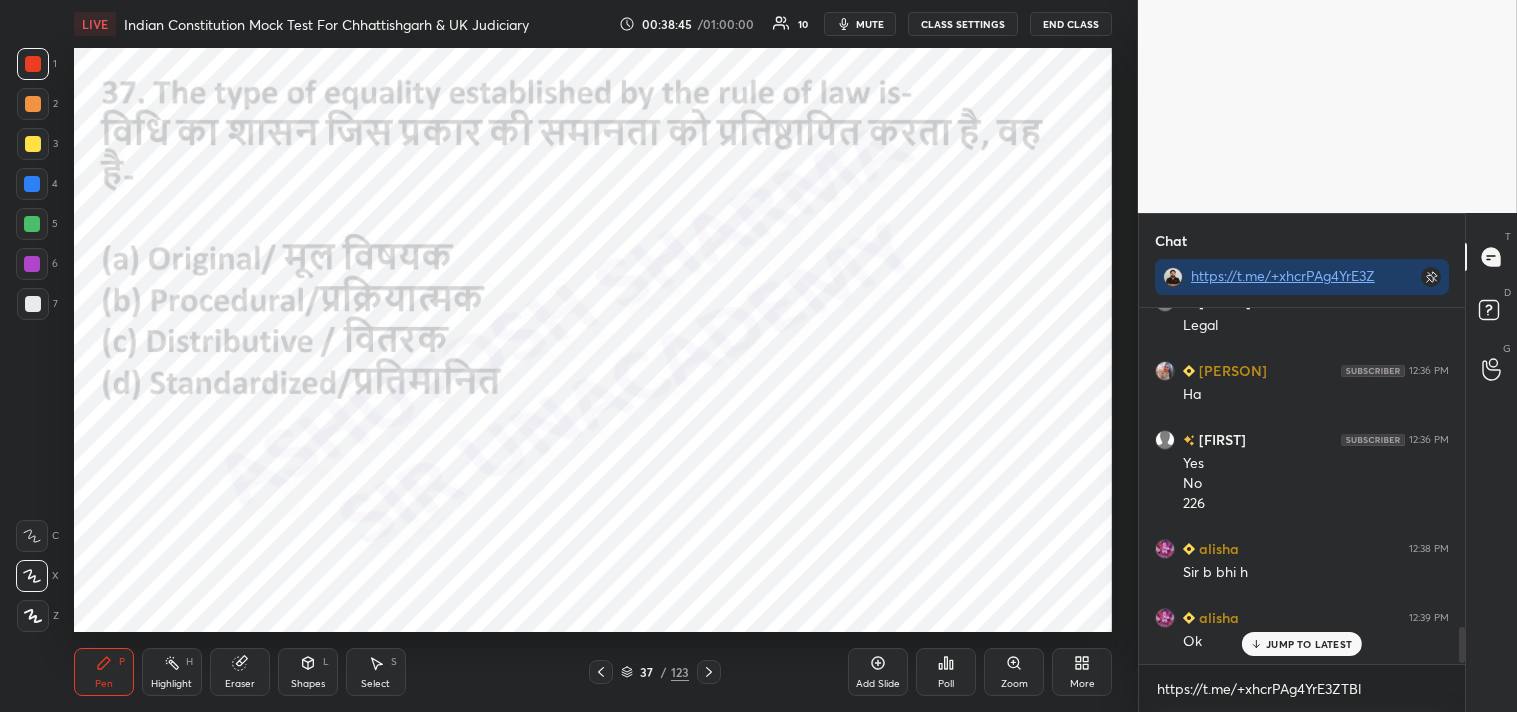 click on "Poll" at bounding box center [946, 684] 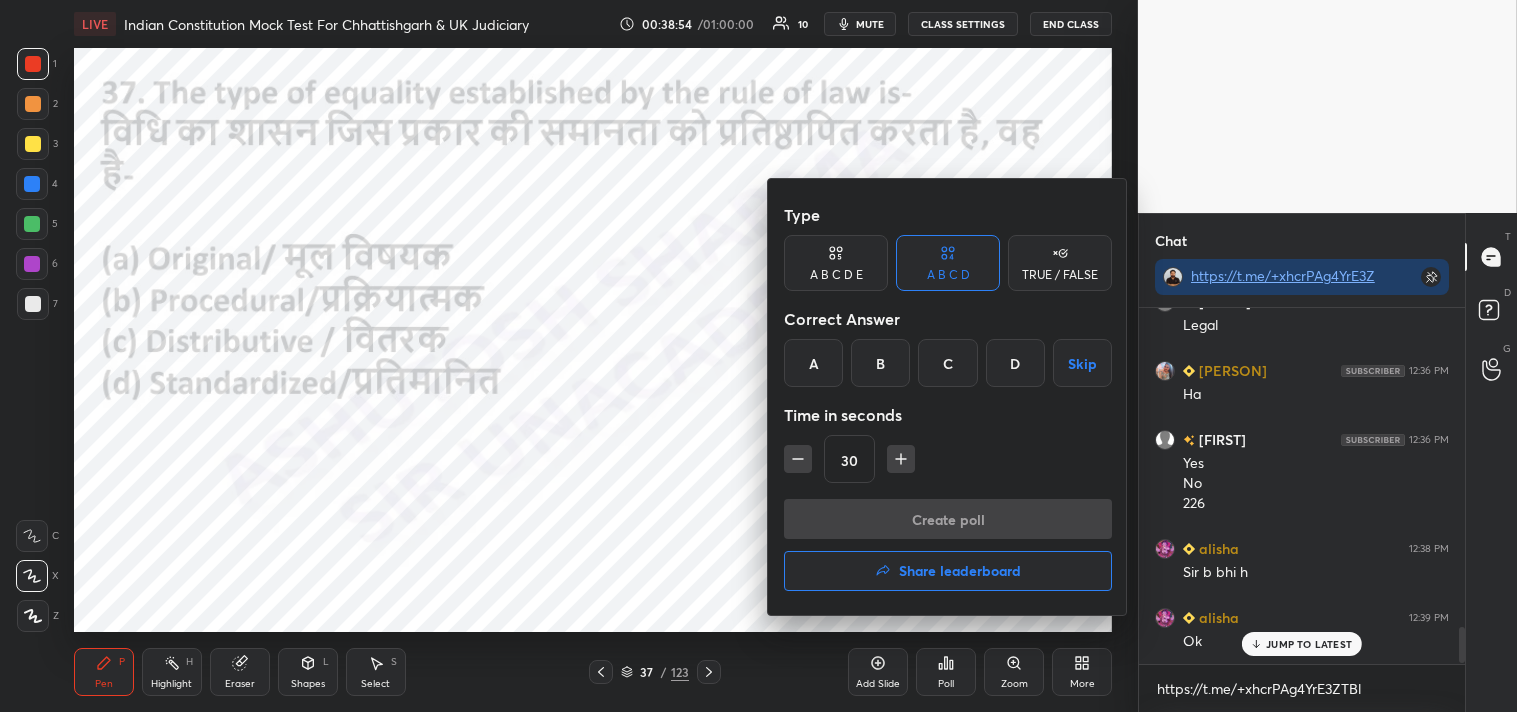 click on "B" at bounding box center (880, 363) 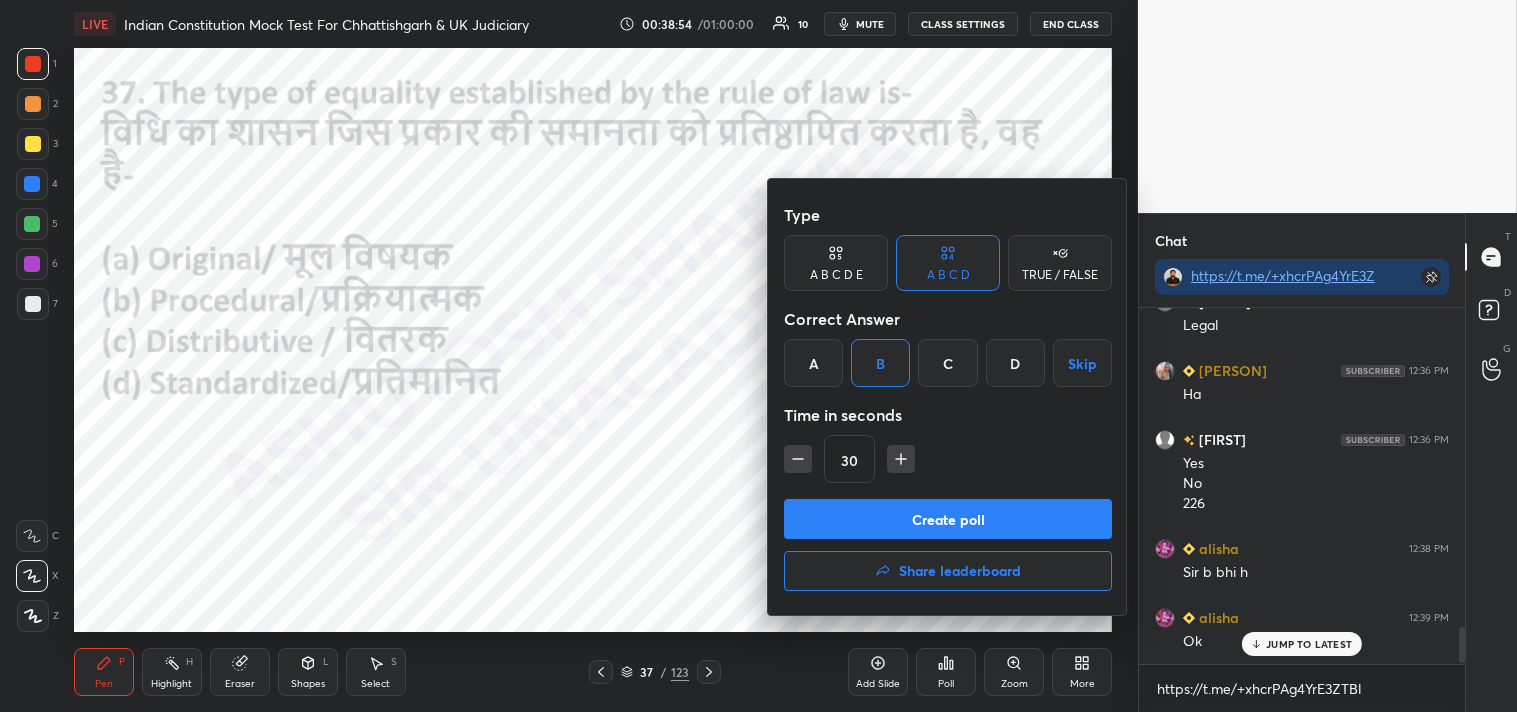 click on "Create poll" at bounding box center [948, 519] 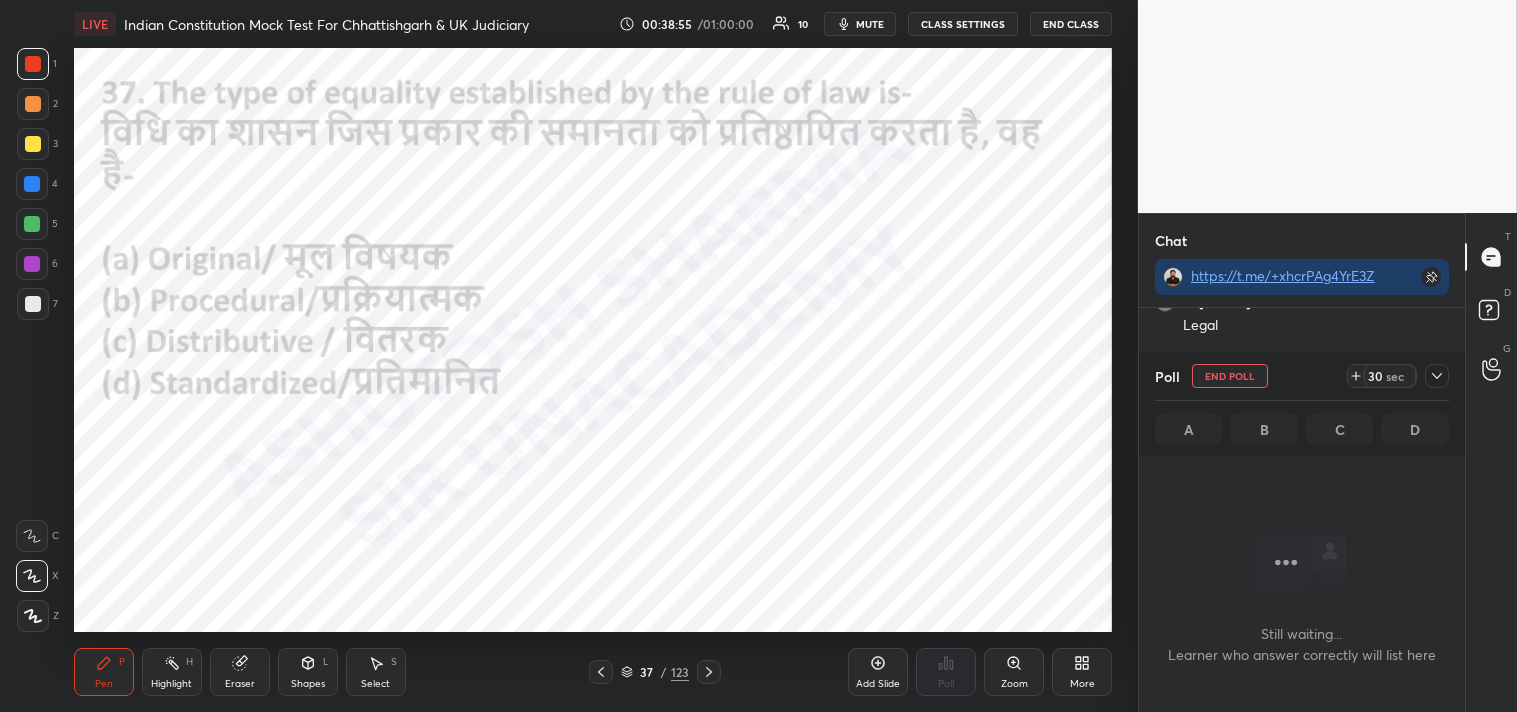 scroll, scrollTop: 246, scrollLeft: 320, axis: both 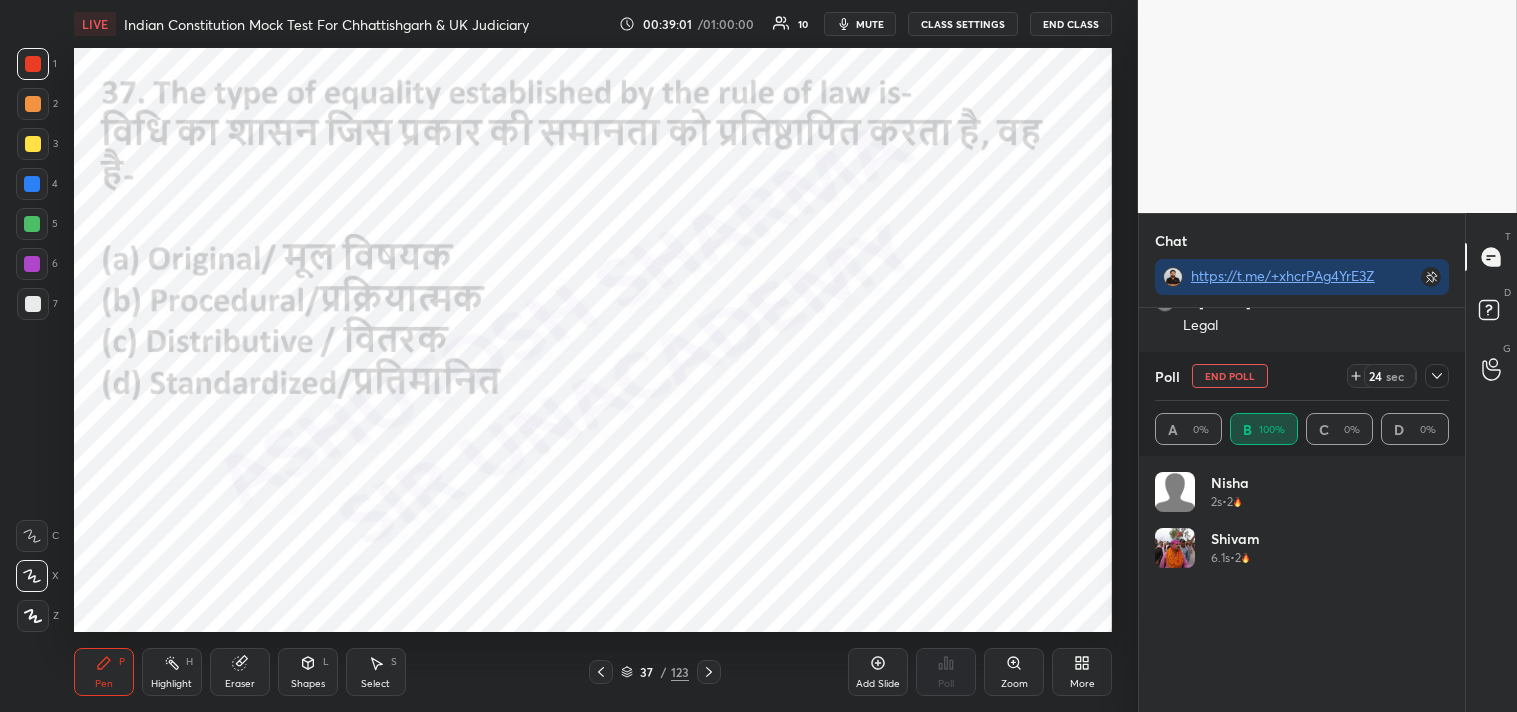 click 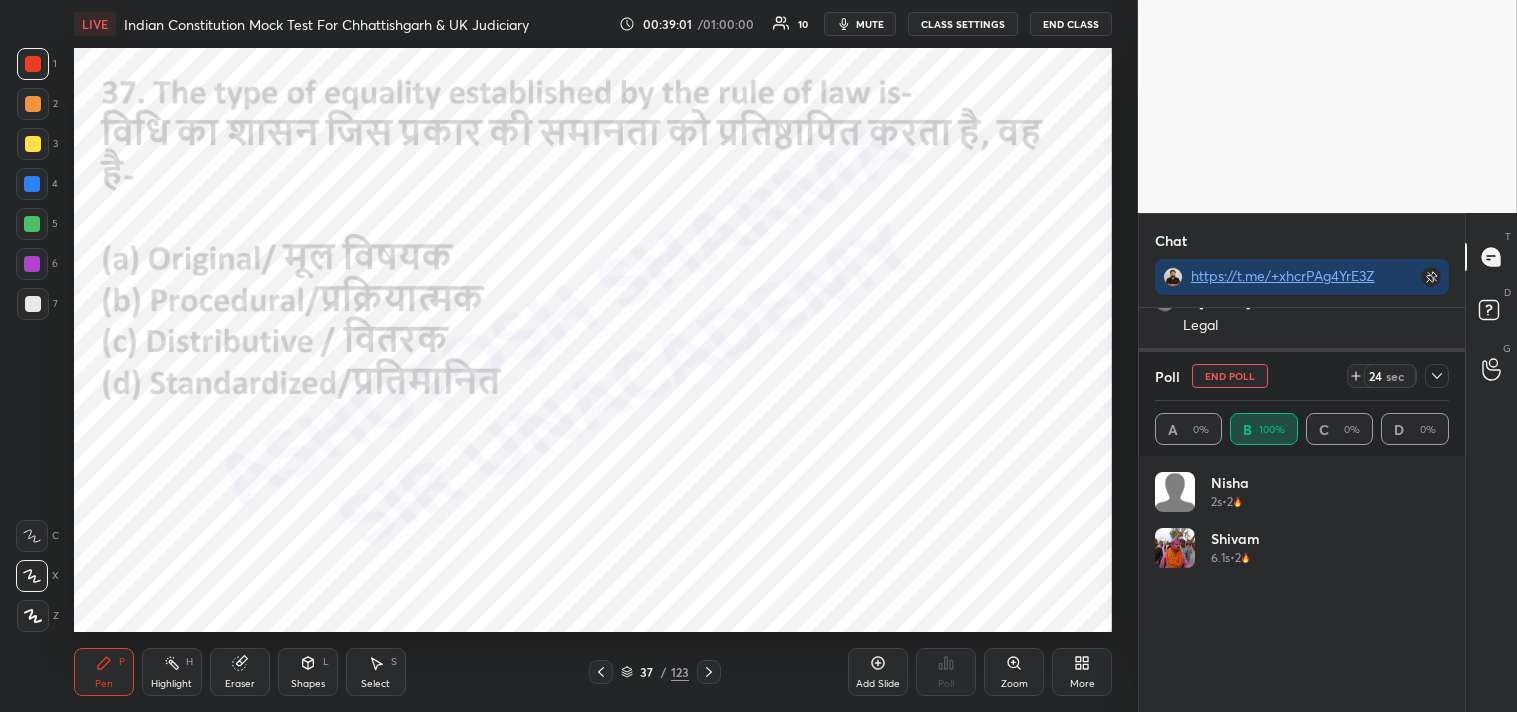scroll, scrollTop: 153, scrollLeft: 288, axis: both 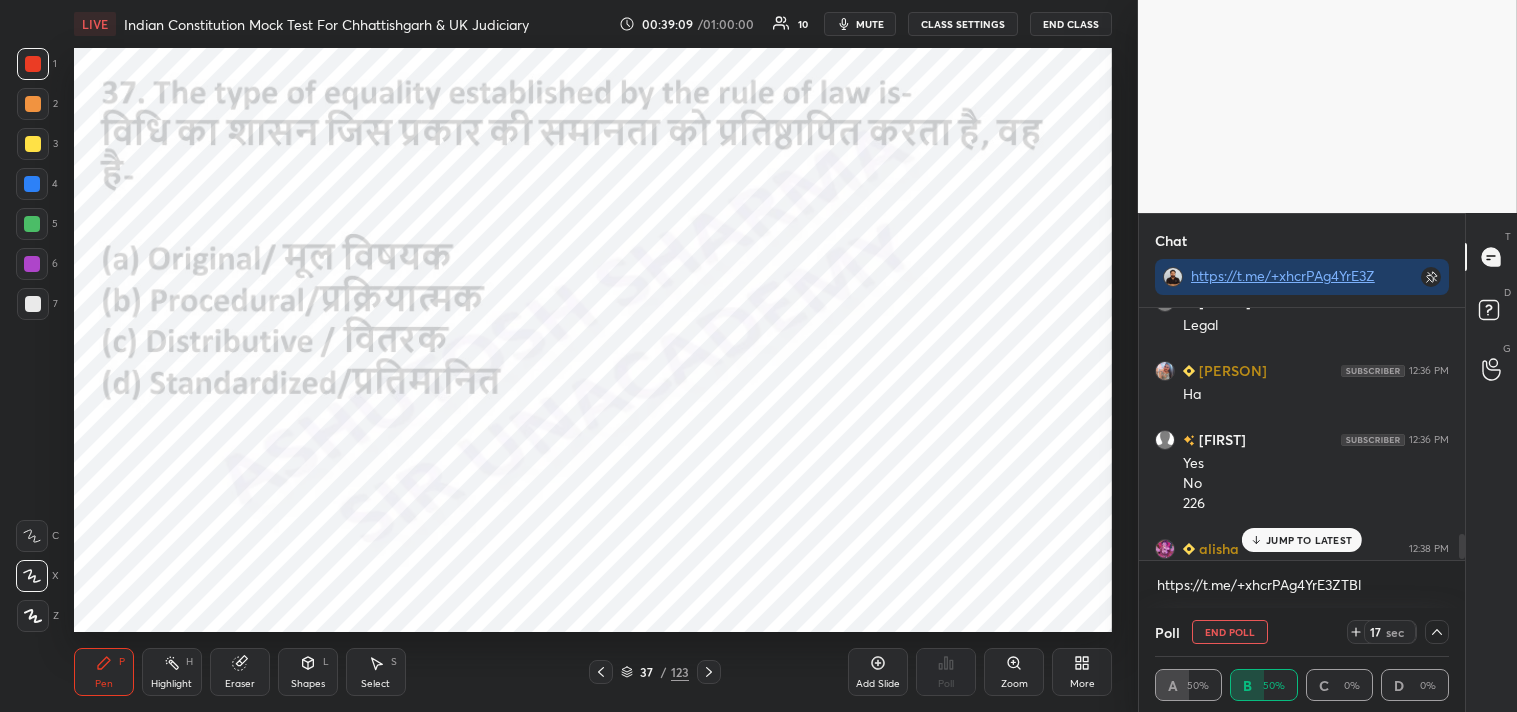 click on "JUMP TO LATEST" at bounding box center (1309, 540) 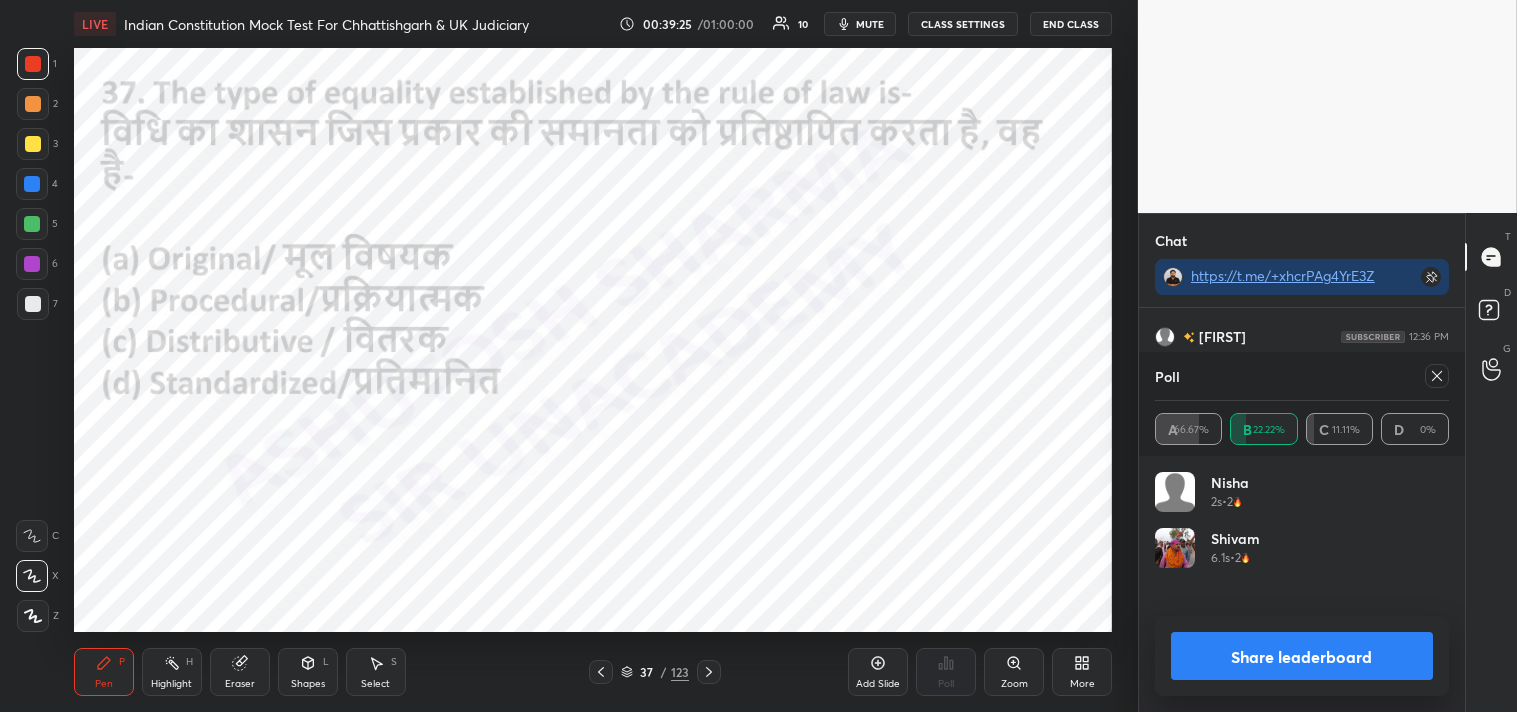 scroll, scrollTop: 6, scrollLeft: 6, axis: both 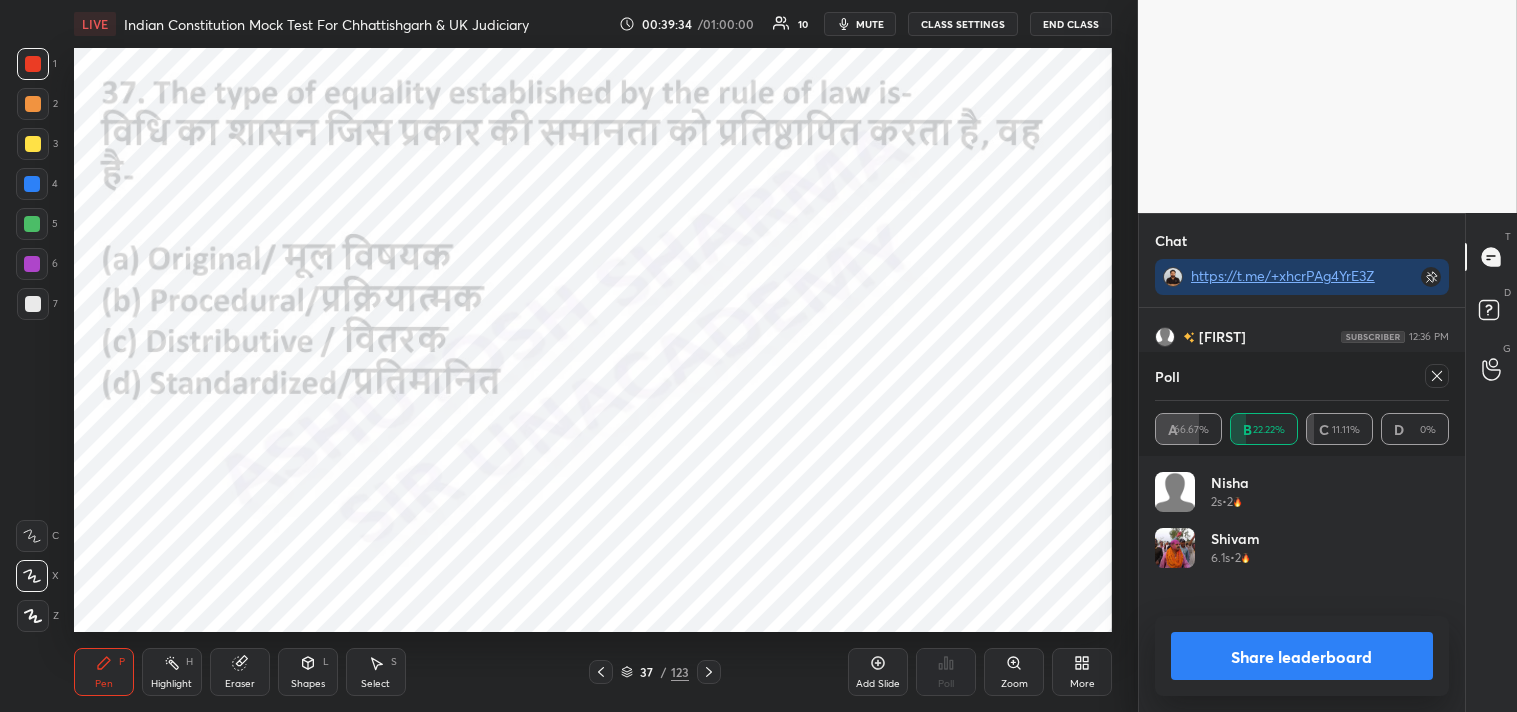 click at bounding box center [1437, 376] 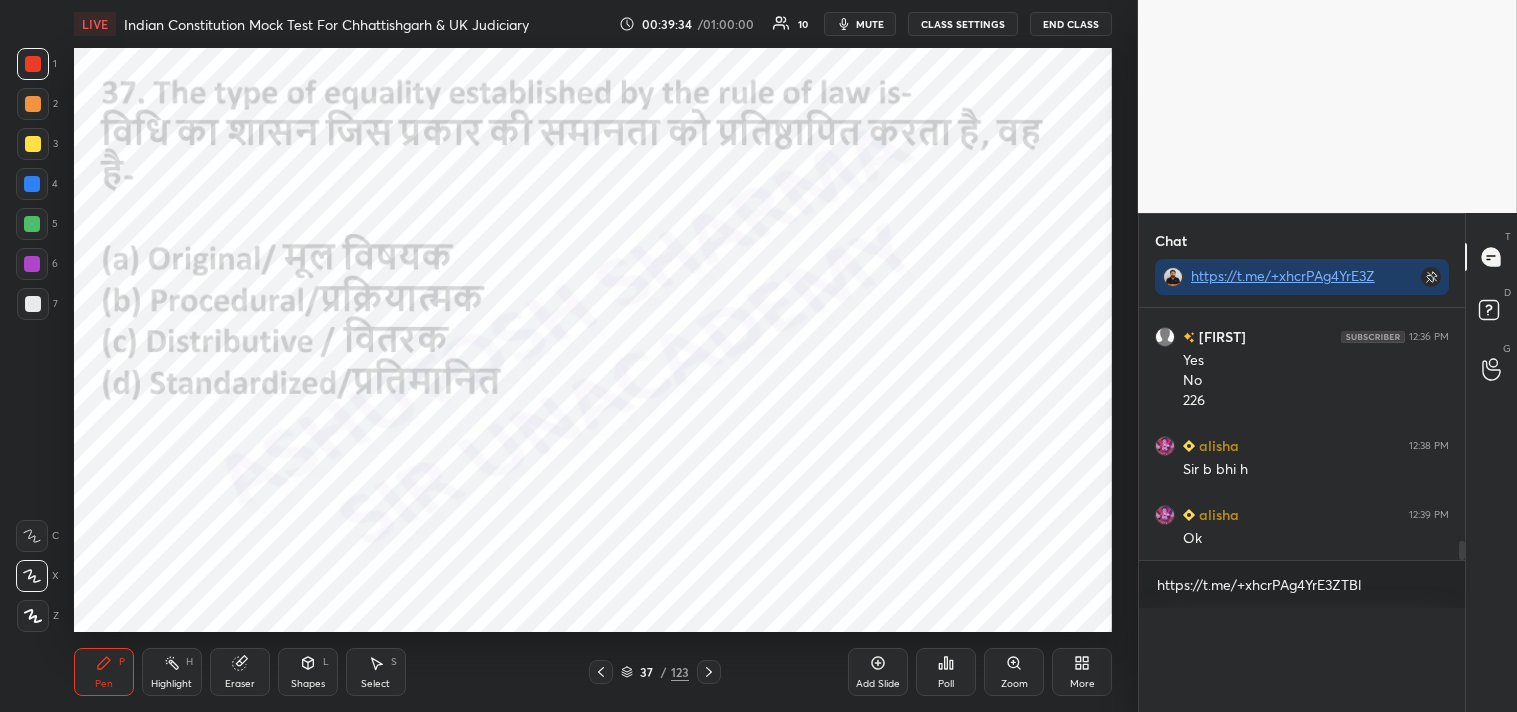 scroll, scrollTop: 88, scrollLeft: 288, axis: both 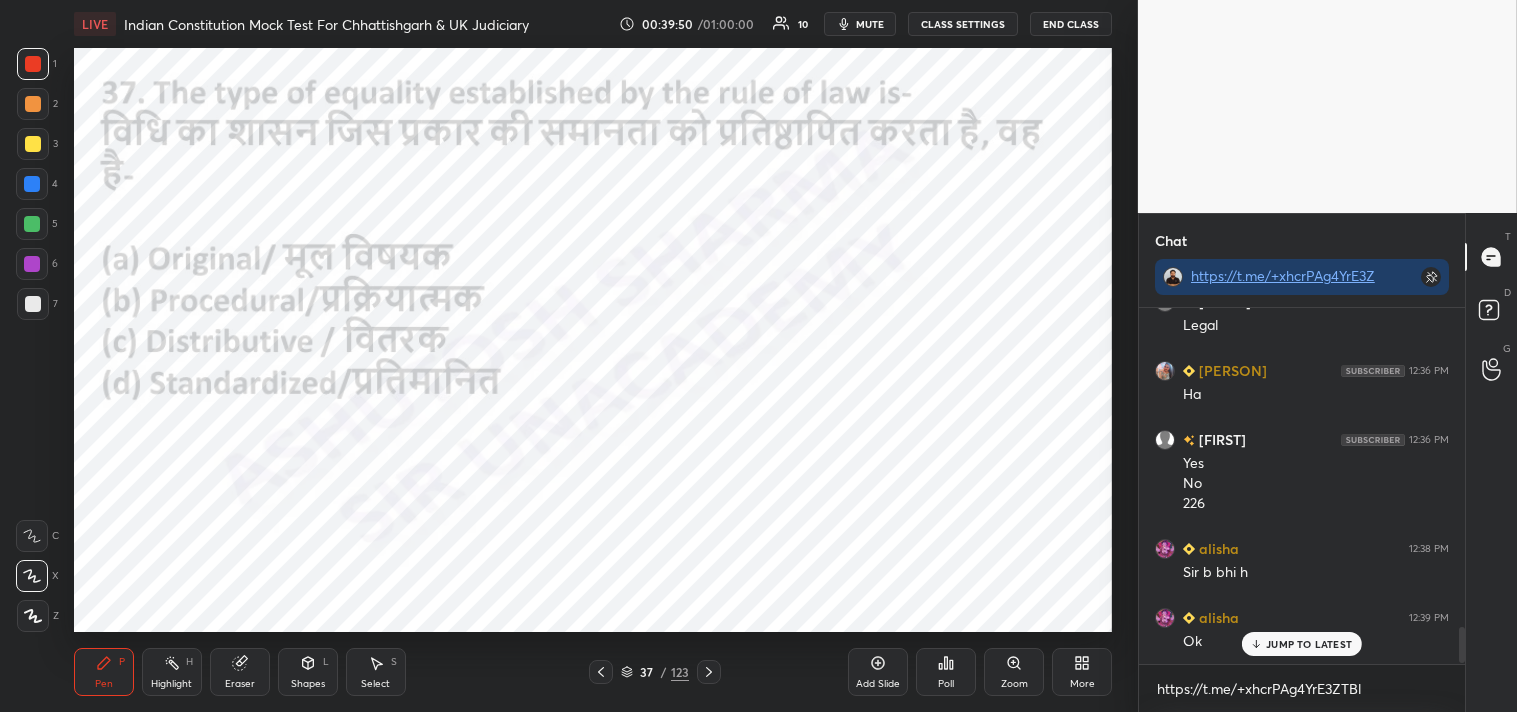 click 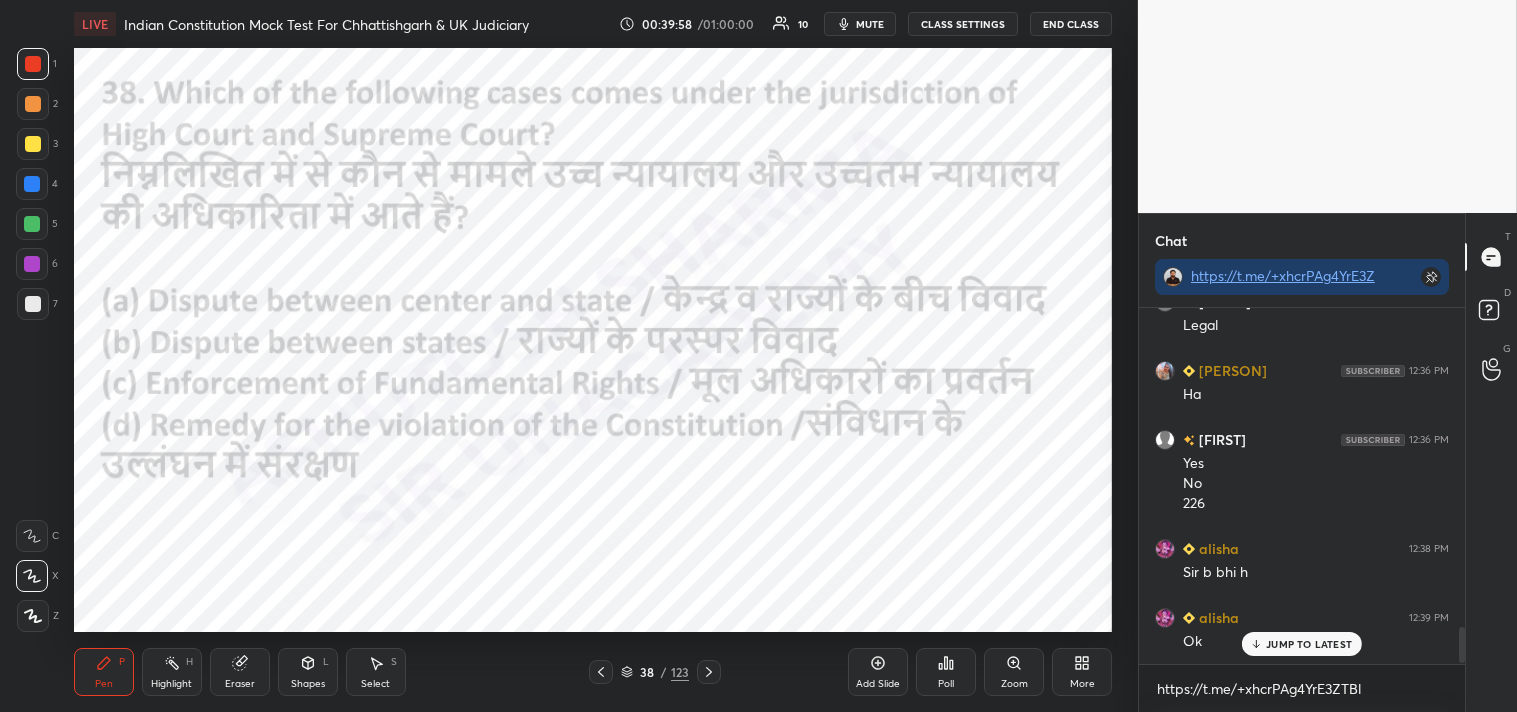click on "Poll" at bounding box center (946, 684) 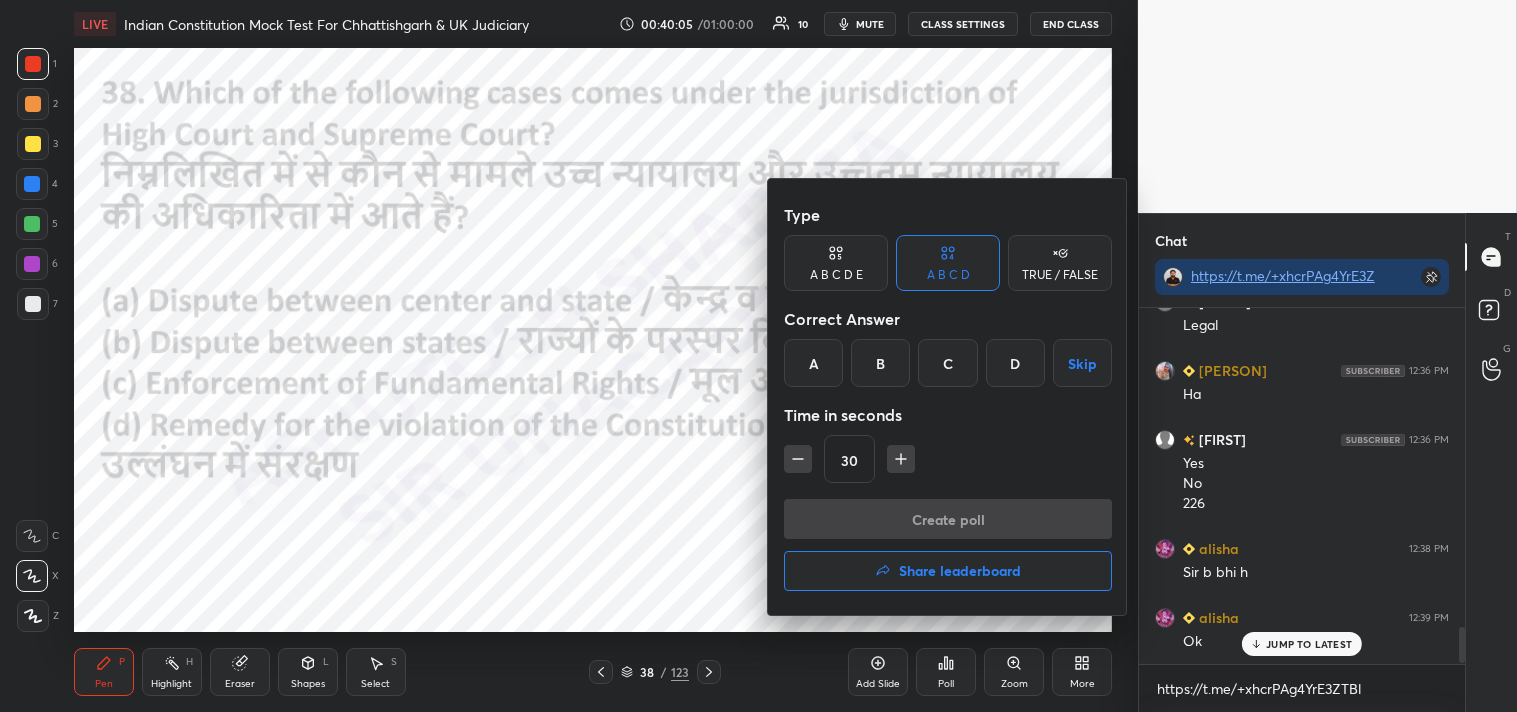 drag, startPoint x: 948, startPoint y: 363, endPoint x: 965, endPoint y: 446, distance: 84.723076 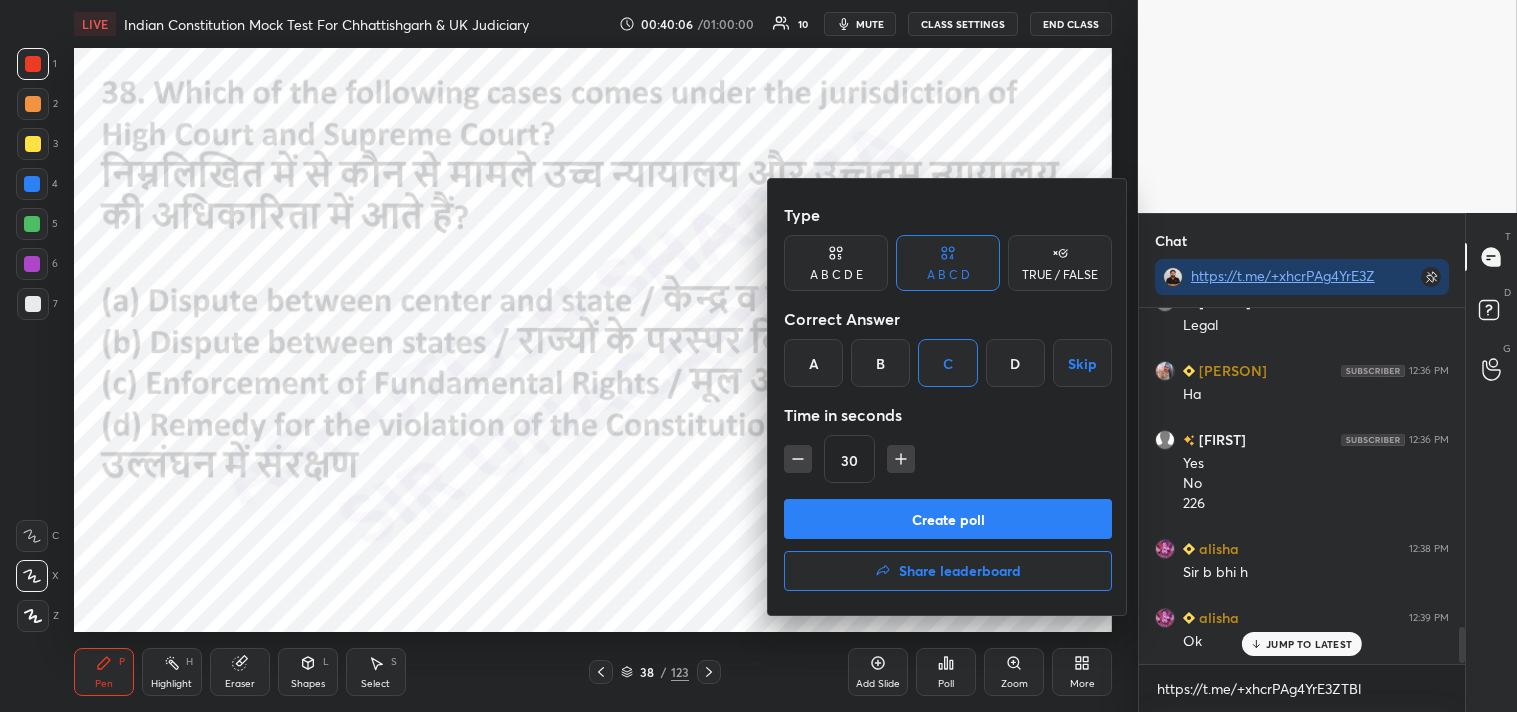 click on "Create poll" at bounding box center [948, 519] 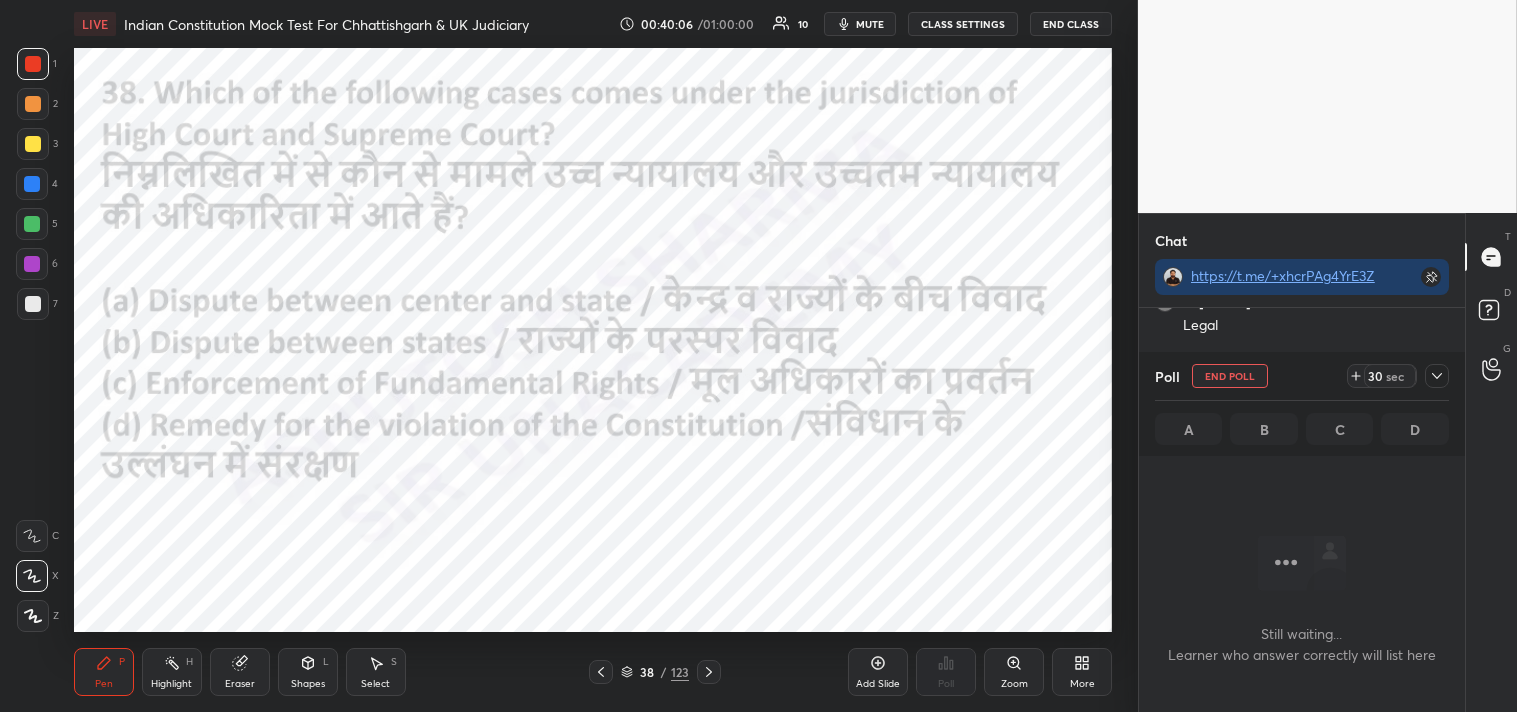 scroll, scrollTop: 252, scrollLeft: 320, axis: both 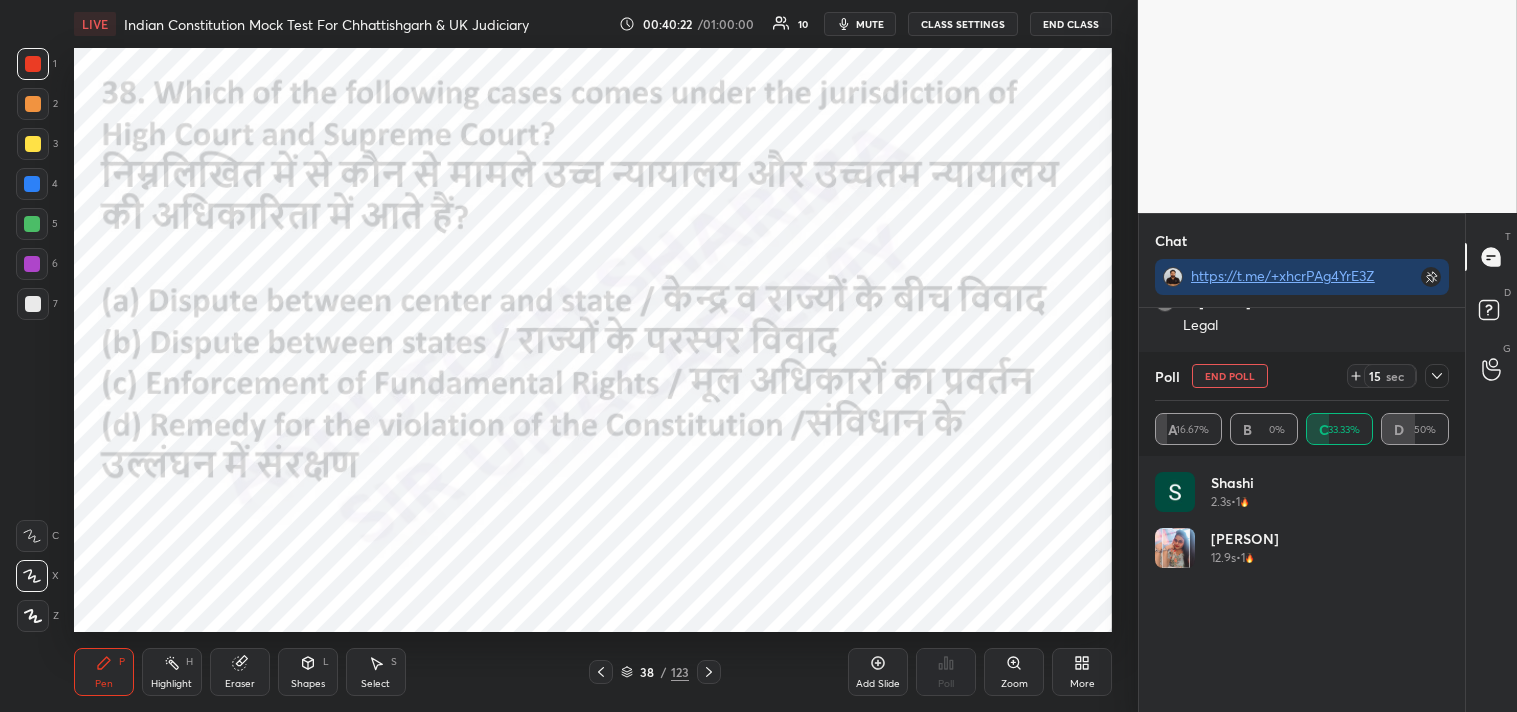 click 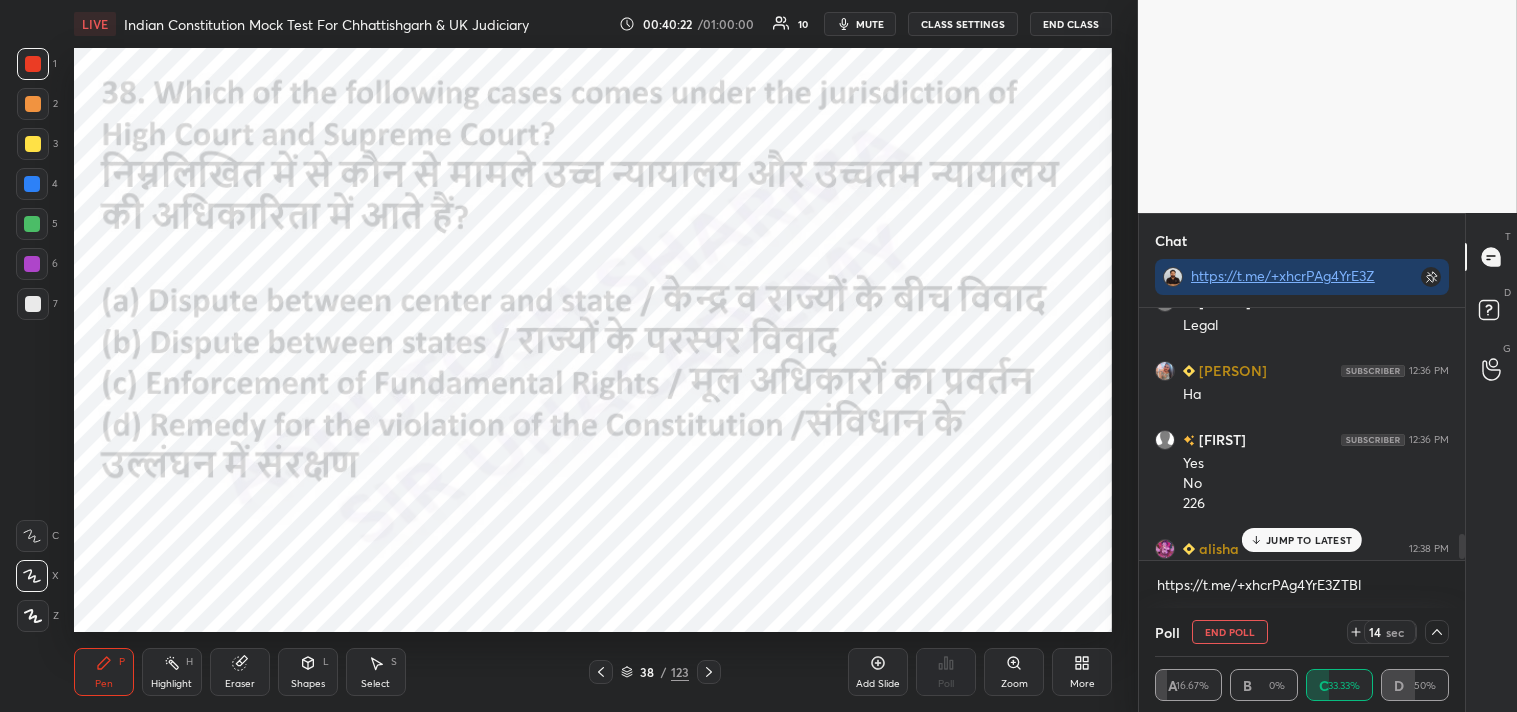 scroll, scrollTop: 1, scrollLeft: 6, axis: both 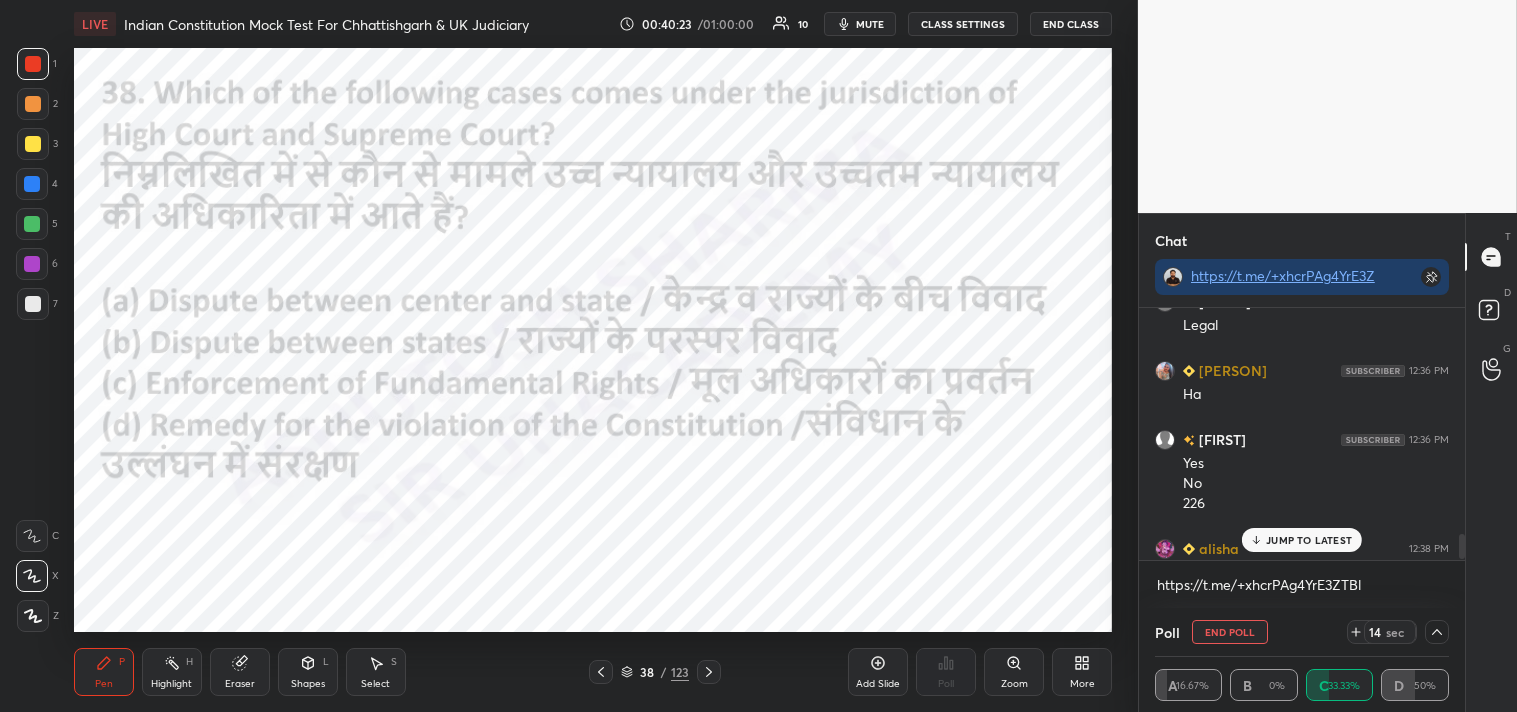 click on "JUMP TO LATEST" at bounding box center [1309, 540] 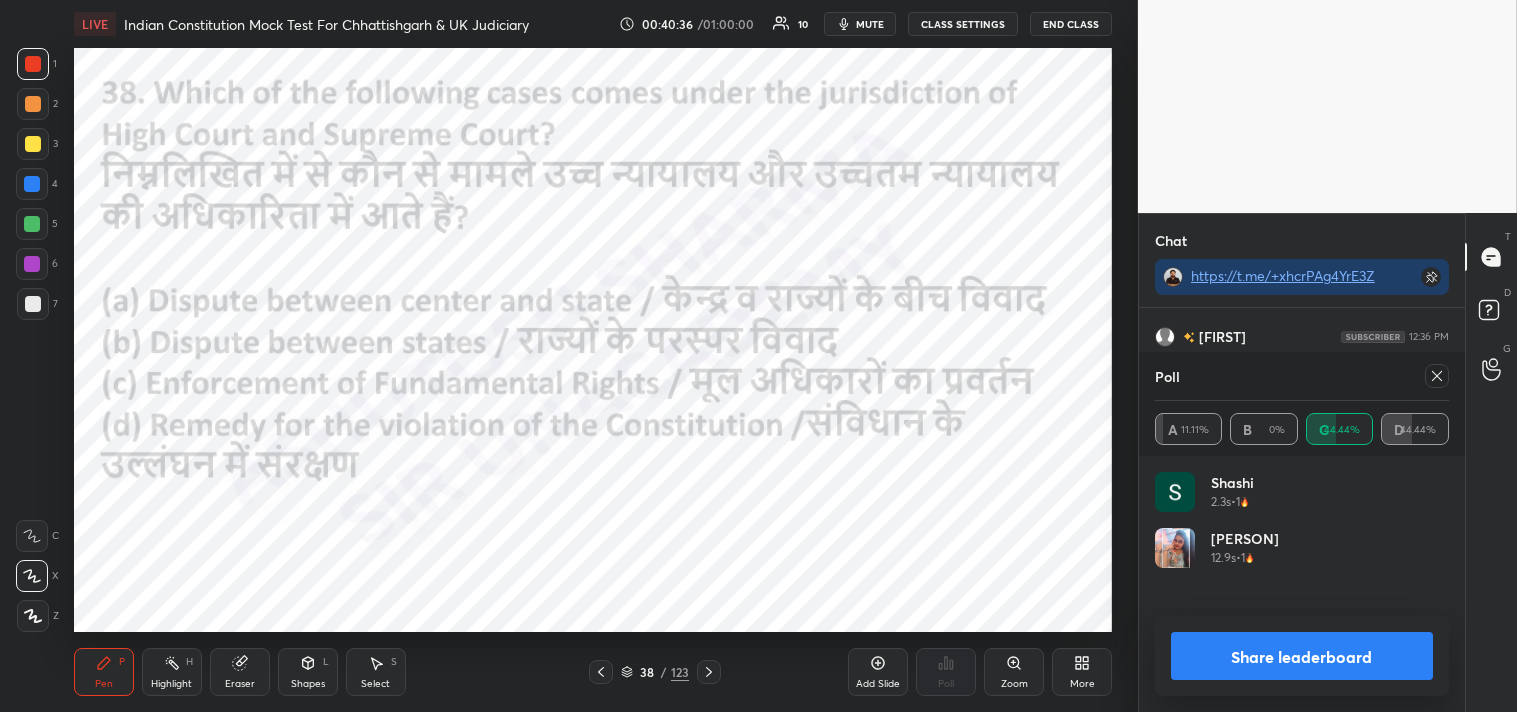 scroll, scrollTop: 6, scrollLeft: 6, axis: both 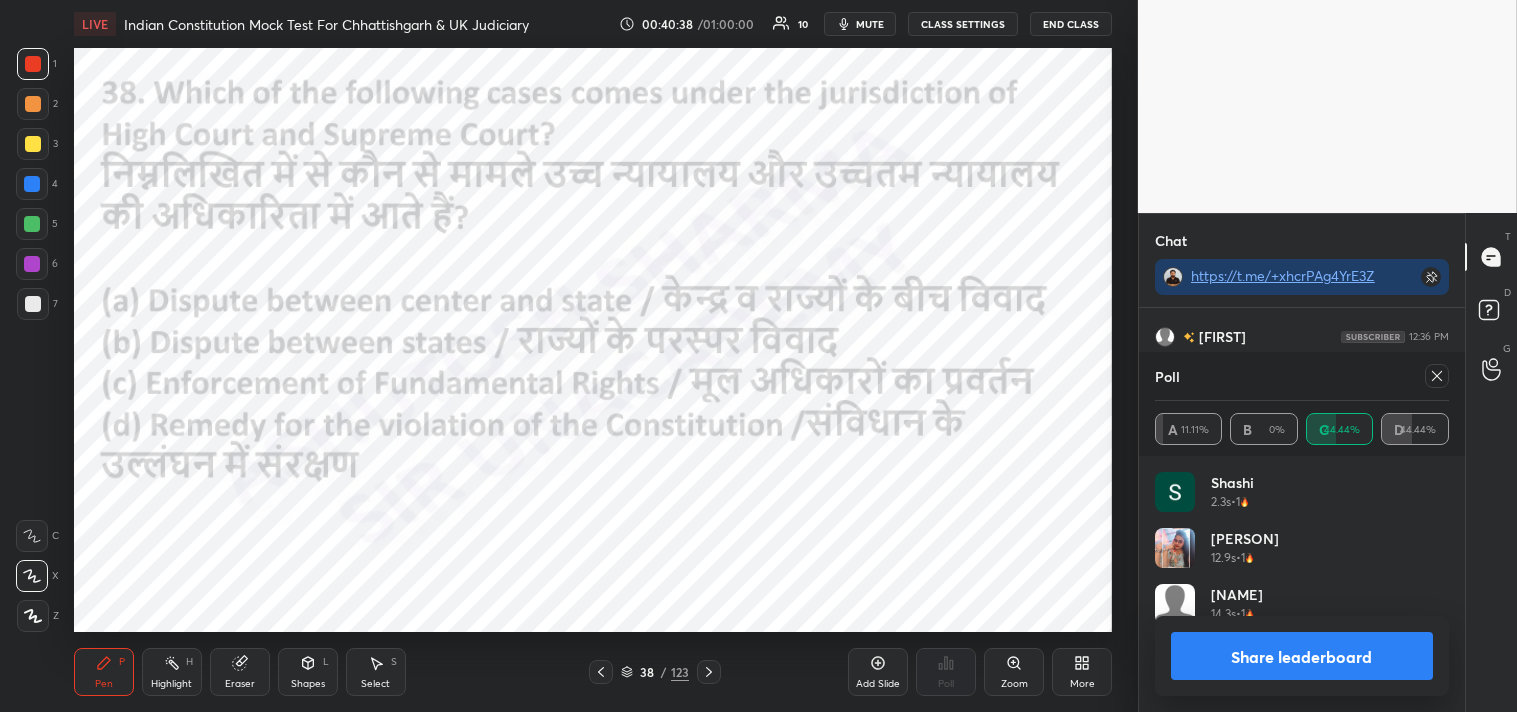 click 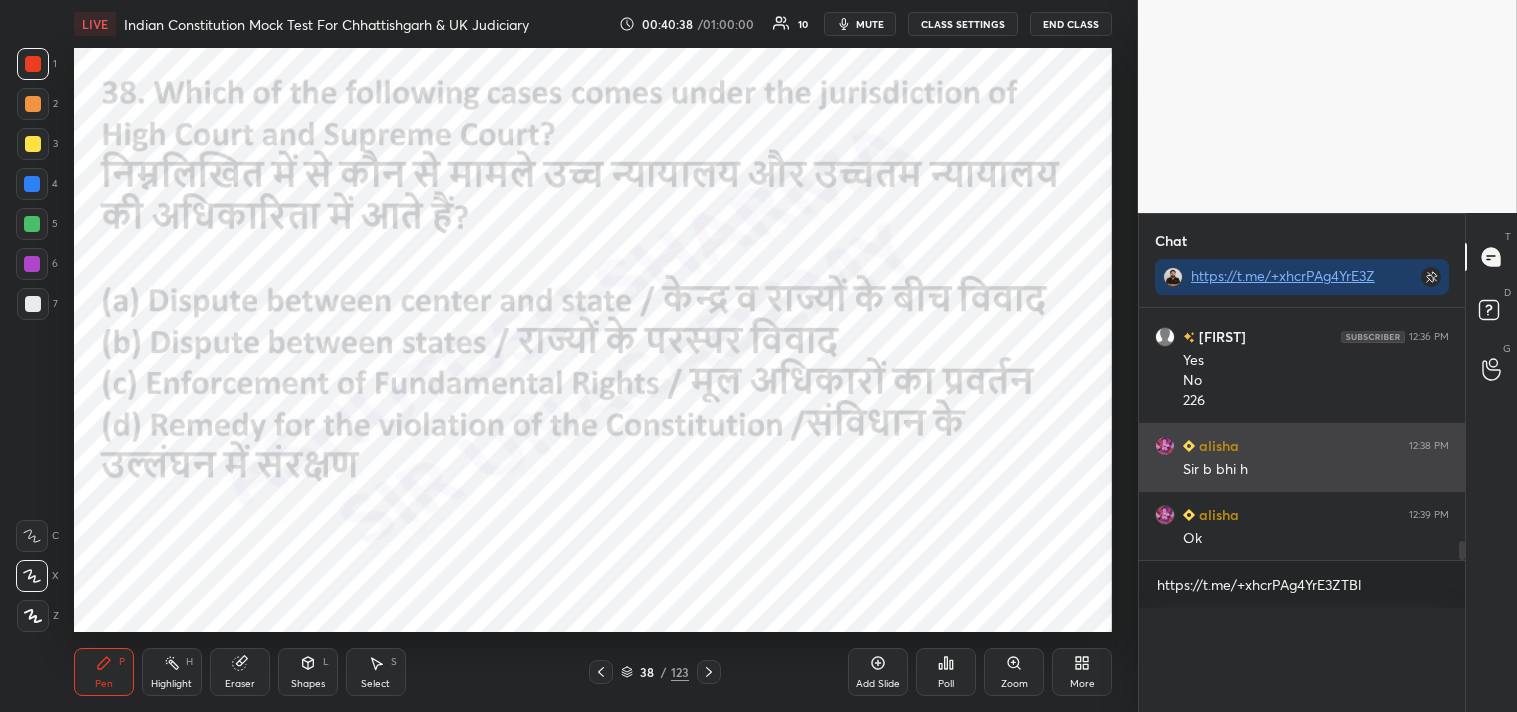 scroll, scrollTop: 0, scrollLeft: 0, axis: both 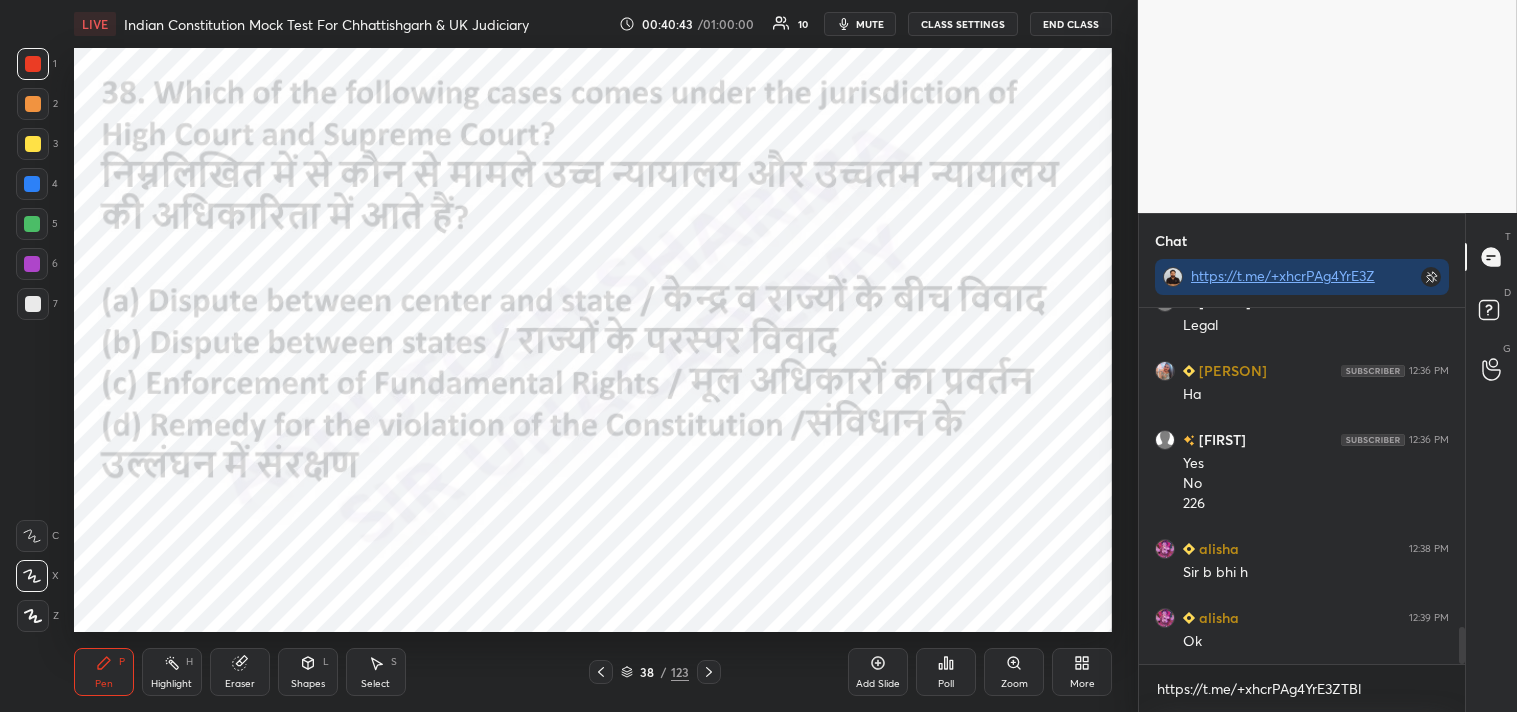 click 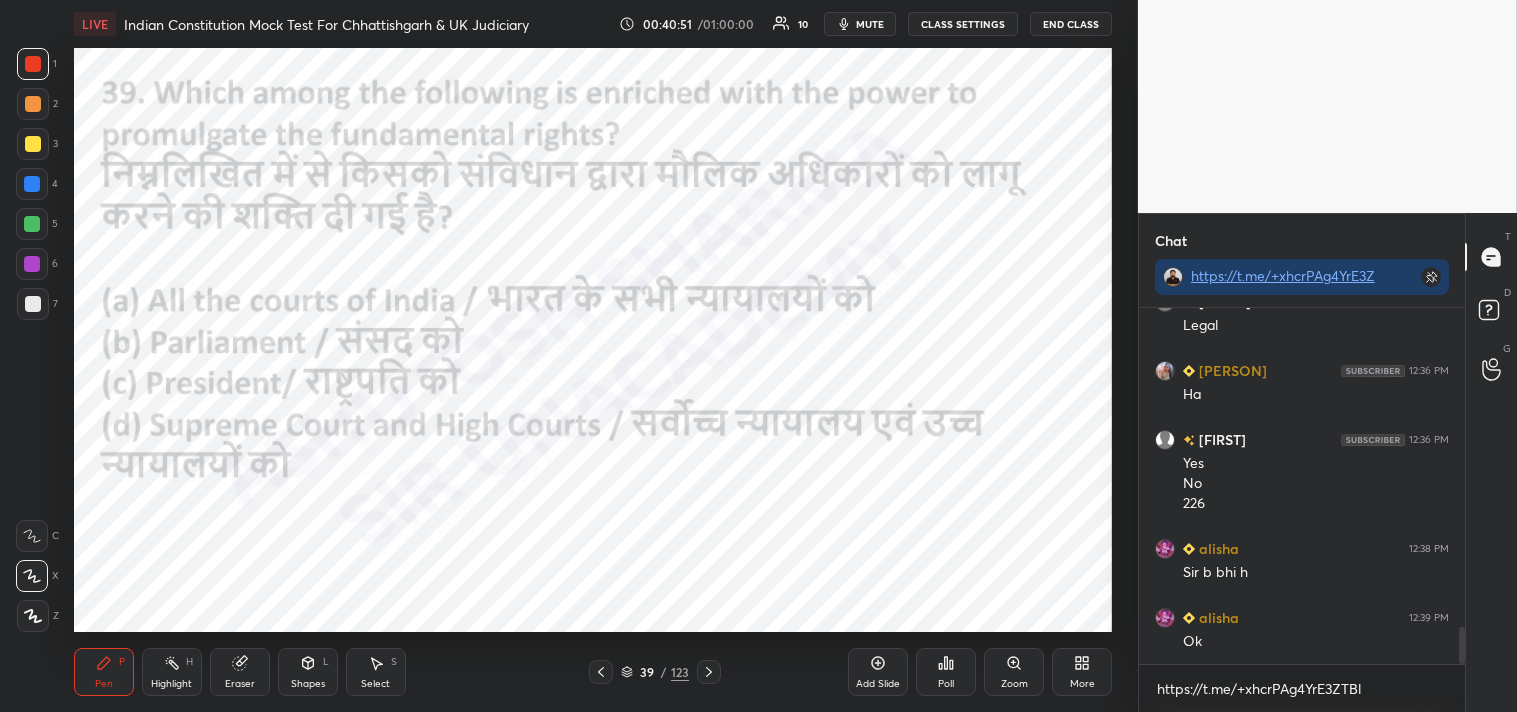 click on "Poll" at bounding box center (946, 672) 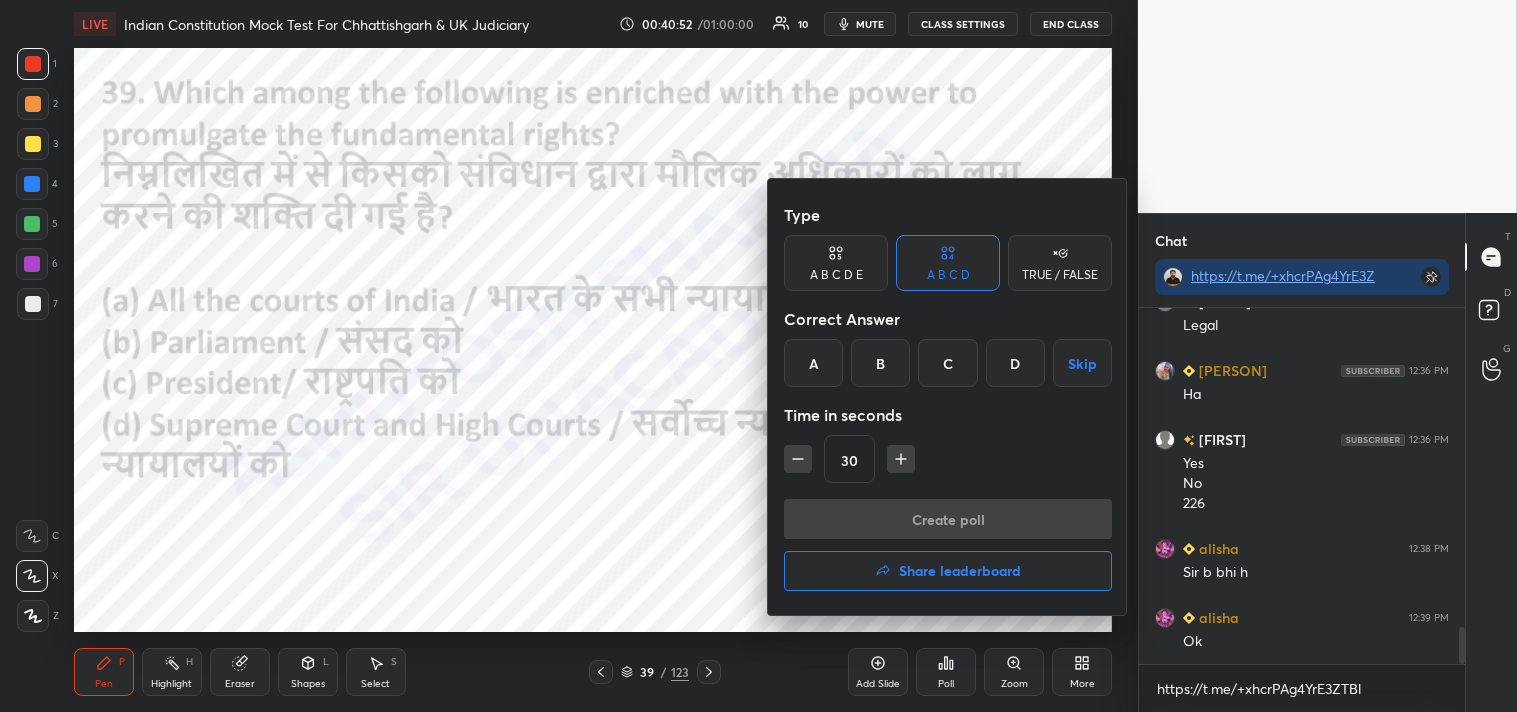 click on "D" at bounding box center [1015, 363] 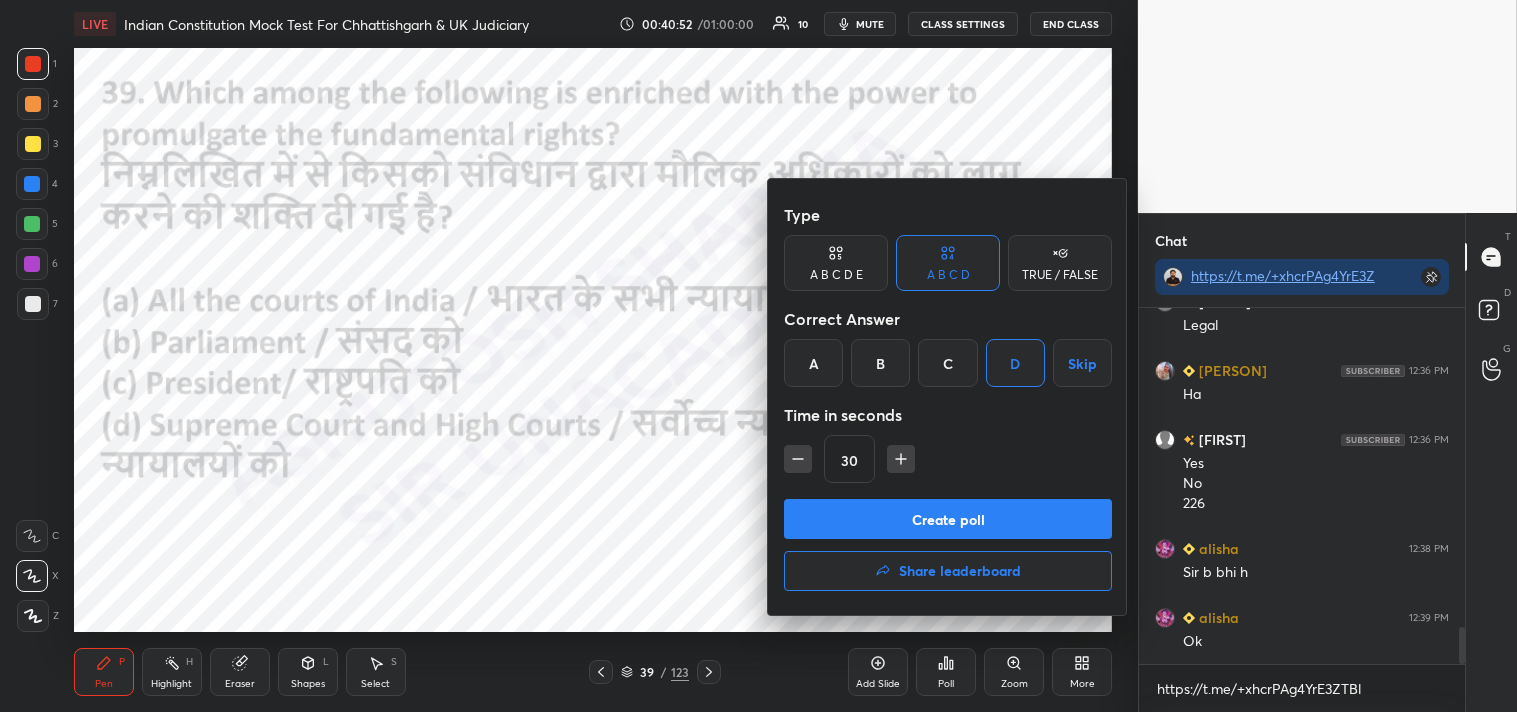 click on "Create poll" at bounding box center [948, 519] 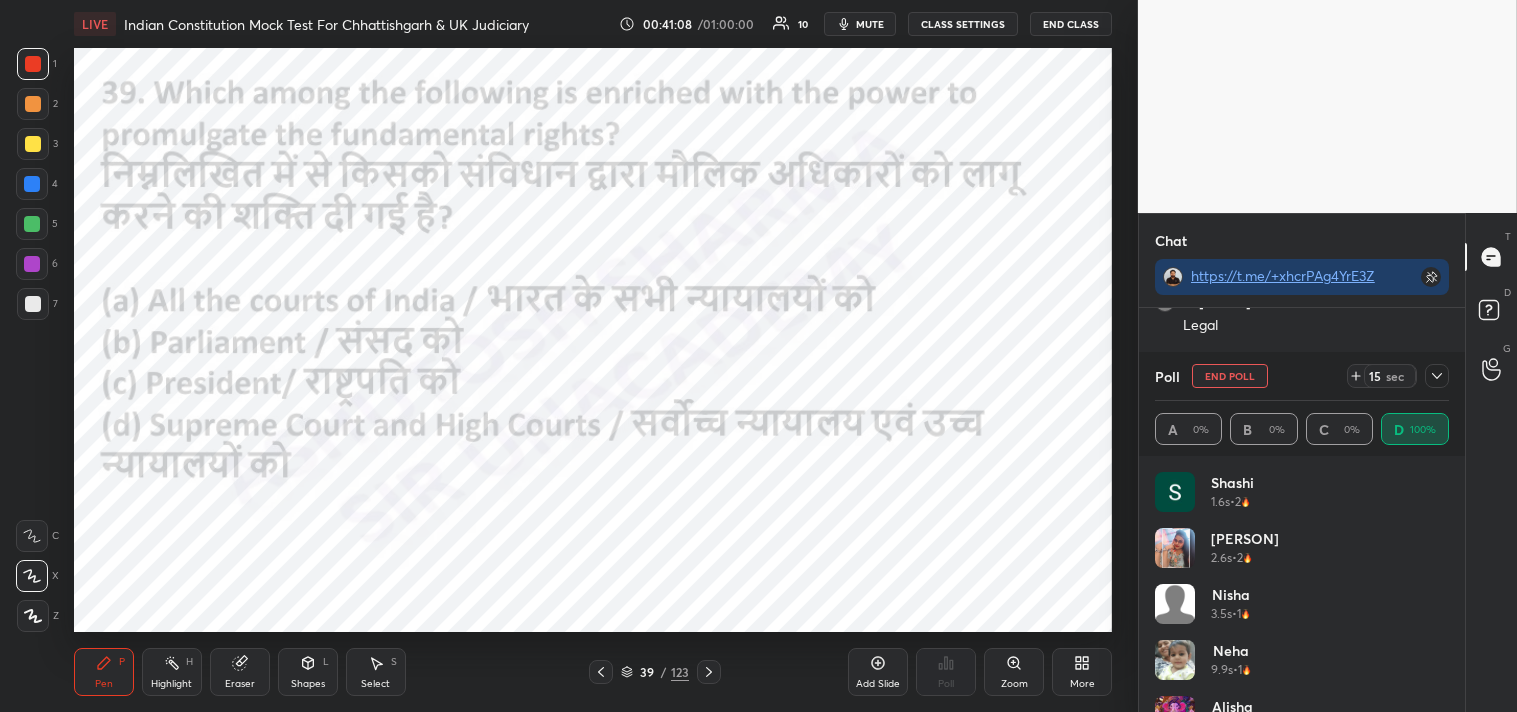click 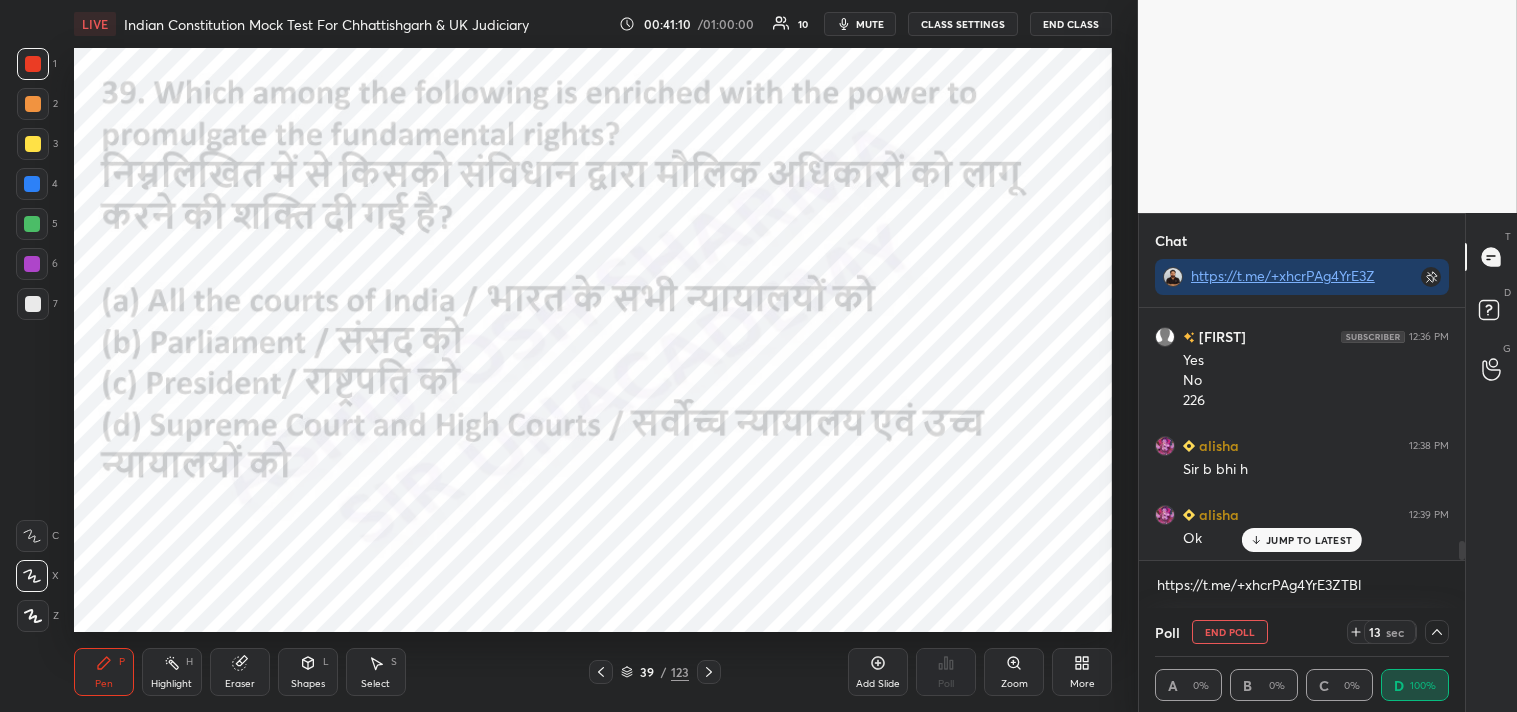 drag, startPoint x: 1461, startPoint y: 545, endPoint x: 1460, endPoint y: 587, distance: 42.0119 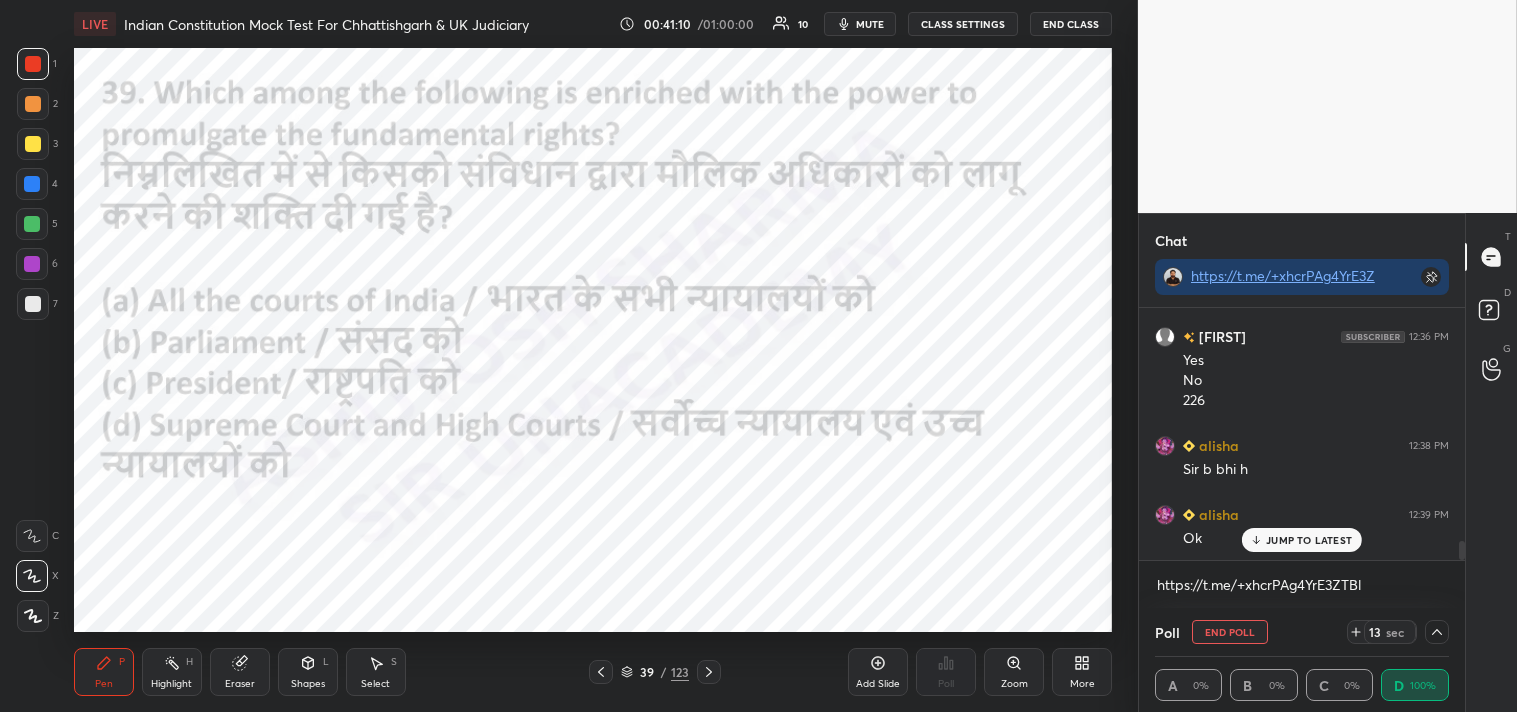 click on "[PERSON] 12:36 PM Legal [PERSON] 12:36 PM Ha [PERSON] 12:36 PM Yes No 226 [PERSON] 12:38 PM Sir b bhi h [PERSON] 12:39 PM Ok JUMP TO LATEST Enable hand raising Enable raise hand to speak to learners. Once enabled, chat will be turned off temporarily. Enable https://t.me/+xhcrPAg4YrE3ZTBl x" at bounding box center [1302, 458] 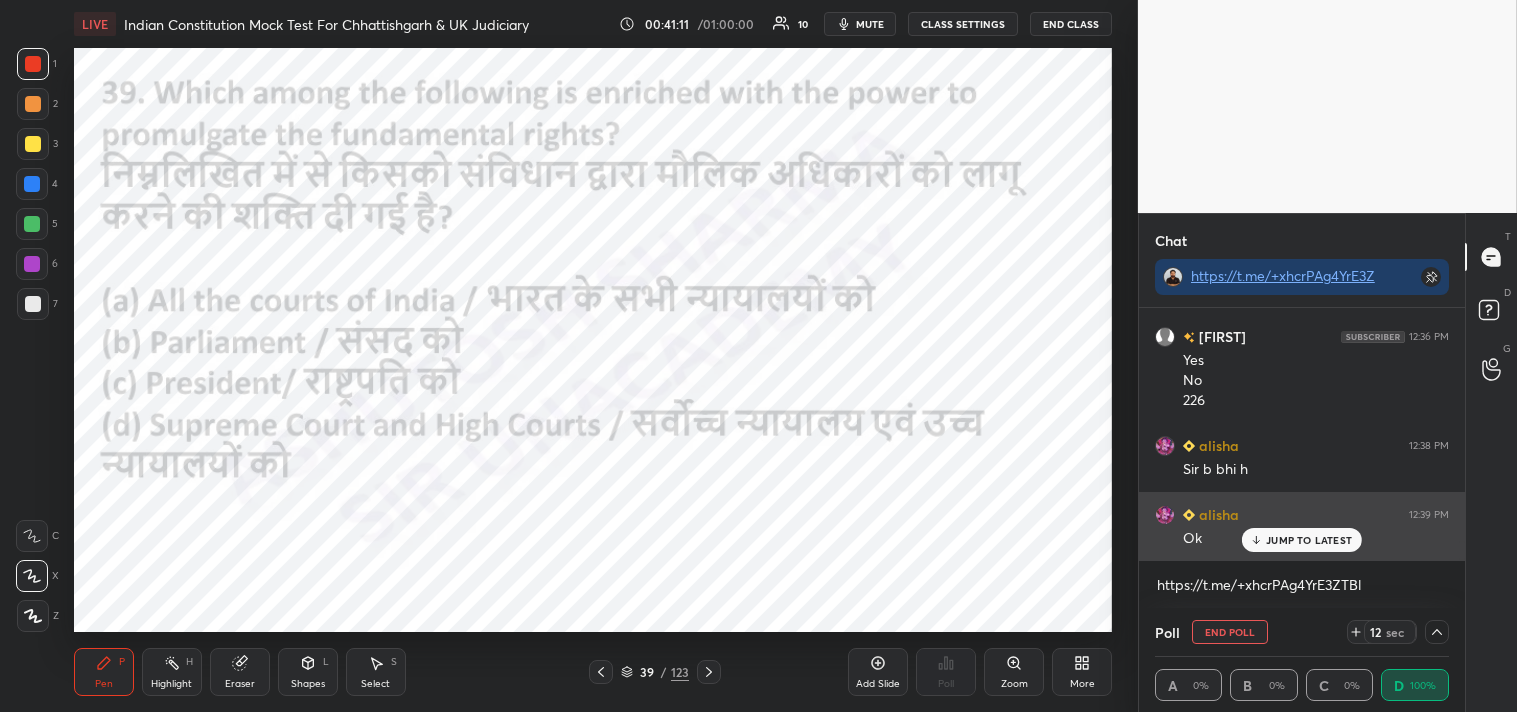 click on "JUMP TO LATEST" at bounding box center (1309, 540) 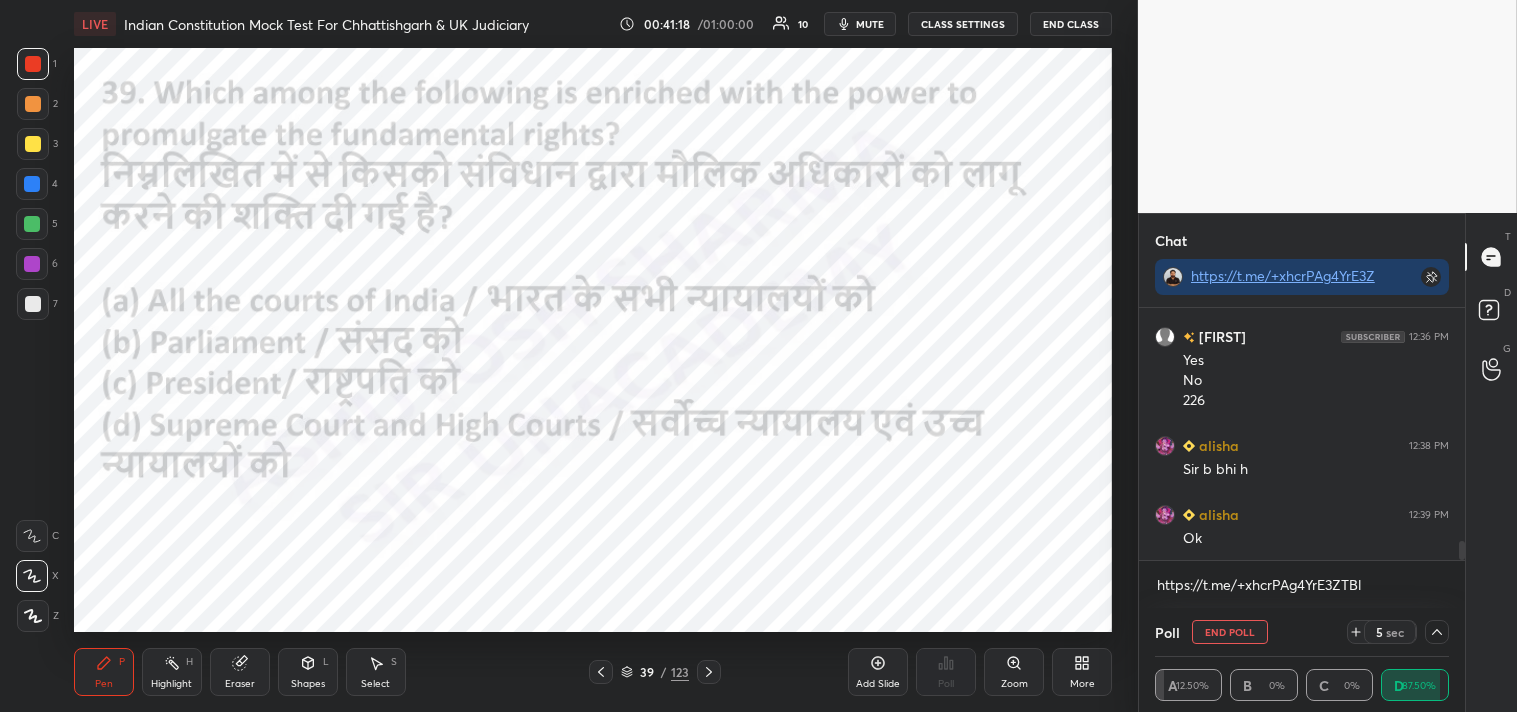 click on "End Poll" at bounding box center (1230, 632) 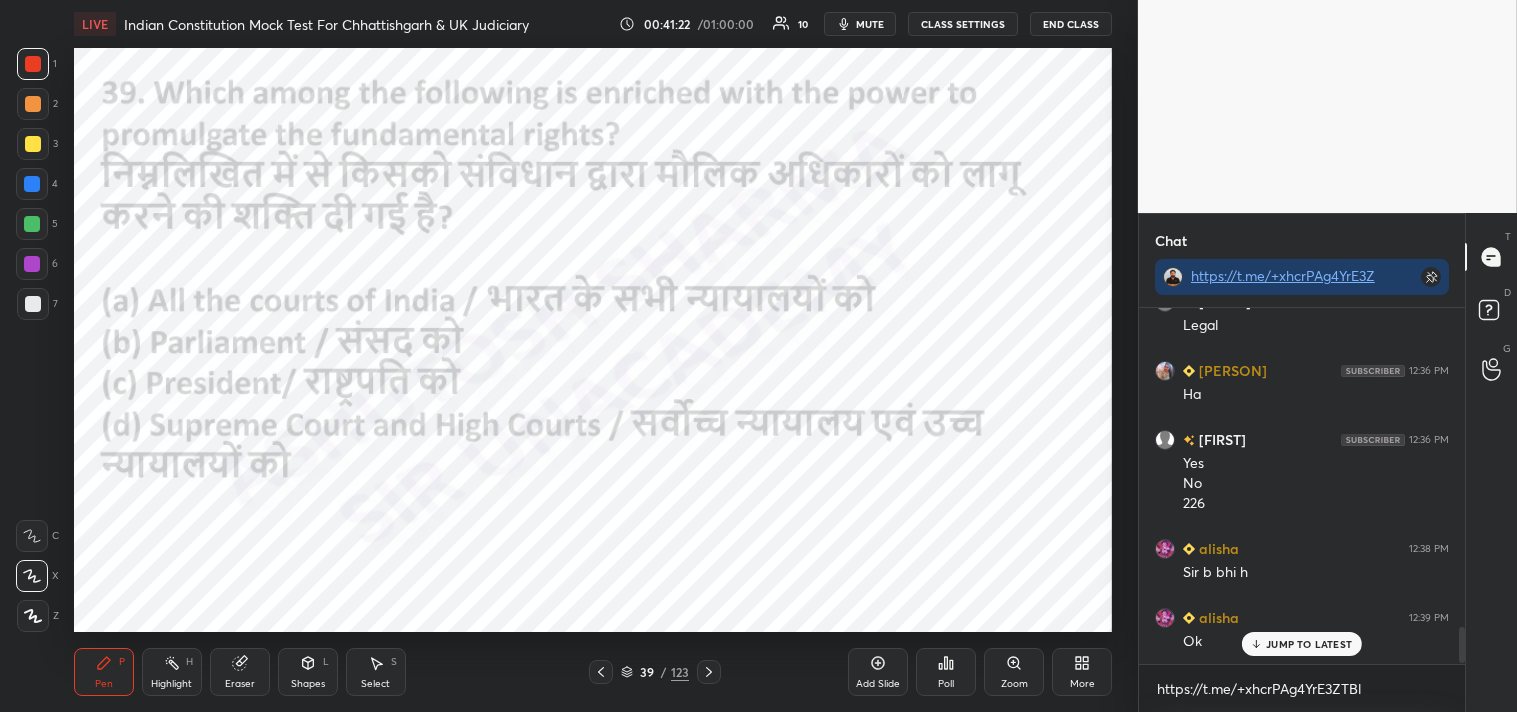 click 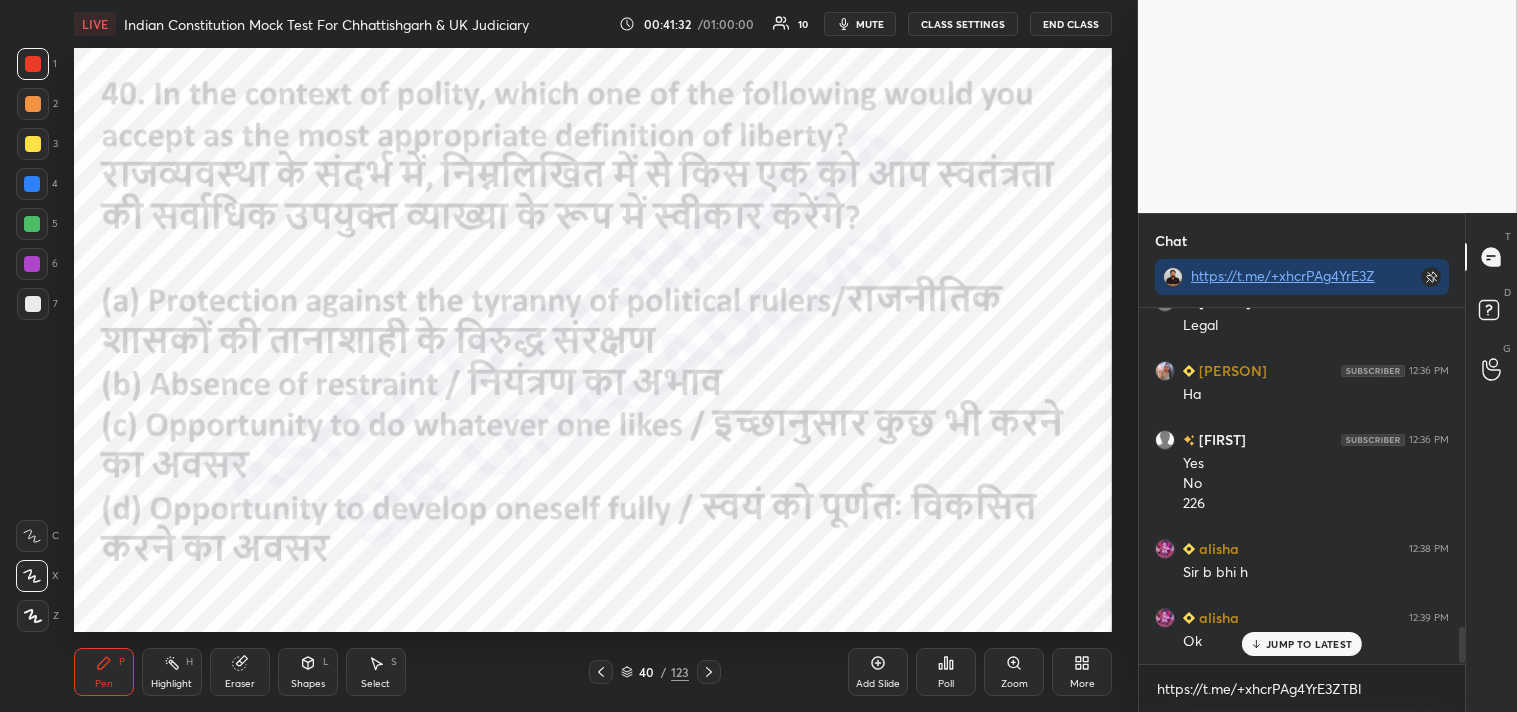 click on "Poll" at bounding box center [946, 684] 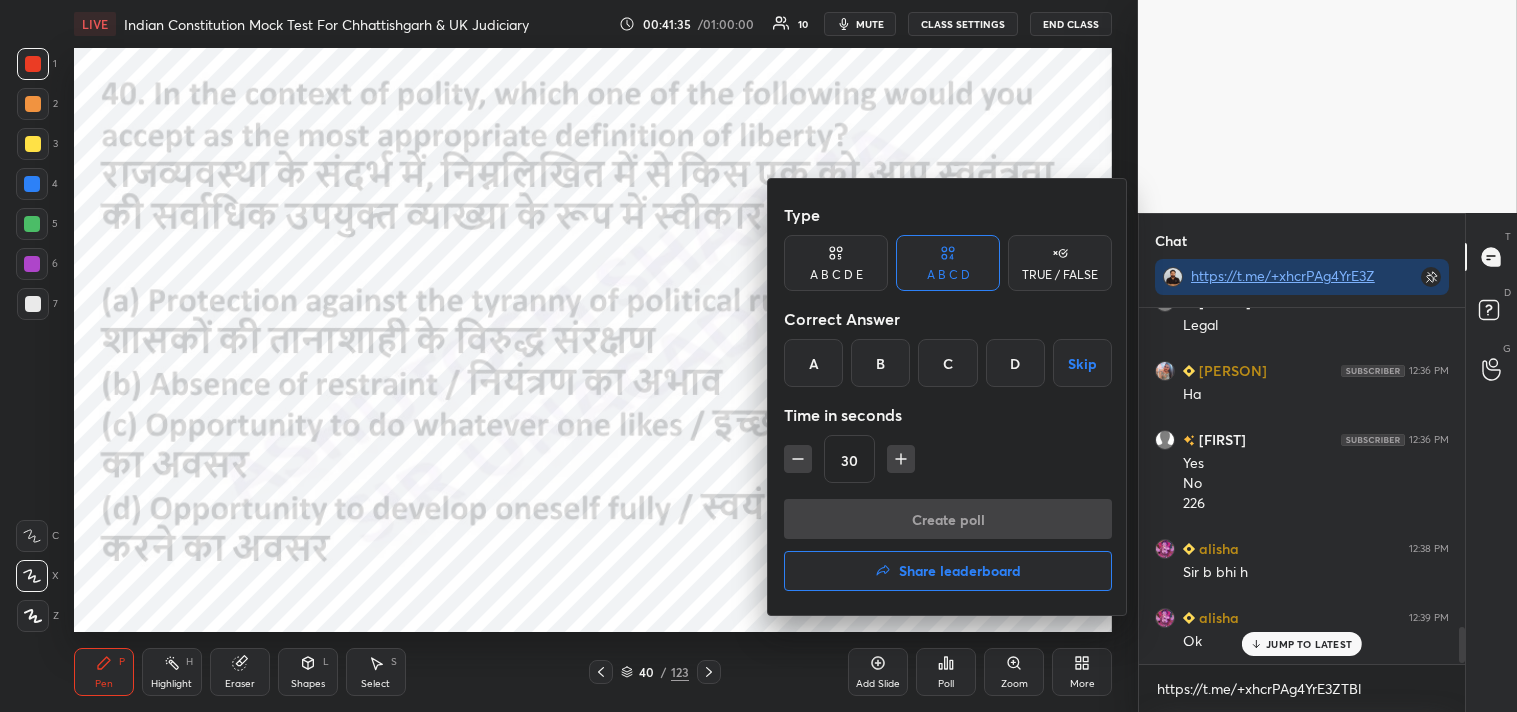 click on "D" at bounding box center [1015, 363] 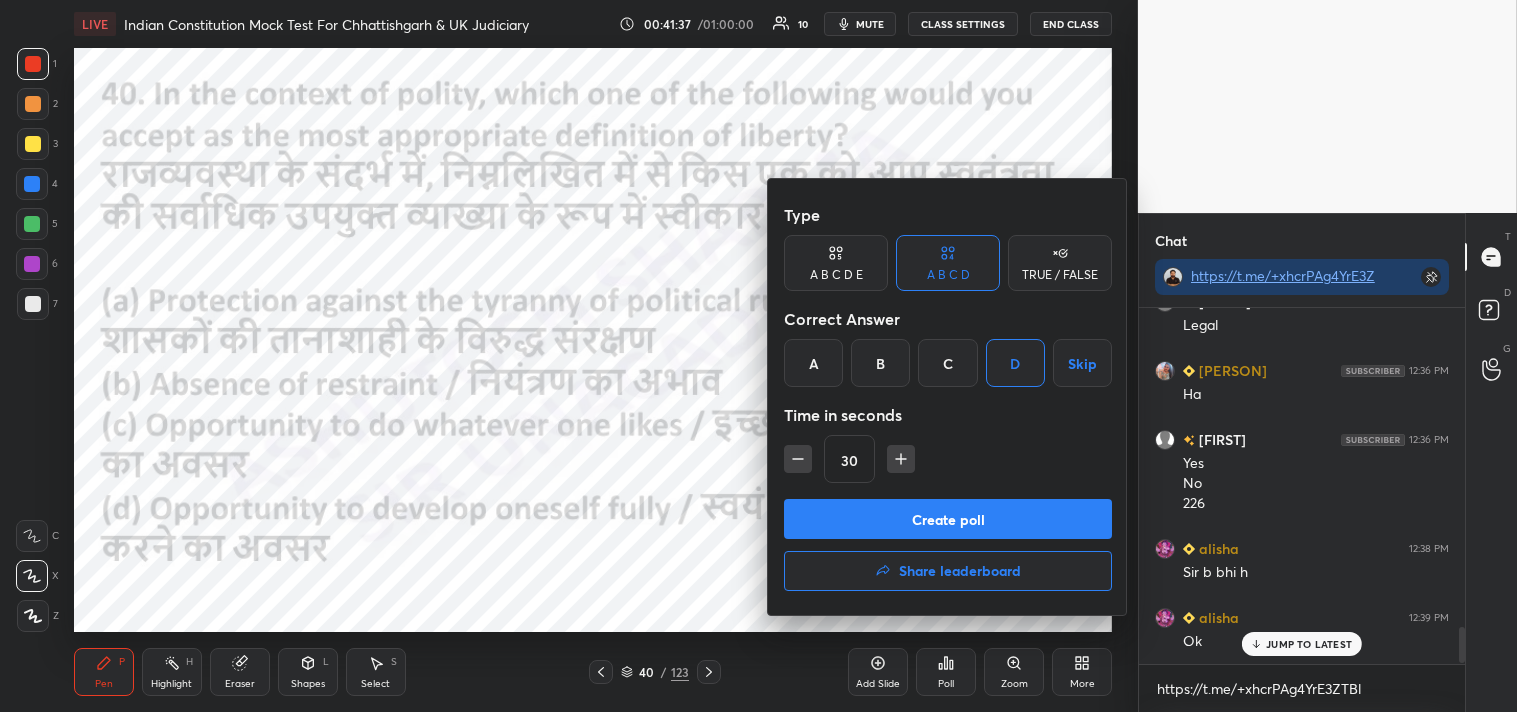 click on "Create poll" at bounding box center (948, 519) 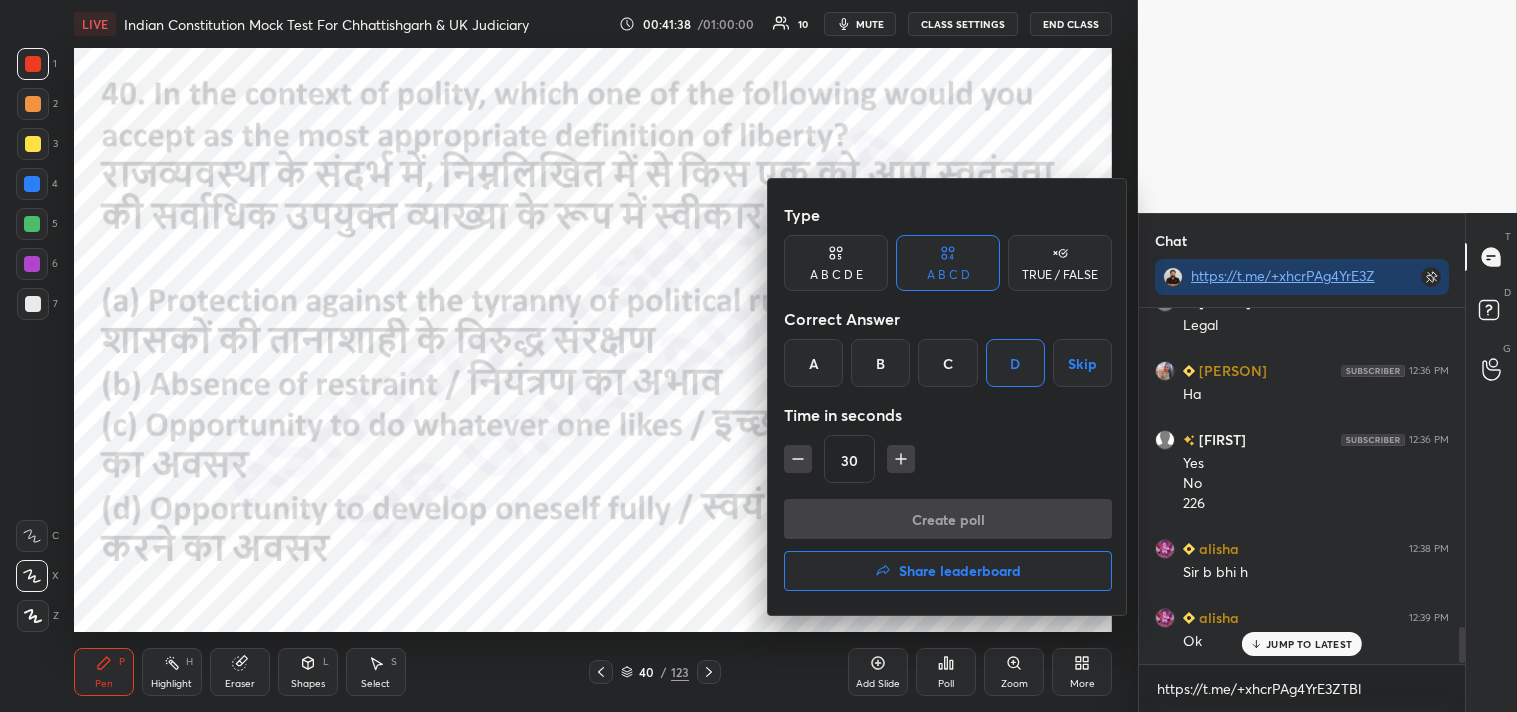 scroll, scrollTop: 317, scrollLeft: 320, axis: both 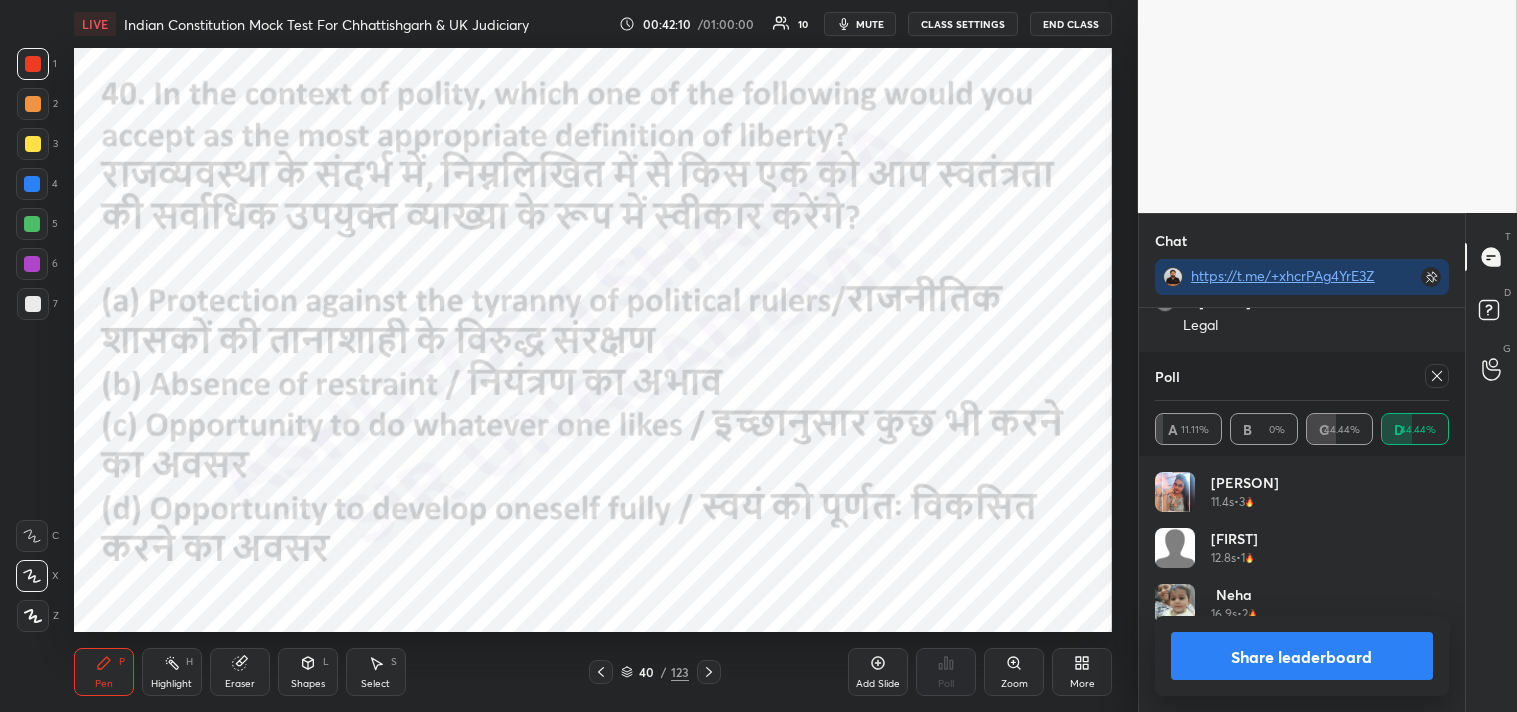 click 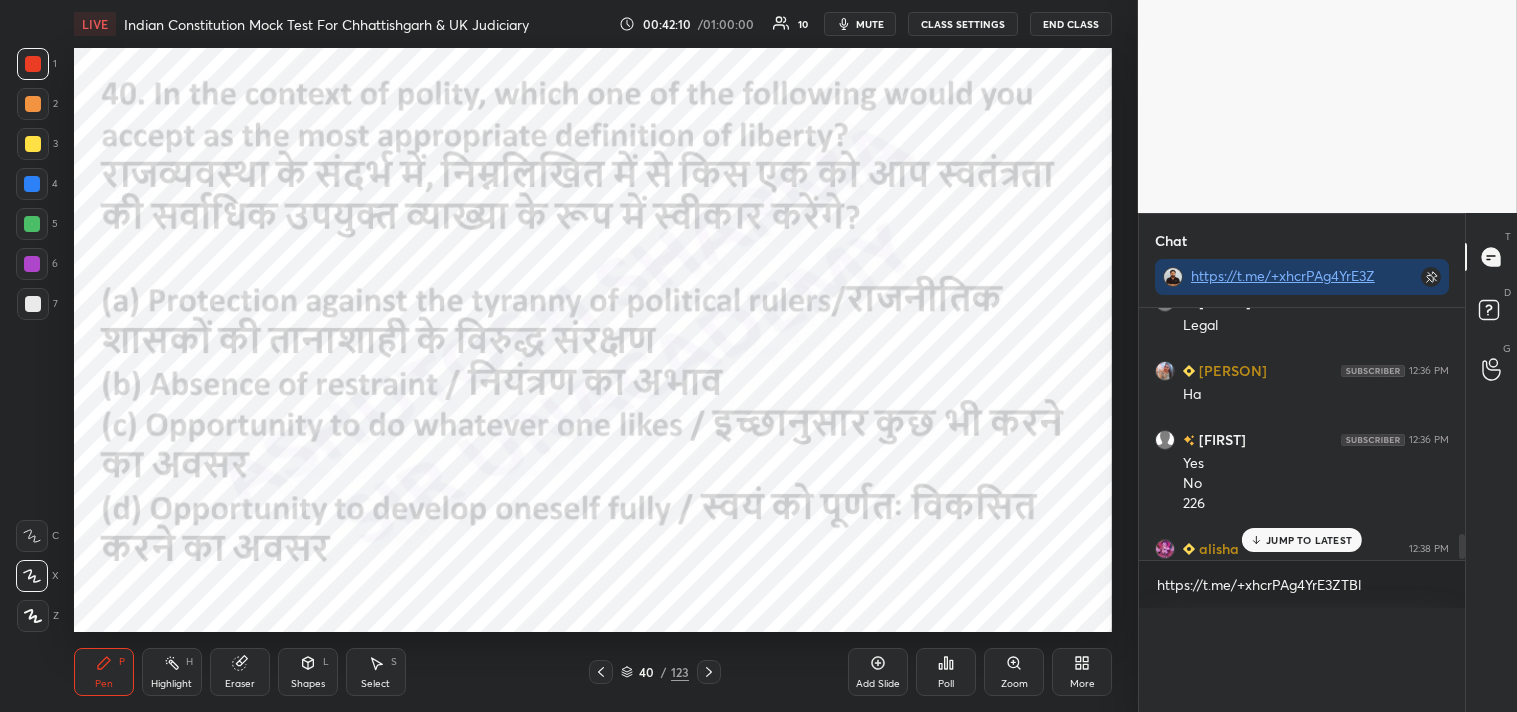 scroll, scrollTop: 1, scrollLeft: 6, axis: both 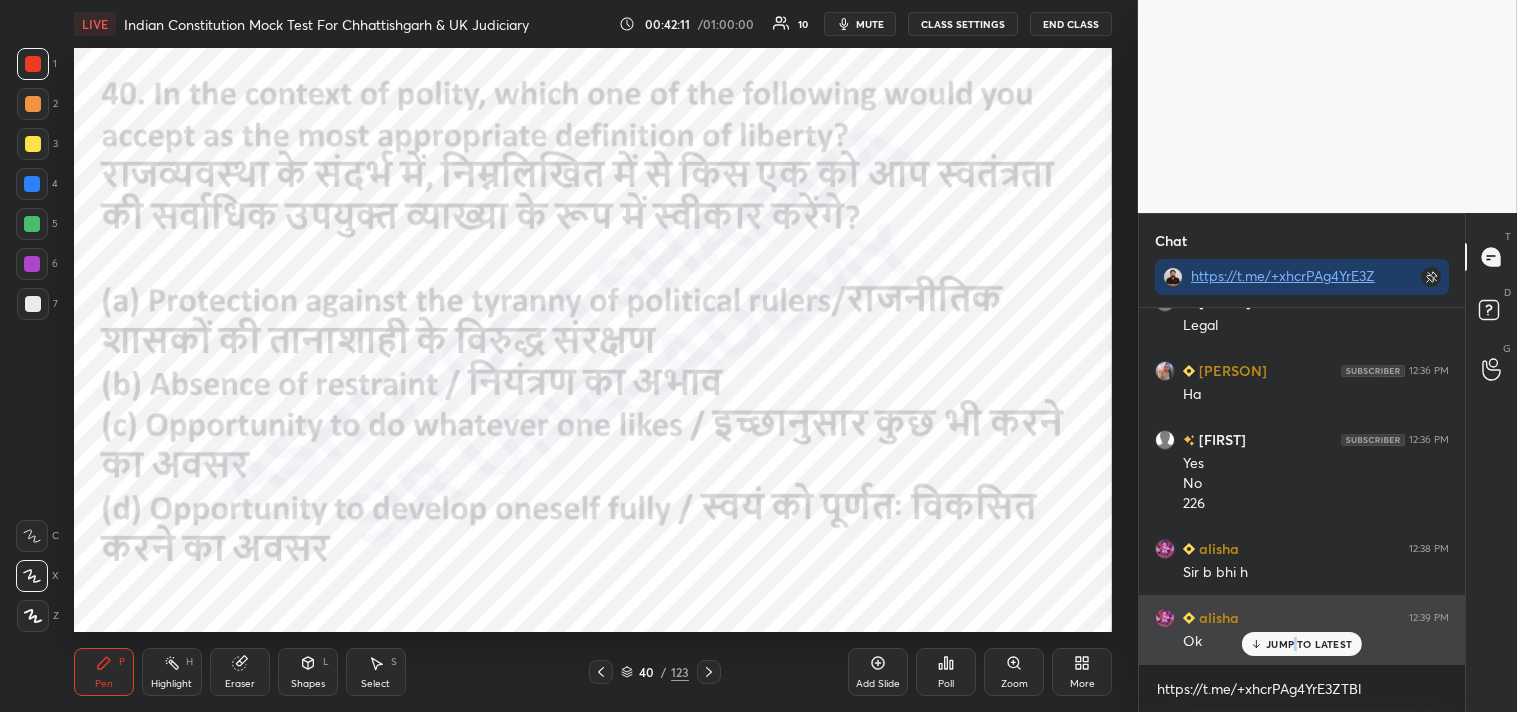 click on "JUMP TO LATEST" at bounding box center (1302, 644) 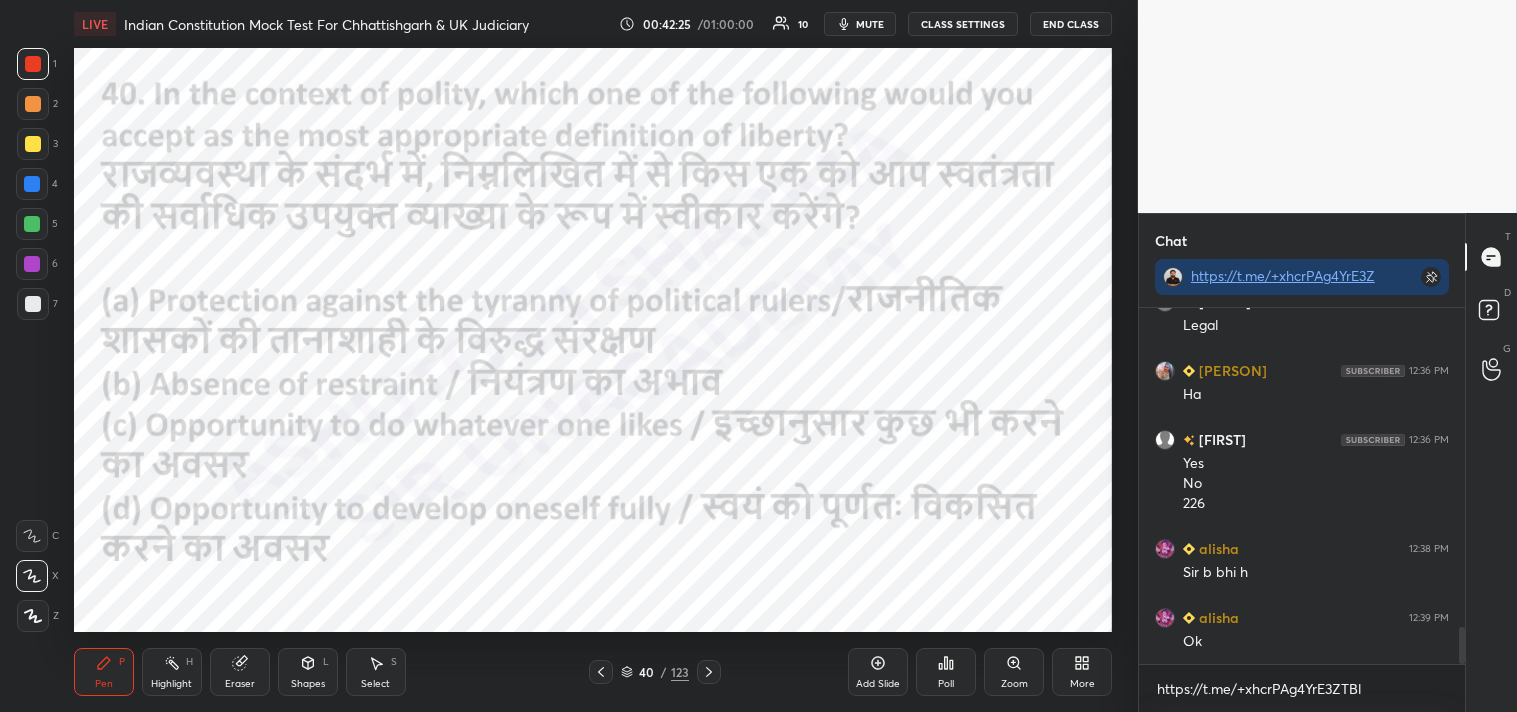 click 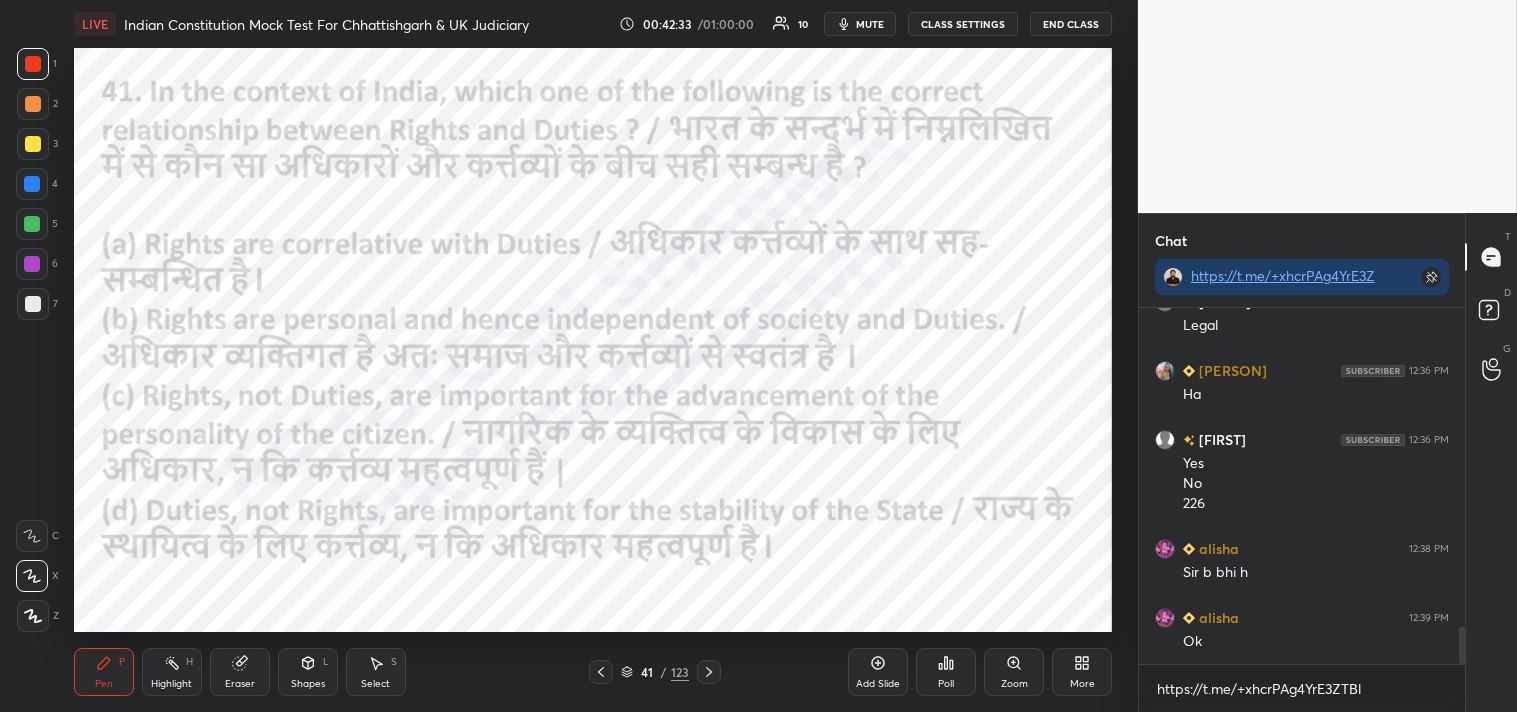 click on "Poll" at bounding box center (946, 672) 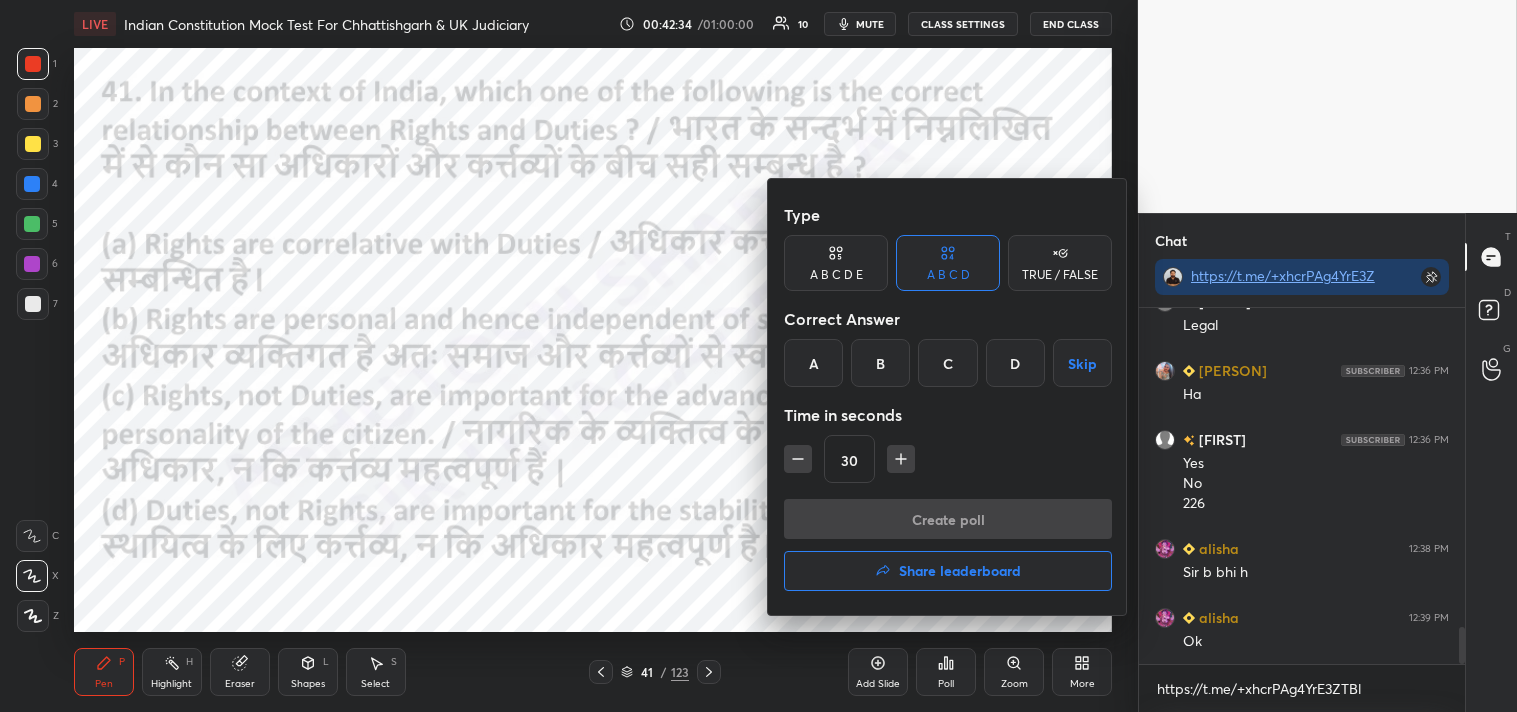 click on "A" at bounding box center [813, 363] 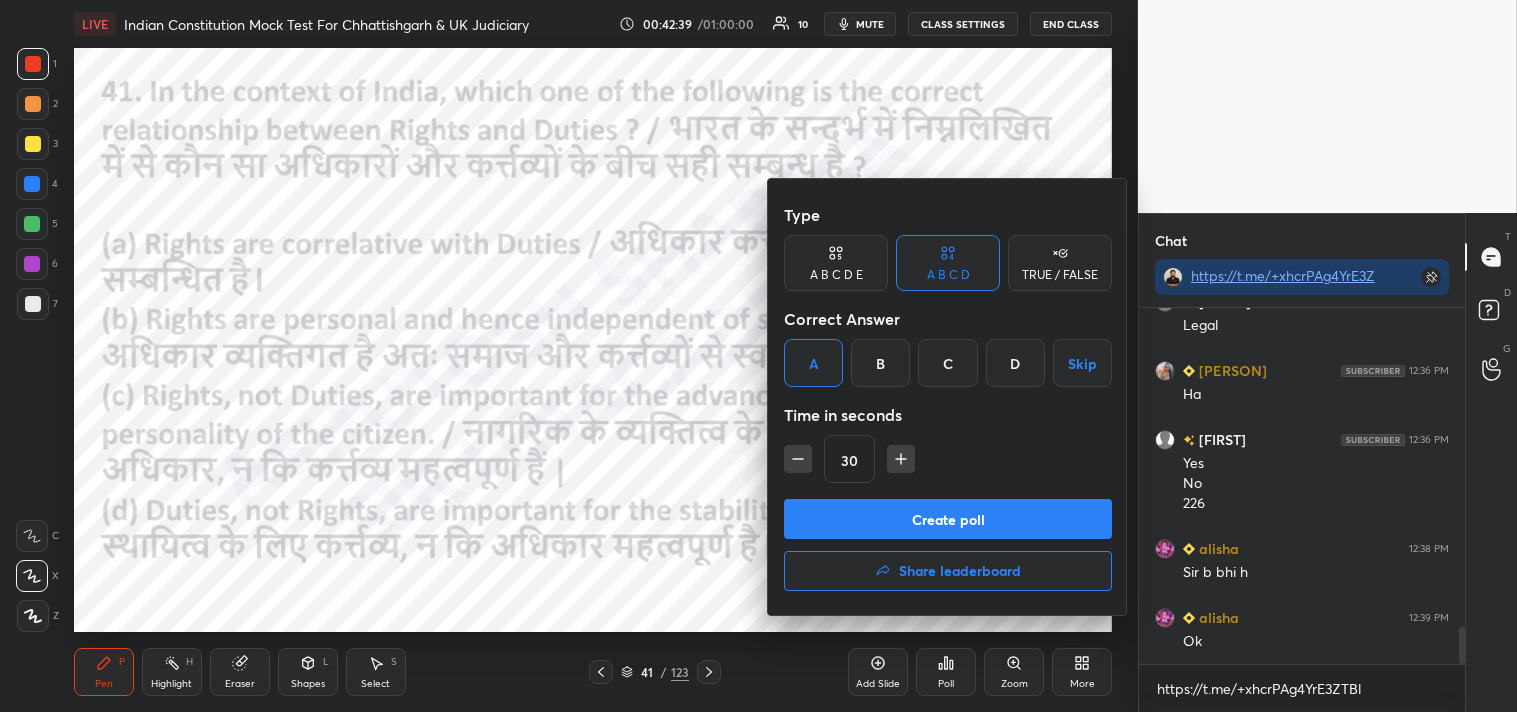 click on "Create poll" at bounding box center [948, 519] 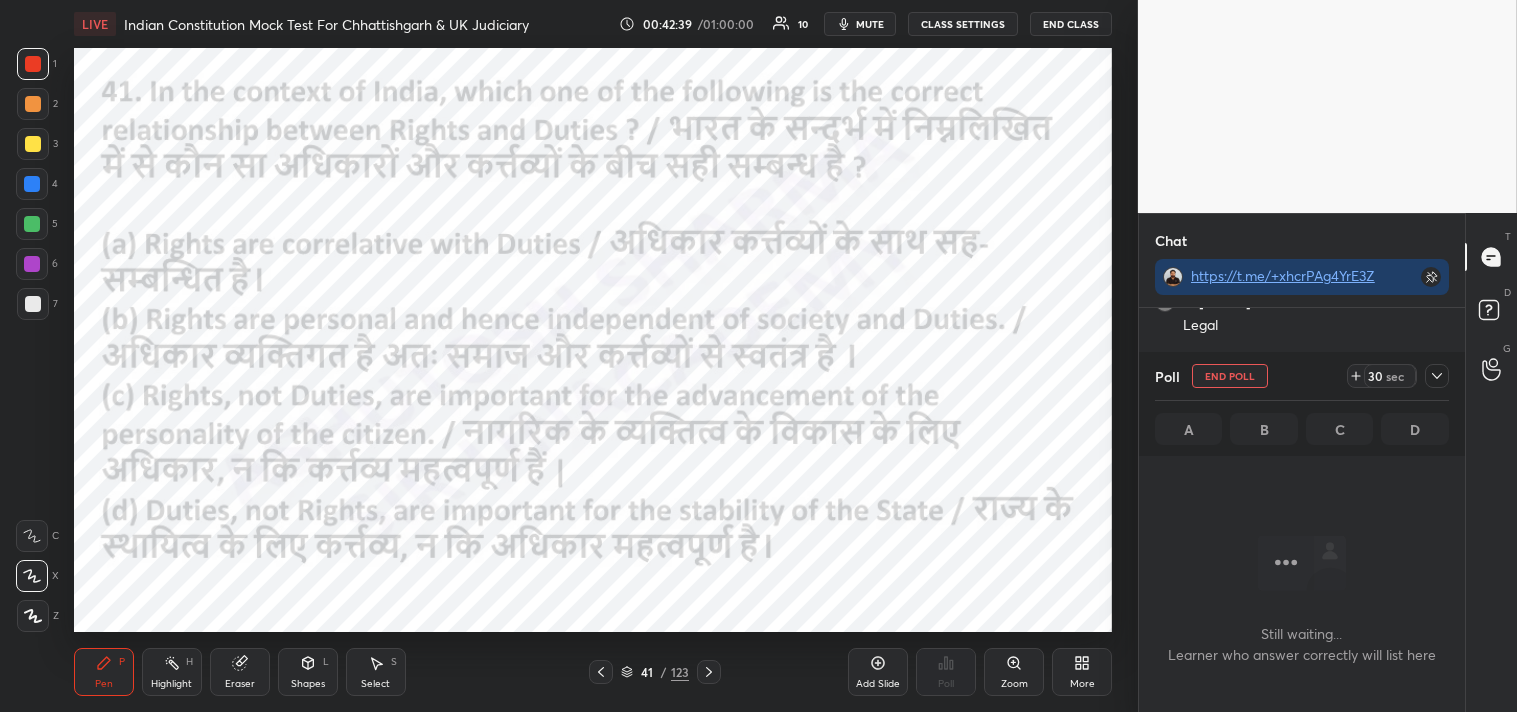 scroll, scrollTop: 245, scrollLeft: 320, axis: both 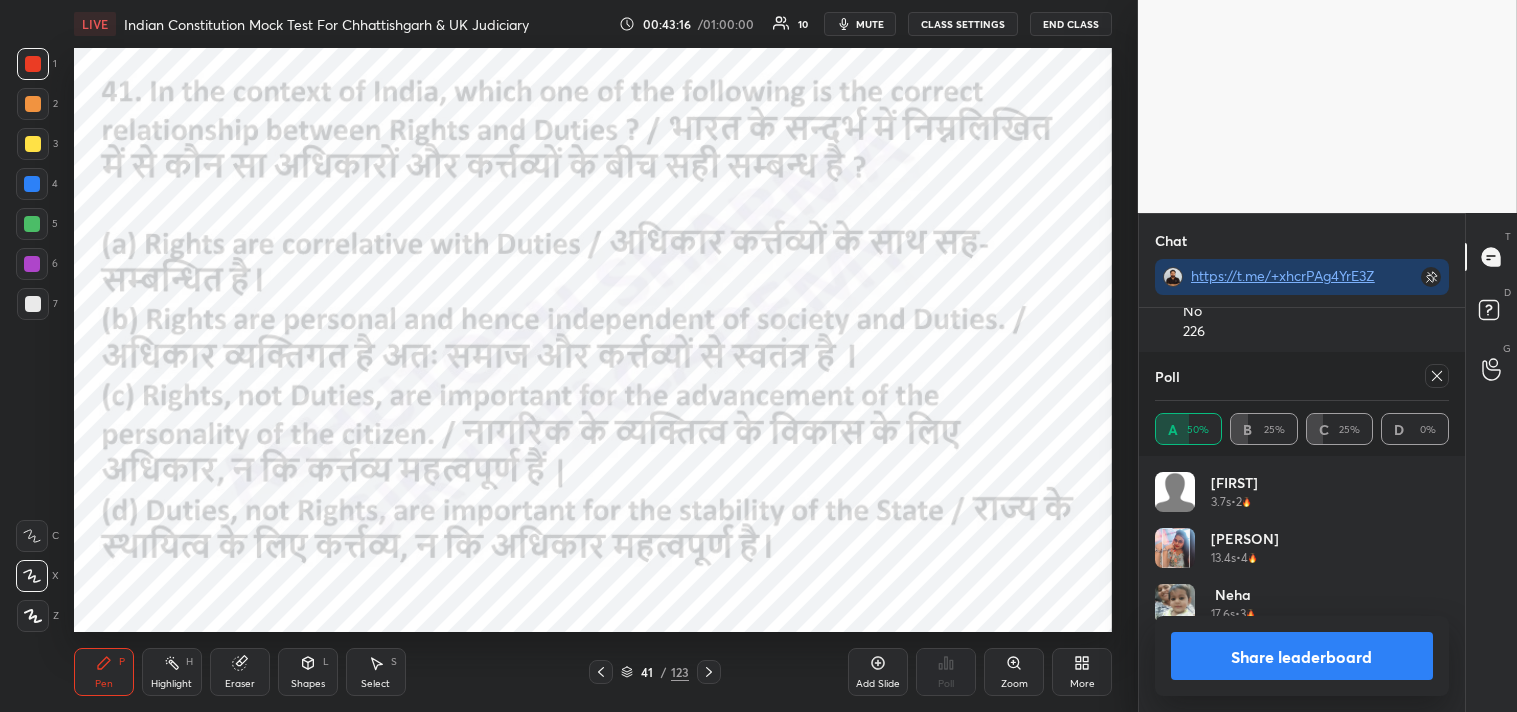 click 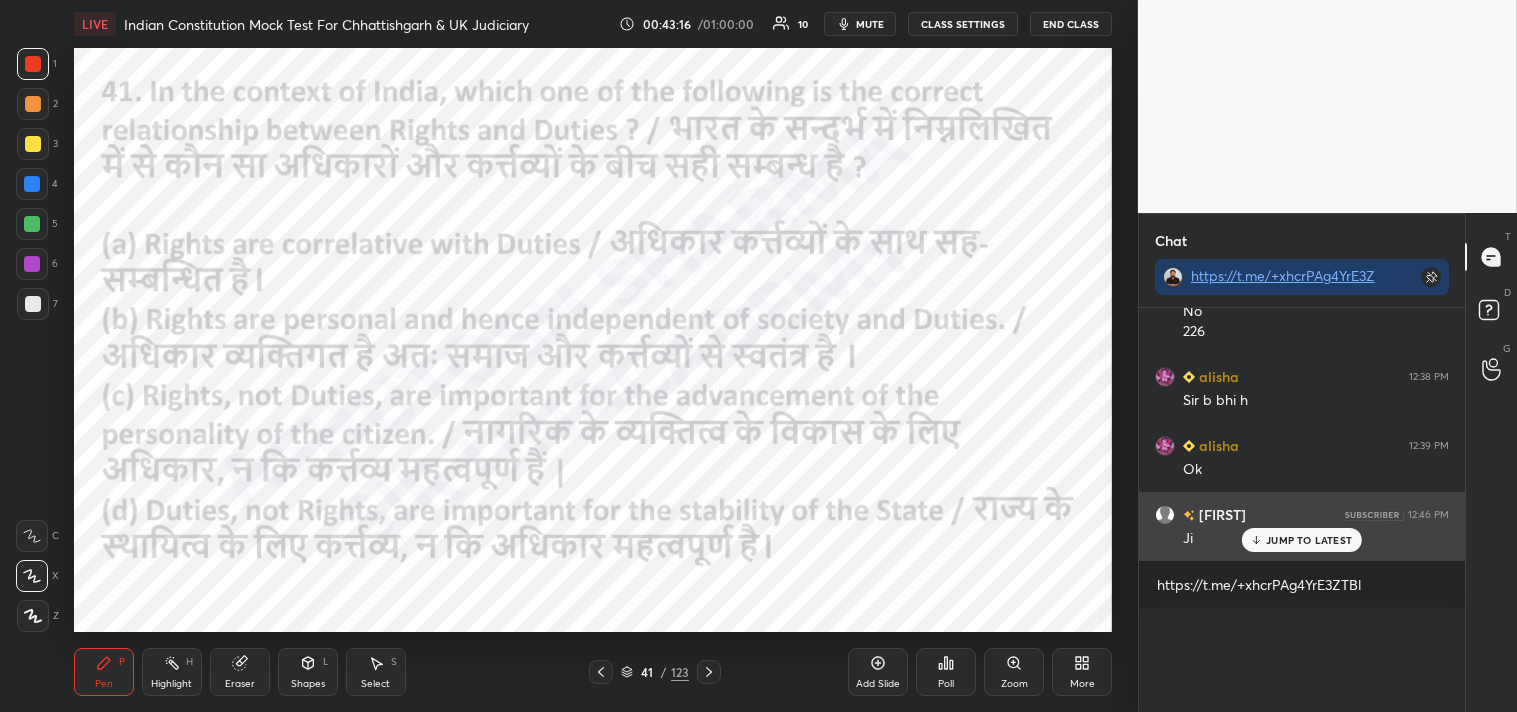 scroll, scrollTop: 0, scrollLeft: 0, axis: both 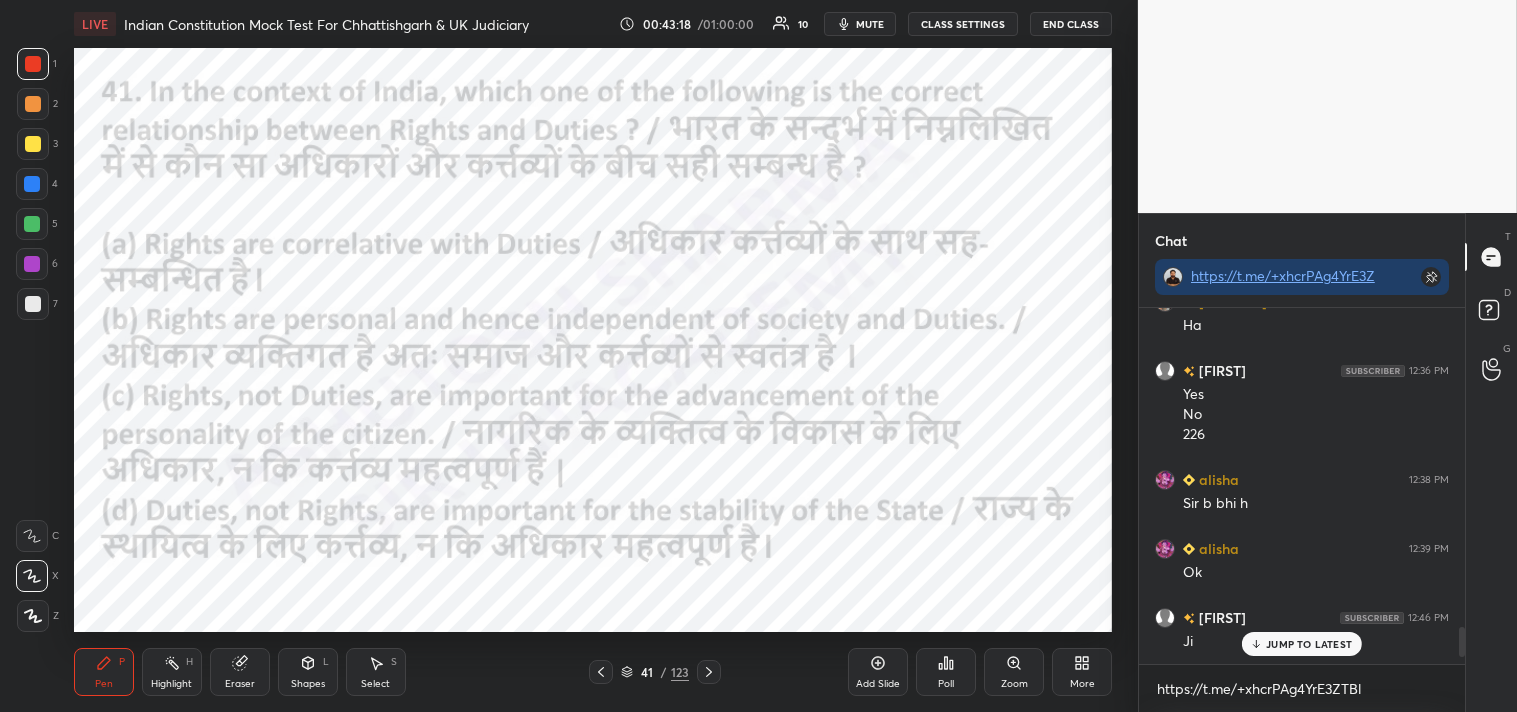 click on "JUMP TO LATEST" at bounding box center (1309, 644) 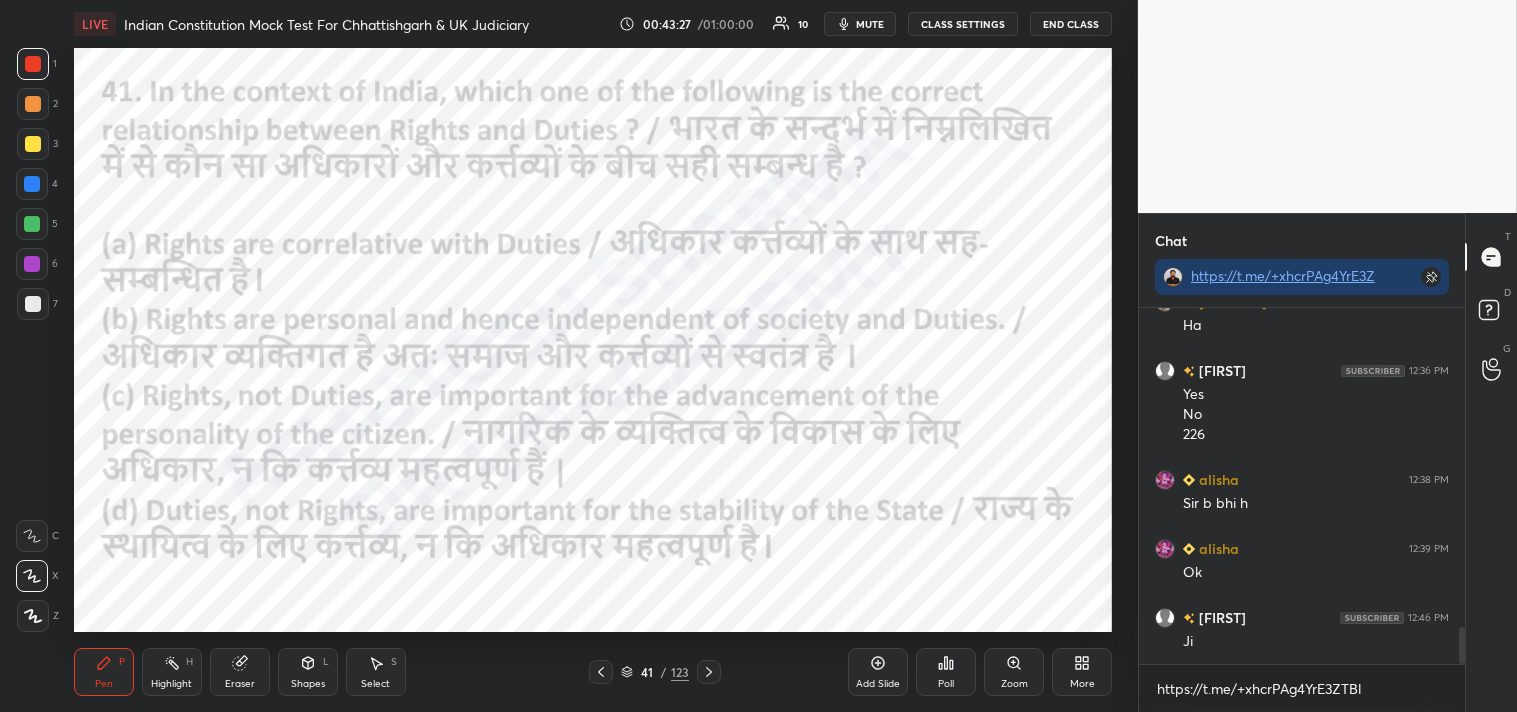 click 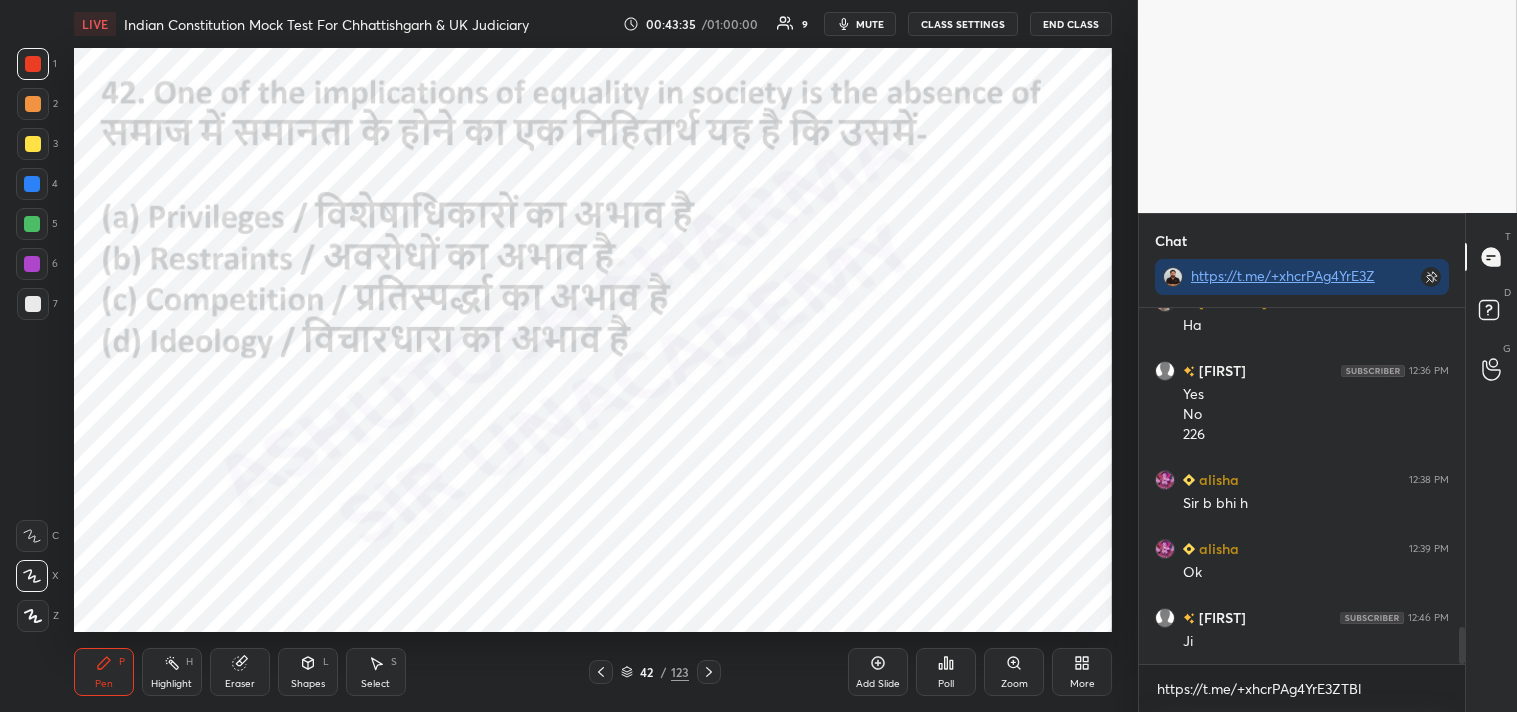 click on "Poll" at bounding box center [946, 684] 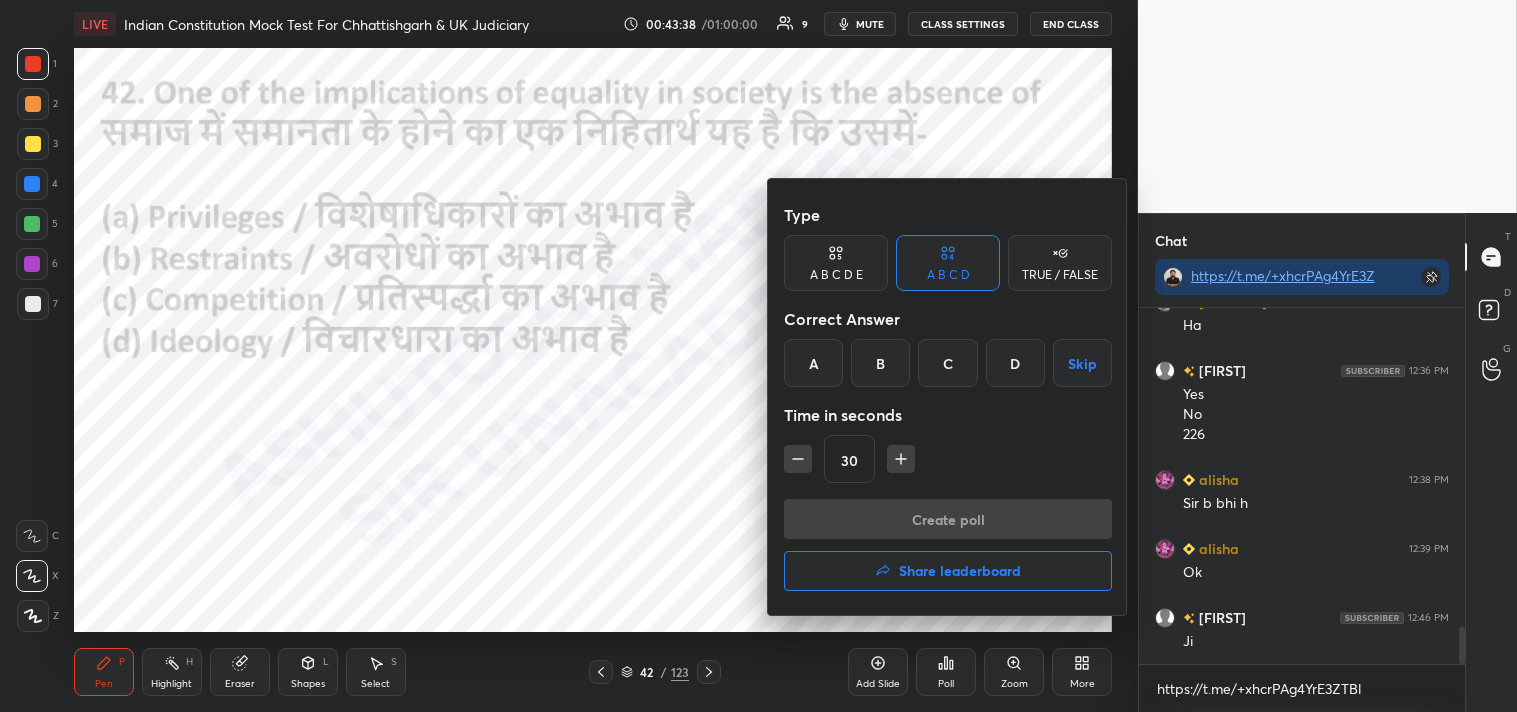 drag, startPoint x: 814, startPoint y: 358, endPoint x: 816, endPoint y: 368, distance: 10.198039 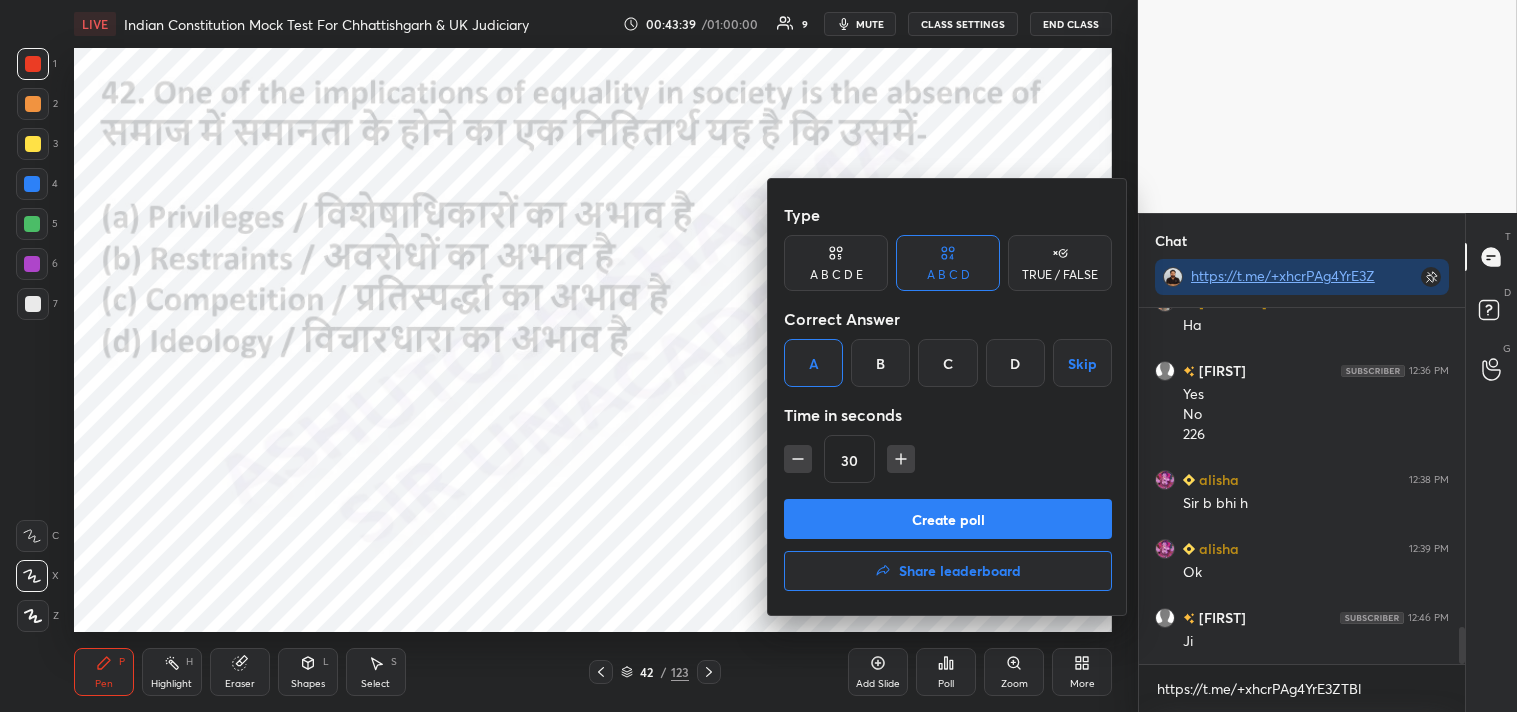 click on "Create poll" at bounding box center [948, 519] 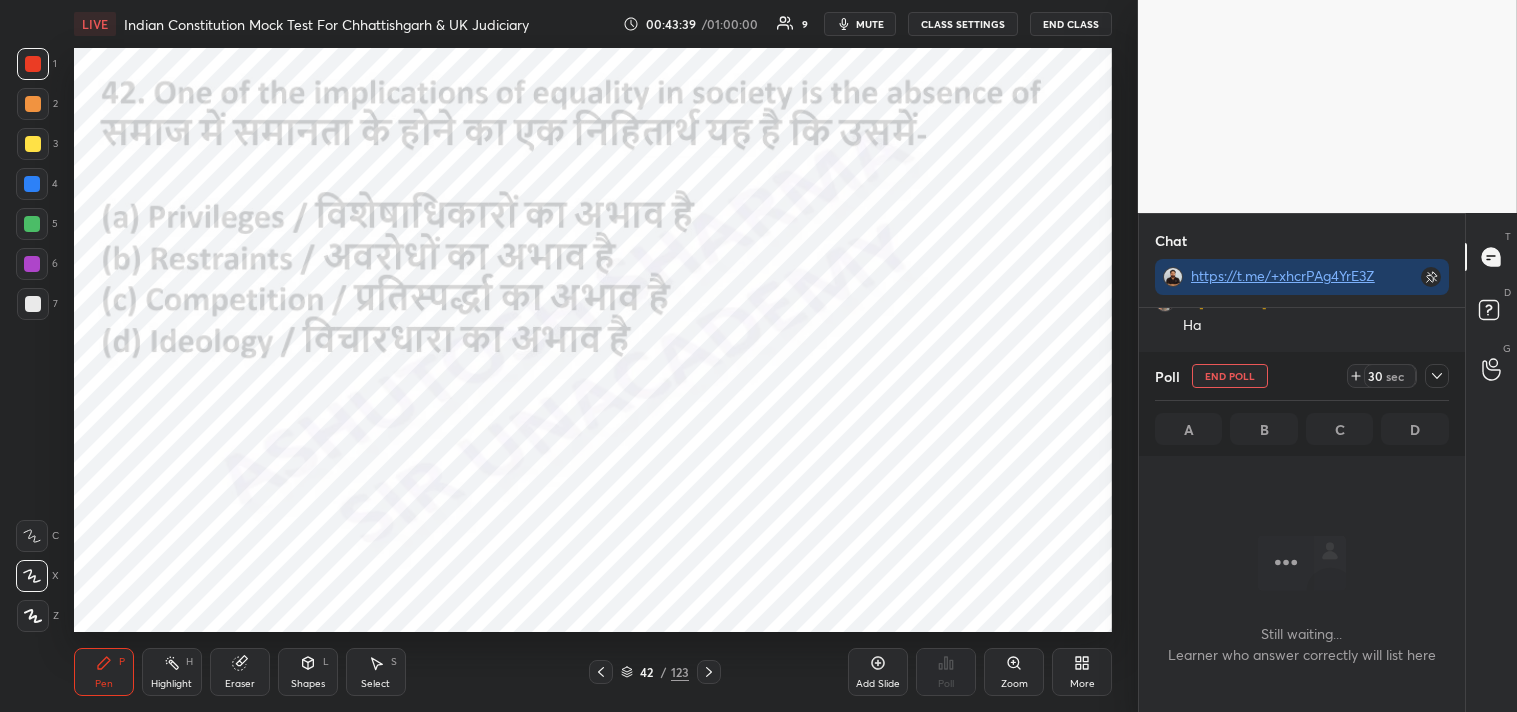 scroll, scrollTop: 256, scrollLeft: 320, axis: both 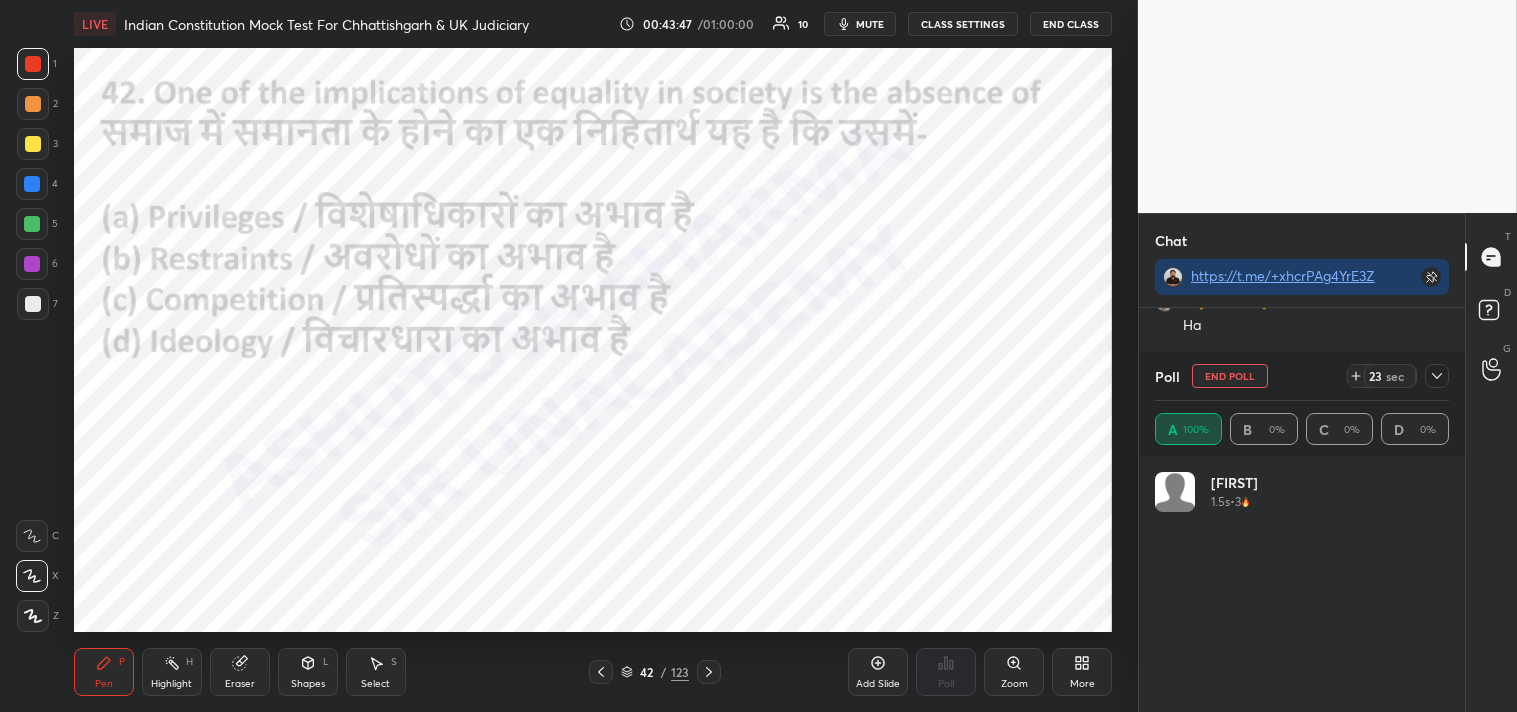 click 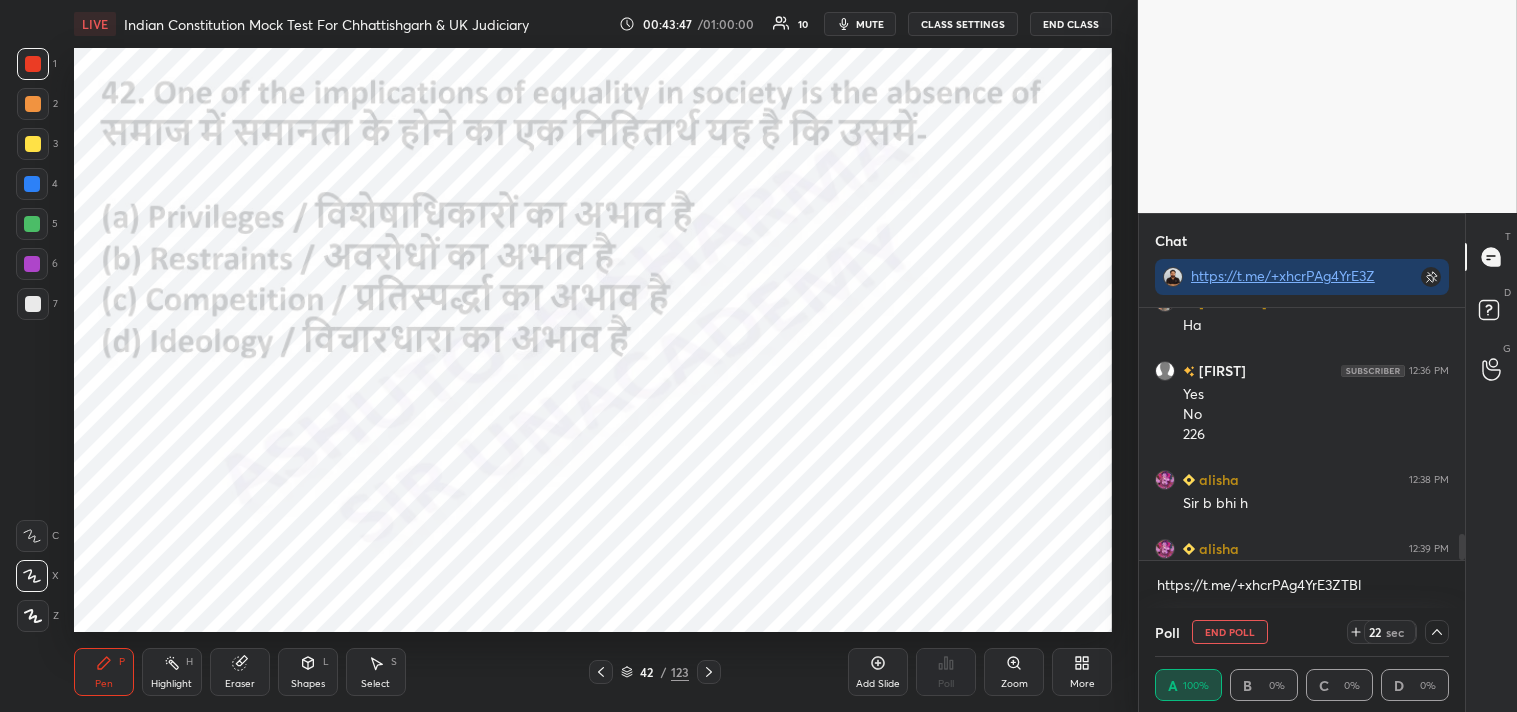 scroll, scrollTop: 174, scrollLeft: 288, axis: both 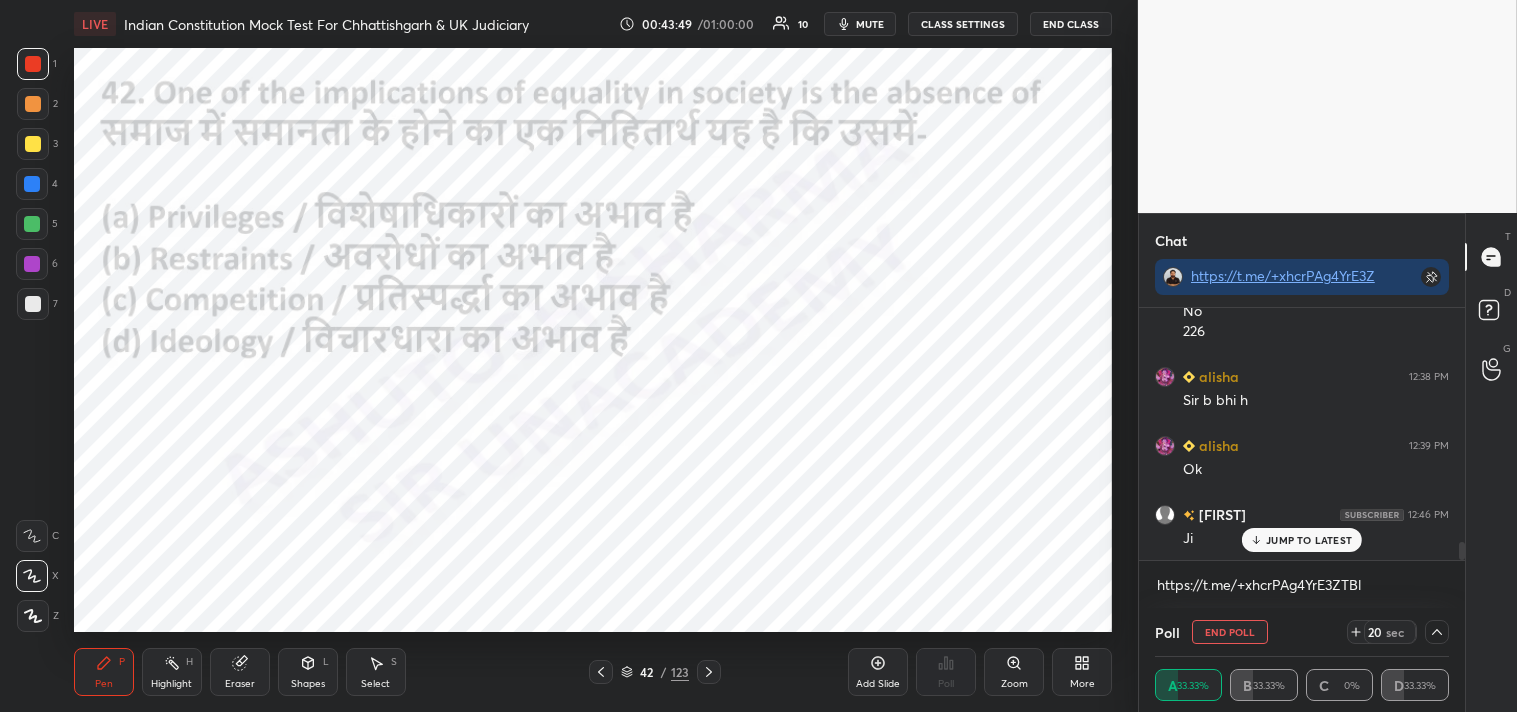 drag, startPoint x: 1462, startPoint y: 546, endPoint x: 1464, endPoint y: 585, distance: 39.051247 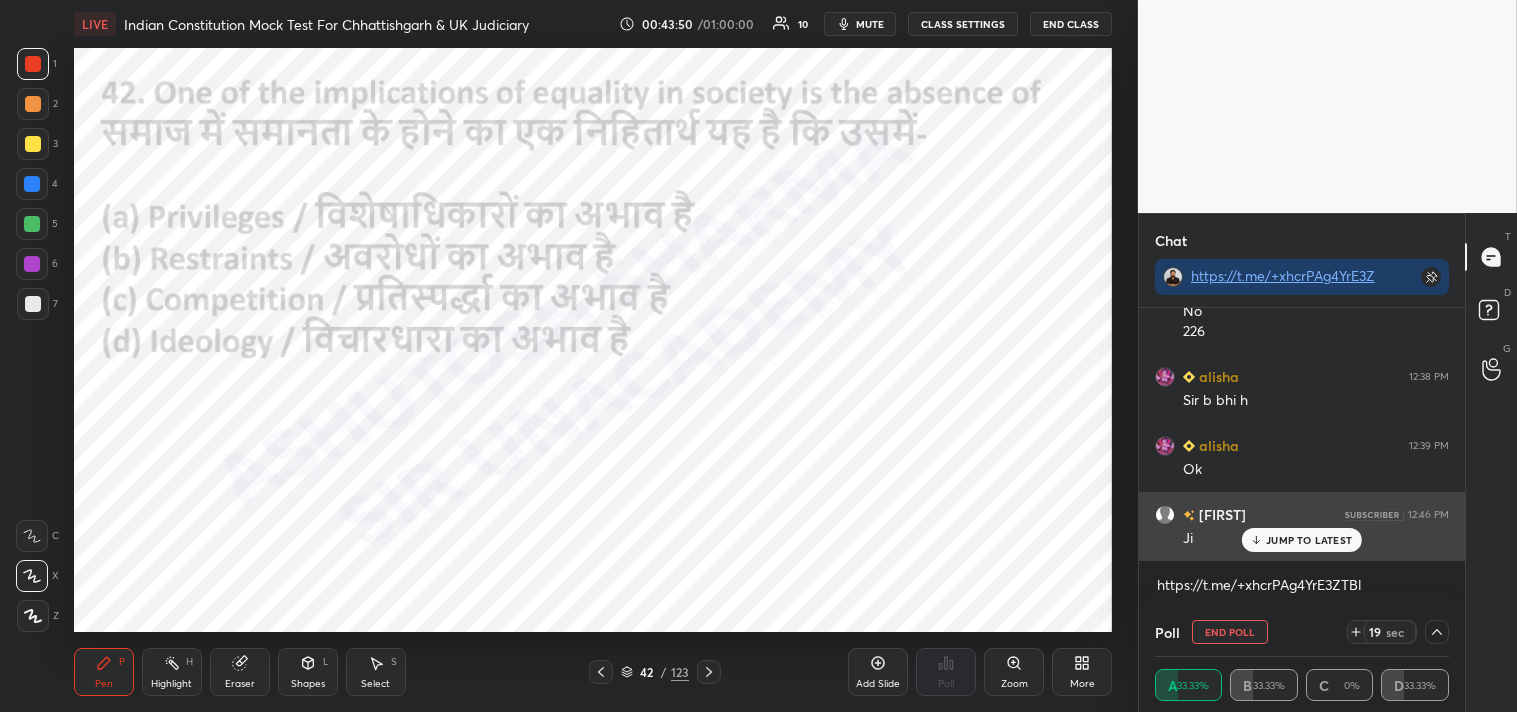 click on "JUMP TO LATEST" at bounding box center (1309, 540) 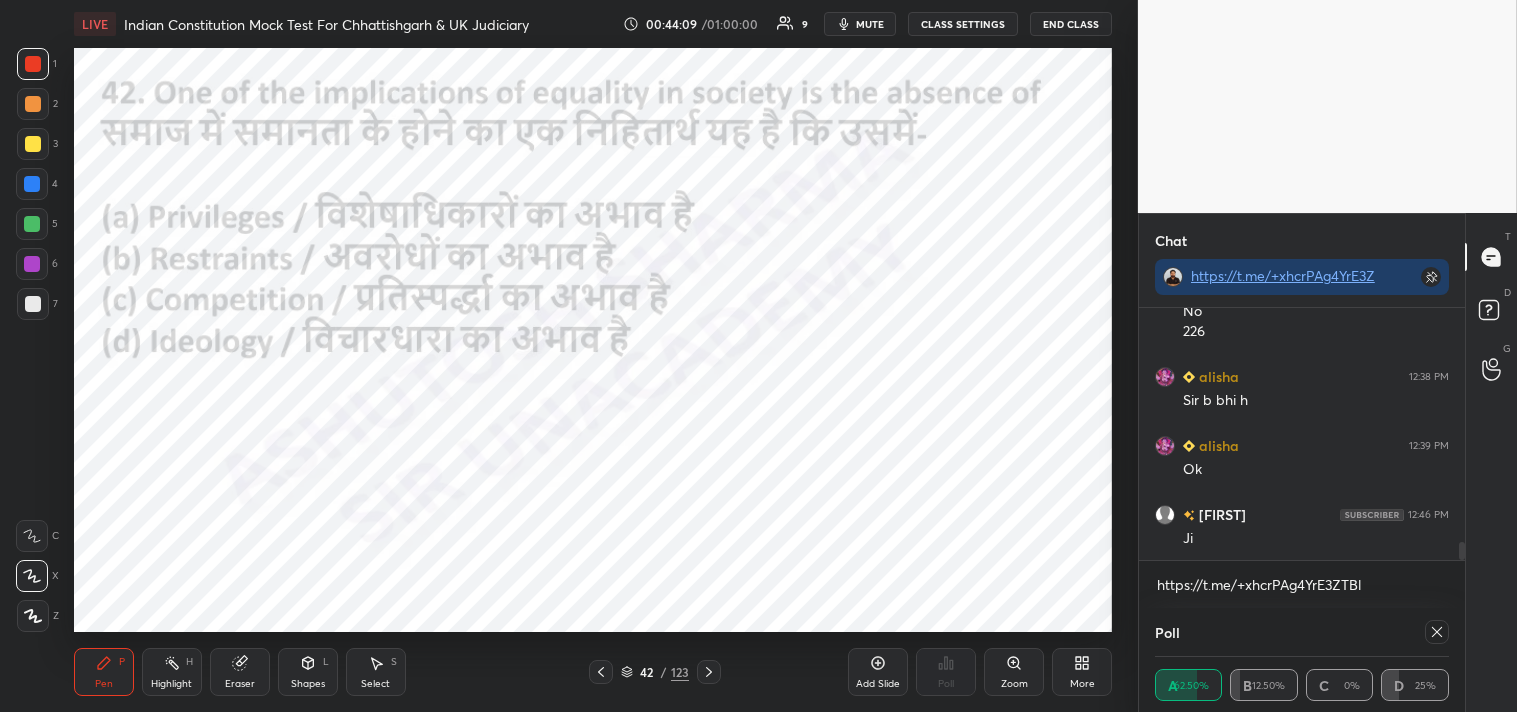 scroll, scrollTop: 5, scrollLeft: 6, axis: both 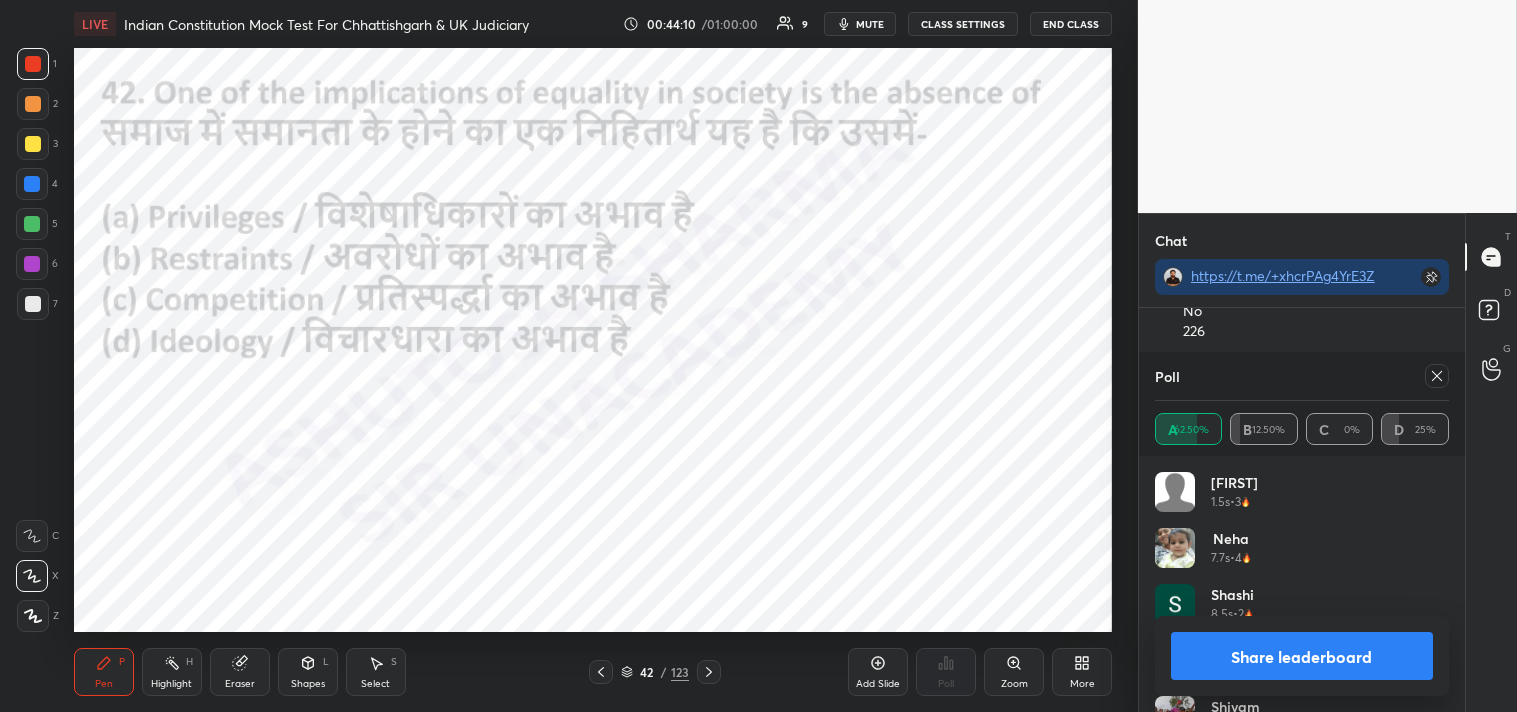 click 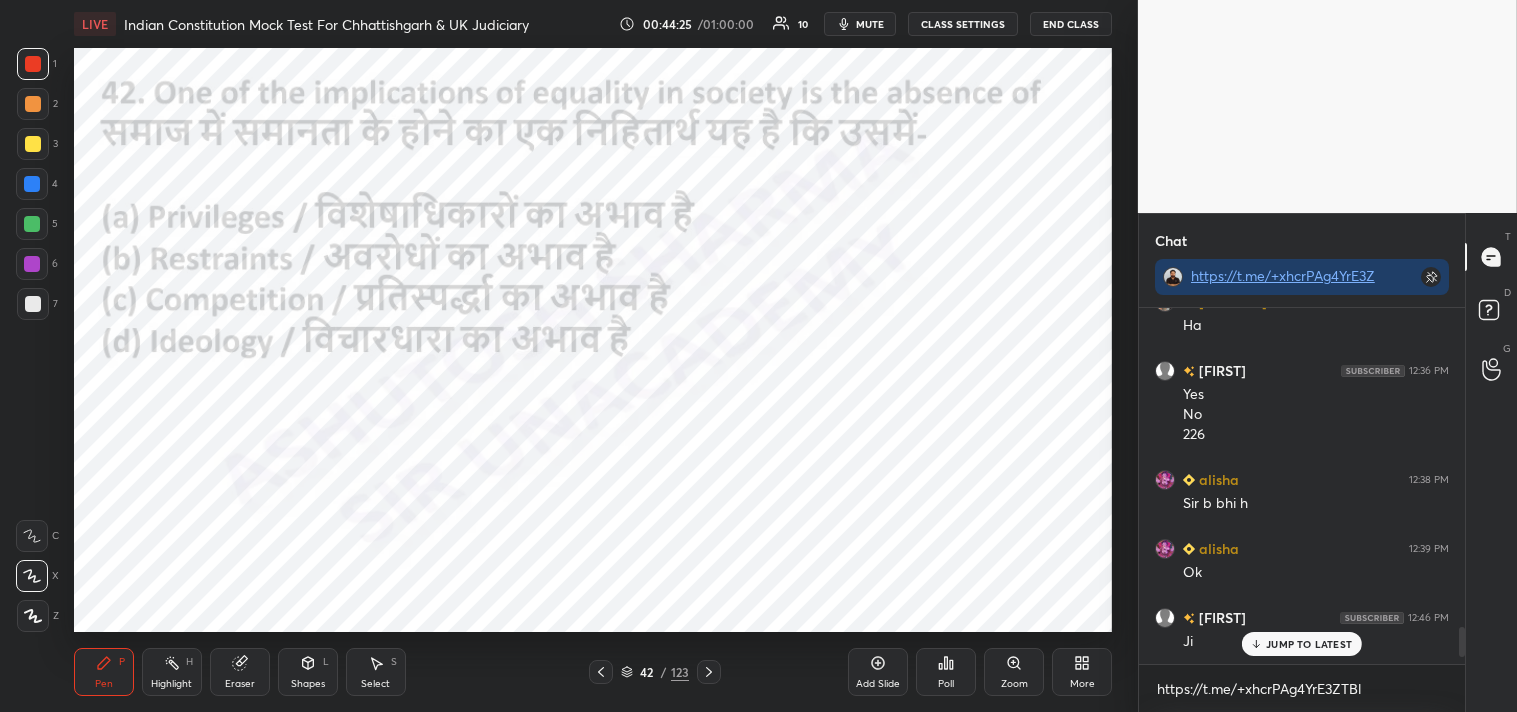 click 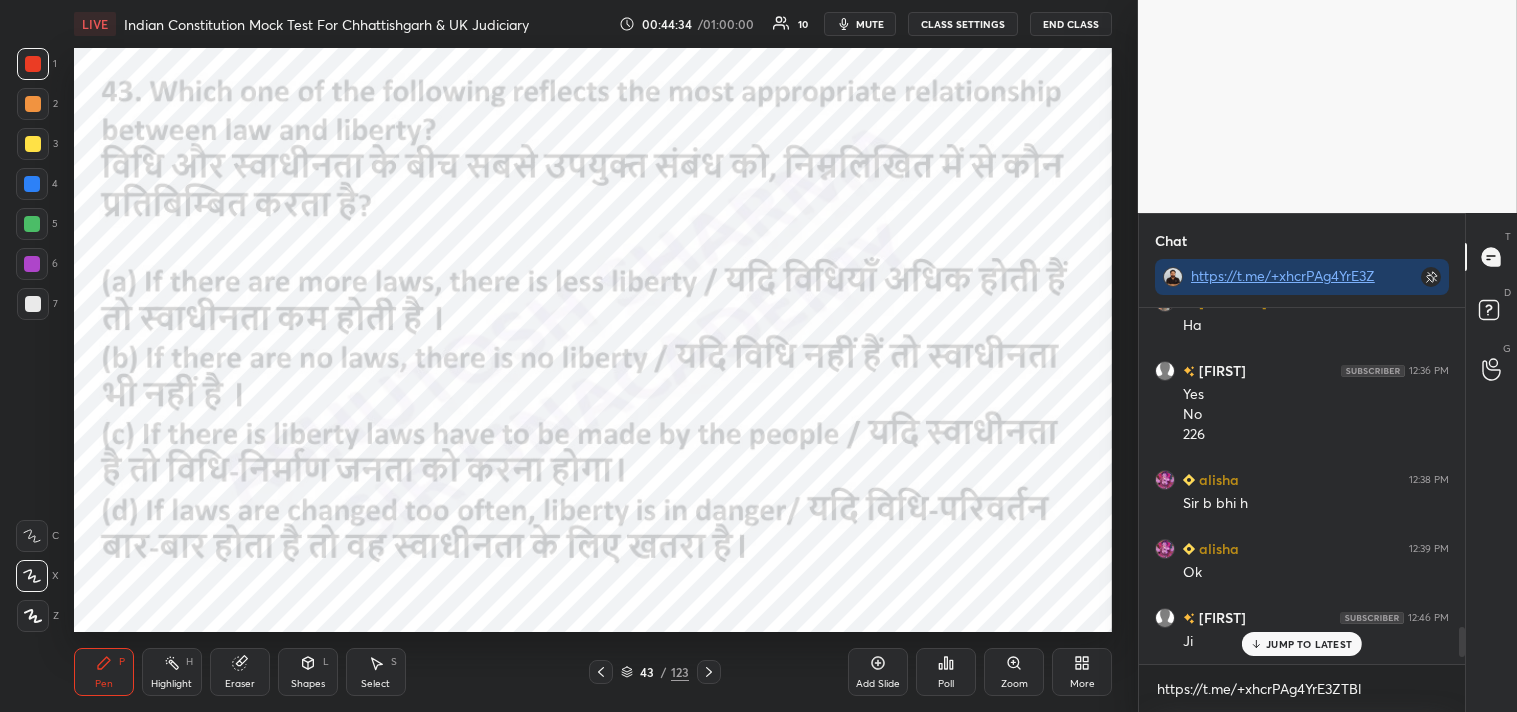 click on "Poll" at bounding box center (946, 672) 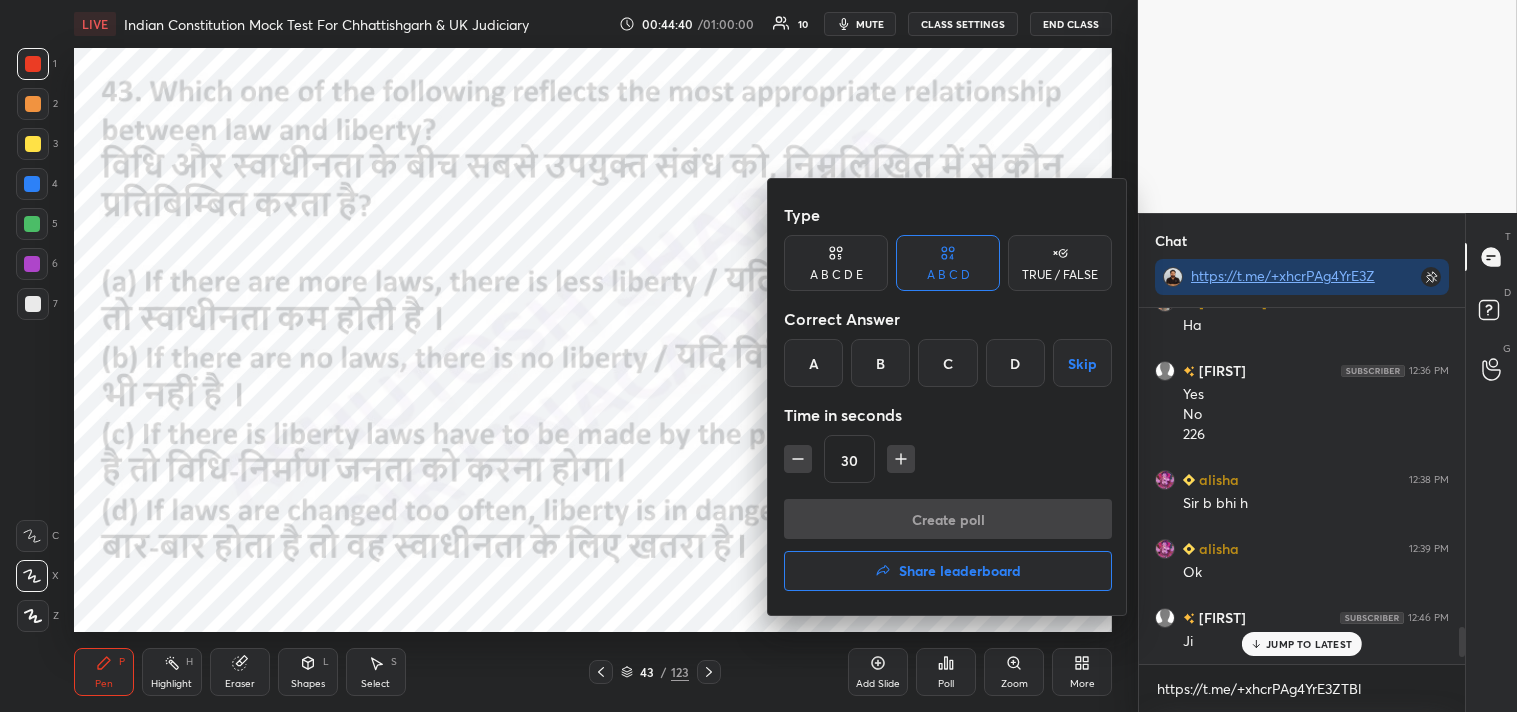 click on "B" at bounding box center [880, 363] 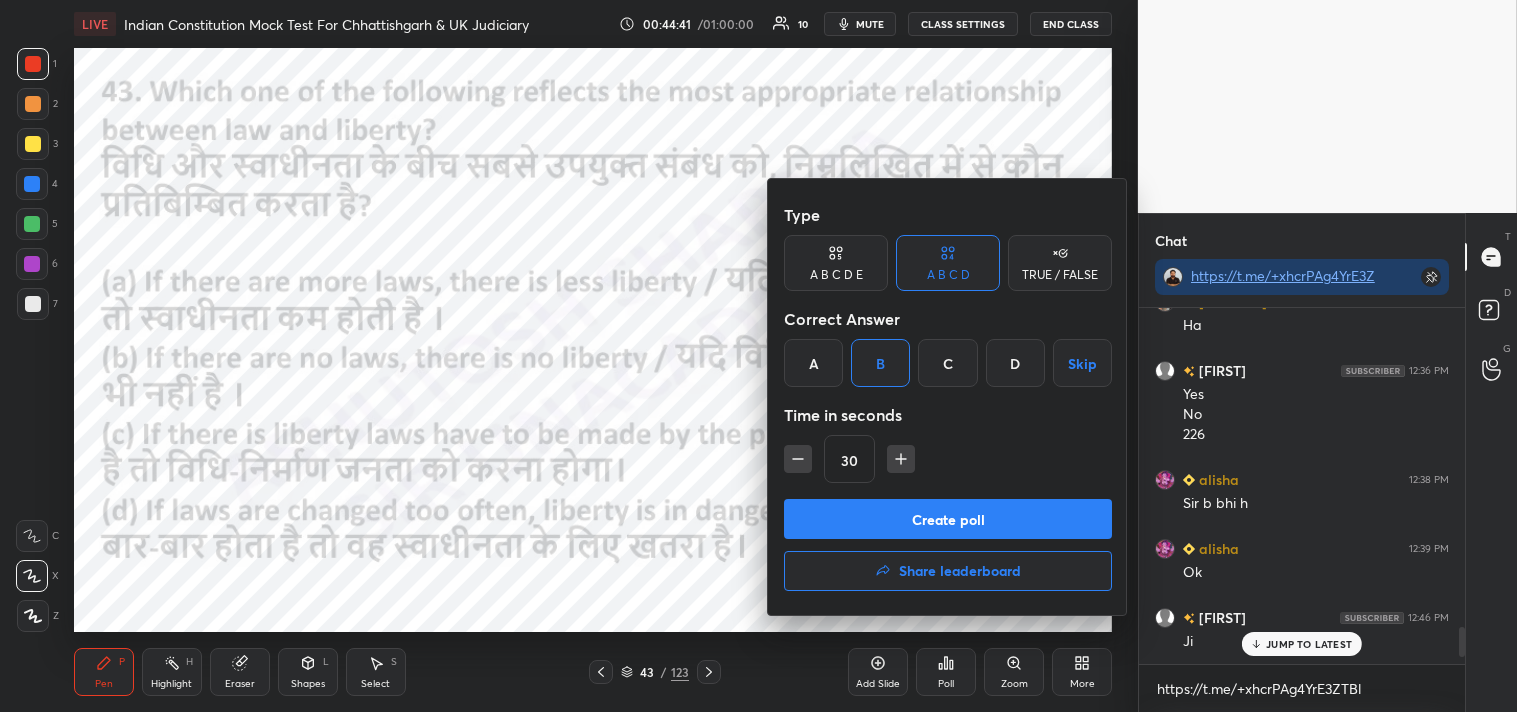 click on "Create poll" at bounding box center [948, 519] 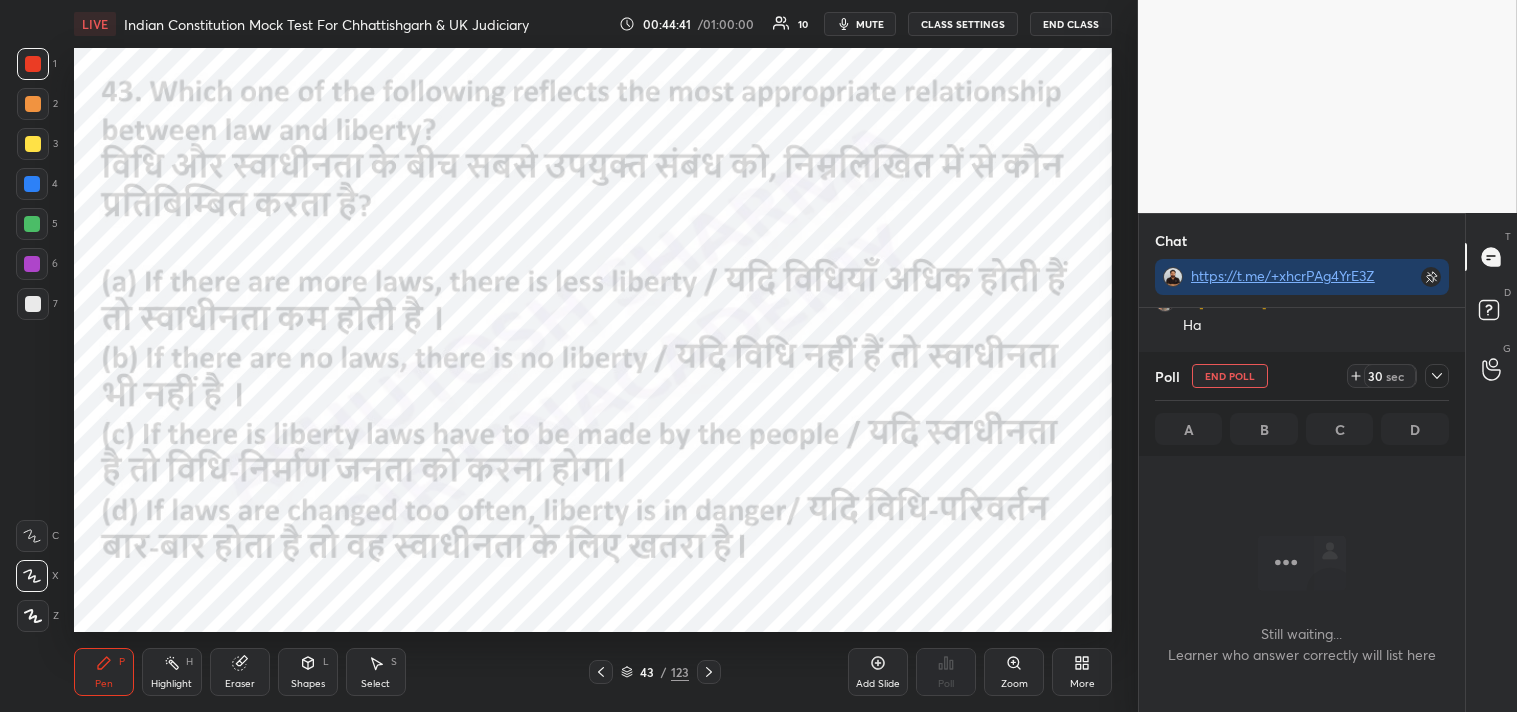 scroll, scrollTop: 307, scrollLeft: 320, axis: both 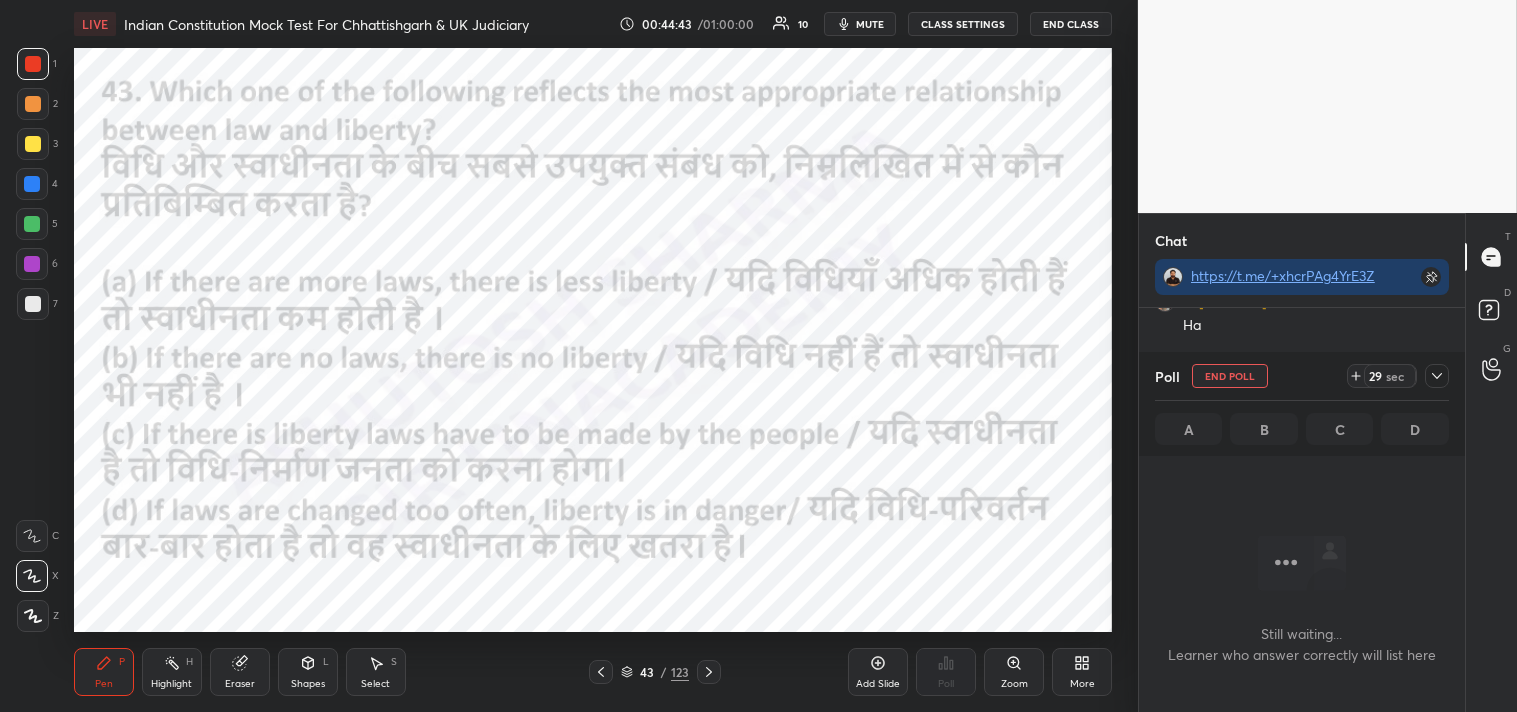 drag, startPoint x: 1443, startPoint y: 370, endPoint x: 1457, endPoint y: 386, distance: 21.260292 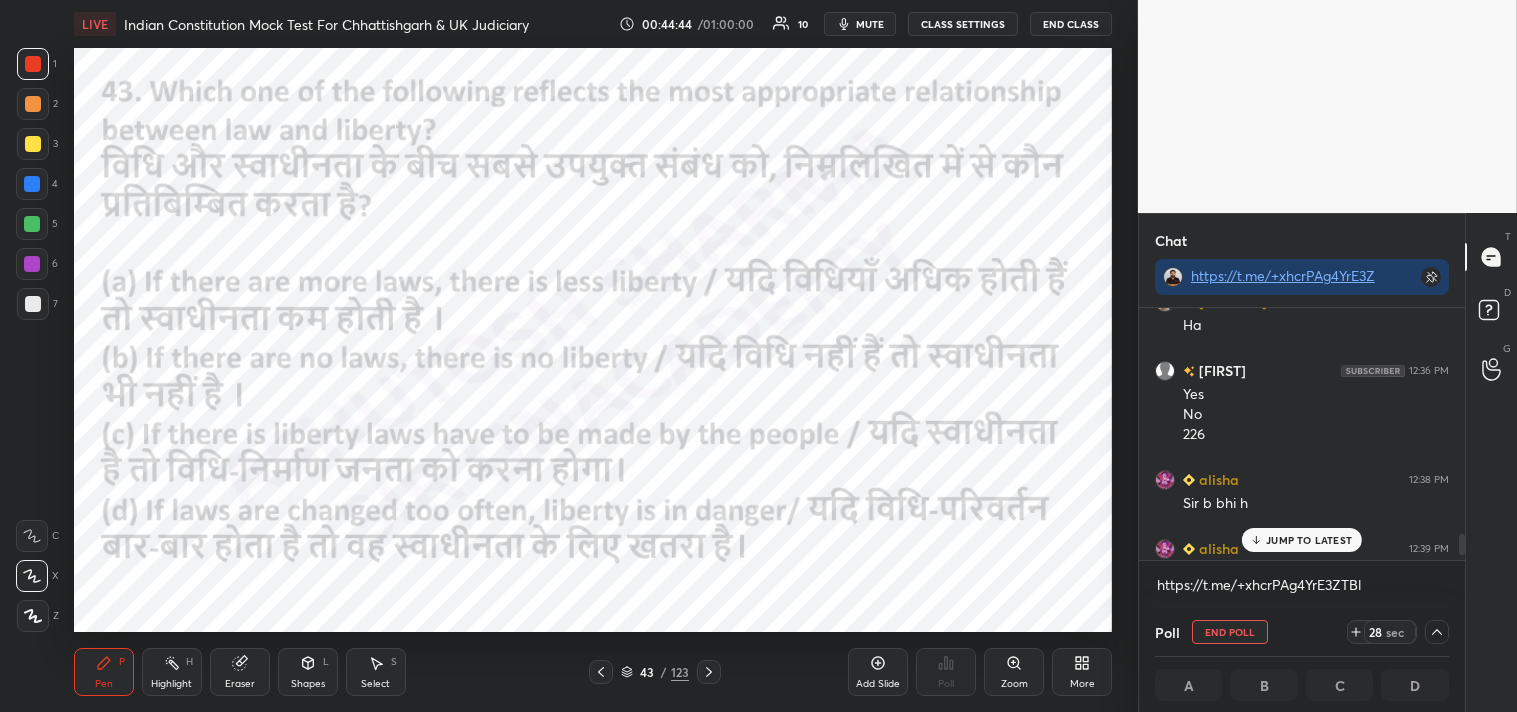 click on "JUMP TO LATEST" at bounding box center (1309, 540) 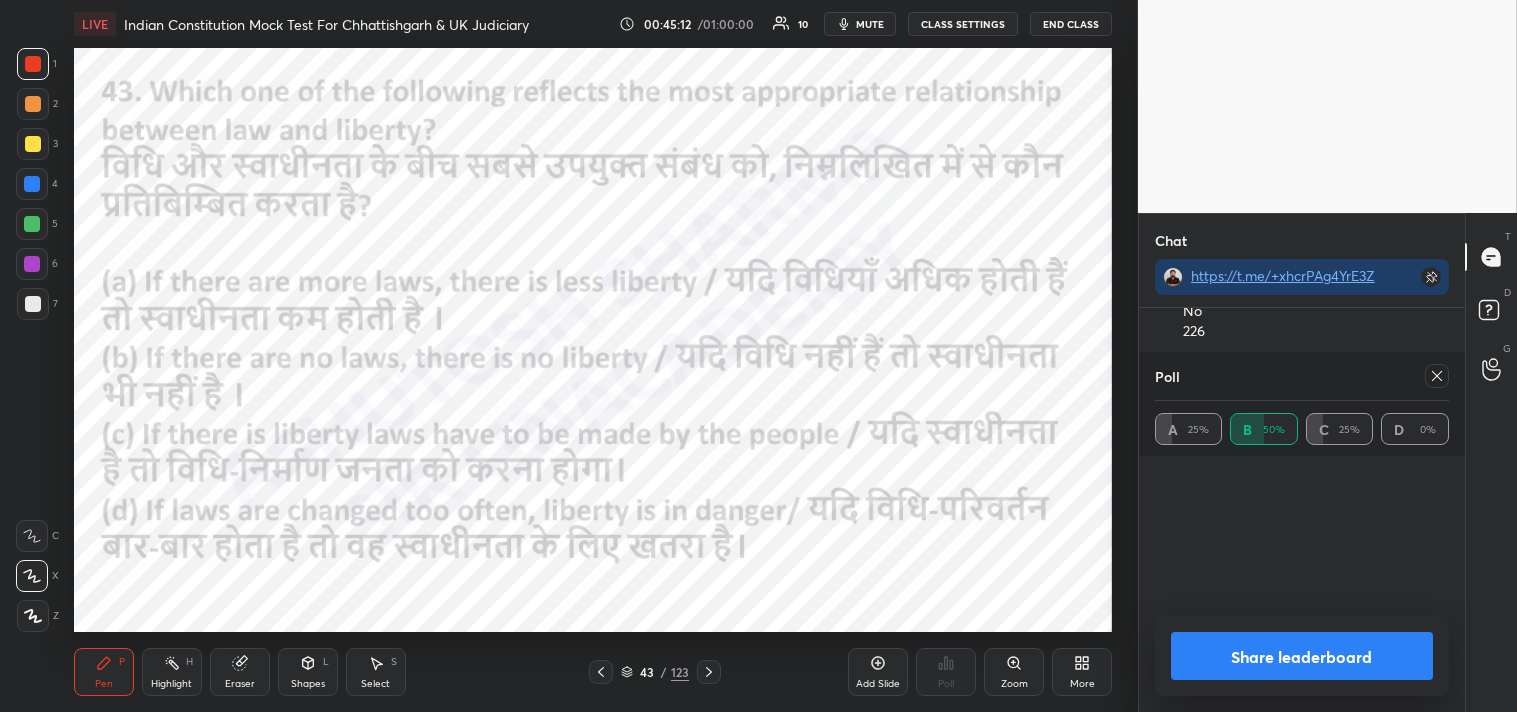 scroll, scrollTop: 6, scrollLeft: 6, axis: both 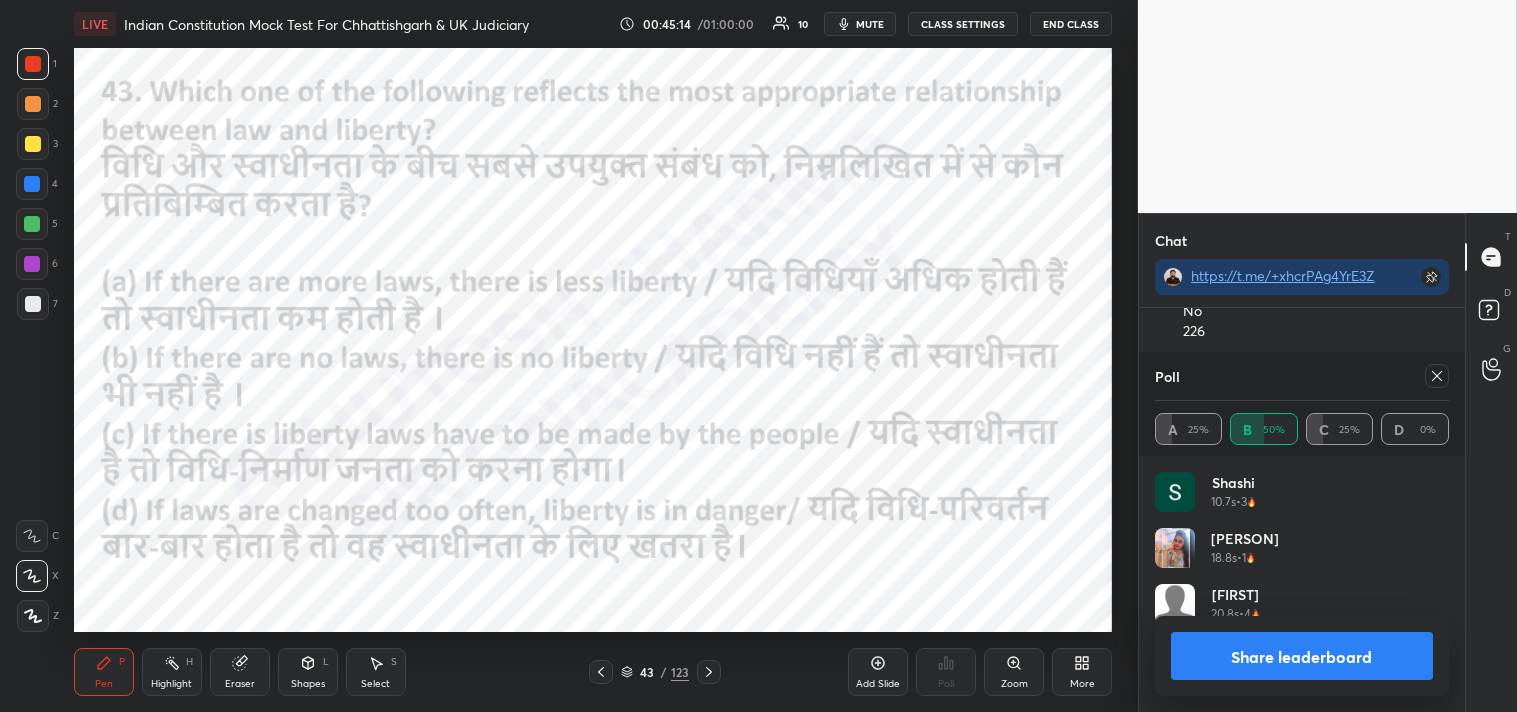 click 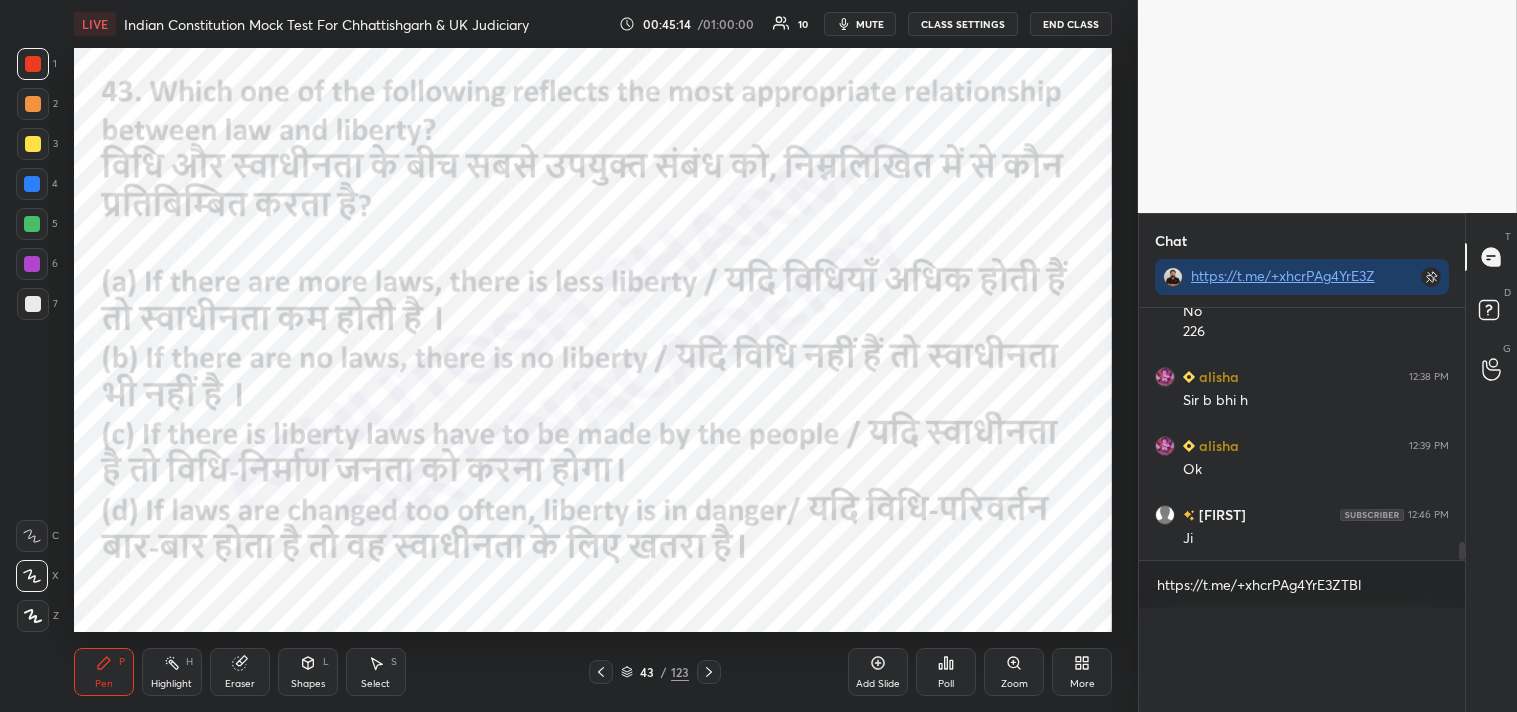 scroll, scrollTop: 1, scrollLeft: 6, axis: both 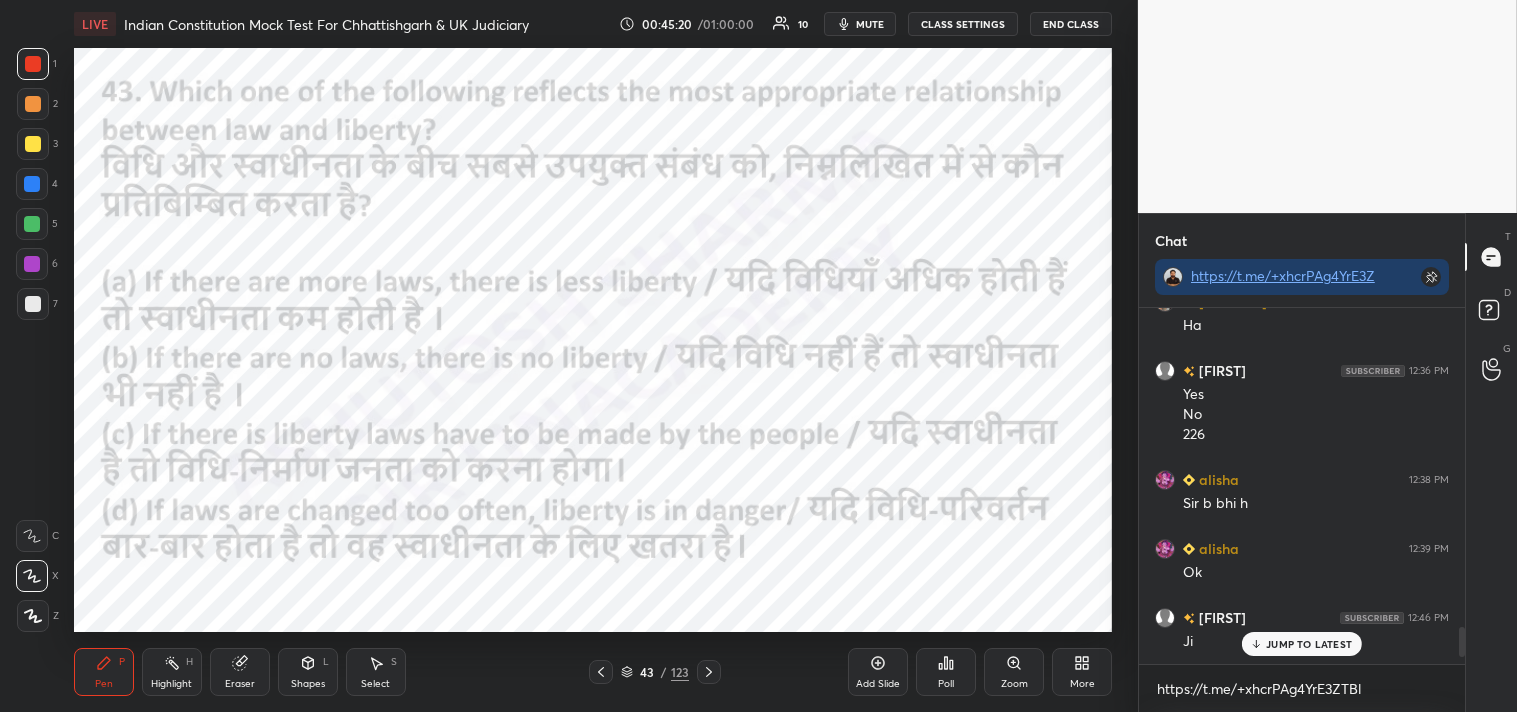 click 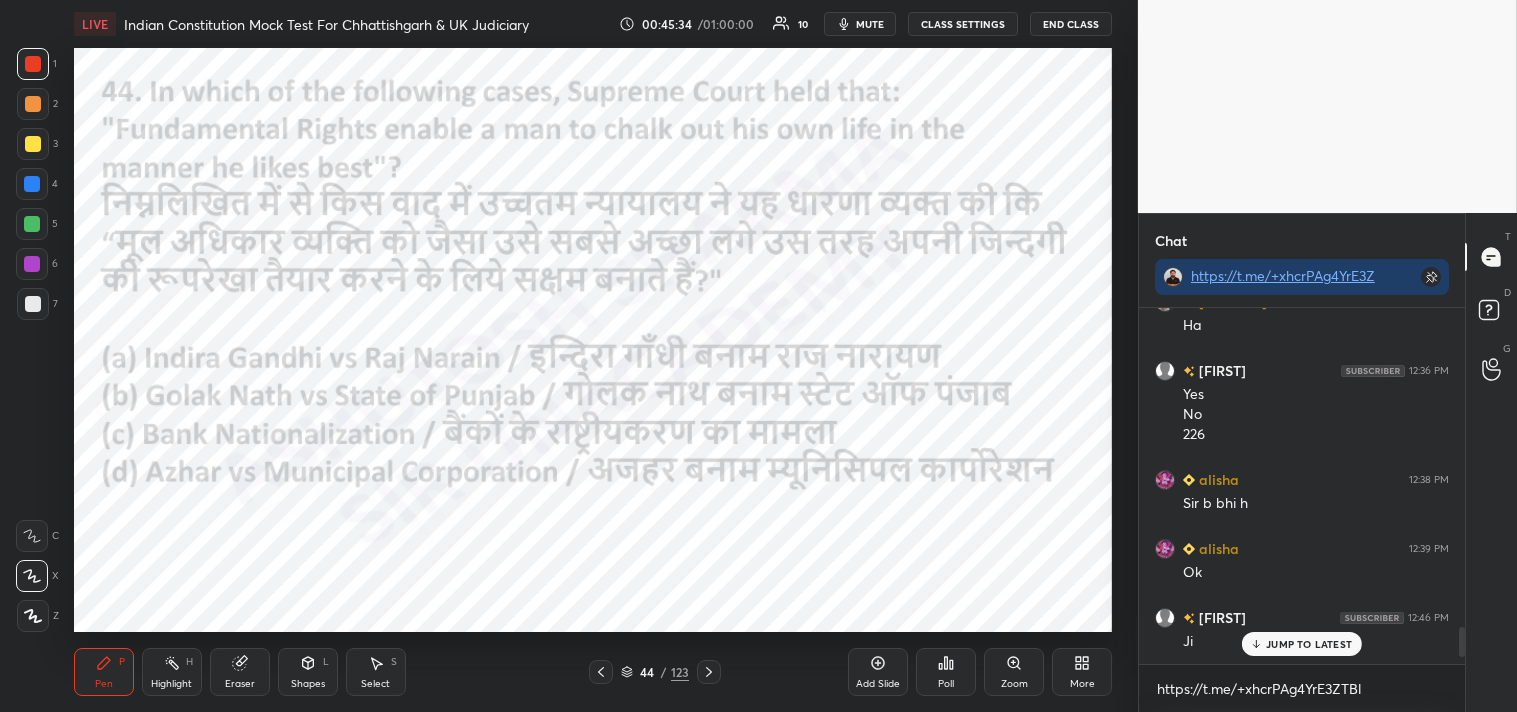 click on "Poll" at bounding box center (946, 672) 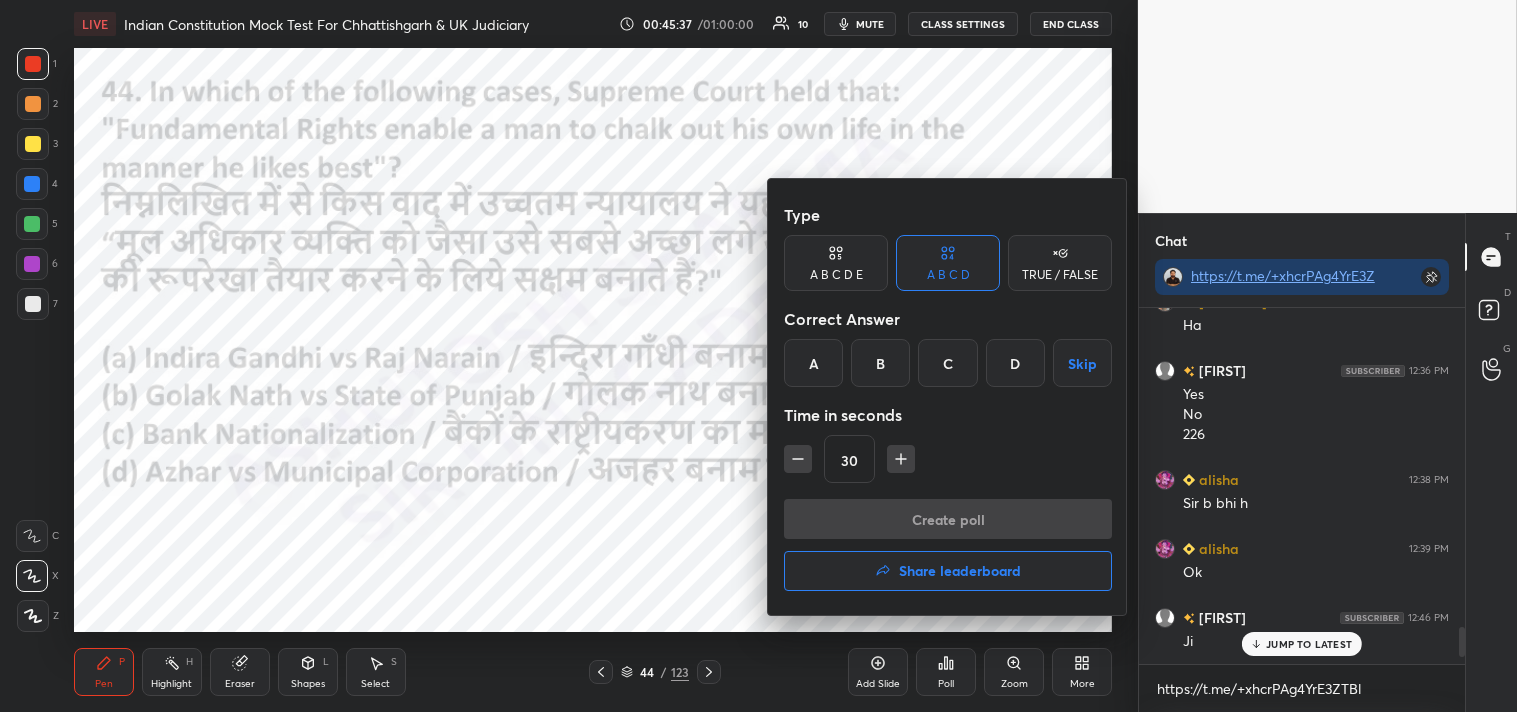 click on "B" at bounding box center [880, 363] 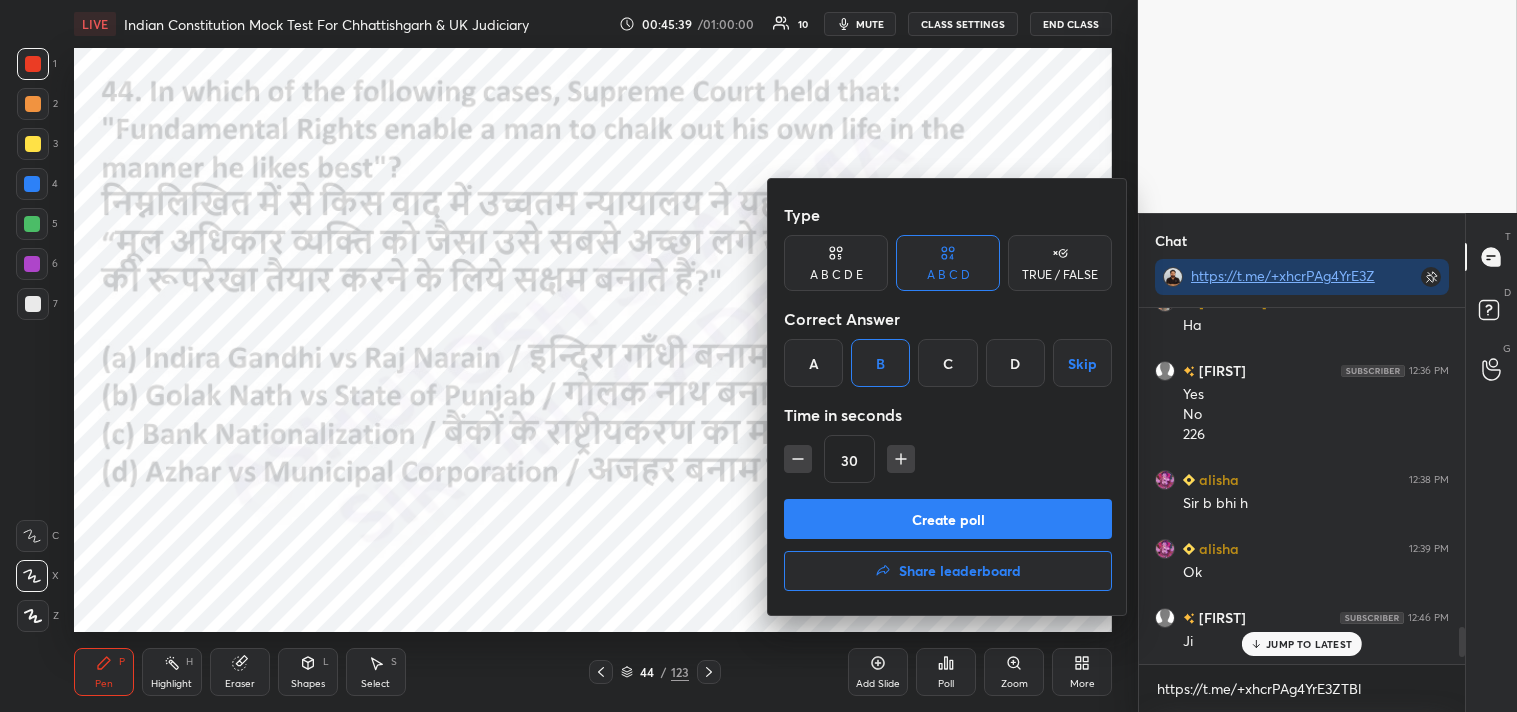 click on "Create poll" at bounding box center [948, 519] 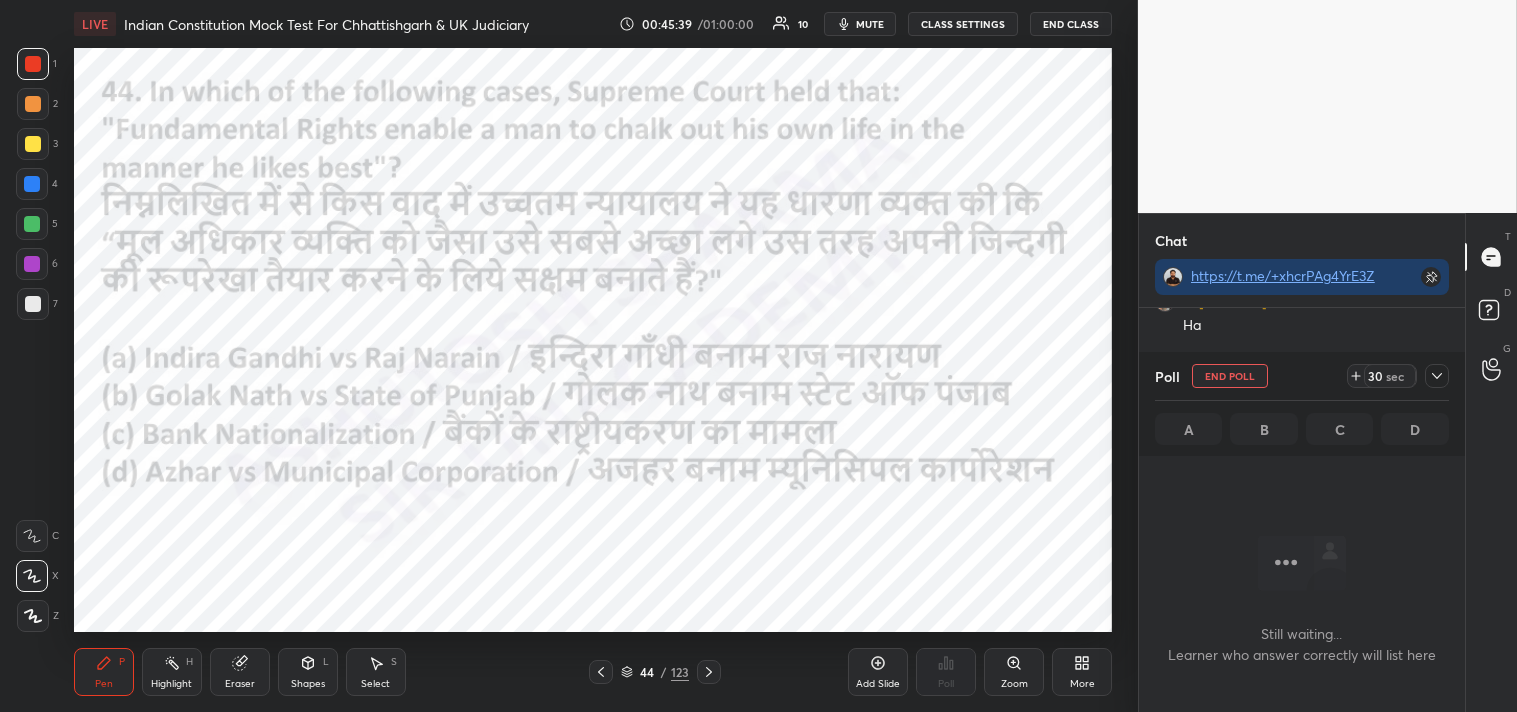 scroll, scrollTop: 307, scrollLeft: 320, axis: both 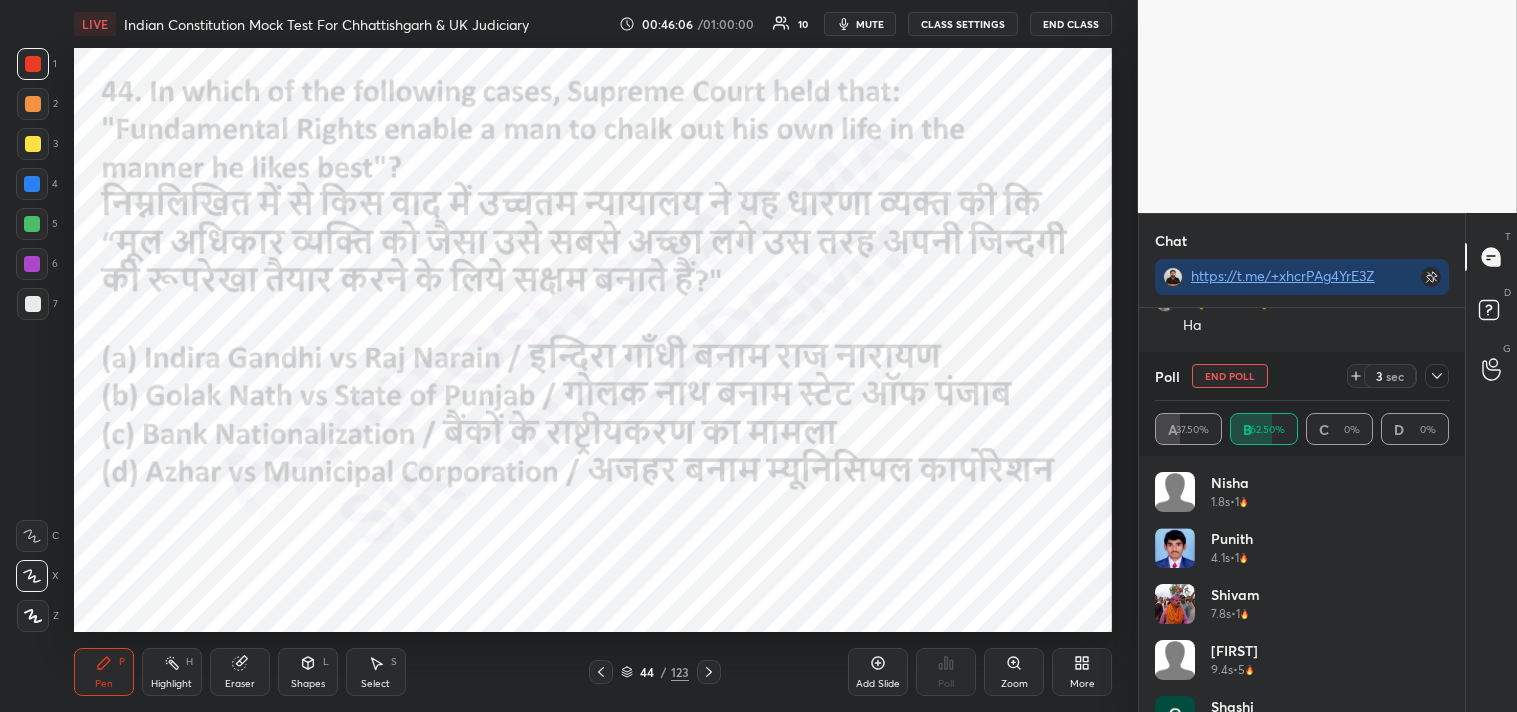 click on "End Poll" at bounding box center (1230, 376) 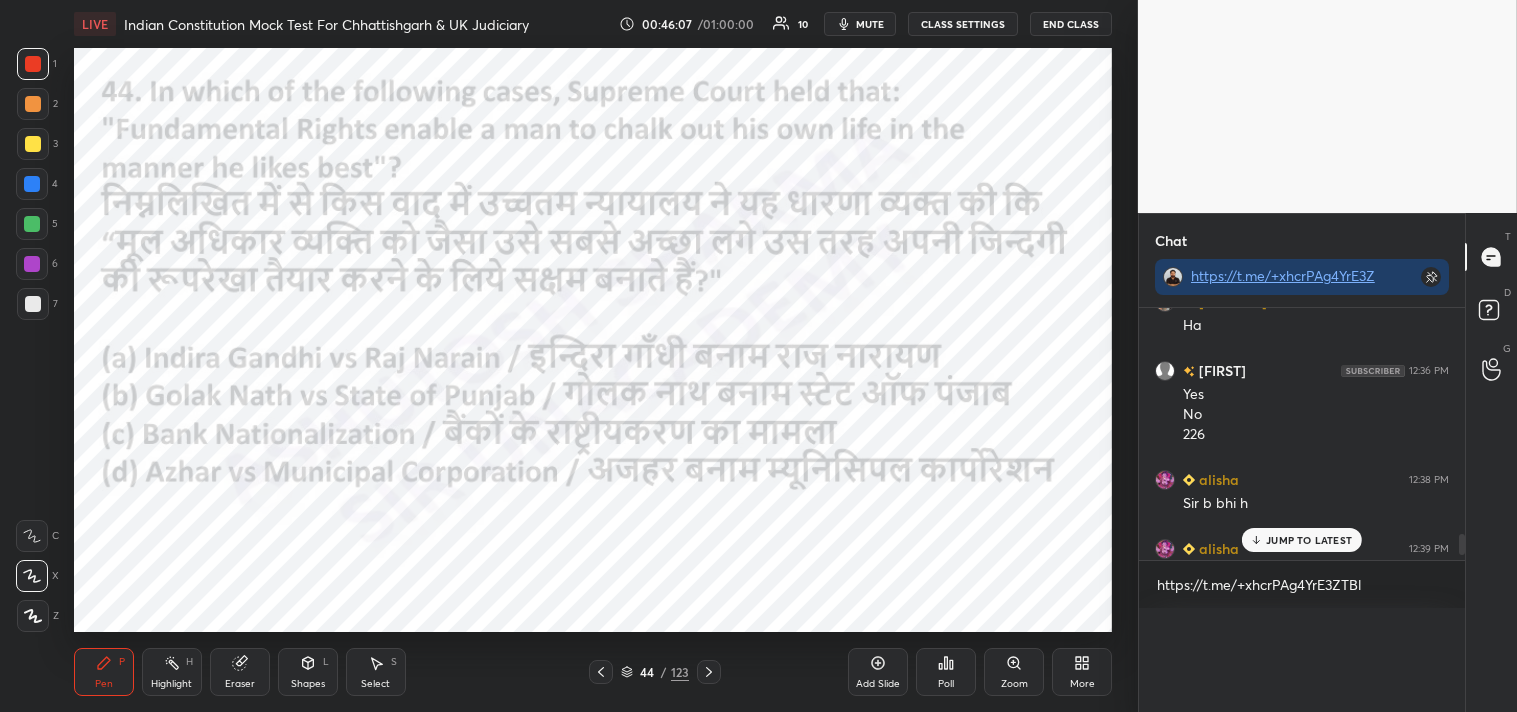 scroll, scrollTop: 0, scrollLeft: 0, axis: both 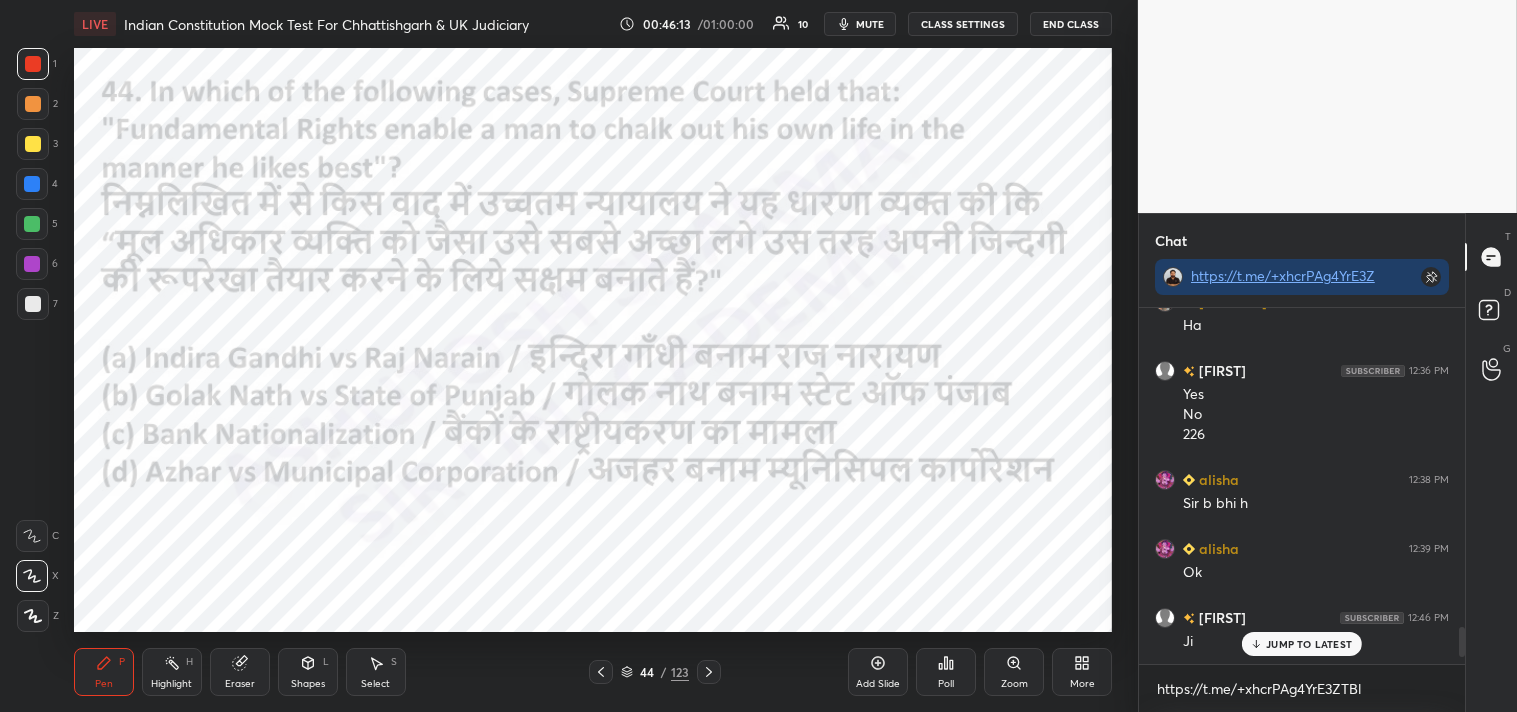 click 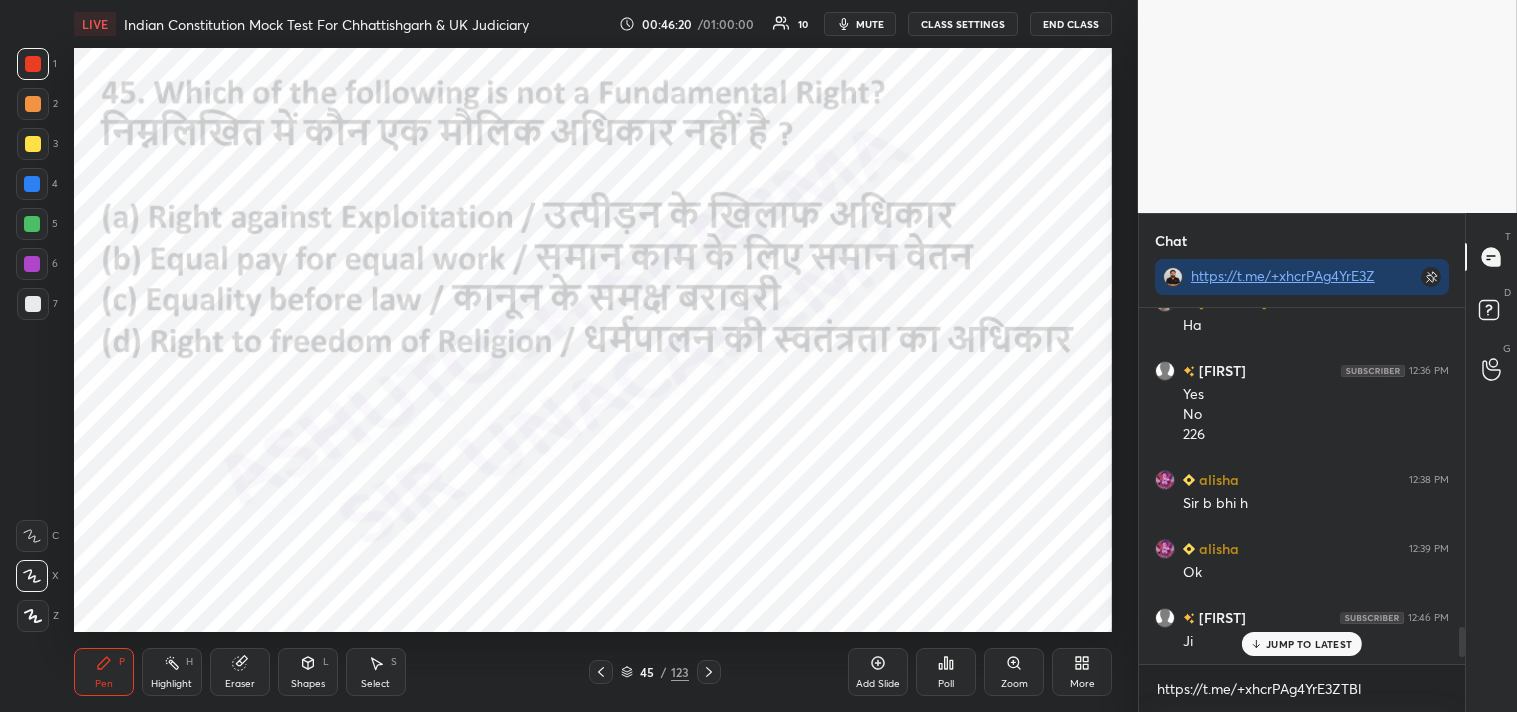 click on "Poll" at bounding box center (946, 672) 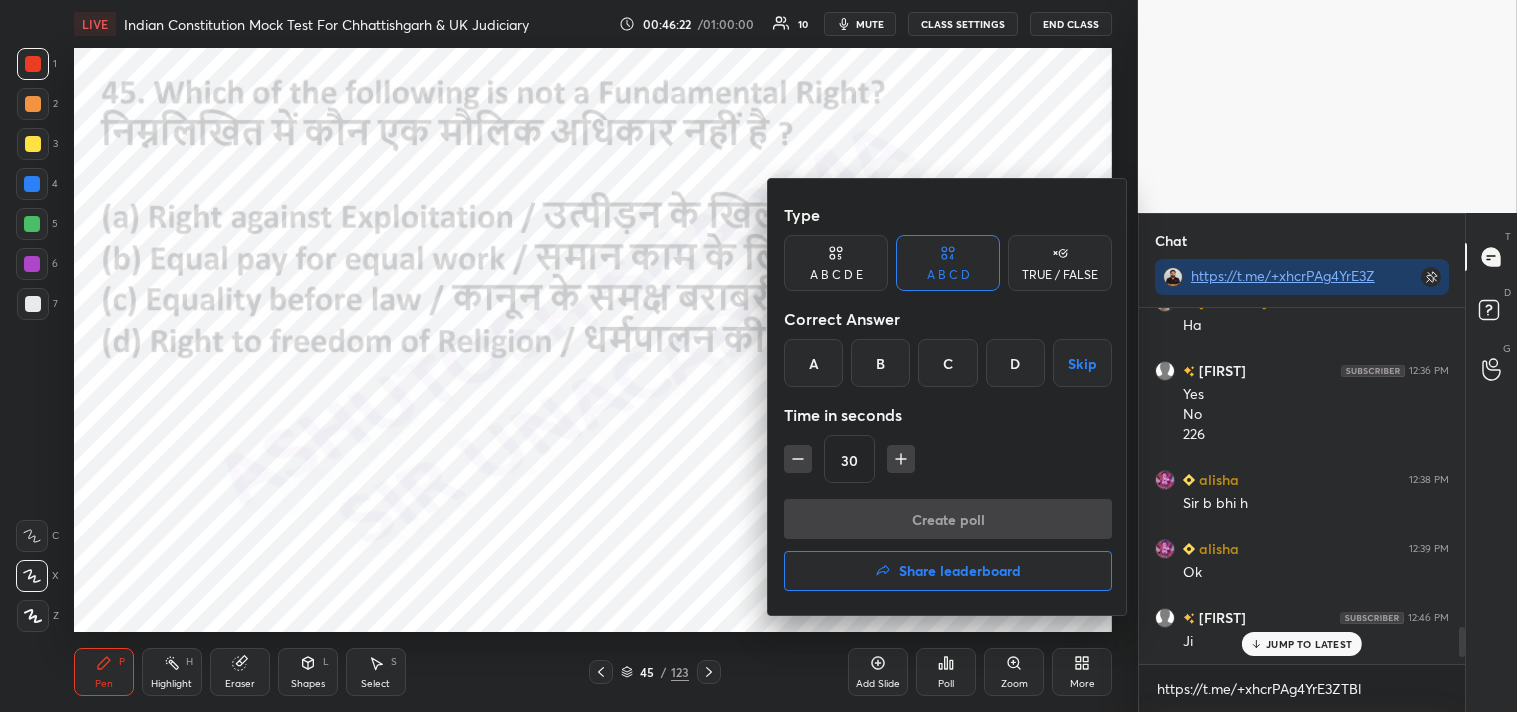 click on "B" at bounding box center [880, 363] 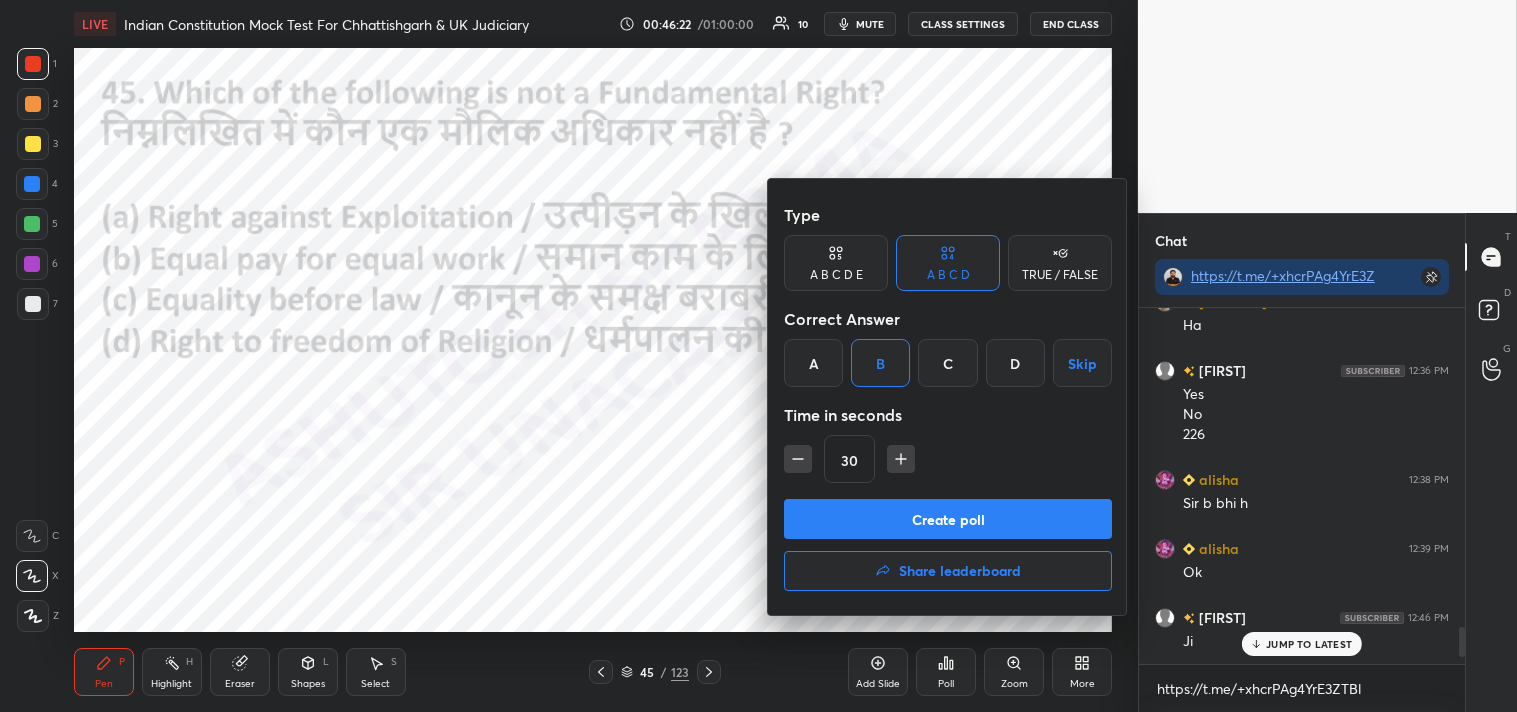 click on "Create poll" at bounding box center (948, 519) 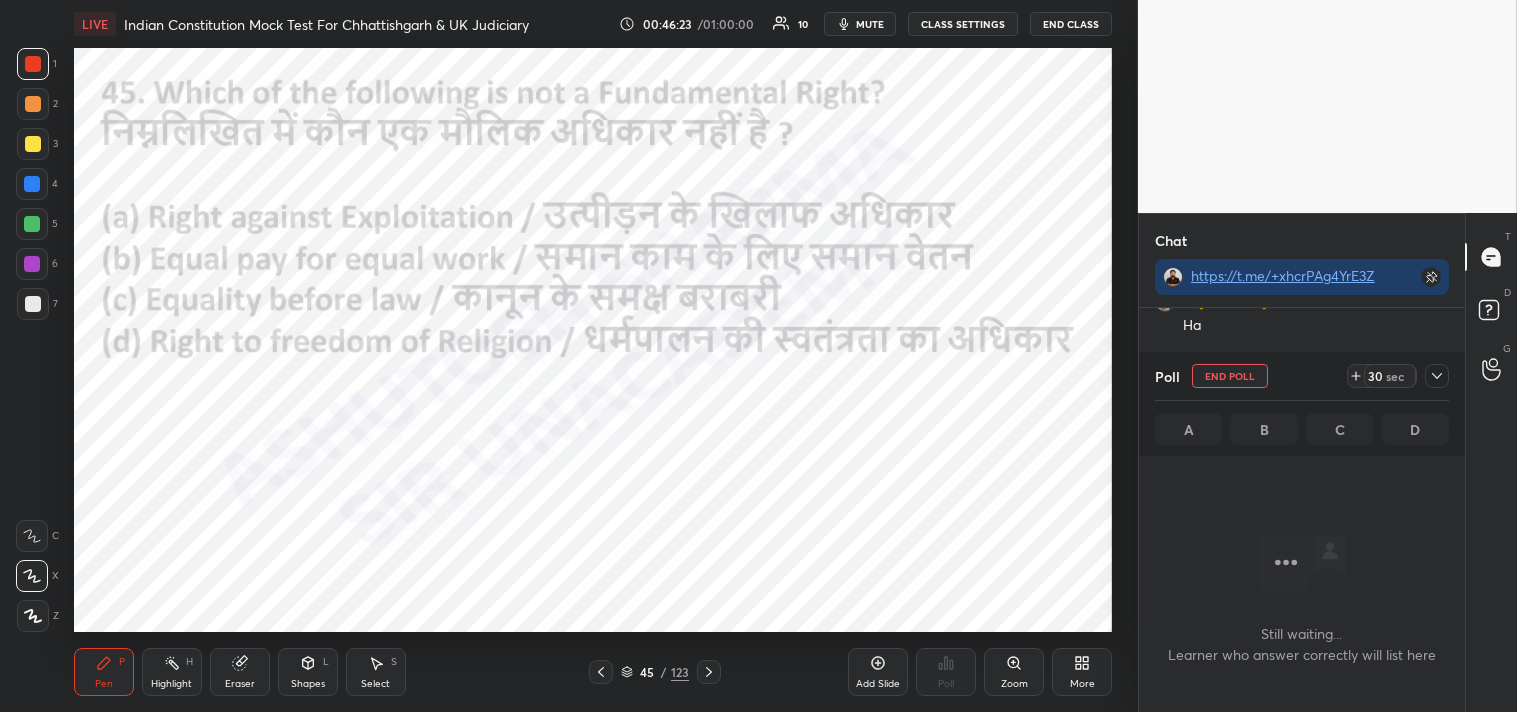 scroll, scrollTop: 298, scrollLeft: 320, axis: both 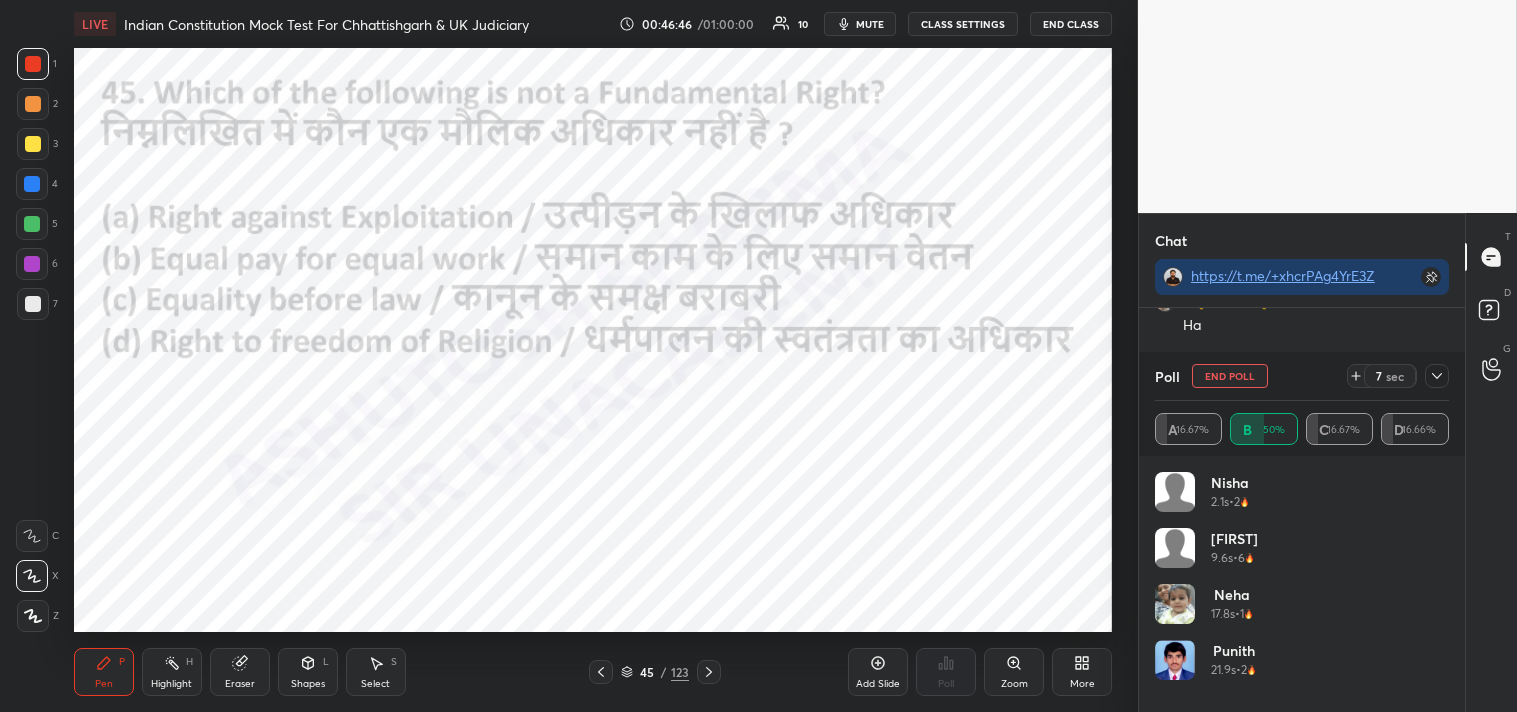 click 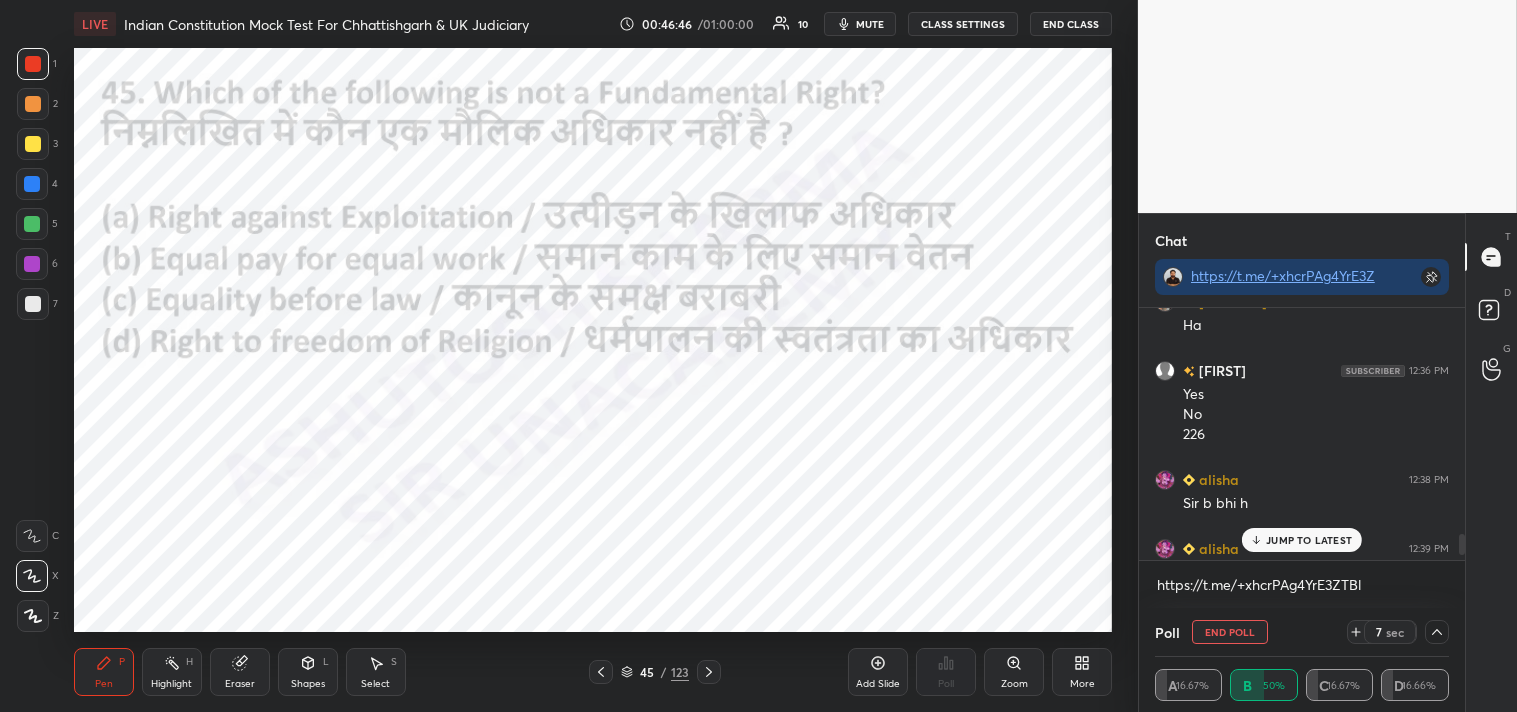 scroll, scrollTop: 193, scrollLeft: 288, axis: both 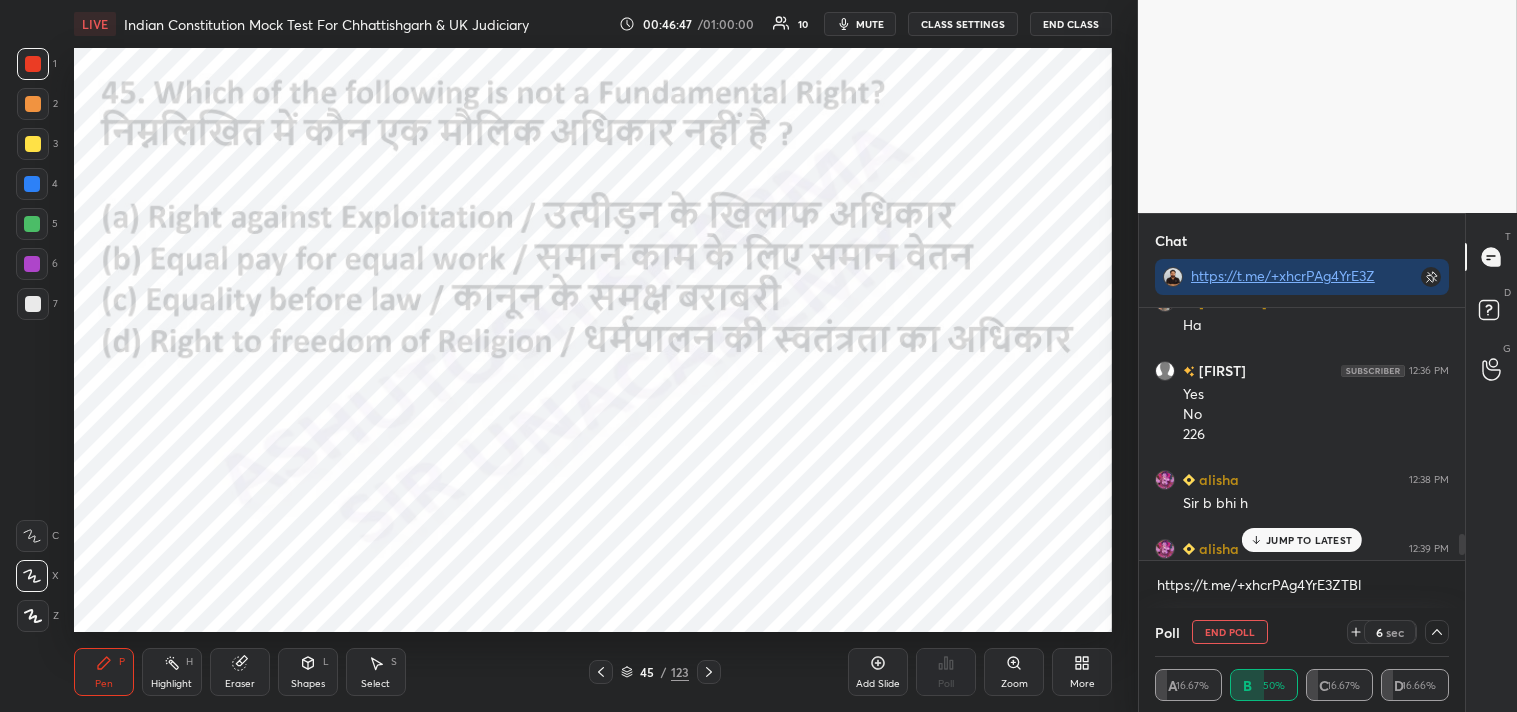 click on "JUMP TO LATEST" at bounding box center (1309, 540) 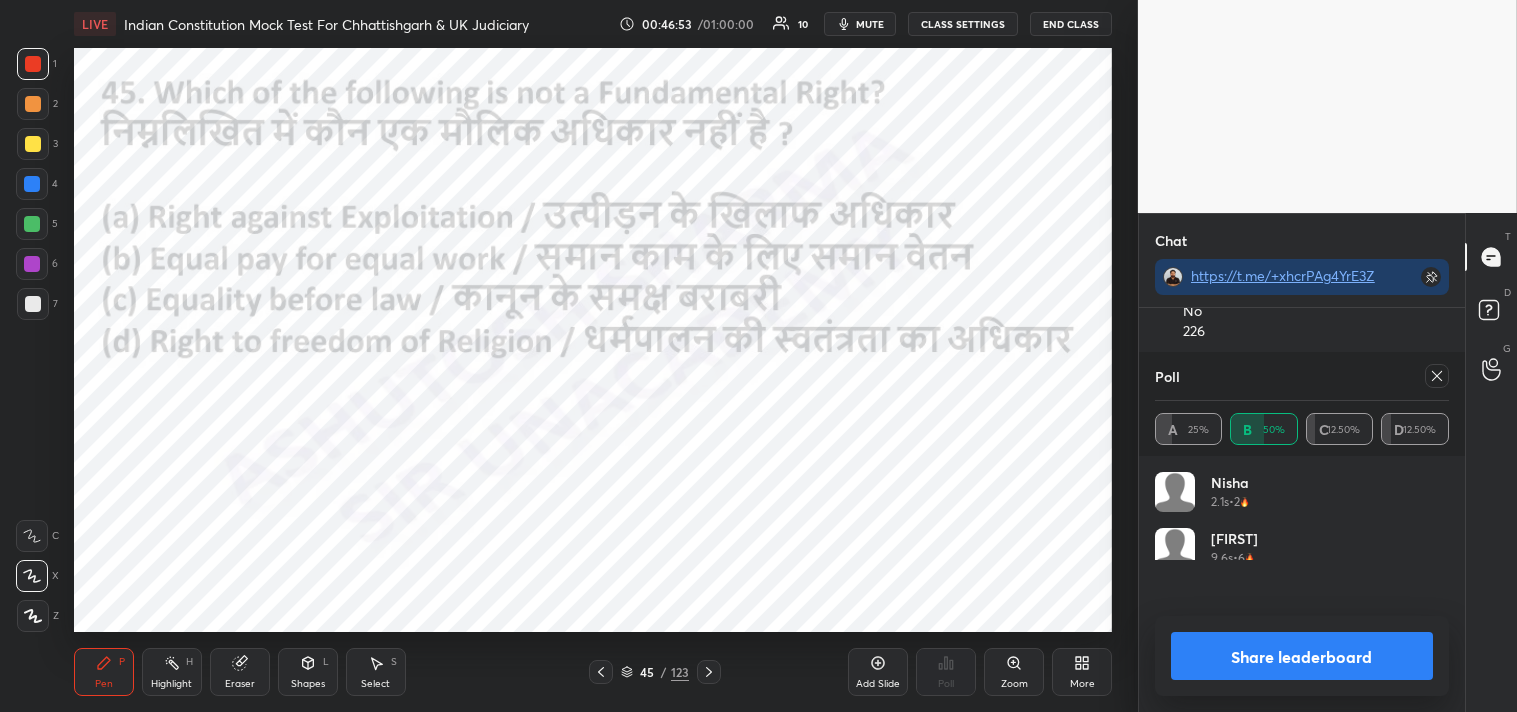 scroll, scrollTop: 2, scrollLeft: 6, axis: both 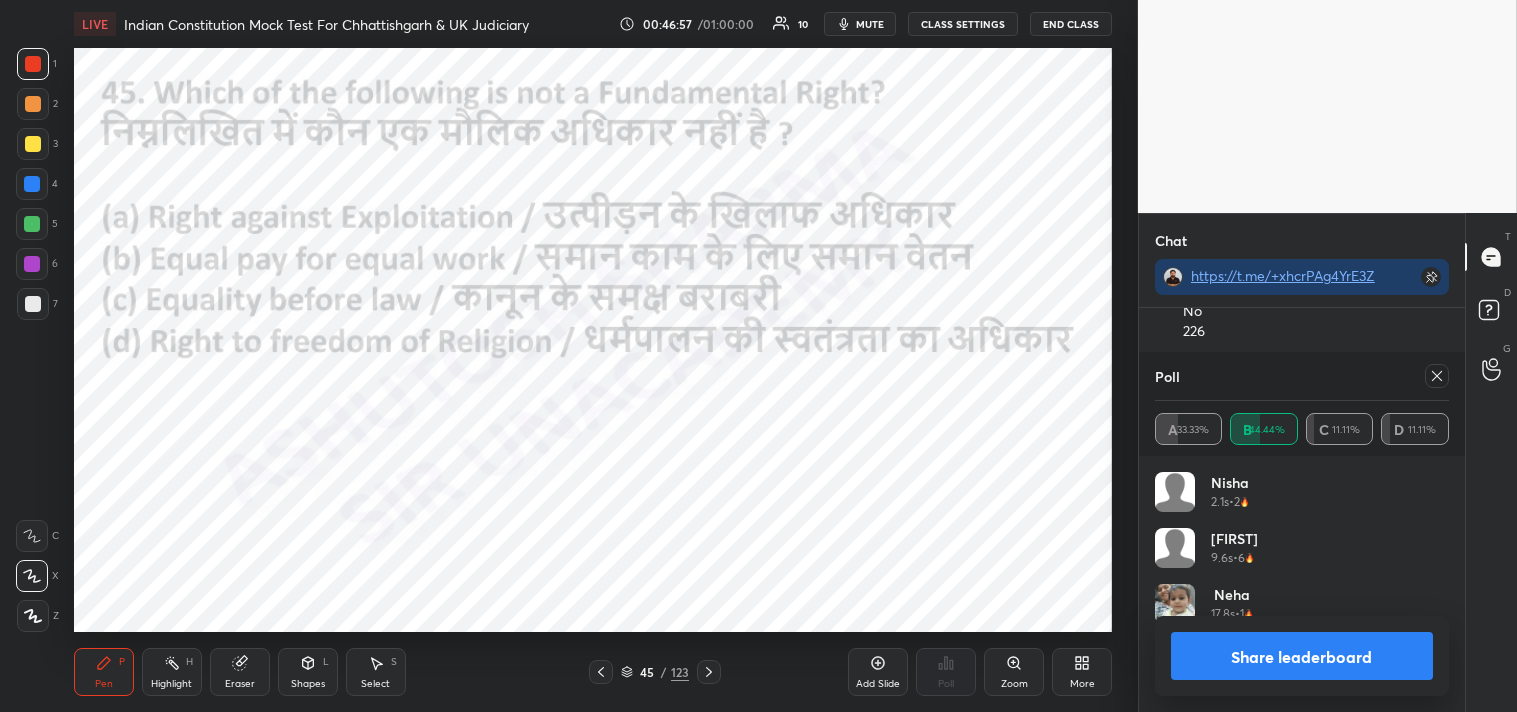 click 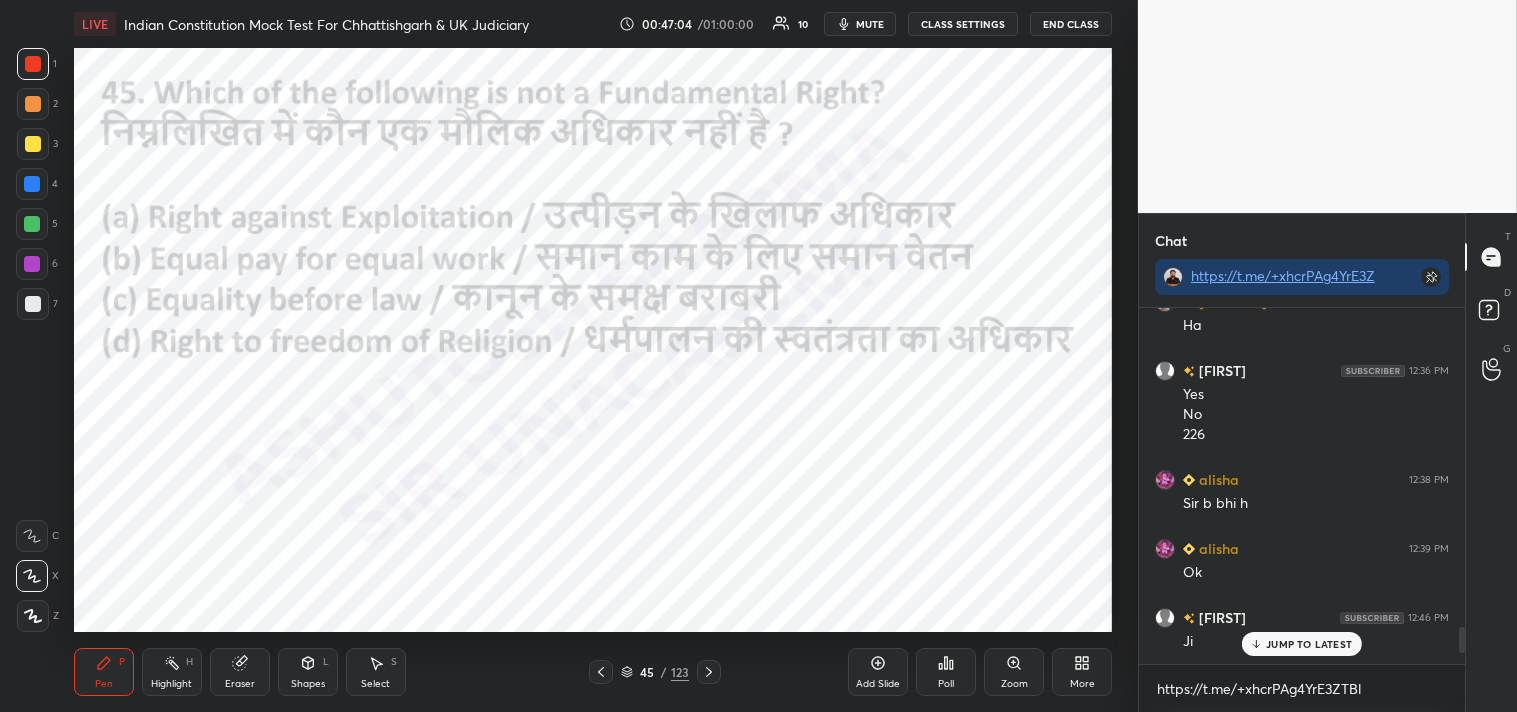 click 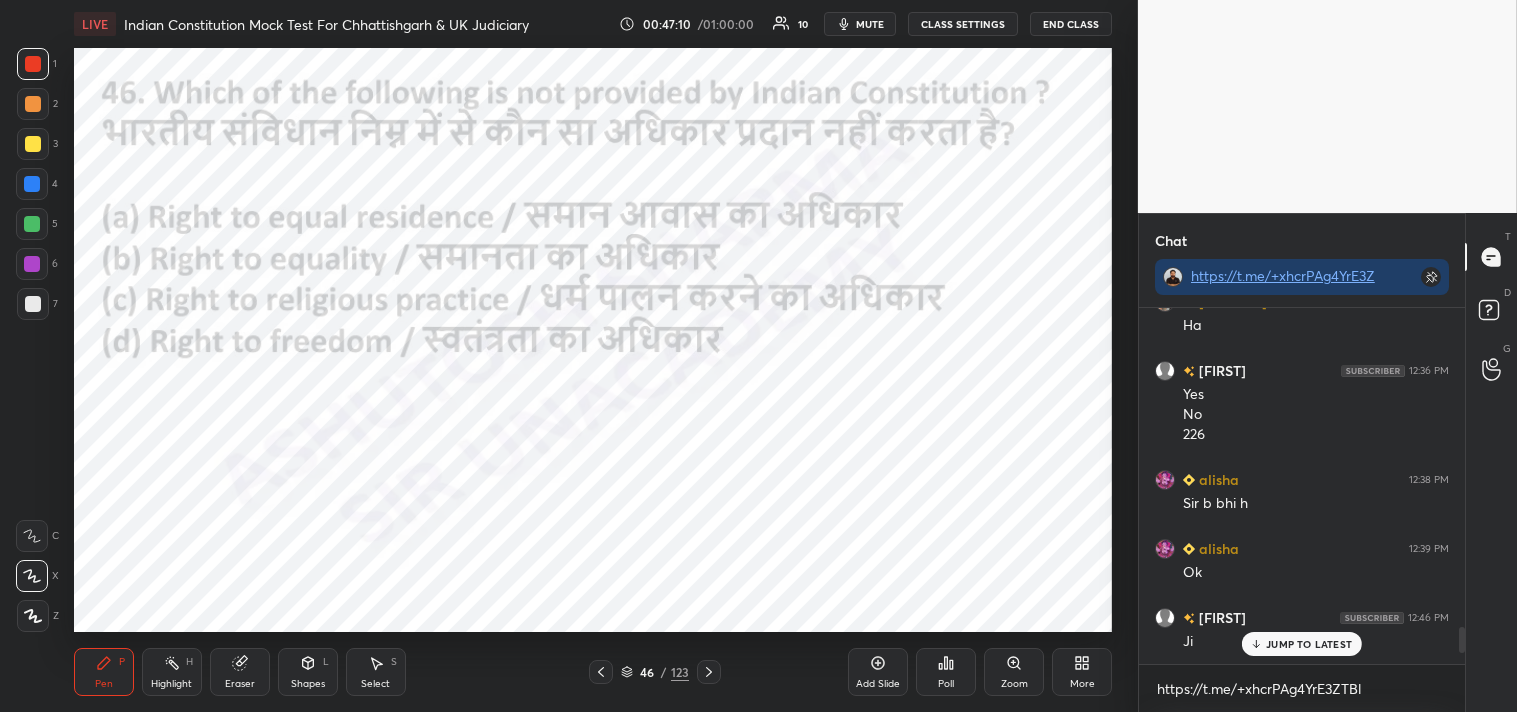 click on "Poll" at bounding box center (946, 672) 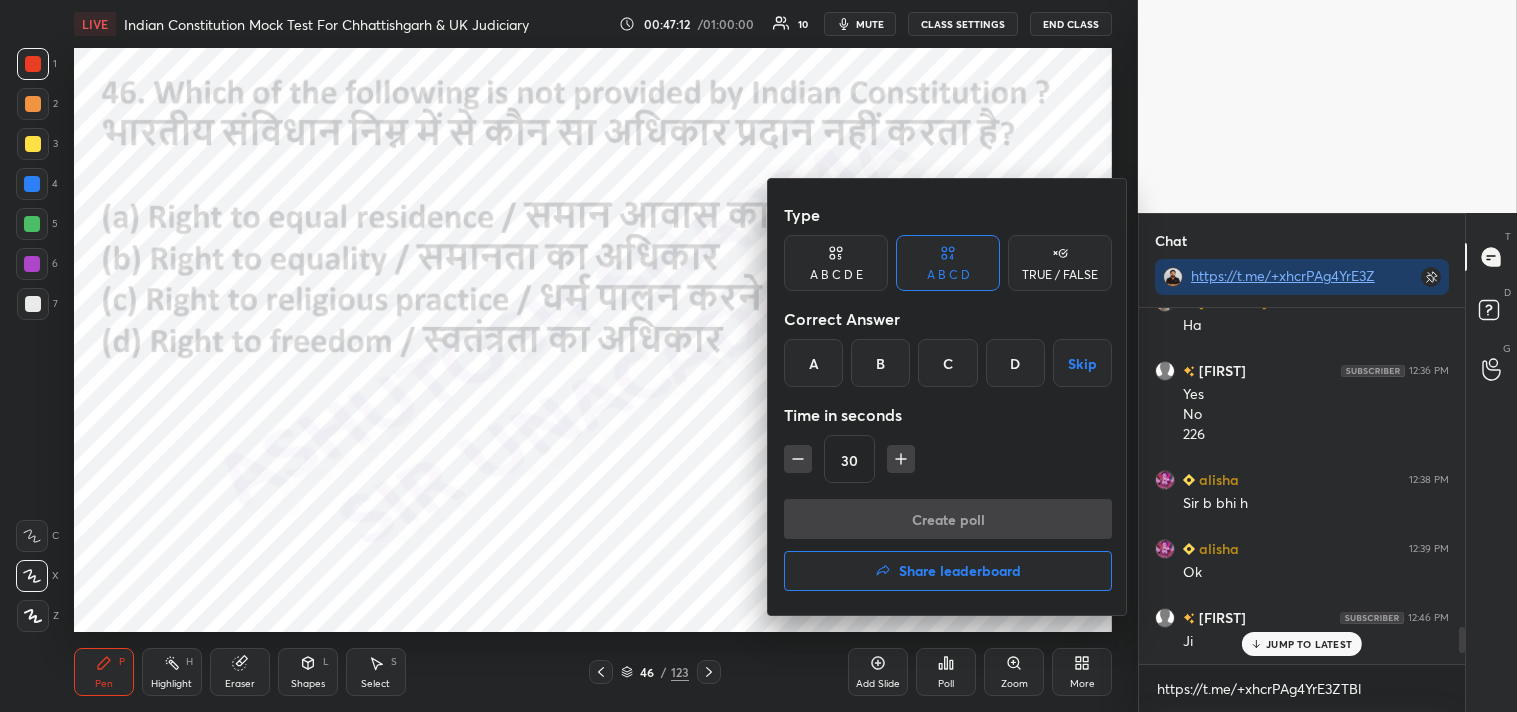 click on "A" at bounding box center (813, 363) 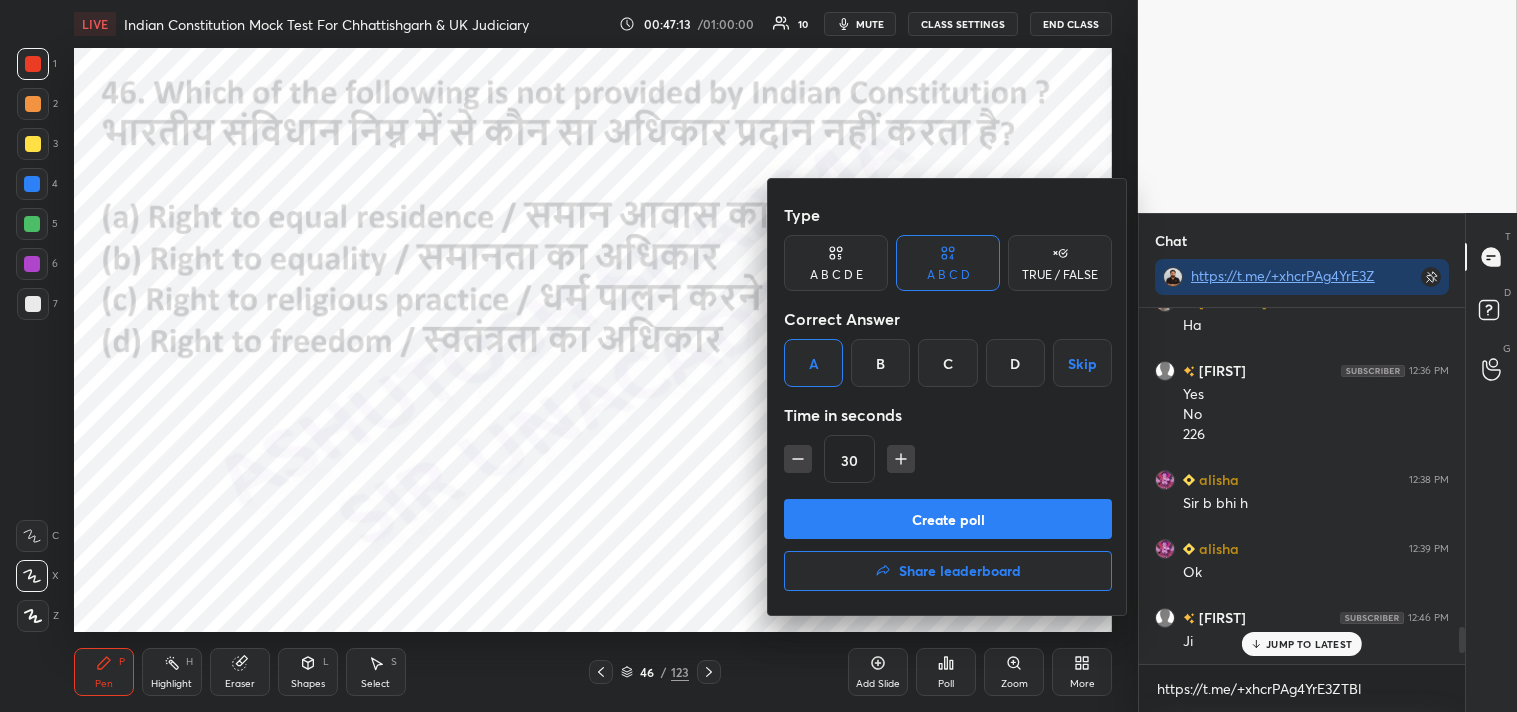 click on "Create poll" at bounding box center [948, 519] 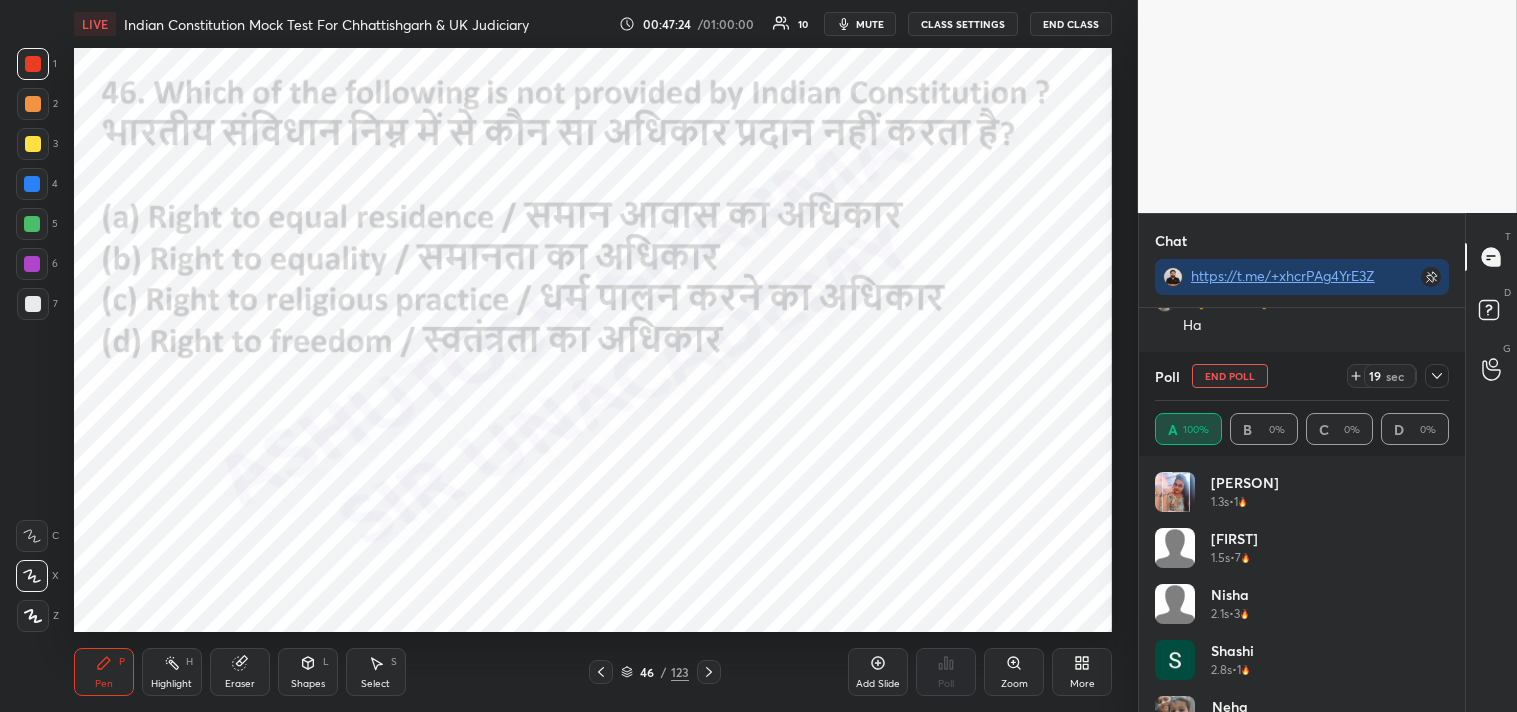 click 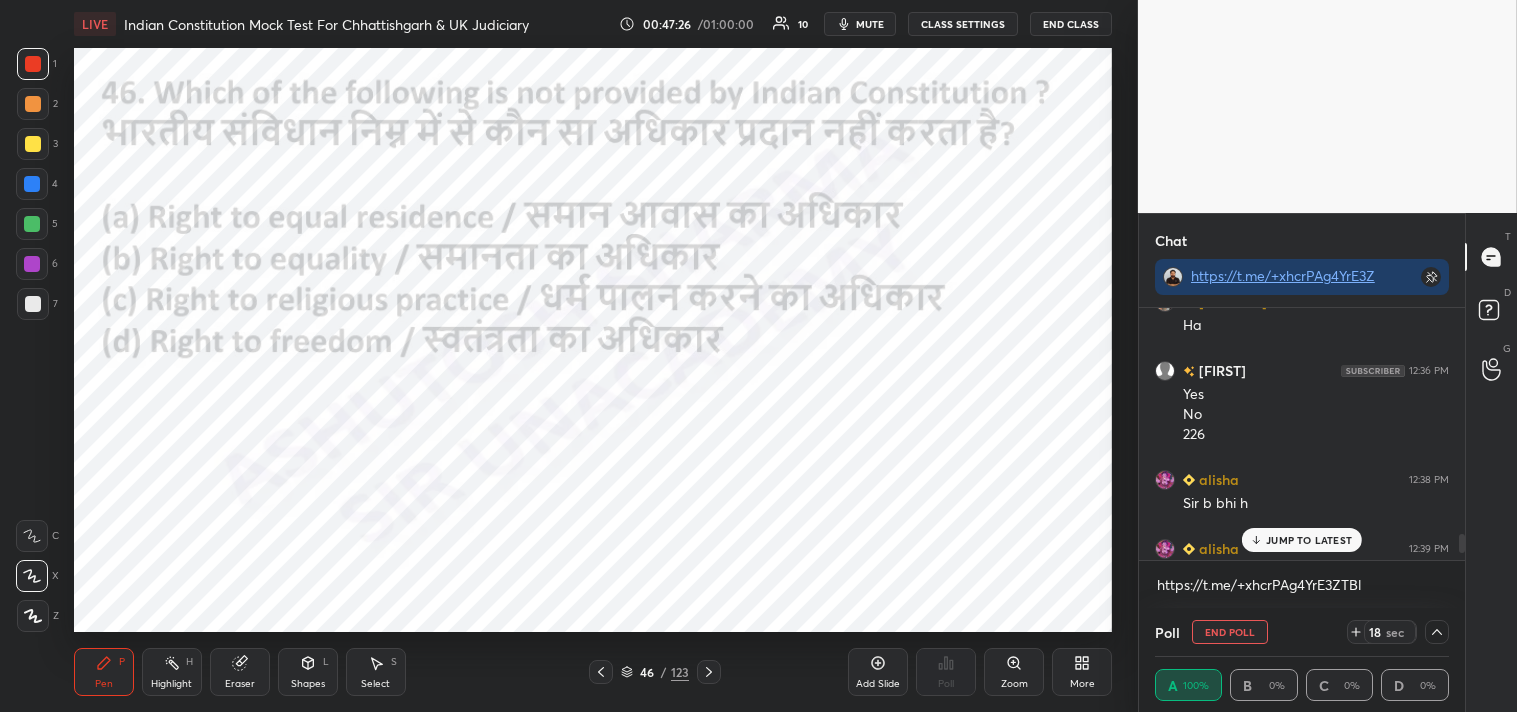 click on "JUMP TO LATEST" at bounding box center [1309, 540] 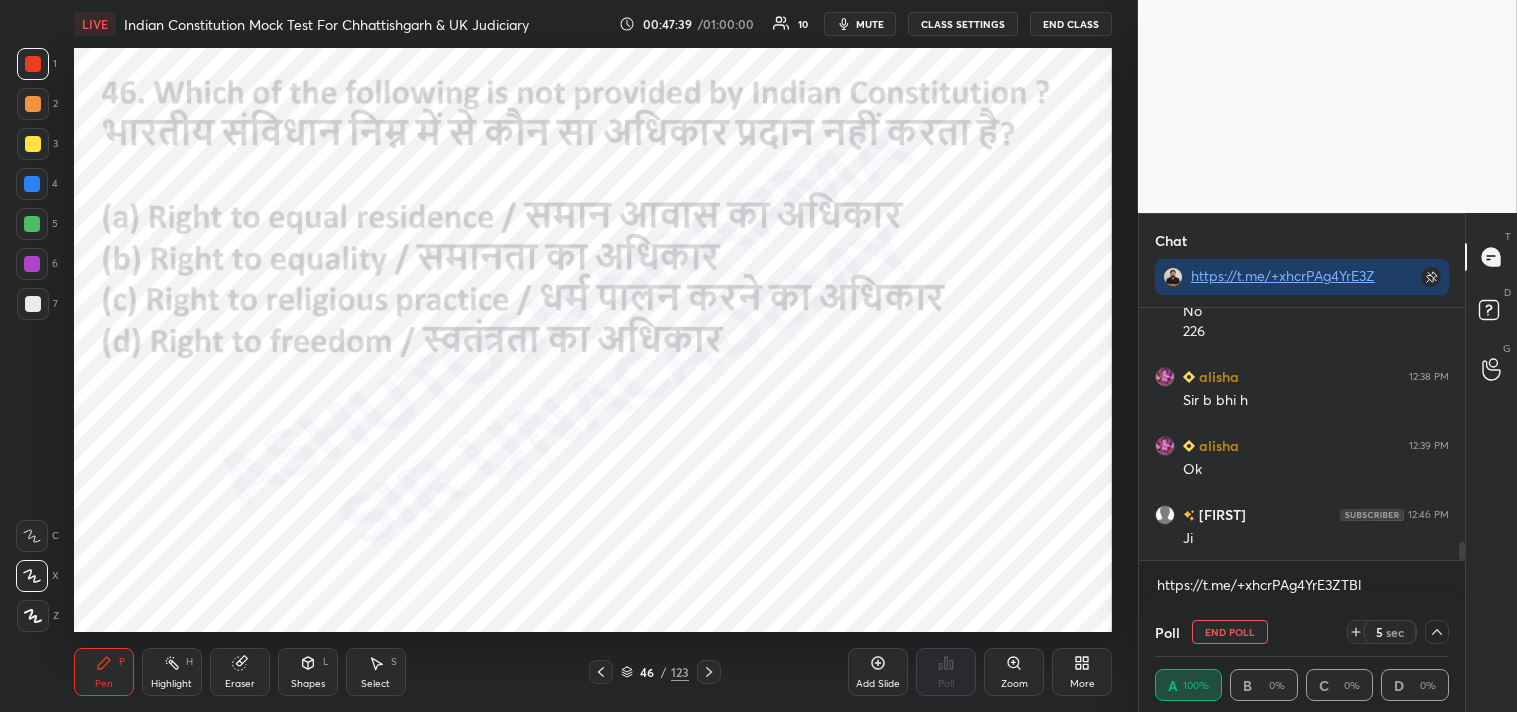 click on "End Poll" at bounding box center (1230, 632) 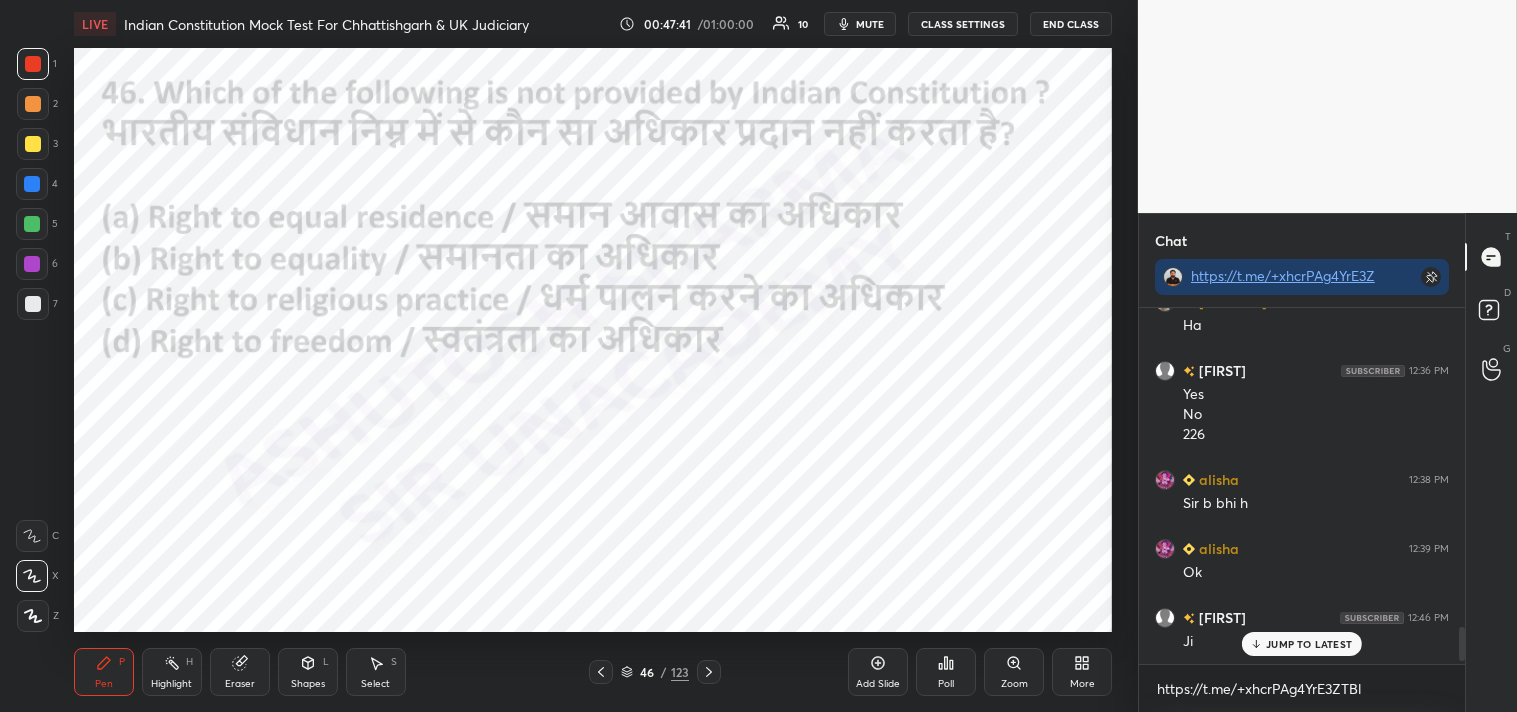 click 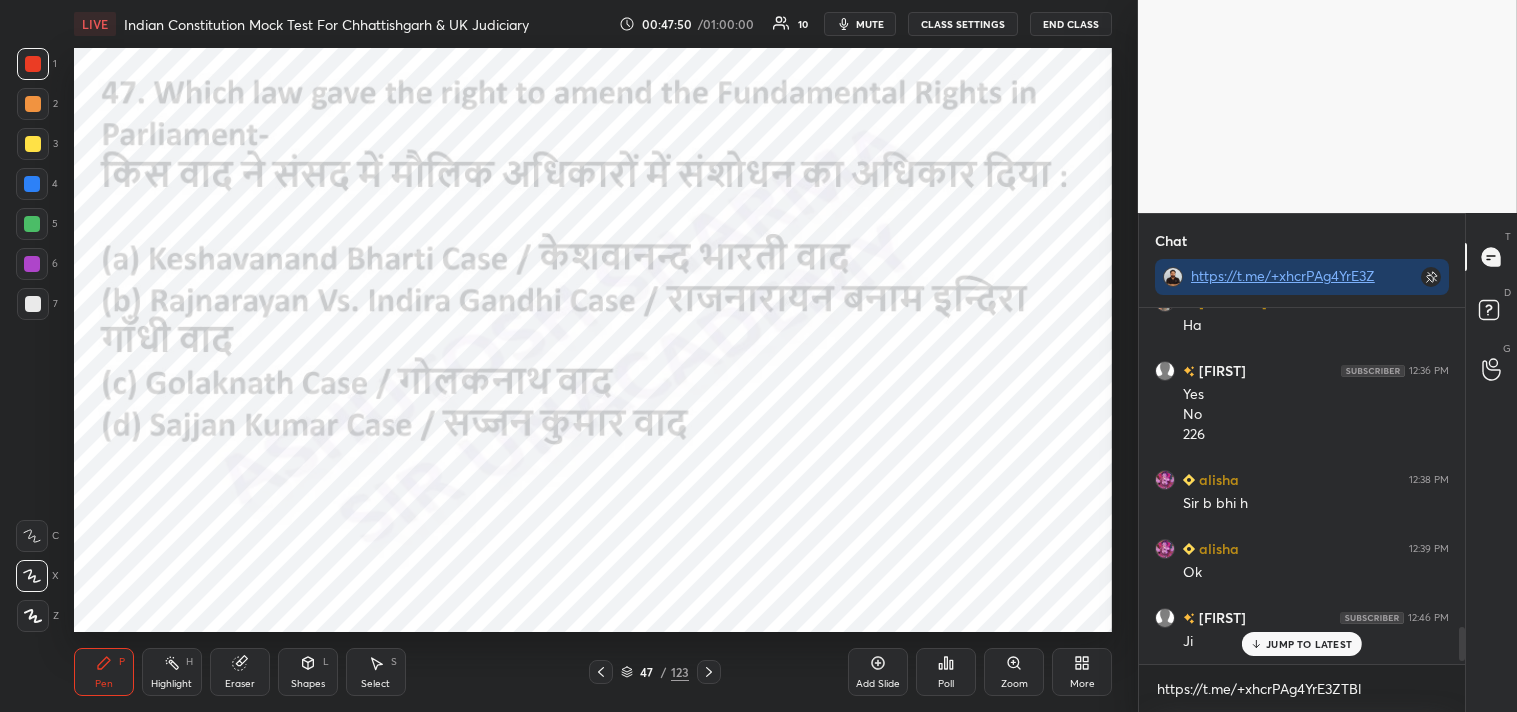 click on "Poll" at bounding box center (946, 672) 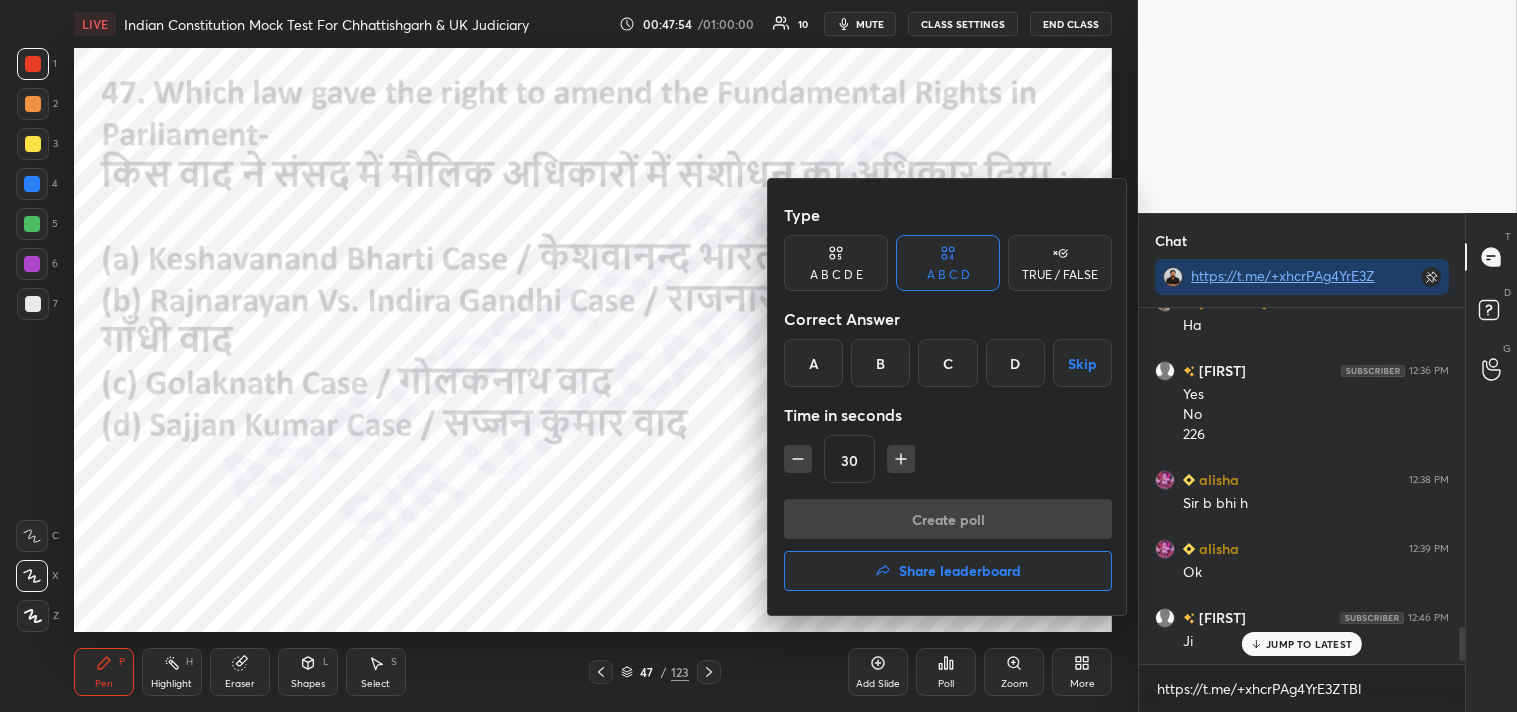 click on "A" at bounding box center [813, 363] 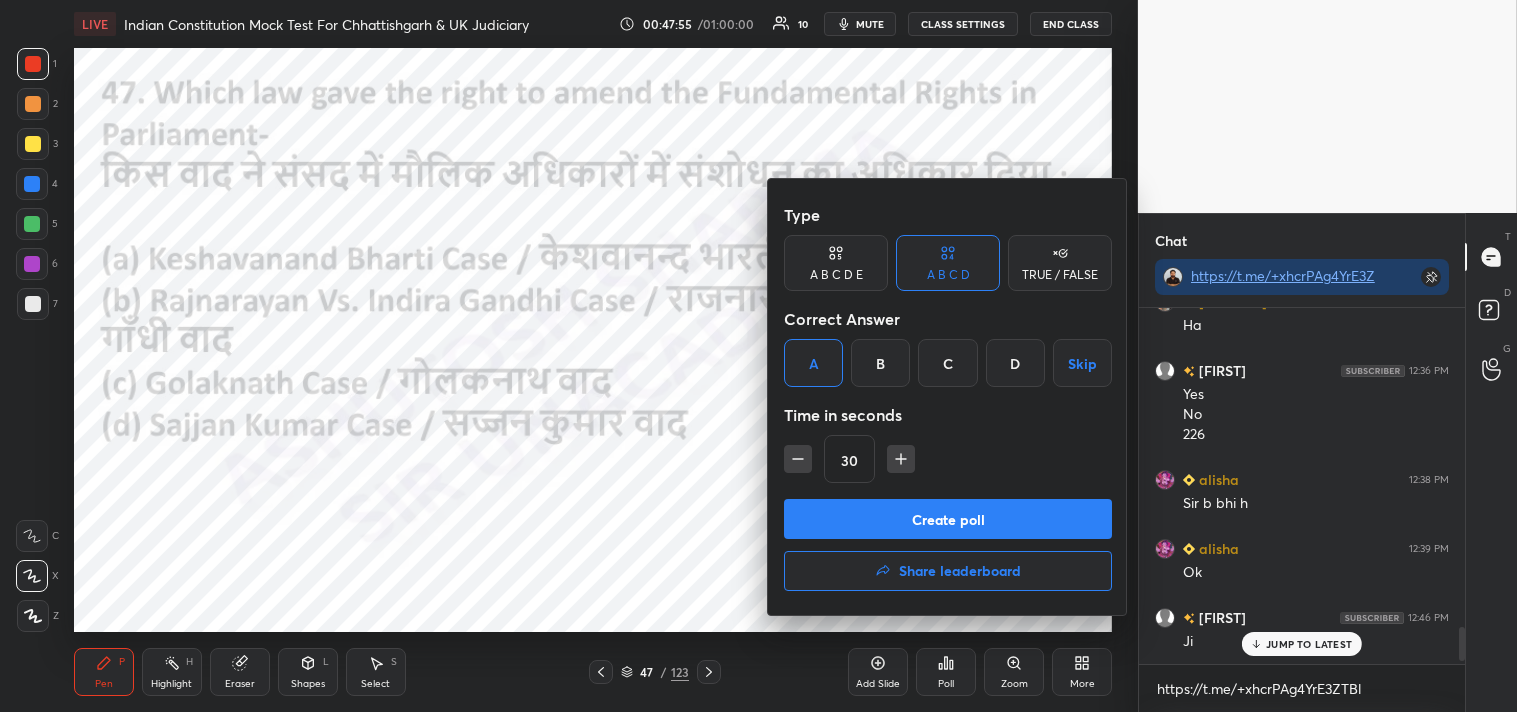 click on "Create poll" at bounding box center (948, 519) 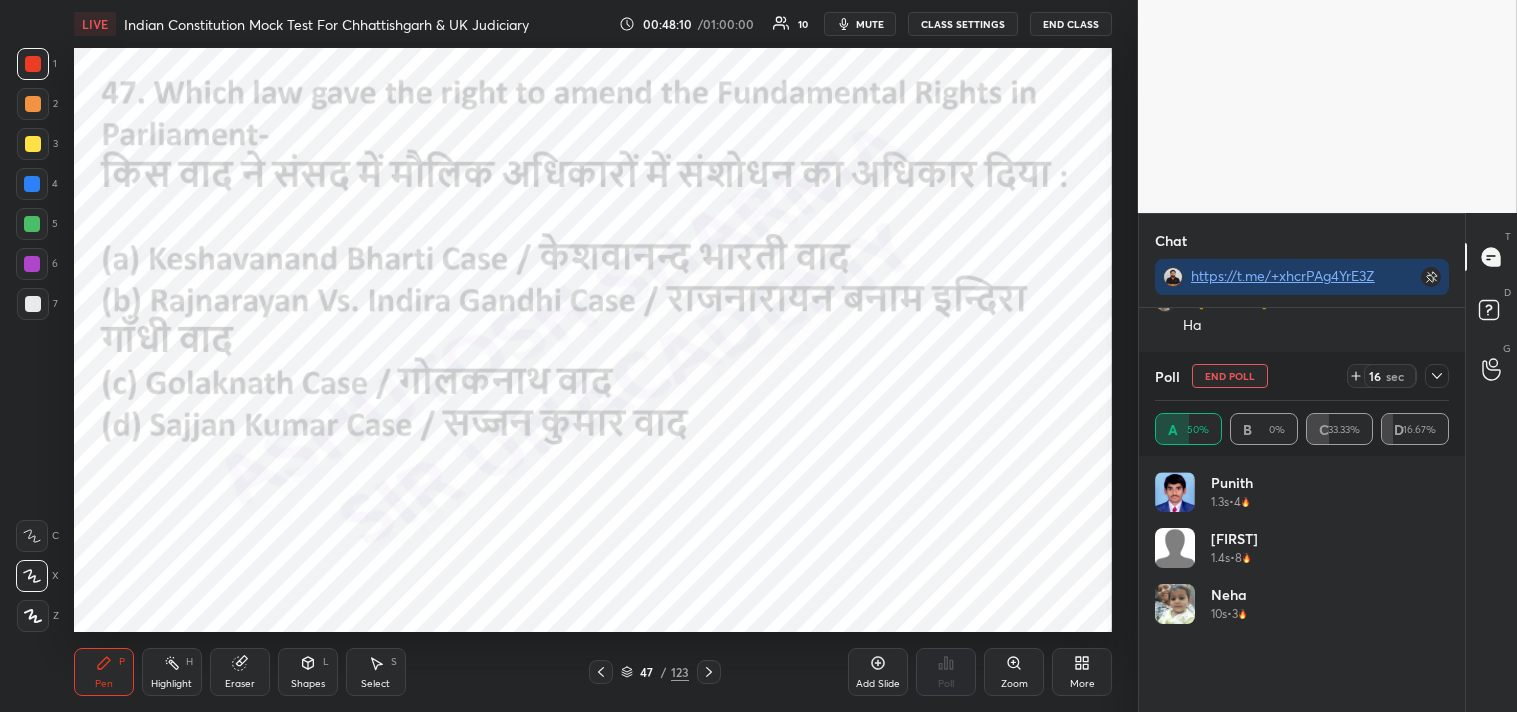 click 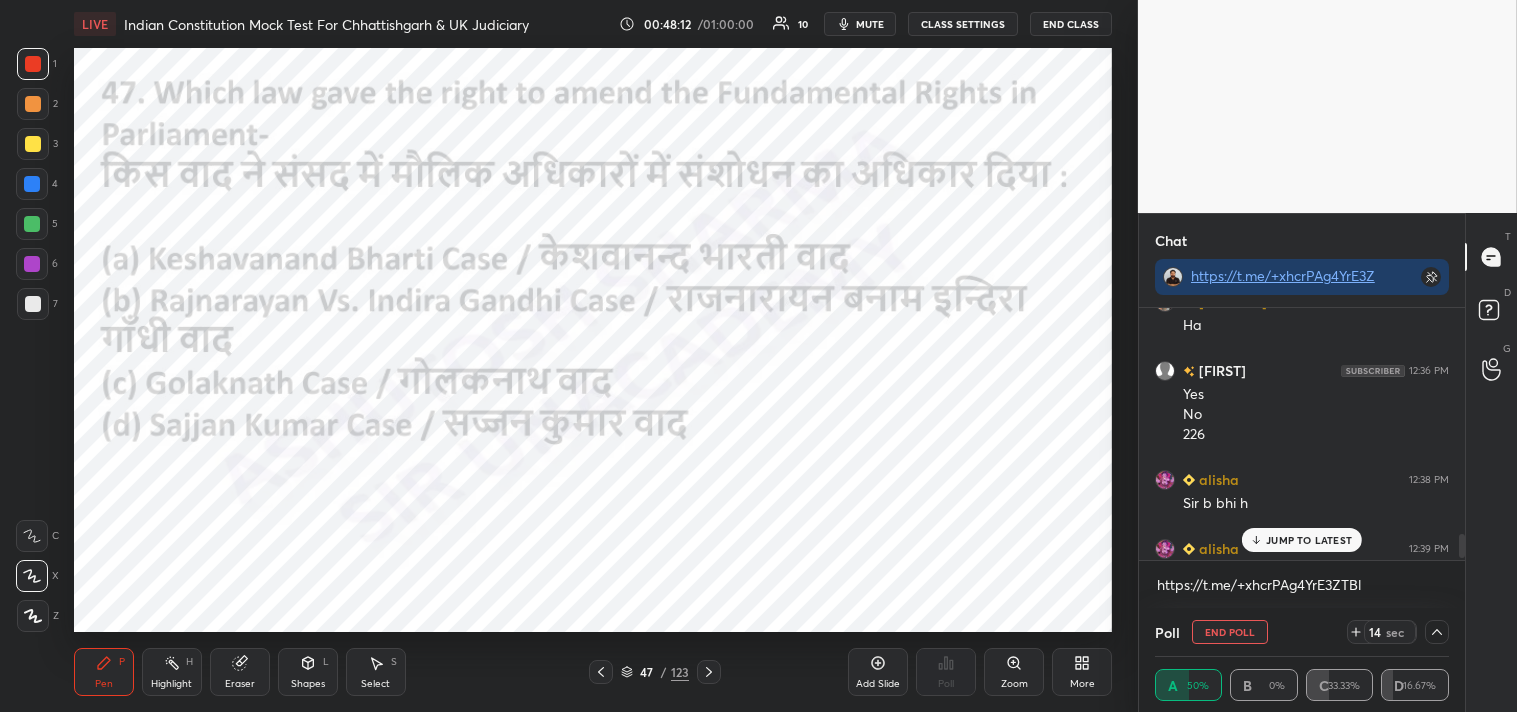 click on "JUMP TO LATEST" at bounding box center (1302, 540) 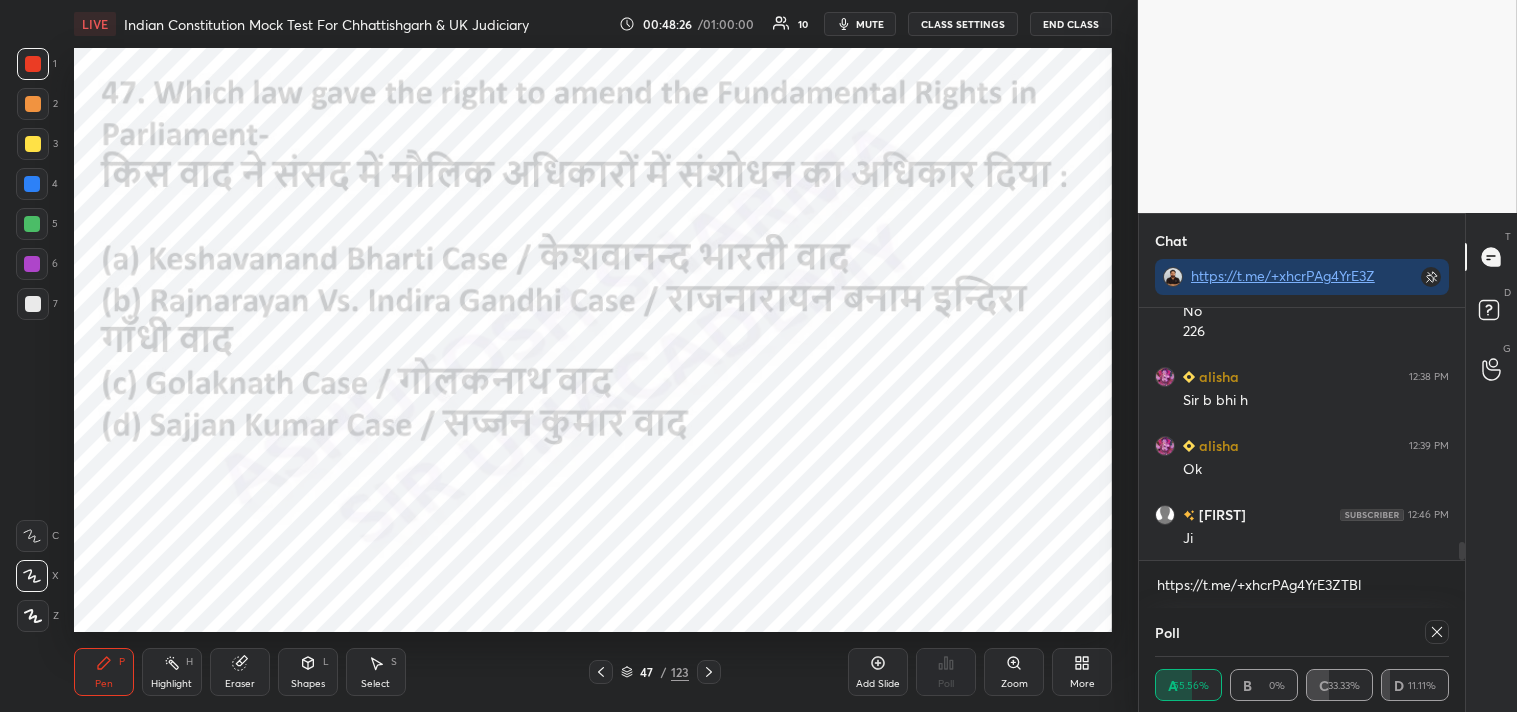 scroll, scrollTop: 0, scrollLeft: 1, axis: horizontal 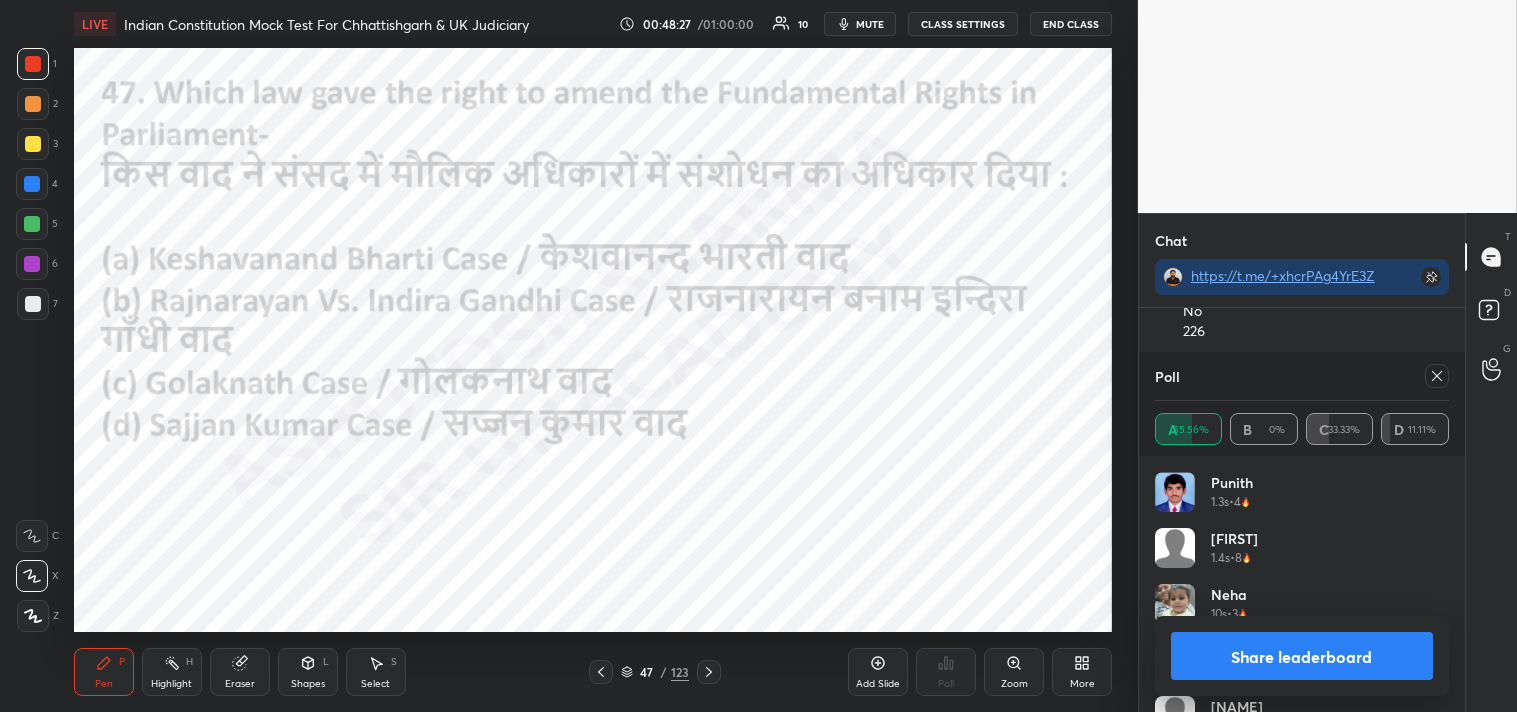click 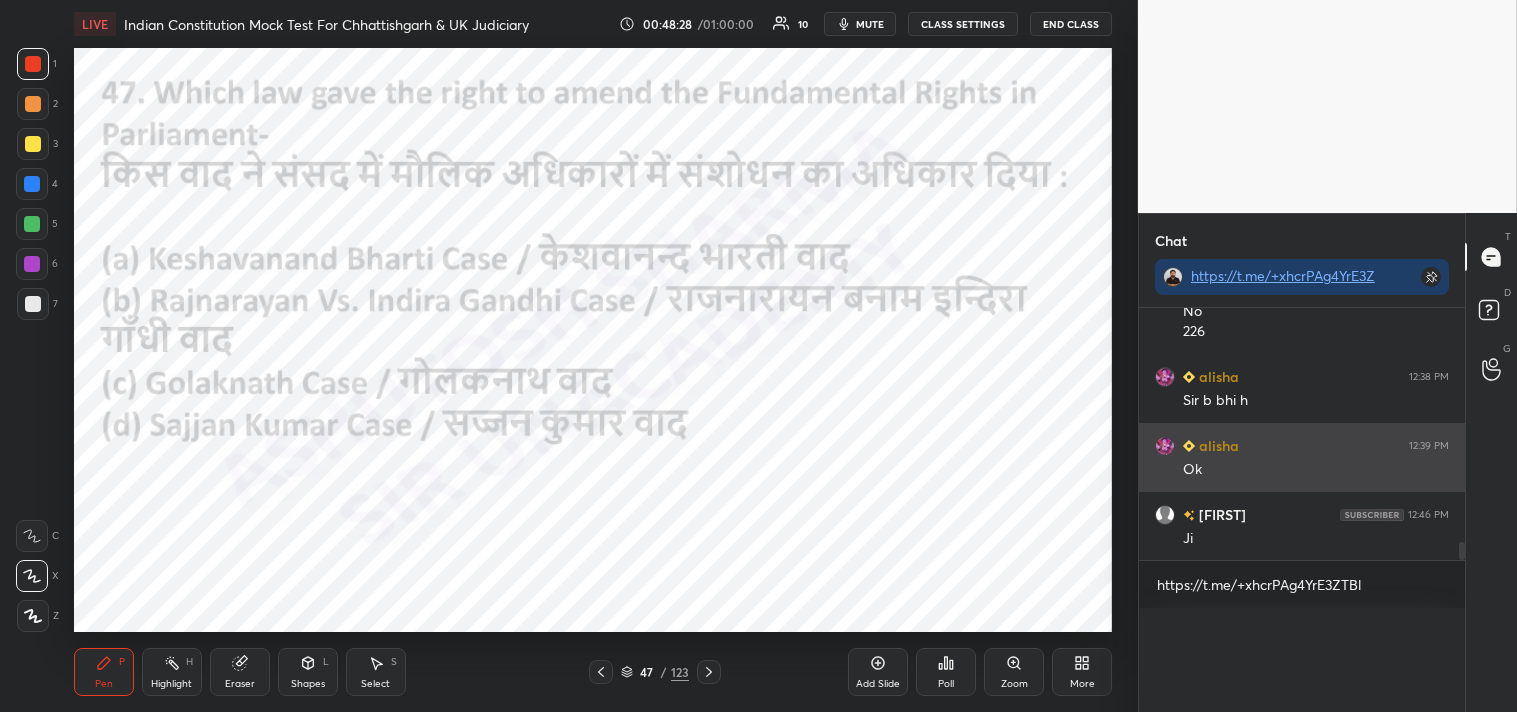 scroll, scrollTop: 0, scrollLeft: 0, axis: both 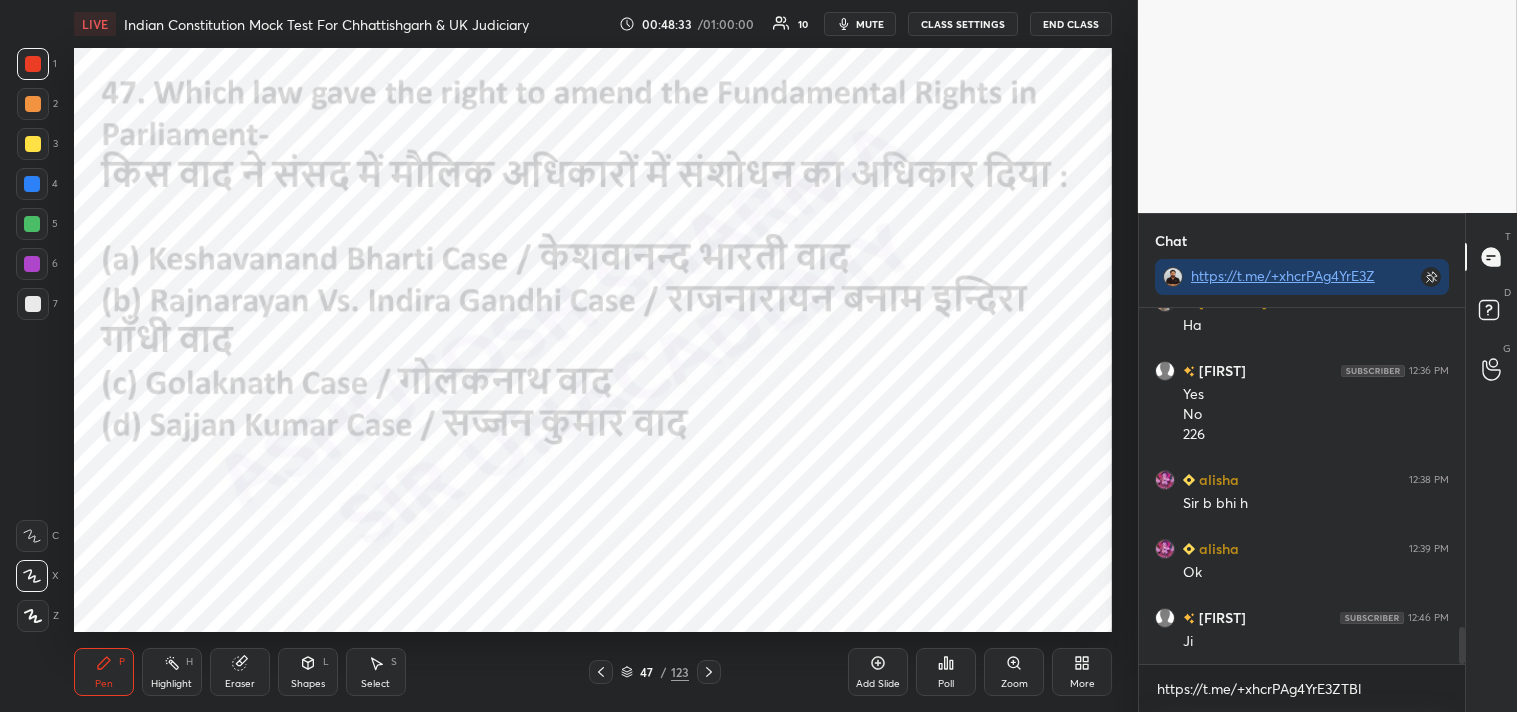 click 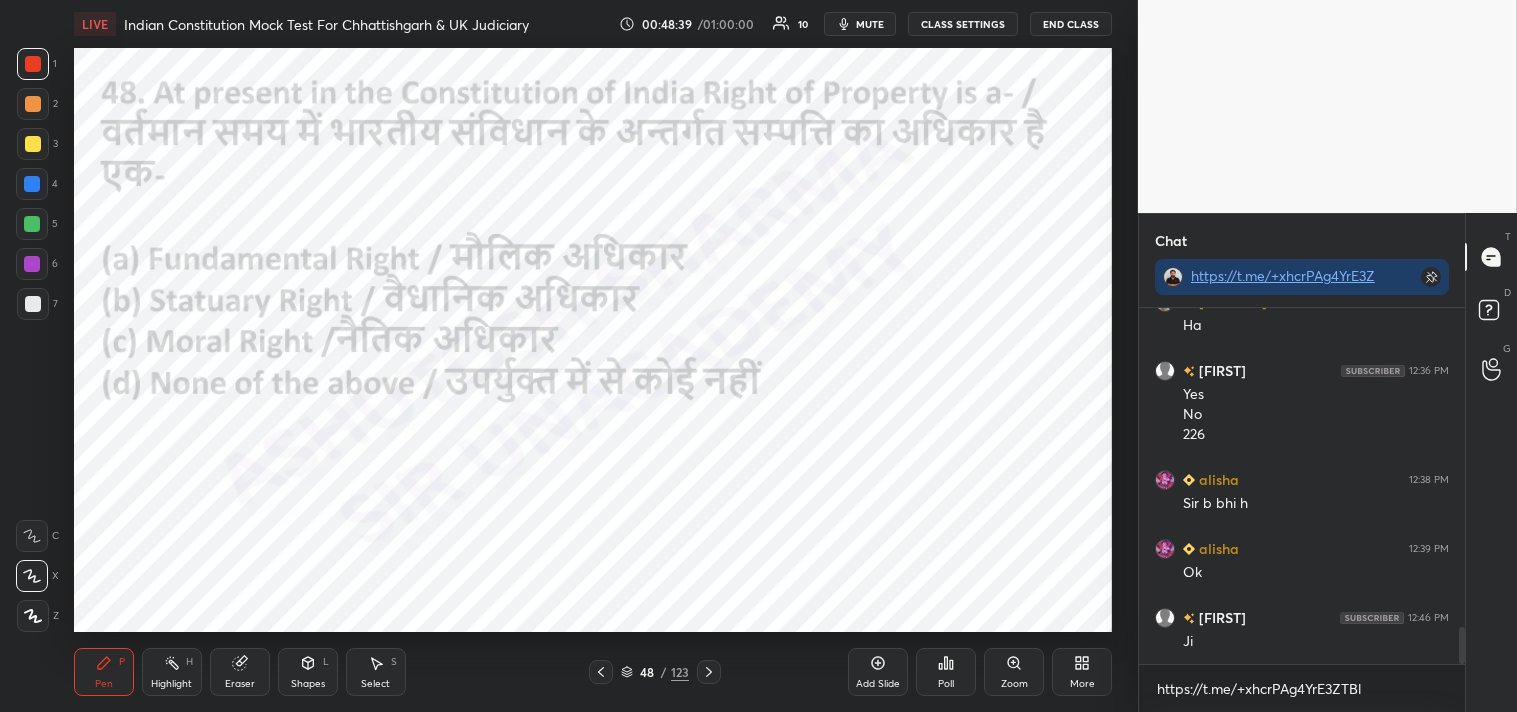 click on "Poll" at bounding box center [946, 672] 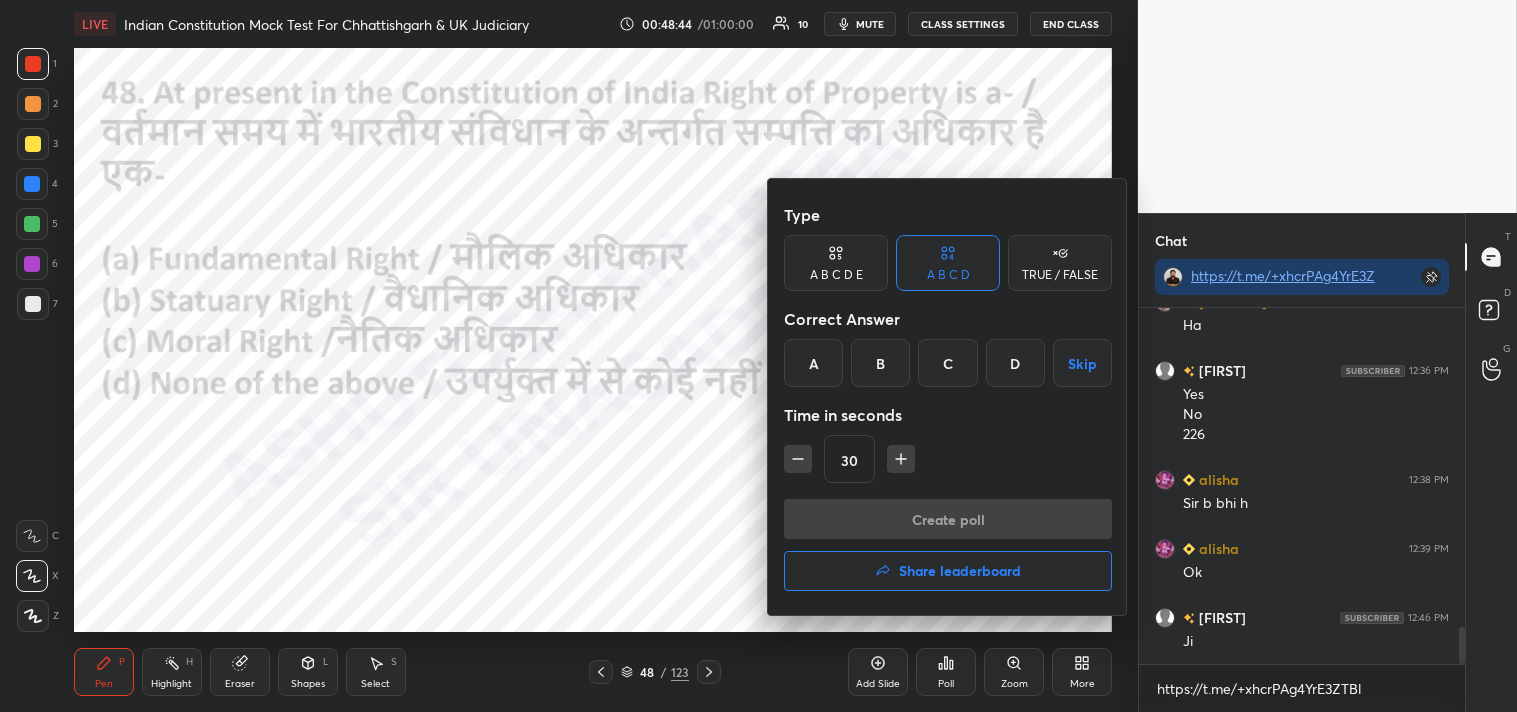 click on "B" at bounding box center (880, 363) 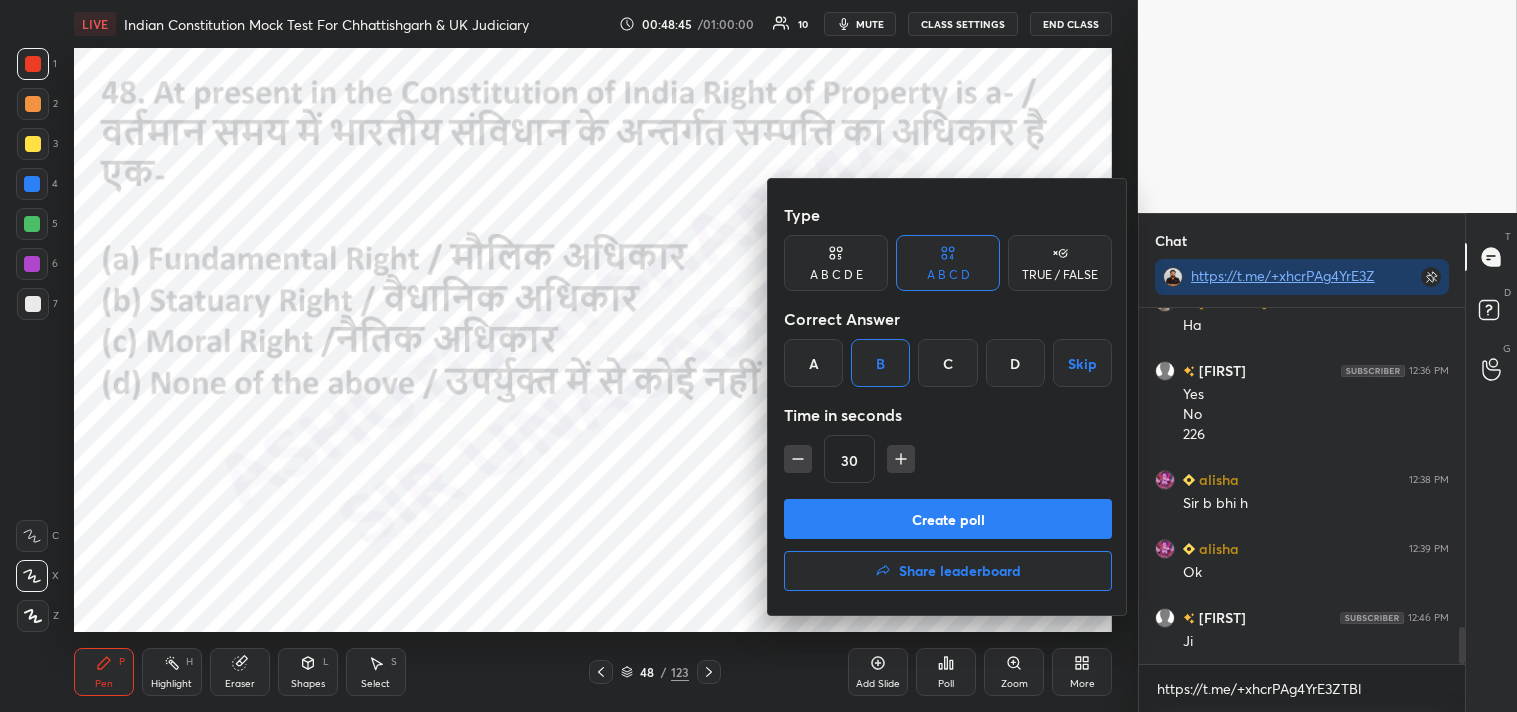 click on "Create poll" at bounding box center (948, 519) 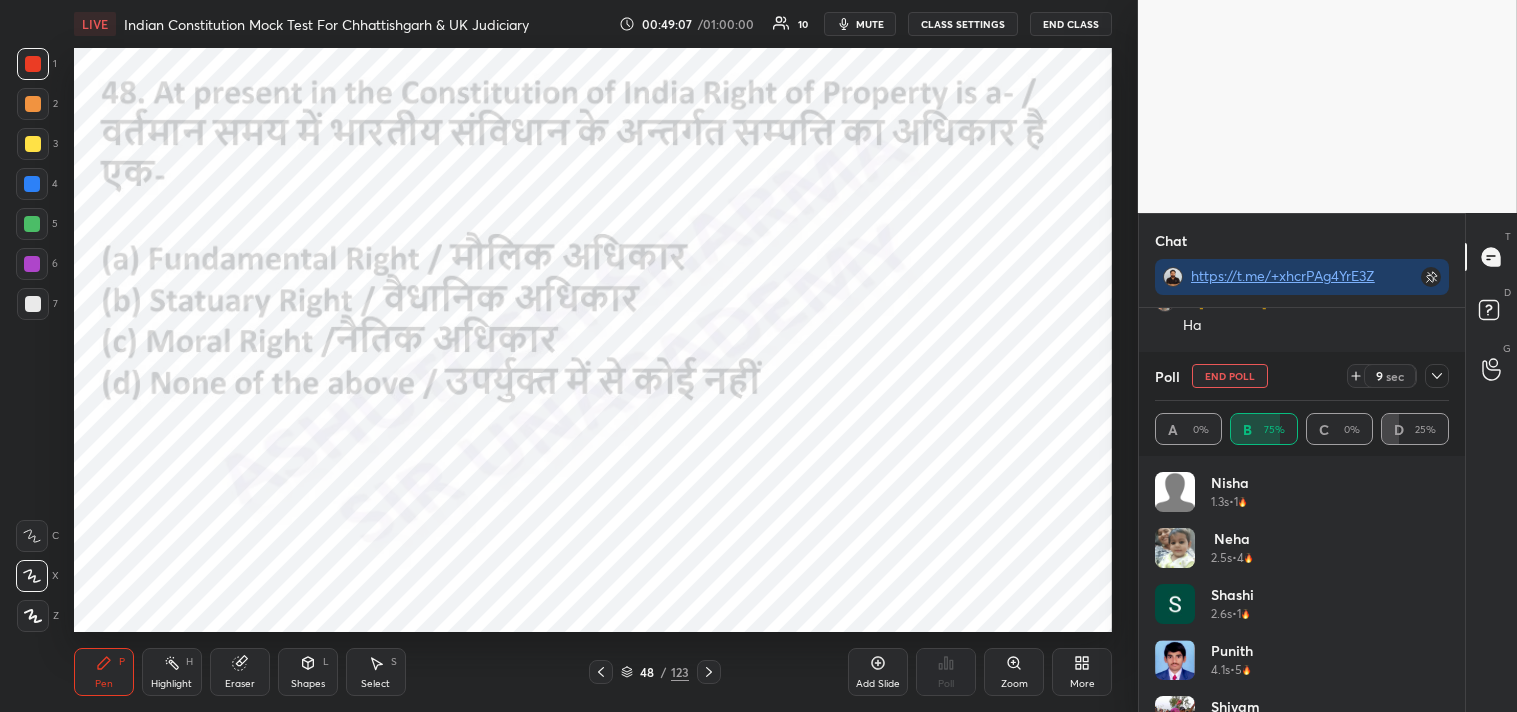click 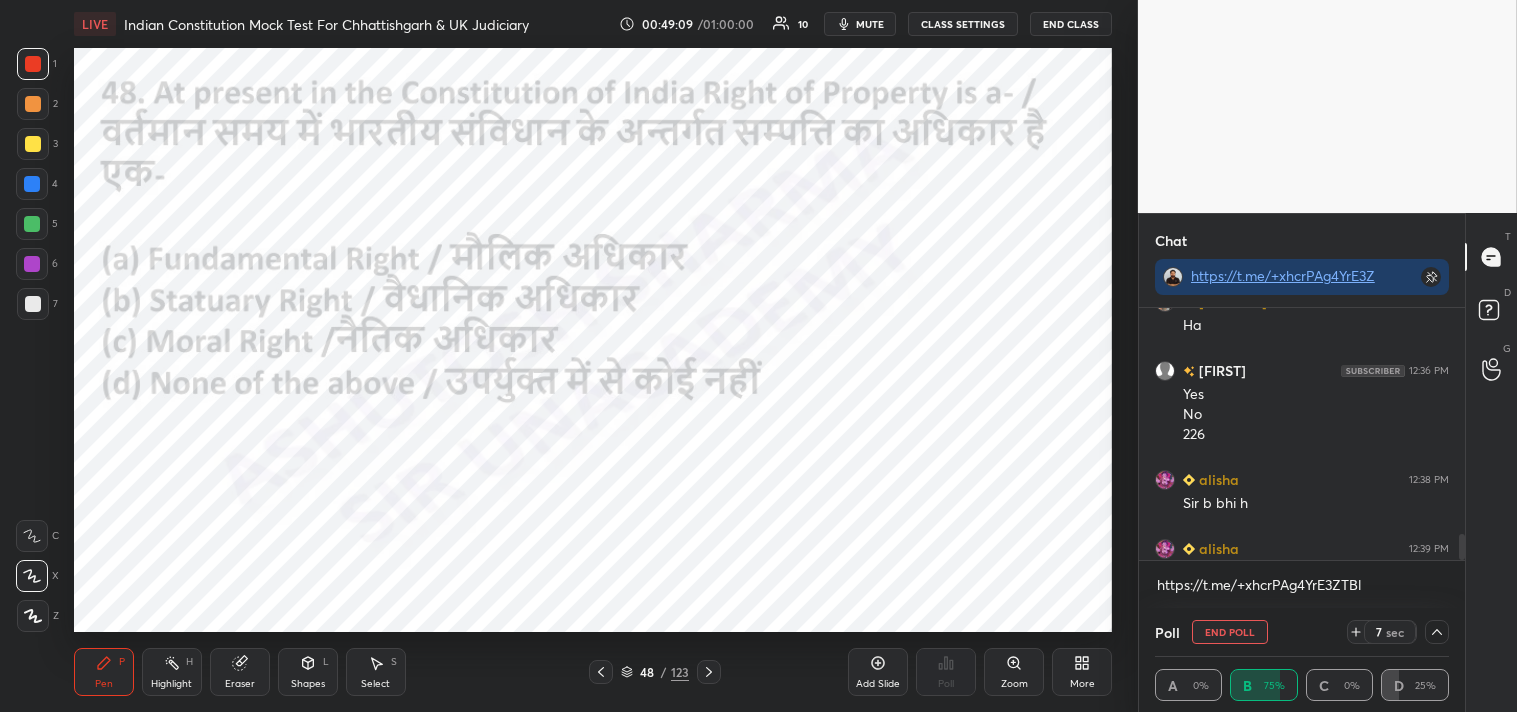 click at bounding box center (709, 672) 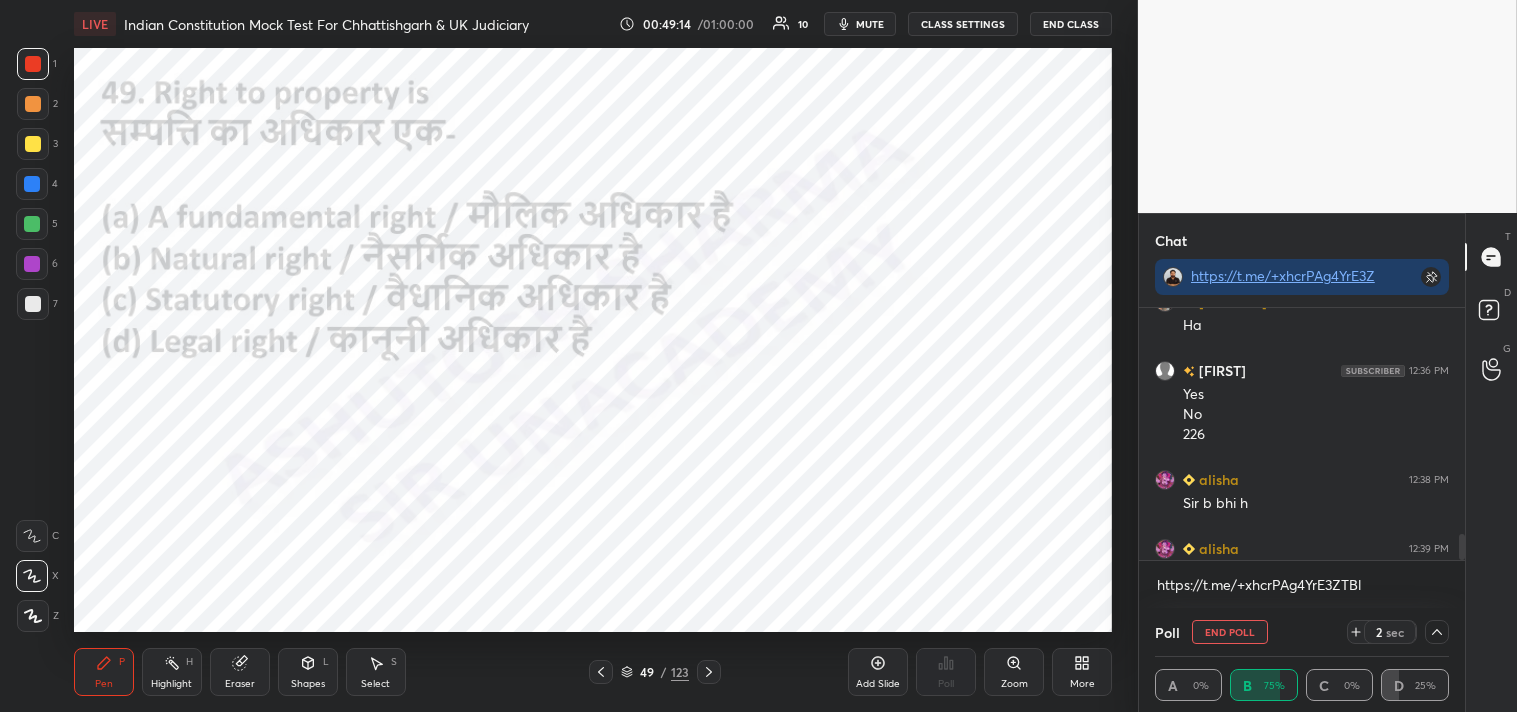 click 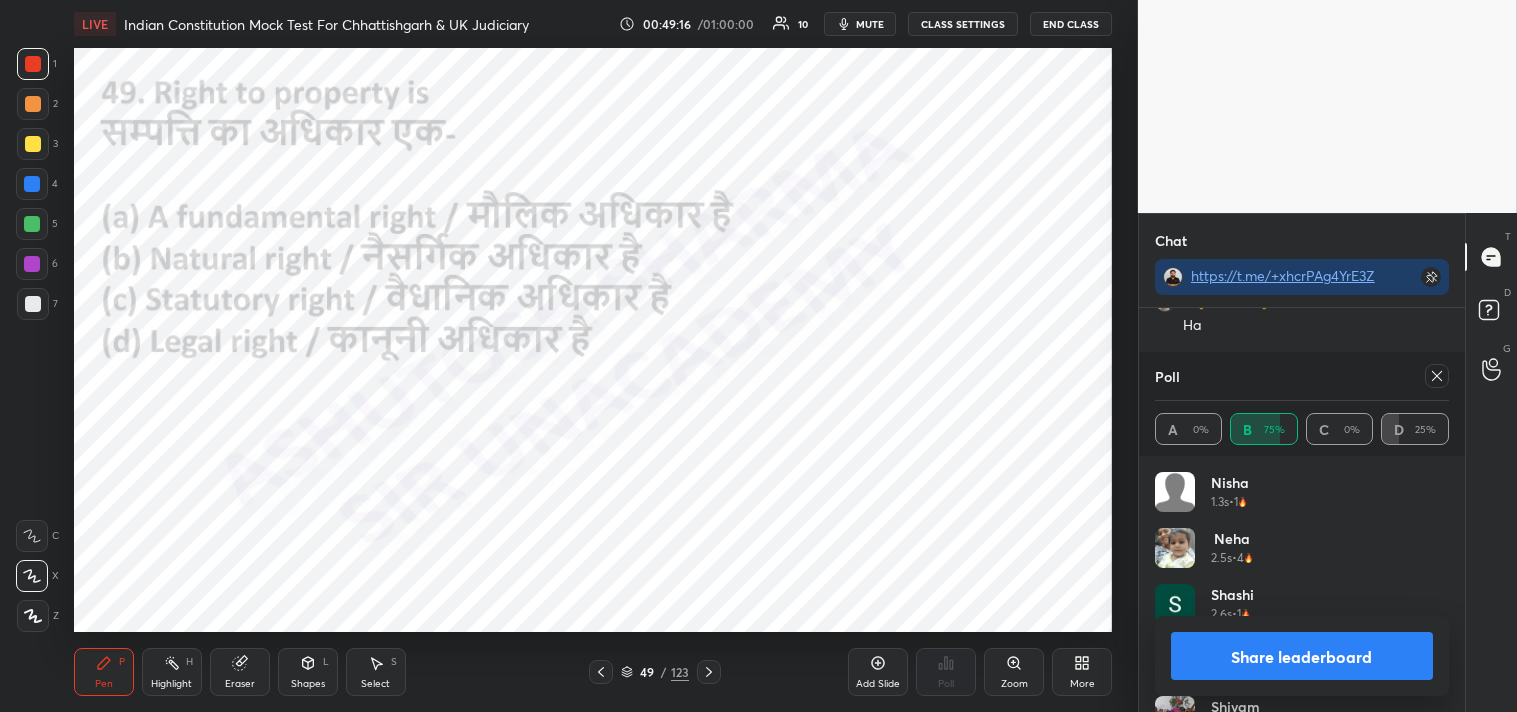 click 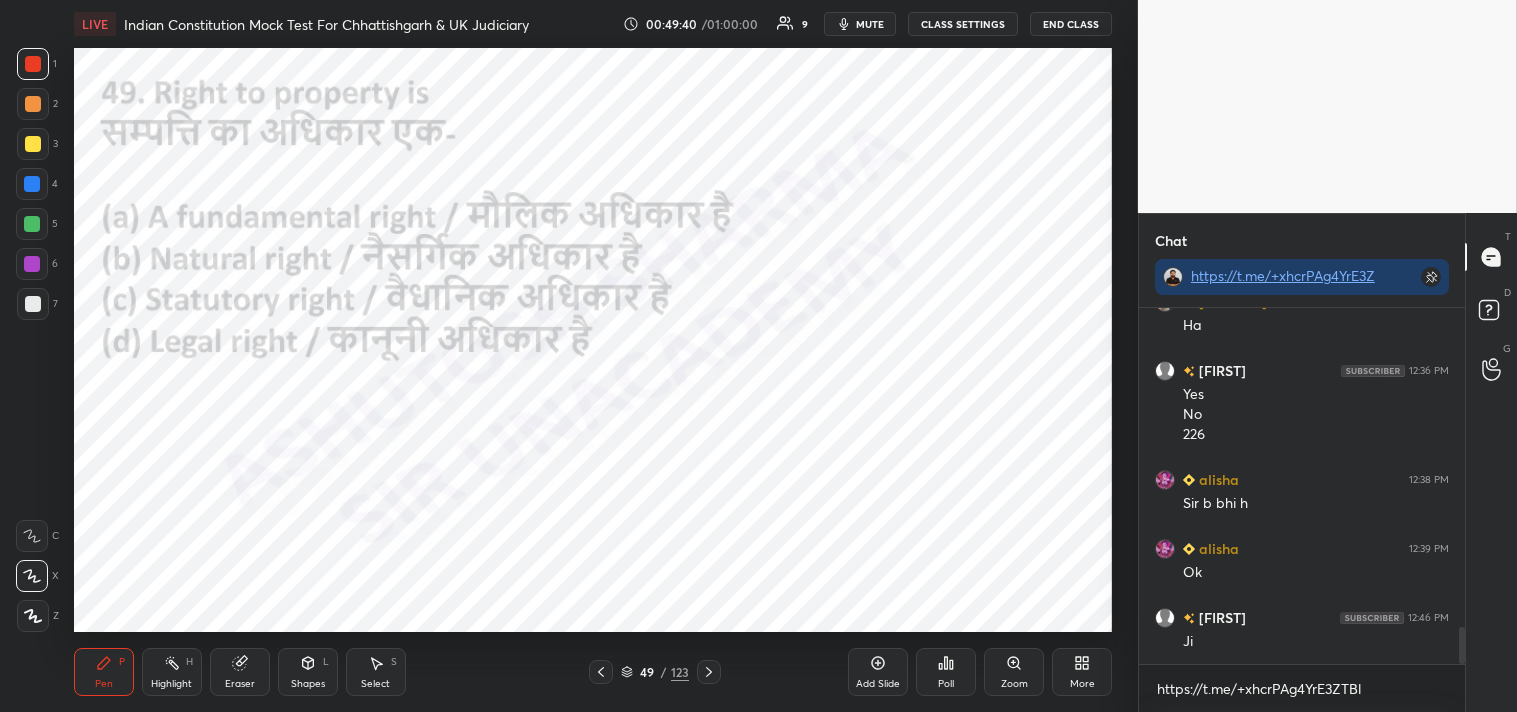 click 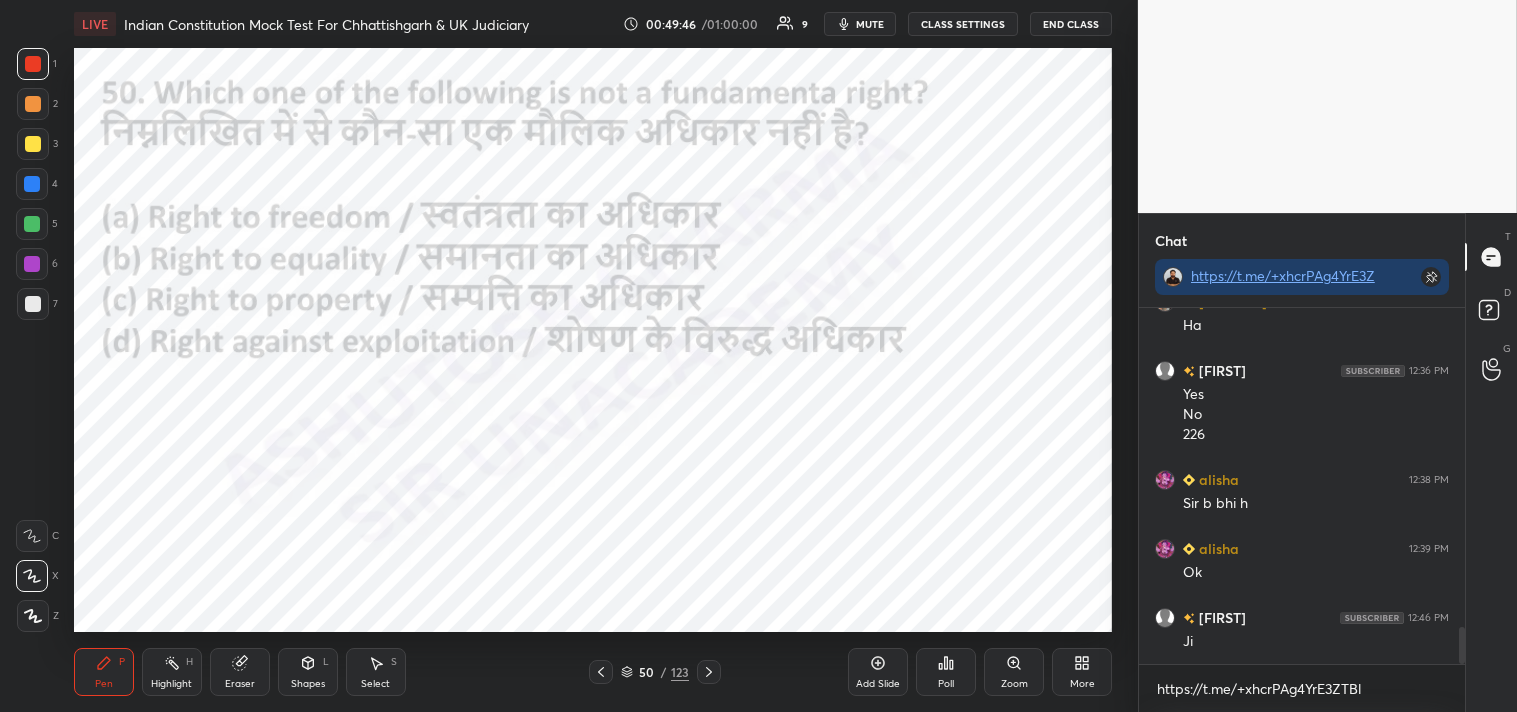 click on "Poll" at bounding box center [946, 672] 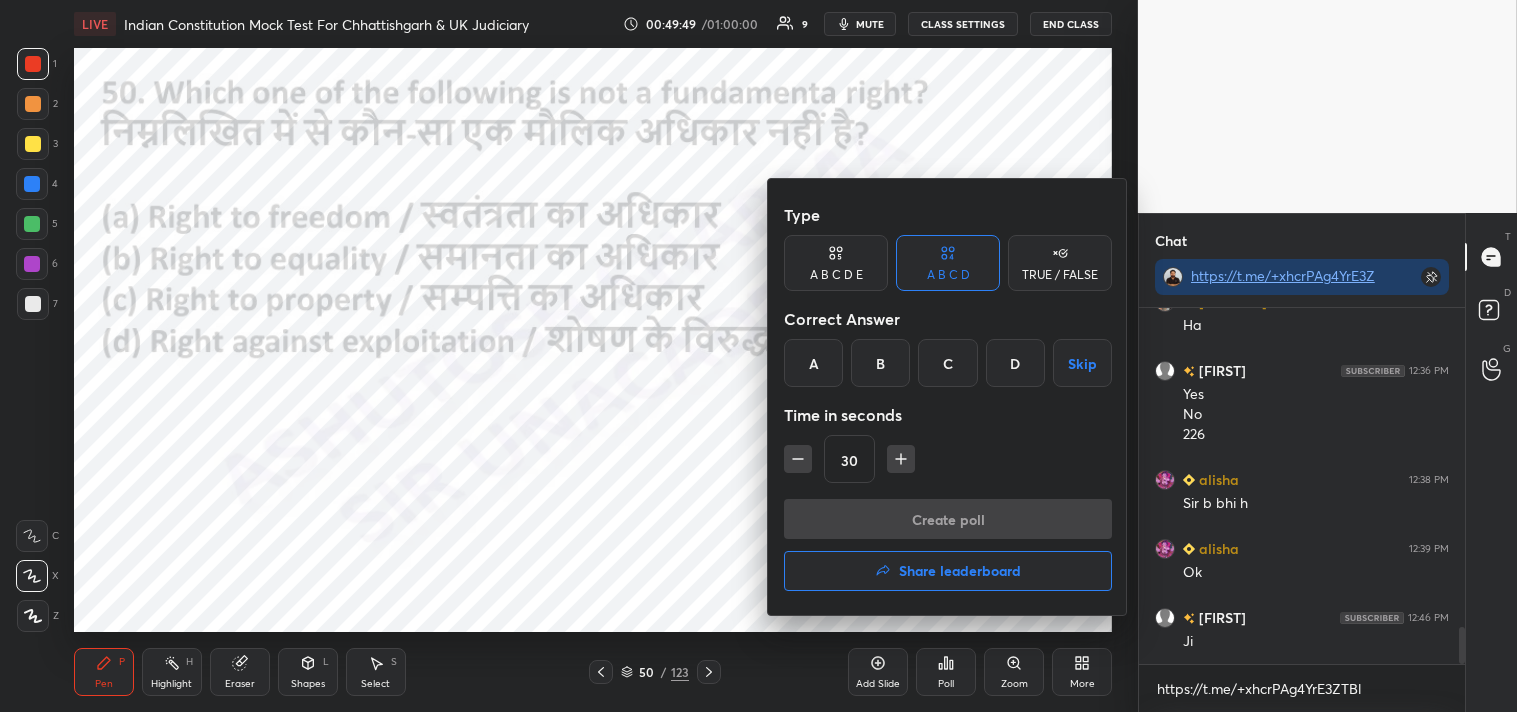 click on "C" at bounding box center (947, 363) 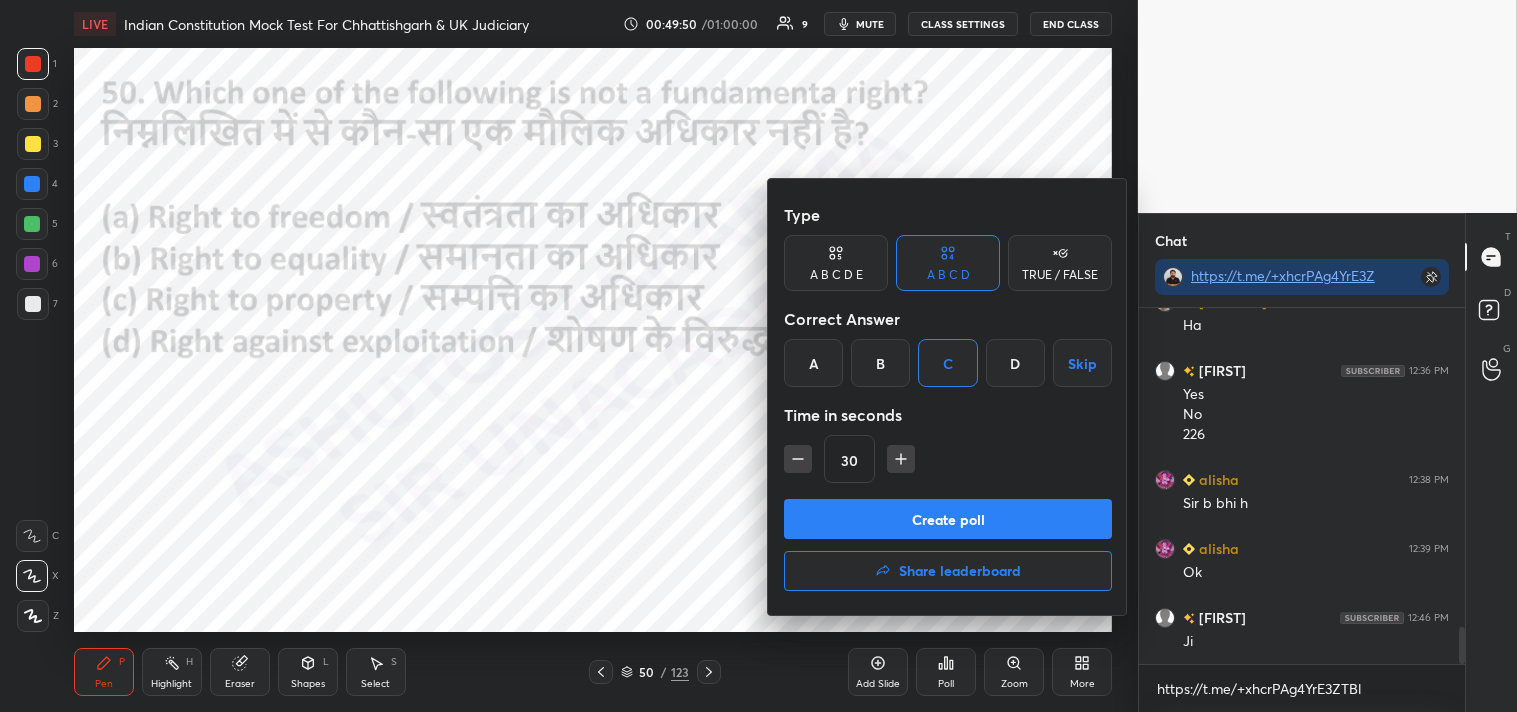 click on "Create poll" at bounding box center (948, 519) 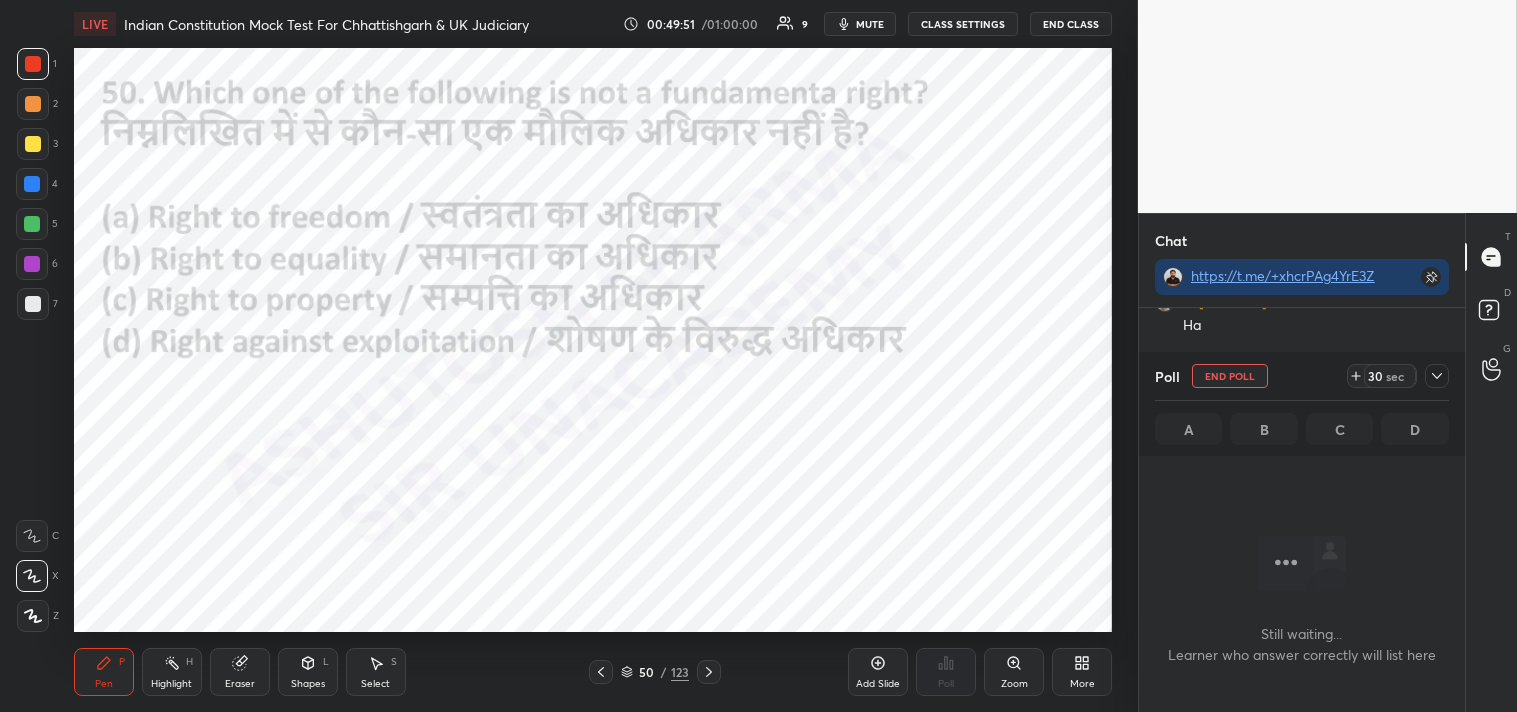 scroll, scrollTop: 251, scrollLeft: 320, axis: both 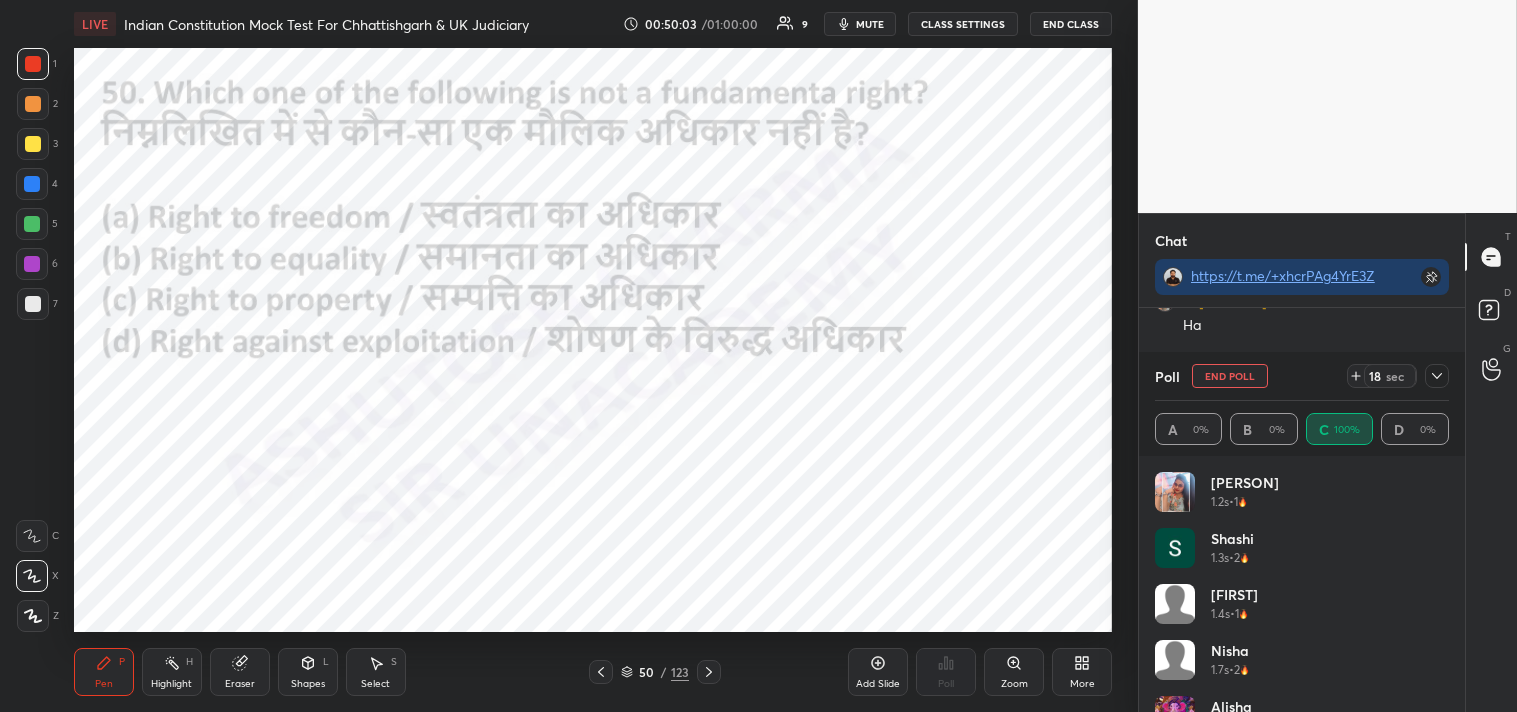 drag, startPoint x: 1438, startPoint y: 372, endPoint x: 1447, endPoint y: 366, distance: 10.816654 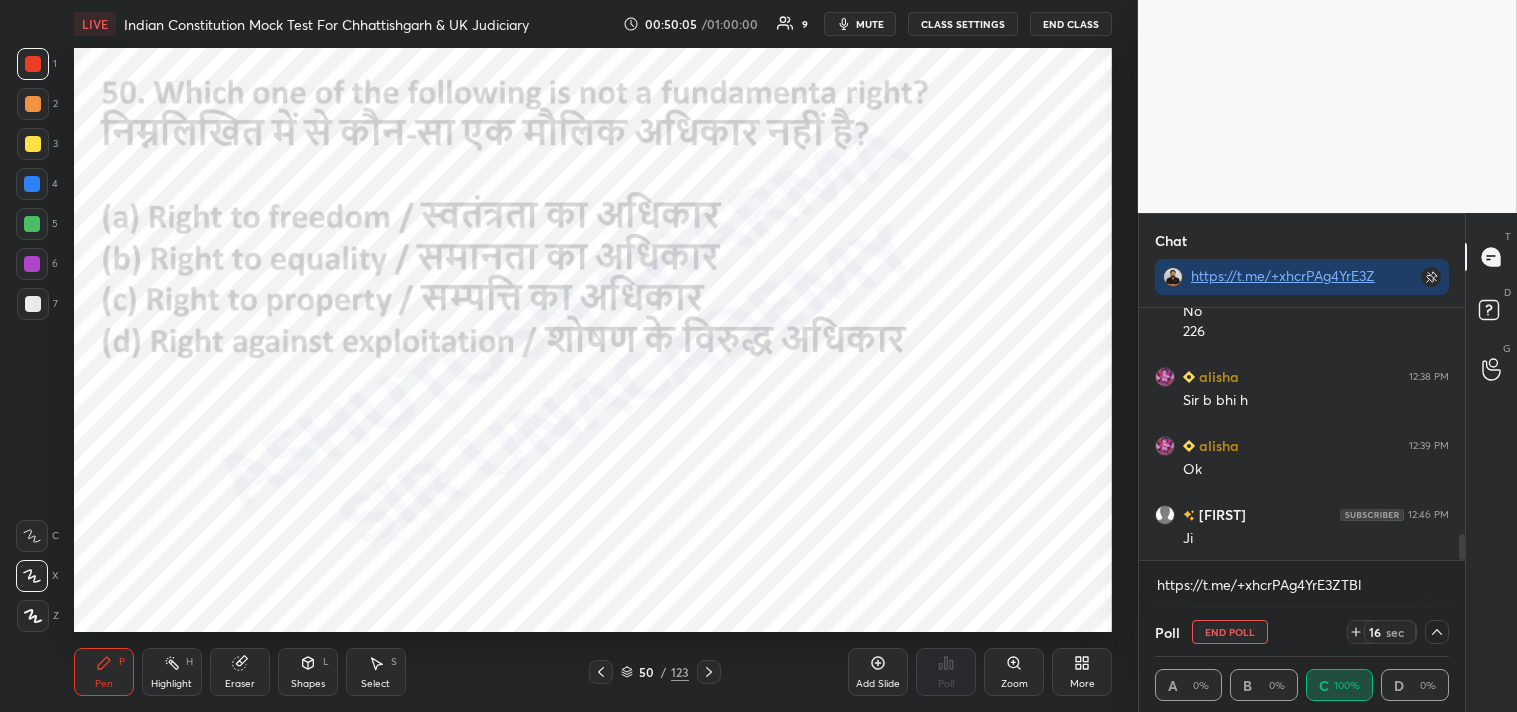drag, startPoint x: 1462, startPoint y: 550, endPoint x: 1455, endPoint y: 584, distance: 34.713108 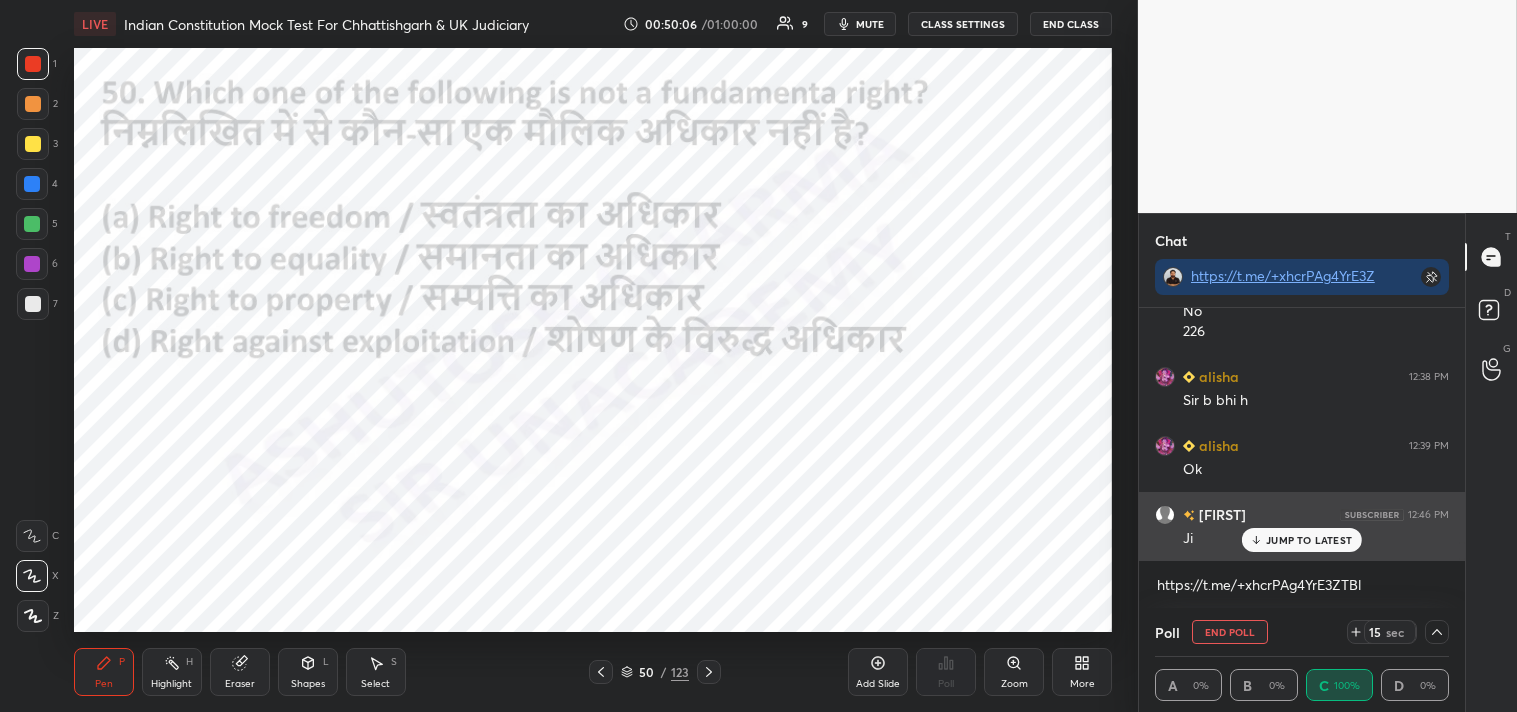 click on "JUMP TO LATEST" at bounding box center (1309, 540) 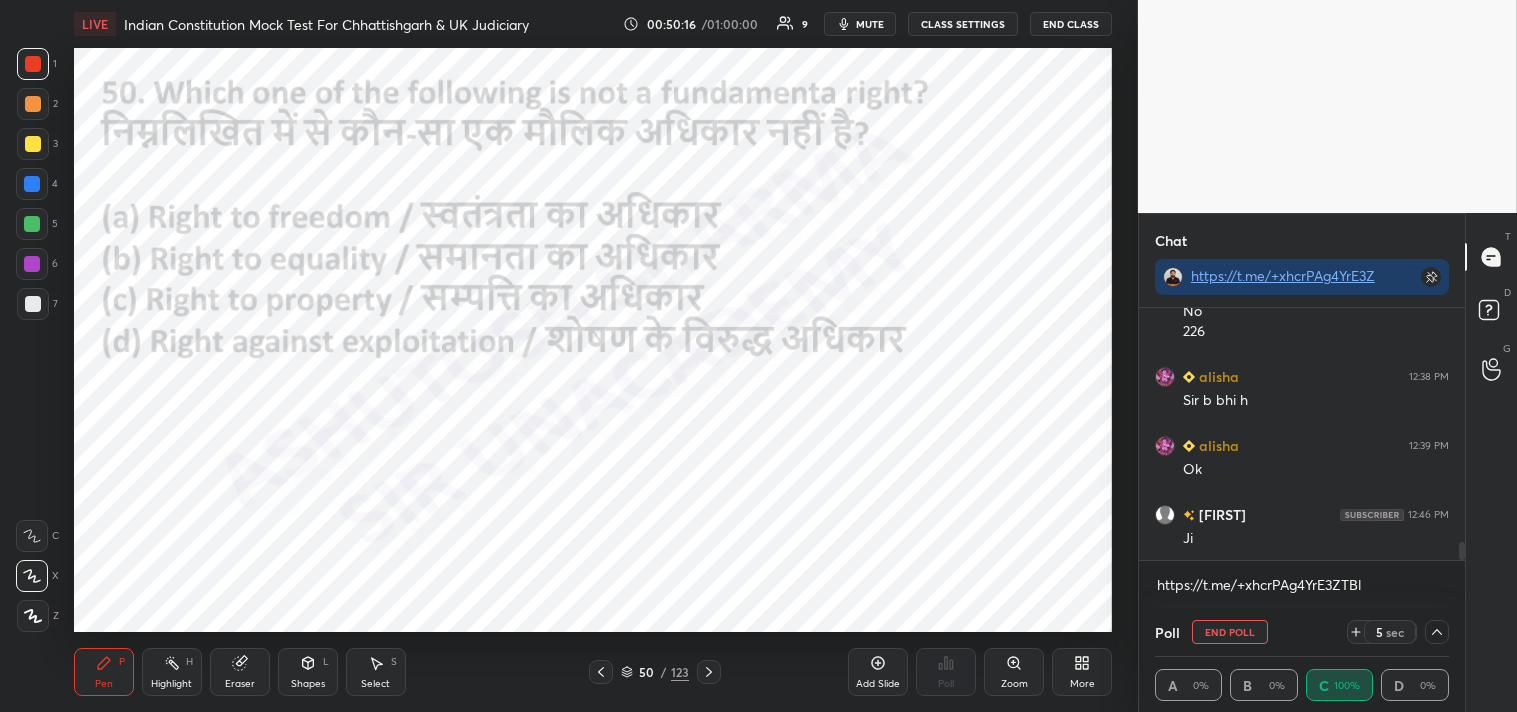click on "End Poll" at bounding box center (1230, 632) 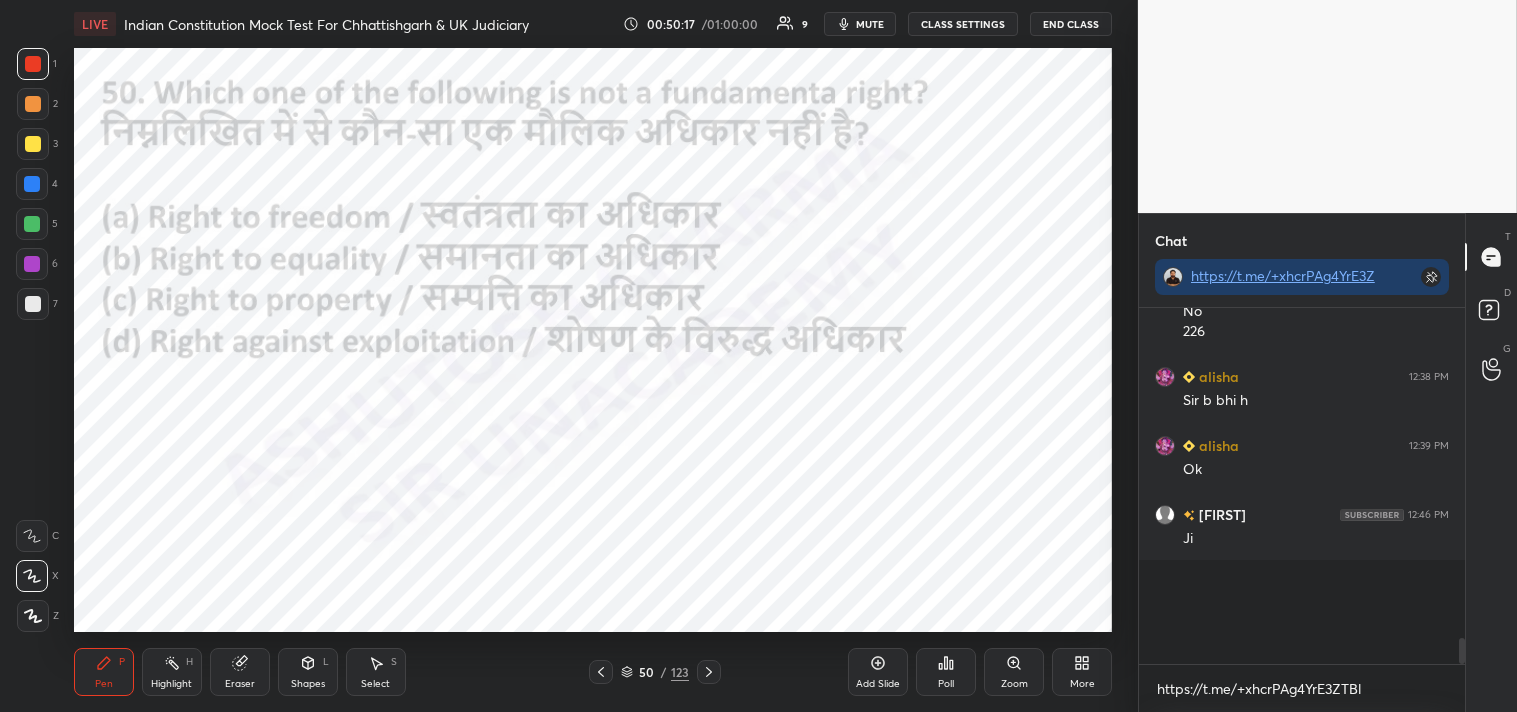 scroll, scrollTop: 0, scrollLeft: 0, axis: both 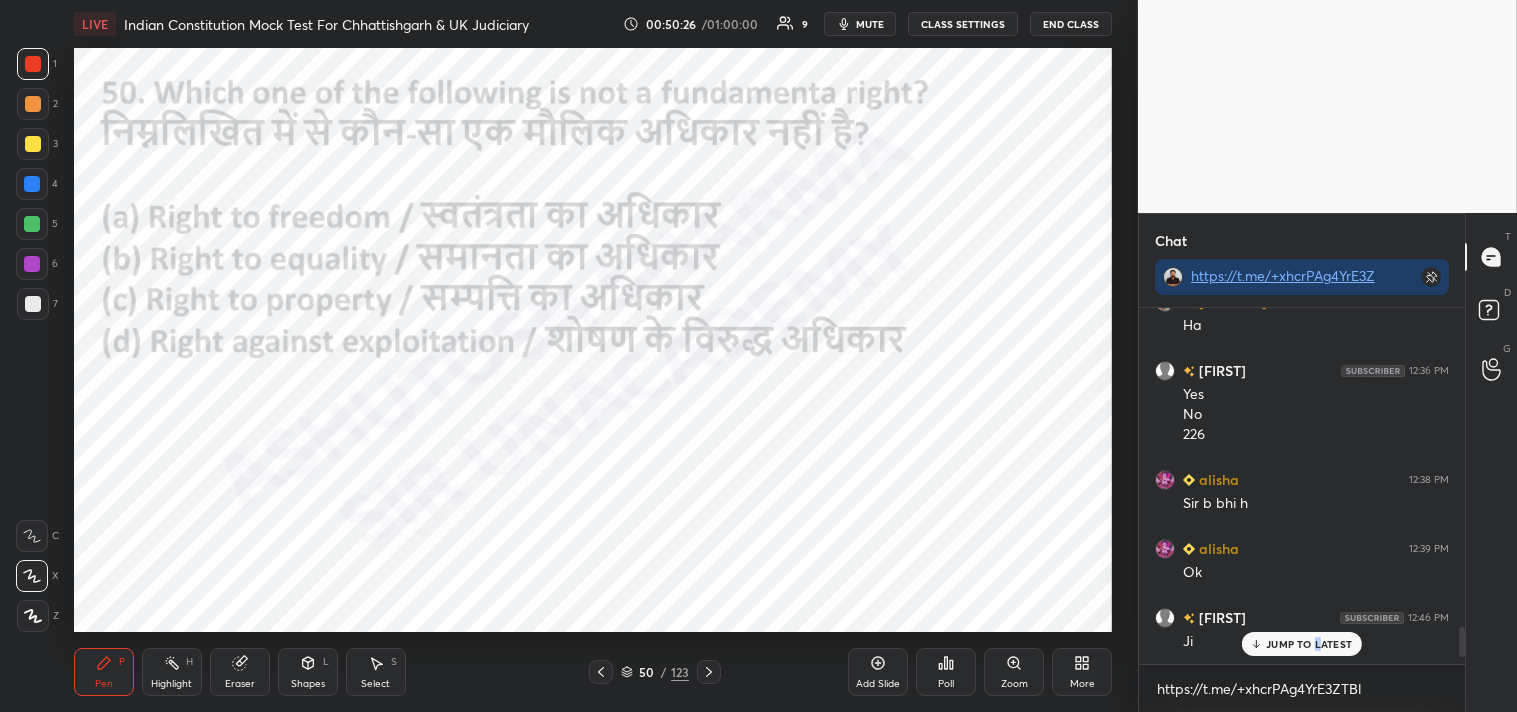 click 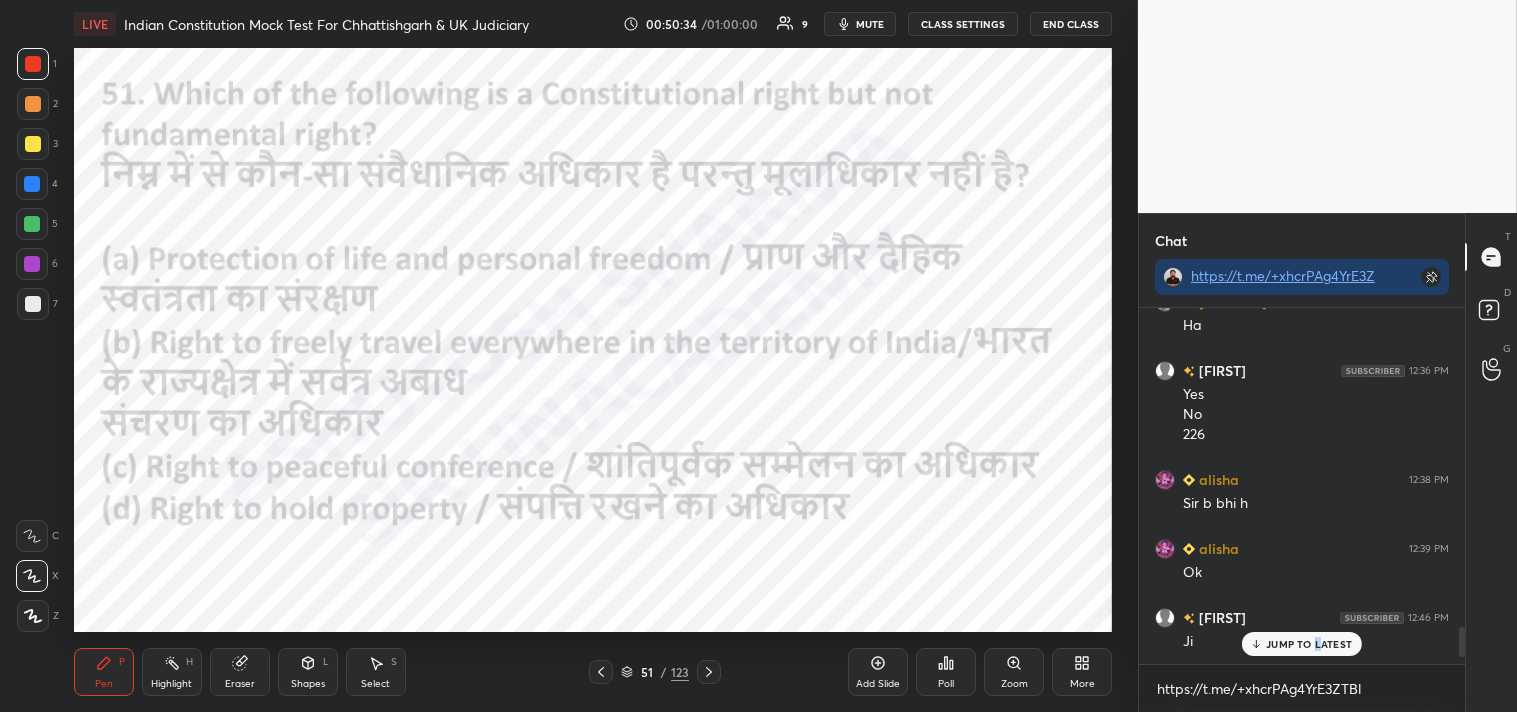 click on "Poll" at bounding box center (946, 672) 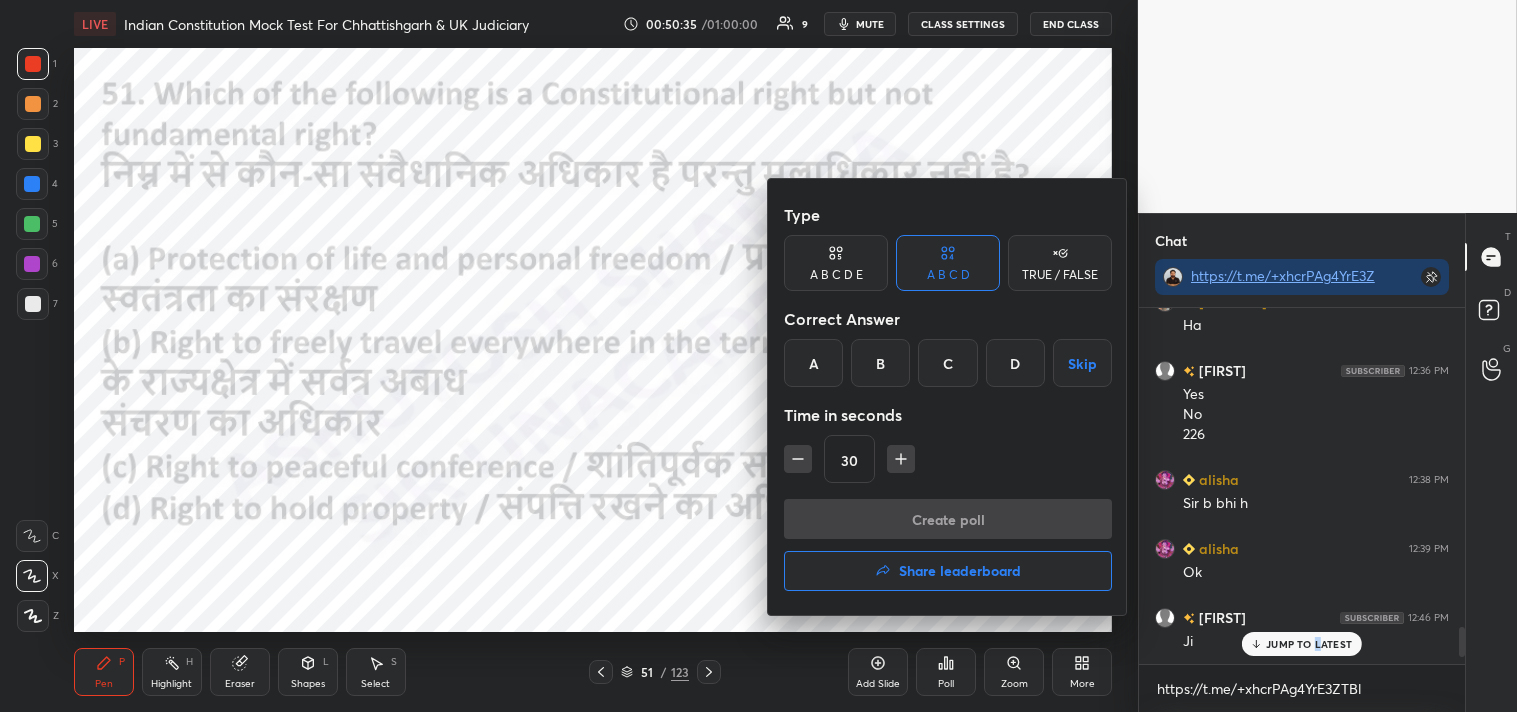 drag, startPoint x: 1014, startPoint y: 356, endPoint x: 1012, endPoint y: 370, distance: 14.142136 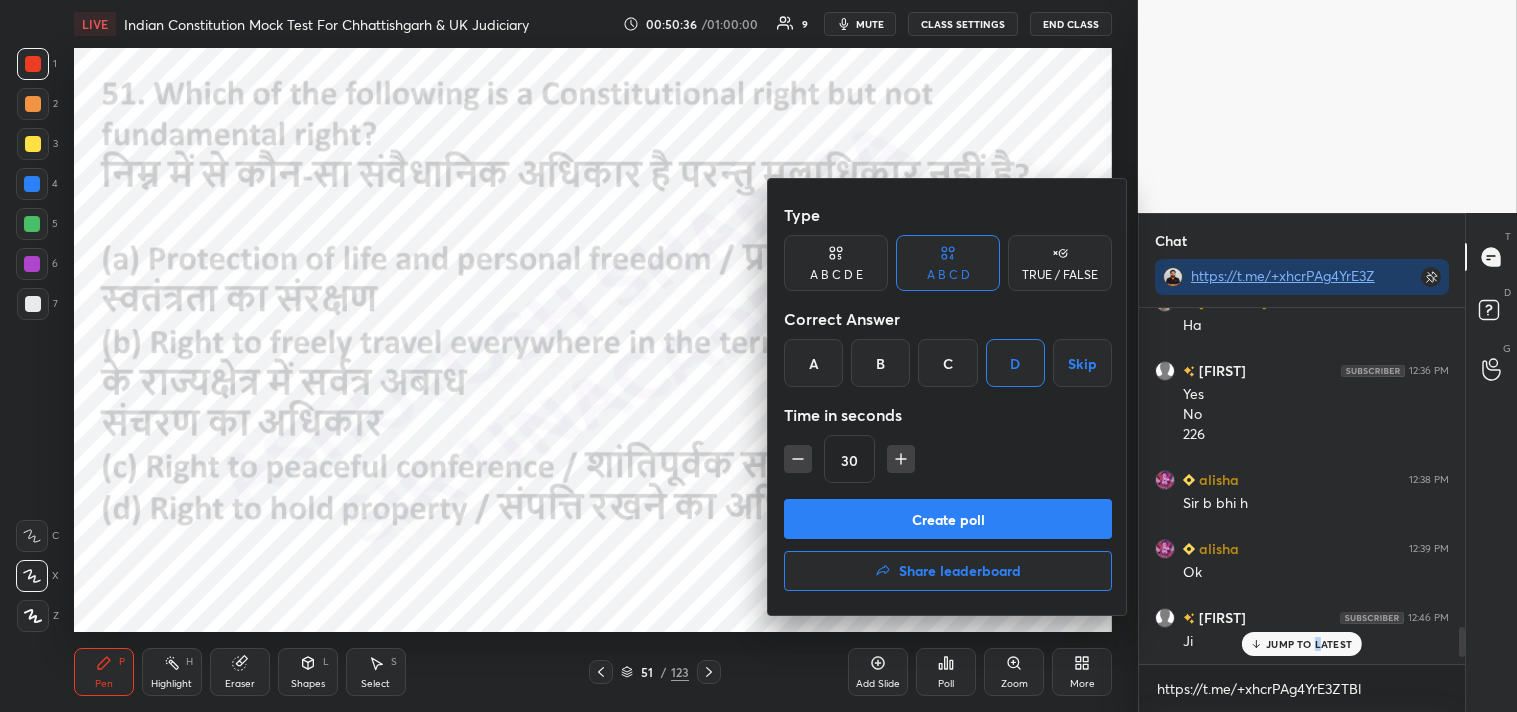 click on "Create poll" at bounding box center (948, 519) 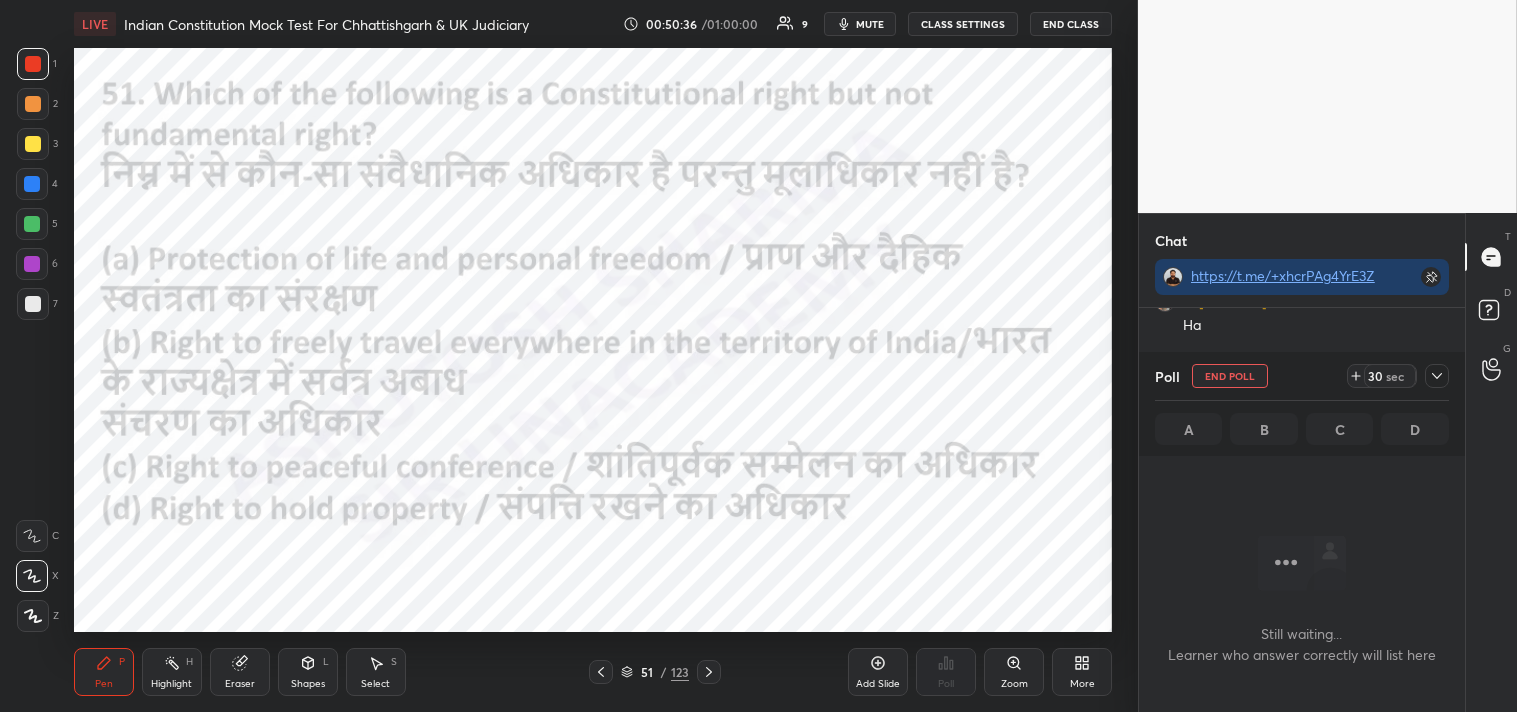 scroll, scrollTop: 256, scrollLeft: 320, axis: both 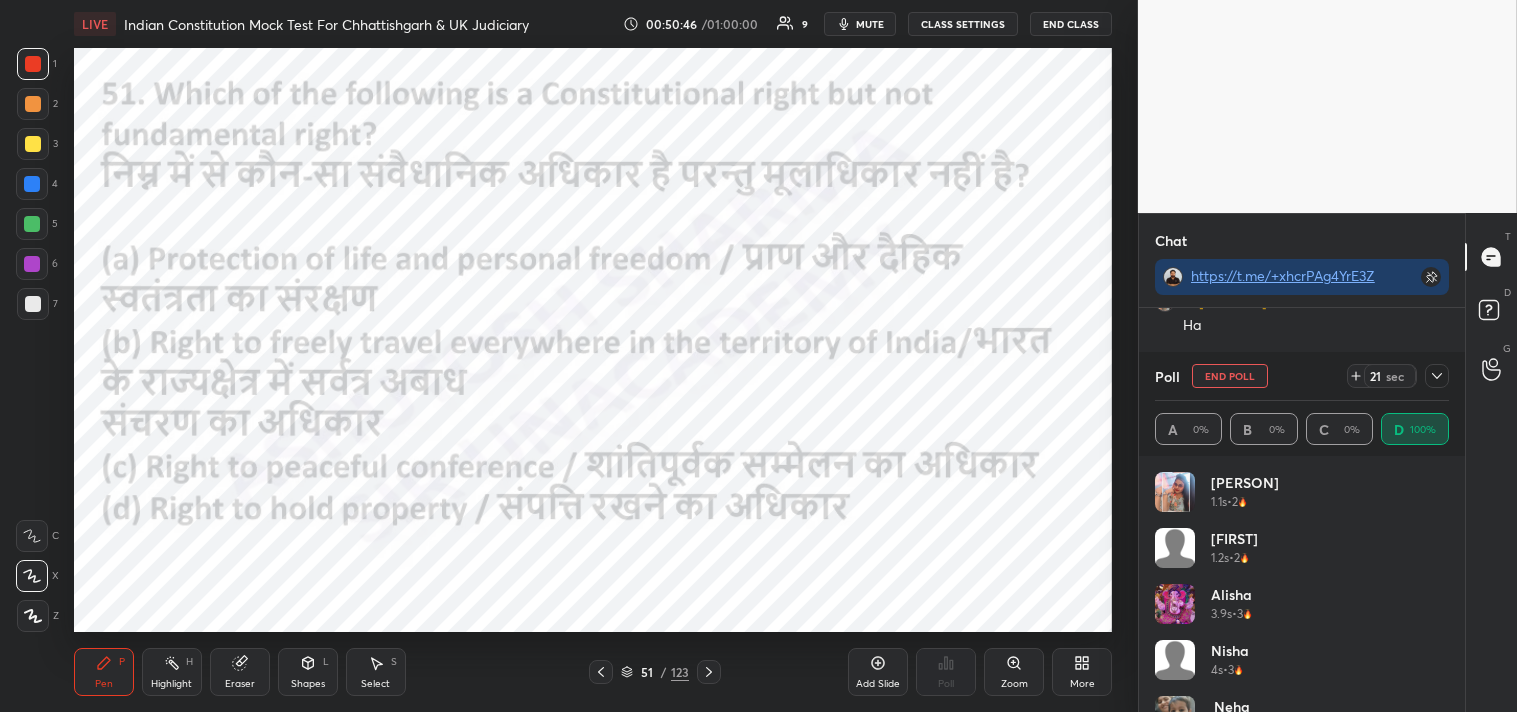 click 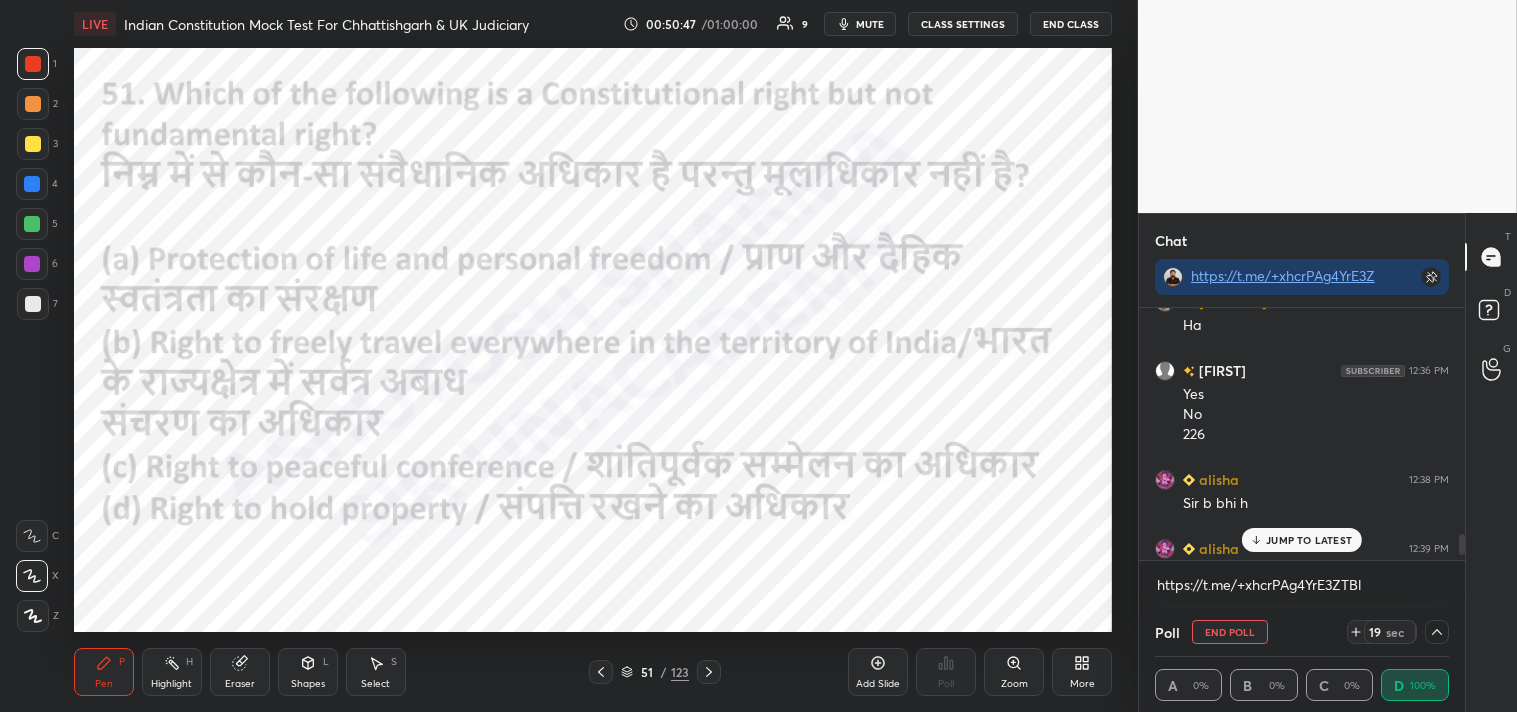 click on "JUMP TO LATEST" at bounding box center (1309, 540) 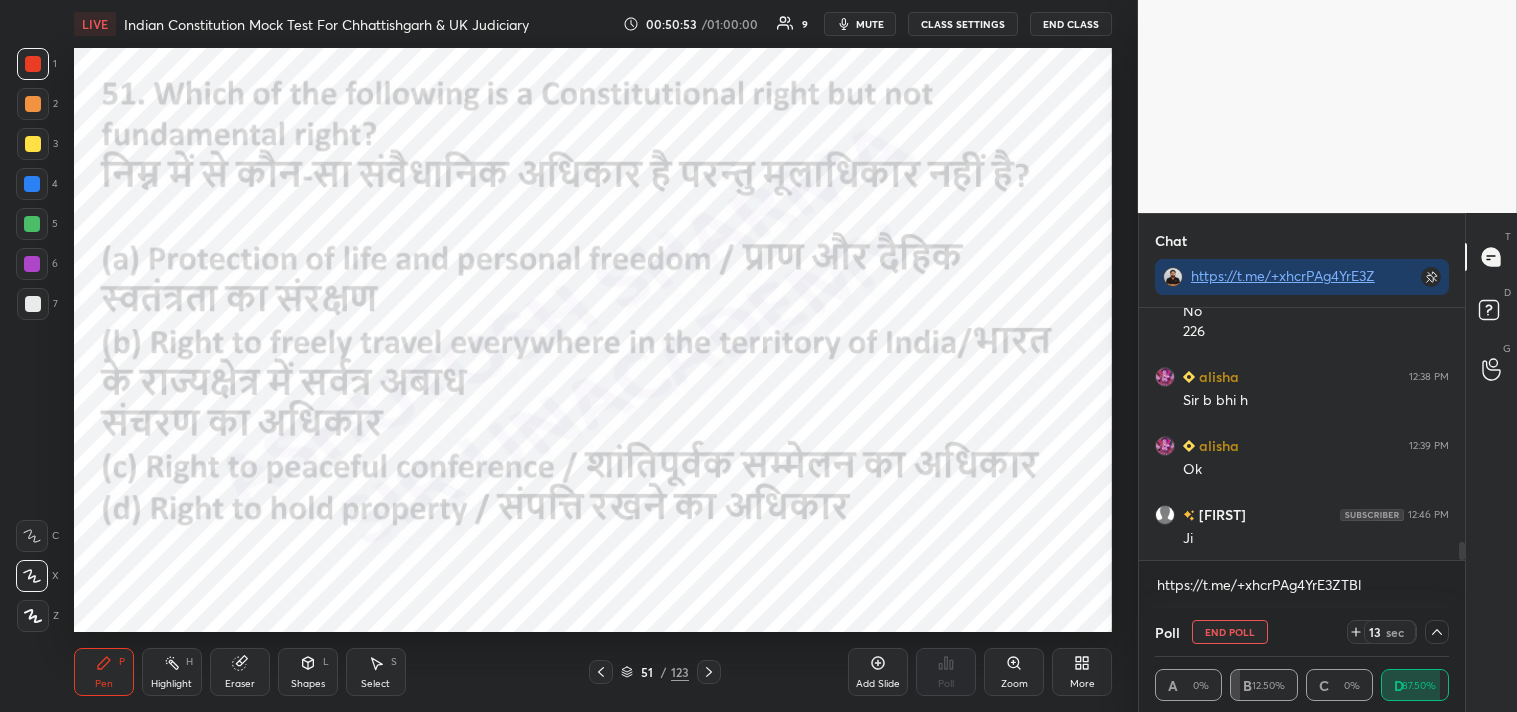click on "End Poll" at bounding box center [1230, 632] 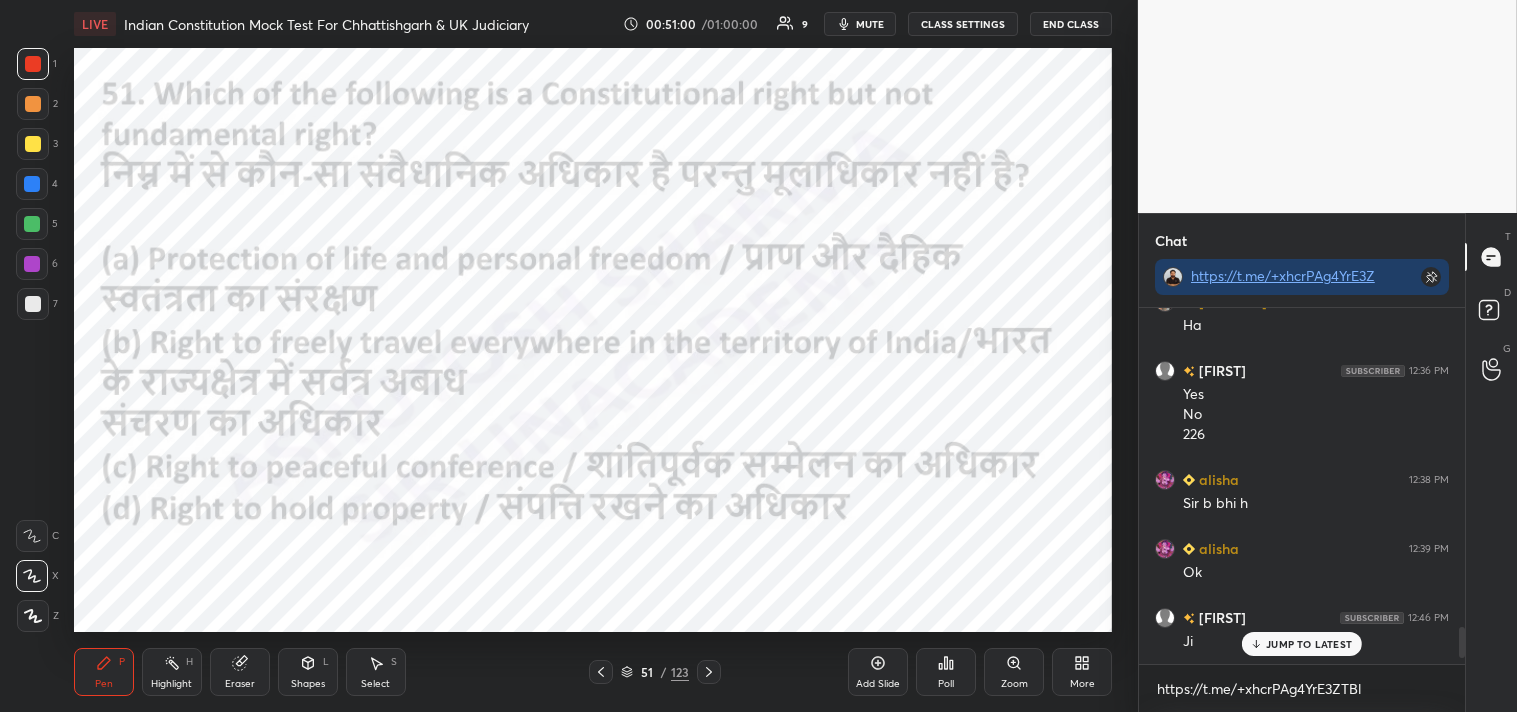 click 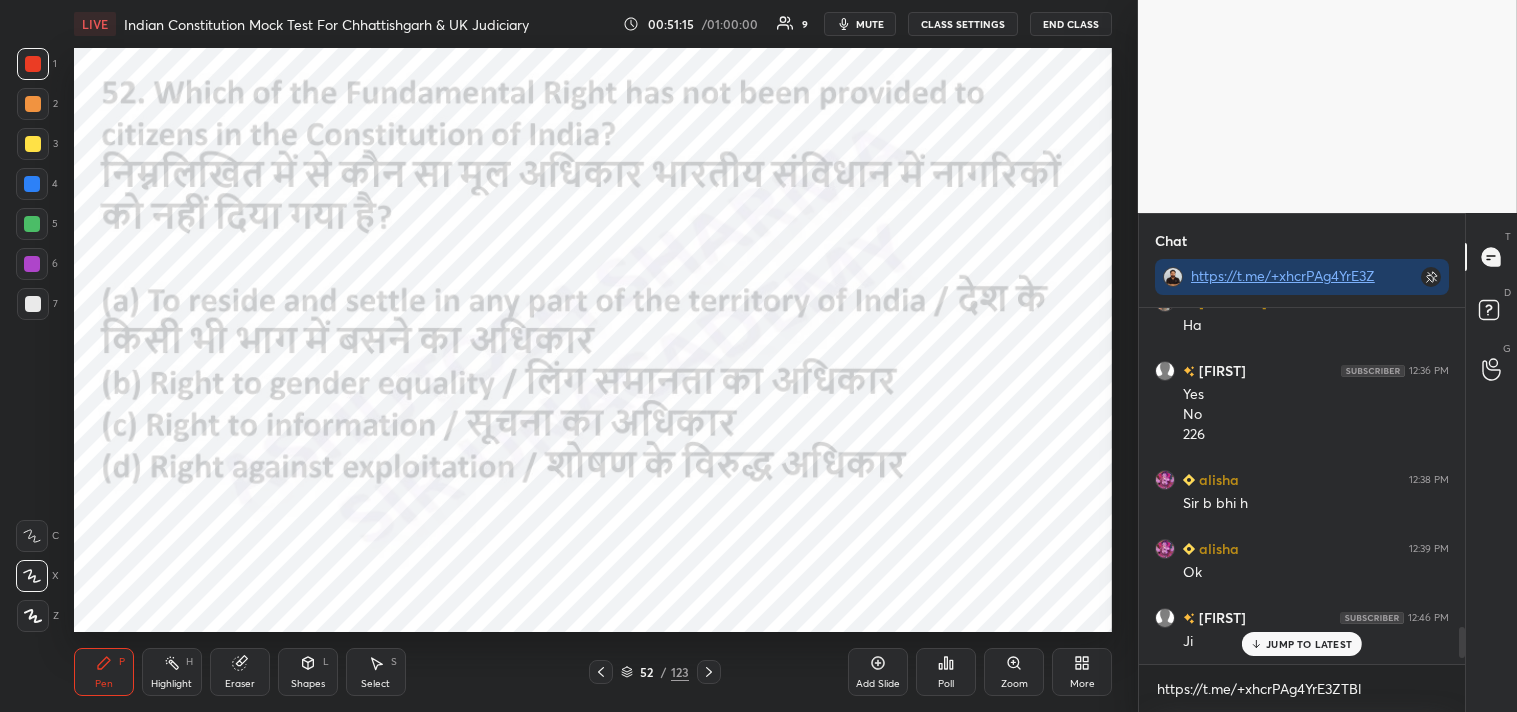 click 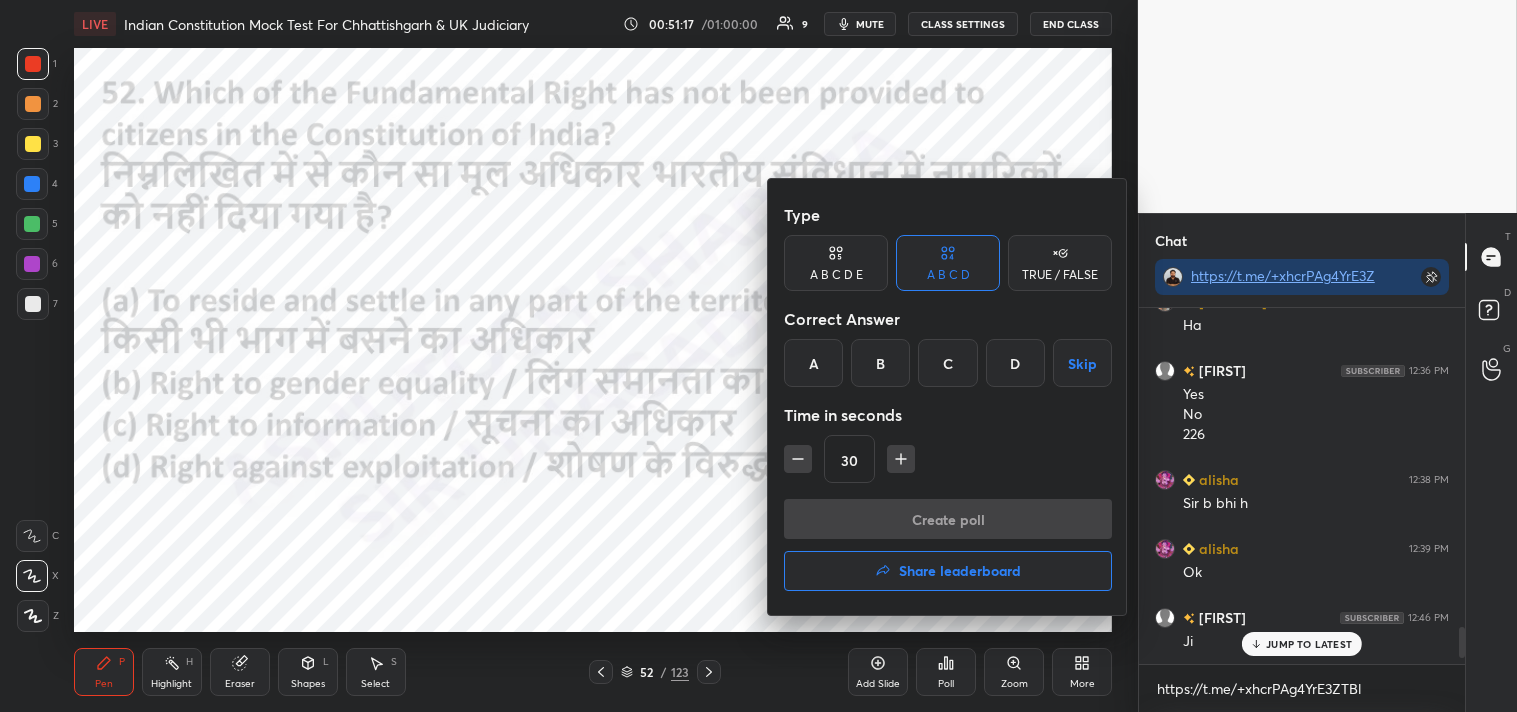 click on "B" at bounding box center (880, 363) 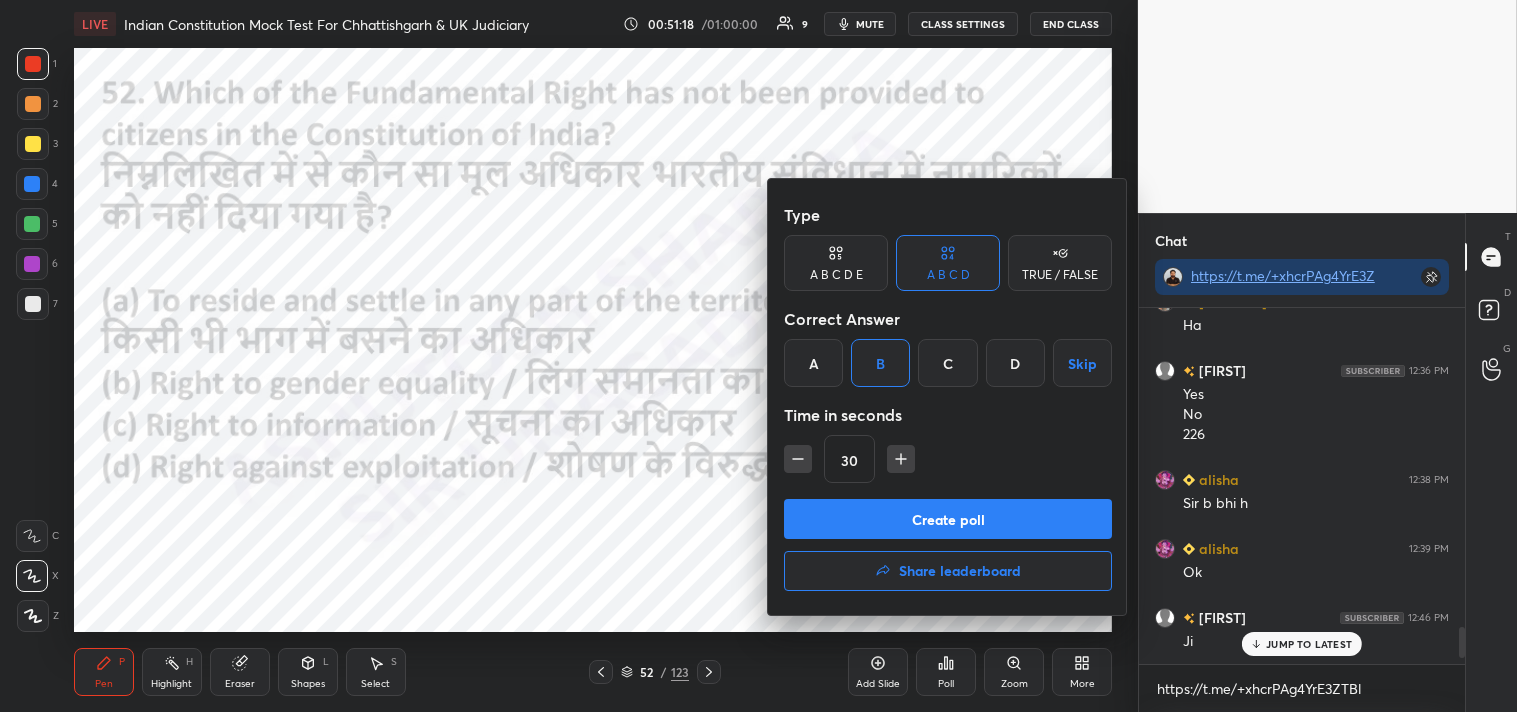 click on "C" at bounding box center (947, 363) 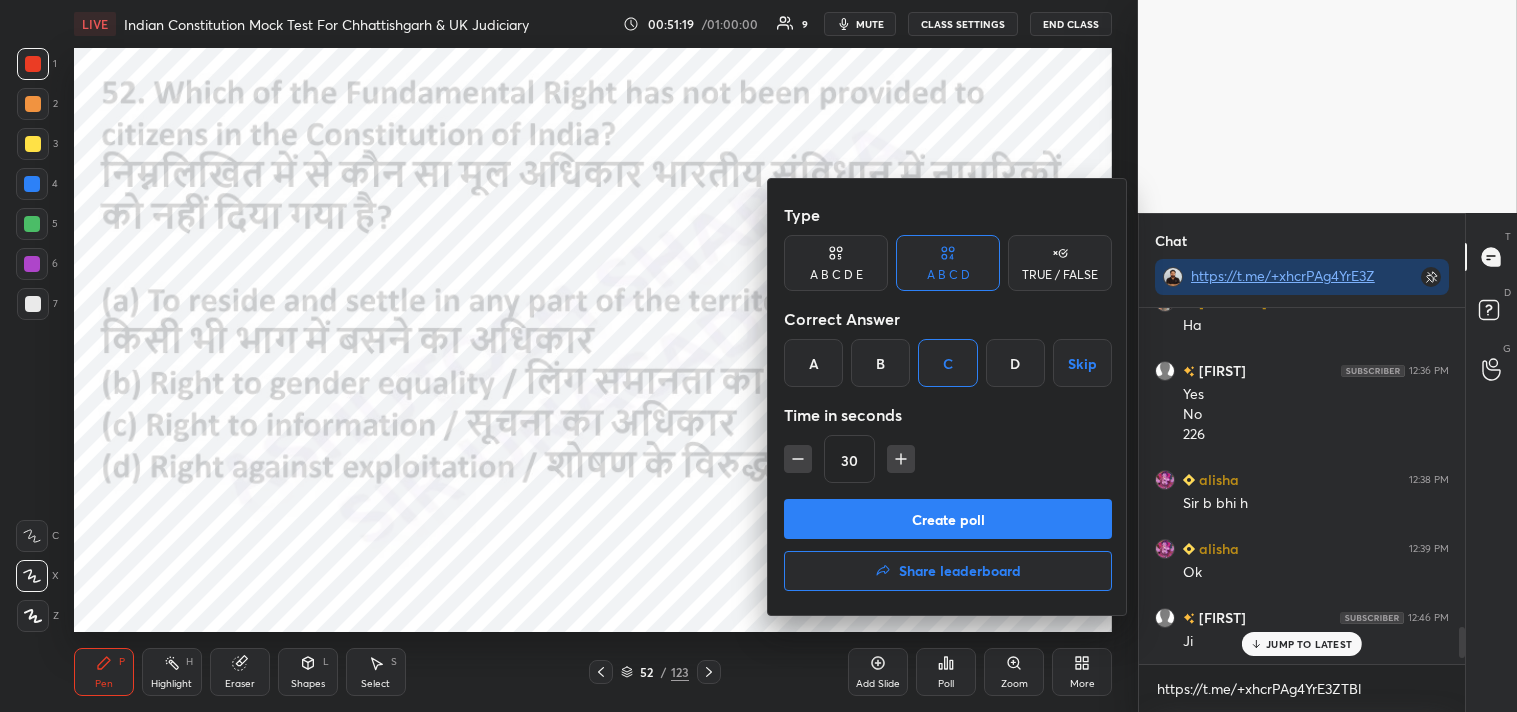 click on "Create poll" at bounding box center [948, 519] 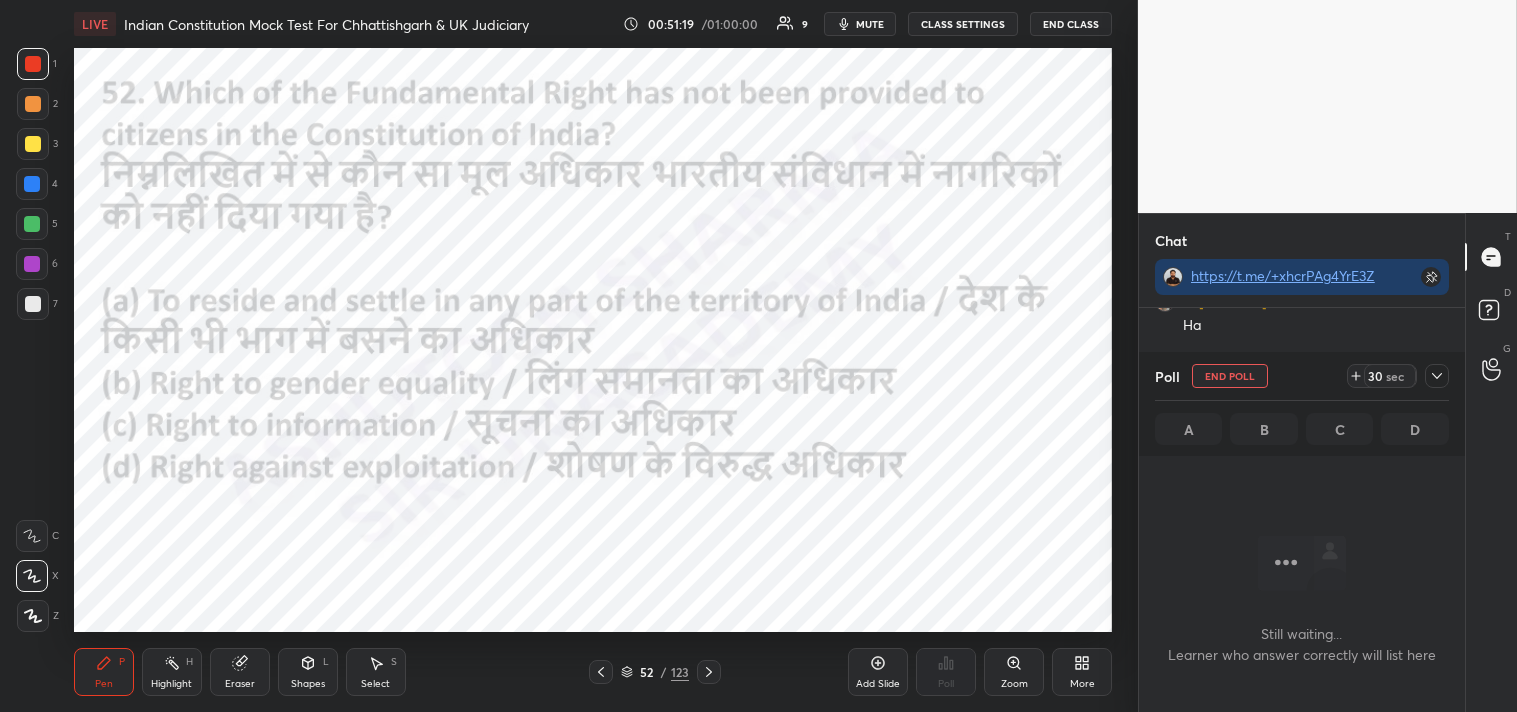 scroll, scrollTop: 248, scrollLeft: 320, axis: both 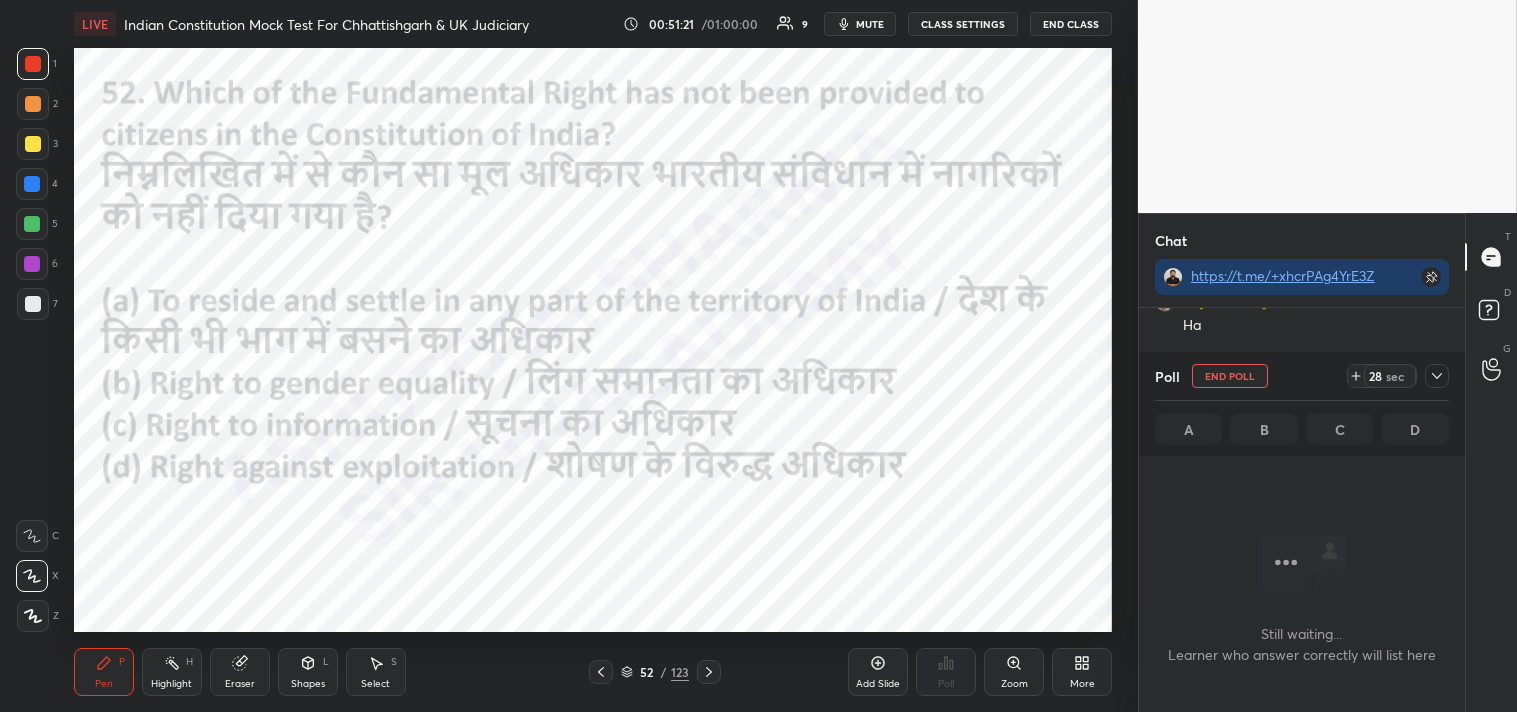 drag, startPoint x: 1440, startPoint y: 373, endPoint x: 1451, endPoint y: 370, distance: 11.401754 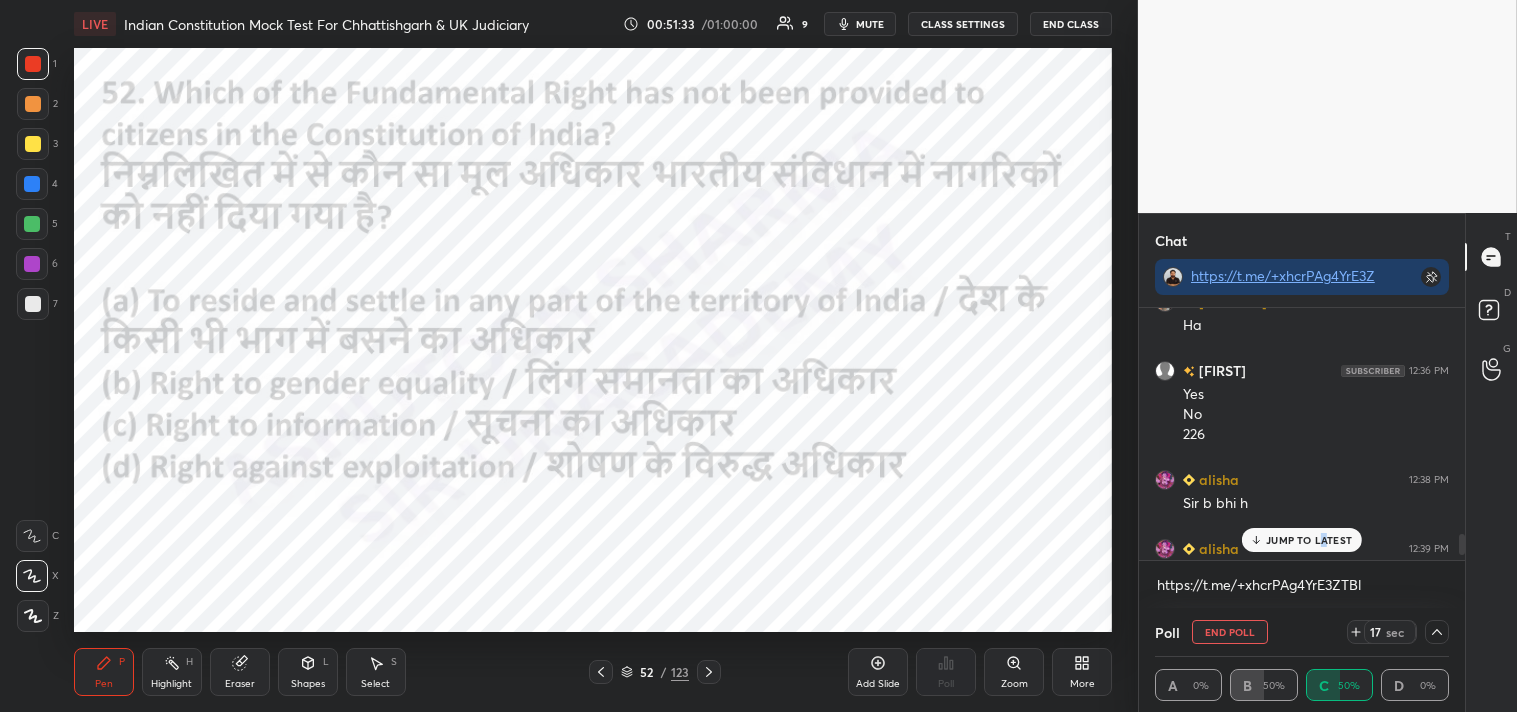 click on "JUMP TO LATEST" at bounding box center (1309, 540) 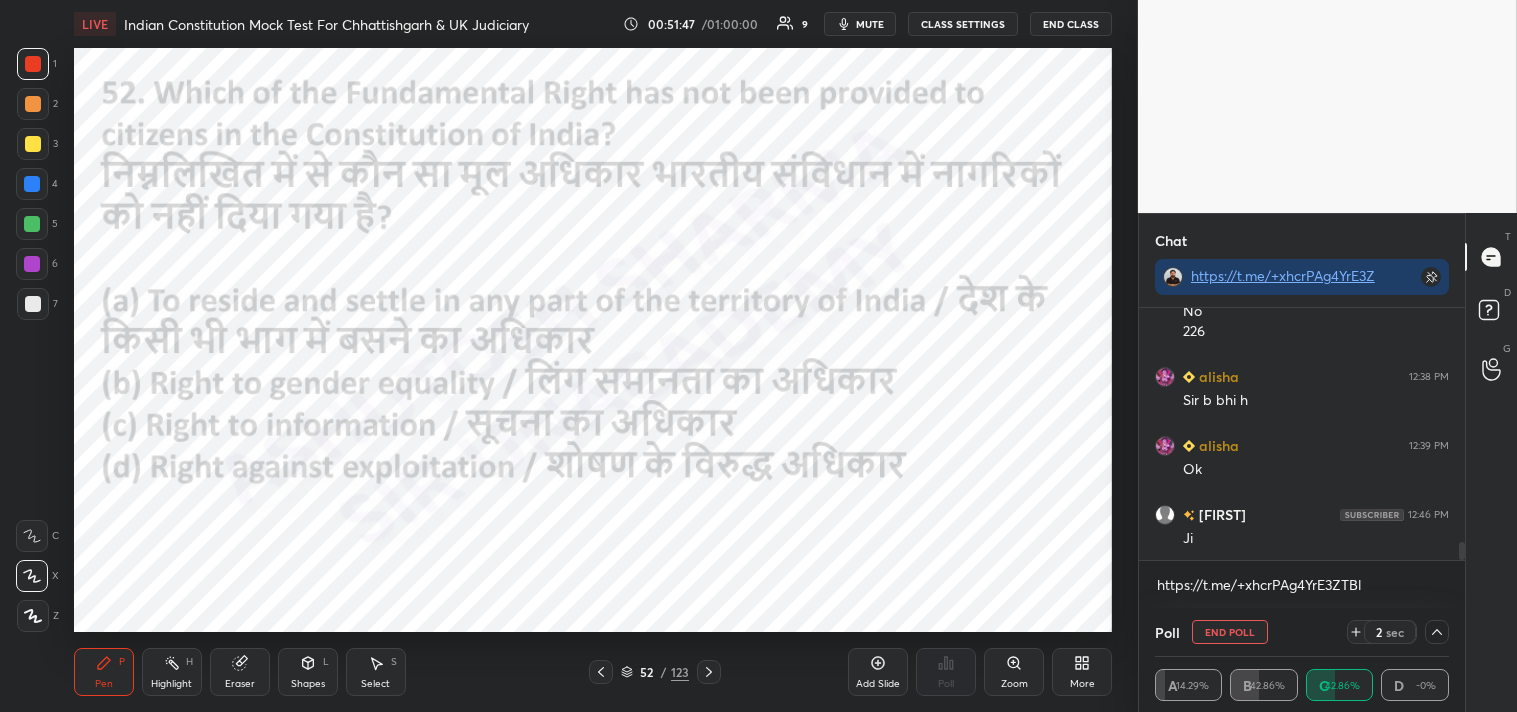 click on "End Poll" at bounding box center [1230, 632] 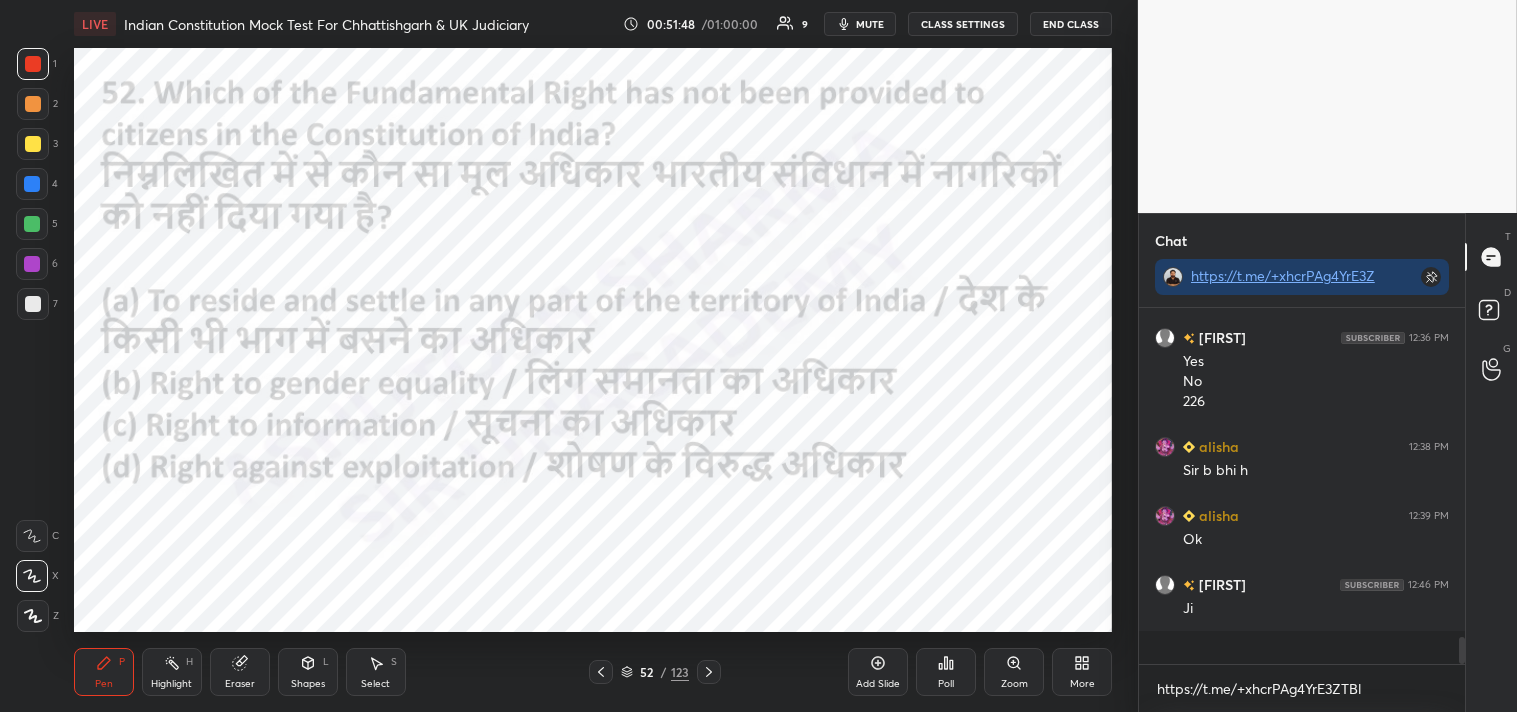 scroll, scrollTop: 350, scrollLeft: 320, axis: both 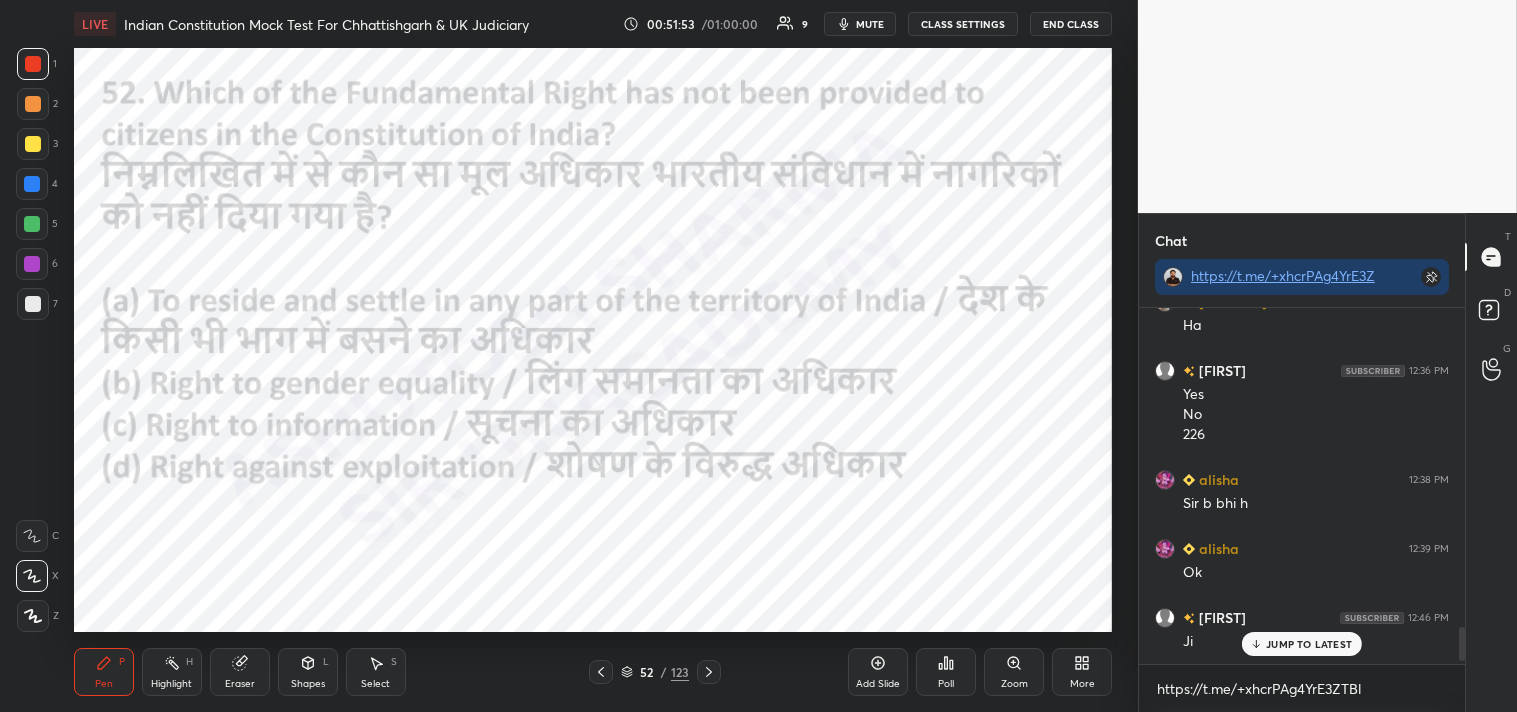 click 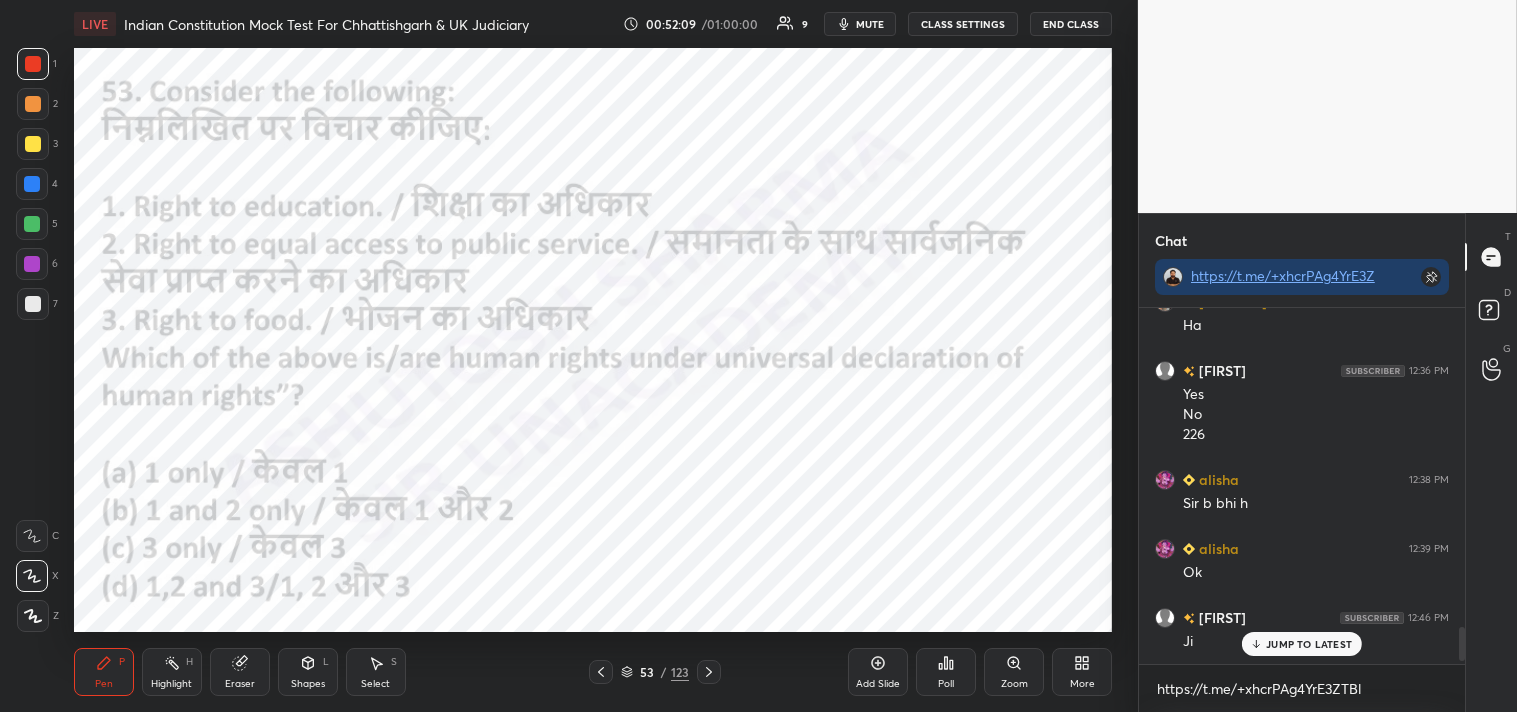 click on "Poll" at bounding box center [946, 672] 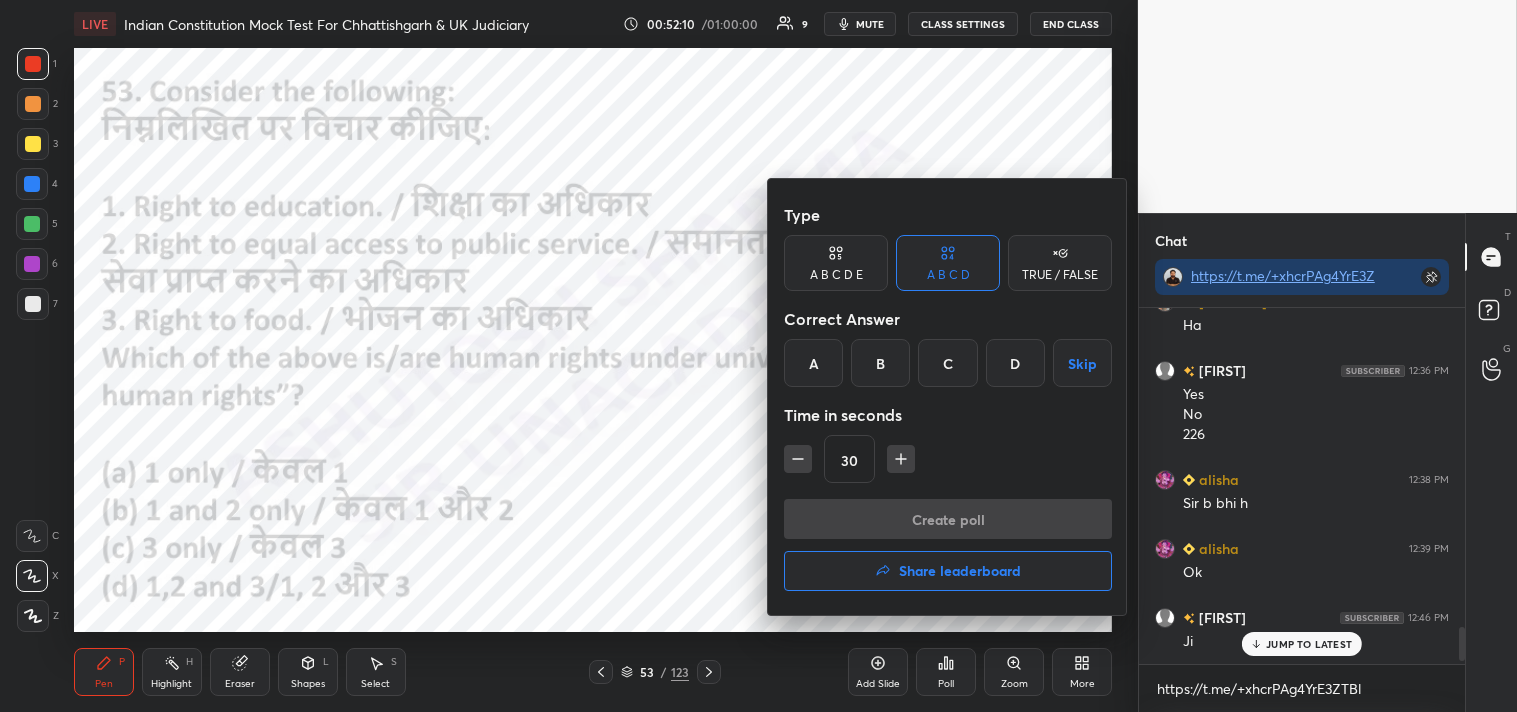 click on "D" at bounding box center [1015, 363] 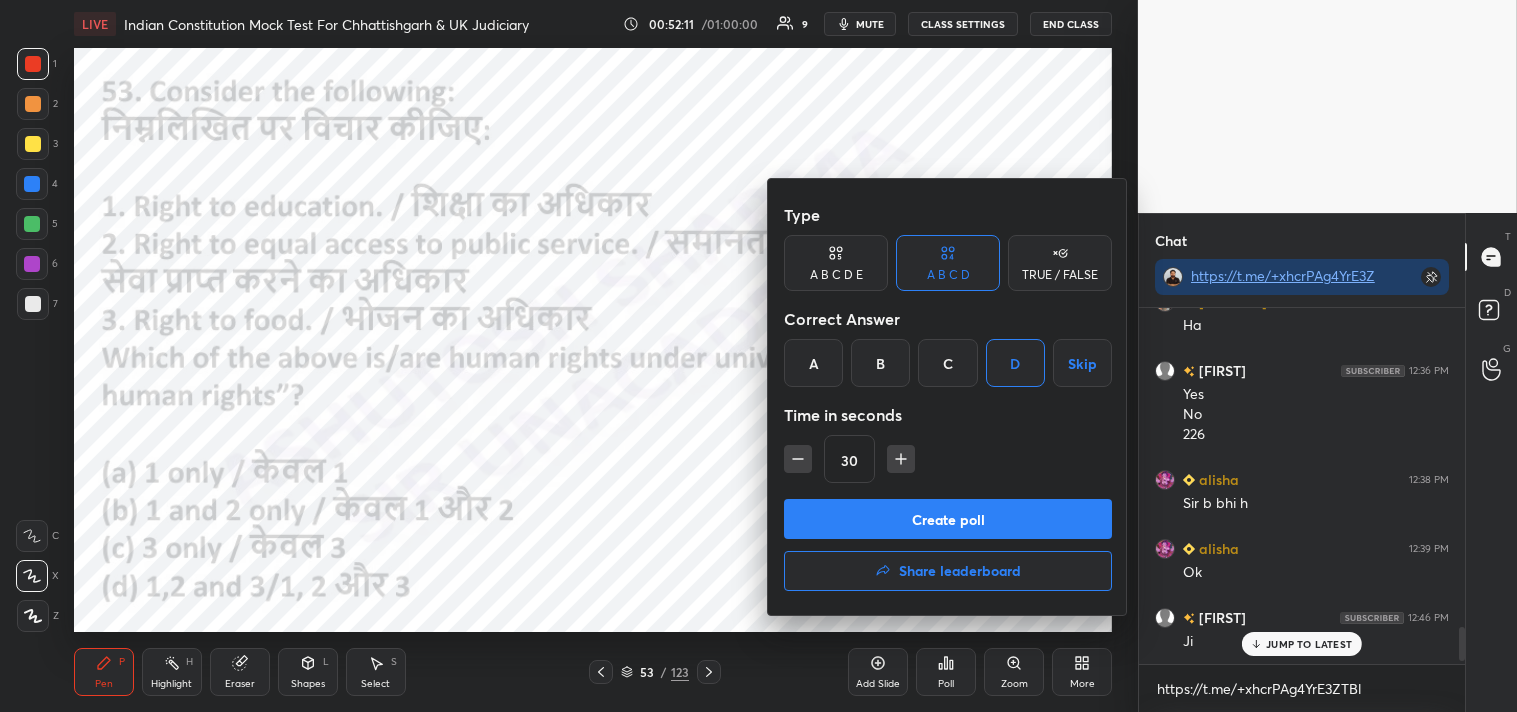 click on "Create poll" at bounding box center (948, 519) 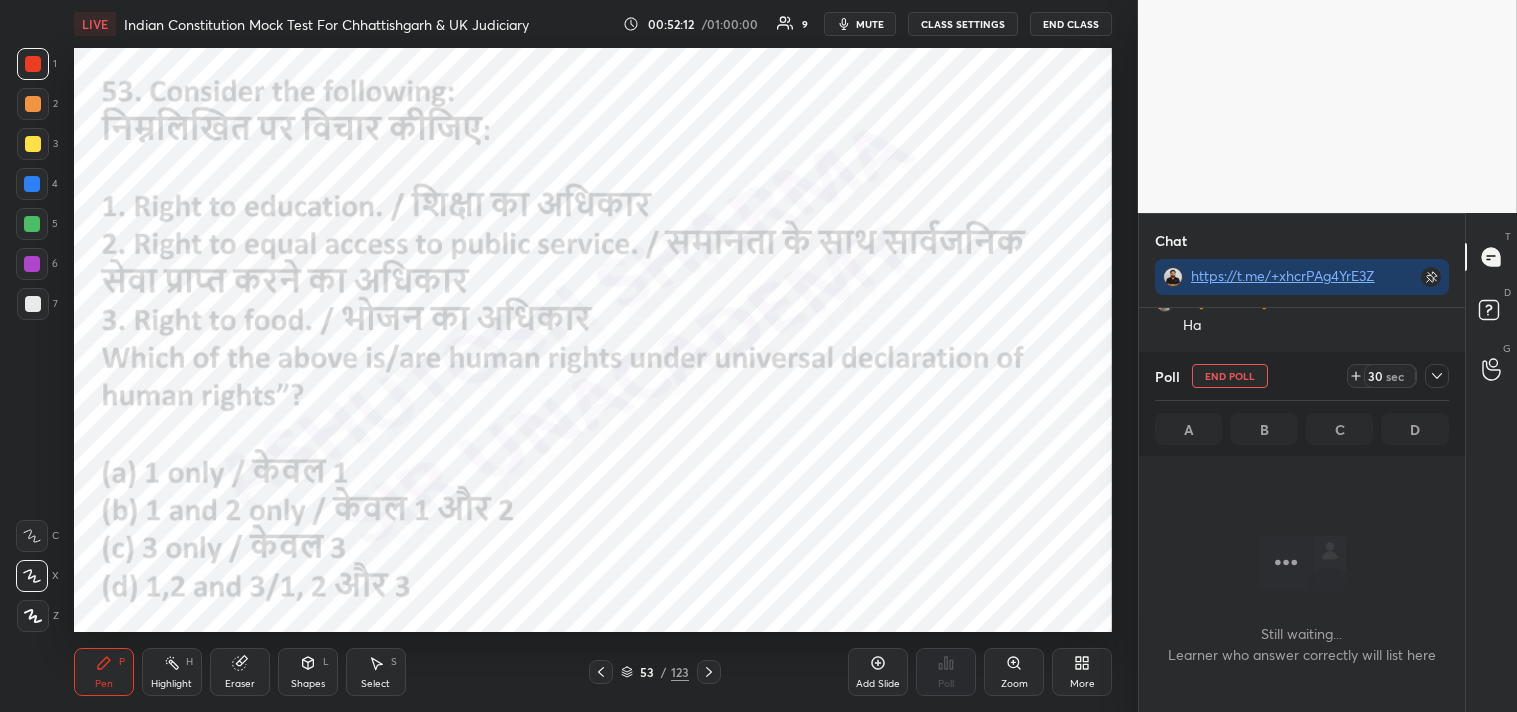 scroll, scrollTop: 248, scrollLeft: 320, axis: both 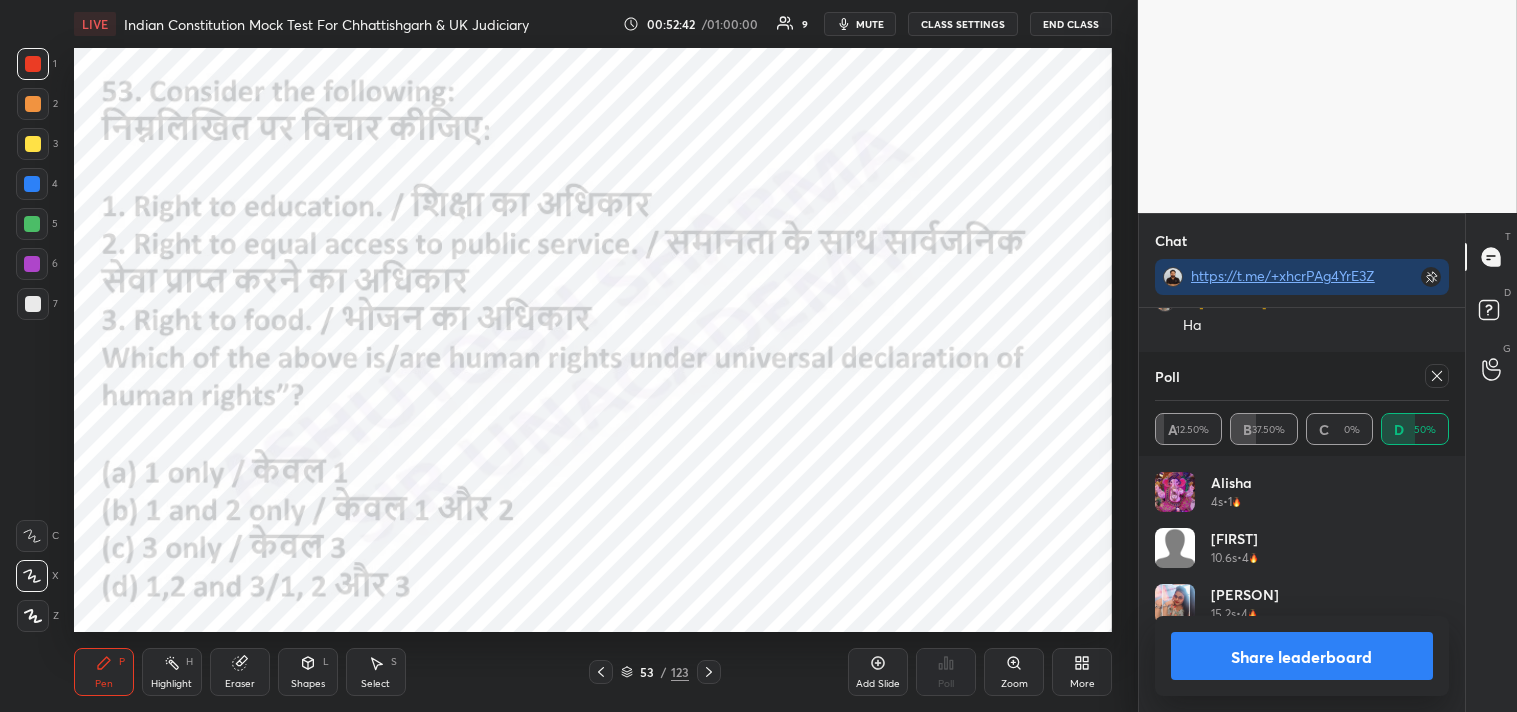 click 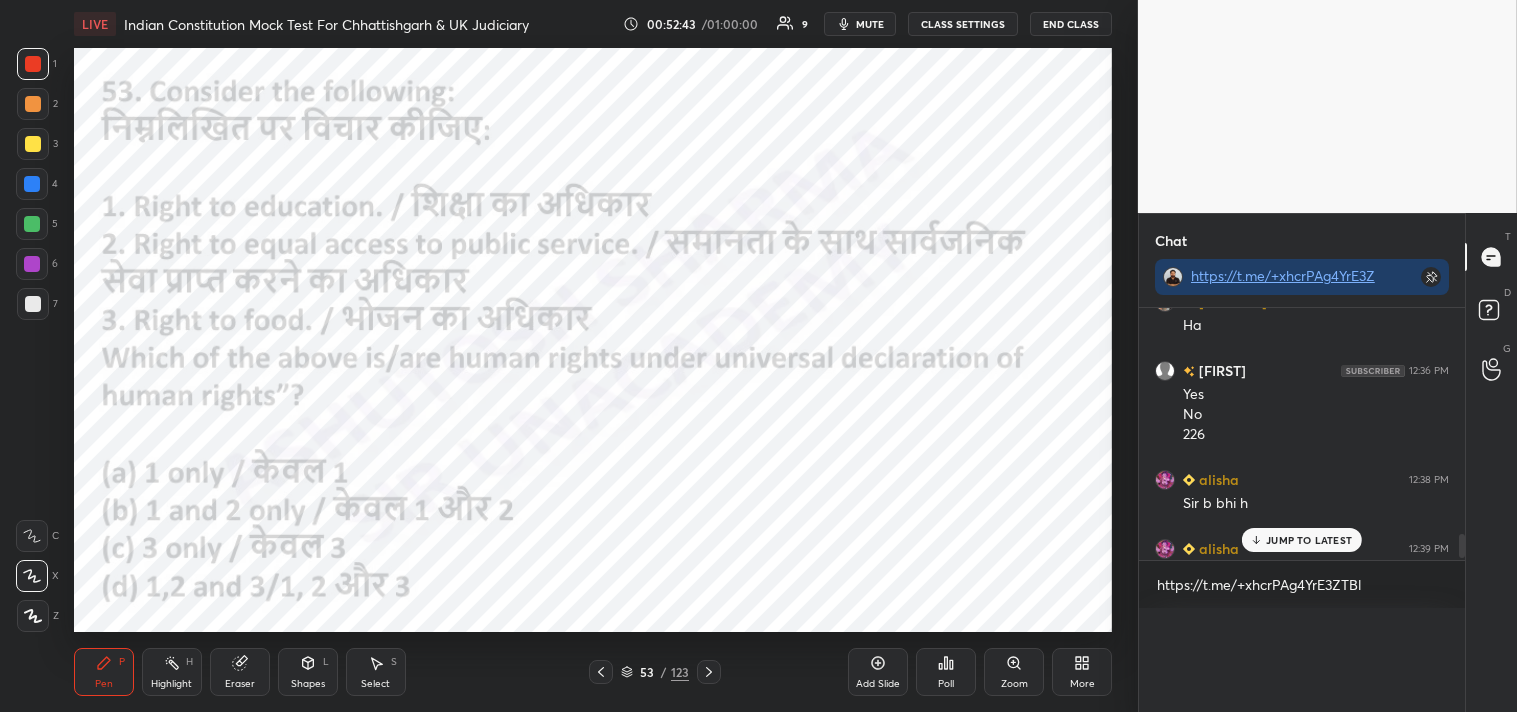 scroll, scrollTop: 122, scrollLeft: 288, axis: both 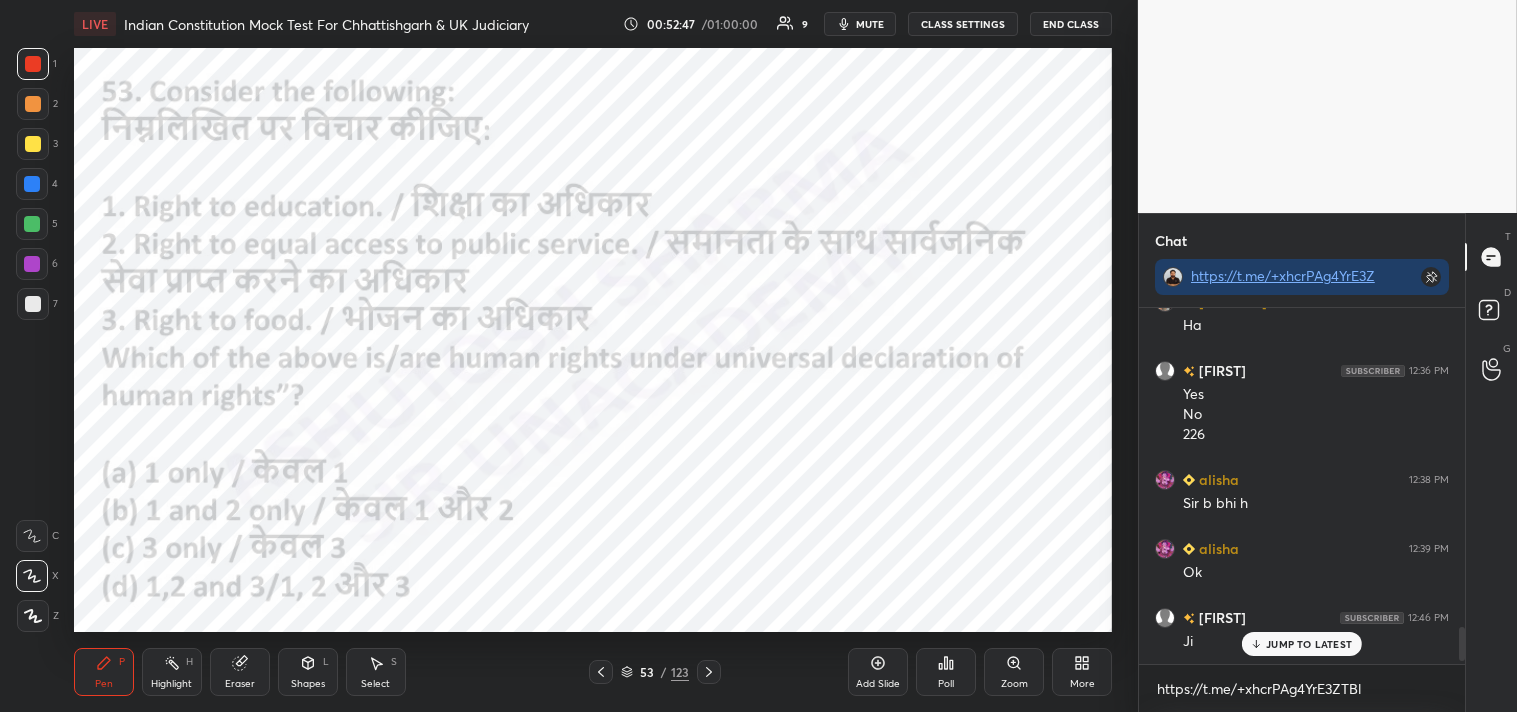 click 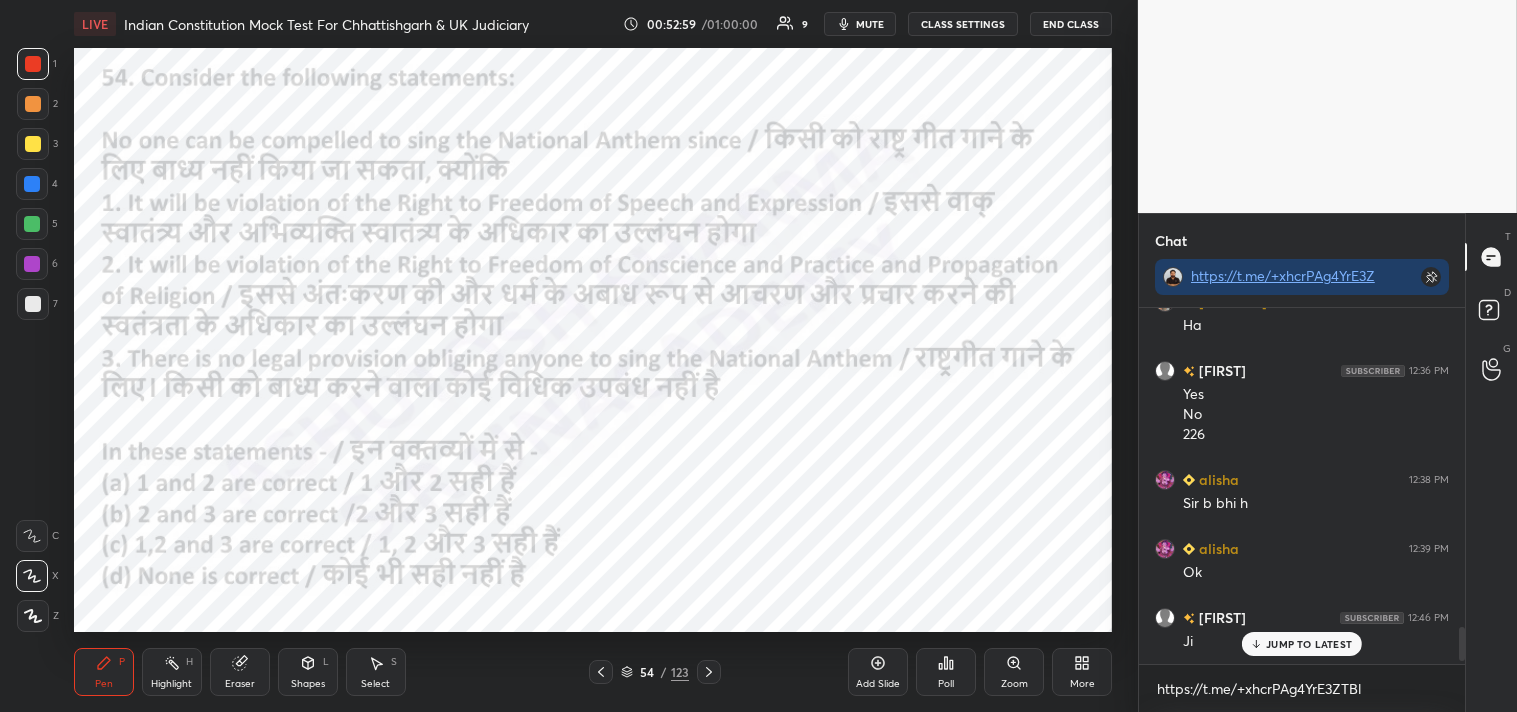 click on "Poll" at bounding box center [946, 672] 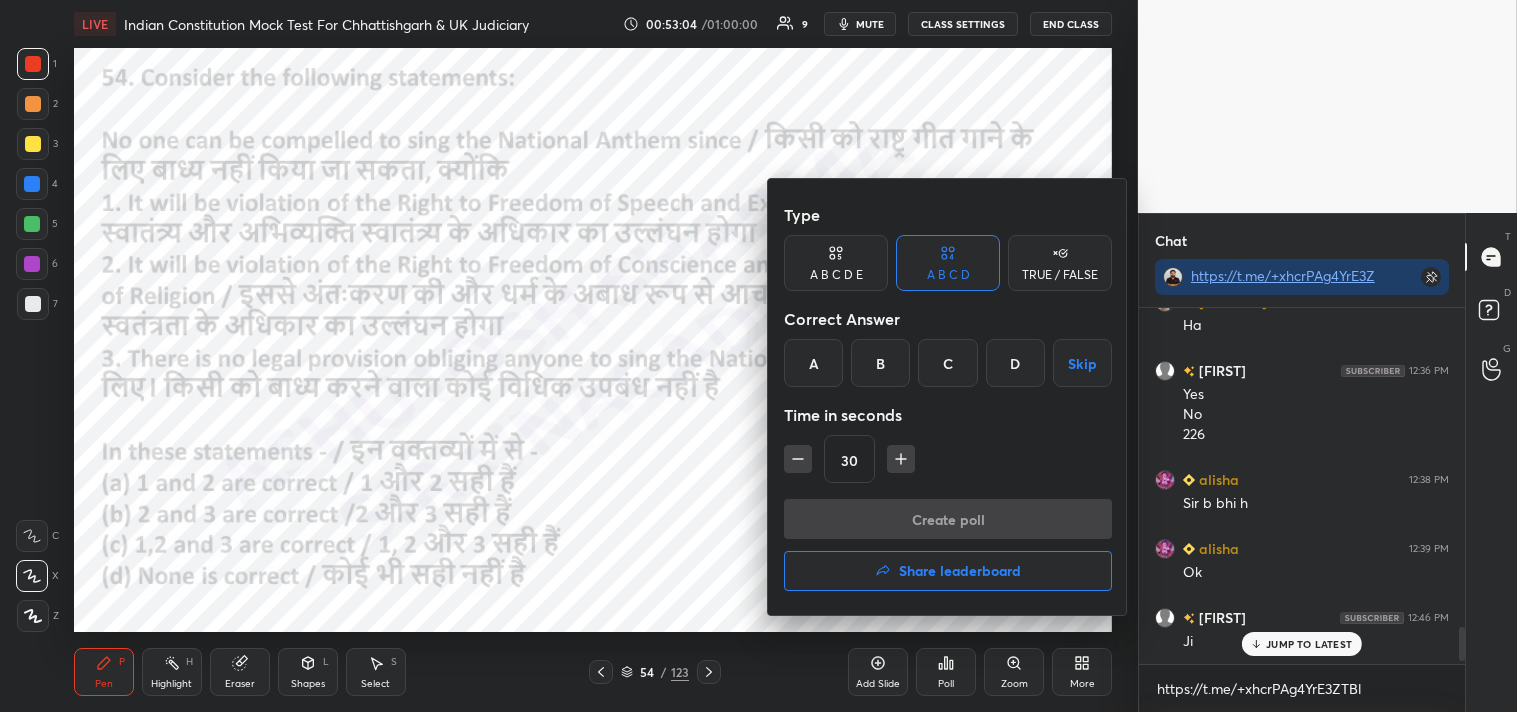 click on "C" at bounding box center [947, 363] 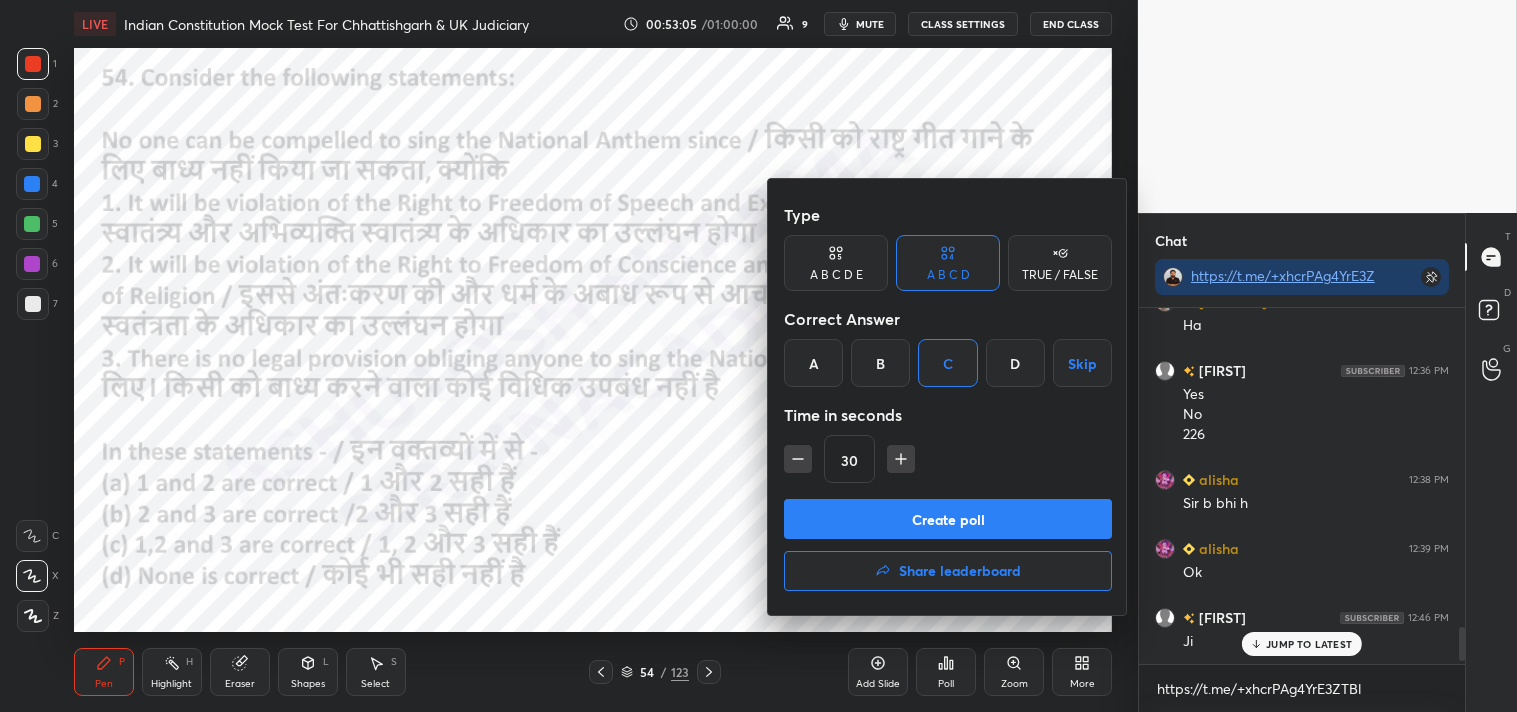 click on "Create poll" at bounding box center (948, 519) 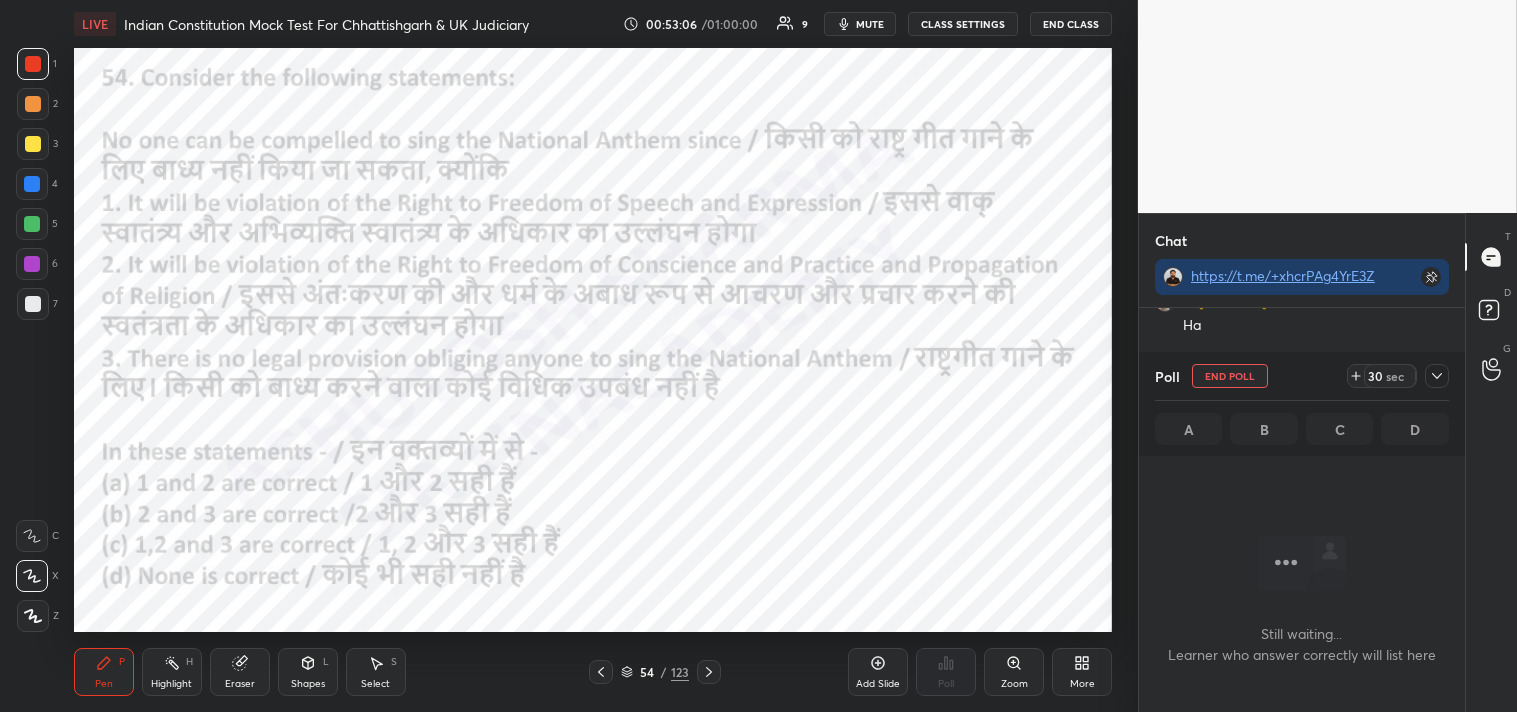 scroll, scrollTop: 248, scrollLeft: 320, axis: both 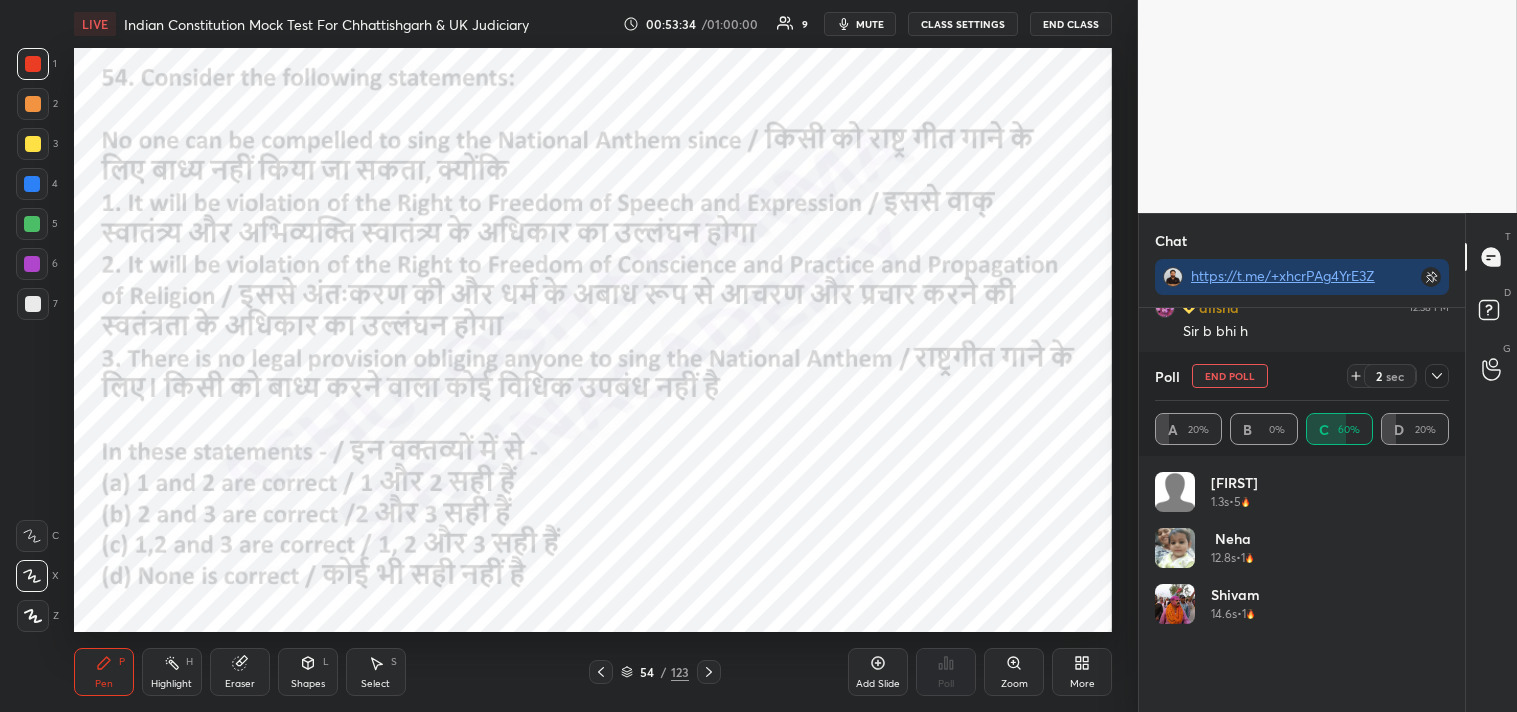 click 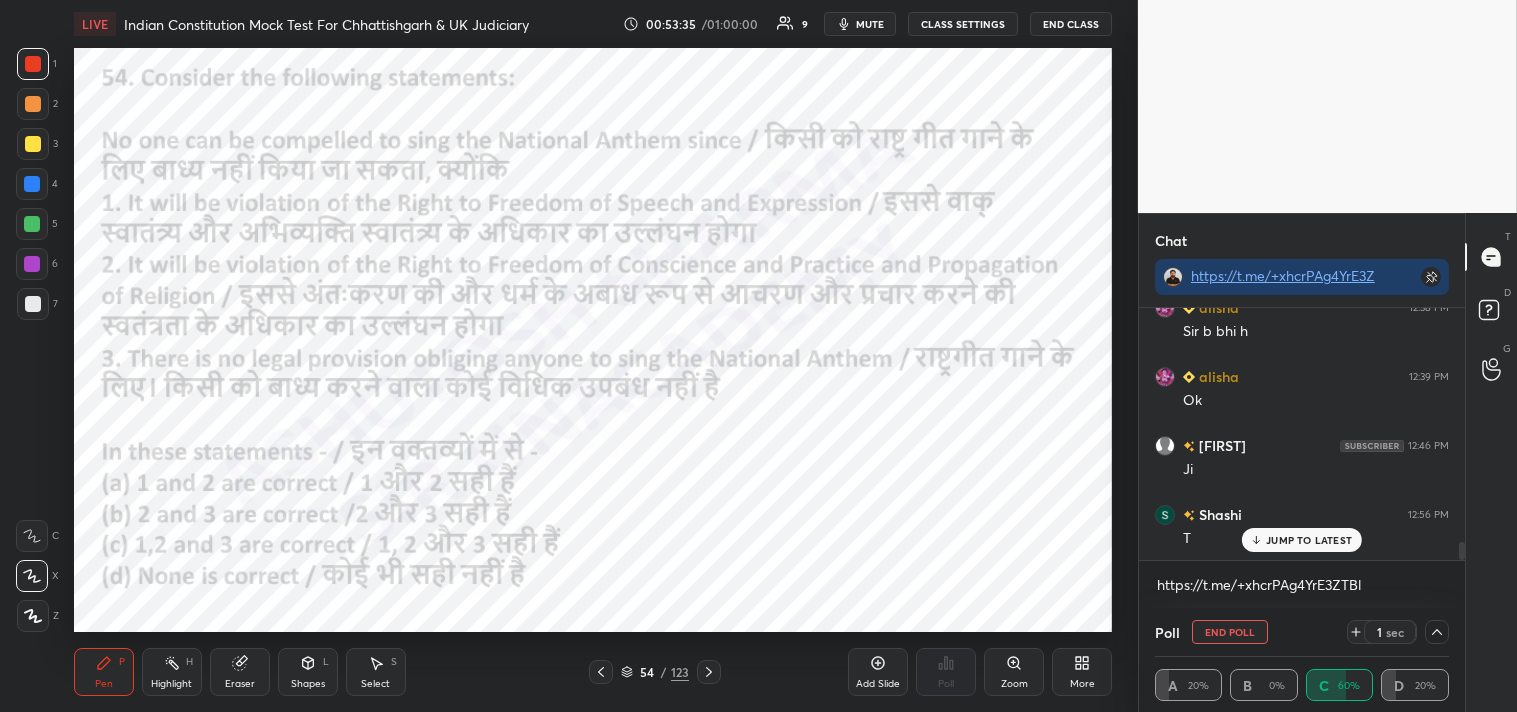 scroll, scrollTop: 0, scrollLeft: 0, axis: both 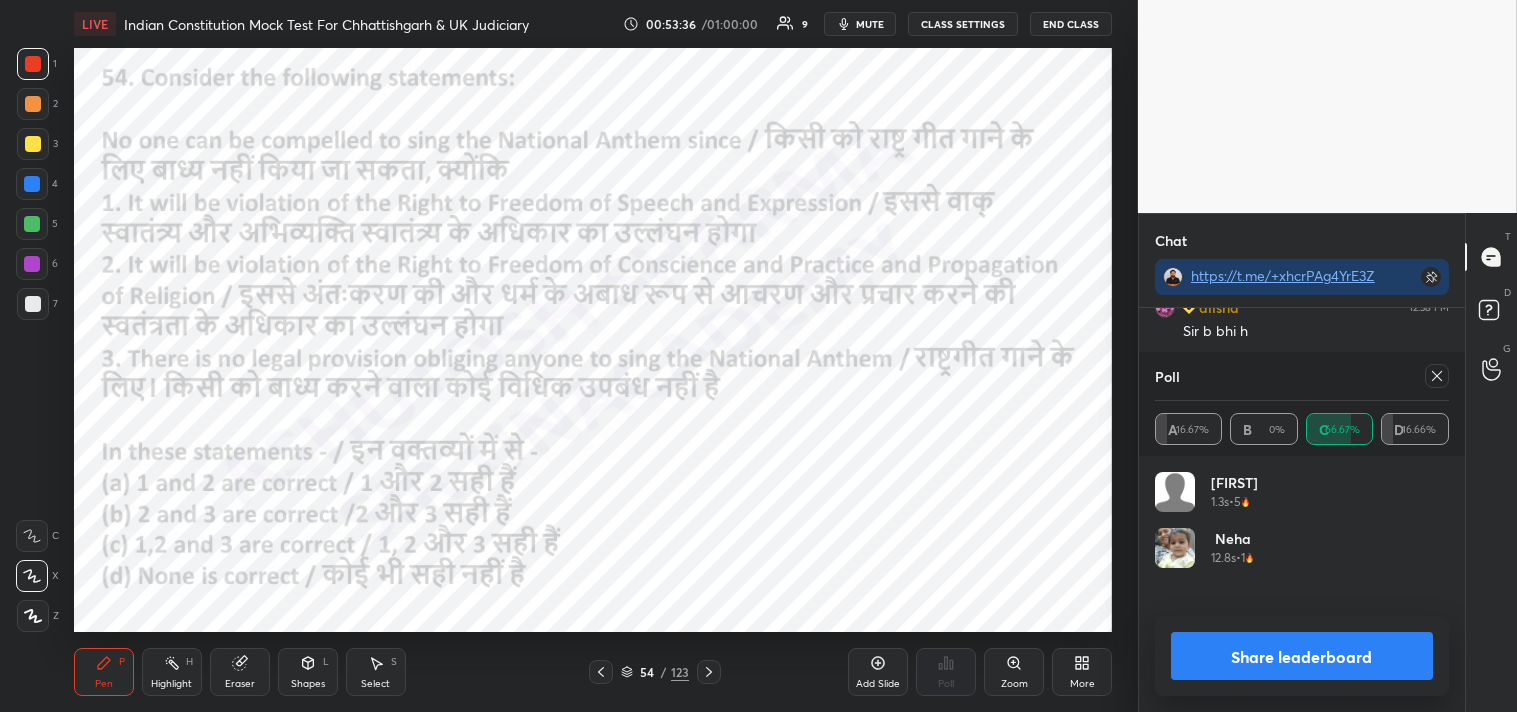 click on "Poll A 16.67% B 0% C 66.67% D 16.66% [NAME] 1.3s  •  5 [NAME] 12.8s  •  1 [NAME] 14.6s  •  1 [NAME] 28.4s  •  2 Share leaderboard" at bounding box center [1302, 532] 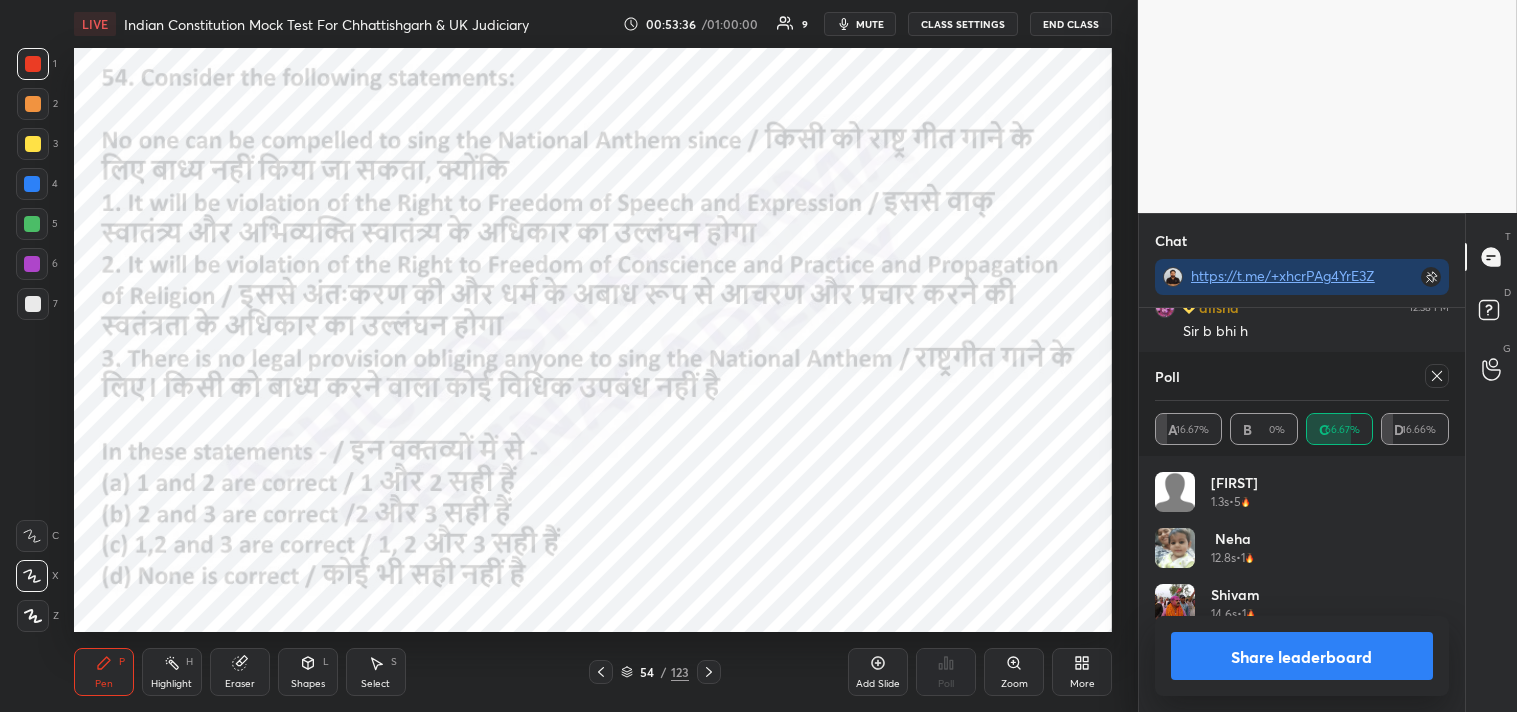 scroll, scrollTop: 6, scrollLeft: 6, axis: both 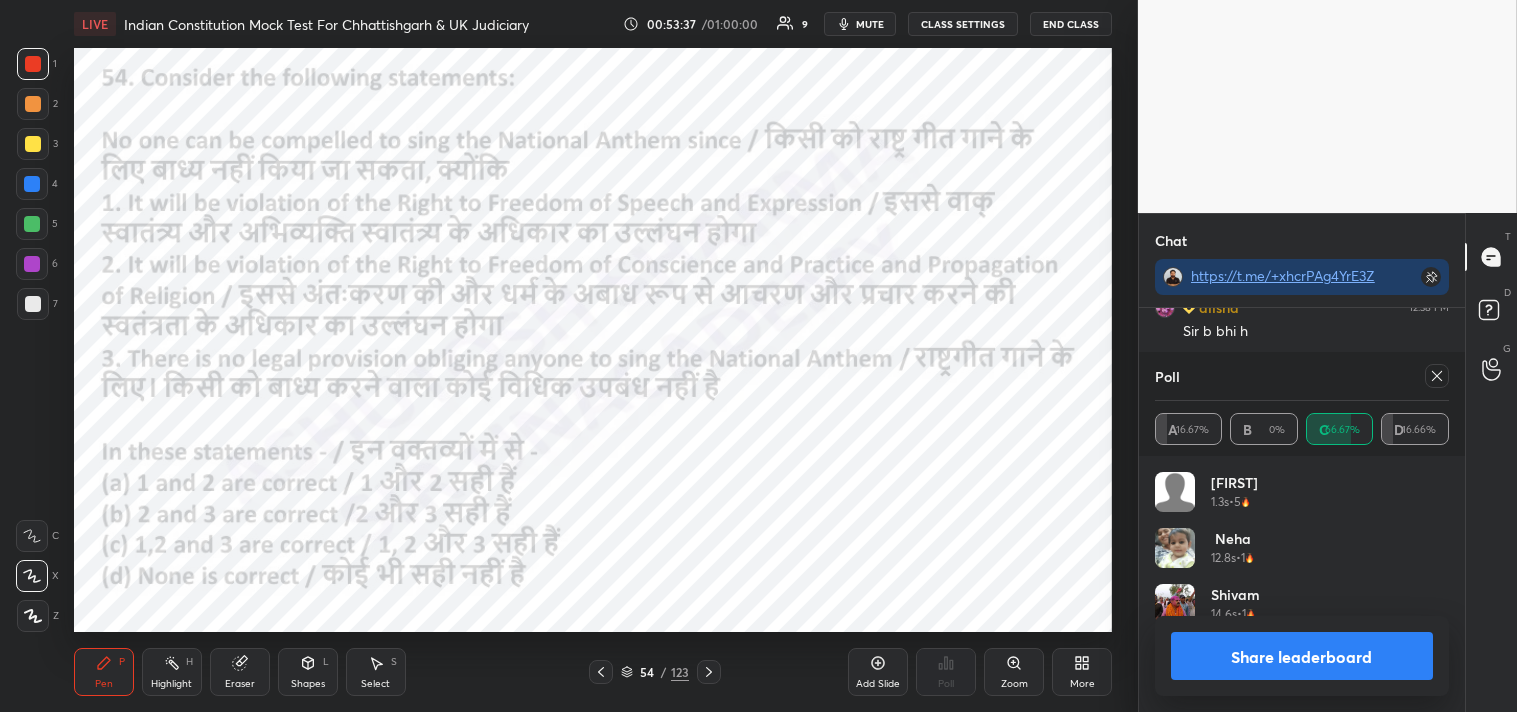 click at bounding box center (1437, 376) 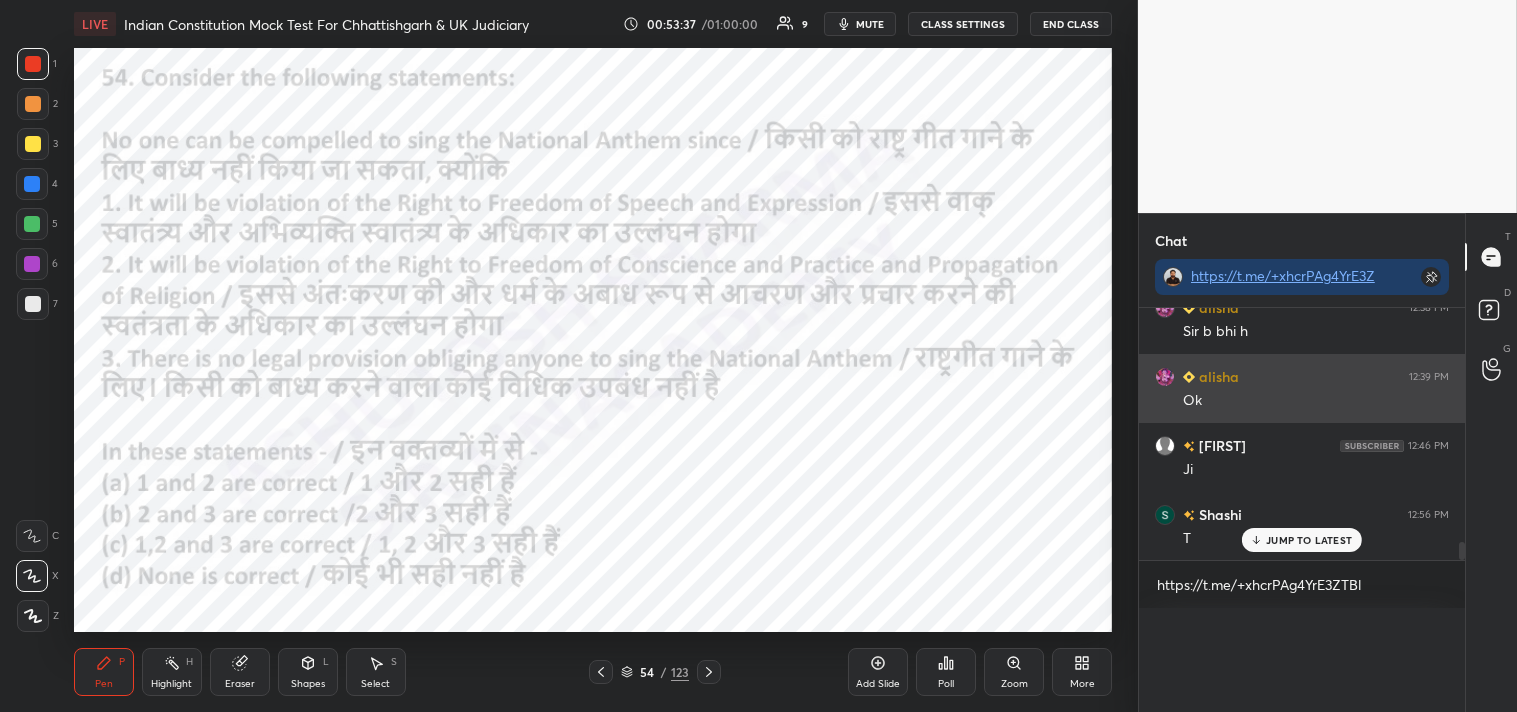 scroll, scrollTop: 0, scrollLeft: 0, axis: both 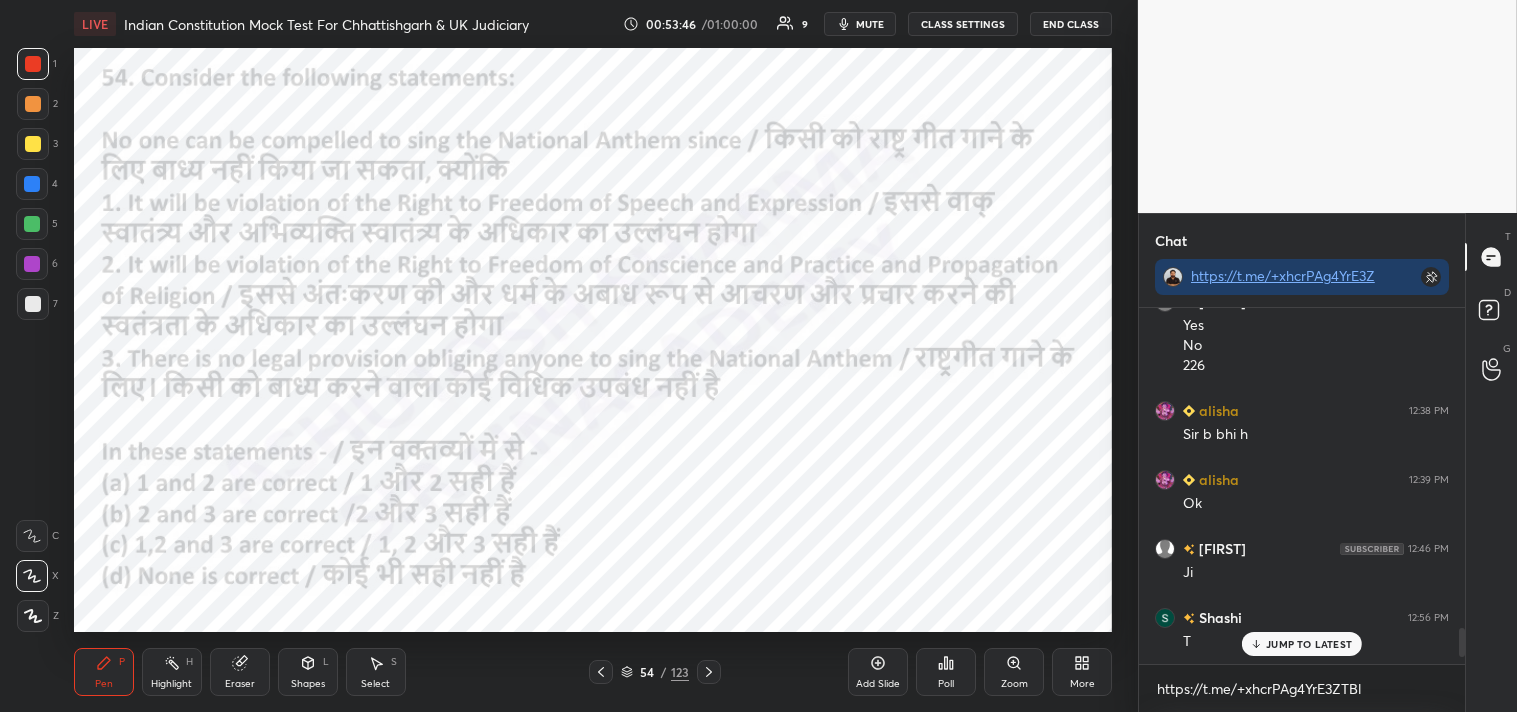 click 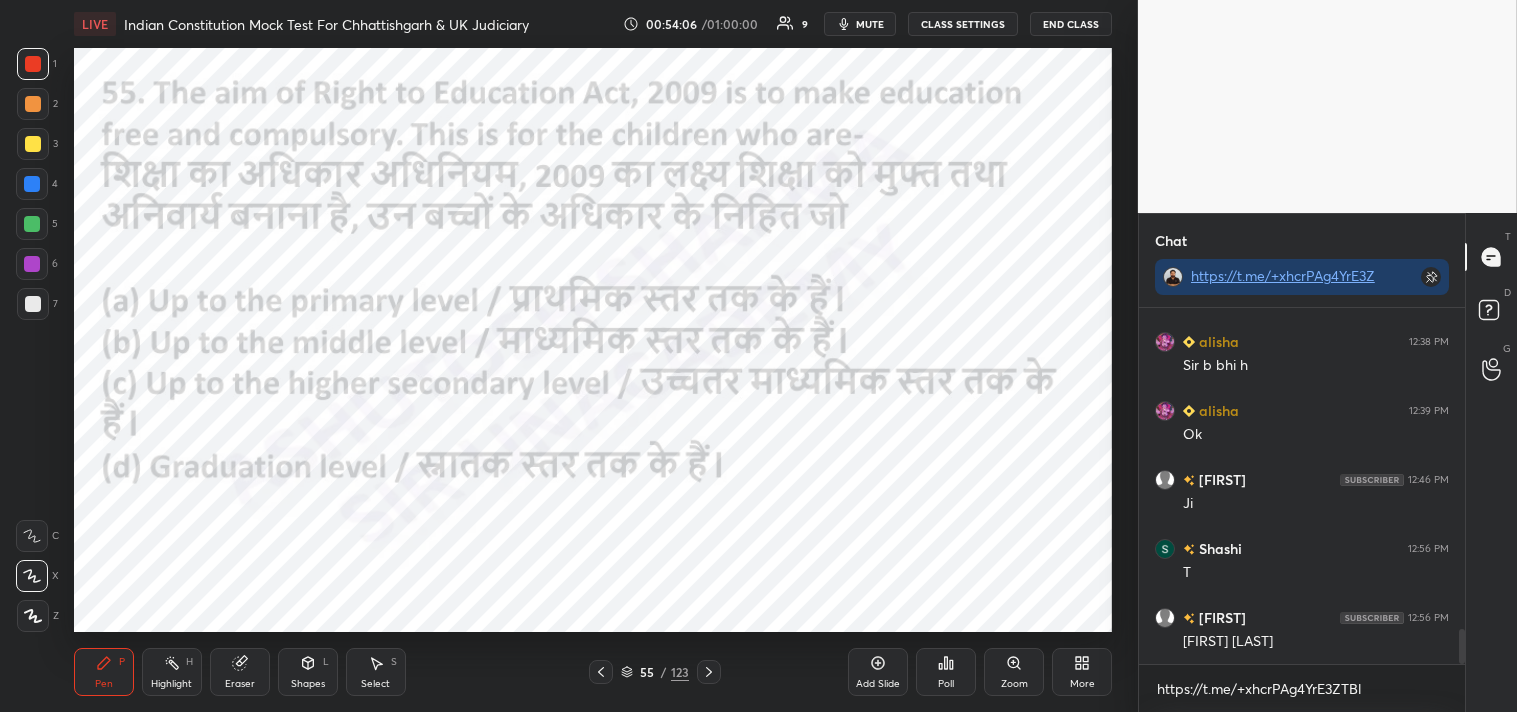 click on "Poll" at bounding box center (946, 672) 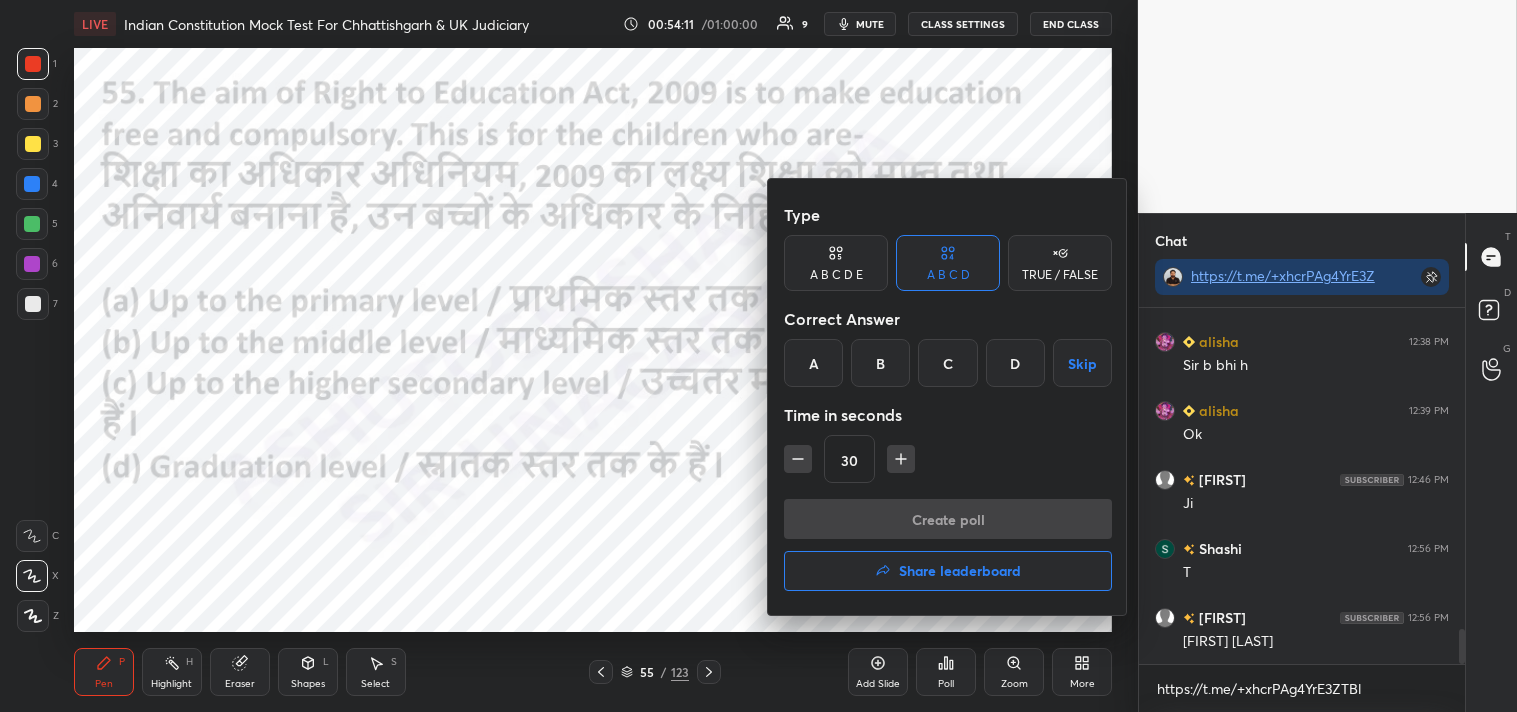 drag, startPoint x: 810, startPoint y: 354, endPoint x: 863, endPoint y: 450, distance: 109.65856 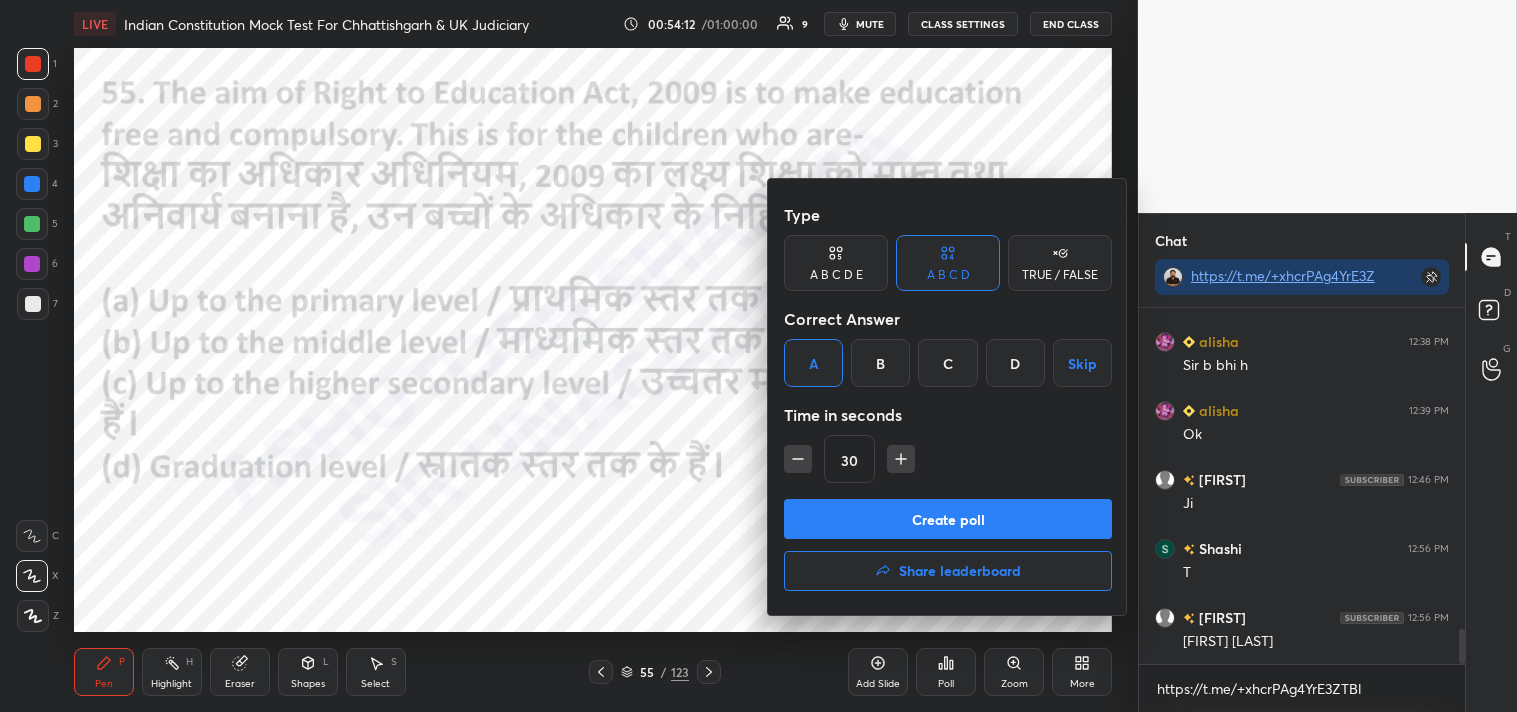 click on "Create poll" at bounding box center (948, 519) 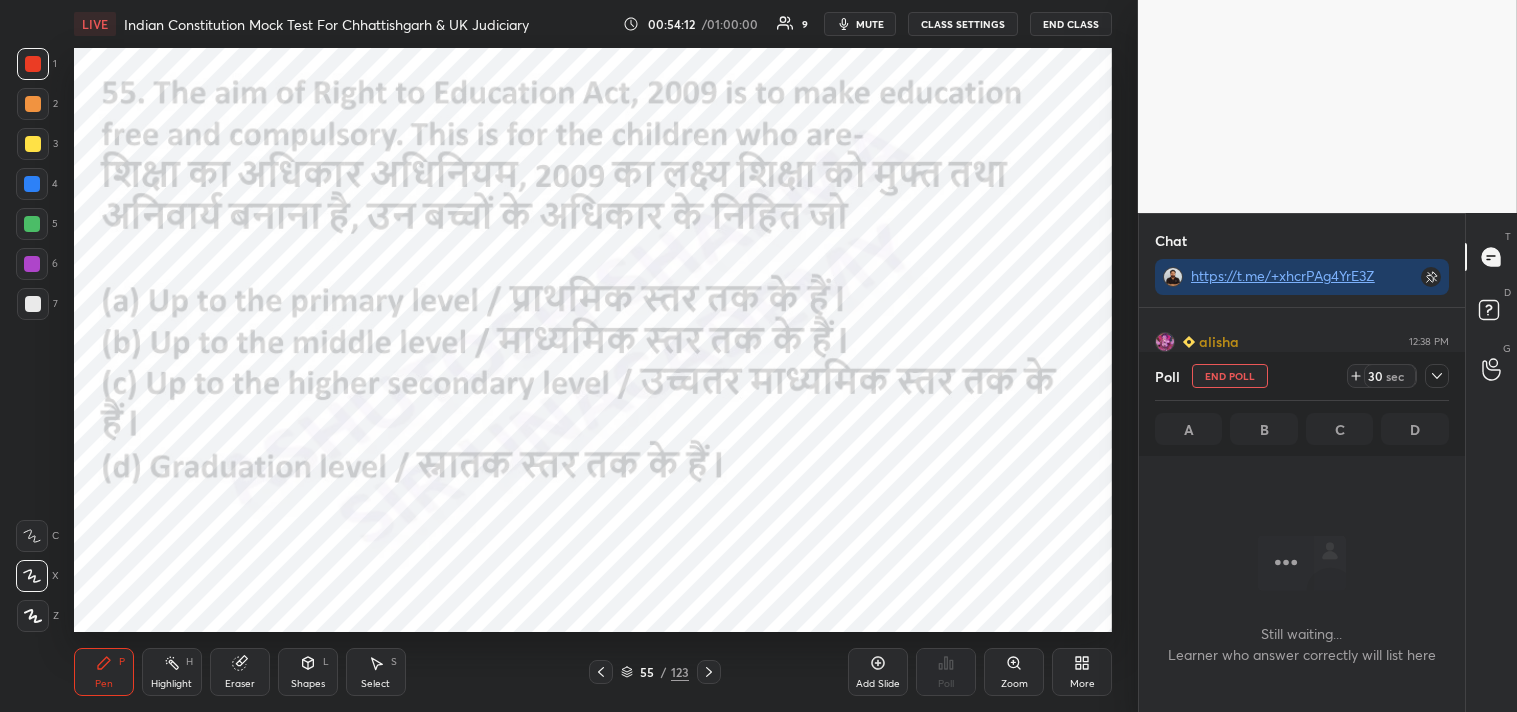 scroll, scrollTop: 278, scrollLeft: 320, axis: both 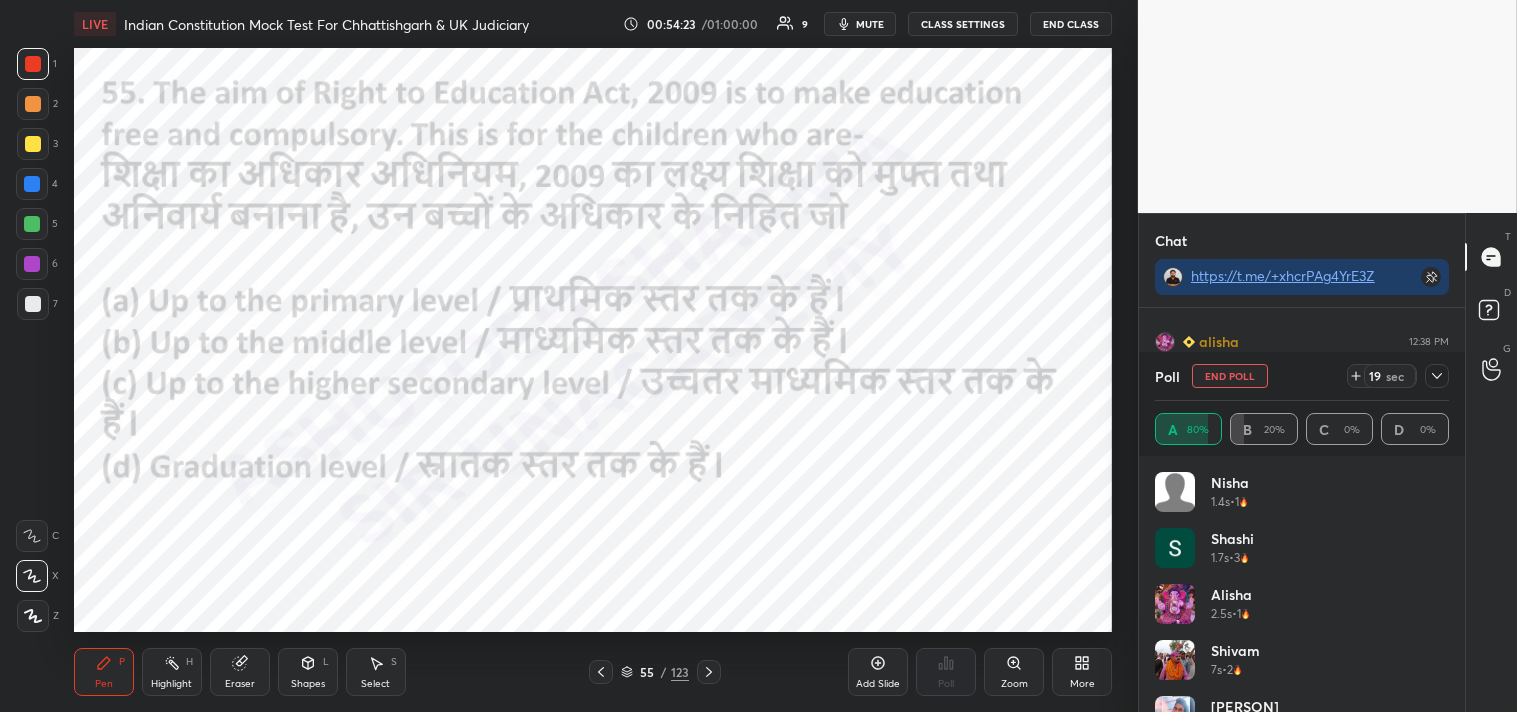 click at bounding box center (1437, 376) 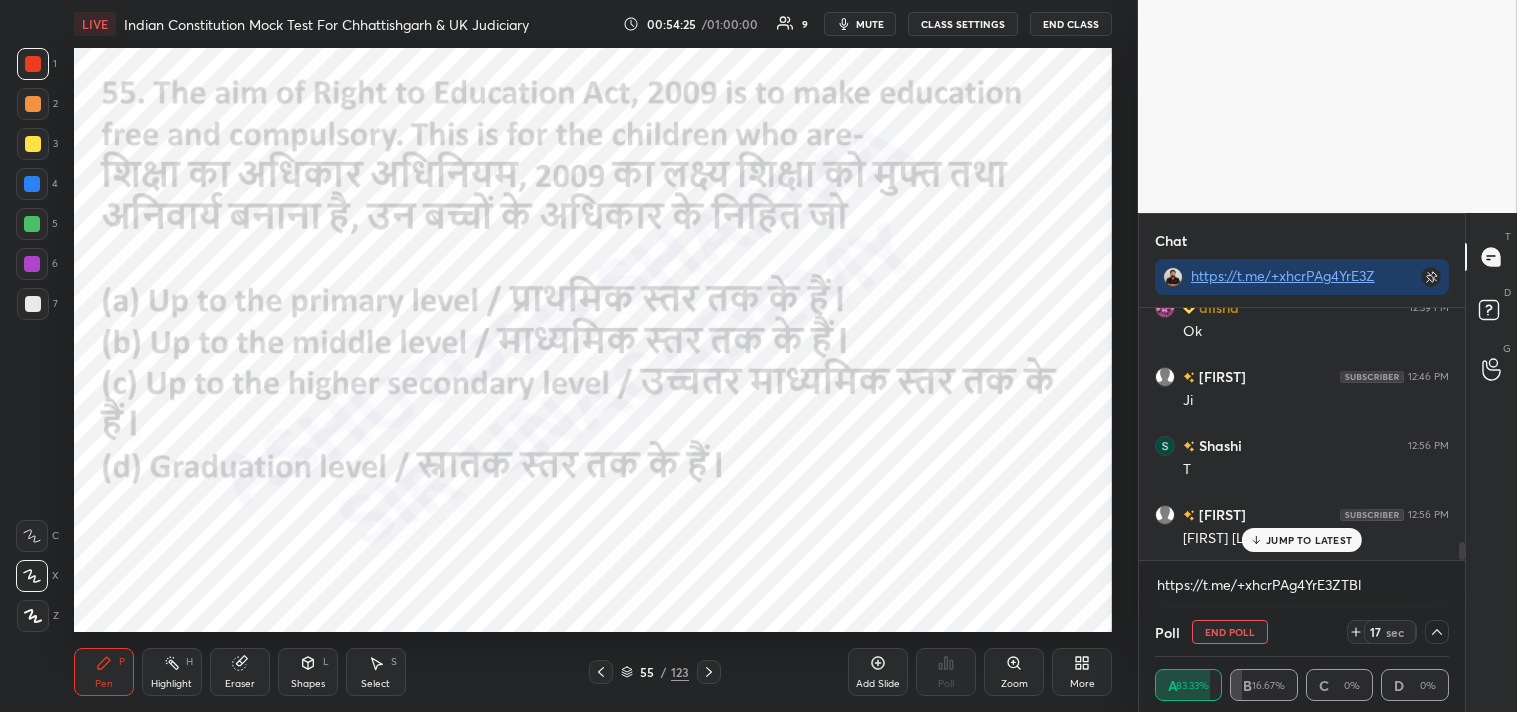 drag, startPoint x: 1462, startPoint y: 548, endPoint x: 1461, endPoint y: 580, distance: 32.01562 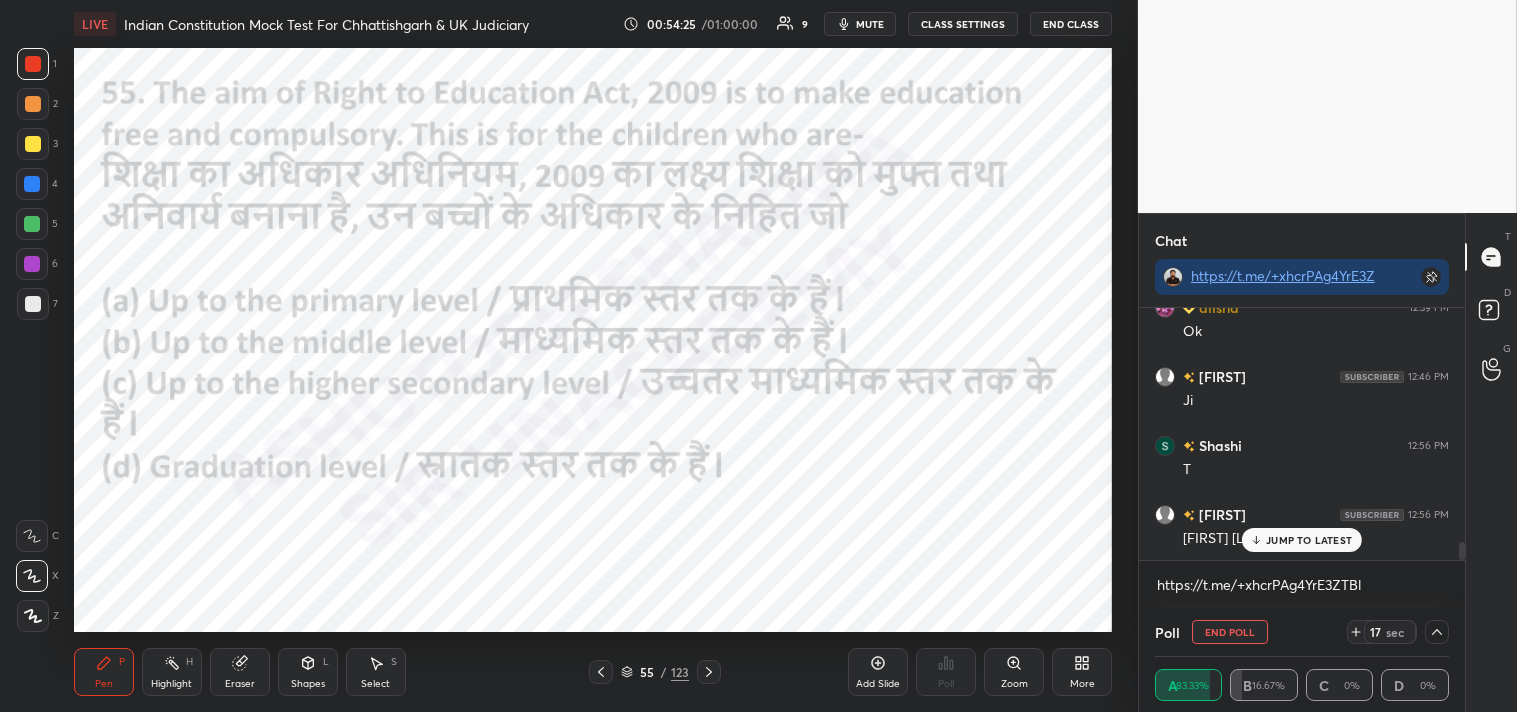 click on "alisha 12:38 PM Sir b bhi h alisha 12:39 PM Ok Ramyata 12:46 PM Ji Shashi 12:56 PM T Ramyata 12:56 PM Bijoe Emmanuel  joined" at bounding box center [1302, 458] 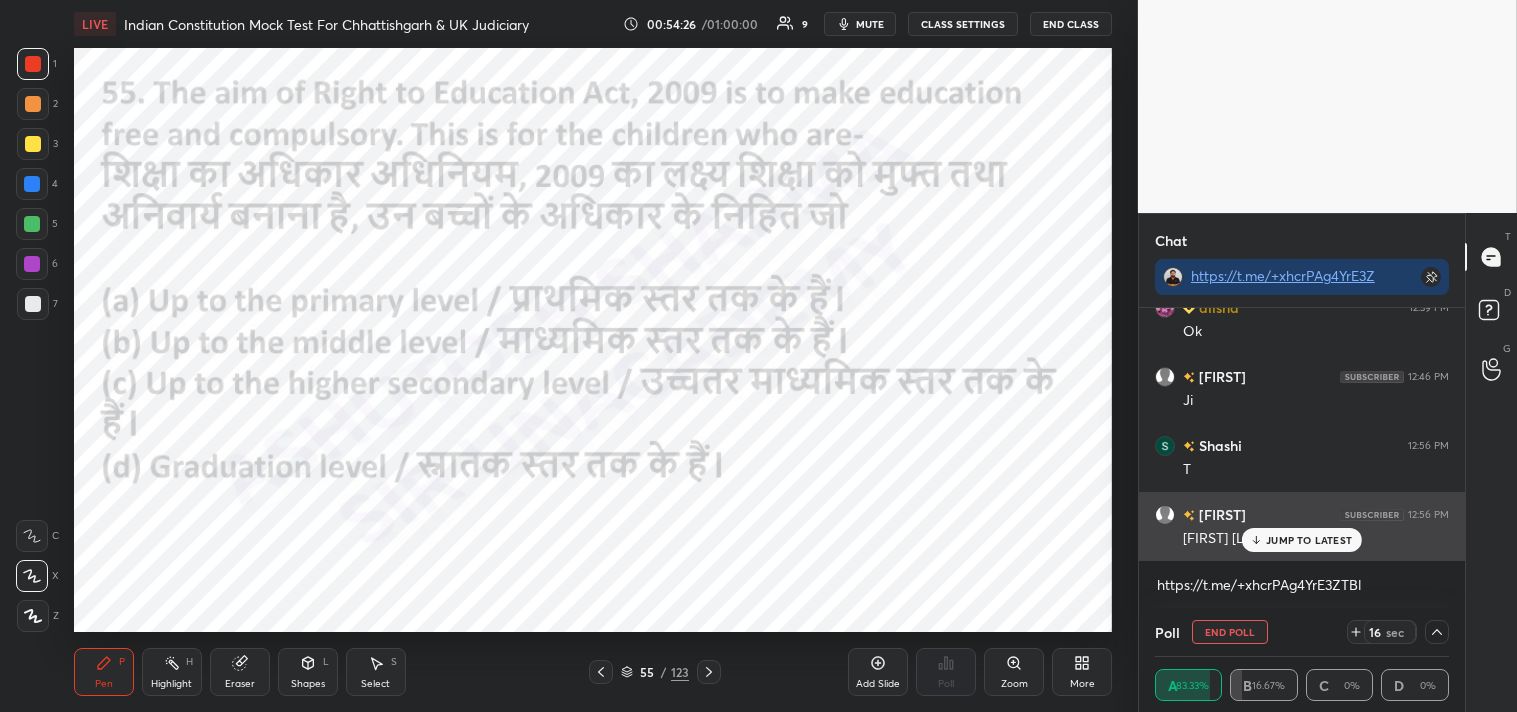 click on "JUMP TO LATEST" at bounding box center [1309, 540] 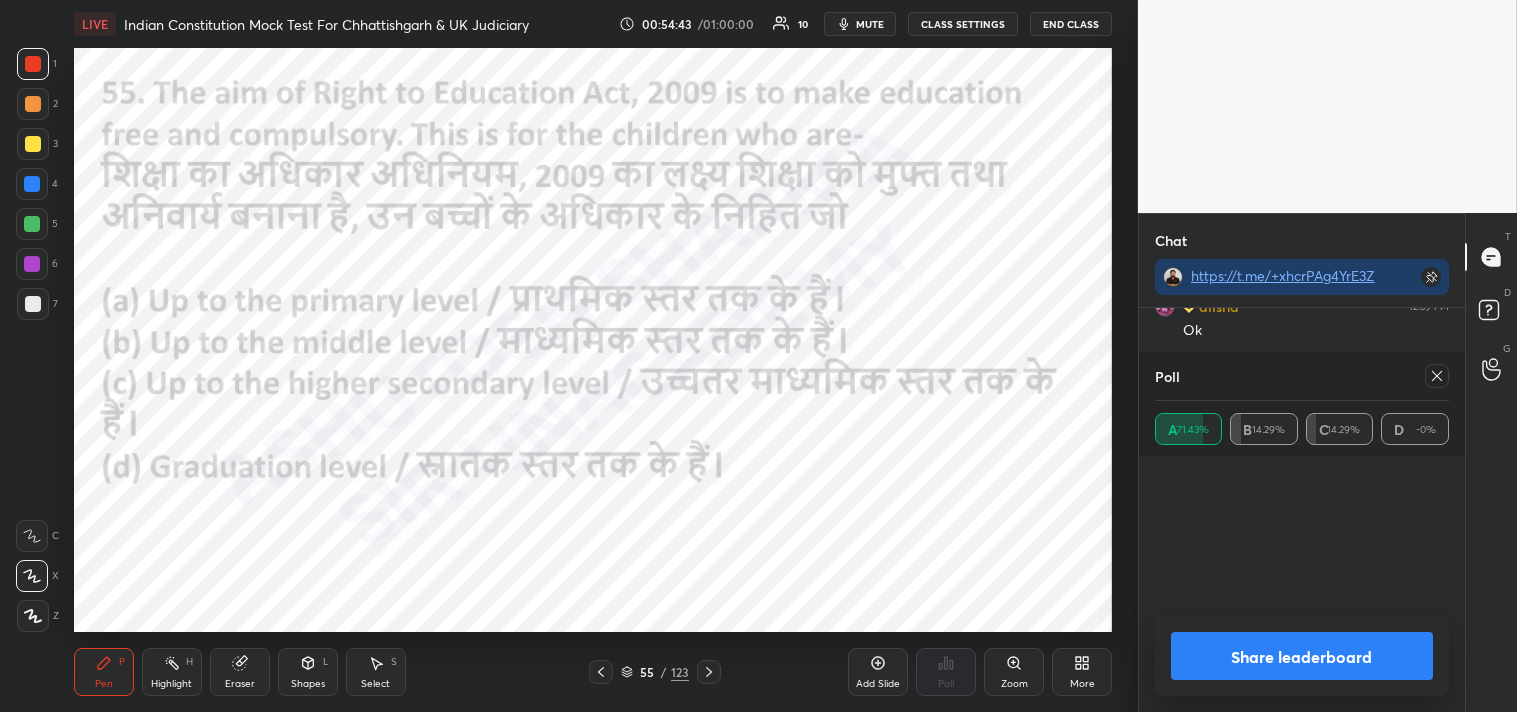 scroll, scrollTop: 0, scrollLeft: 1, axis: horizontal 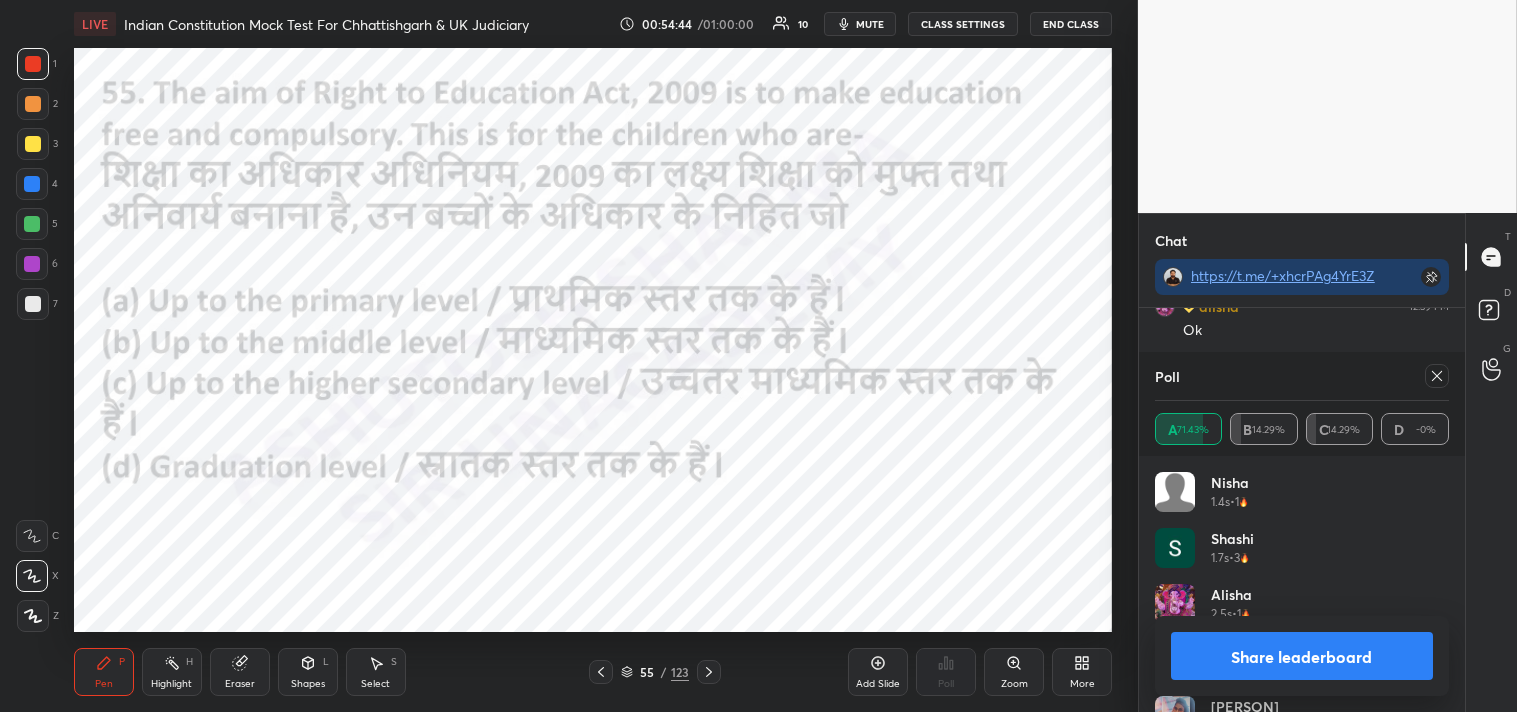 click 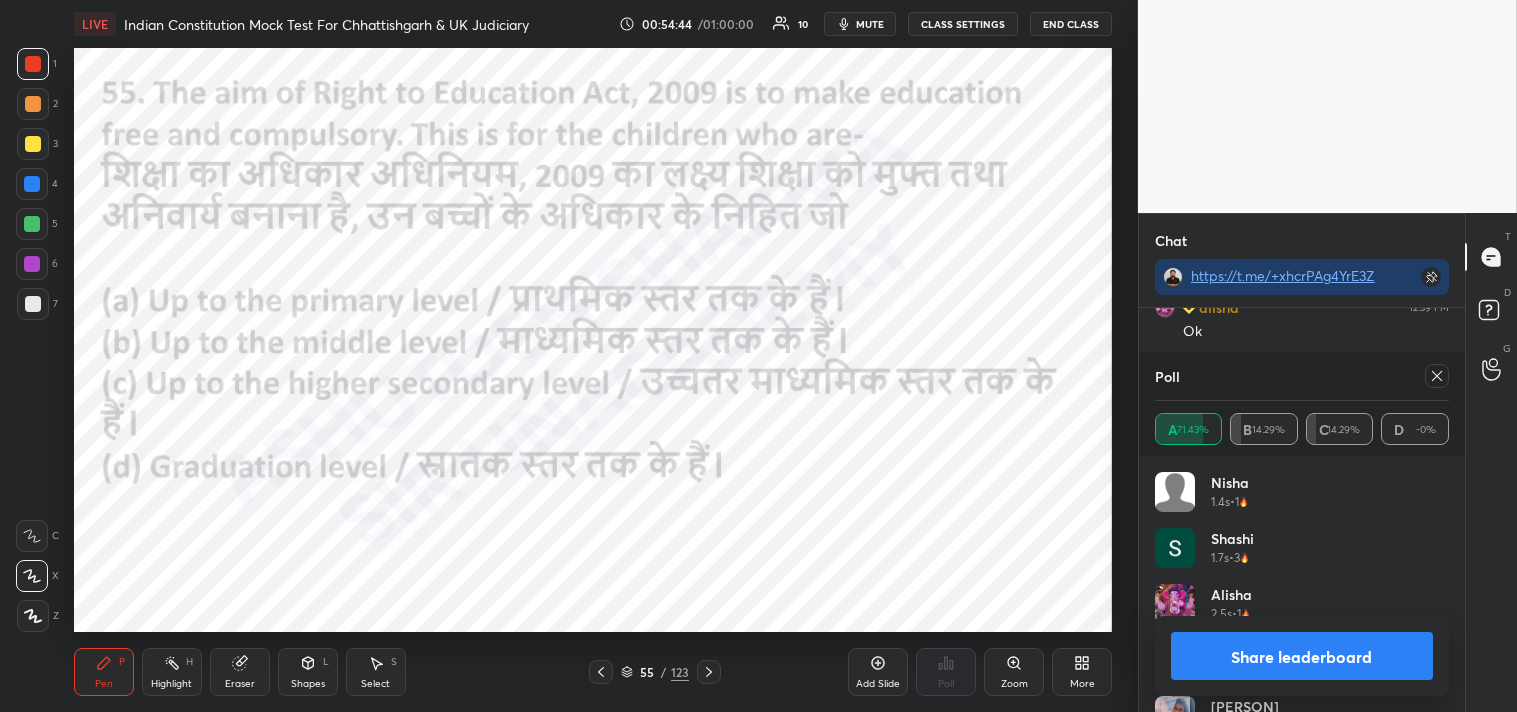 scroll, scrollTop: 88, scrollLeft: 288, axis: both 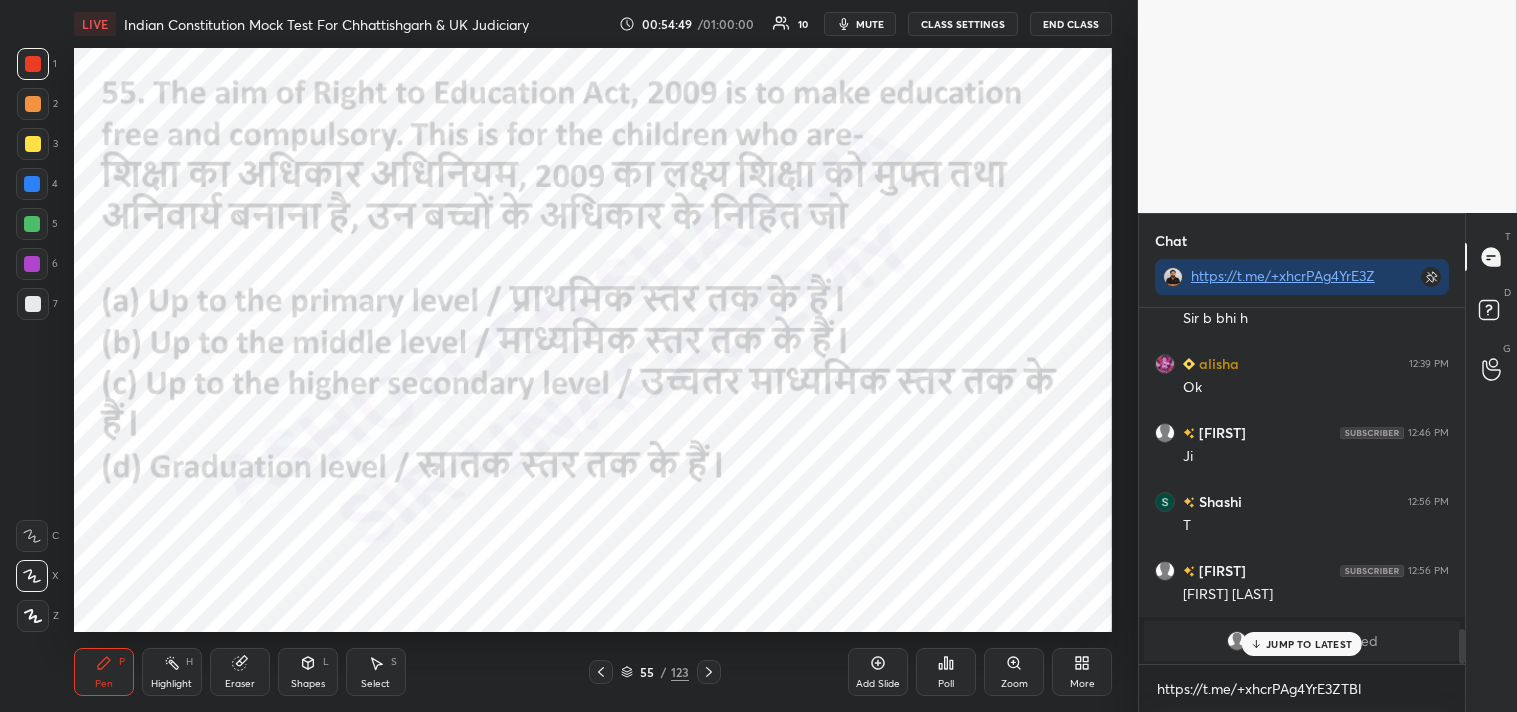 click on "JUMP TO LATEST" at bounding box center [1309, 644] 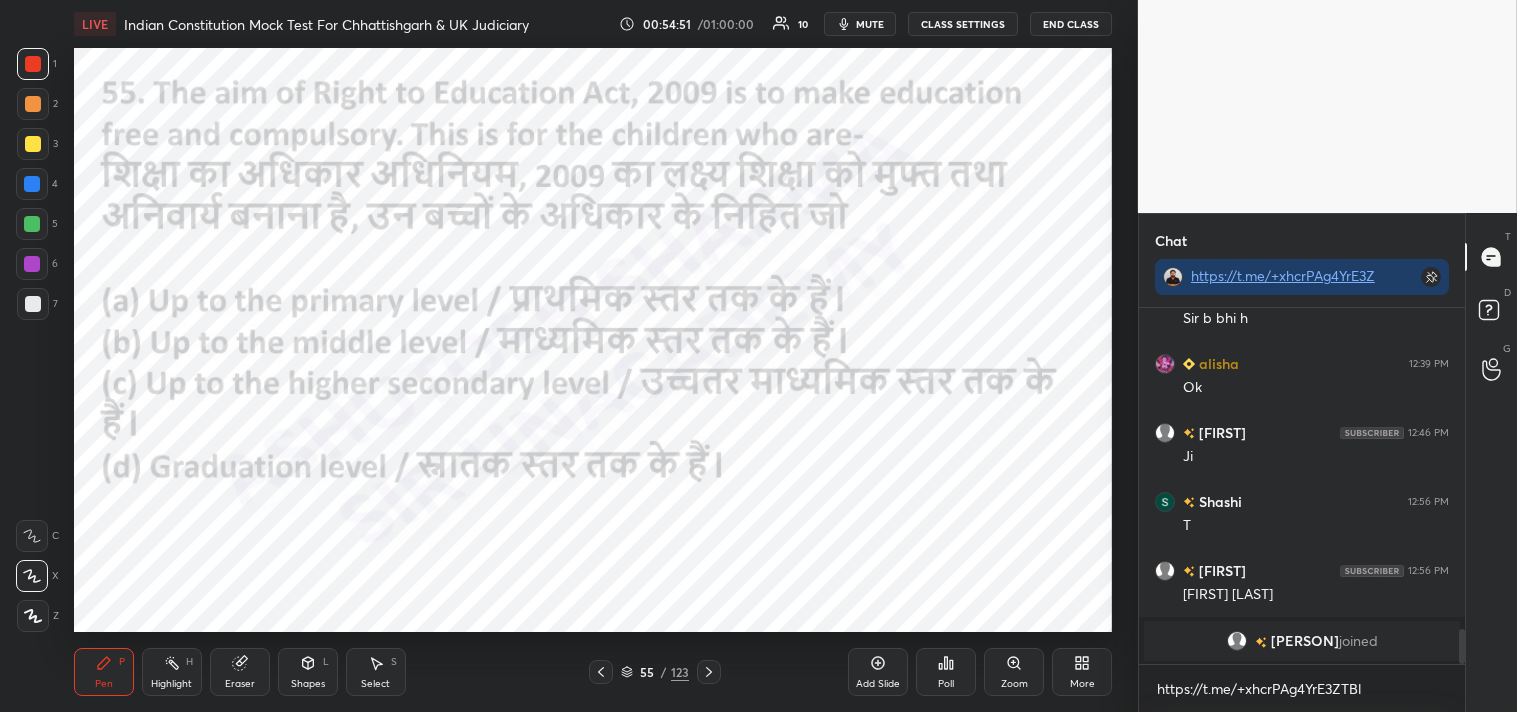 click 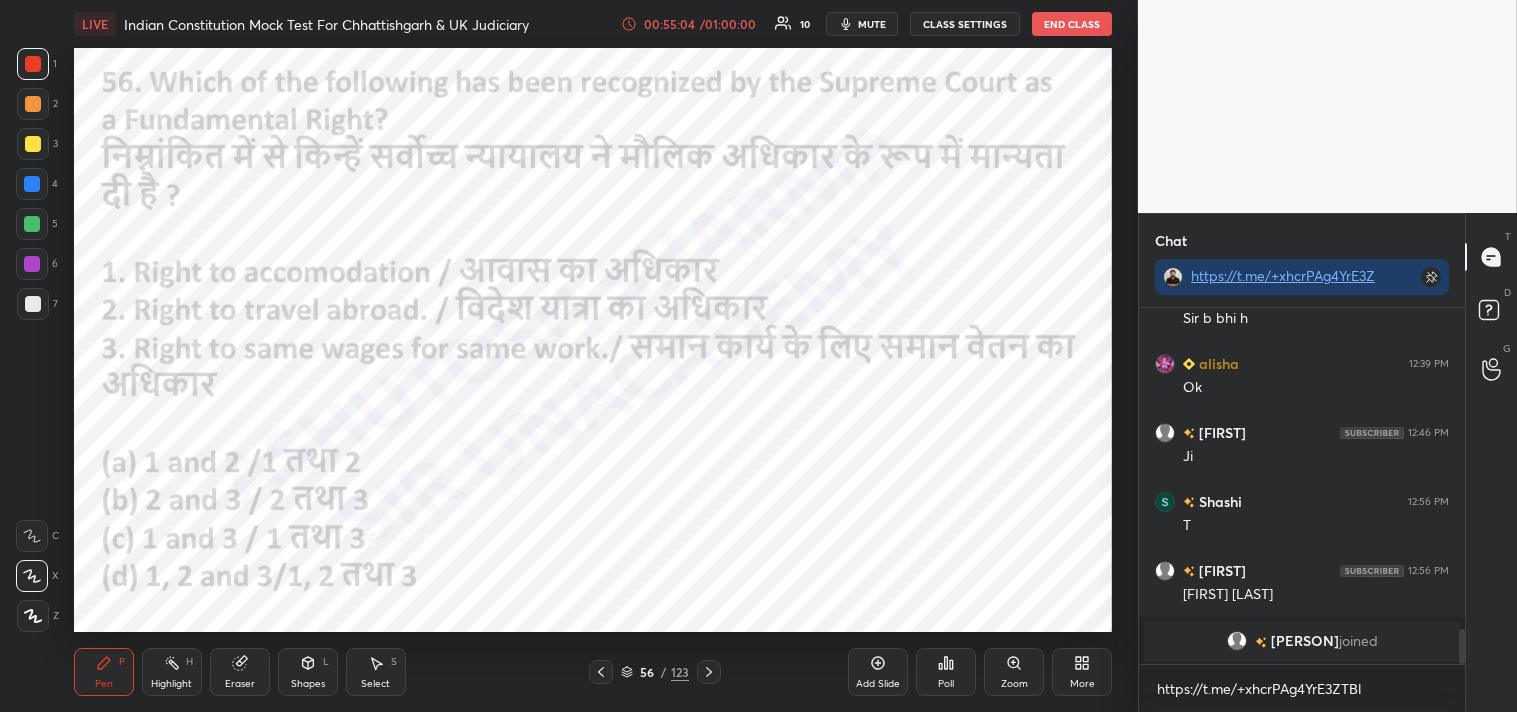 click on "Poll" at bounding box center (946, 672) 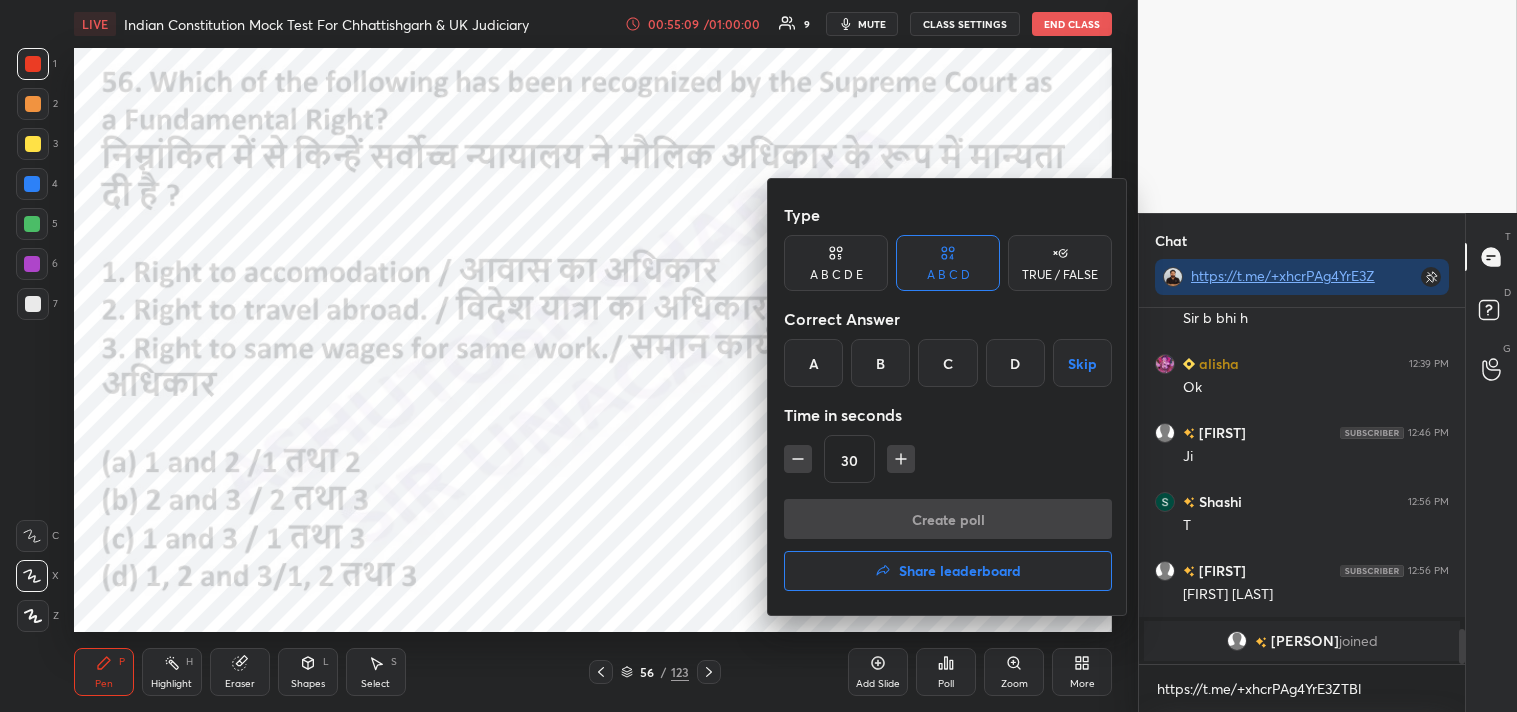 click on "D" at bounding box center (1015, 363) 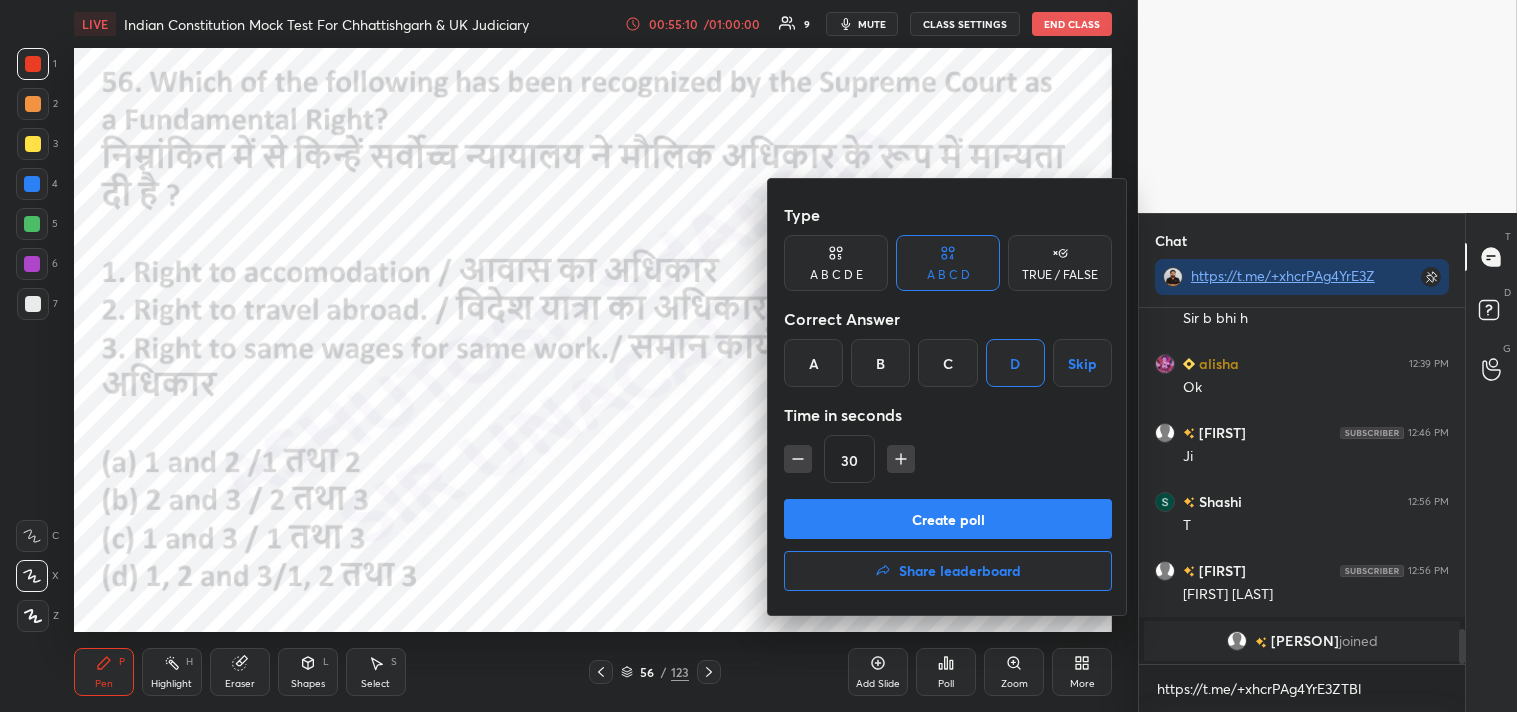 click on "Create poll" at bounding box center (948, 519) 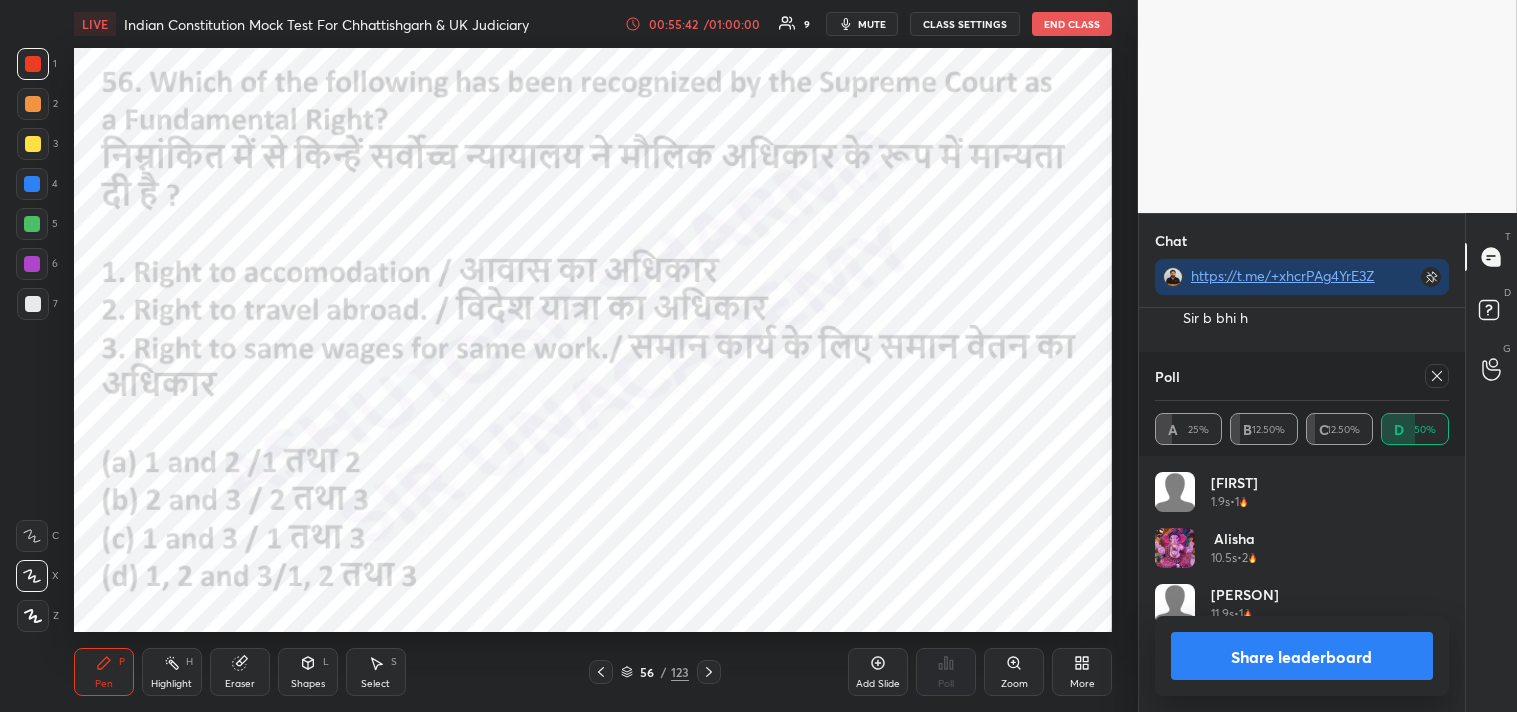 click 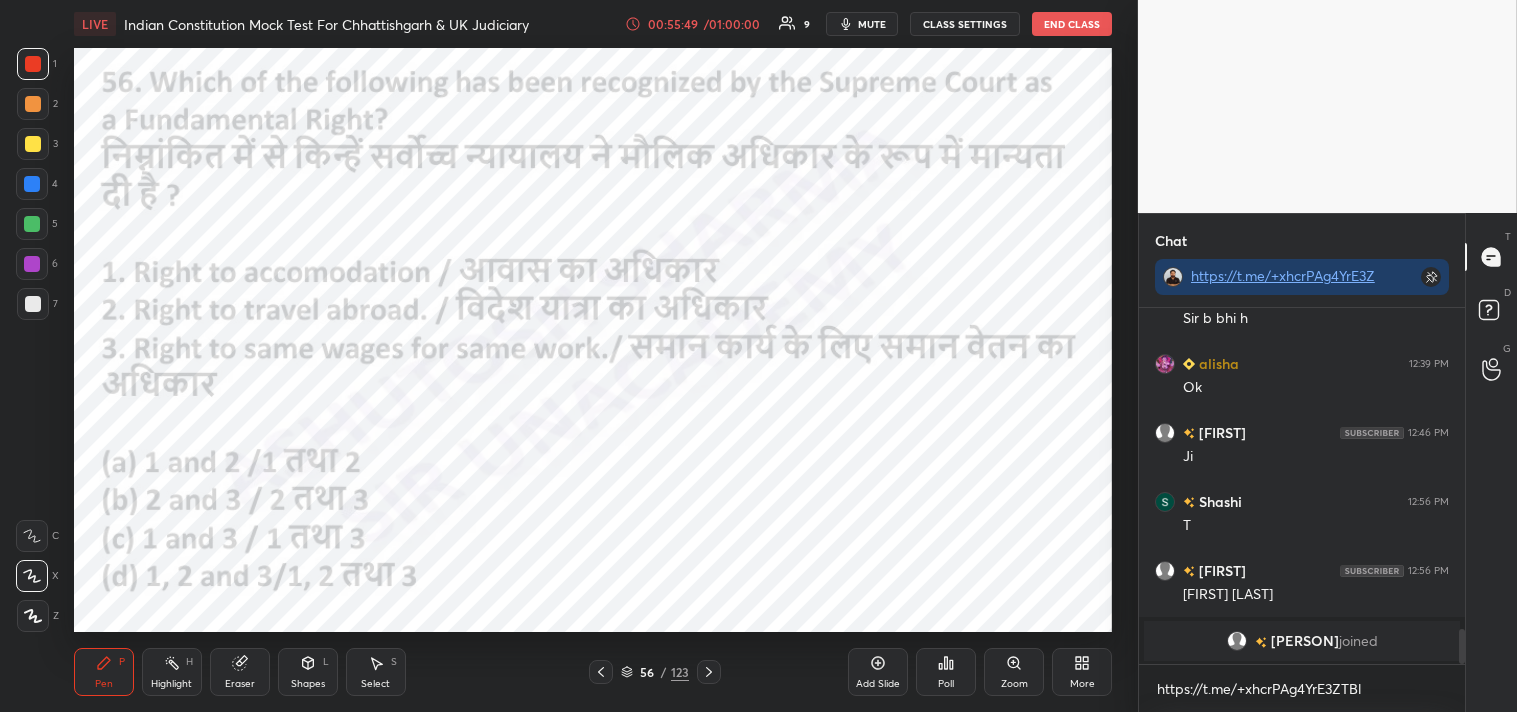 click 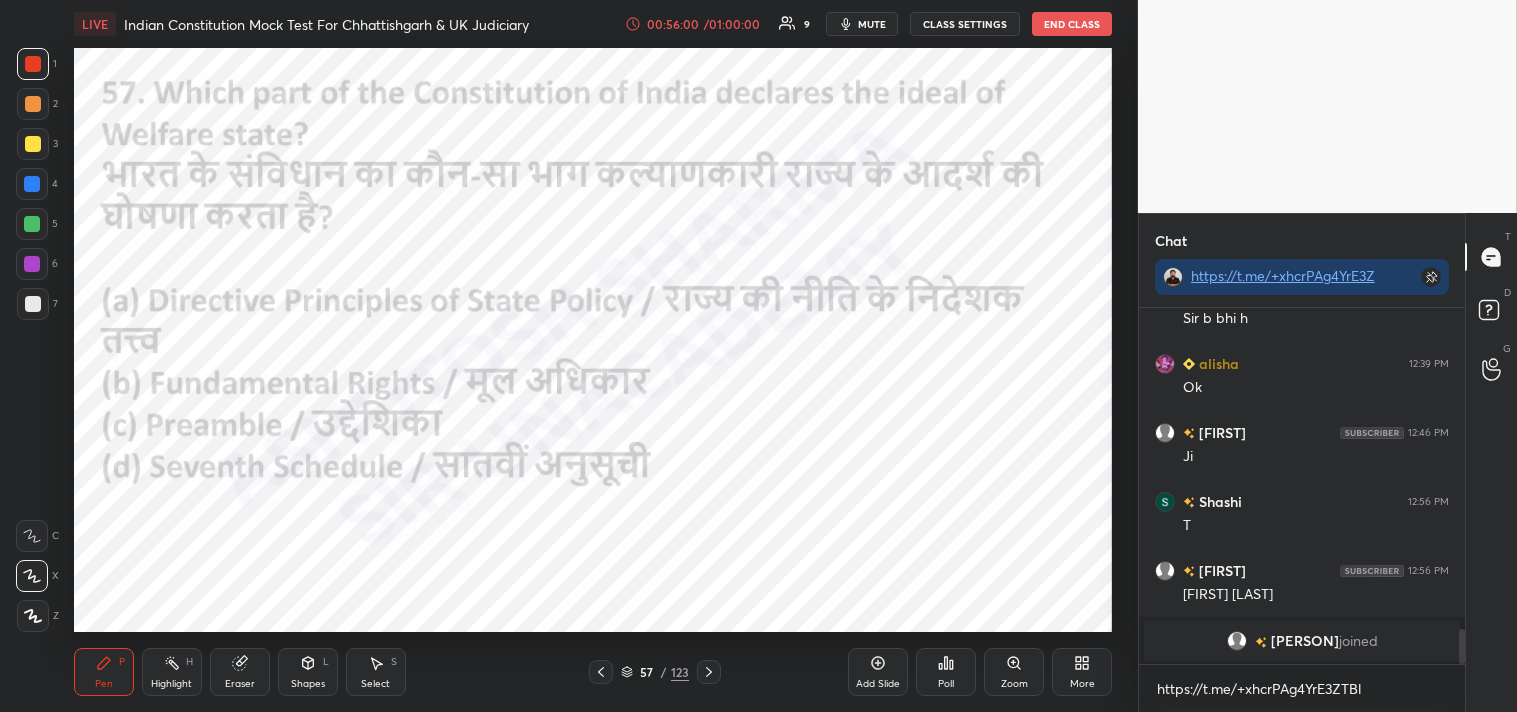click on "Poll" at bounding box center [946, 672] 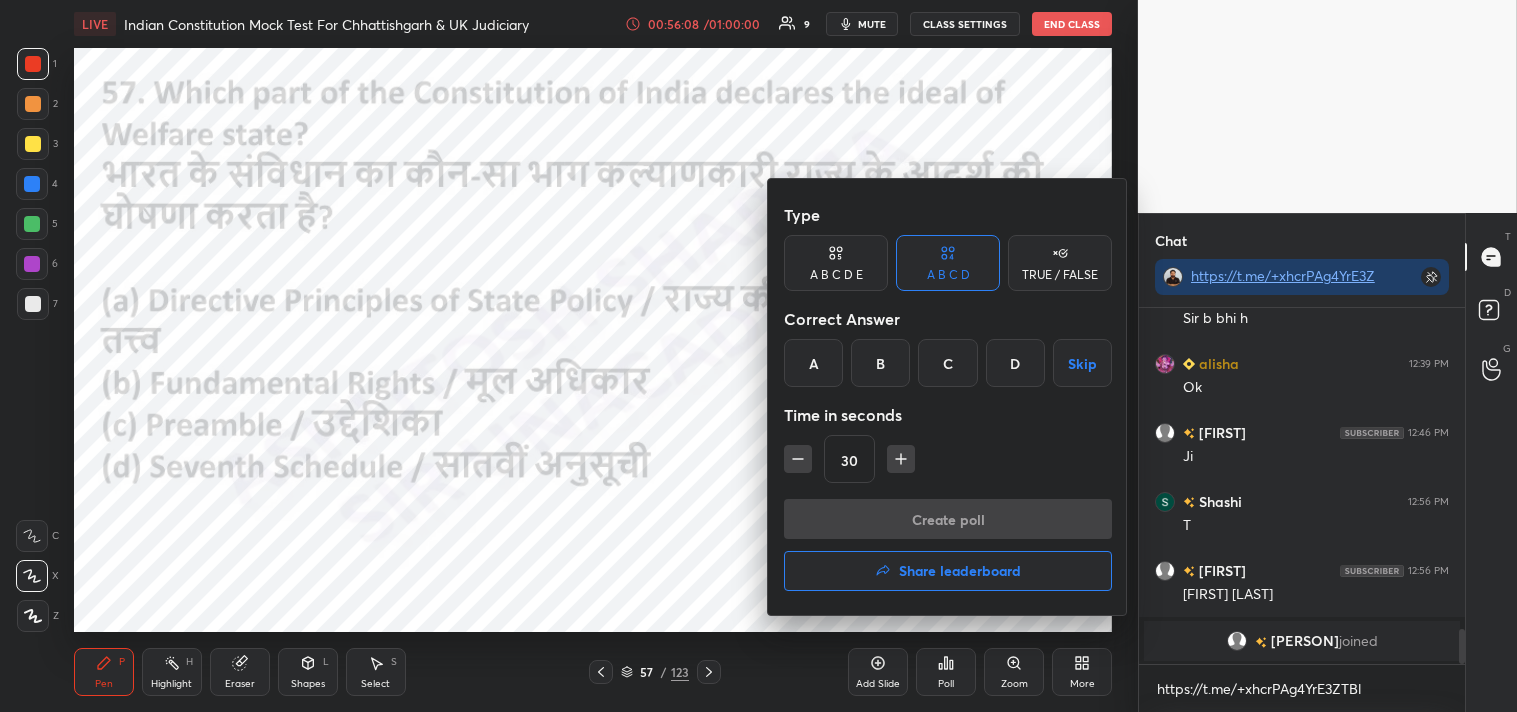 click on "A" at bounding box center (813, 363) 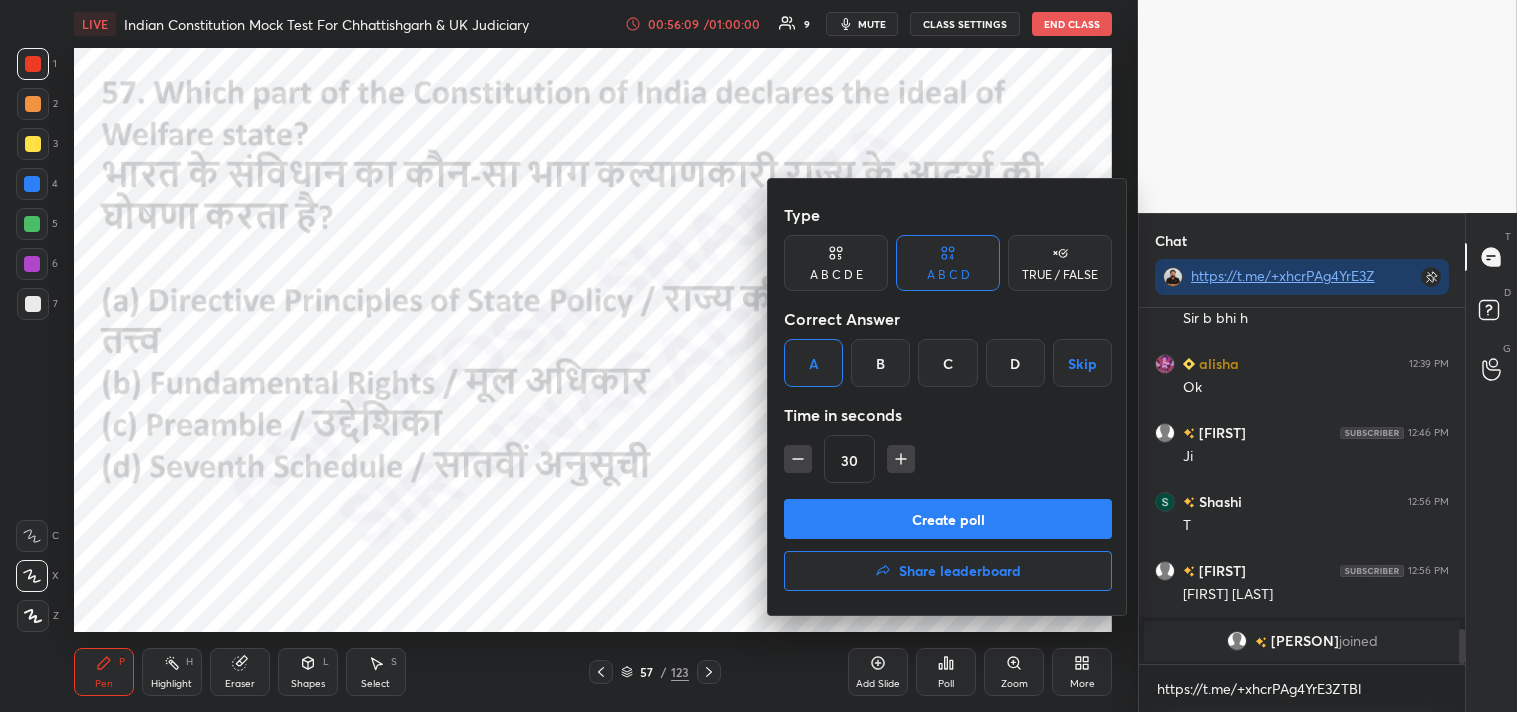 click on "Create poll" at bounding box center (948, 519) 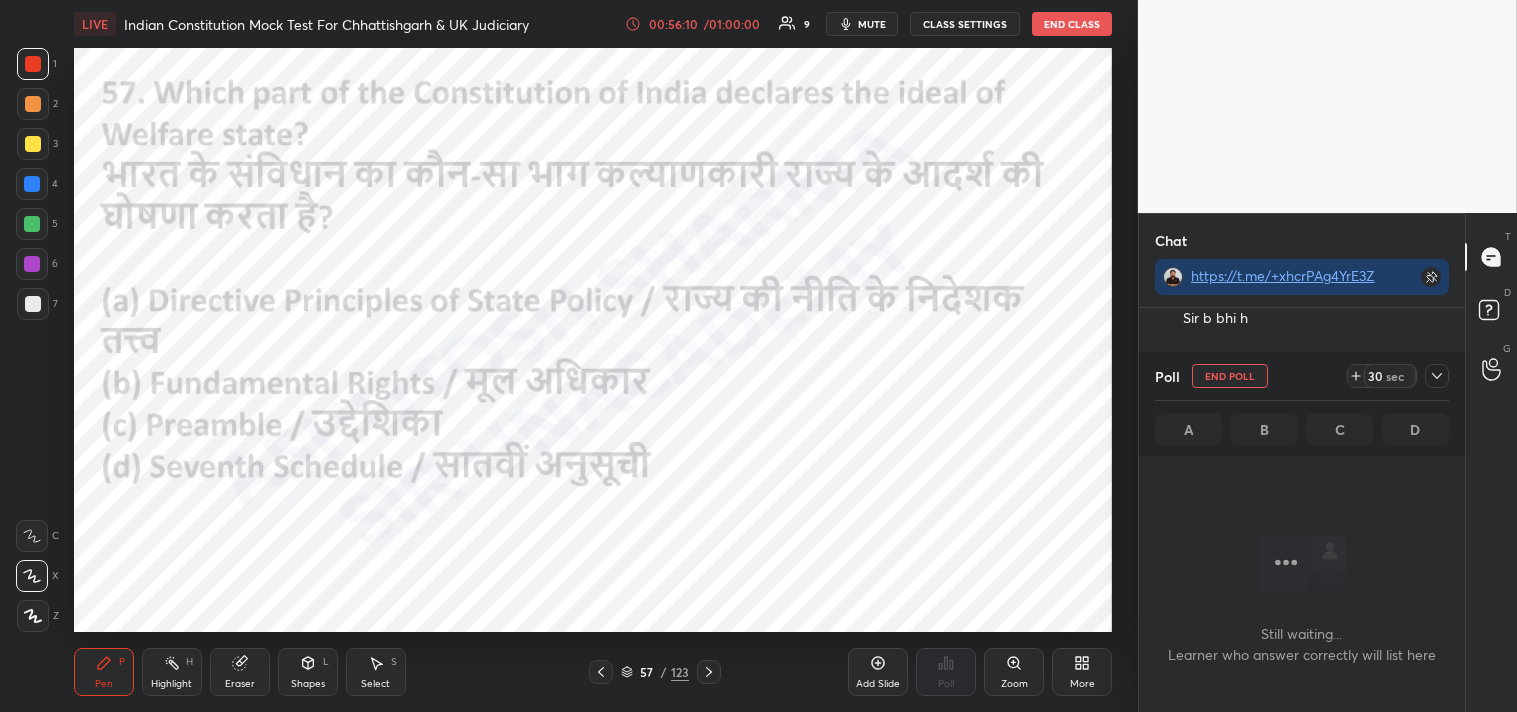scroll, scrollTop: 307, scrollLeft: 320, axis: both 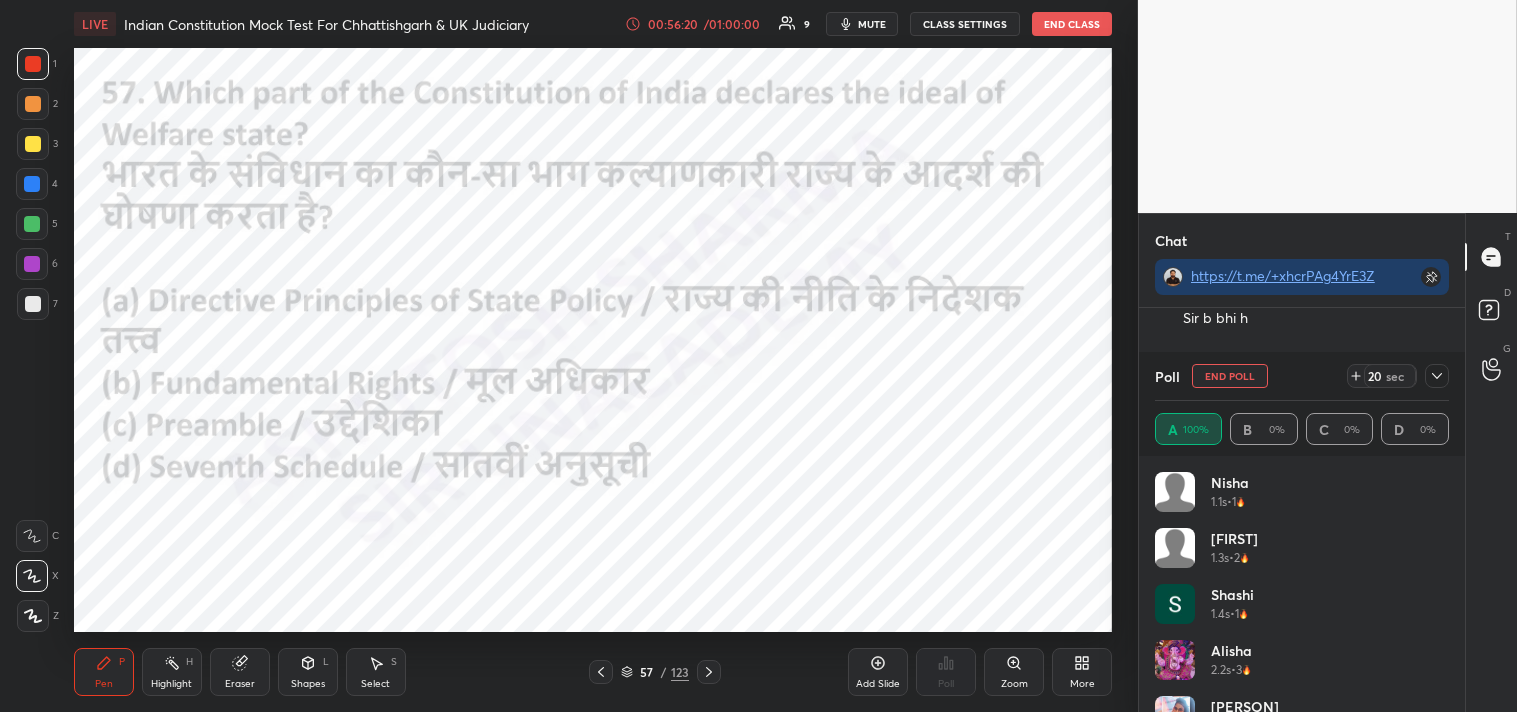 click 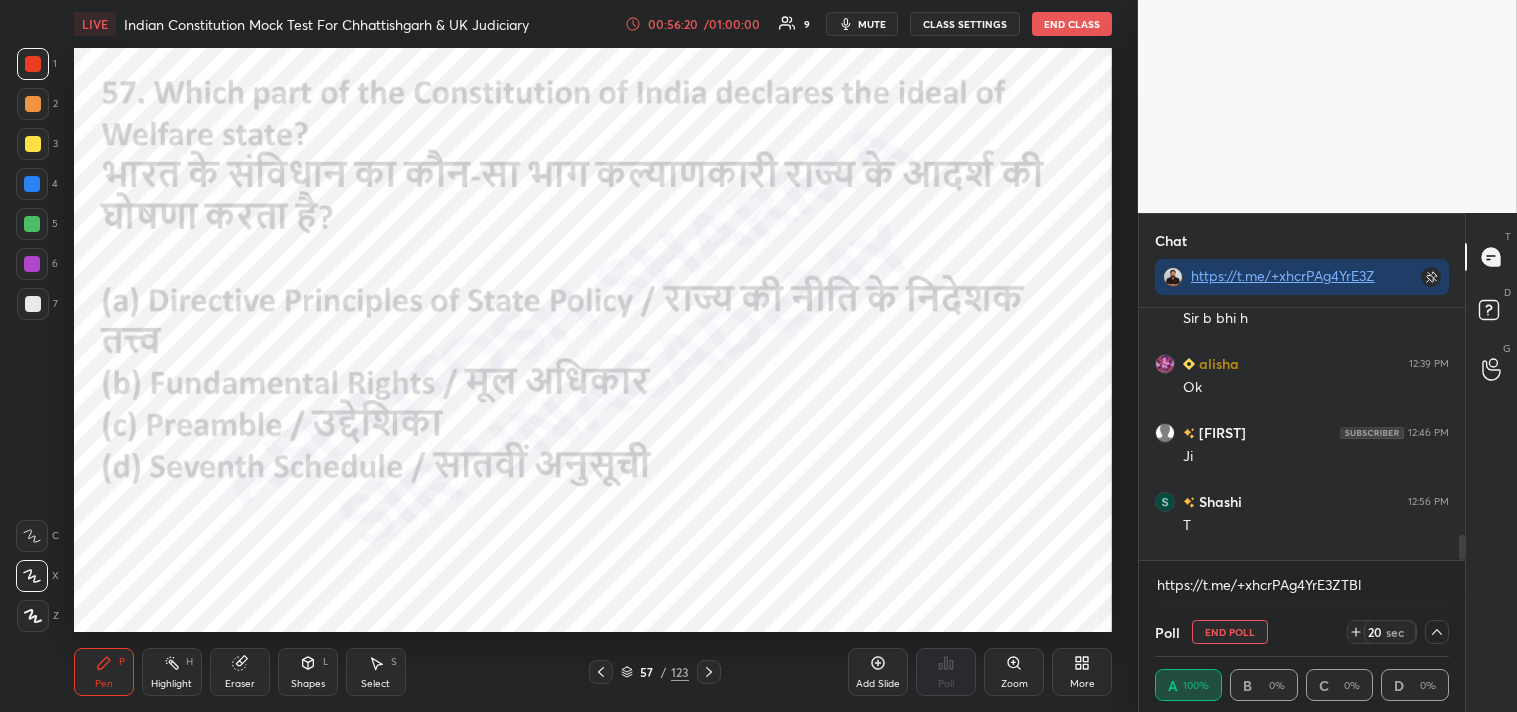 scroll, scrollTop: 0, scrollLeft: 0, axis: both 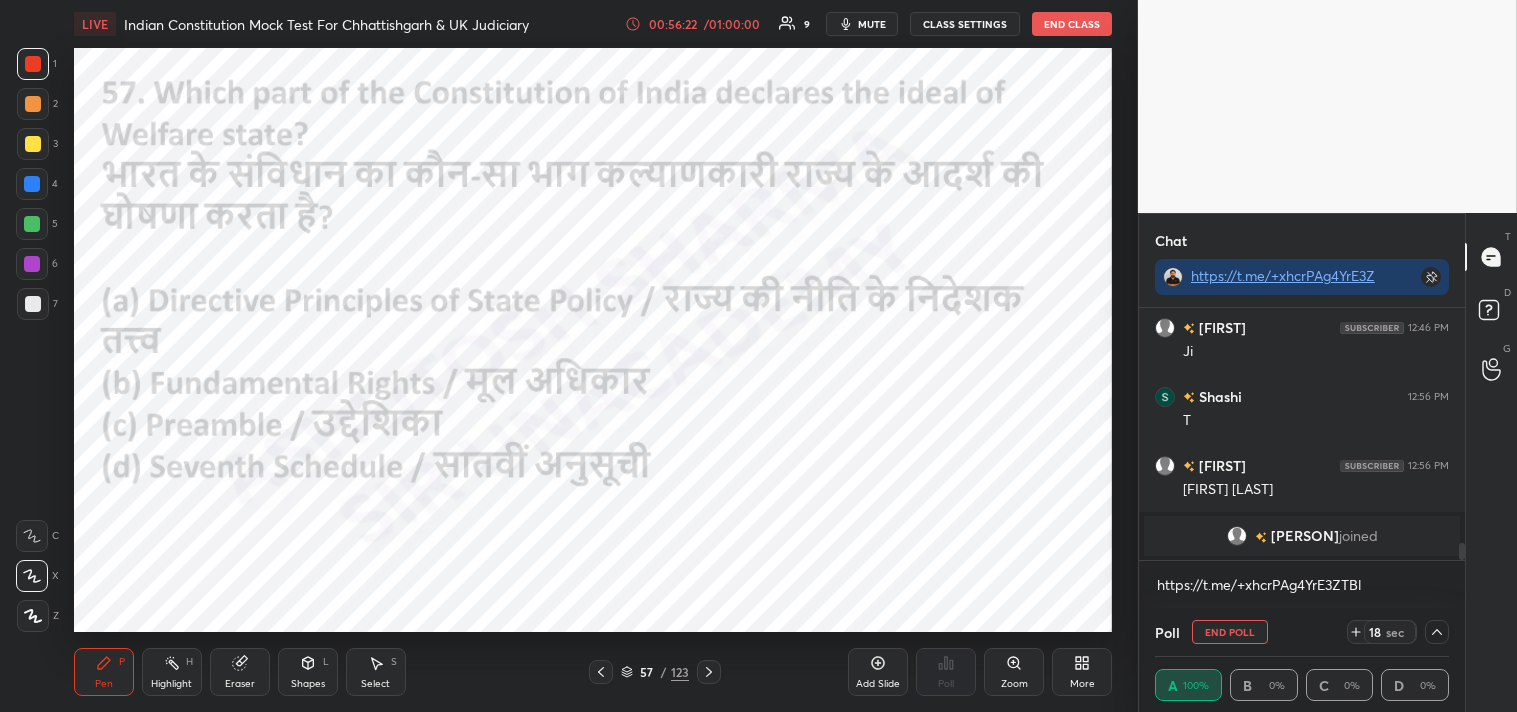 drag, startPoint x: 1462, startPoint y: 547, endPoint x: 1458, endPoint y: 586, distance: 39.20459 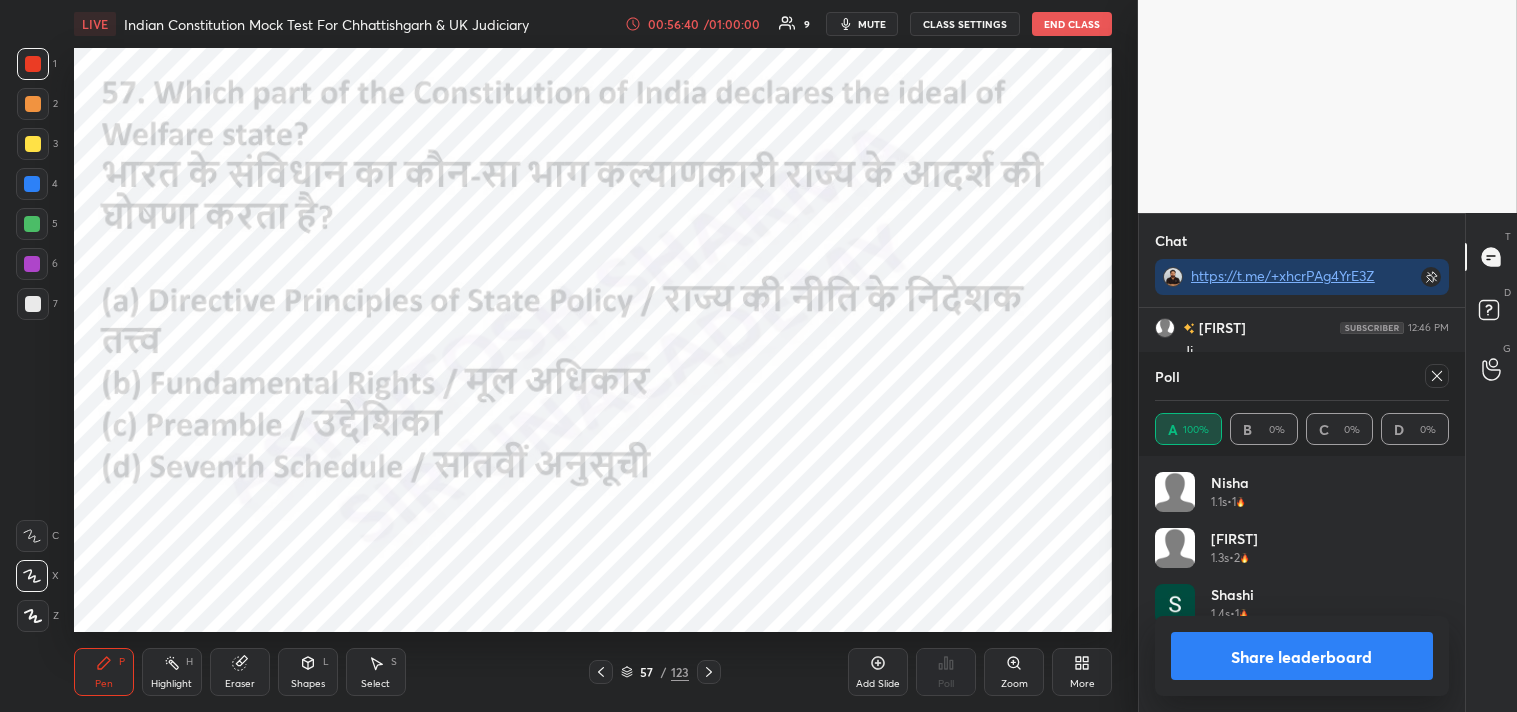 scroll, scrollTop: 6, scrollLeft: 6, axis: both 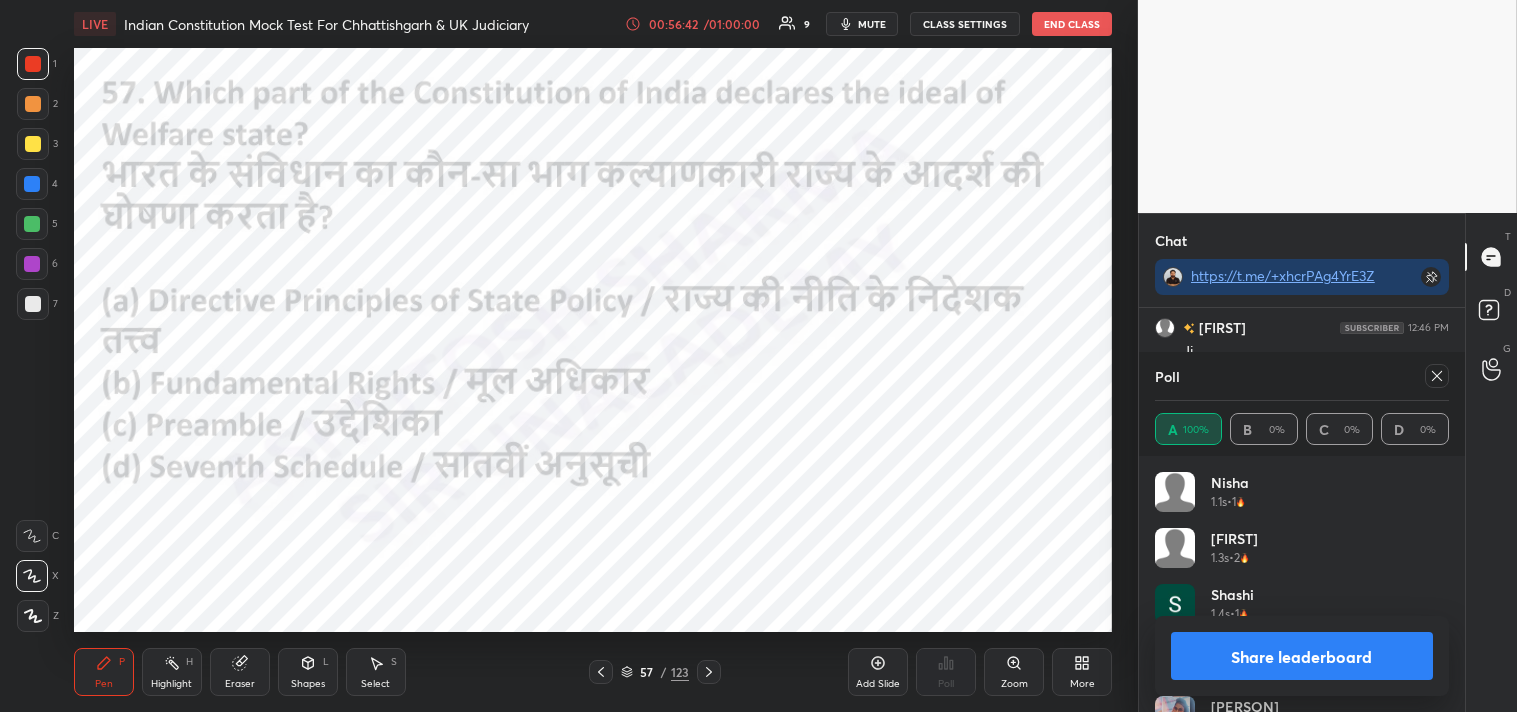 click 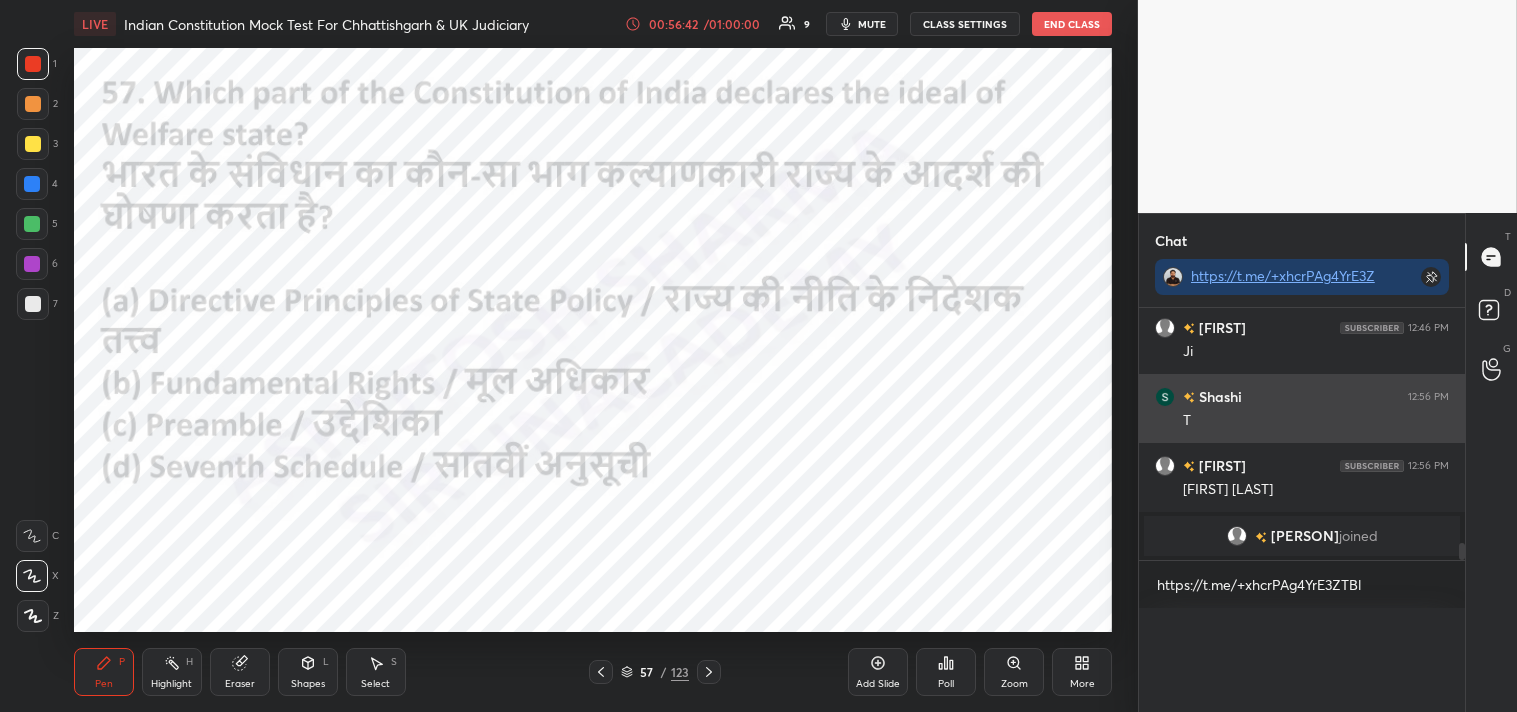 scroll, scrollTop: 0, scrollLeft: 0, axis: both 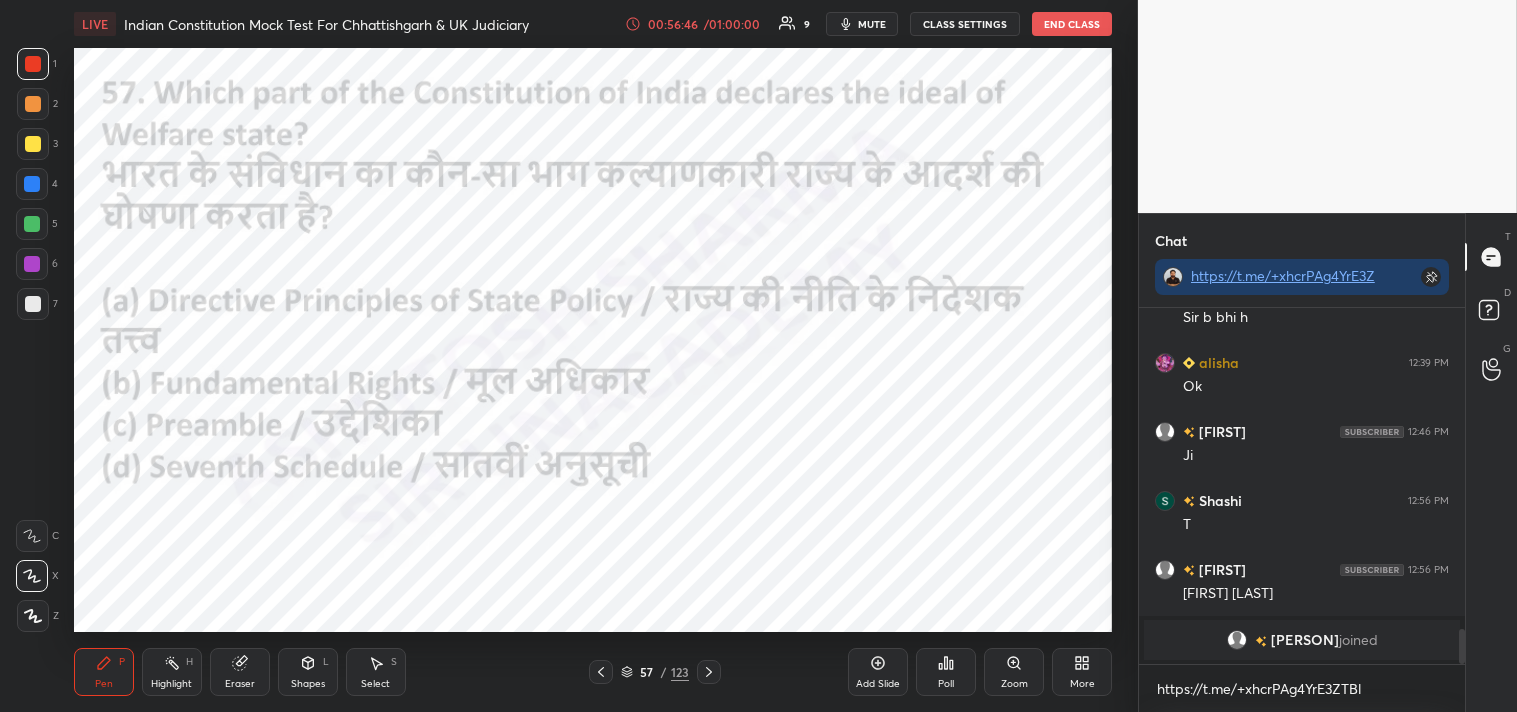 click on "Setting up your live class Poll for   secs No correct answer Start poll" at bounding box center [593, 340] 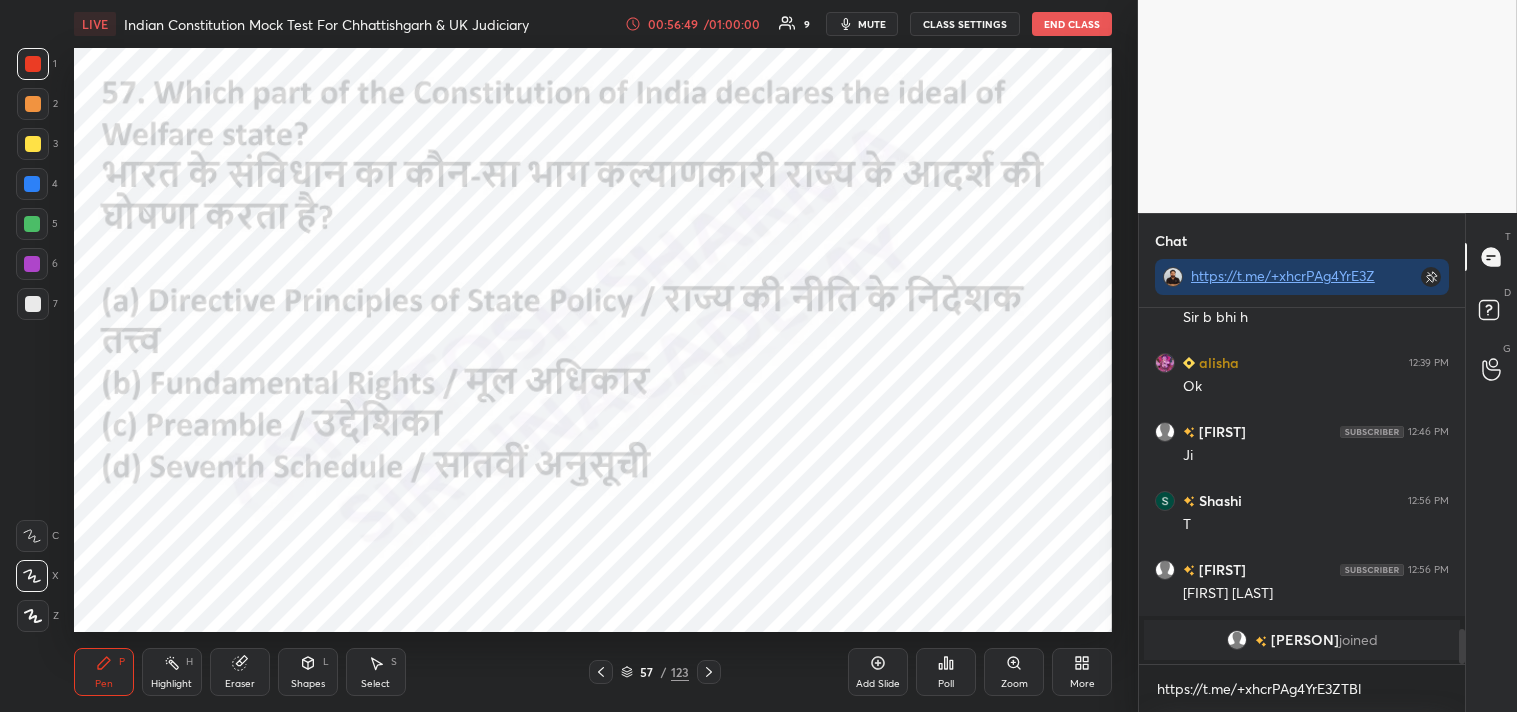 click 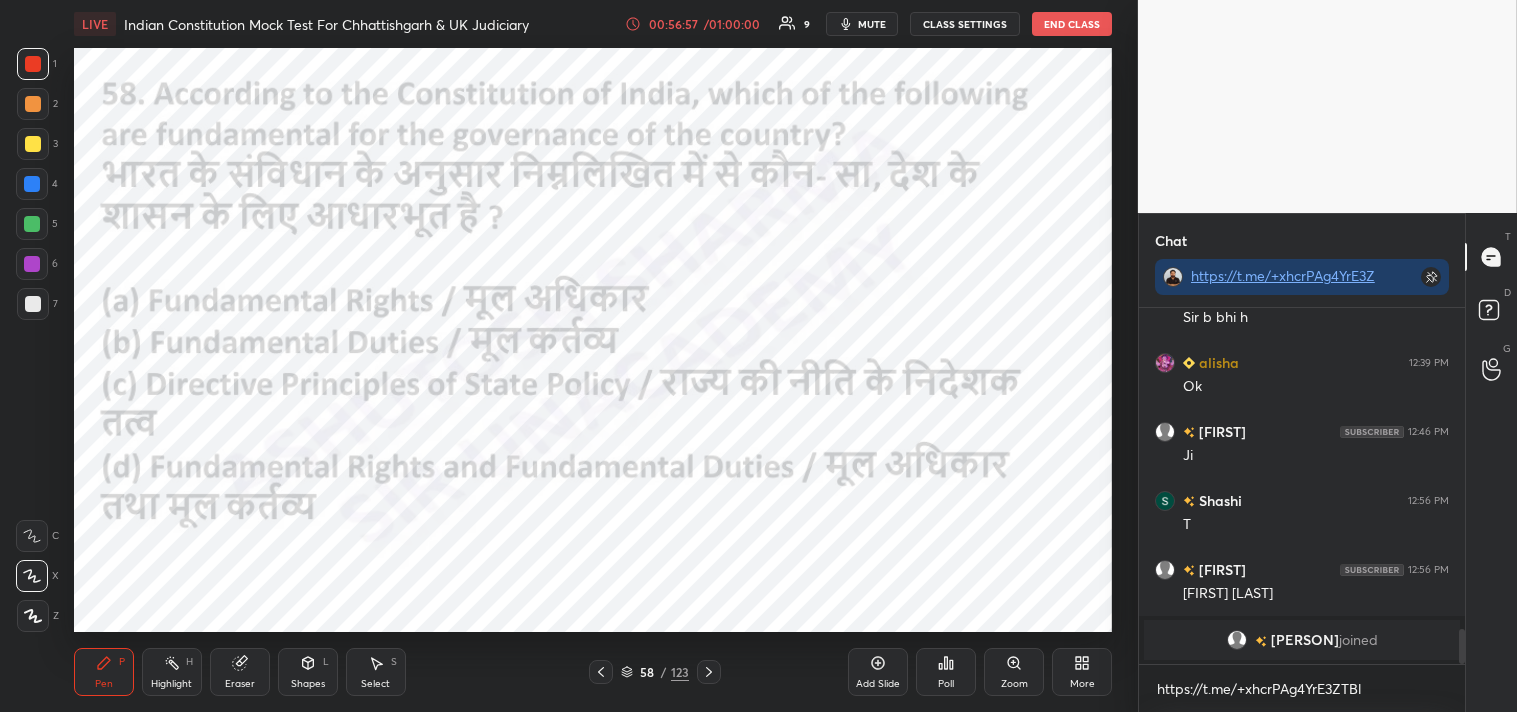 click on "Poll" at bounding box center (946, 672) 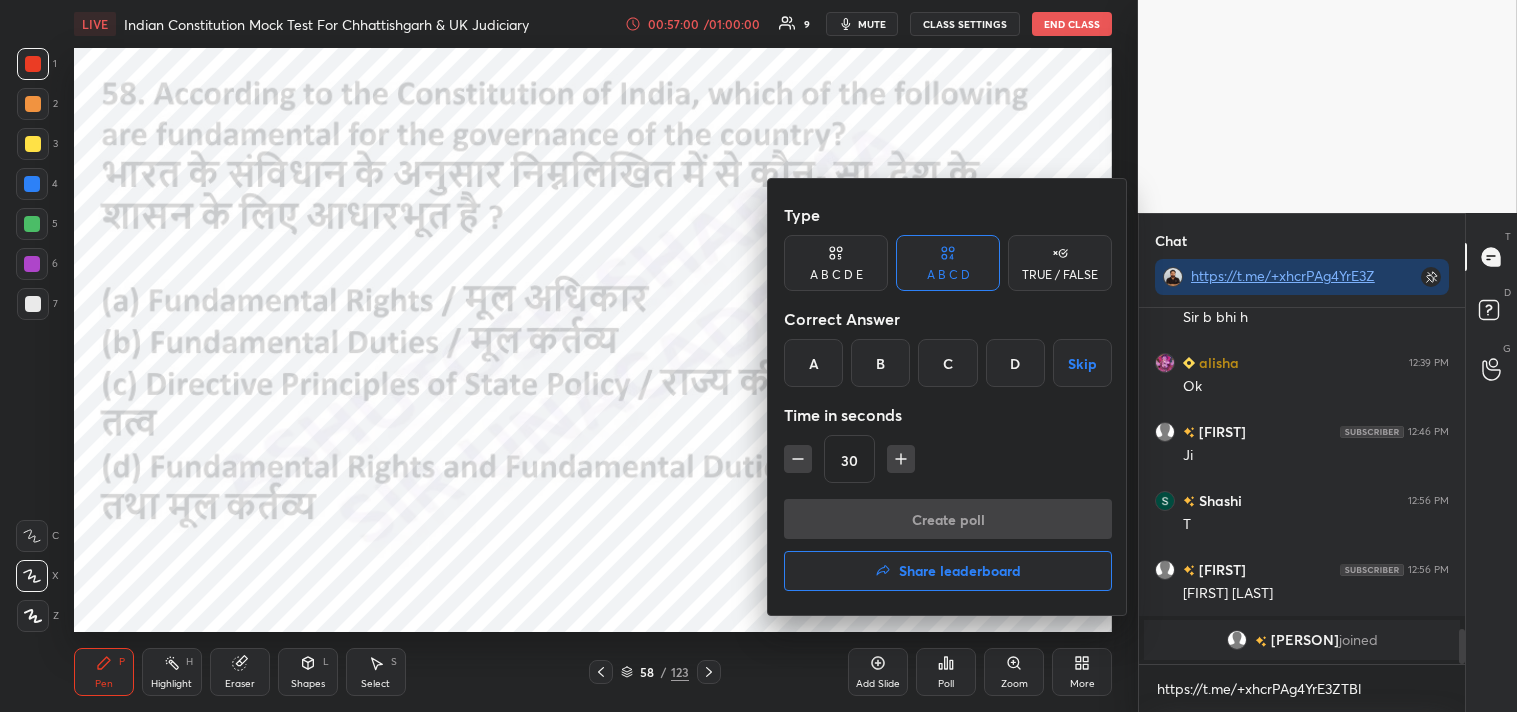 click on "C" at bounding box center [947, 363] 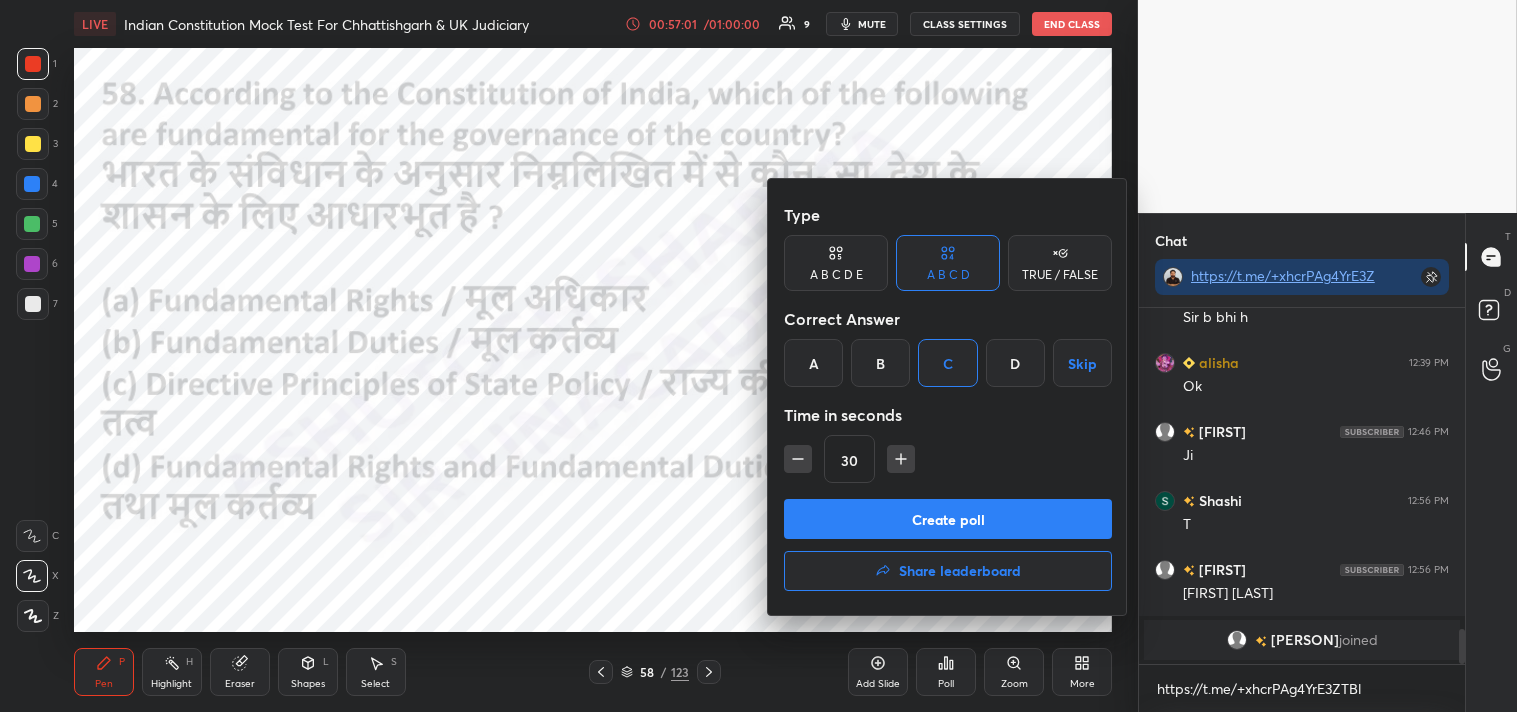click on "Create poll" at bounding box center [948, 519] 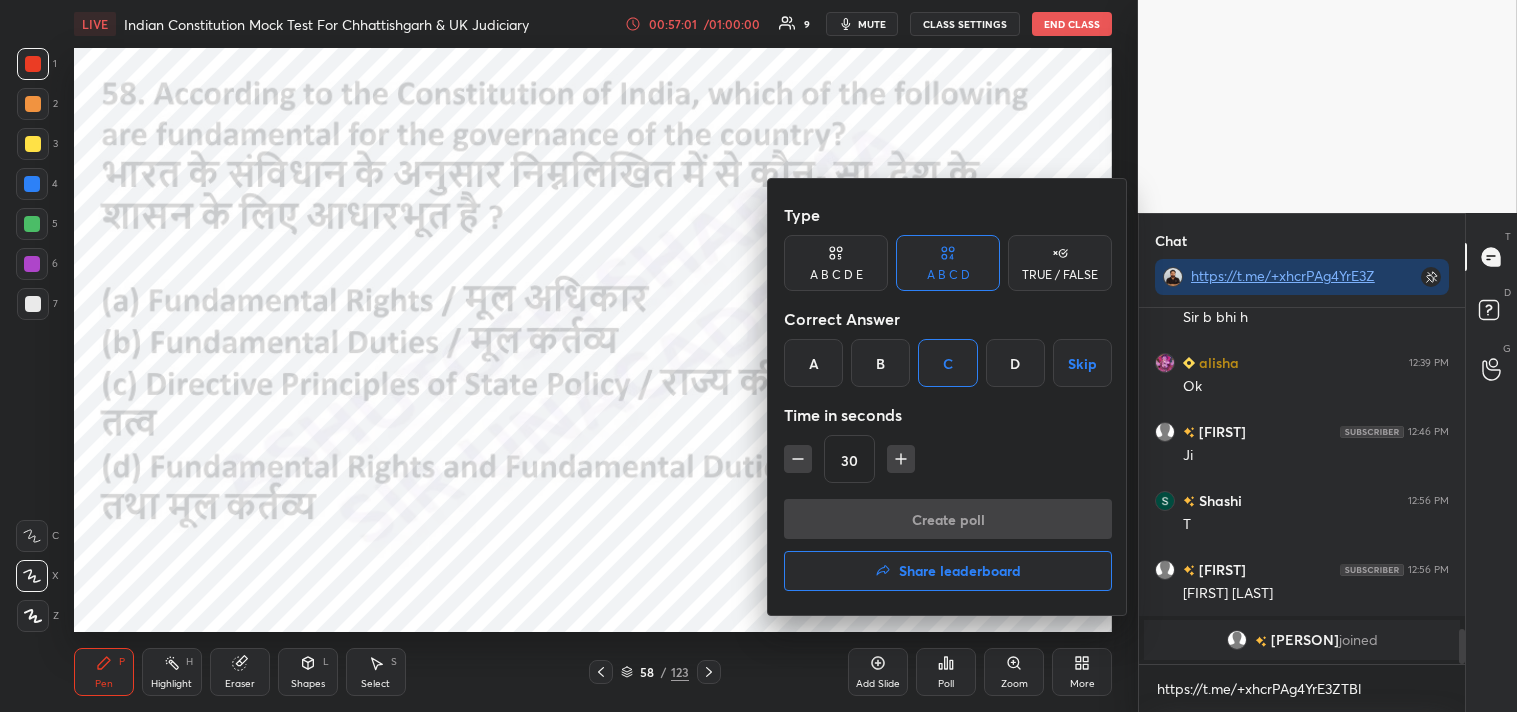 scroll, scrollTop: 307, scrollLeft: 320, axis: both 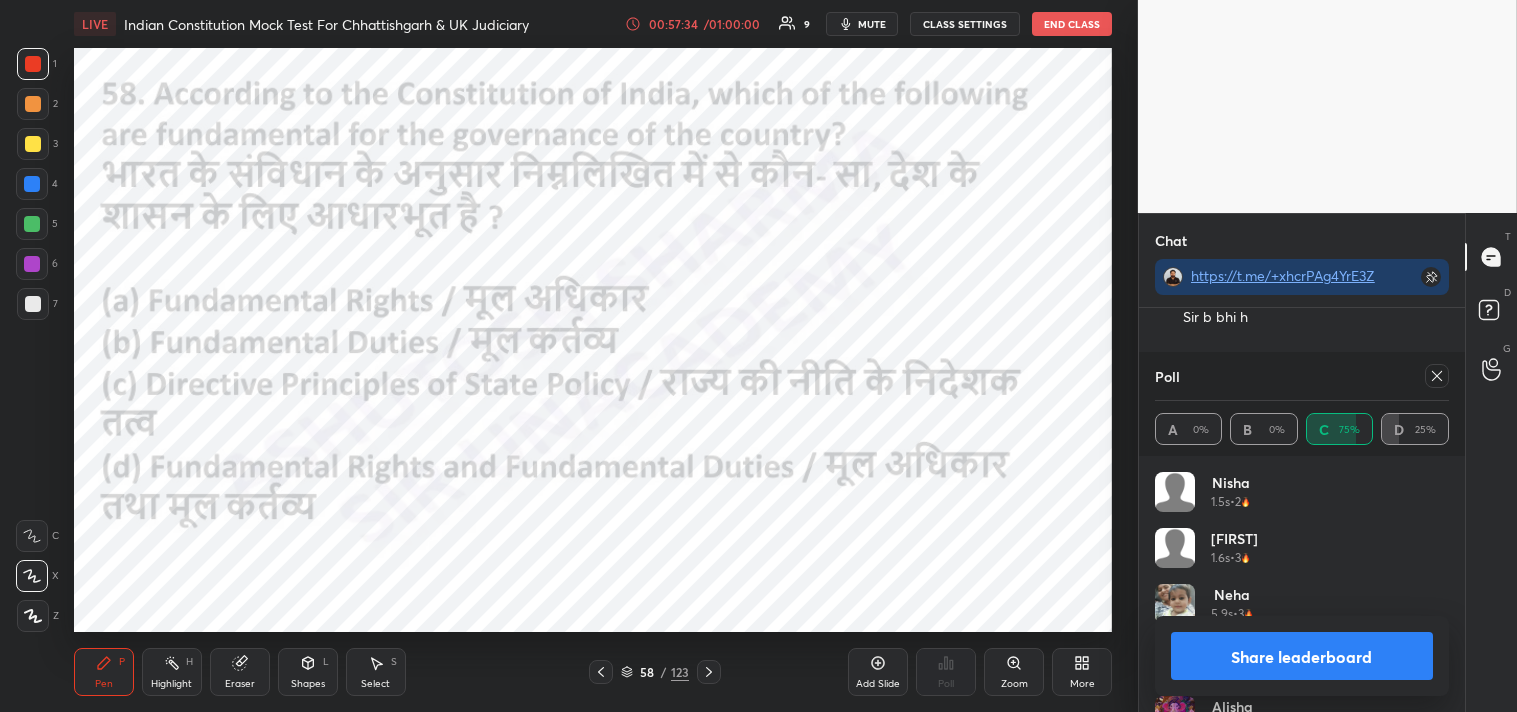 click 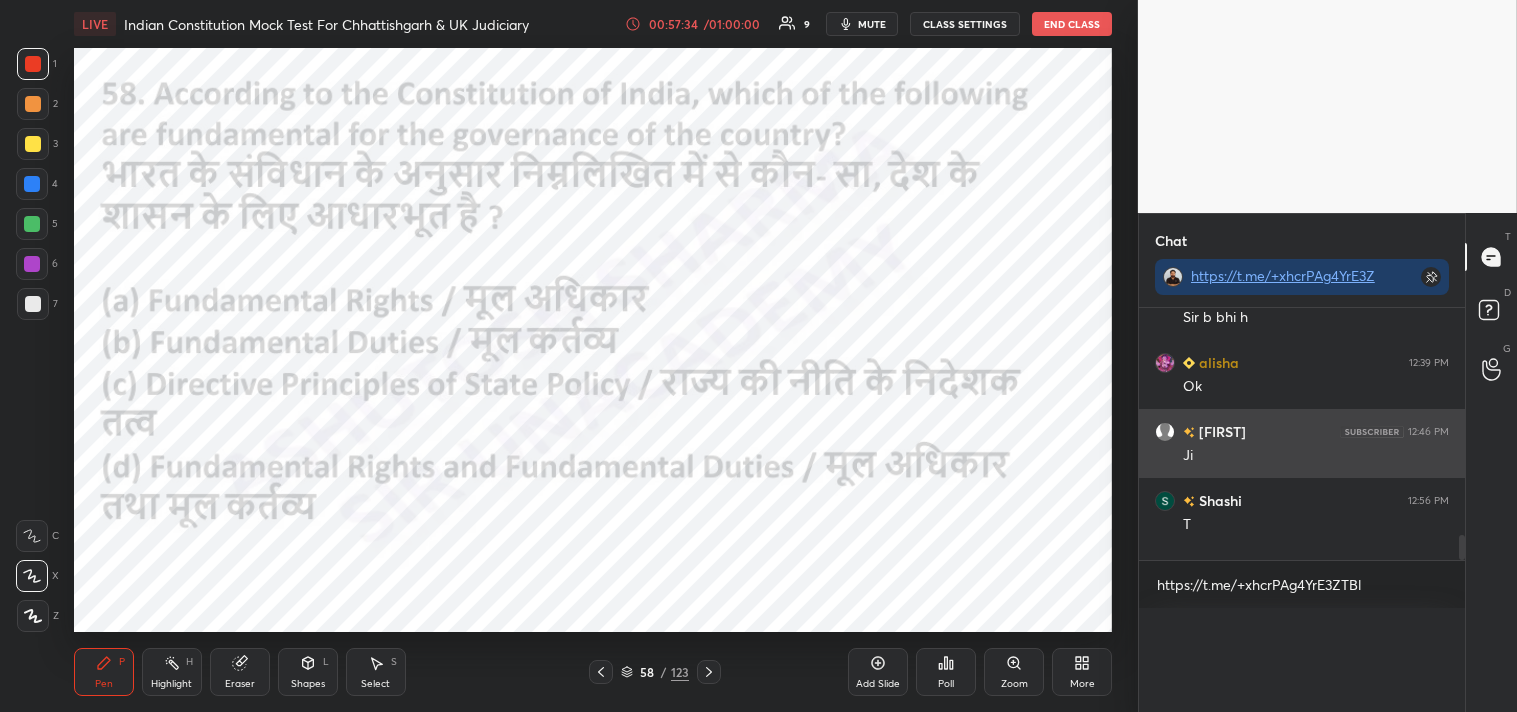 scroll, scrollTop: 0, scrollLeft: 0, axis: both 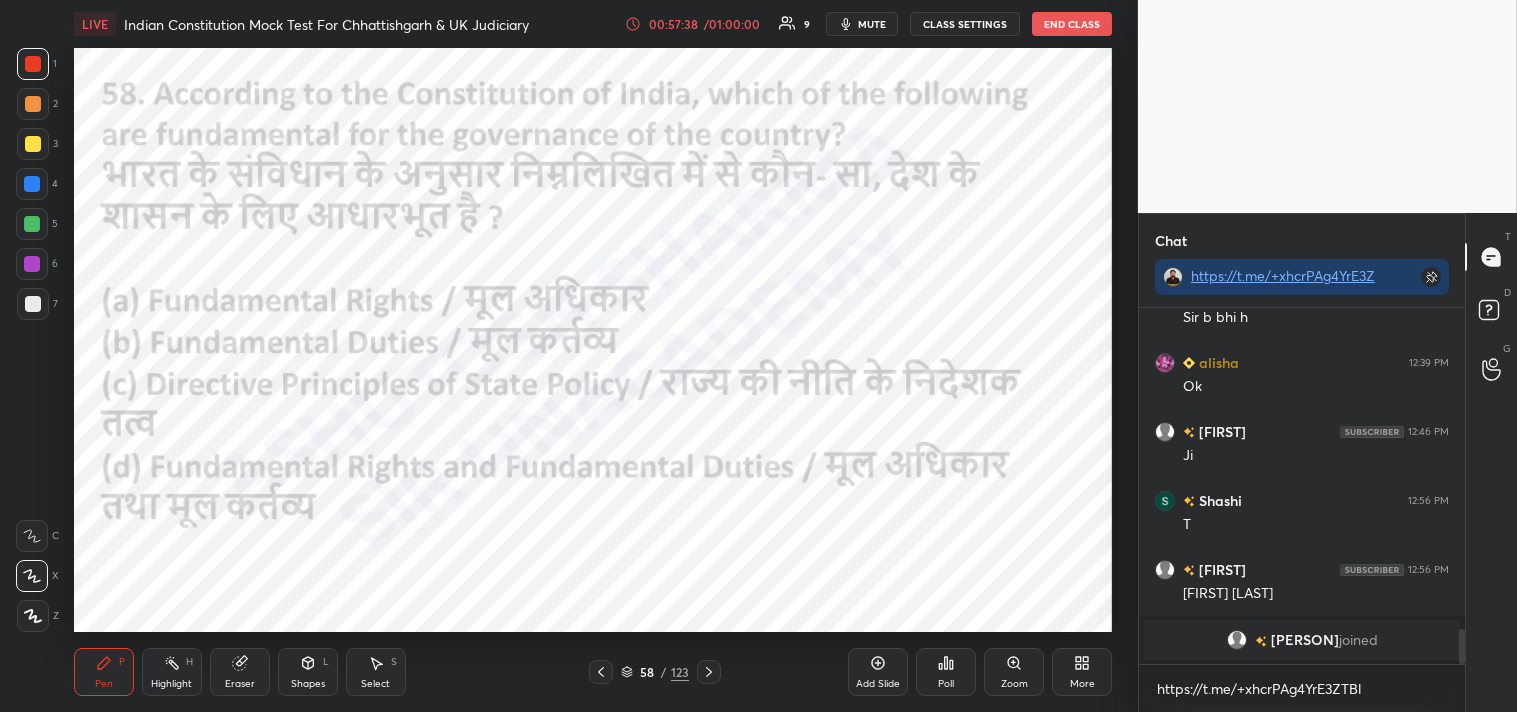 click 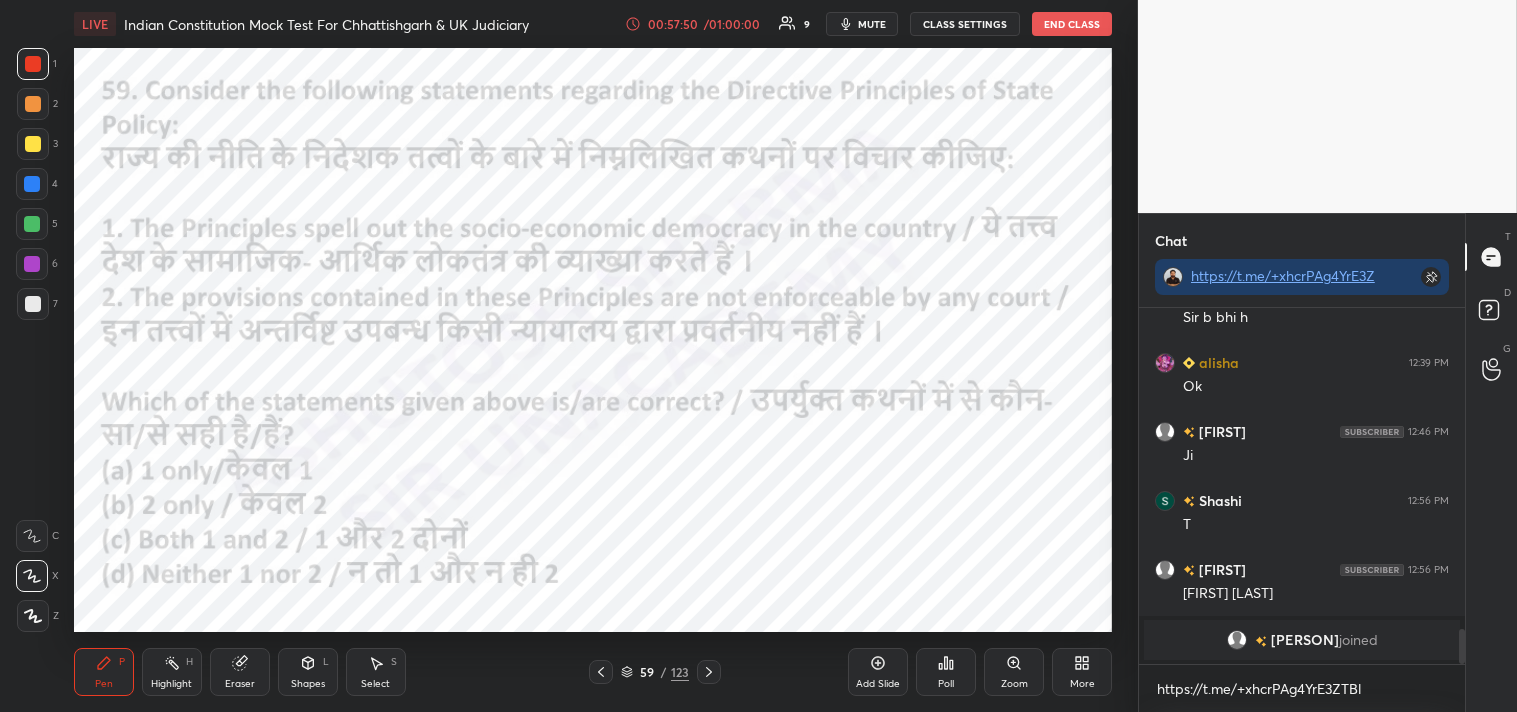 click on "Poll" at bounding box center (946, 672) 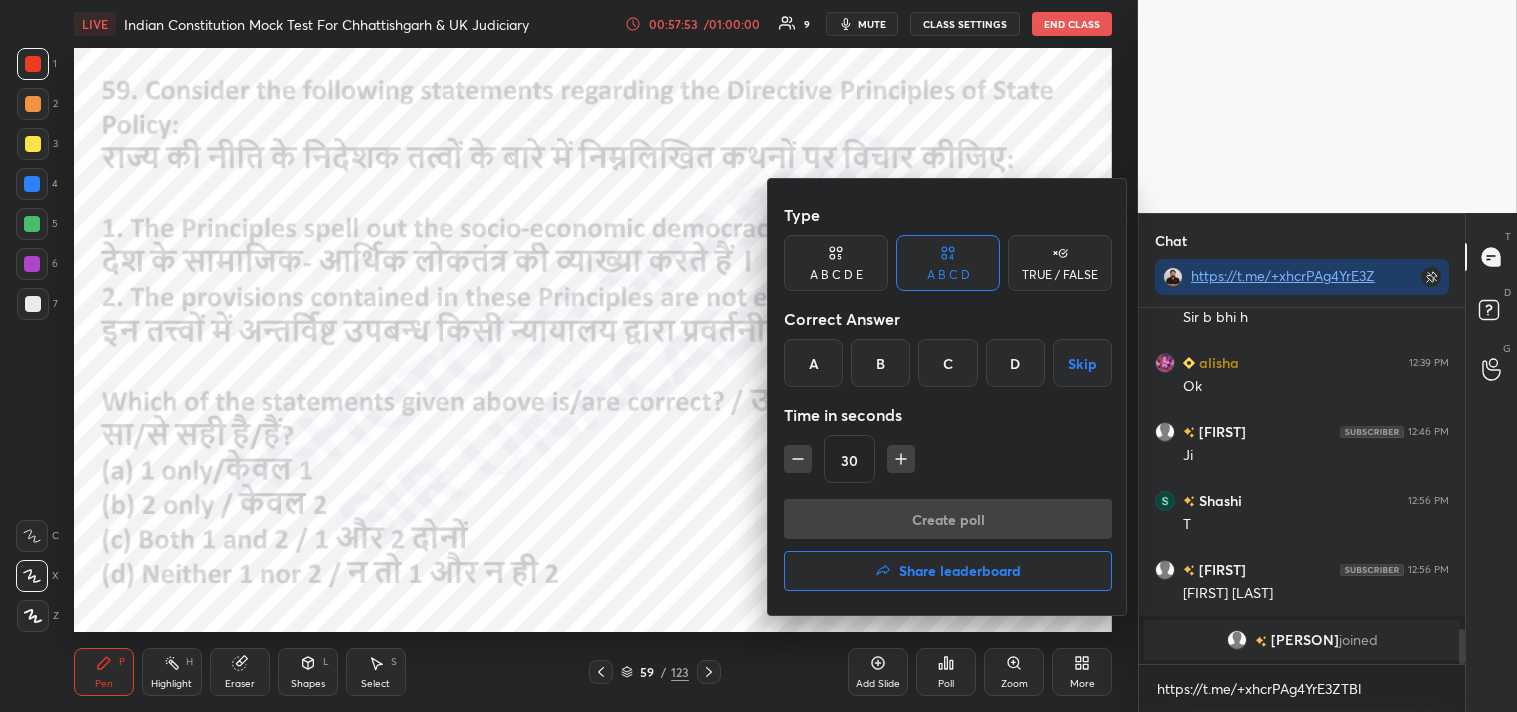 click on "C" at bounding box center [947, 363] 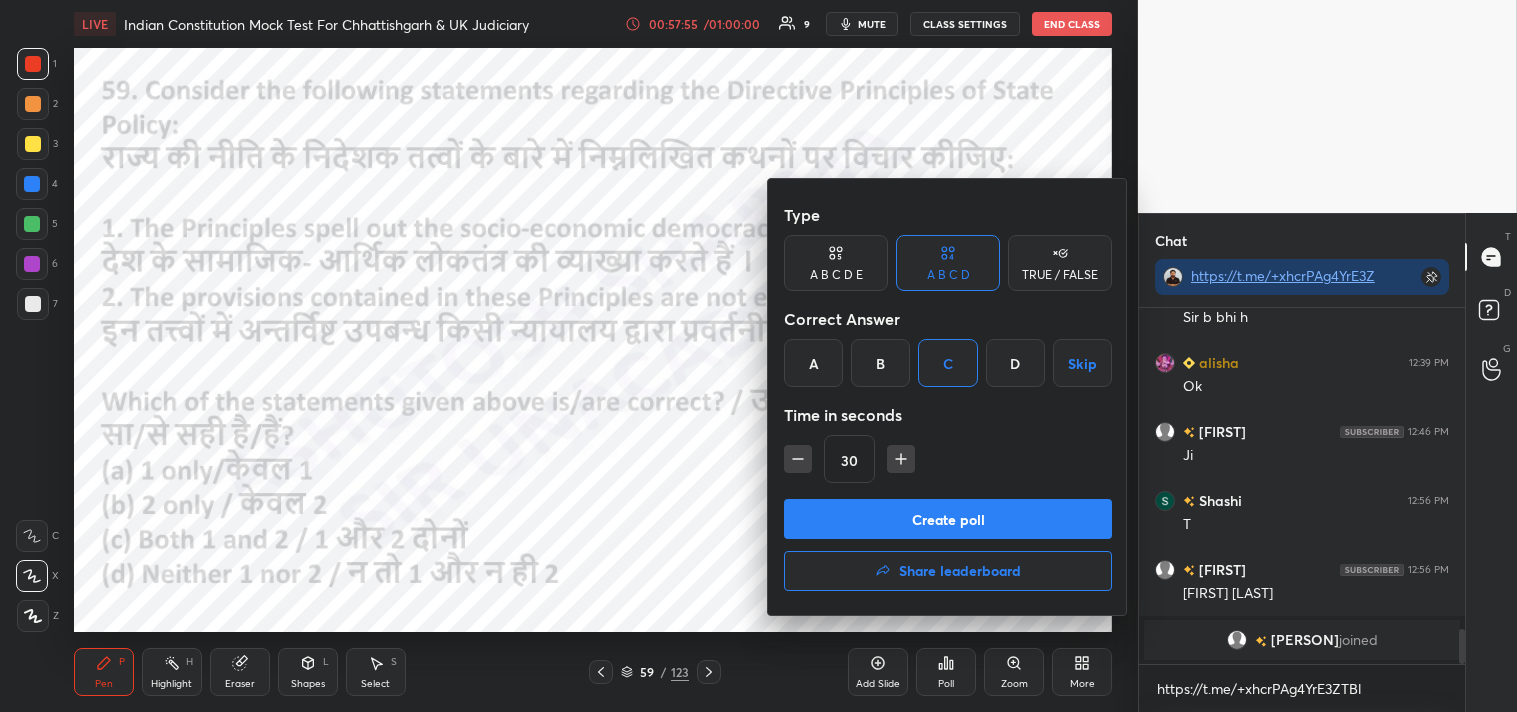 click on "Create poll" at bounding box center [948, 519] 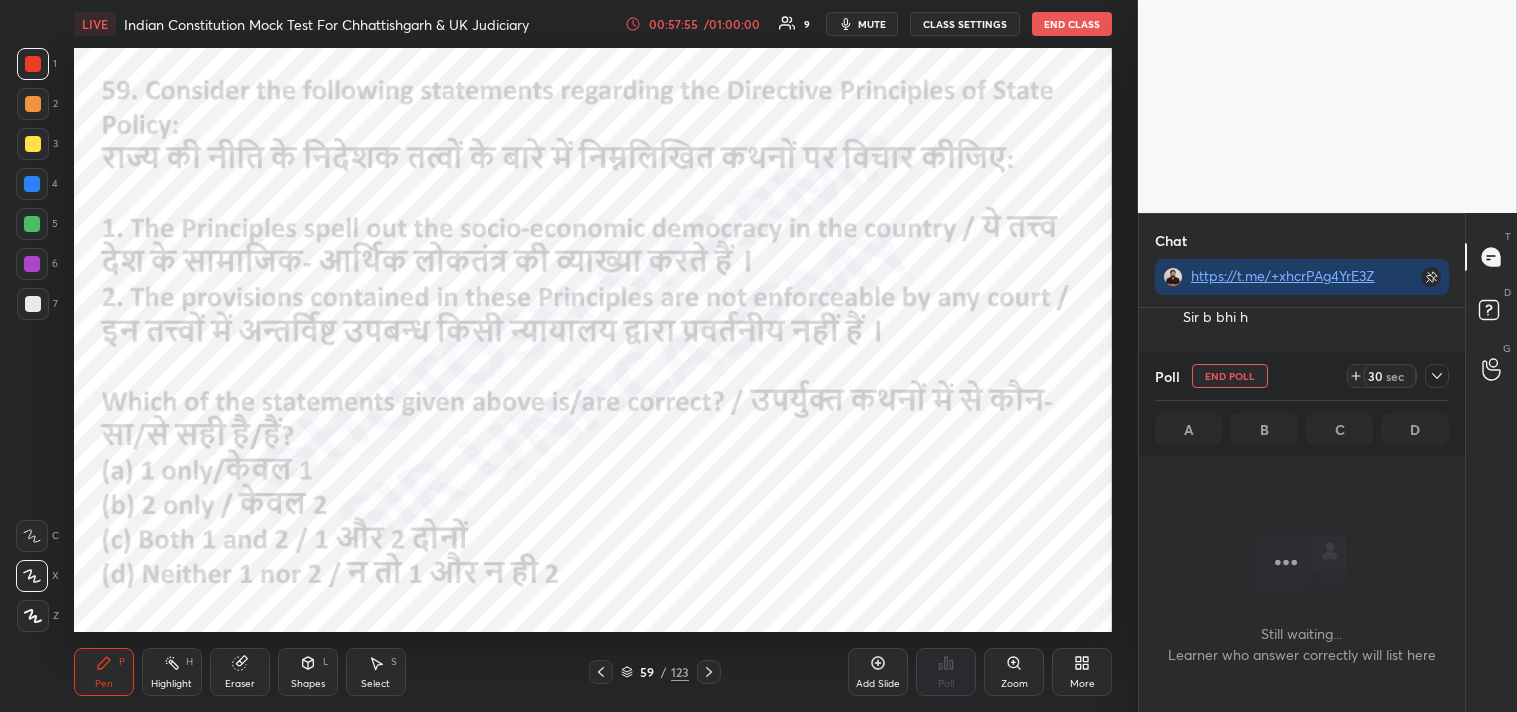 scroll, scrollTop: 246, scrollLeft: 320, axis: both 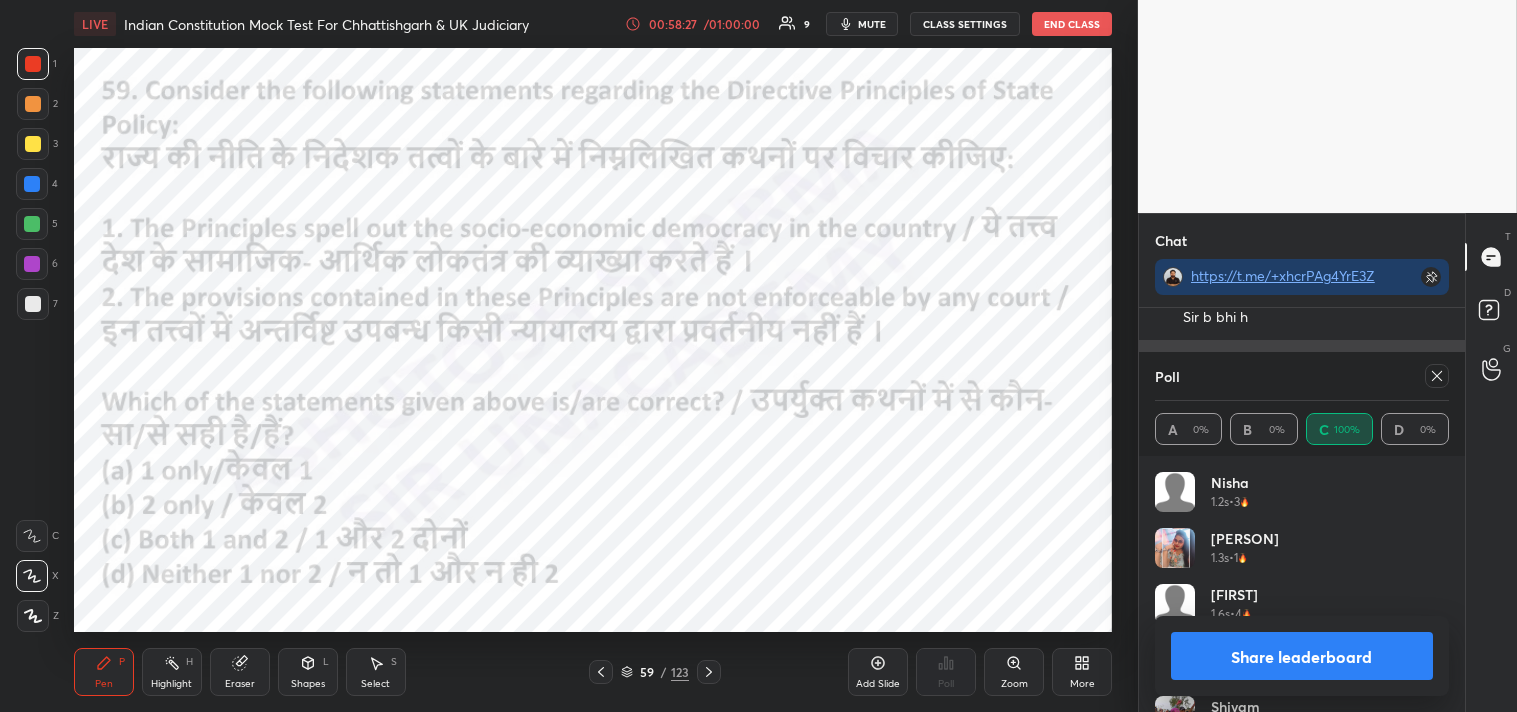 click 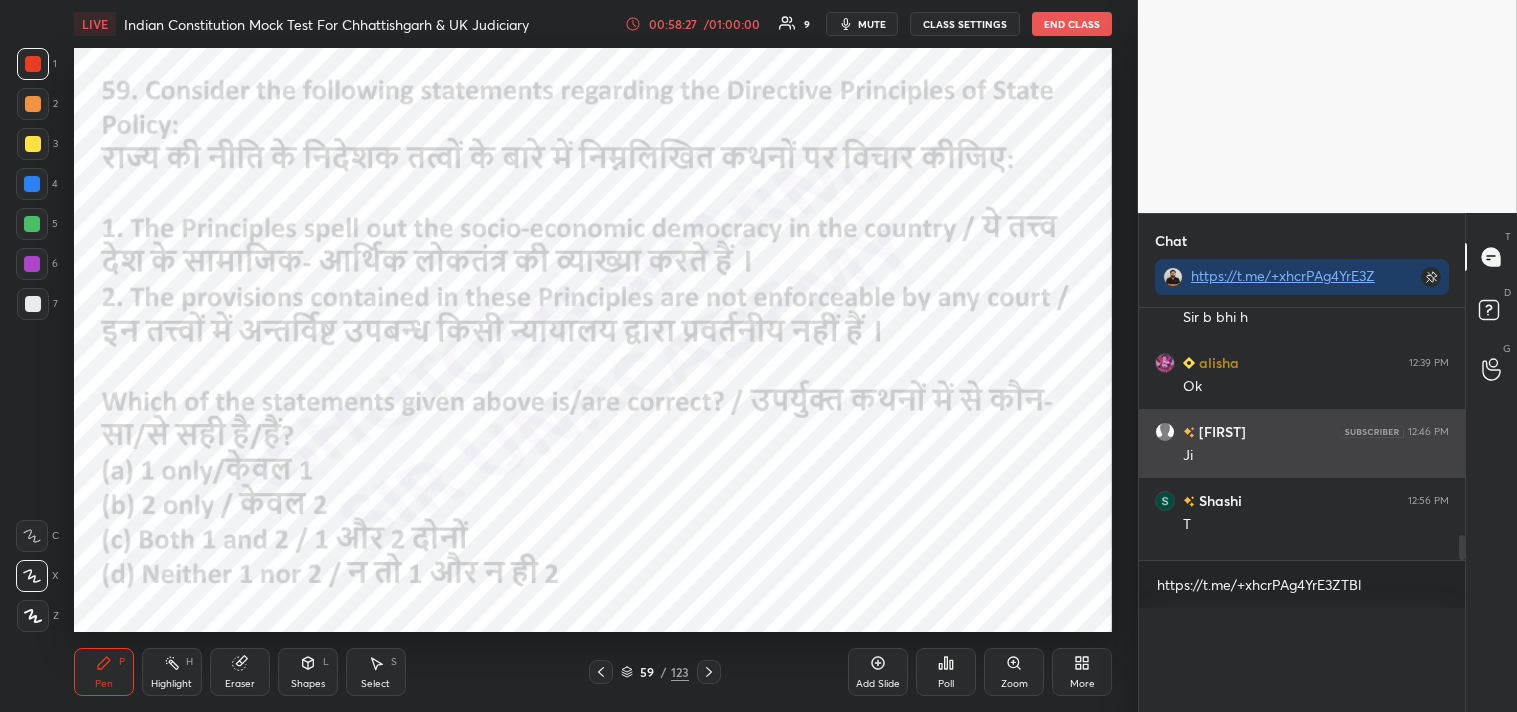 scroll, scrollTop: 0, scrollLeft: 0, axis: both 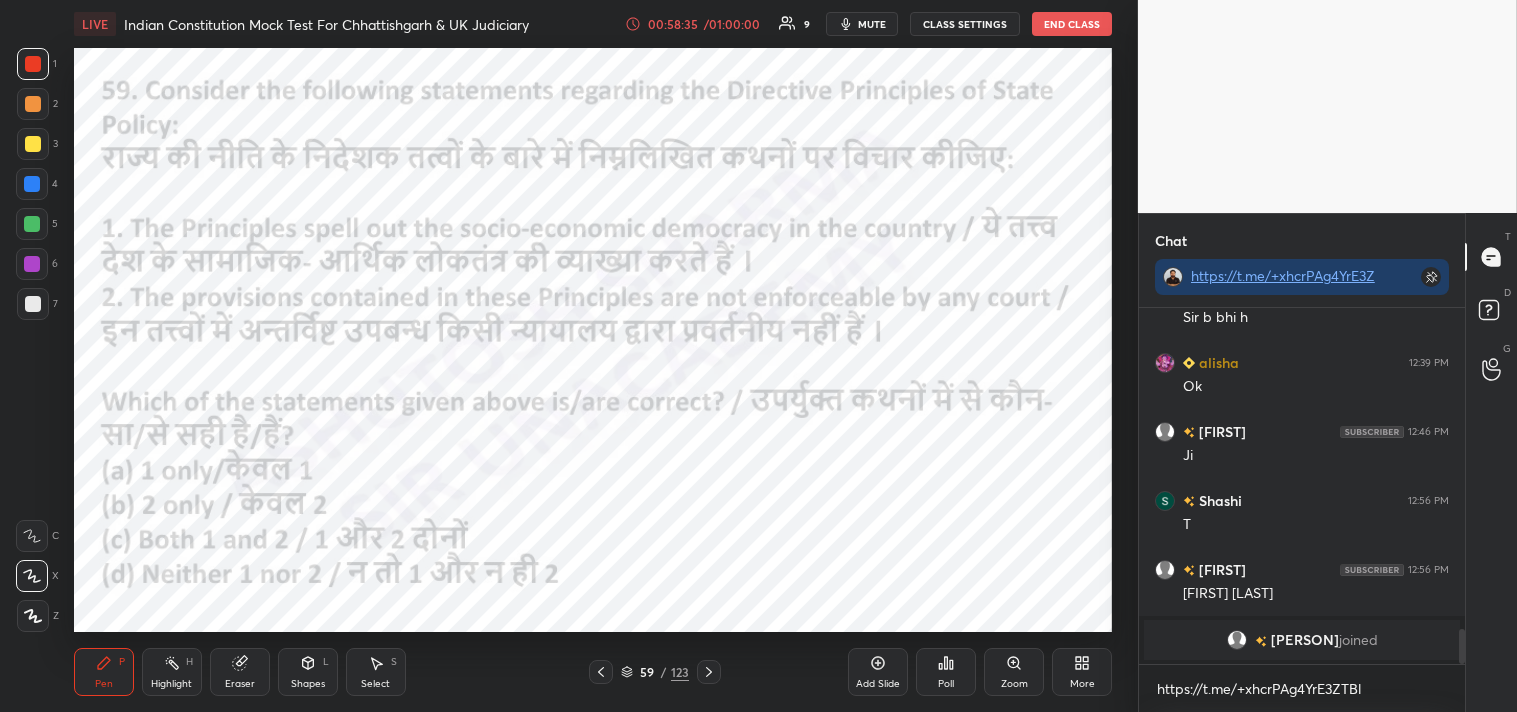 click 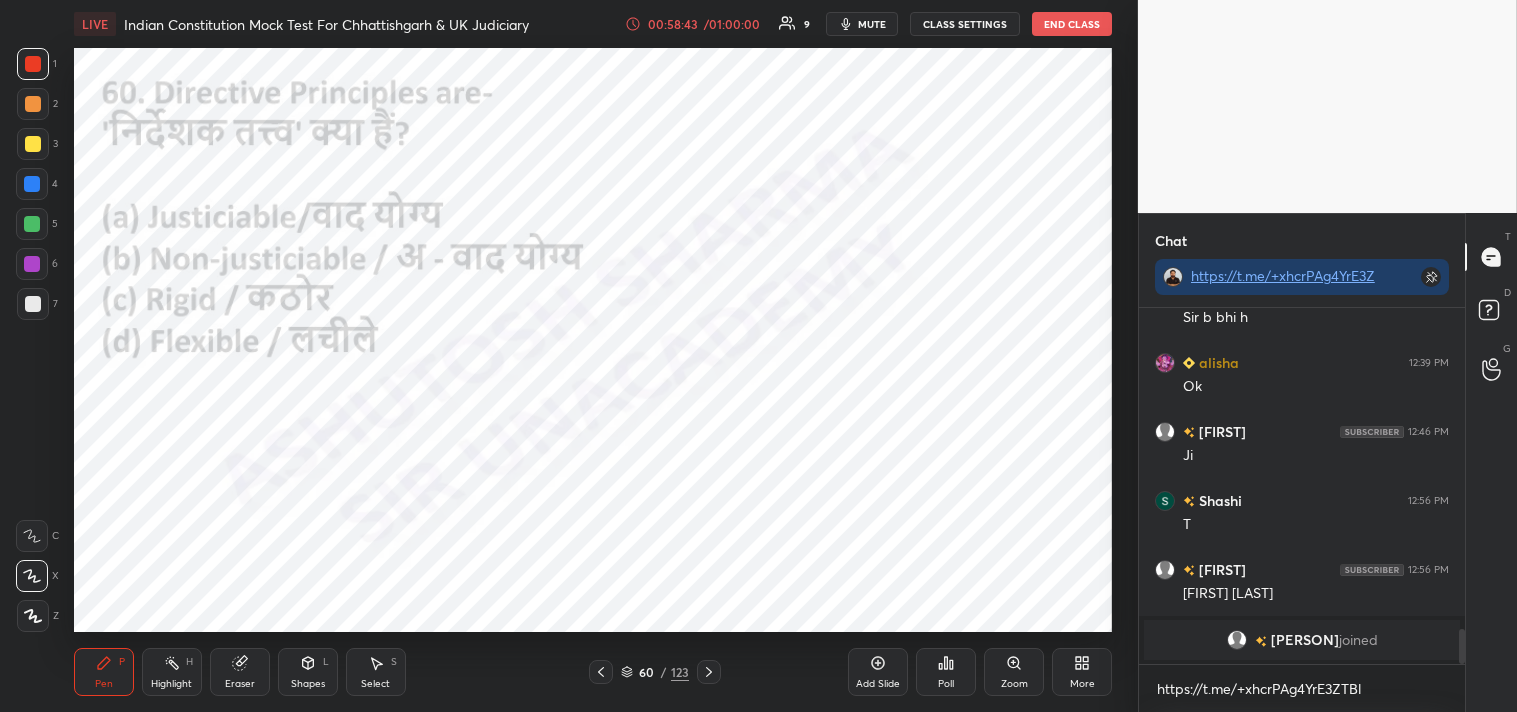 click on "Poll" at bounding box center [946, 684] 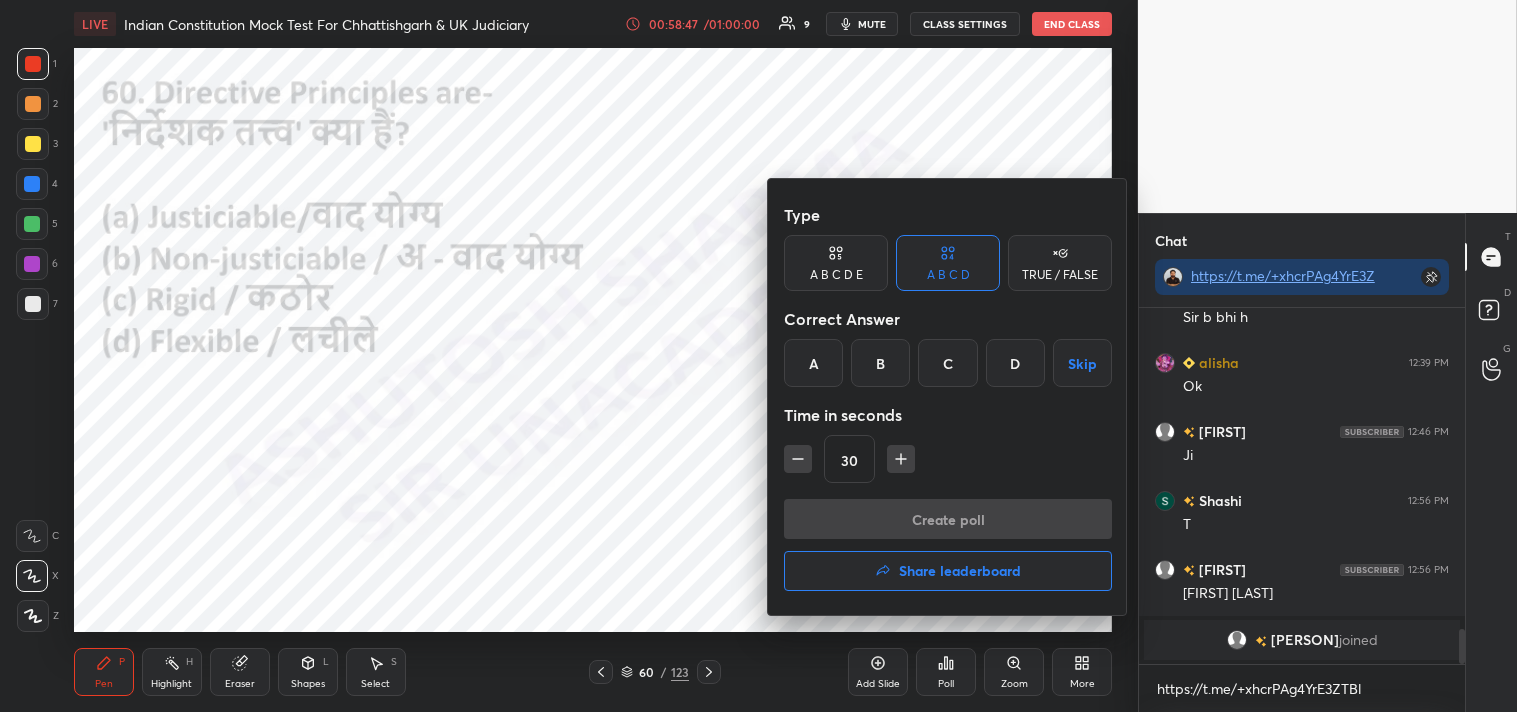 click on "B" at bounding box center (880, 363) 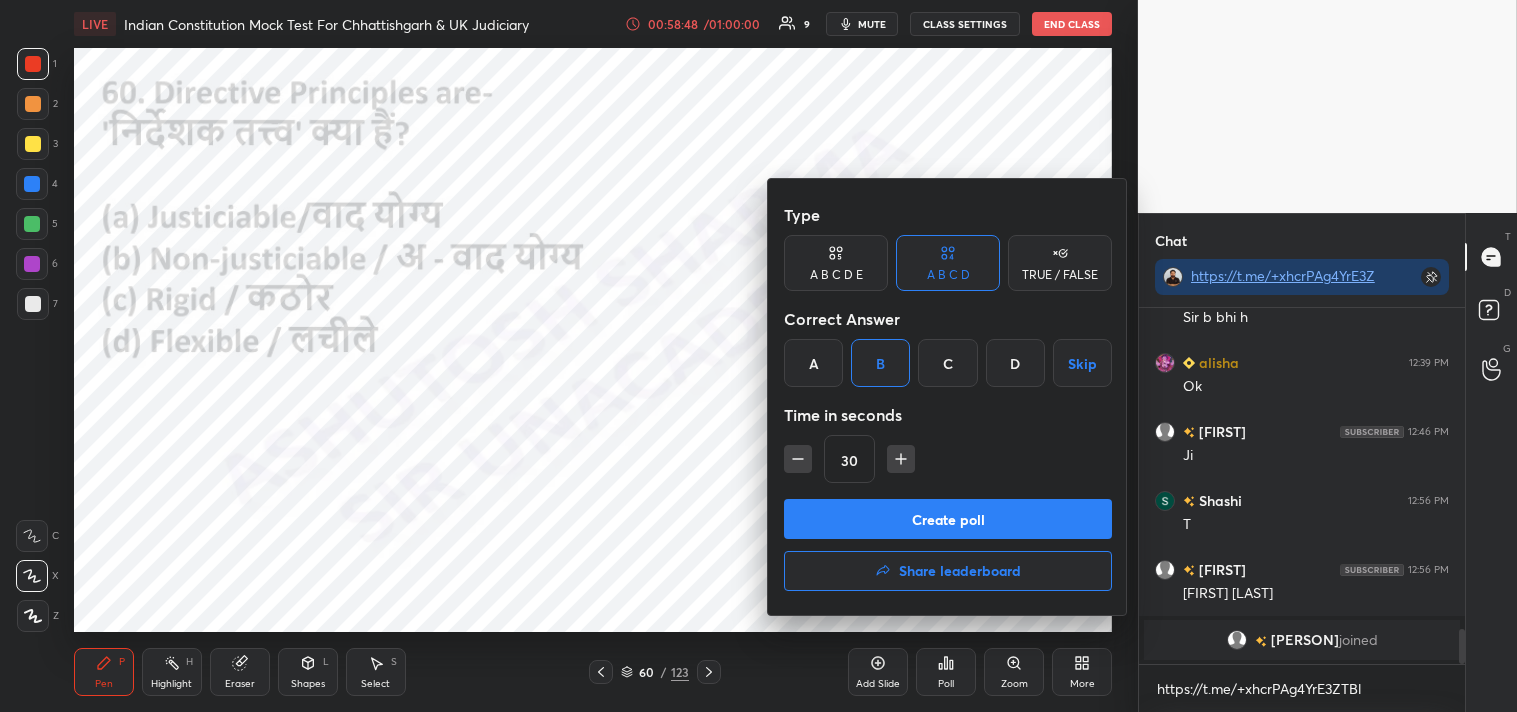click on "Create poll" at bounding box center [948, 519] 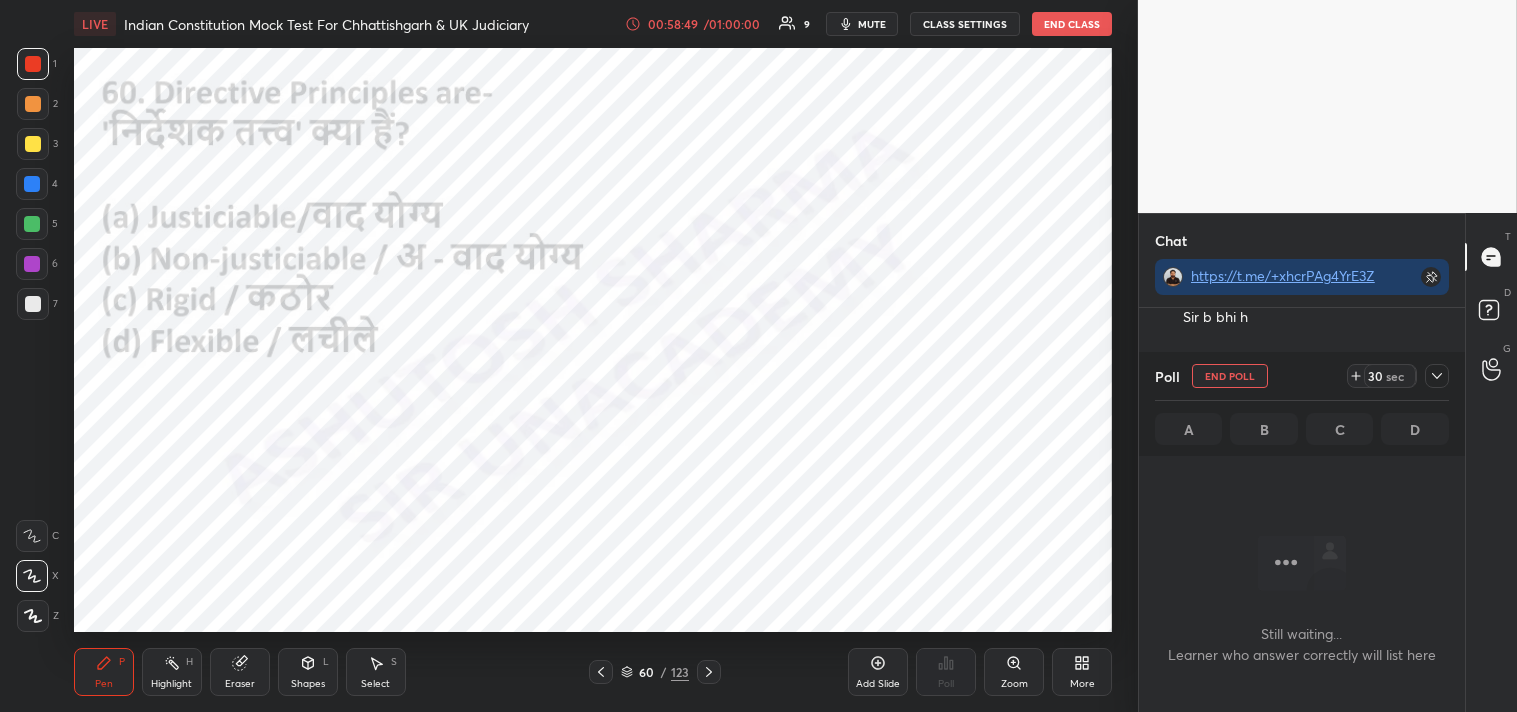 scroll, scrollTop: 262, scrollLeft: 320, axis: both 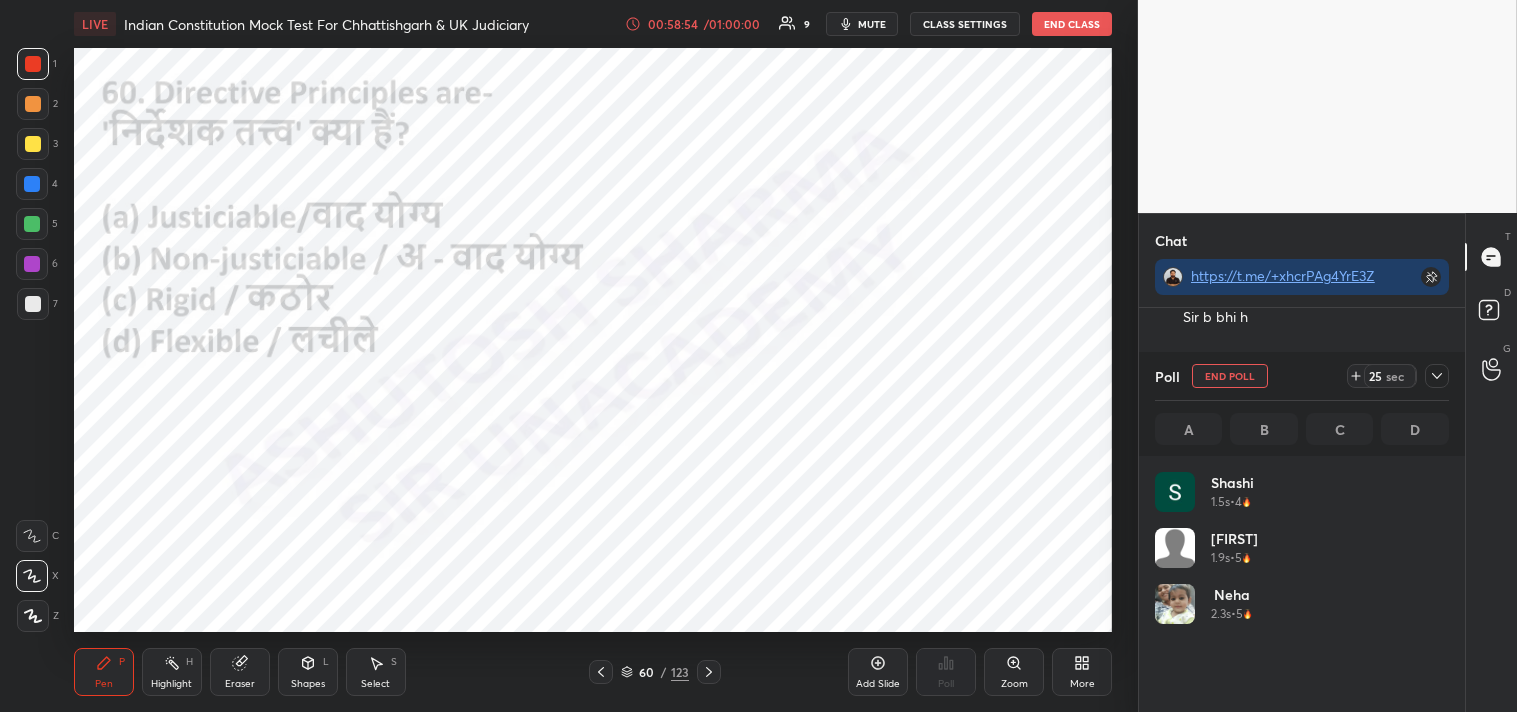 drag, startPoint x: 1445, startPoint y: 374, endPoint x: 1456, endPoint y: 375, distance: 11.045361 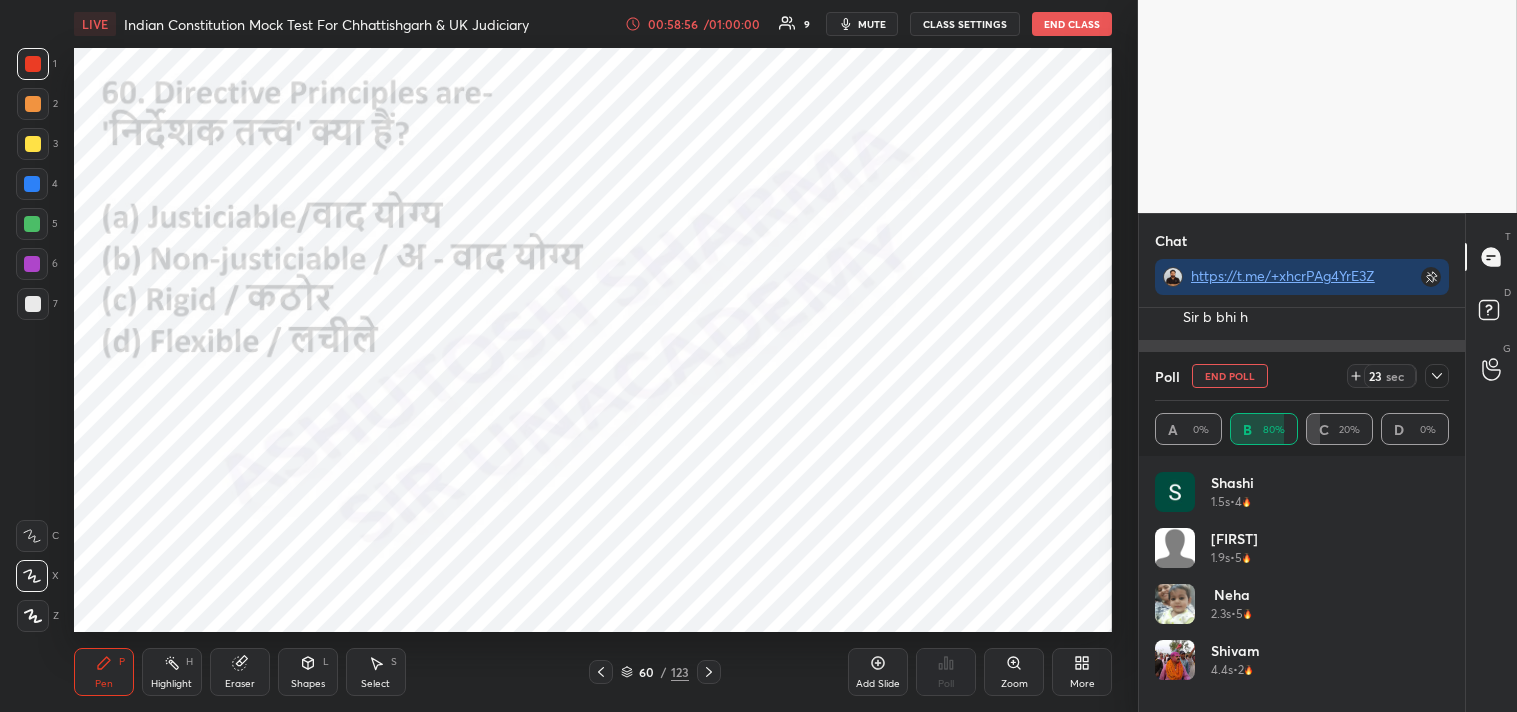 click 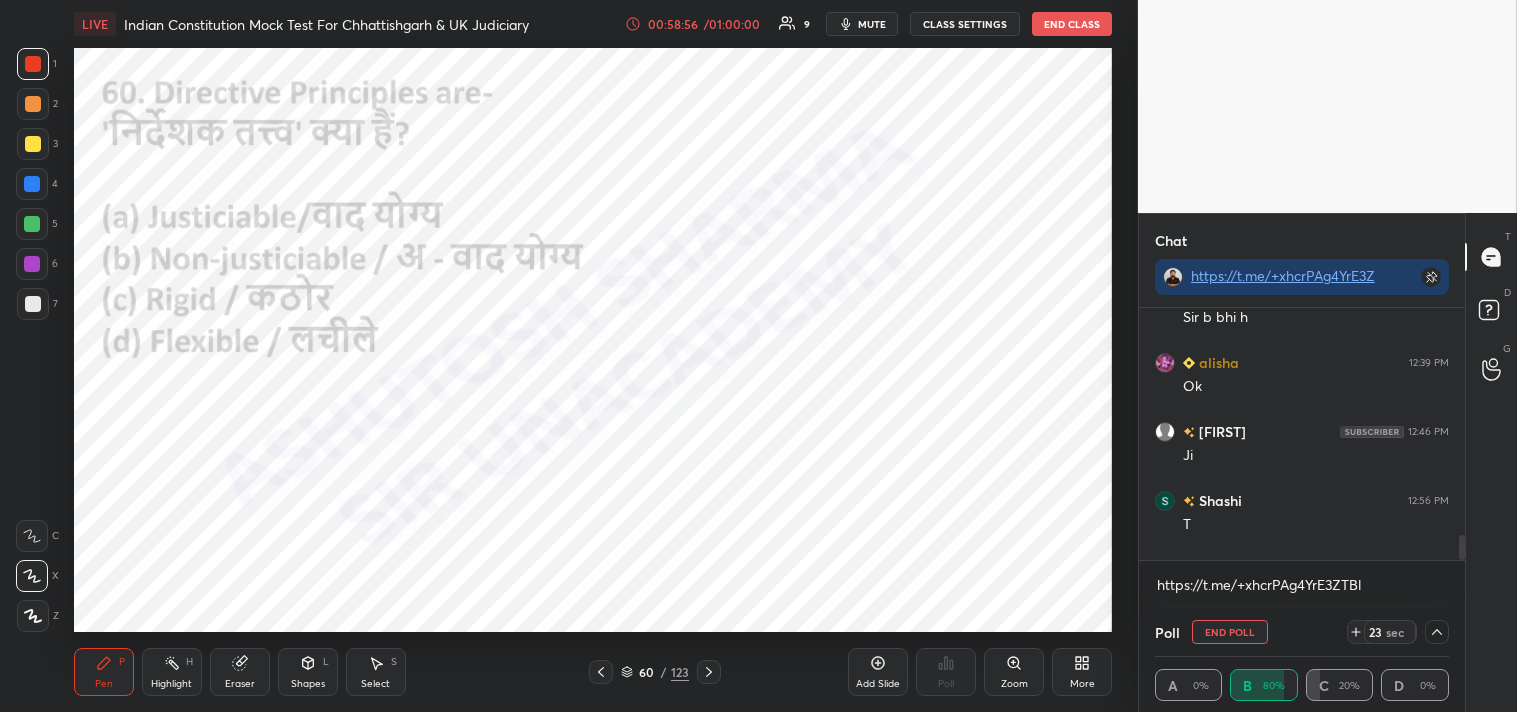 scroll, scrollTop: 0, scrollLeft: 0, axis: both 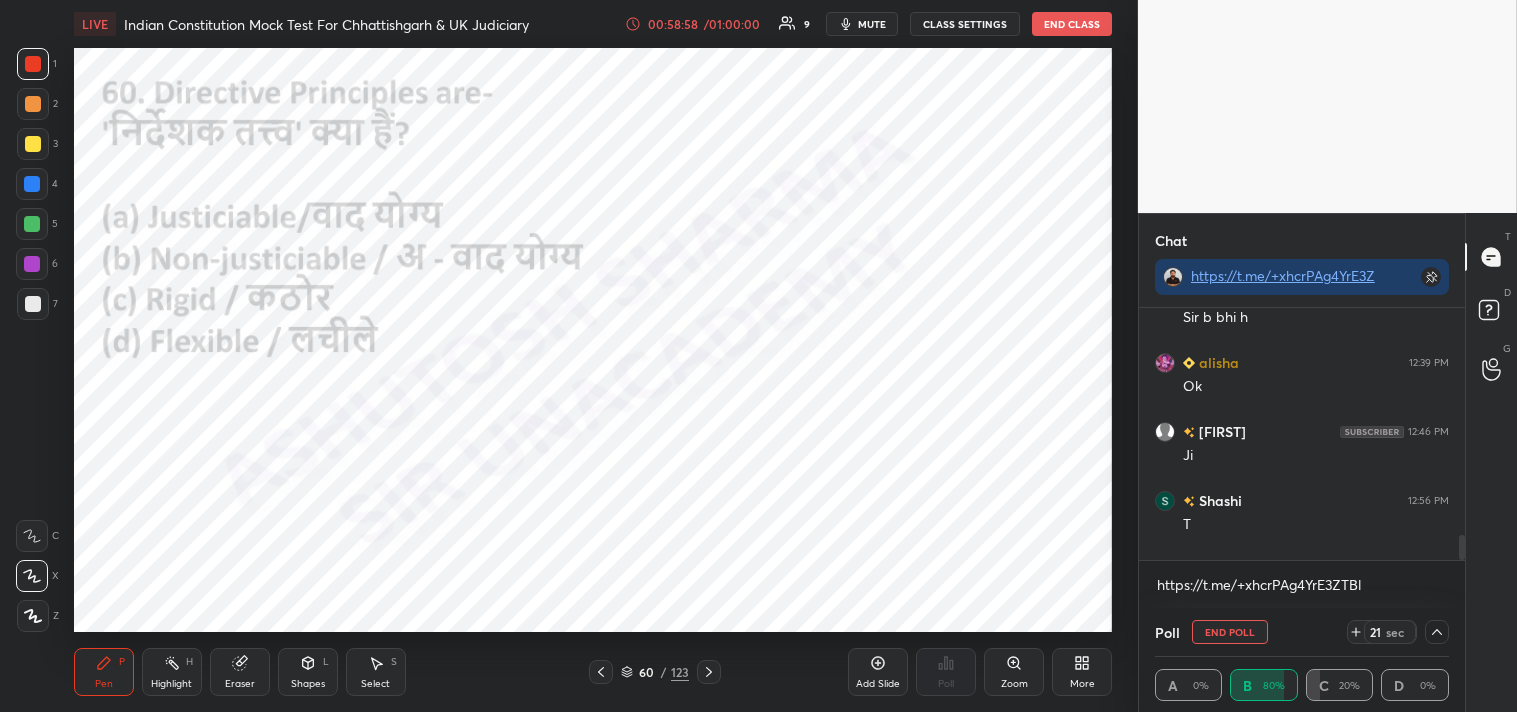 drag, startPoint x: 1465, startPoint y: 550, endPoint x: 1461, endPoint y: 562, distance: 12.649111 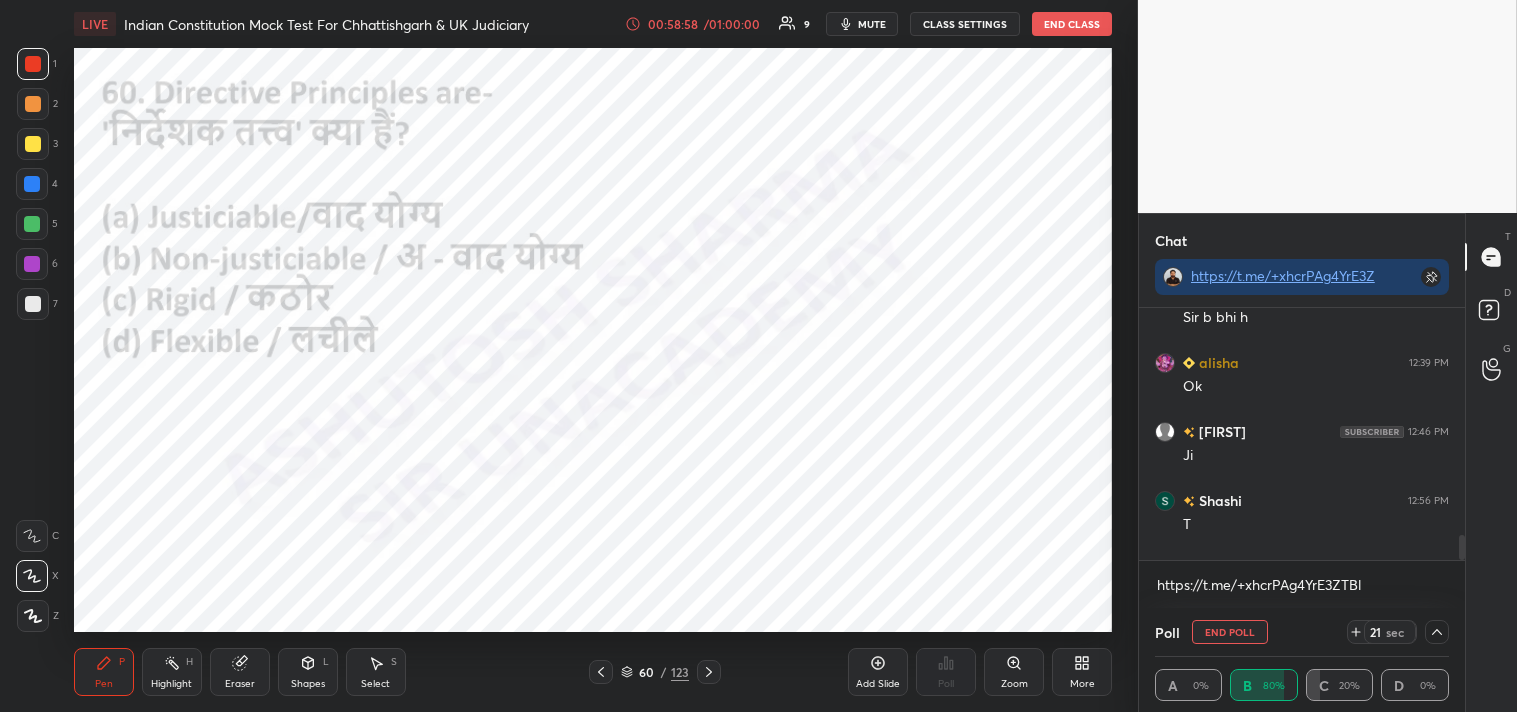 scroll, scrollTop: 3382, scrollLeft: 0, axis: vertical 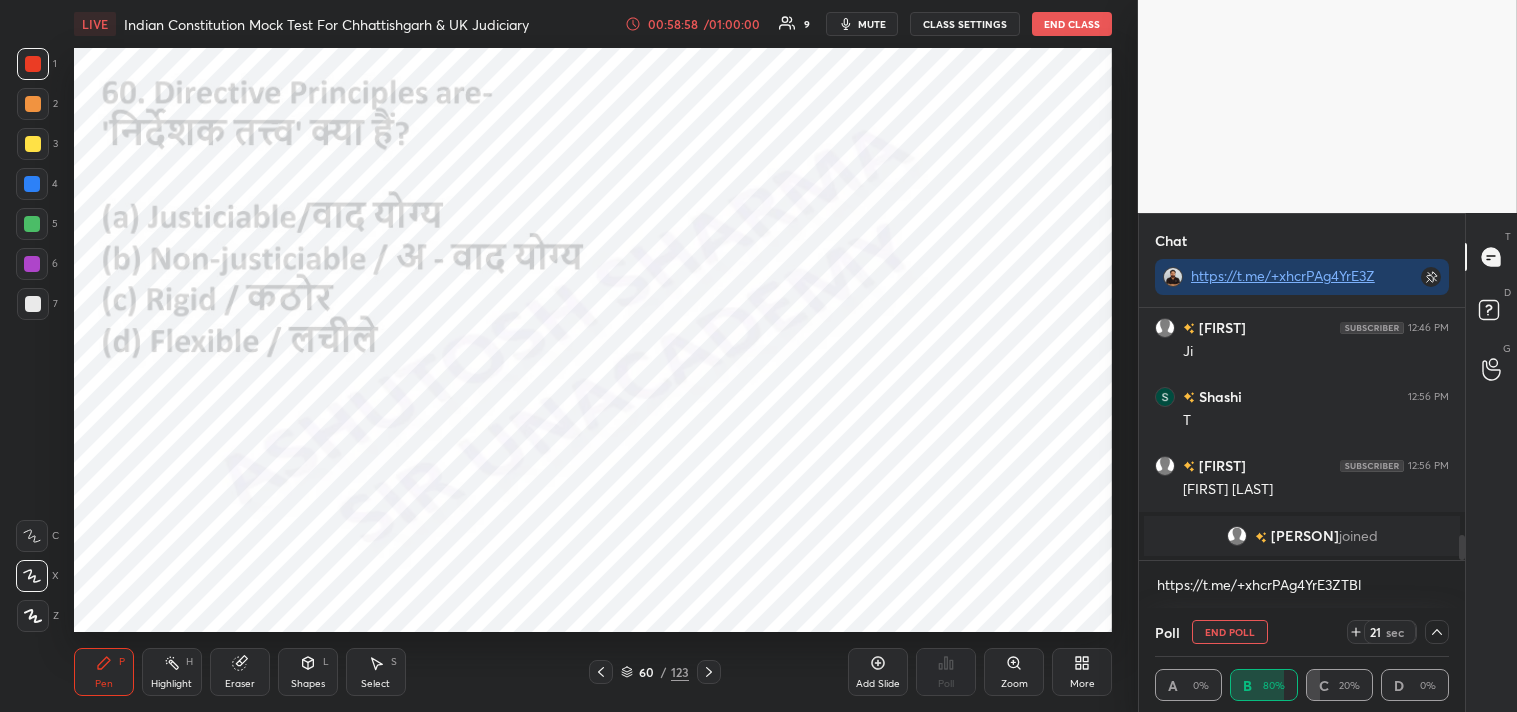 drag, startPoint x: 1460, startPoint y: 546, endPoint x: 1463, endPoint y: 582, distance: 36.124783 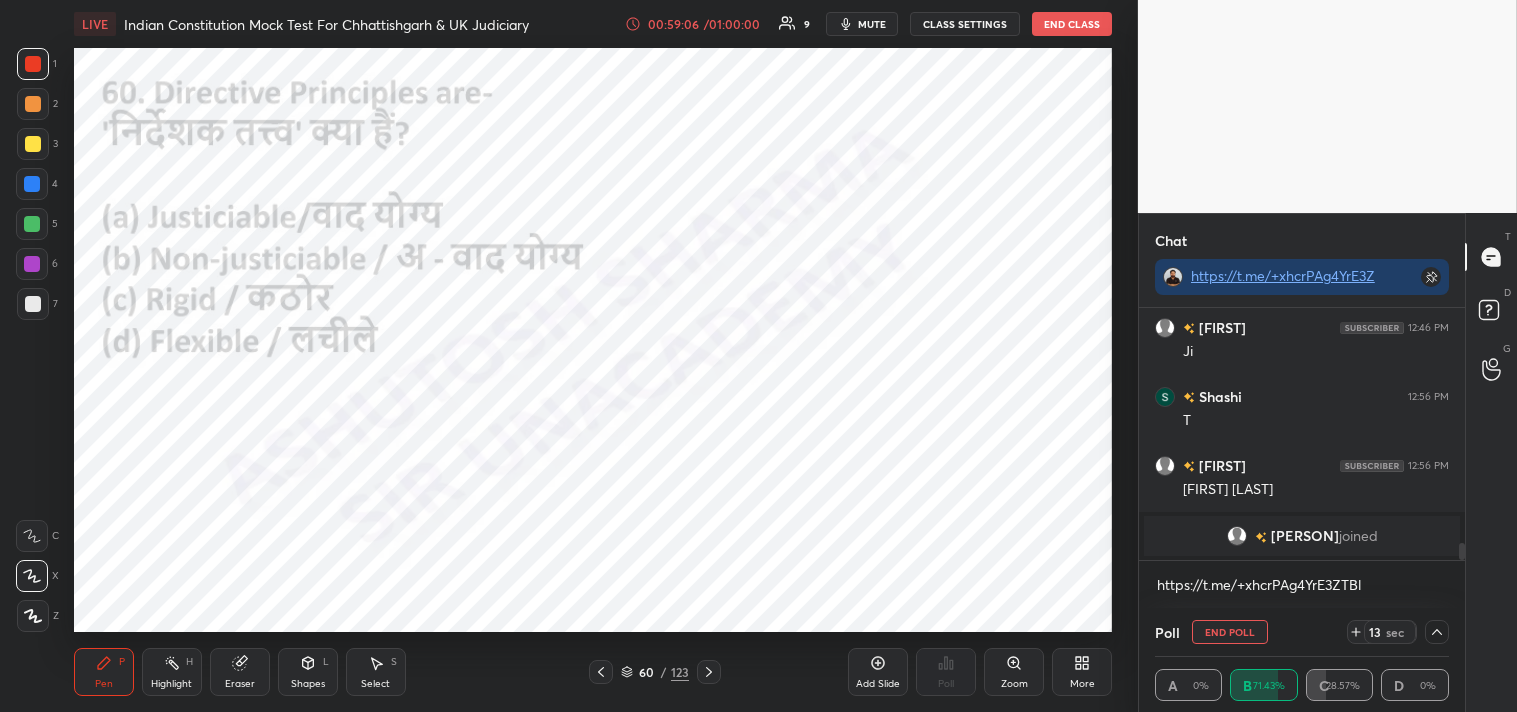 scroll, scrollTop: 3451, scrollLeft: 0, axis: vertical 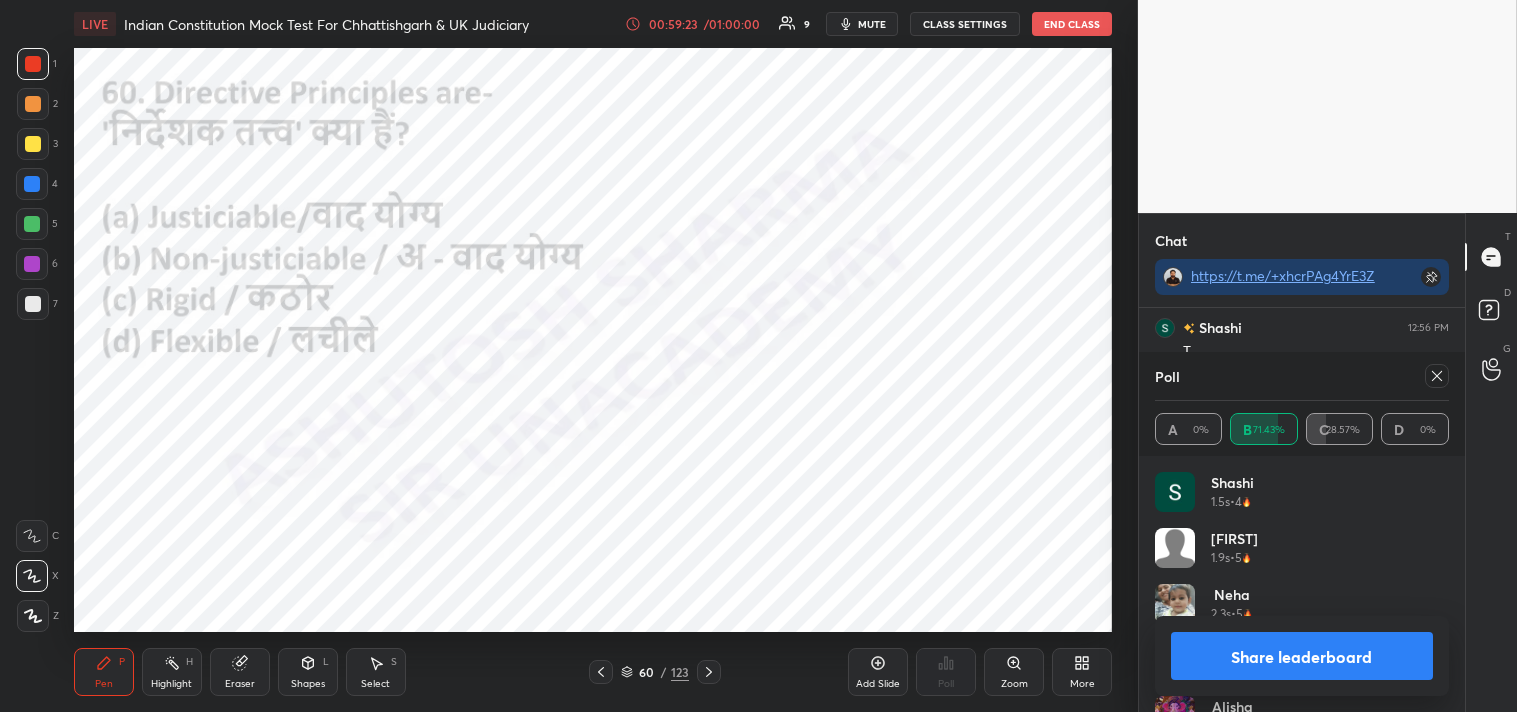 click 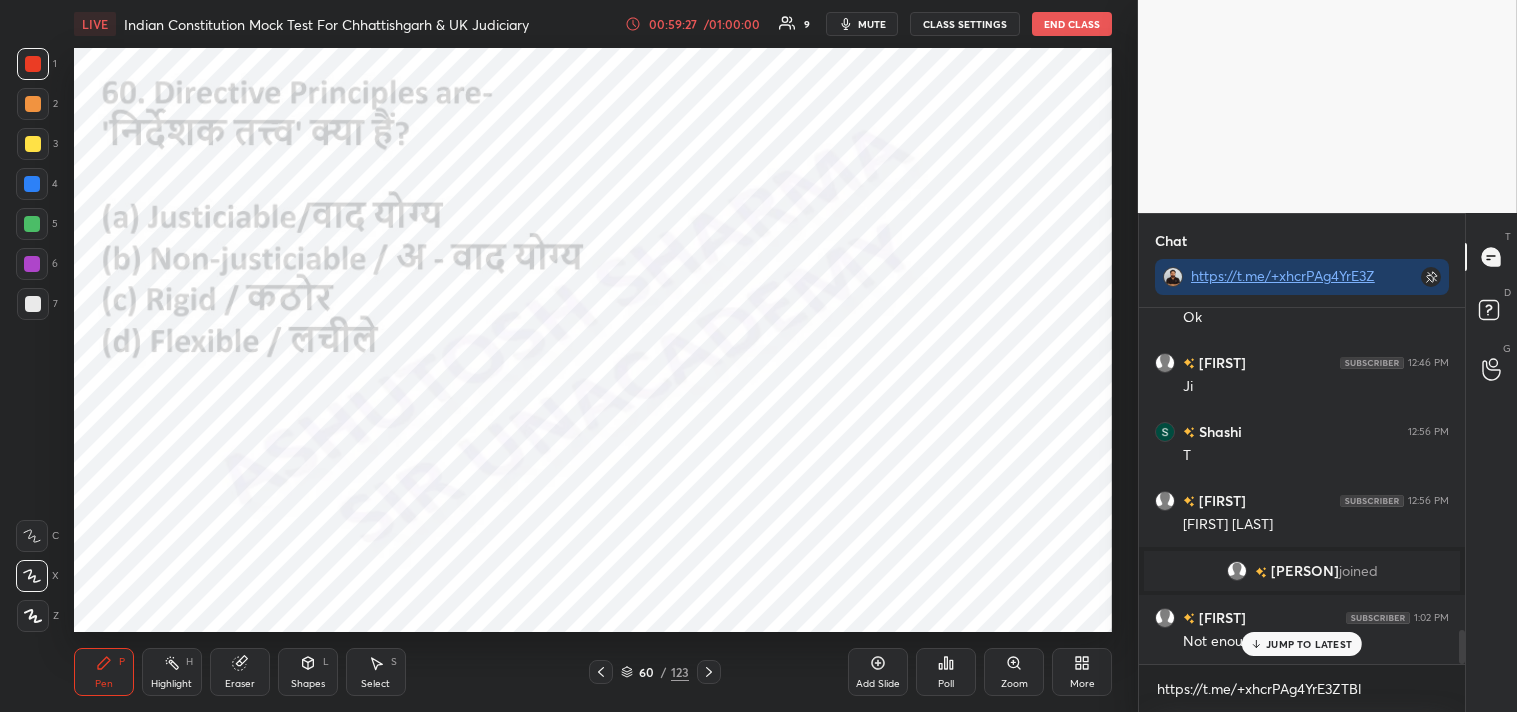 click on "JUMP TO LATEST" at bounding box center [1309, 644] 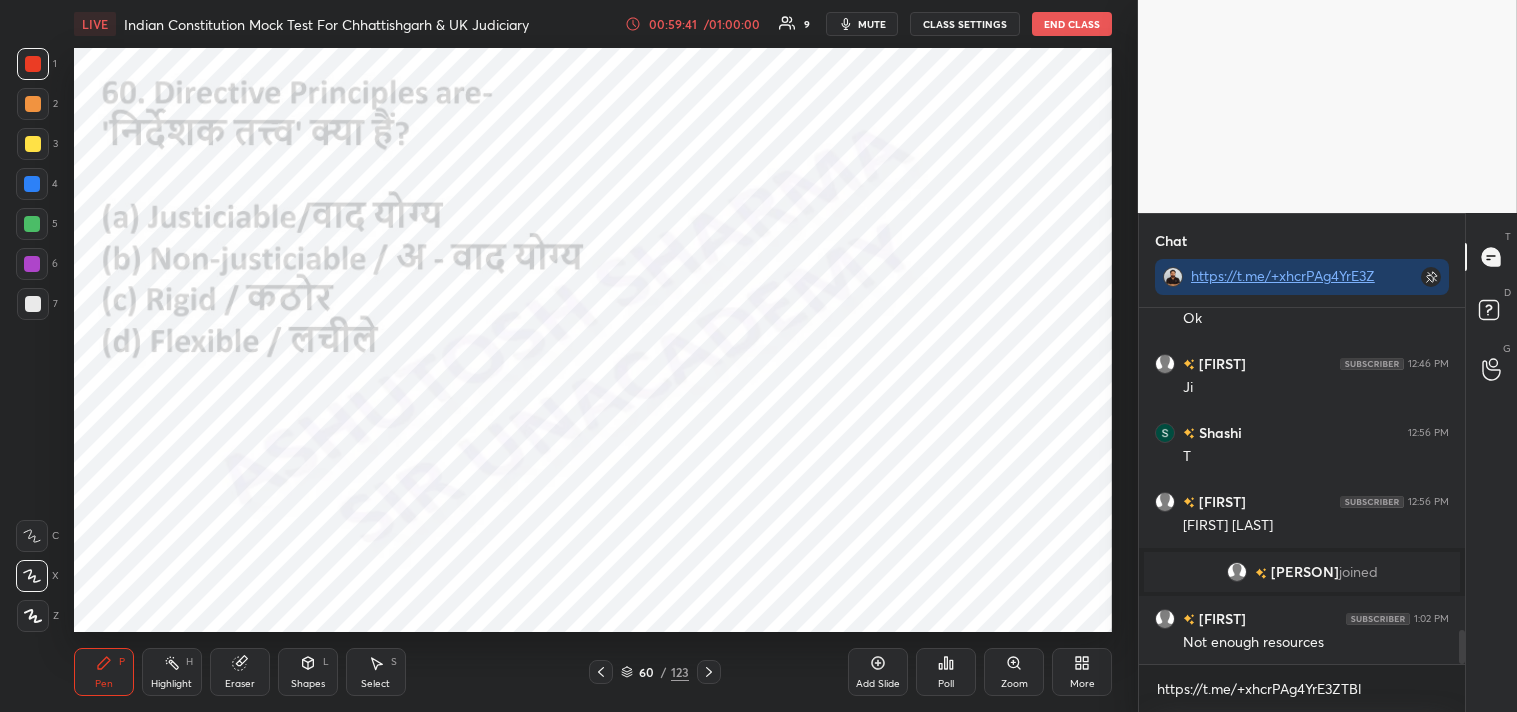 click 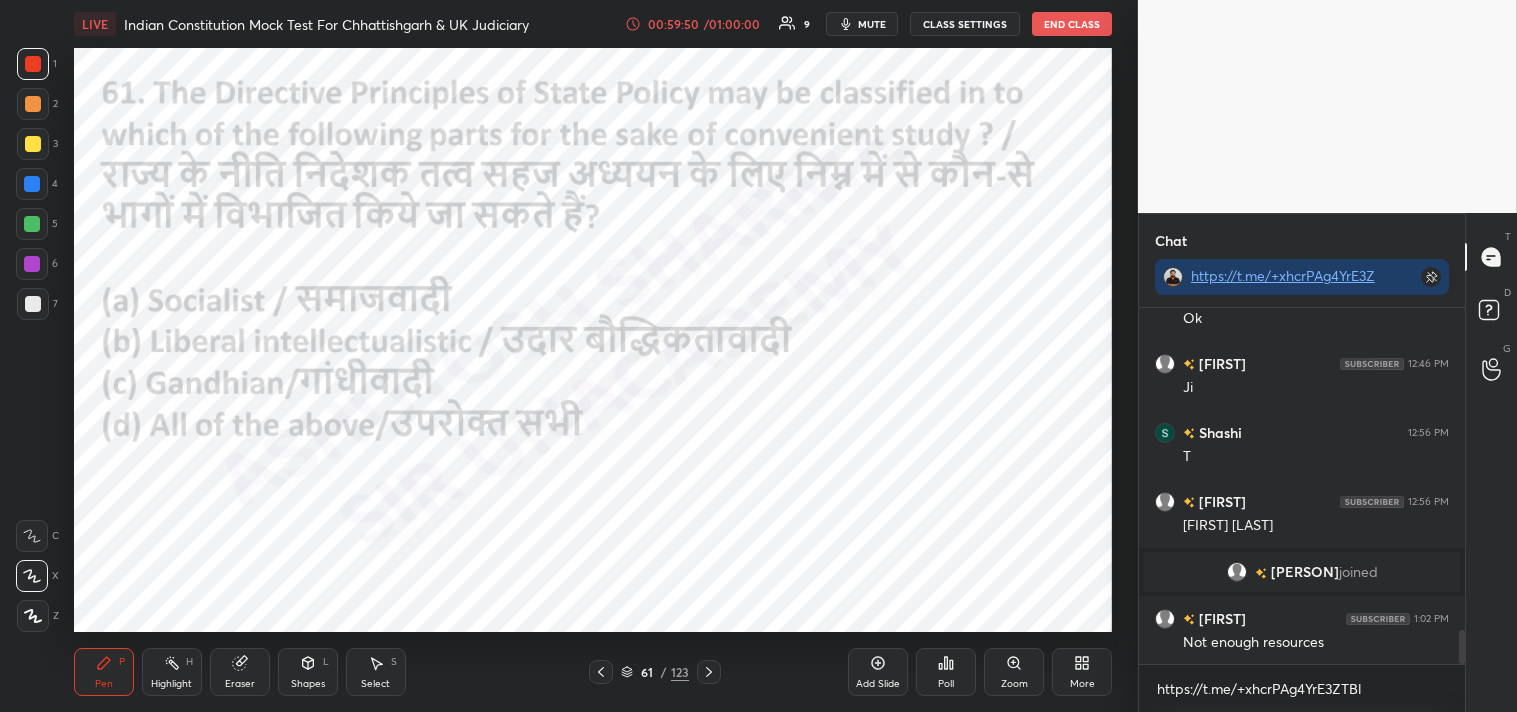click on "Poll" at bounding box center [946, 684] 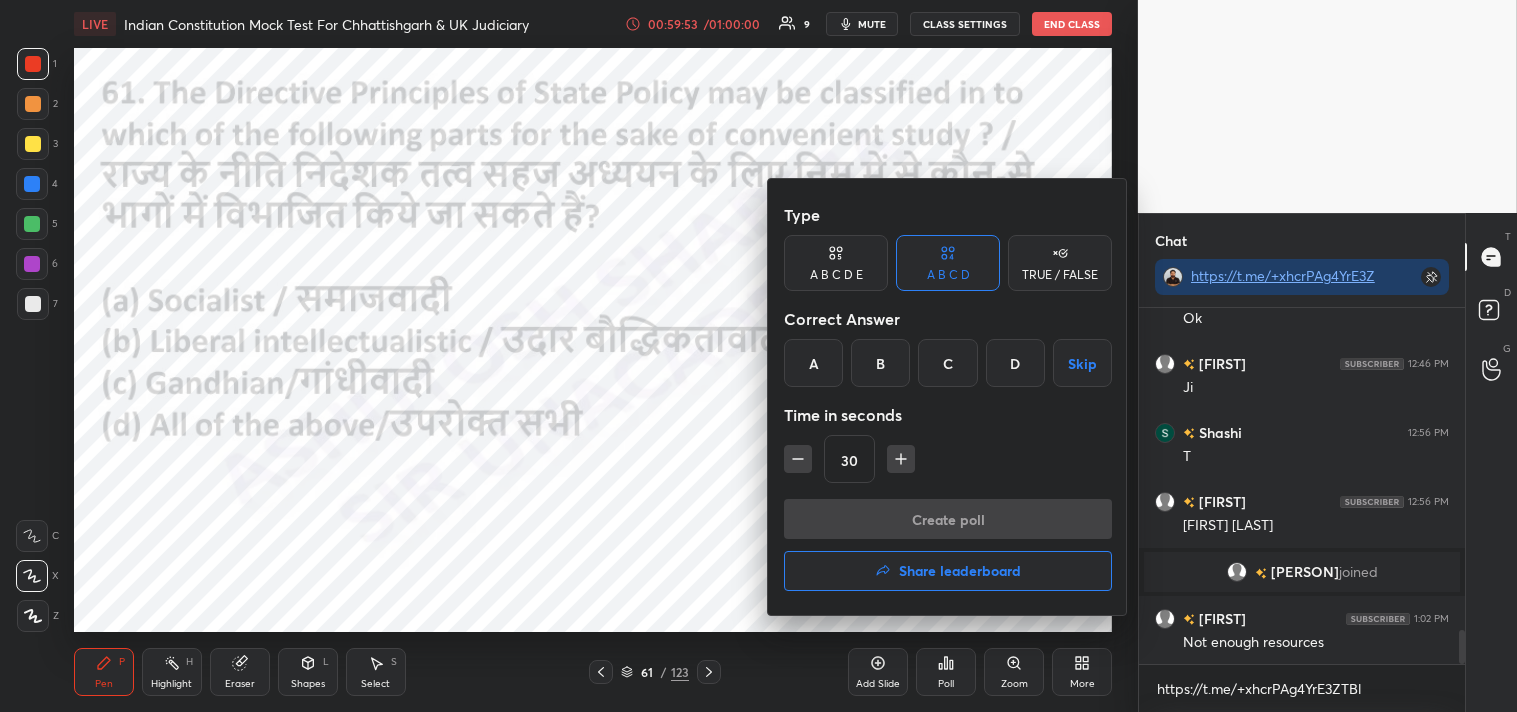 click on "D" at bounding box center [1015, 363] 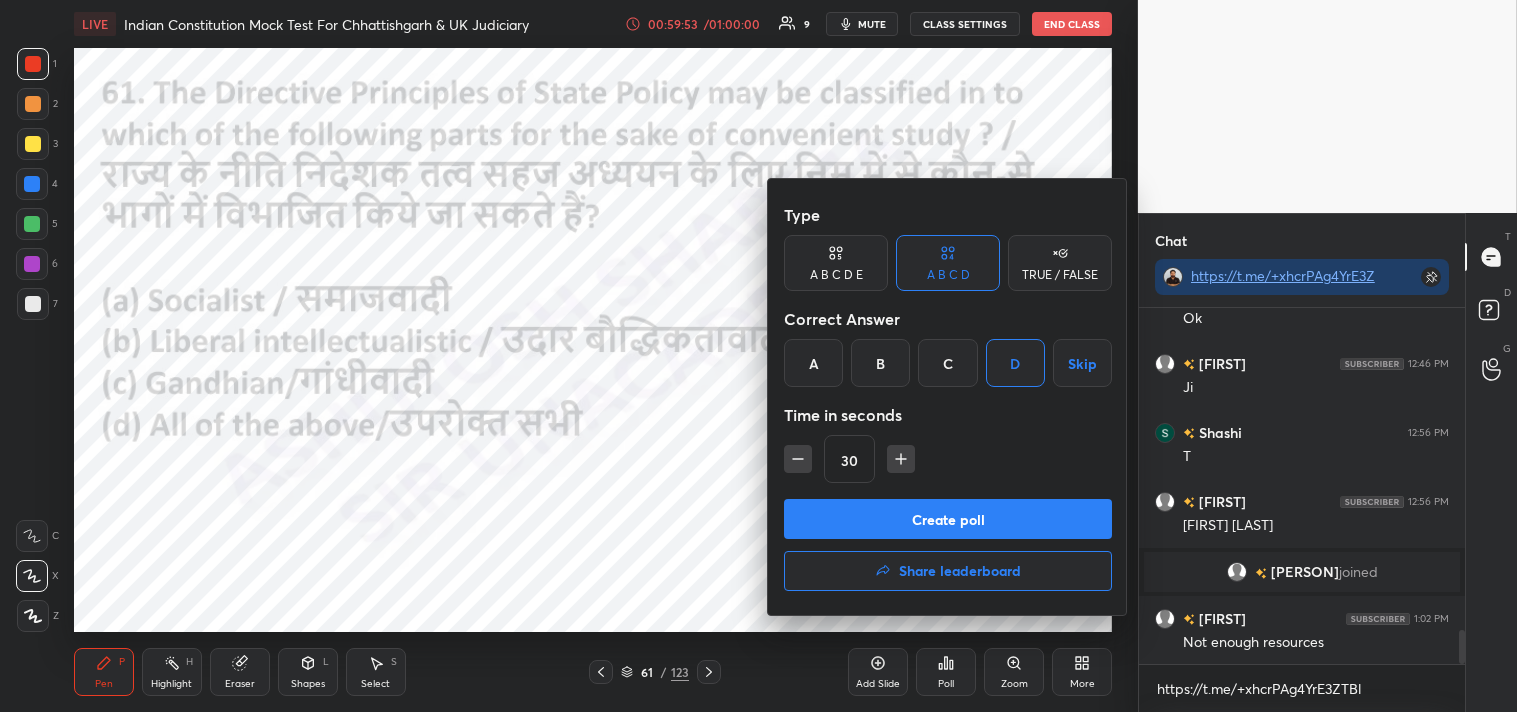 click on "Create poll" at bounding box center [948, 519] 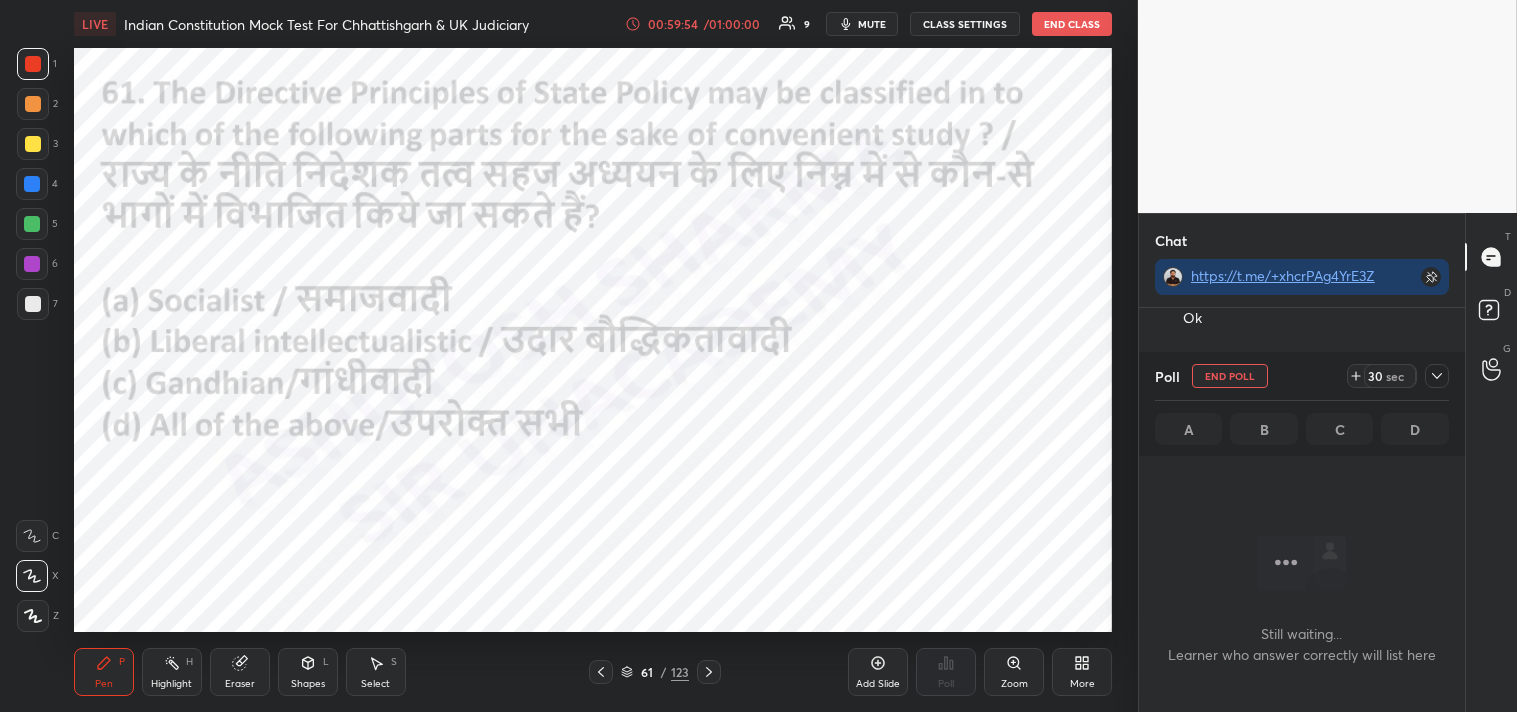scroll, scrollTop: 245, scrollLeft: 320, axis: both 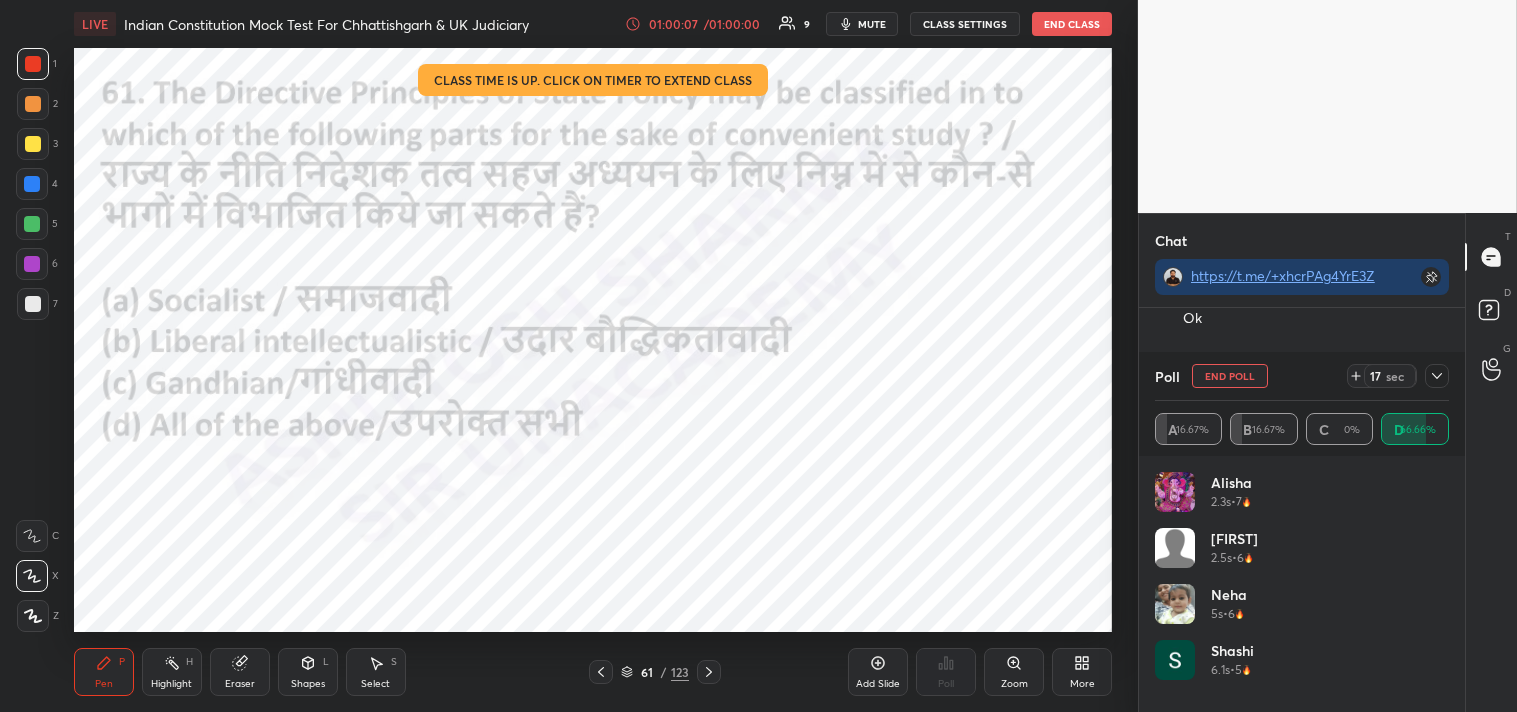 drag, startPoint x: 708, startPoint y: 23, endPoint x: 708, endPoint y: 11, distance: 12 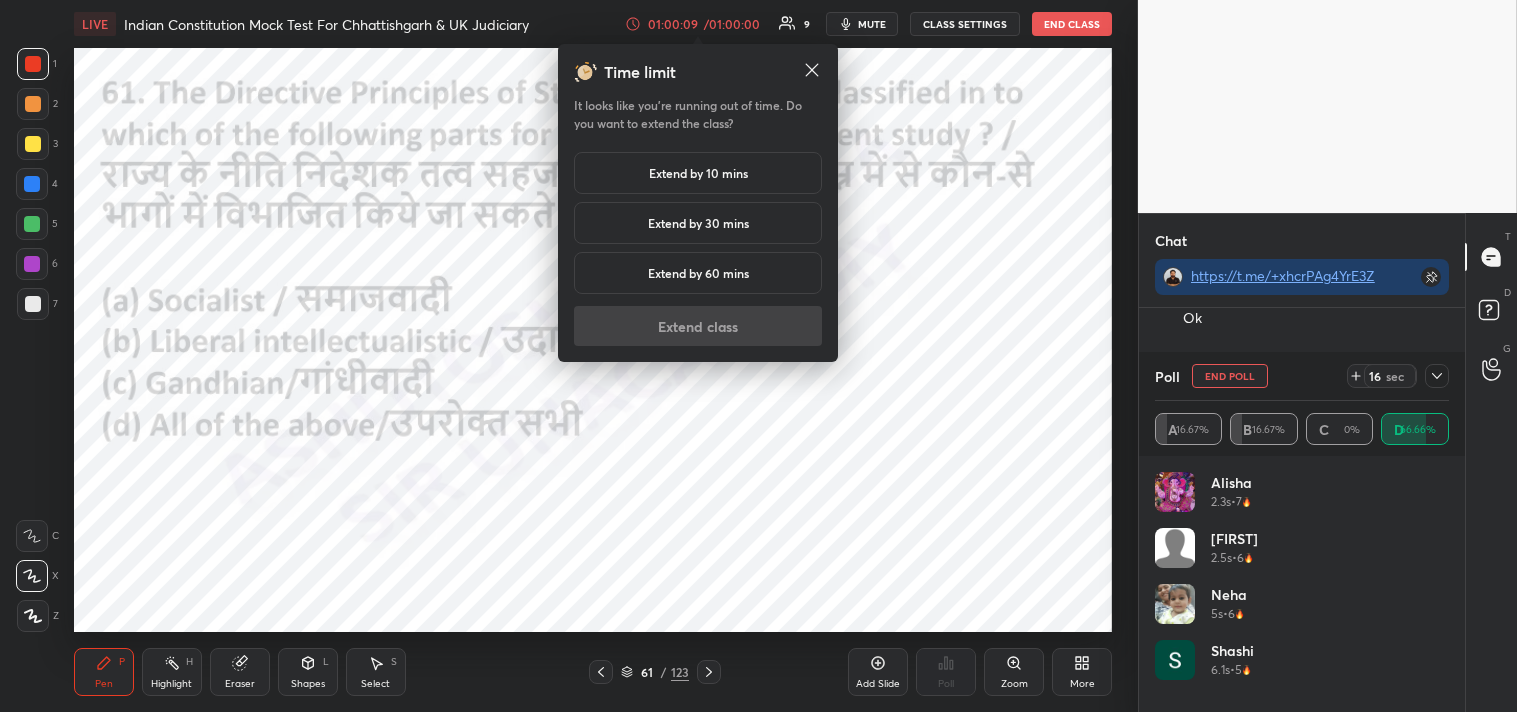 click on "Extend by 10 mins" at bounding box center [698, 173] 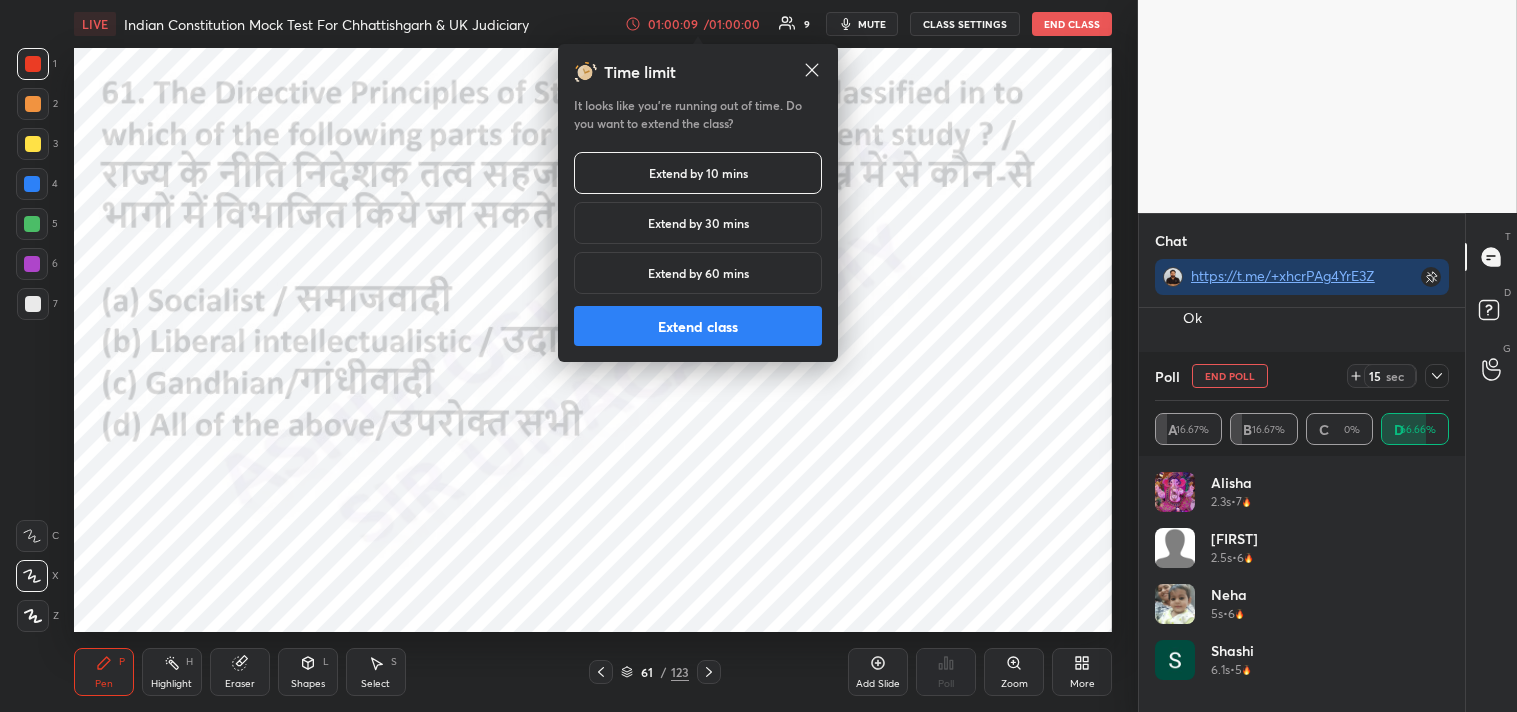 click on "Extend class" at bounding box center [698, 326] 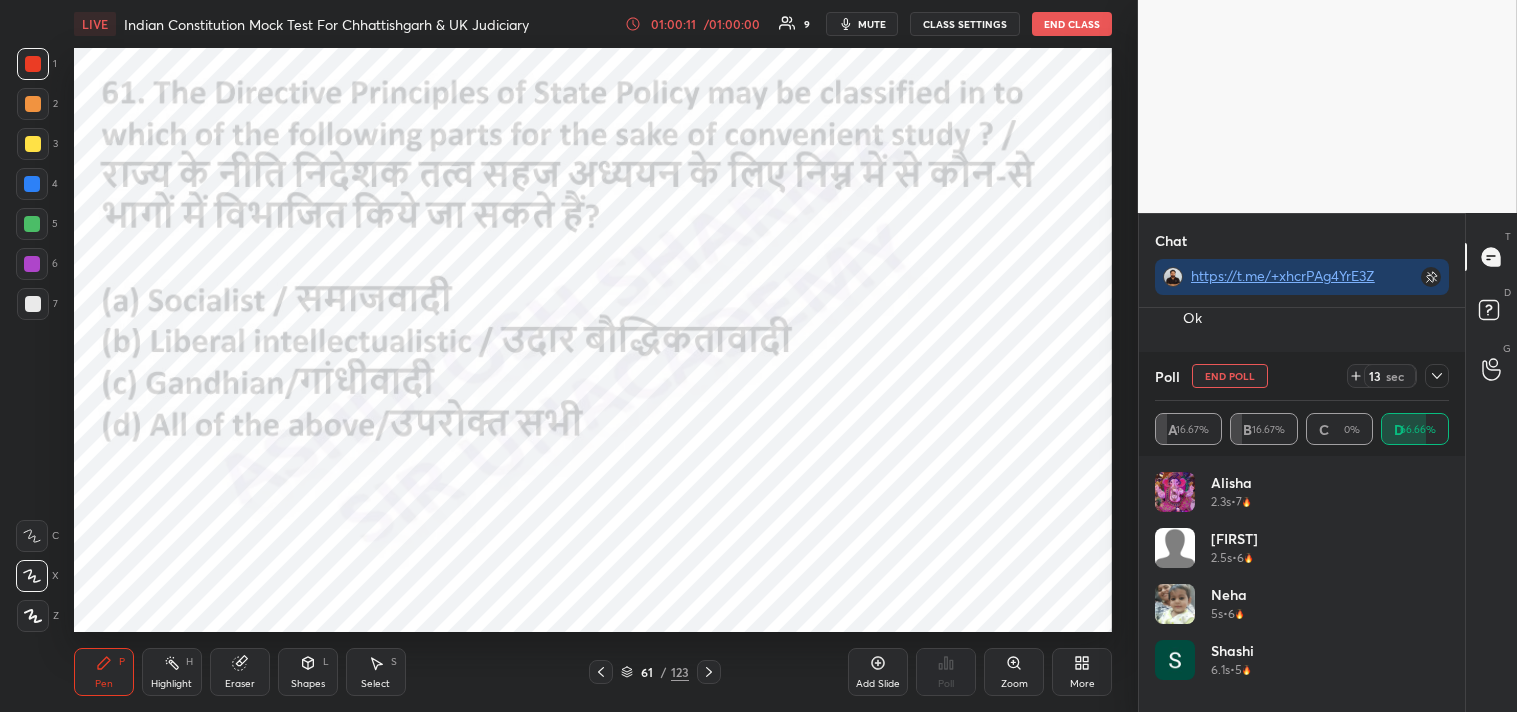 click 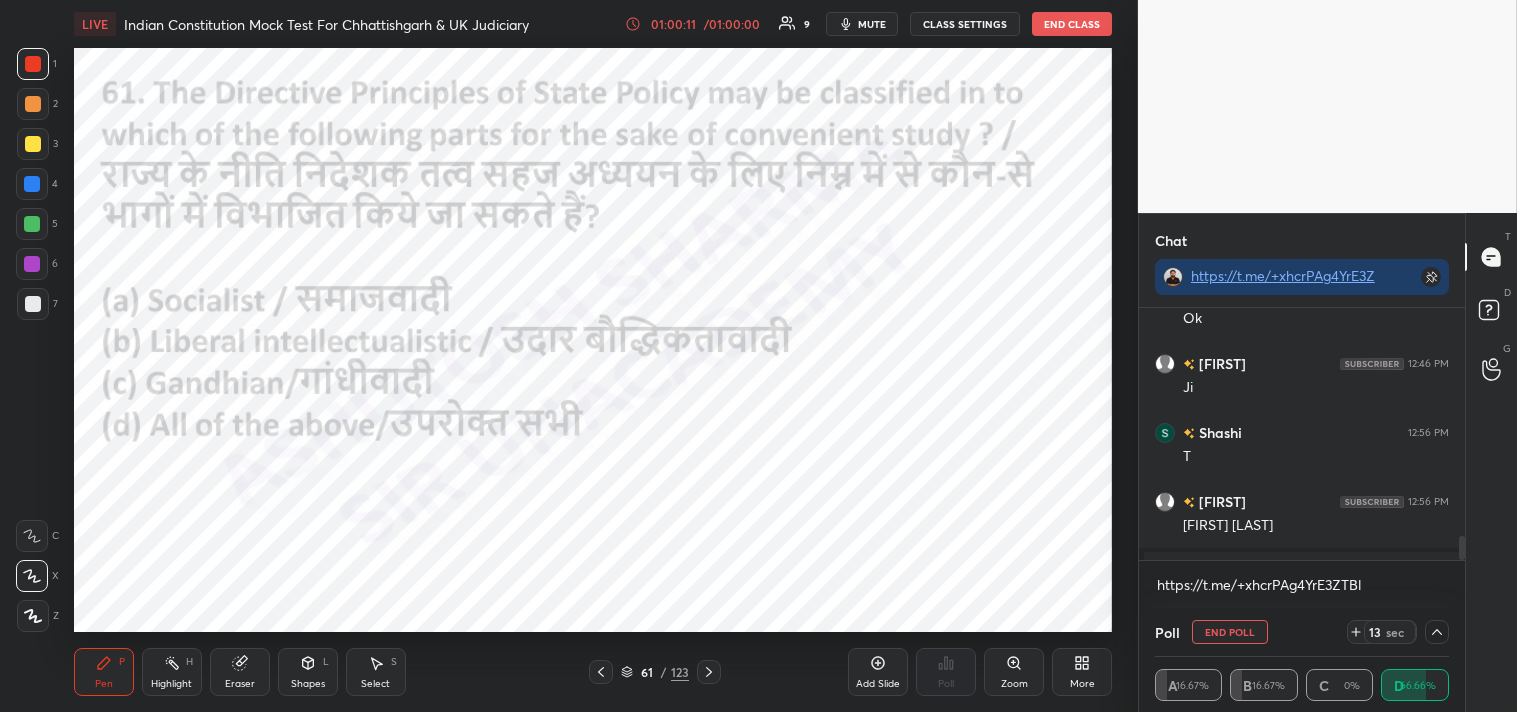 scroll, scrollTop: 1, scrollLeft: 6, axis: both 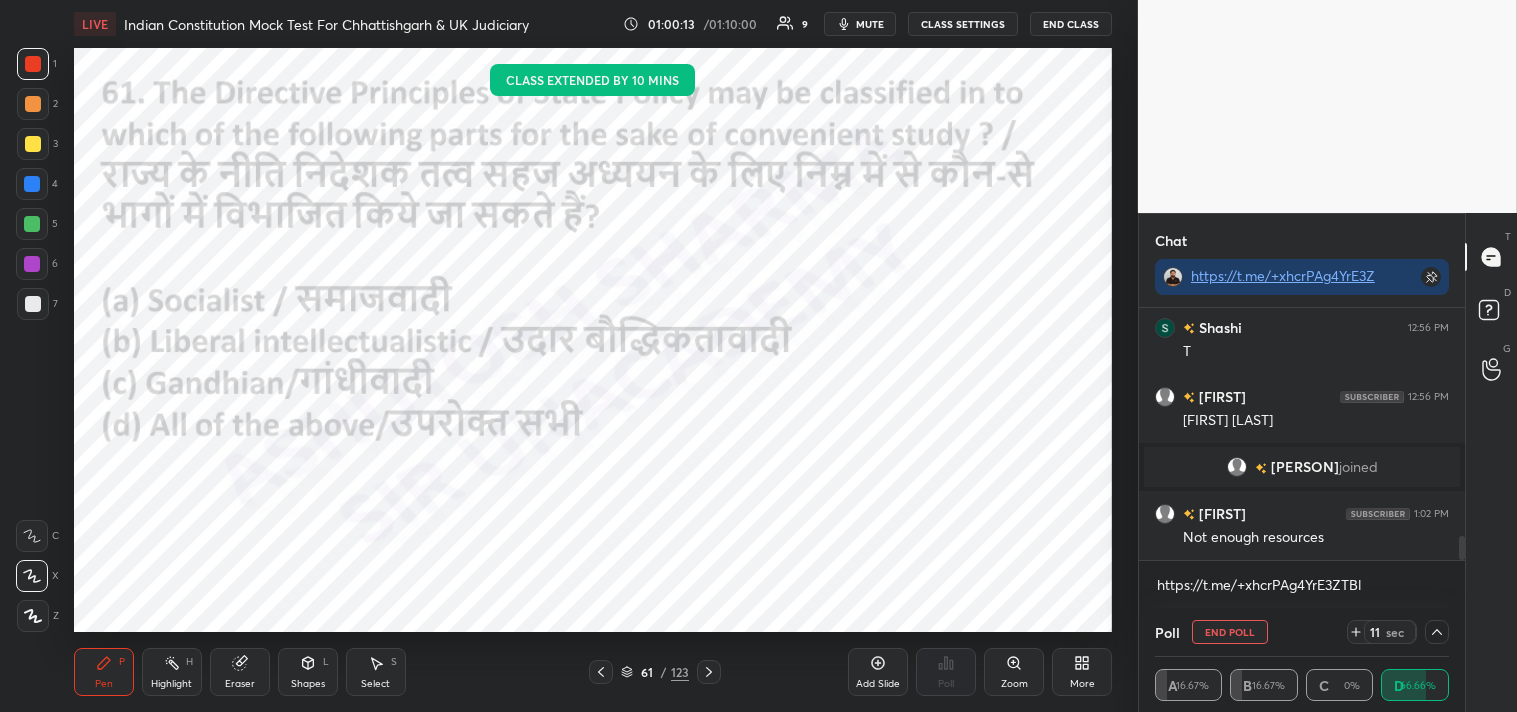 drag, startPoint x: 1462, startPoint y: 545, endPoint x: 1458, endPoint y: 581, distance: 36.221542 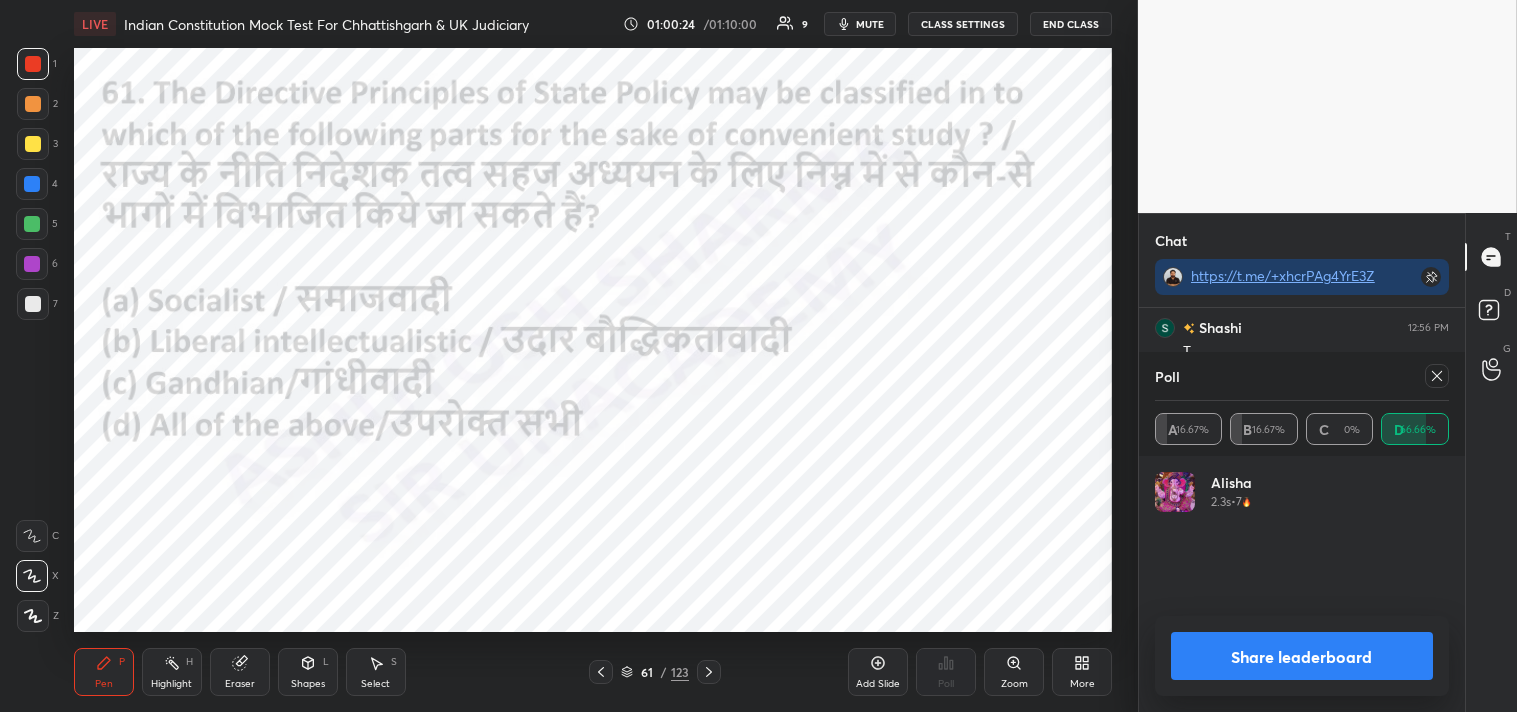 scroll, scrollTop: 6, scrollLeft: 6, axis: both 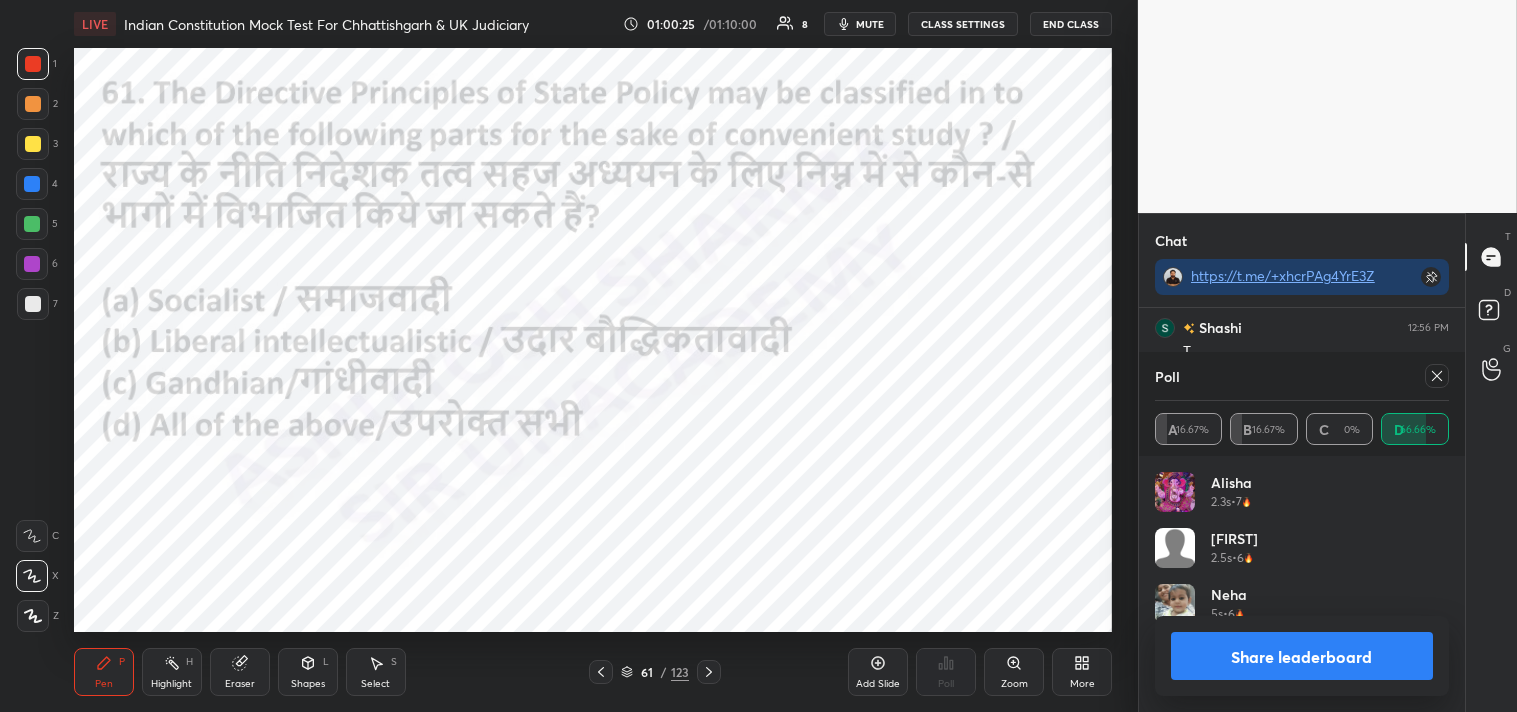 click 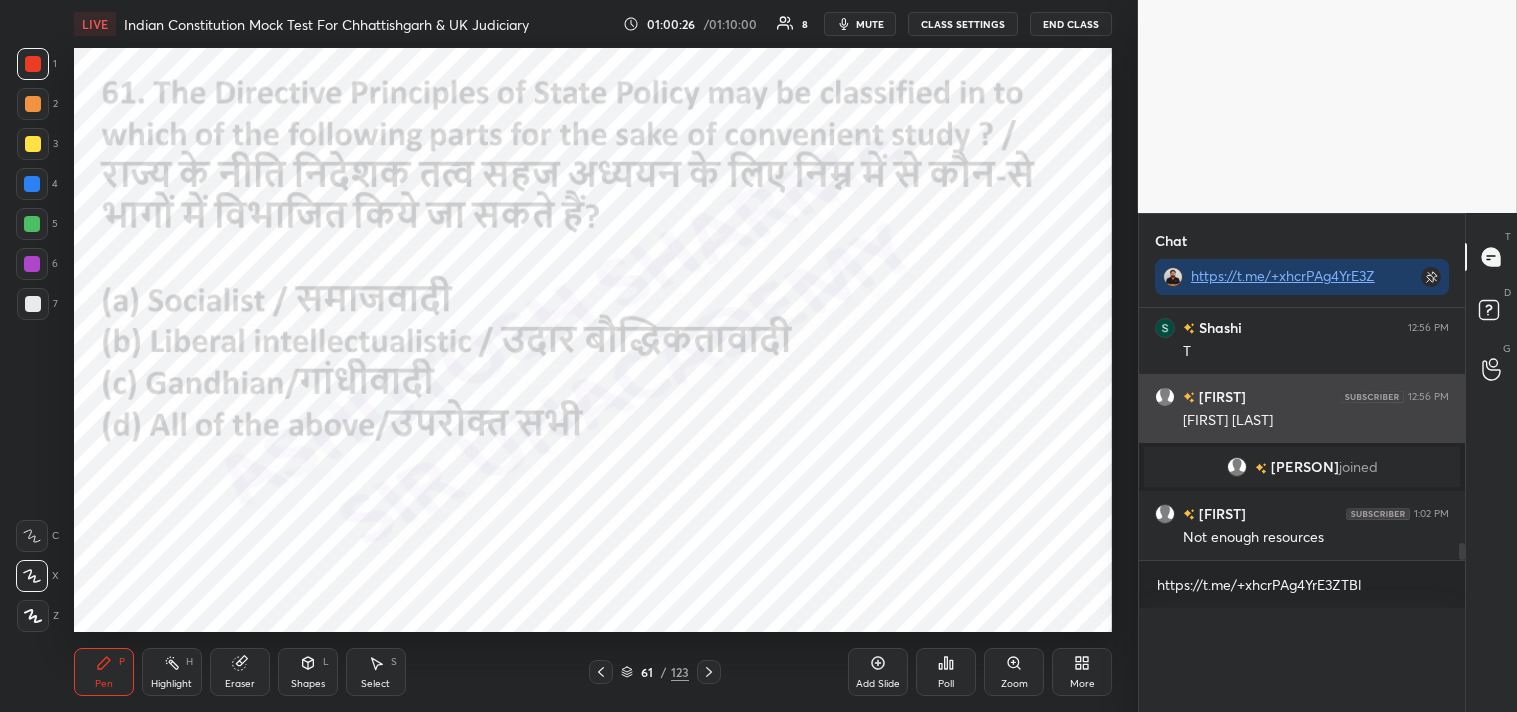 scroll, scrollTop: 0, scrollLeft: 0, axis: both 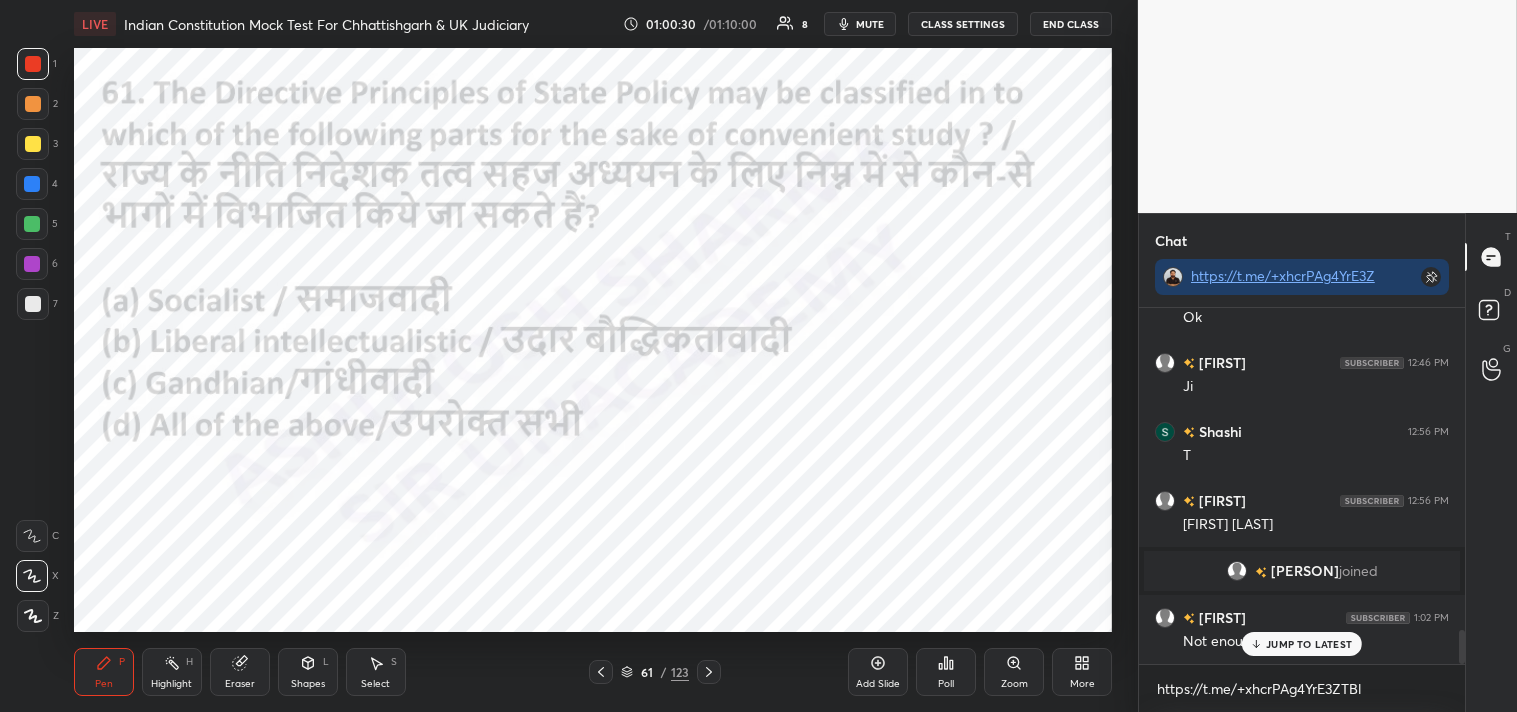 click 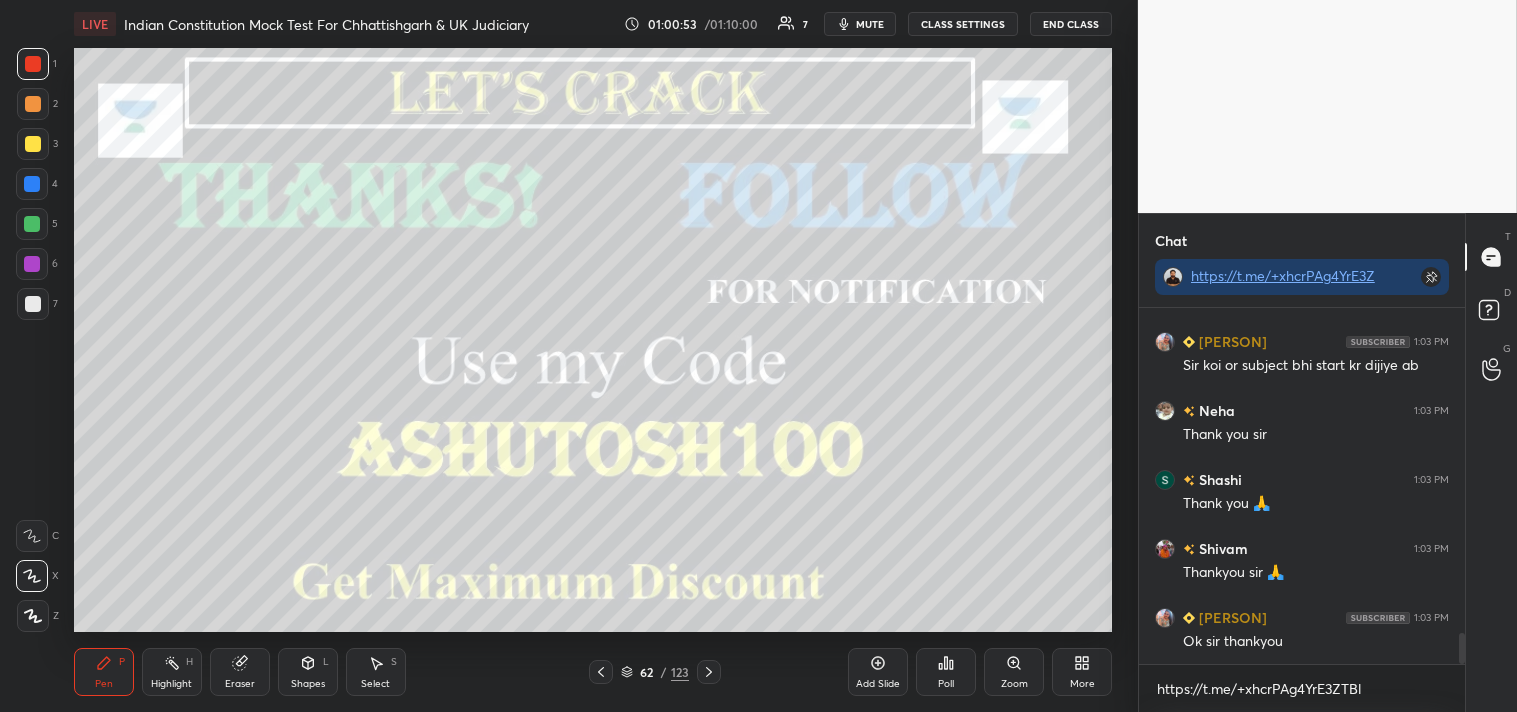 scroll, scrollTop: 3761, scrollLeft: 0, axis: vertical 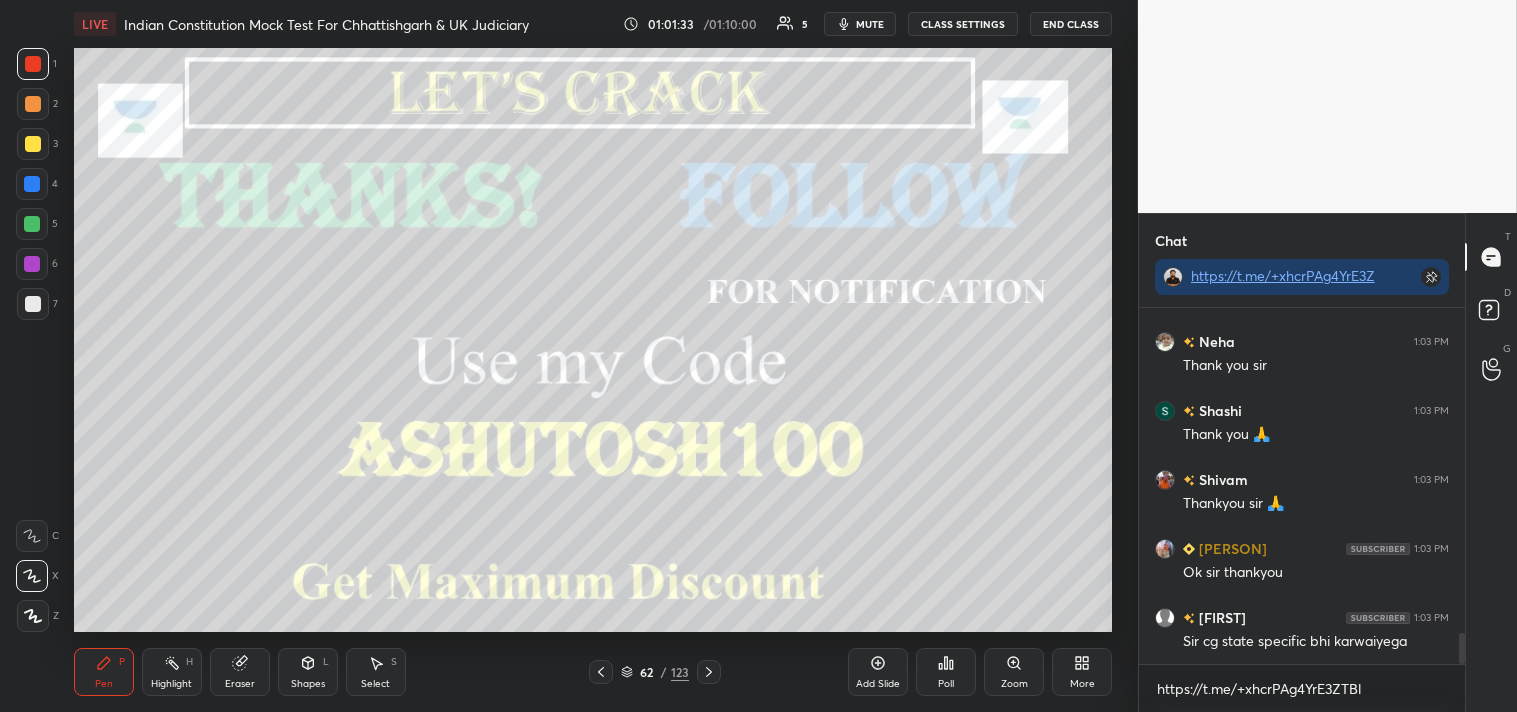 click on "End Class" at bounding box center [1071, 24] 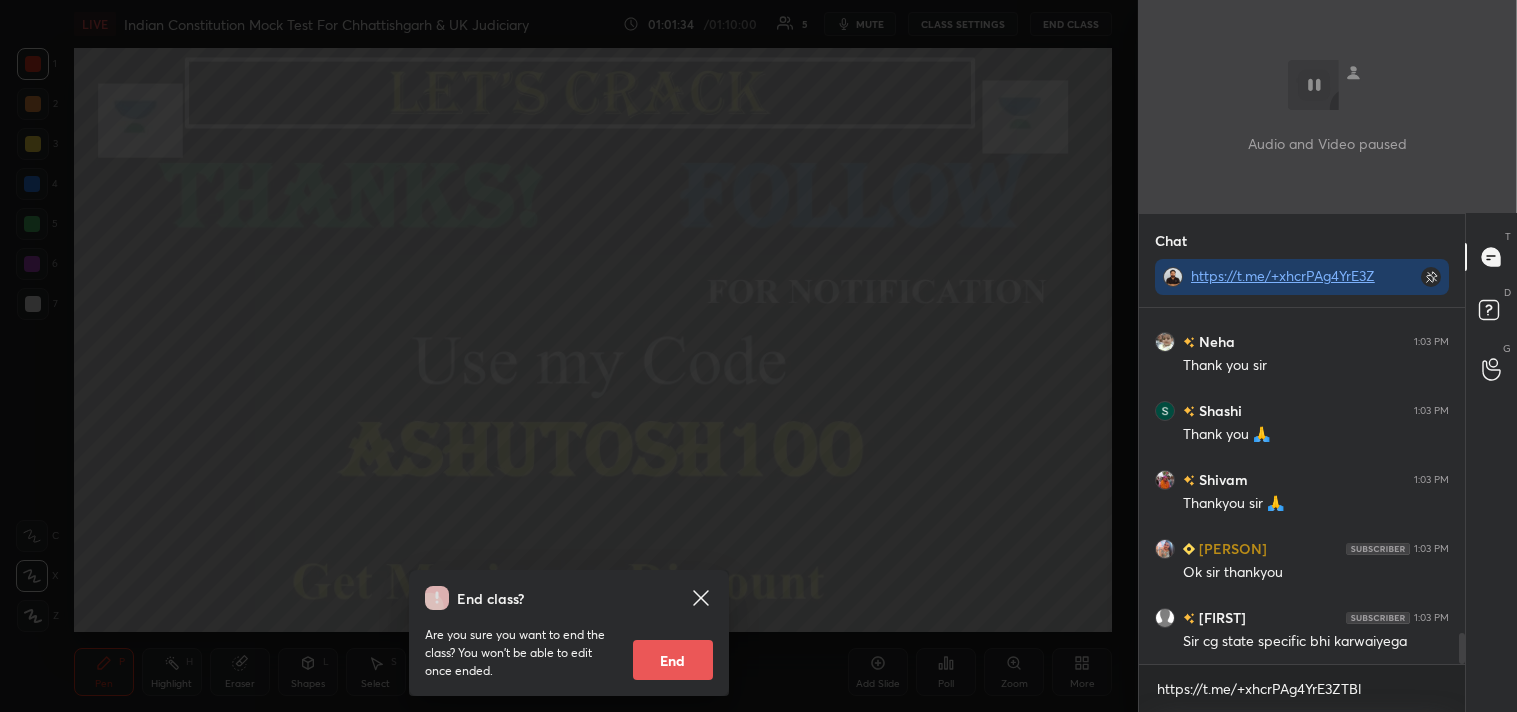 click on "End" at bounding box center (673, 660) 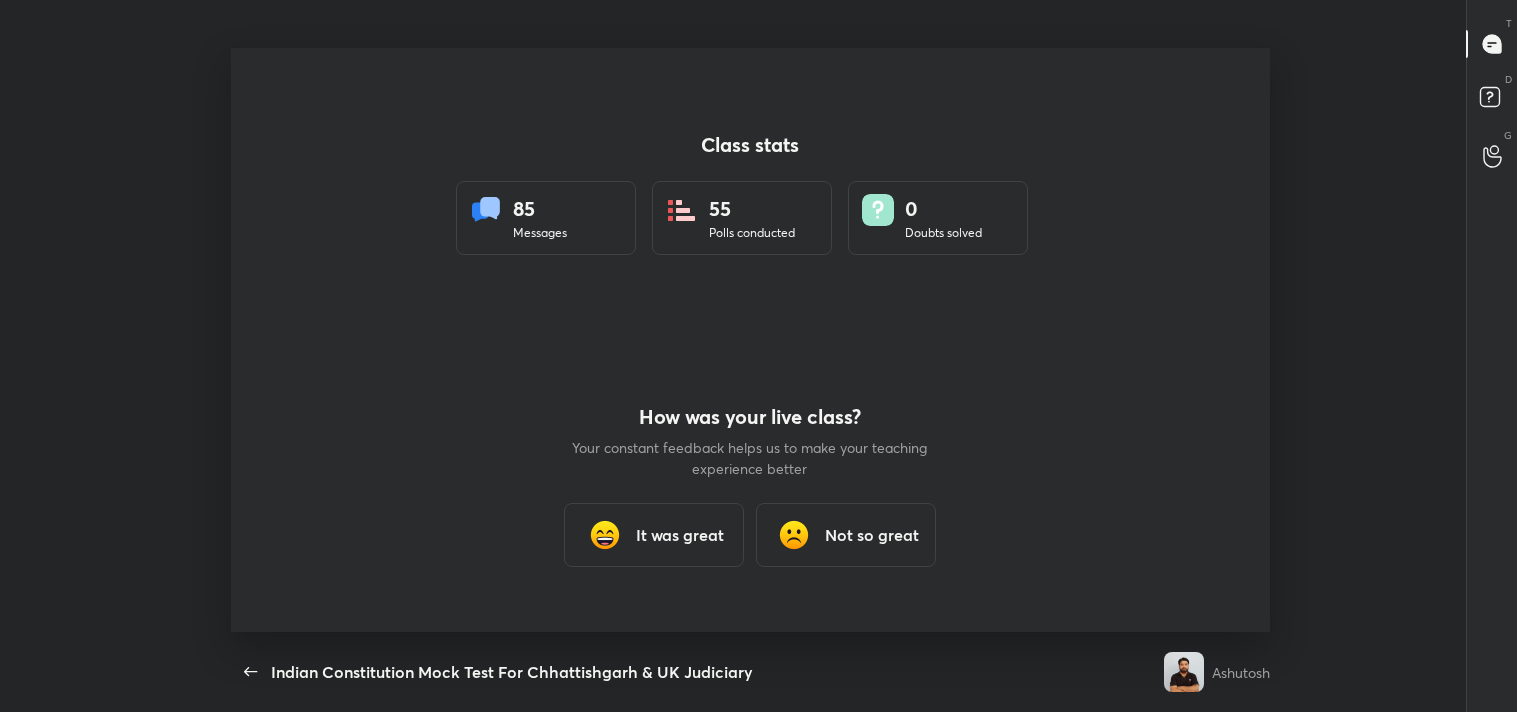 scroll, scrollTop: 99415, scrollLeft: 98624, axis: both 